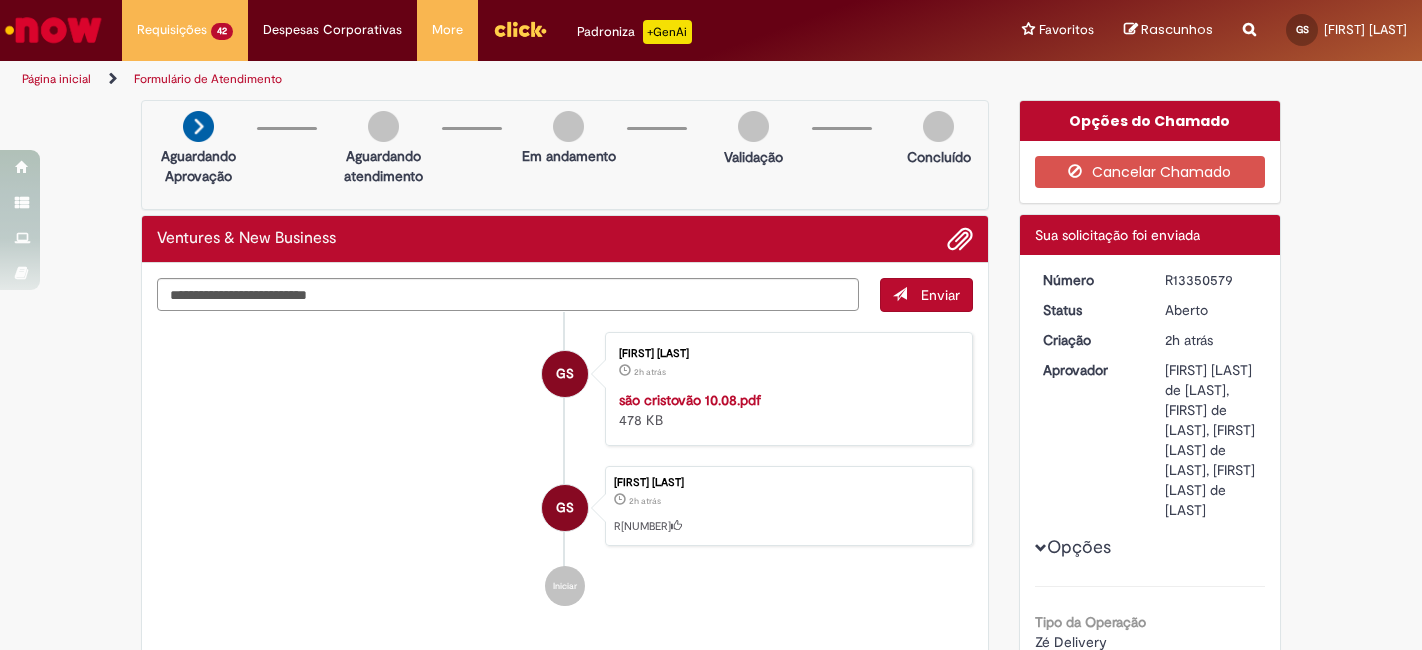 scroll, scrollTop: 0, scrollLeft: 0, axis: both 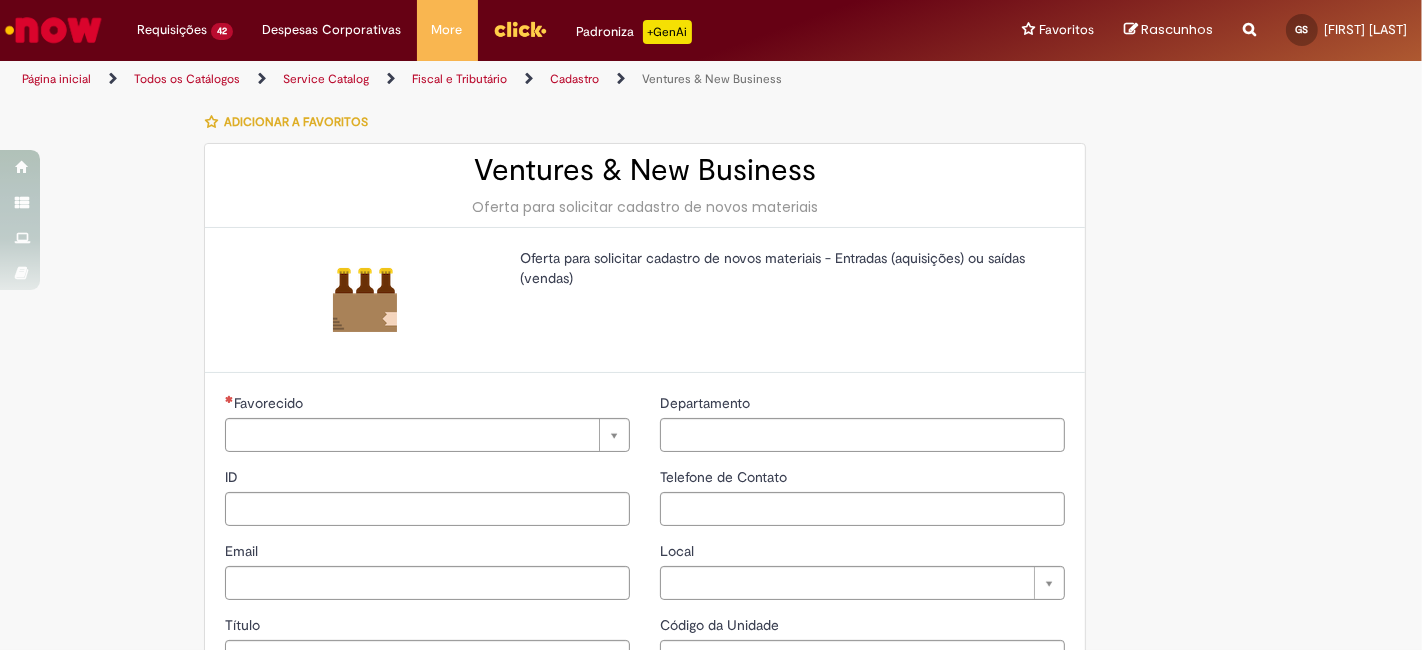 type on "********" 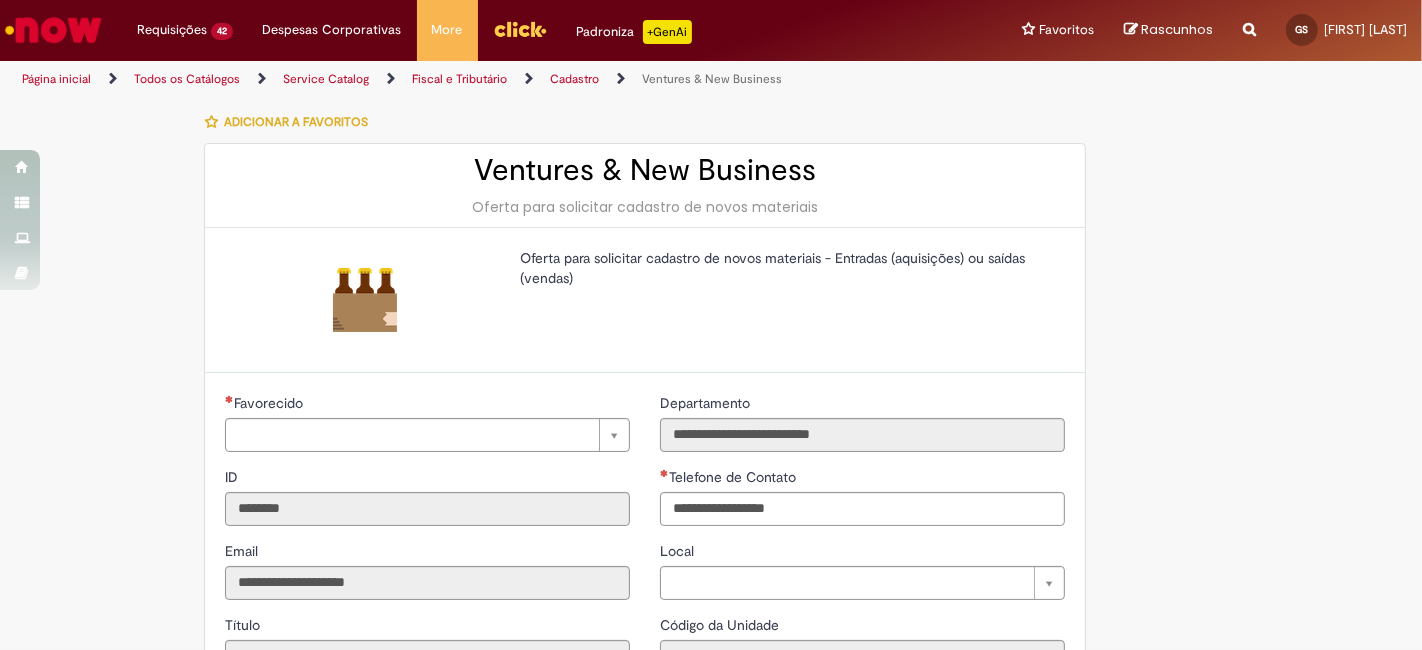 type on "**********" 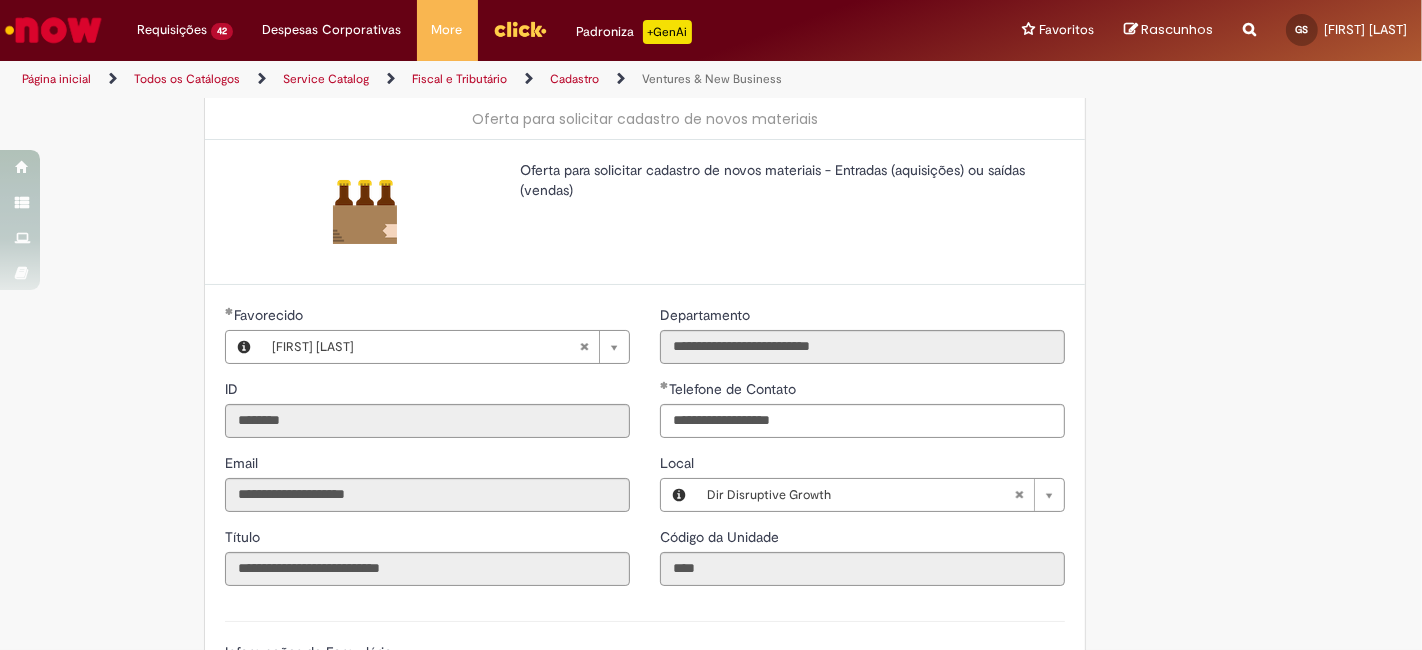 scroll, scrollTop: 222, scrollLeft: 0, axis: vertical 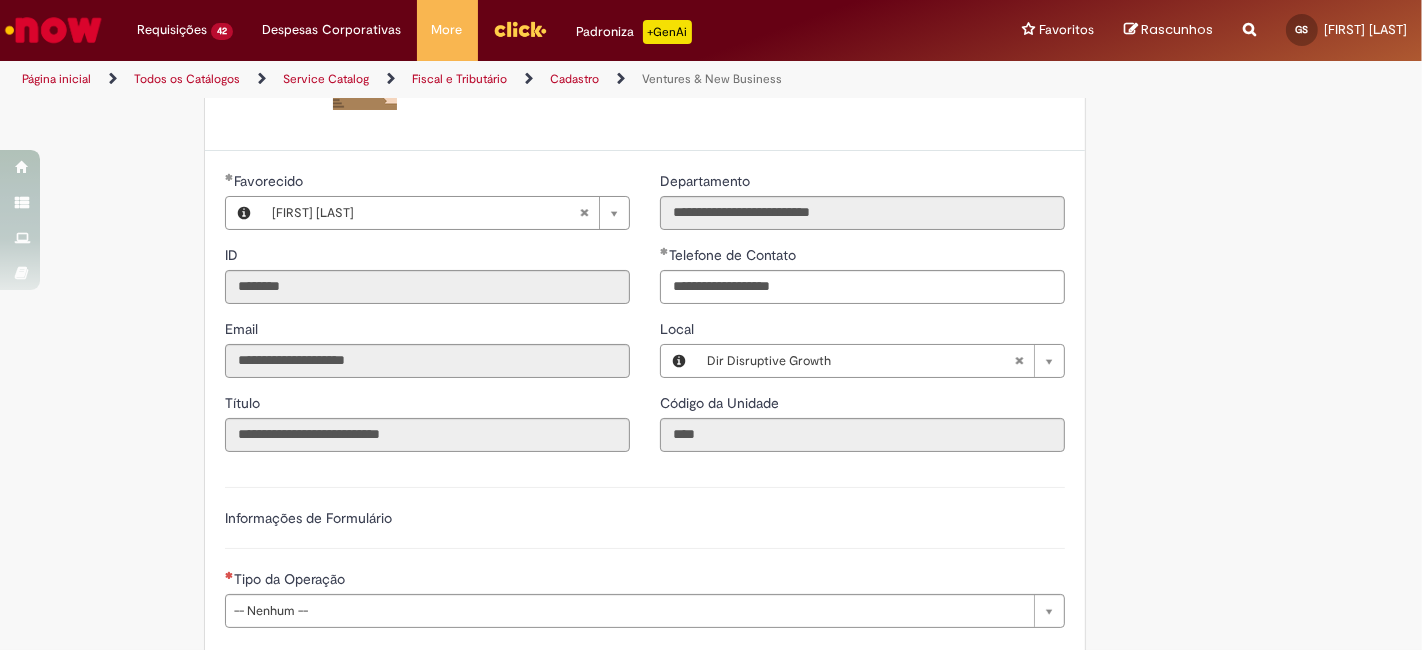 type 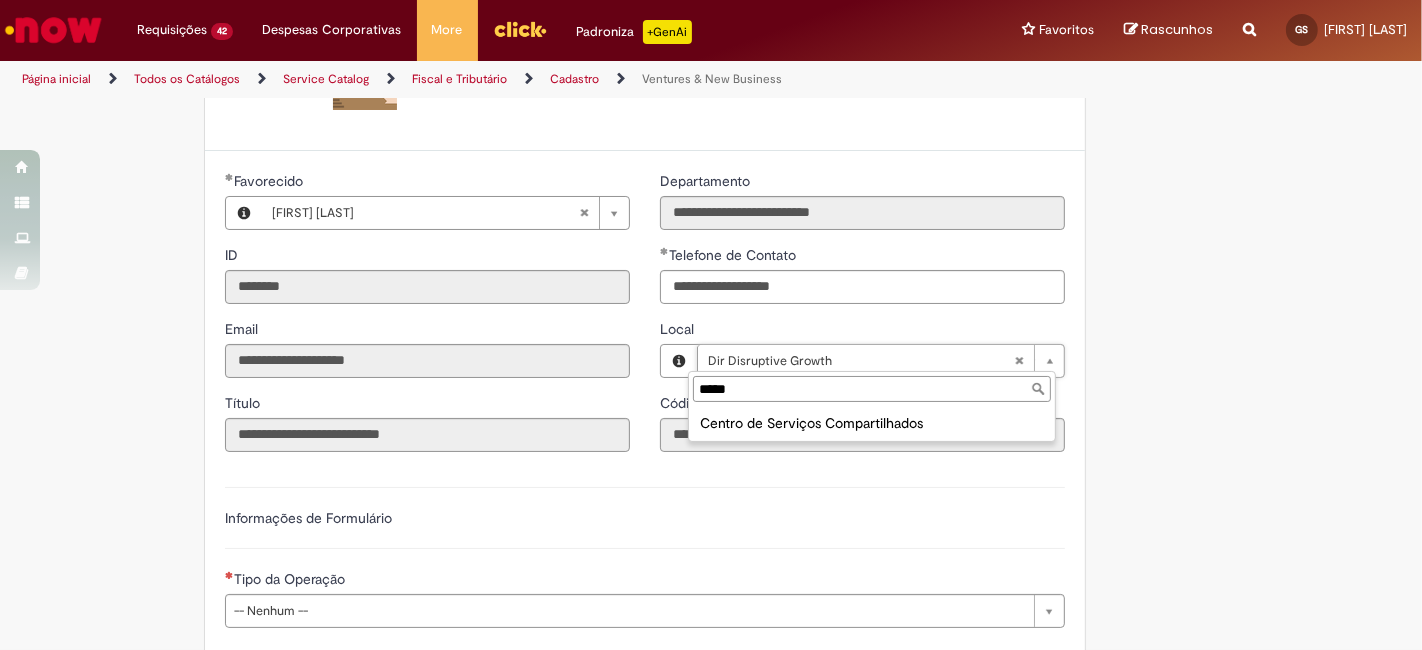 type on "*****" 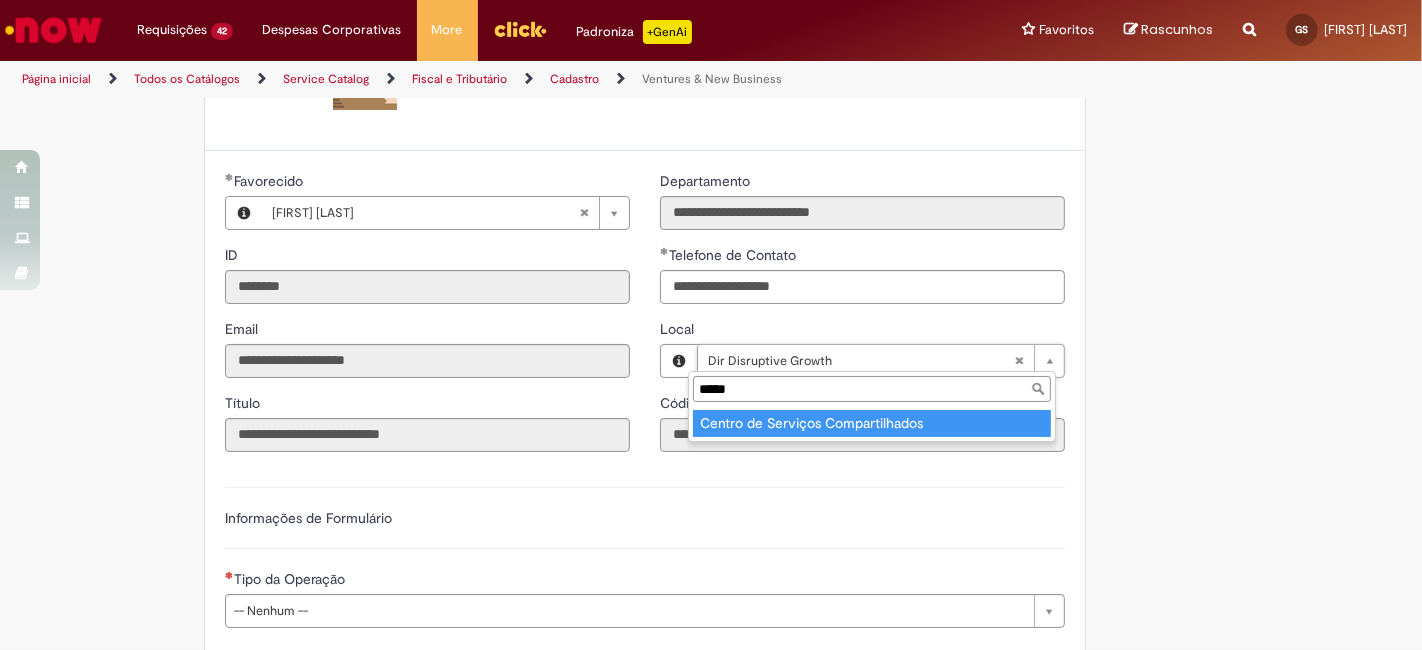 type on "**********" 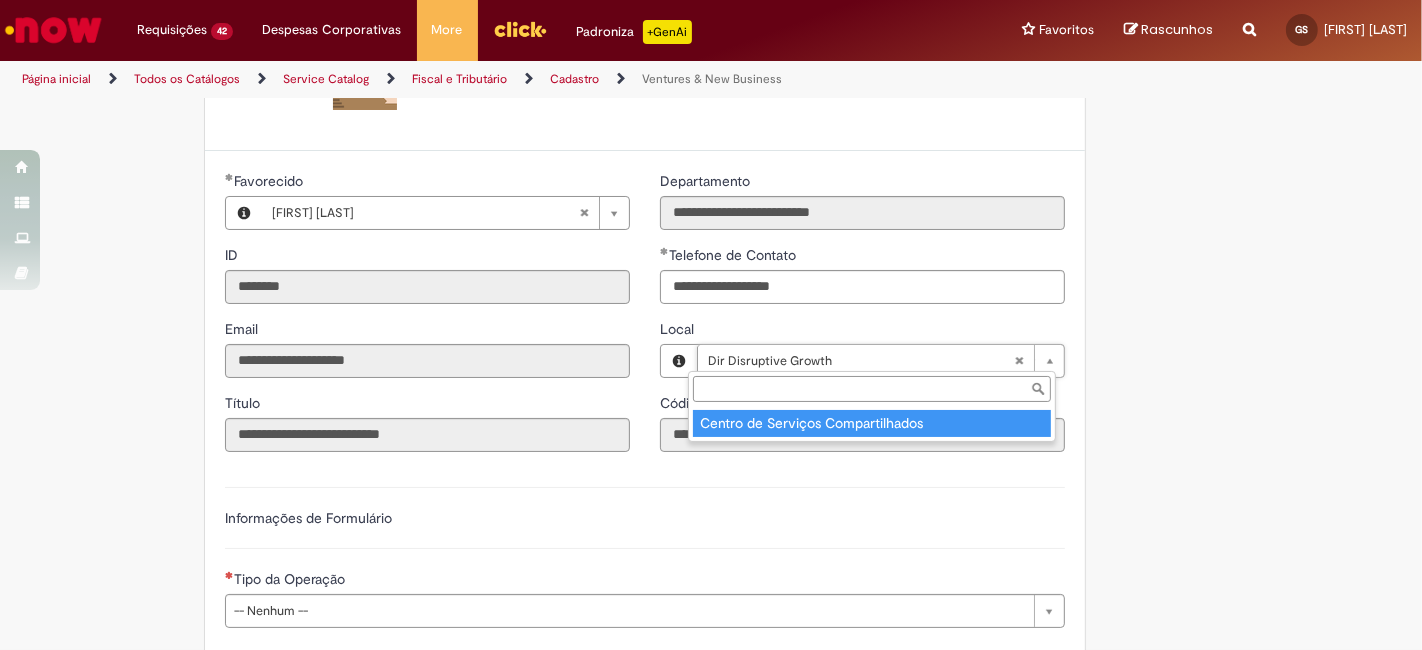 type on "****" 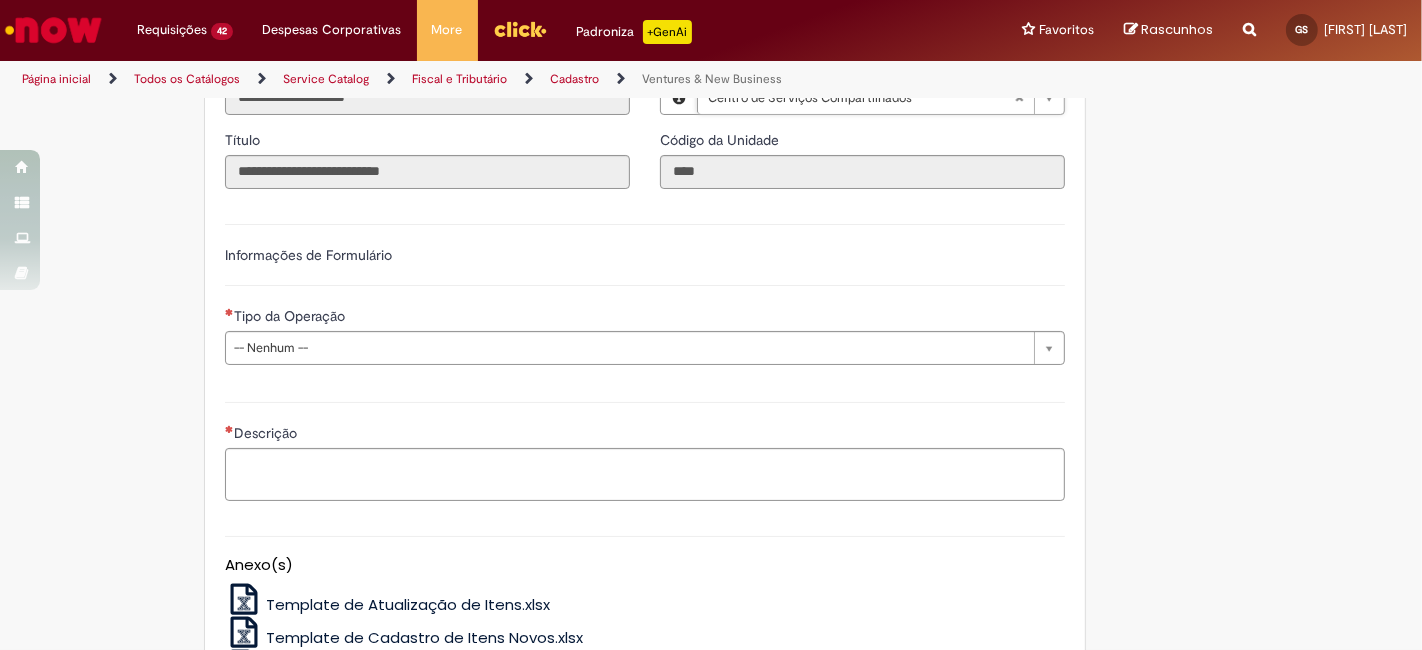 scroll, scrollTop: 518, scrollLeft: 0, axis: vertical 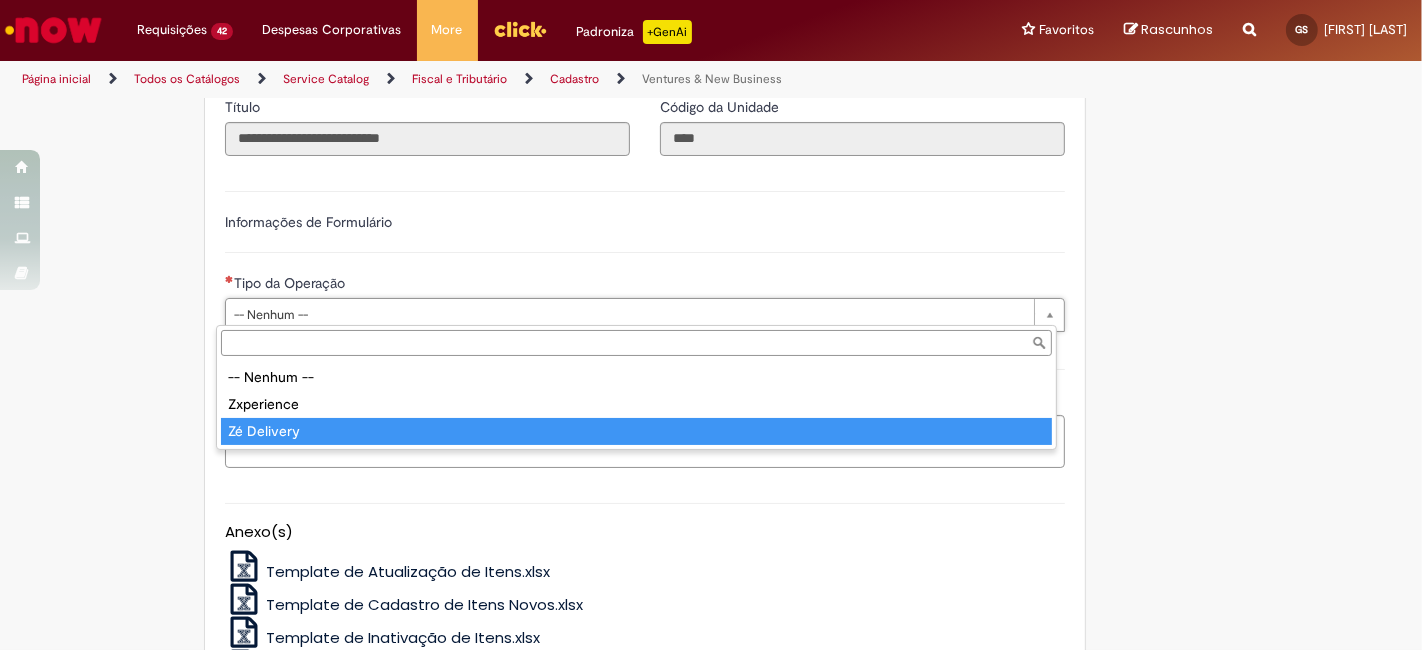 type on "**********" 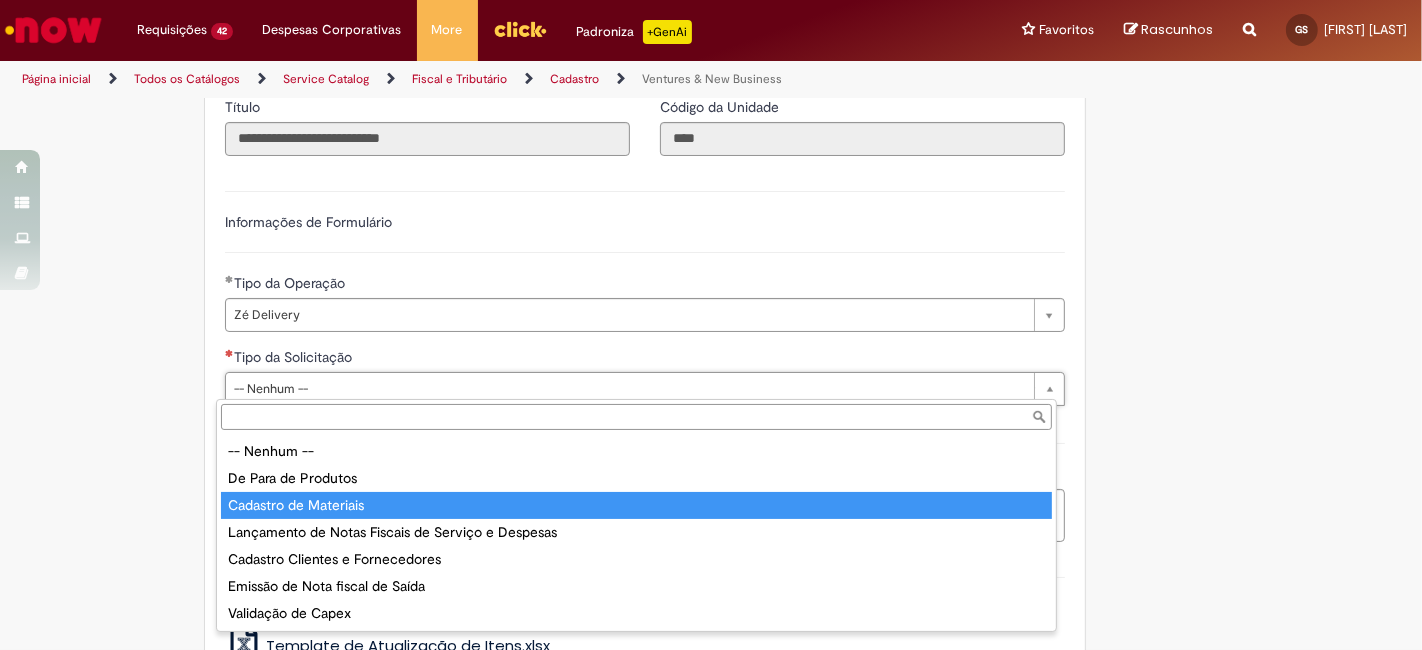 type on "**********" 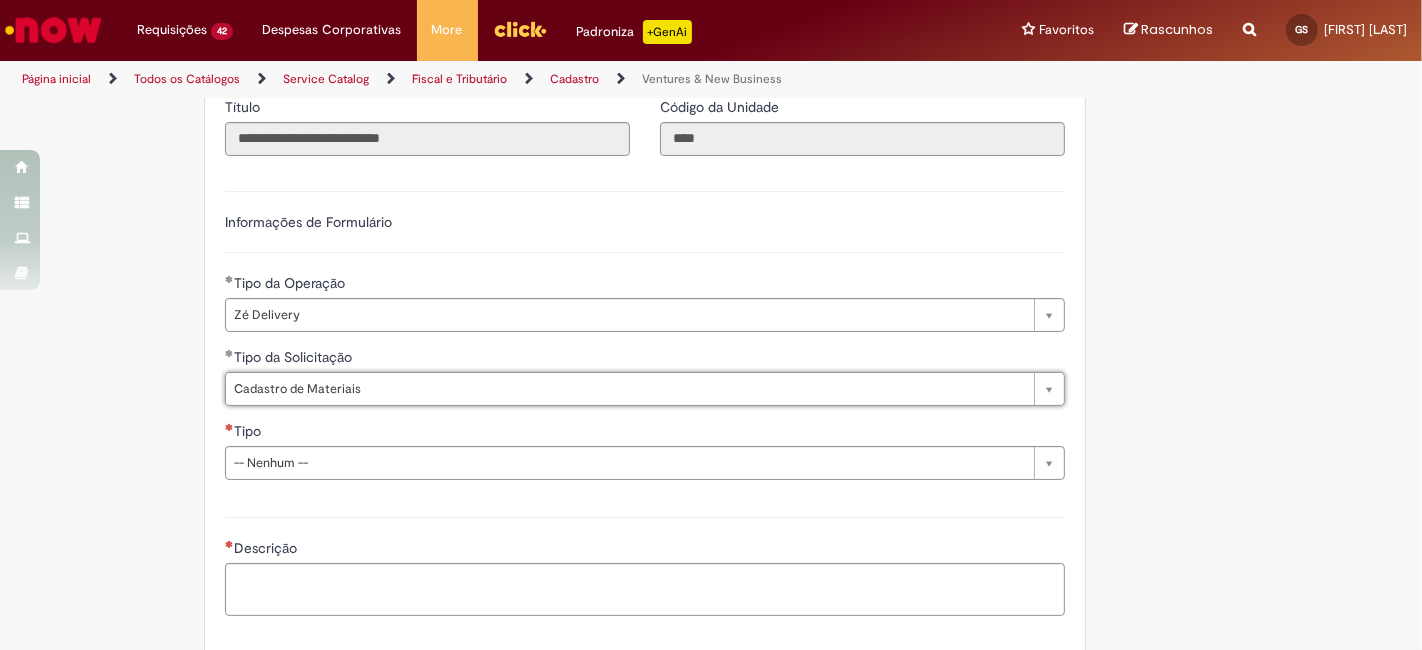 drag, startPoint x: 407, startPoint y: 391, endPoint x: 402, endPoint y: 418, distance: 27.45906 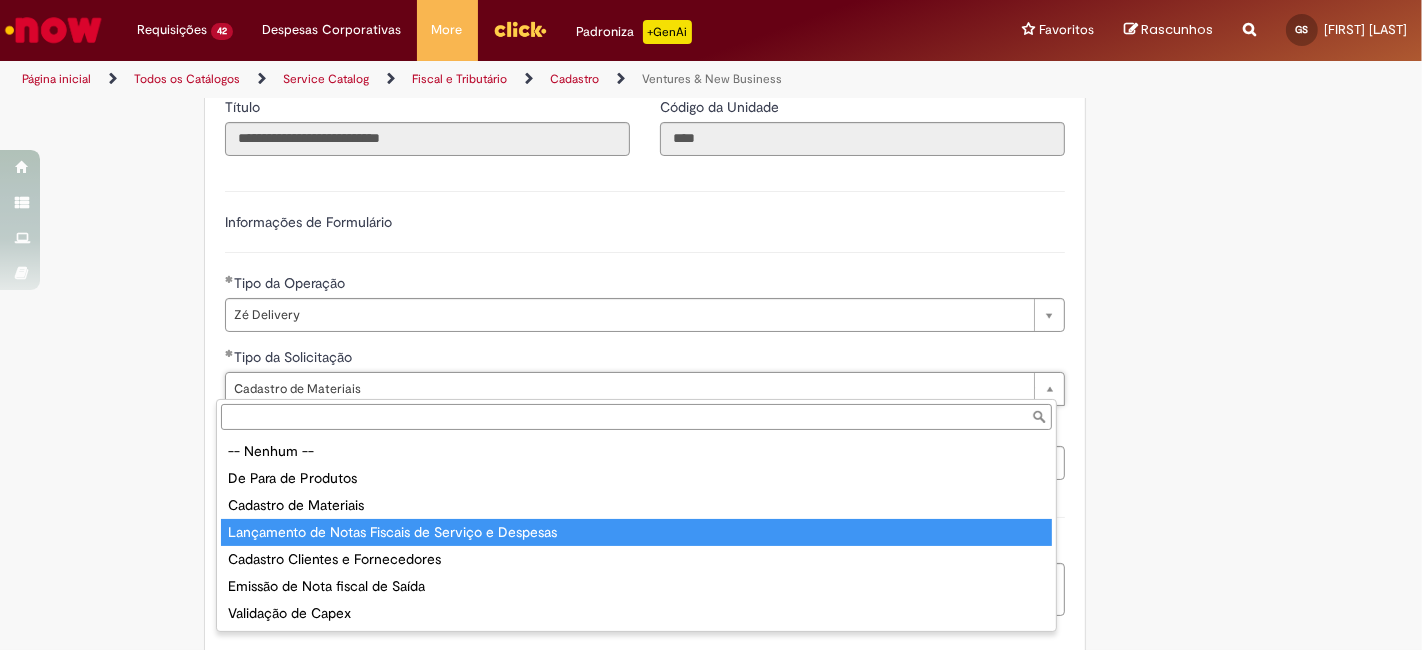 type on "**********" 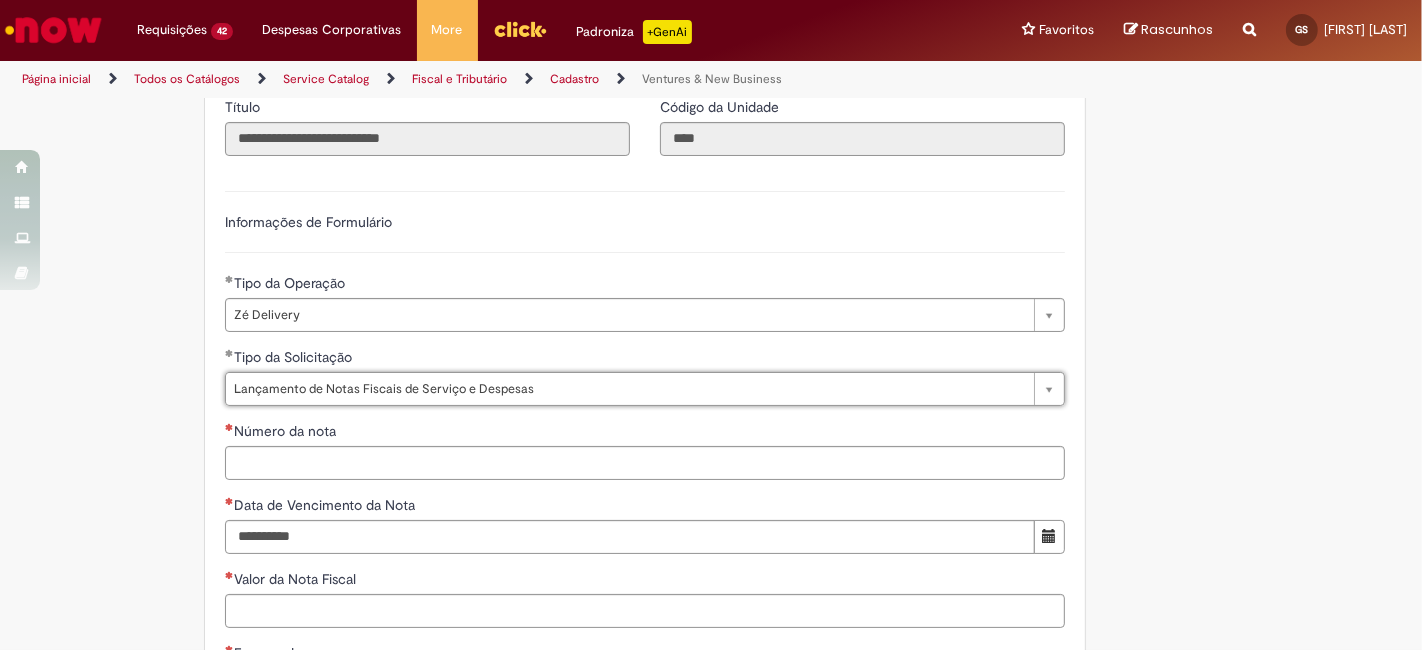 scroll, scrollTop: 0, scrollLeft: 135, axis: horizontal 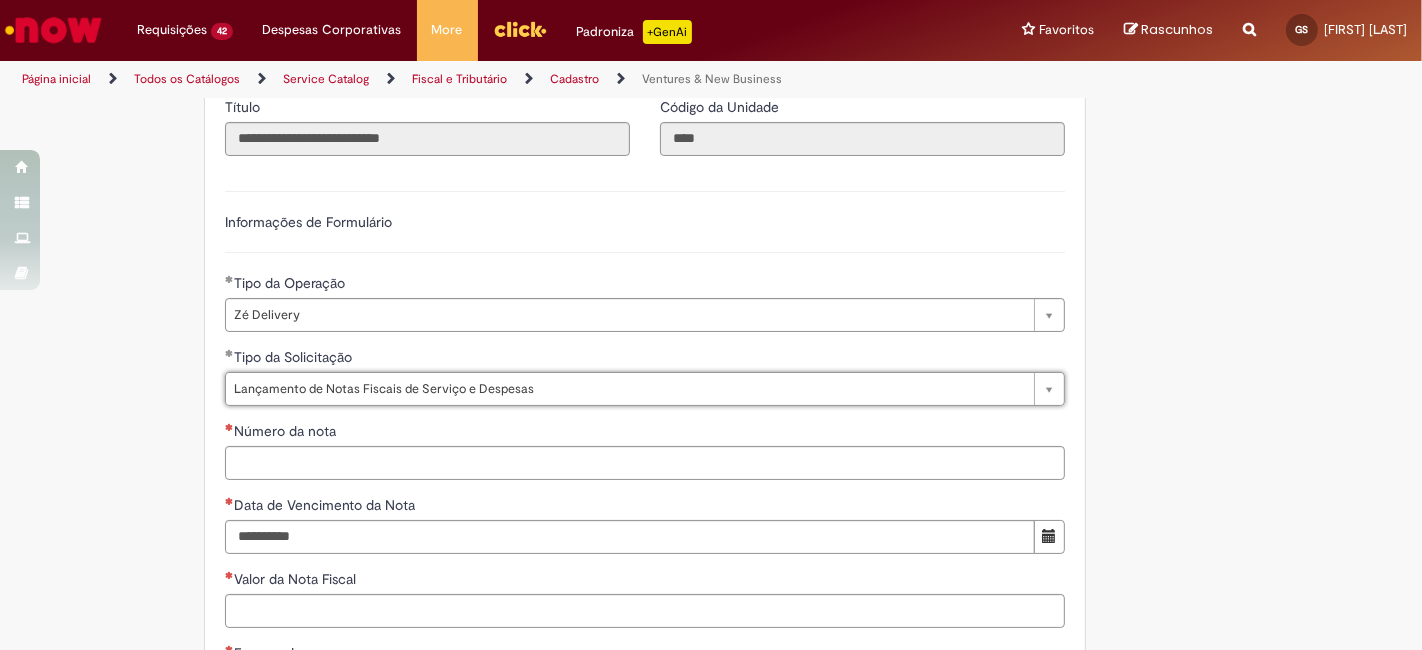 drag, startPoint x: 415, startPoint y: 503, endPoint x: 415, endPoint y: 475, distance: 28 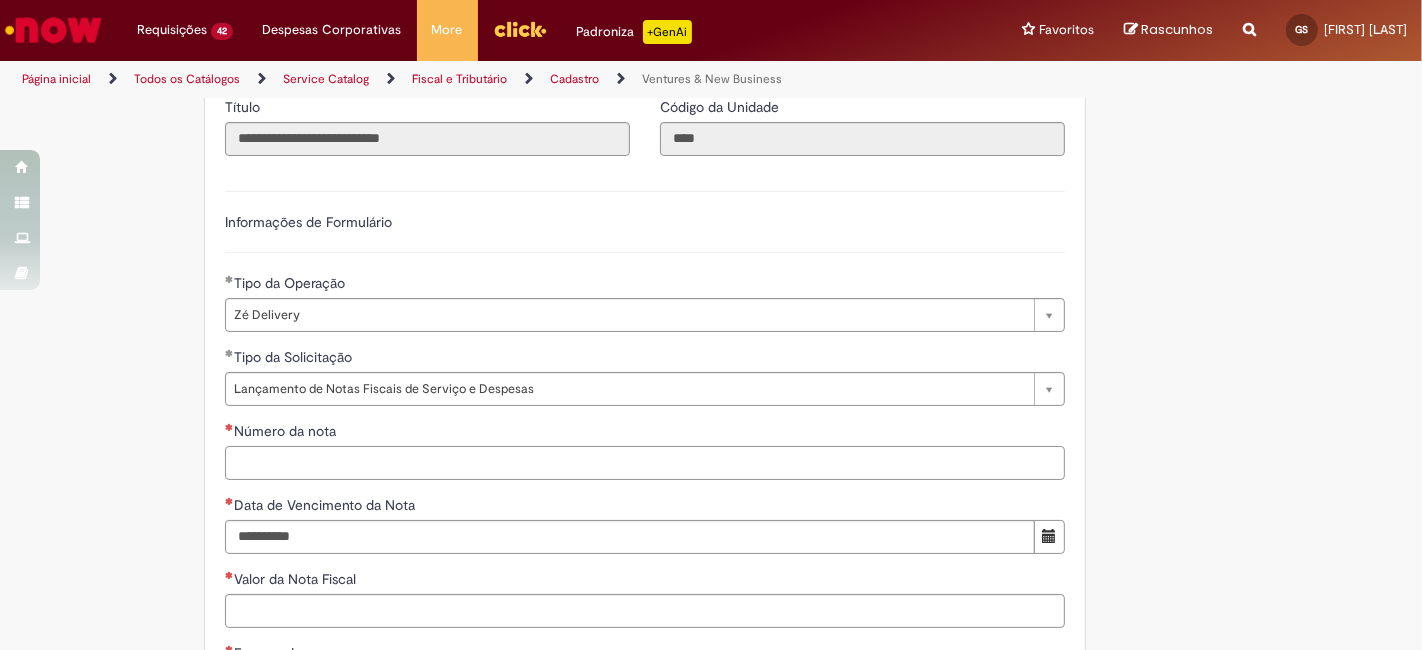 click on "Número da nota" at bounding box center [645, 463] 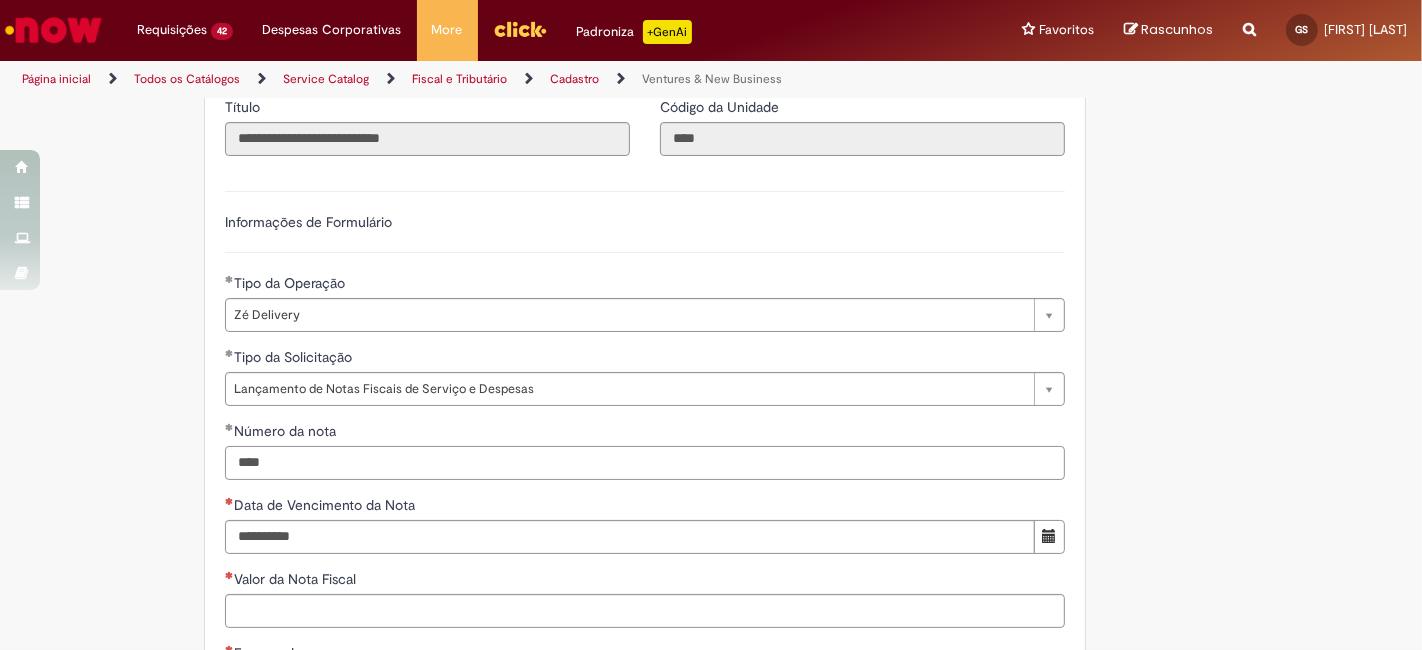 type on "****" 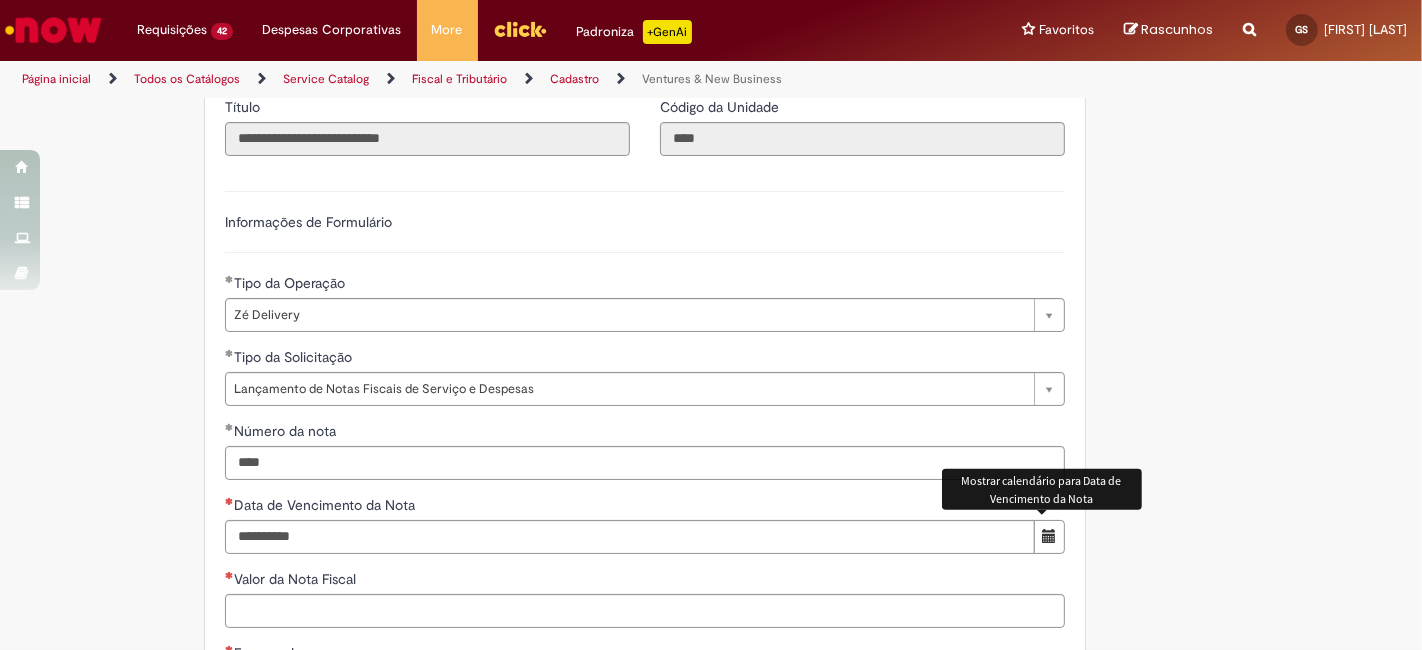 click at bounding box center (1049, 537) 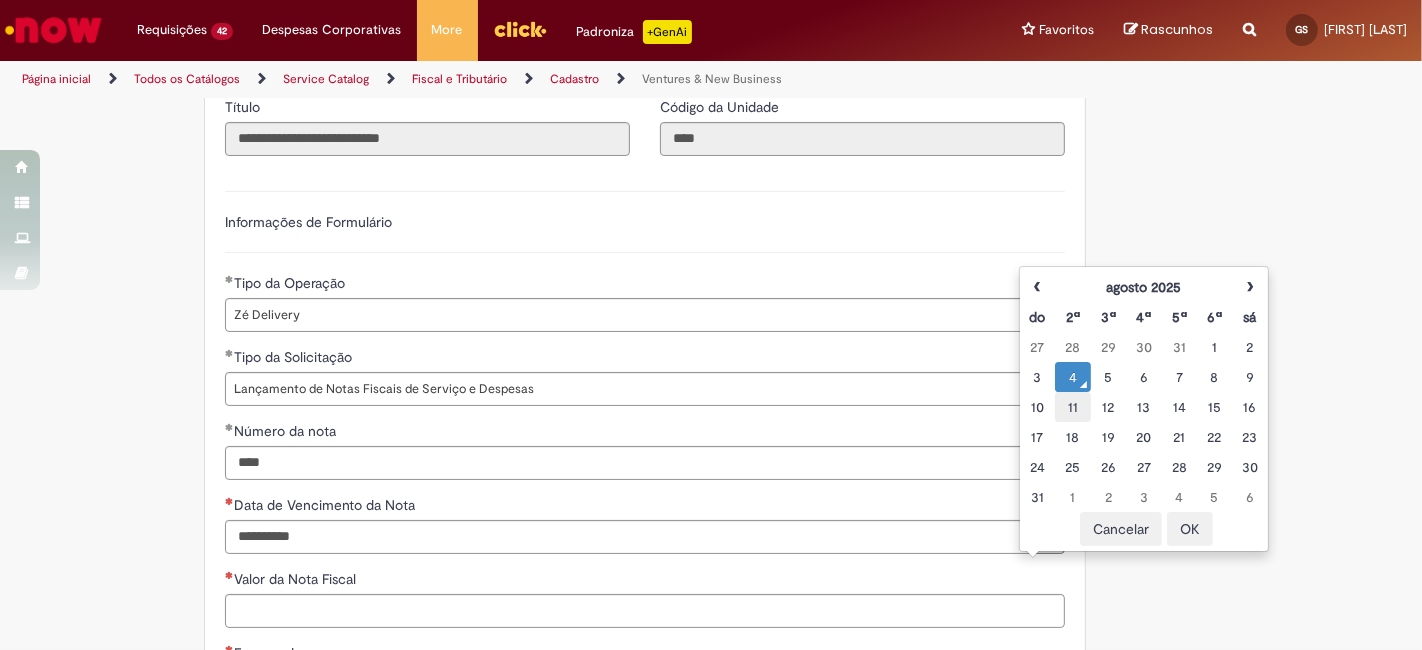 click on "11" at bounding box center (1072, 407) 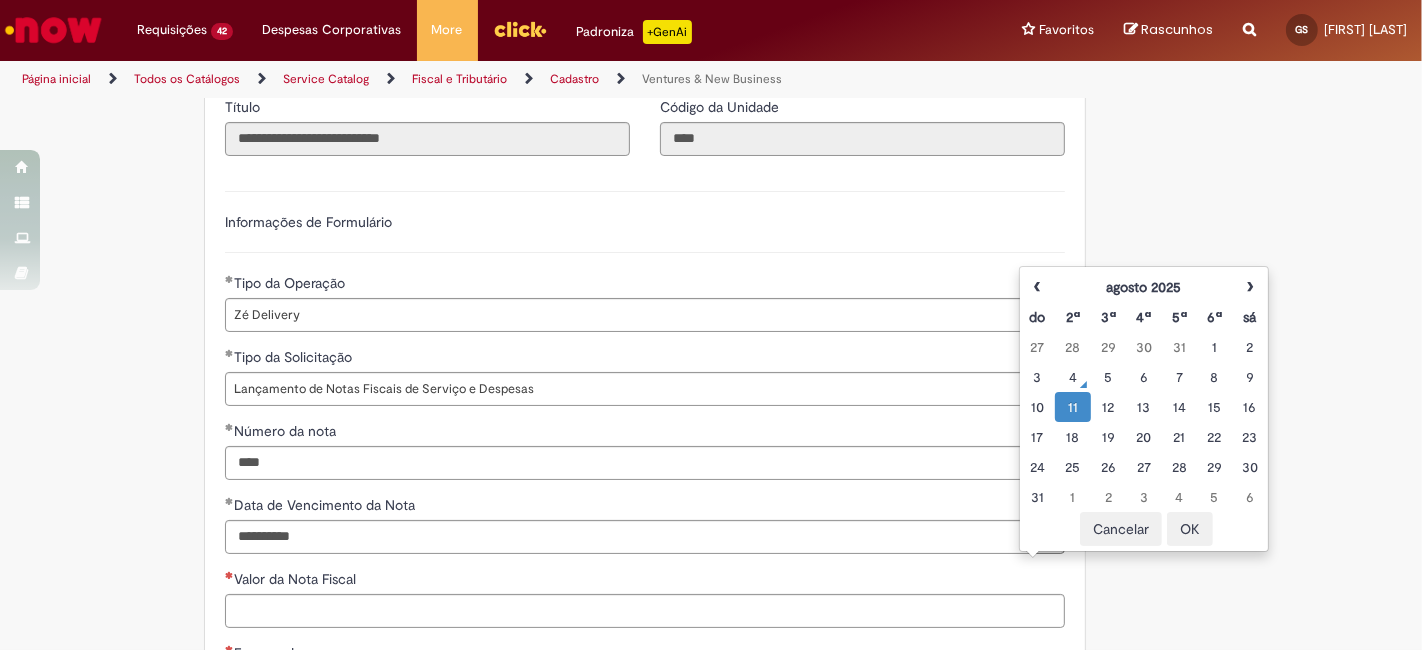 click on "OK" at bounding box center [1190, 529] 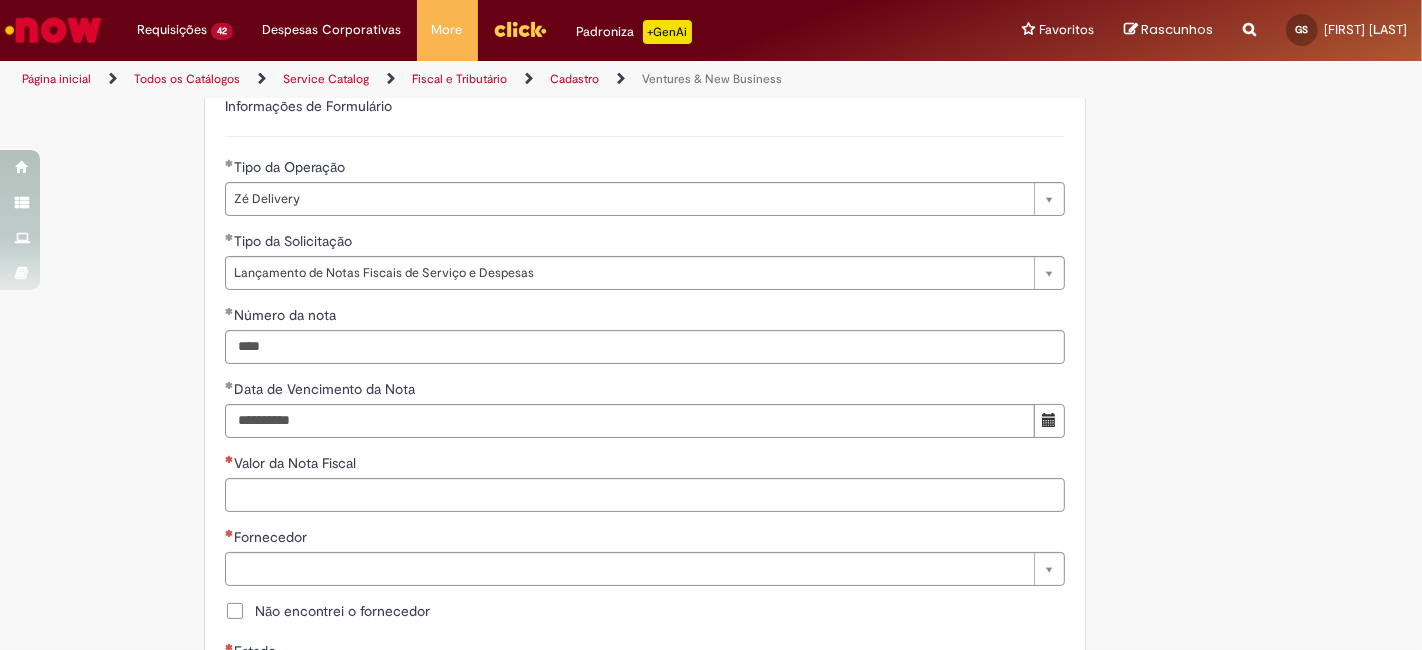 scroll, scrollTop: 666, scrollLeft: 0, axis: vertical 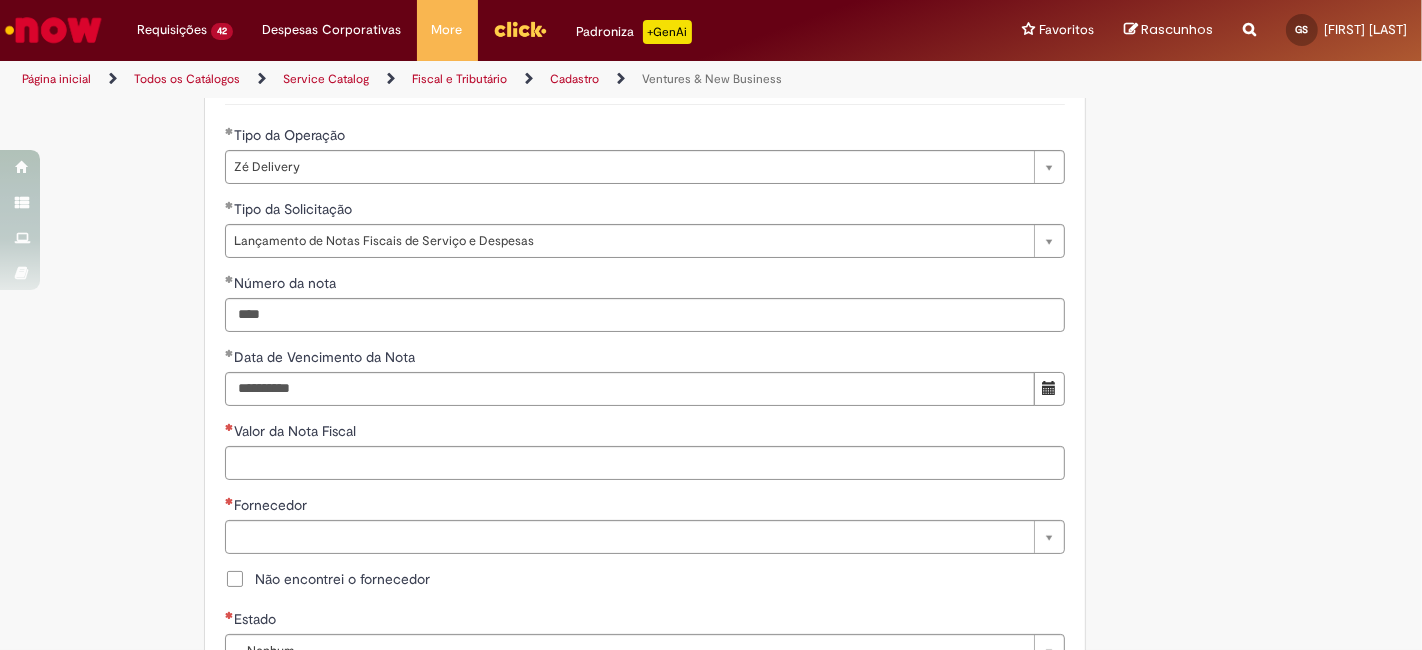 type 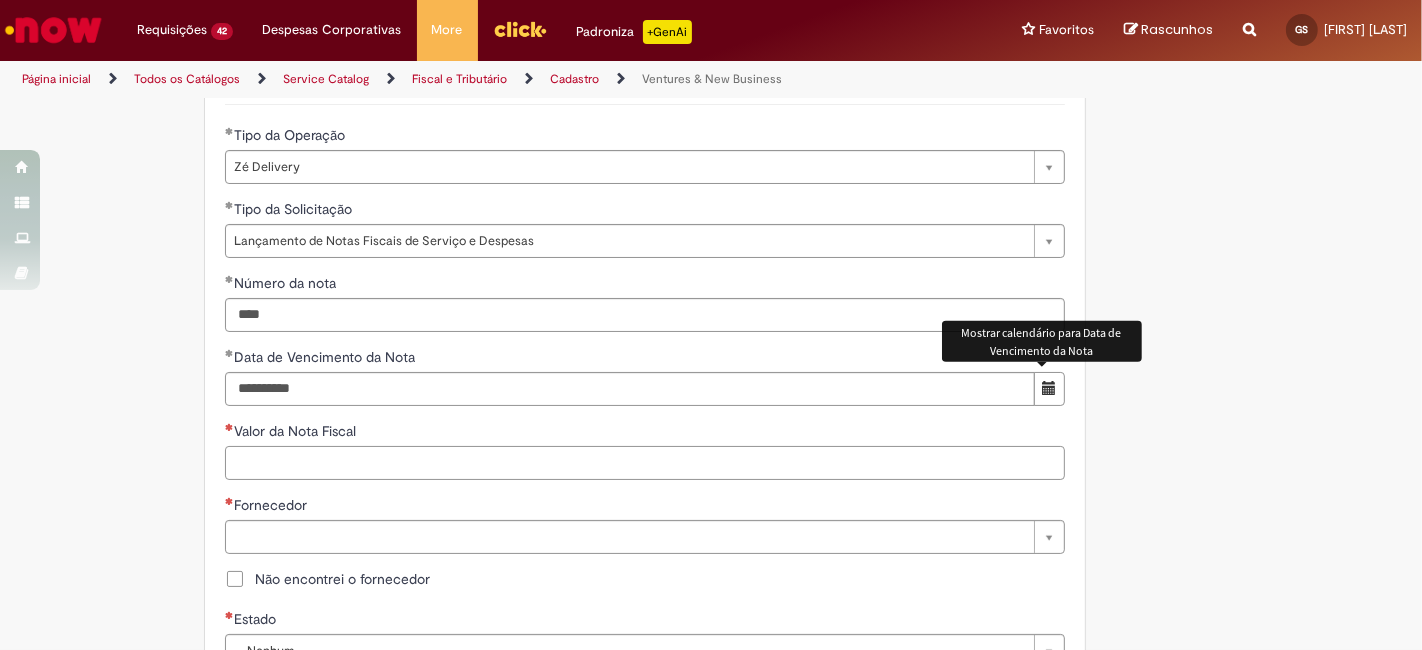 click on "Valor da Nota Fiscal" at bounding box center [645, 463] 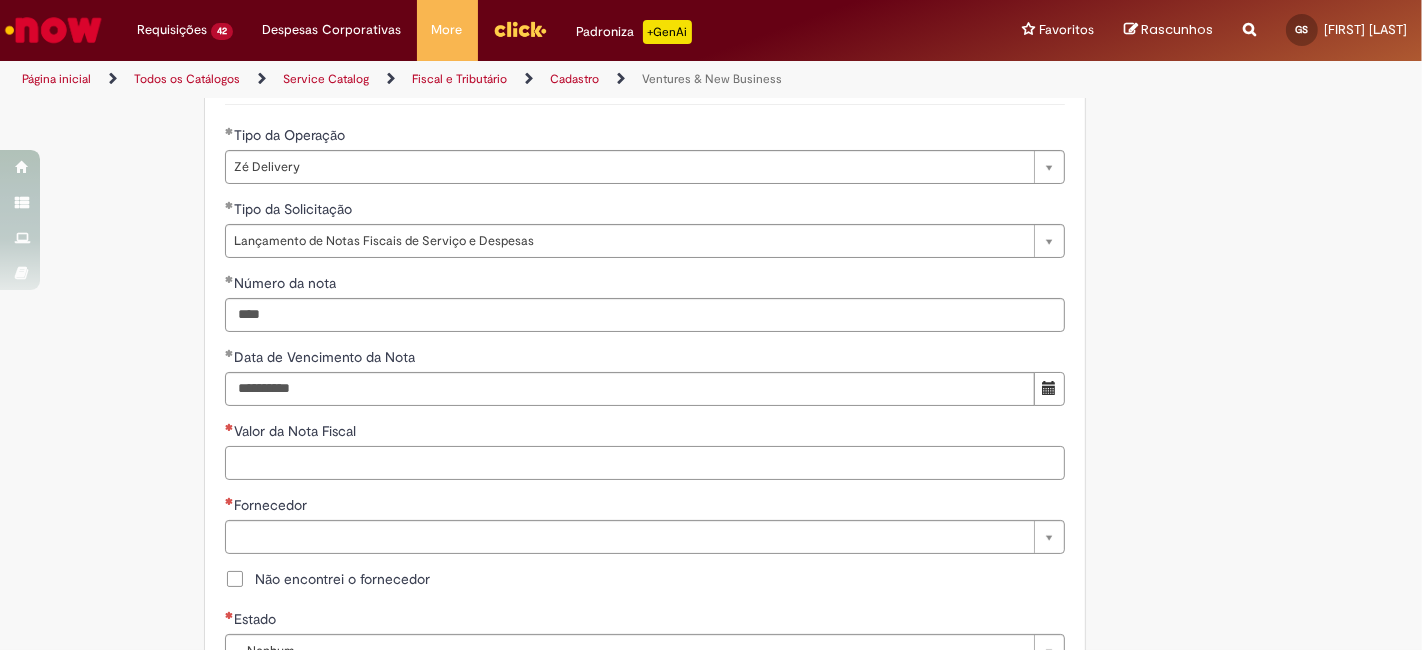 paste on "******" 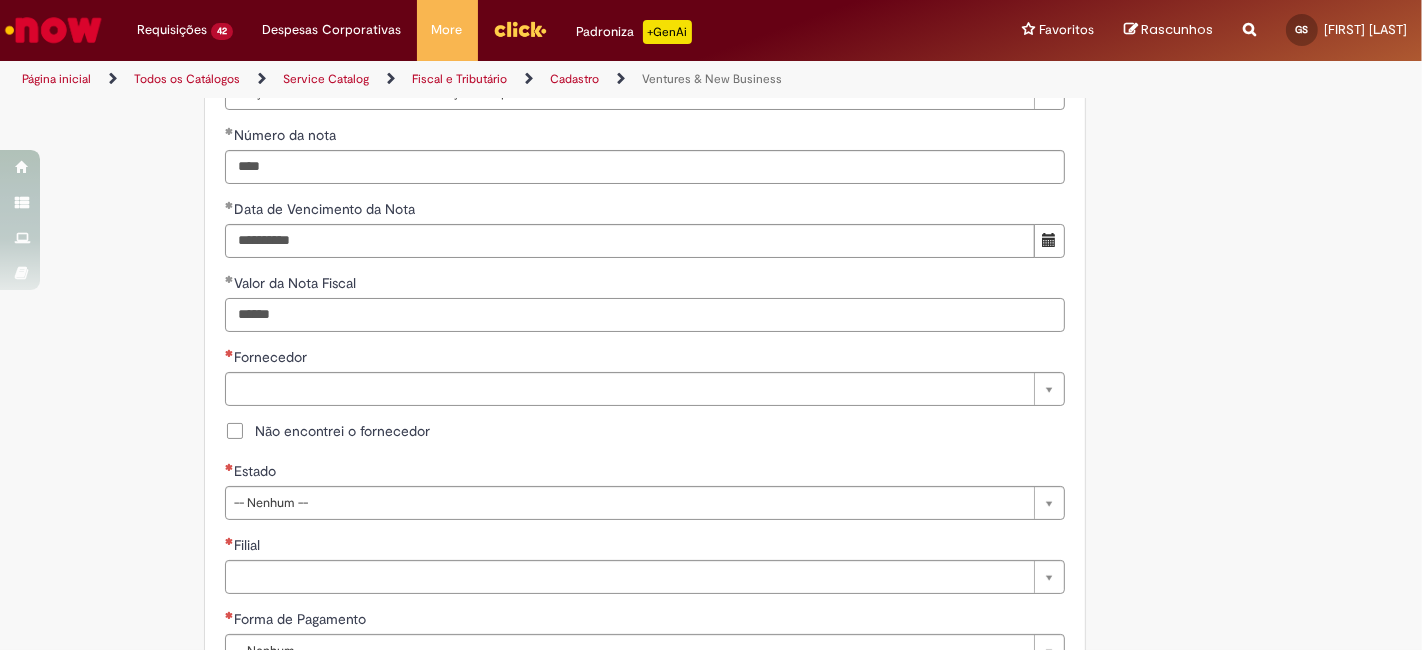 scroll, scrollTop: 814, scrollLeft: 0, axis: vertical 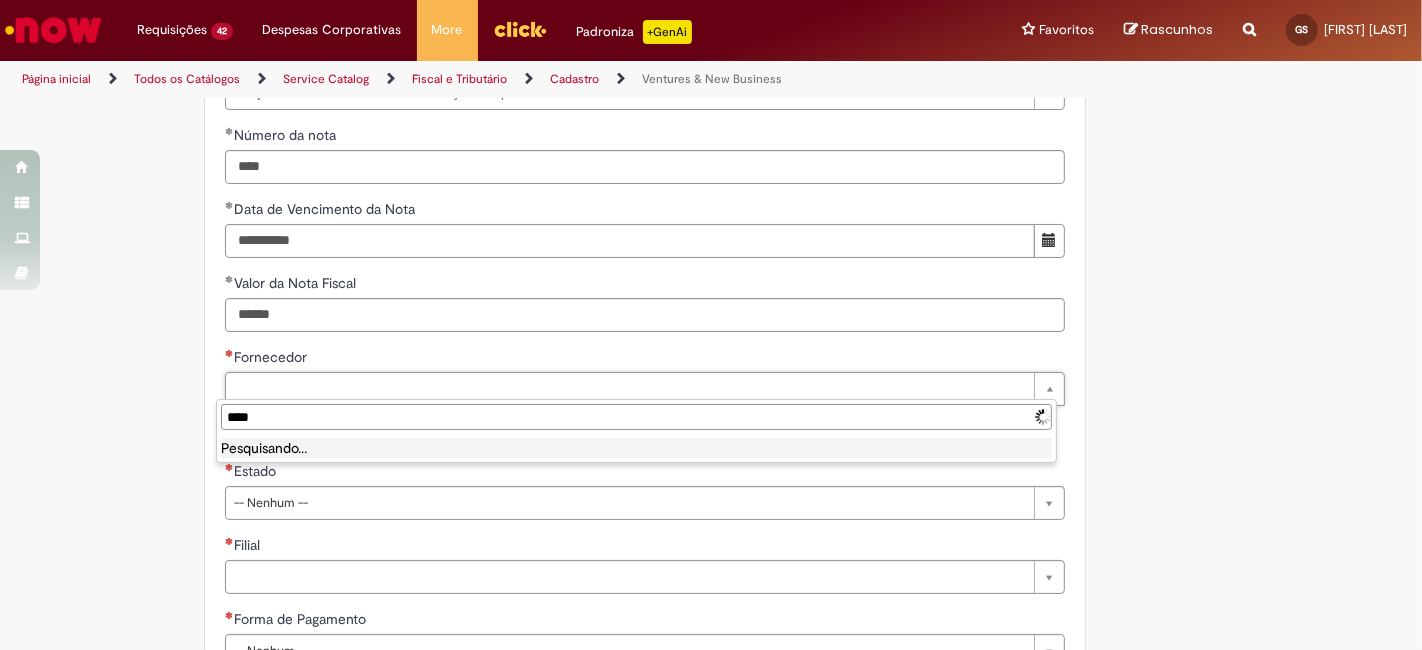 type on "*****" 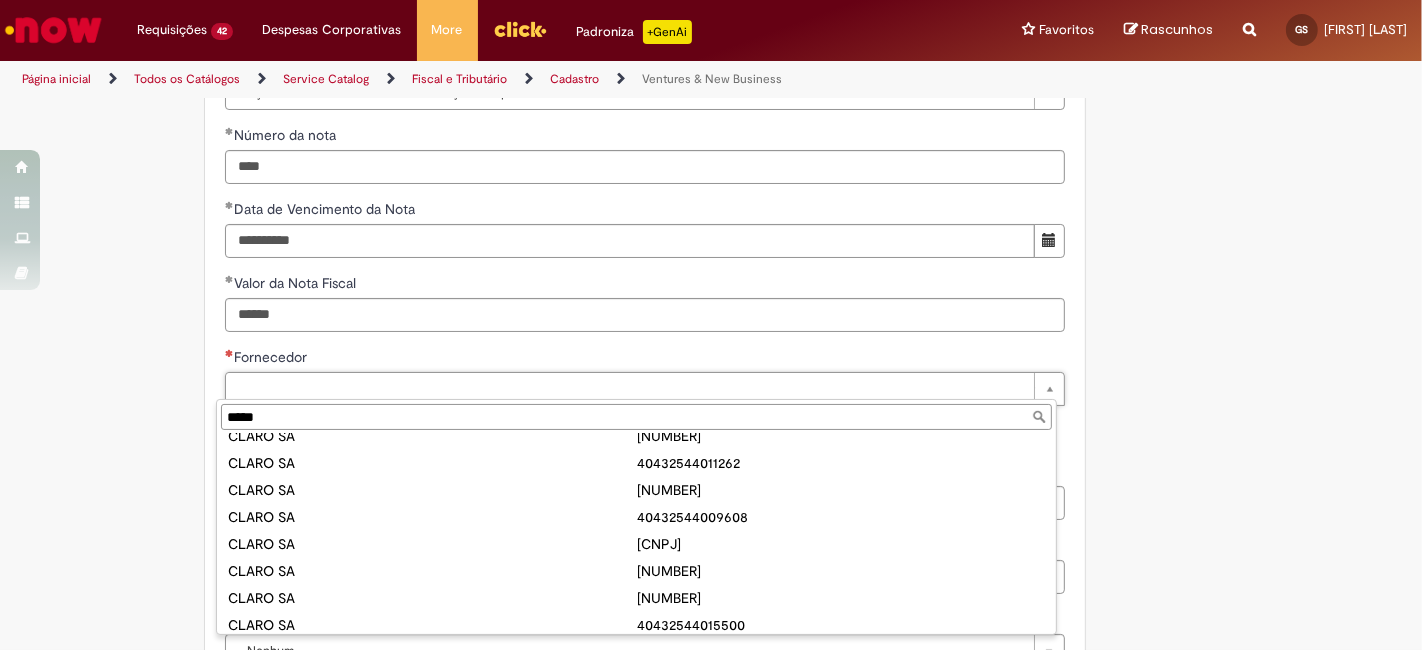 scroll, scrollTop: 582, scrollLeft: 0, axis: vertical 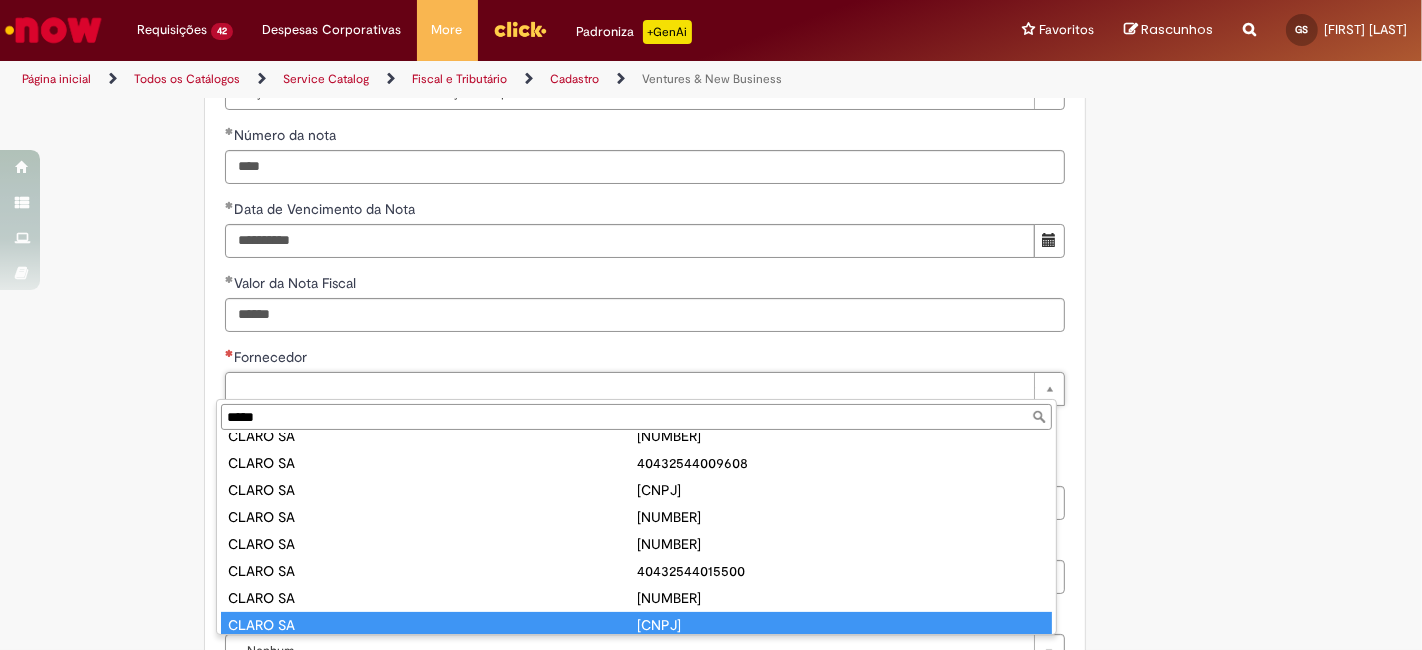 type on "********" 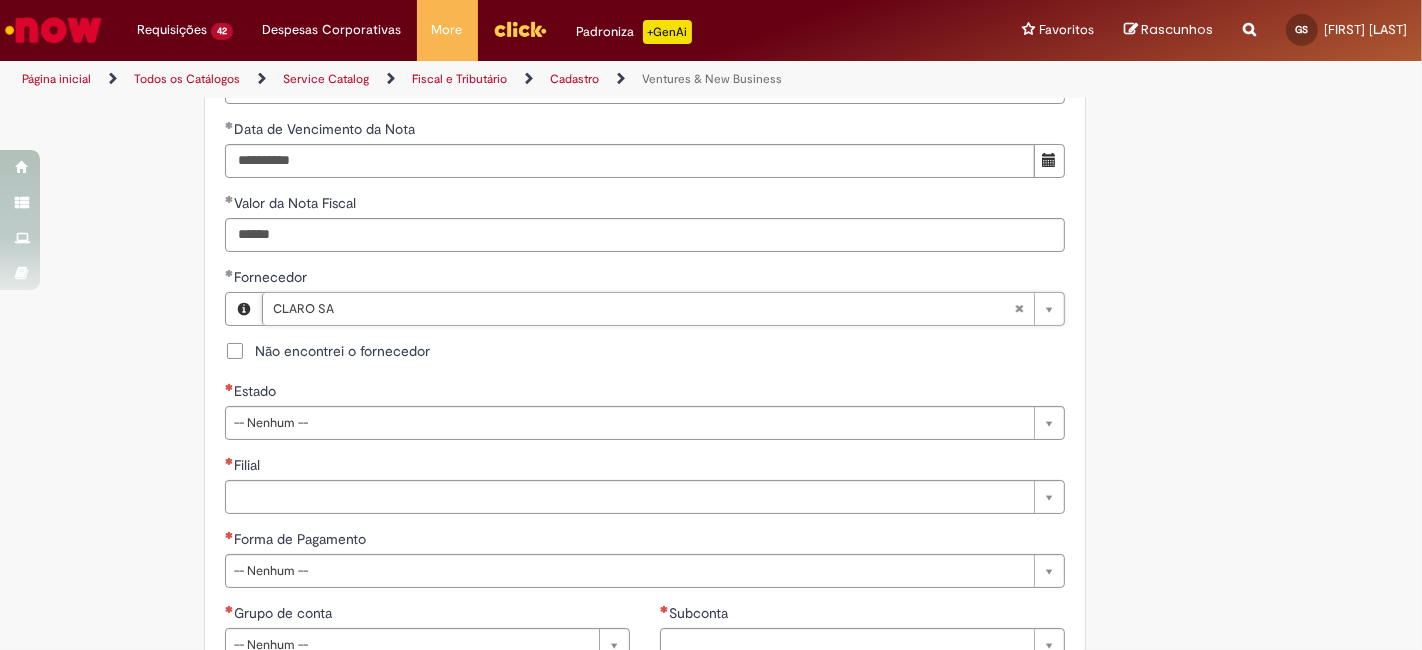 scroll, scrollTop: 1037, scrollLeft: 0, axis: vertical 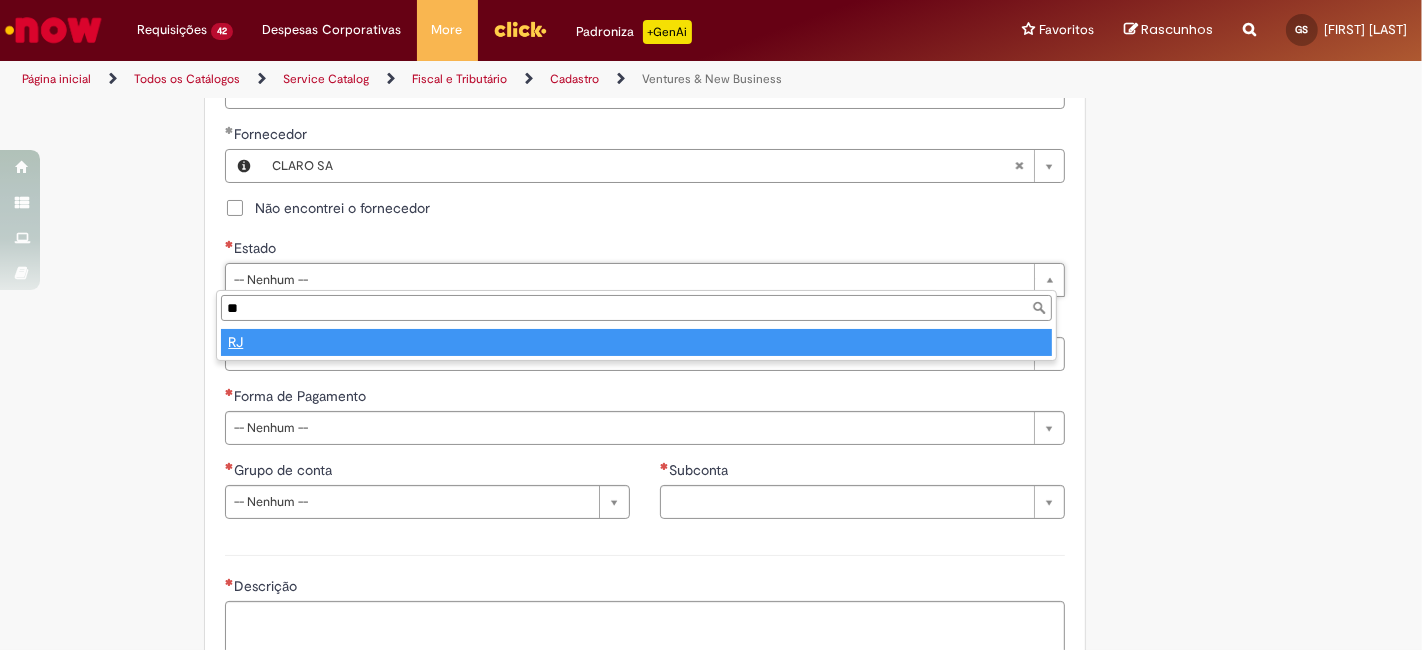 type on "**" 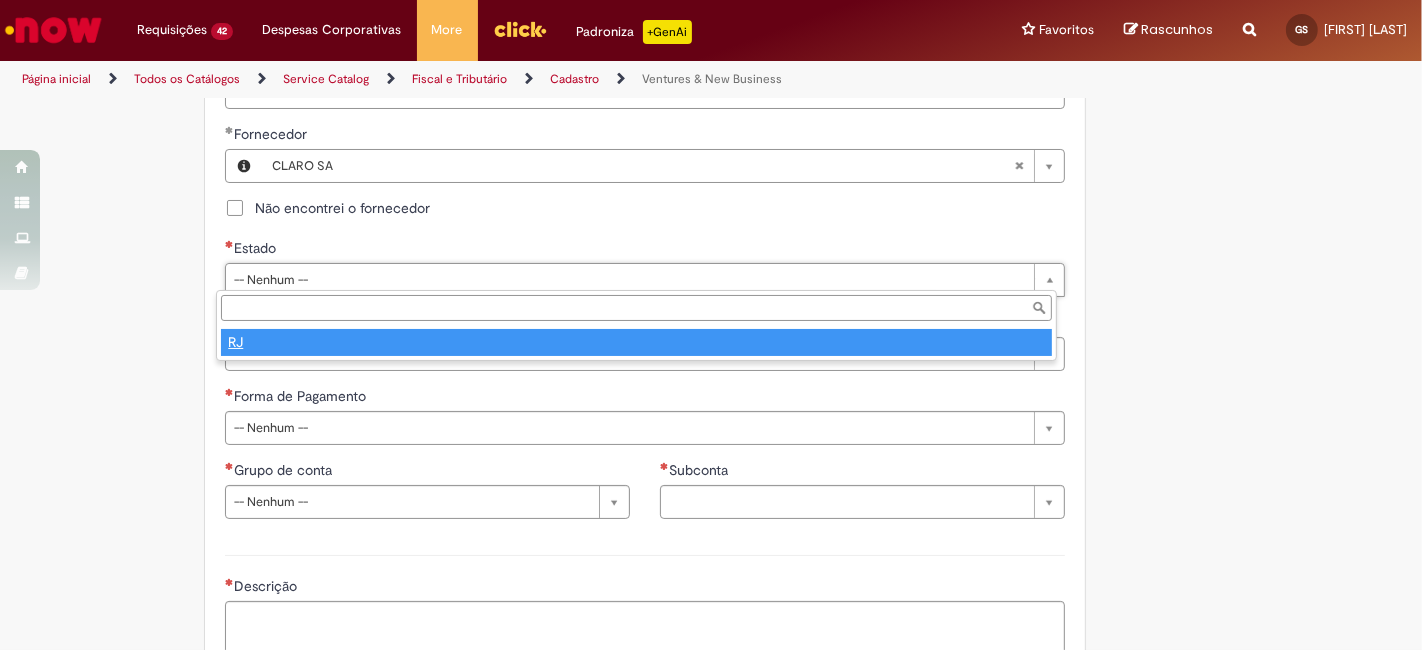 select 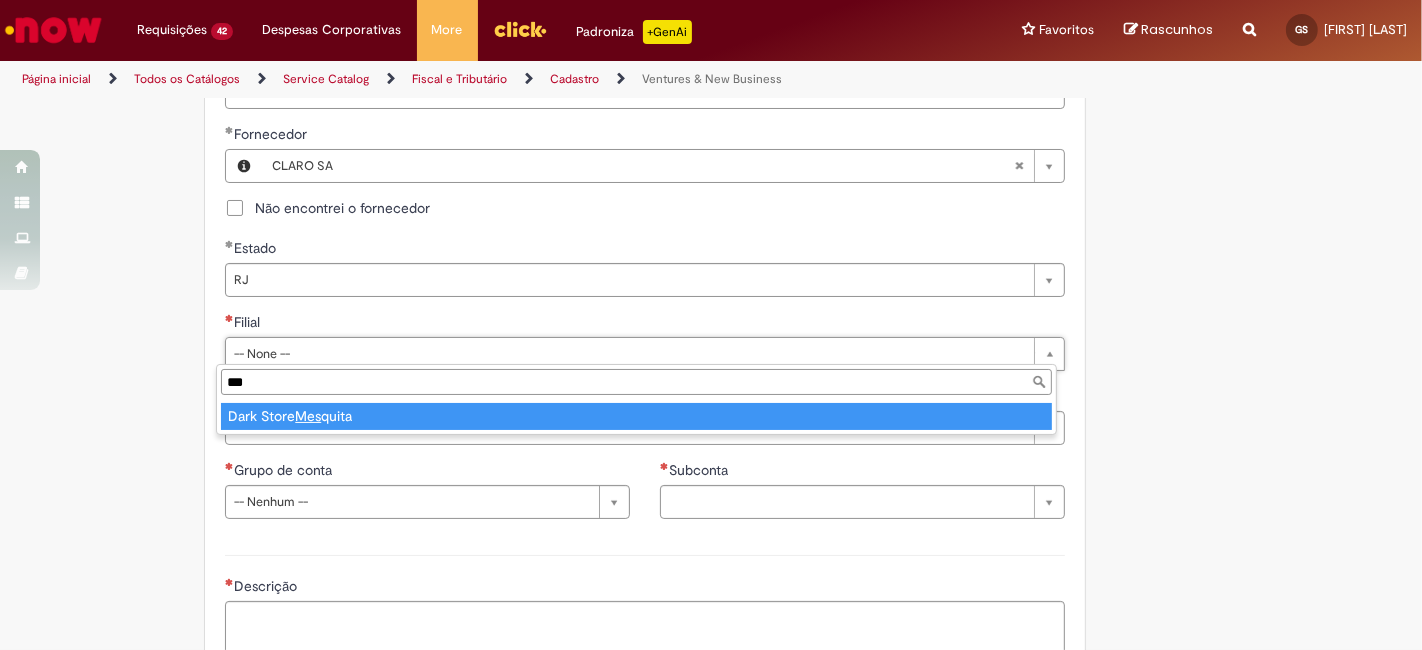 type on "***" 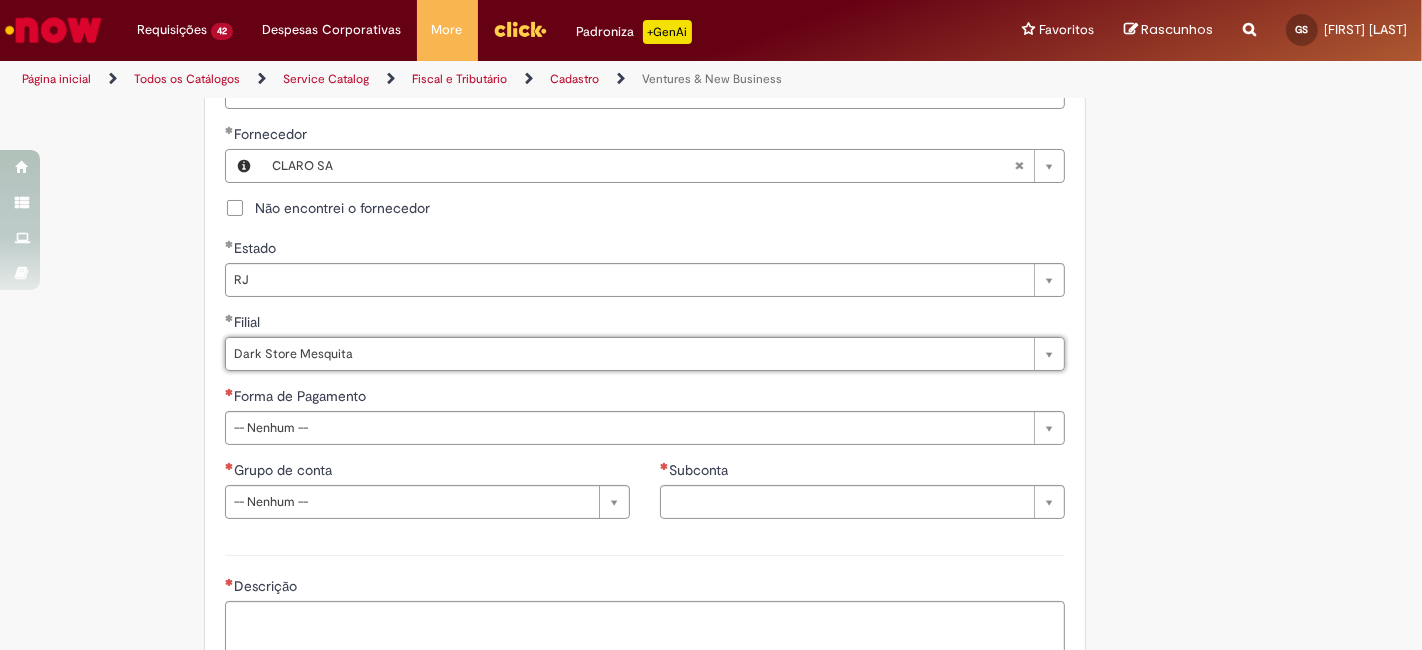 scroll, scrollTop: 1111, scrollLeft: 0, axis: vertical 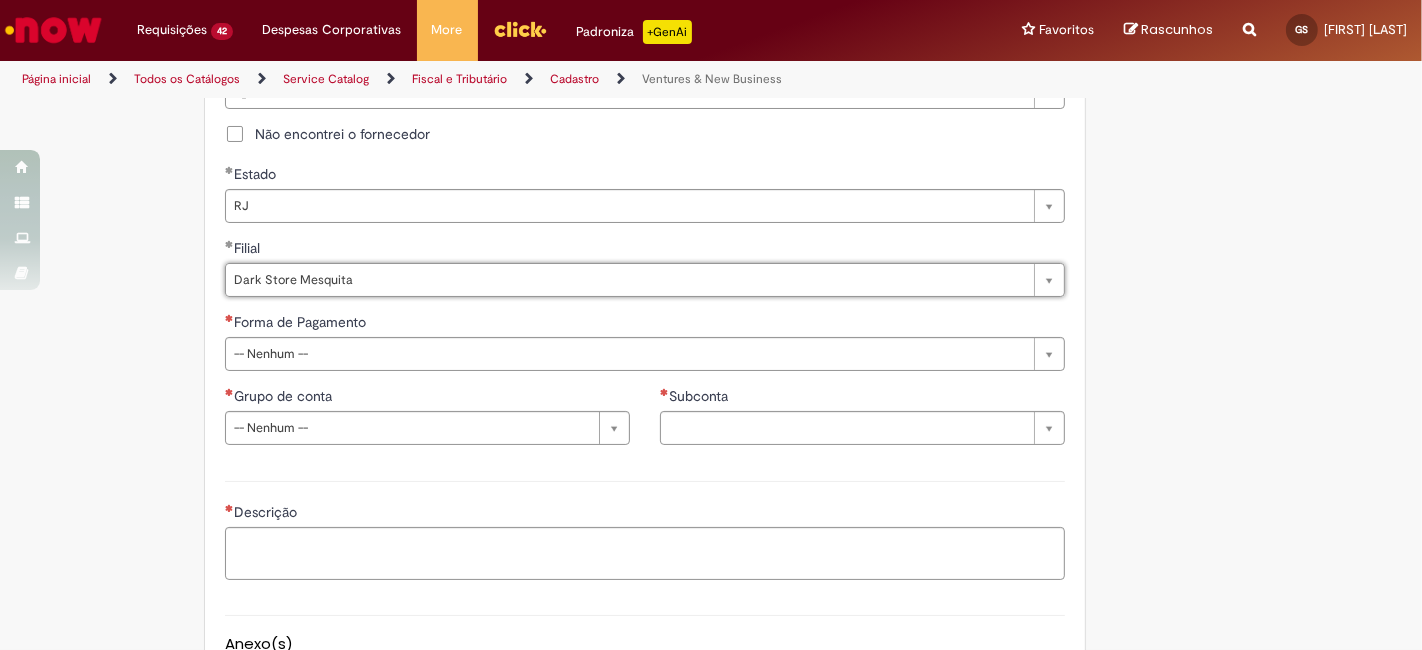 click on "**********" at bounding box center (645, 107) 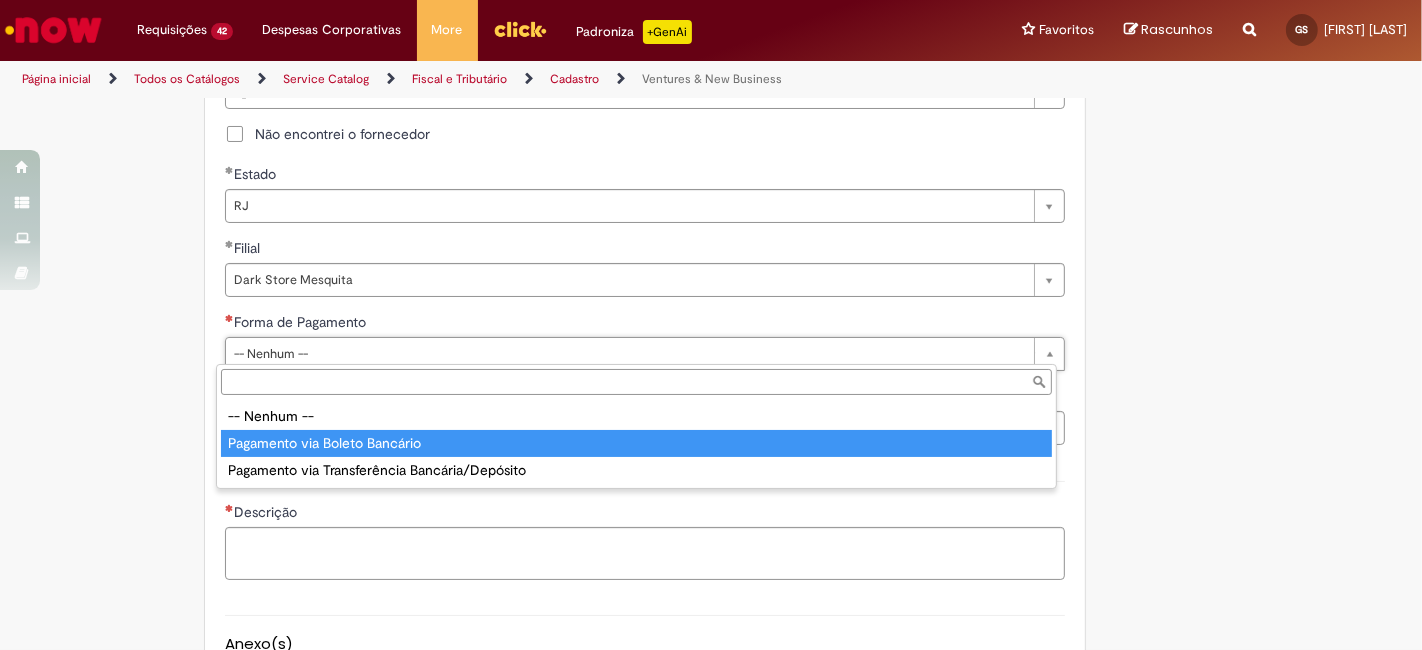 type on "**********" 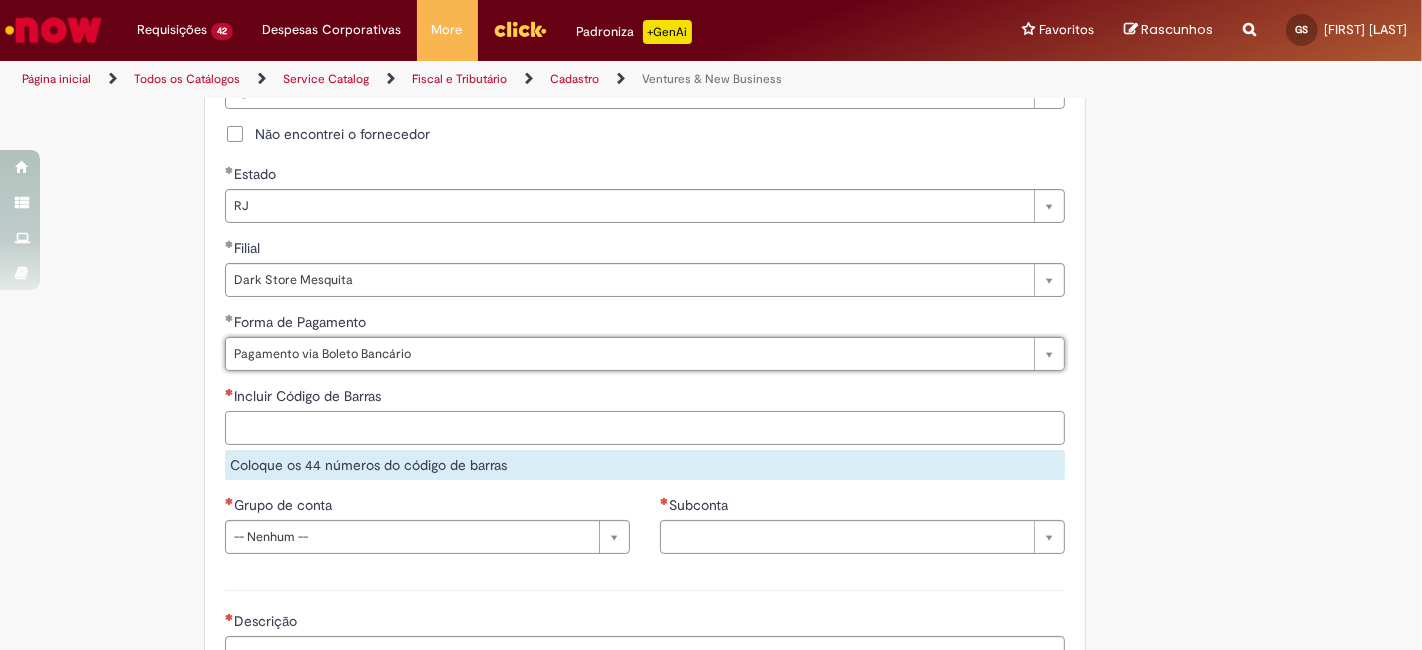 click on "Incluir Código de Barras" at bounding box center (645, 428) 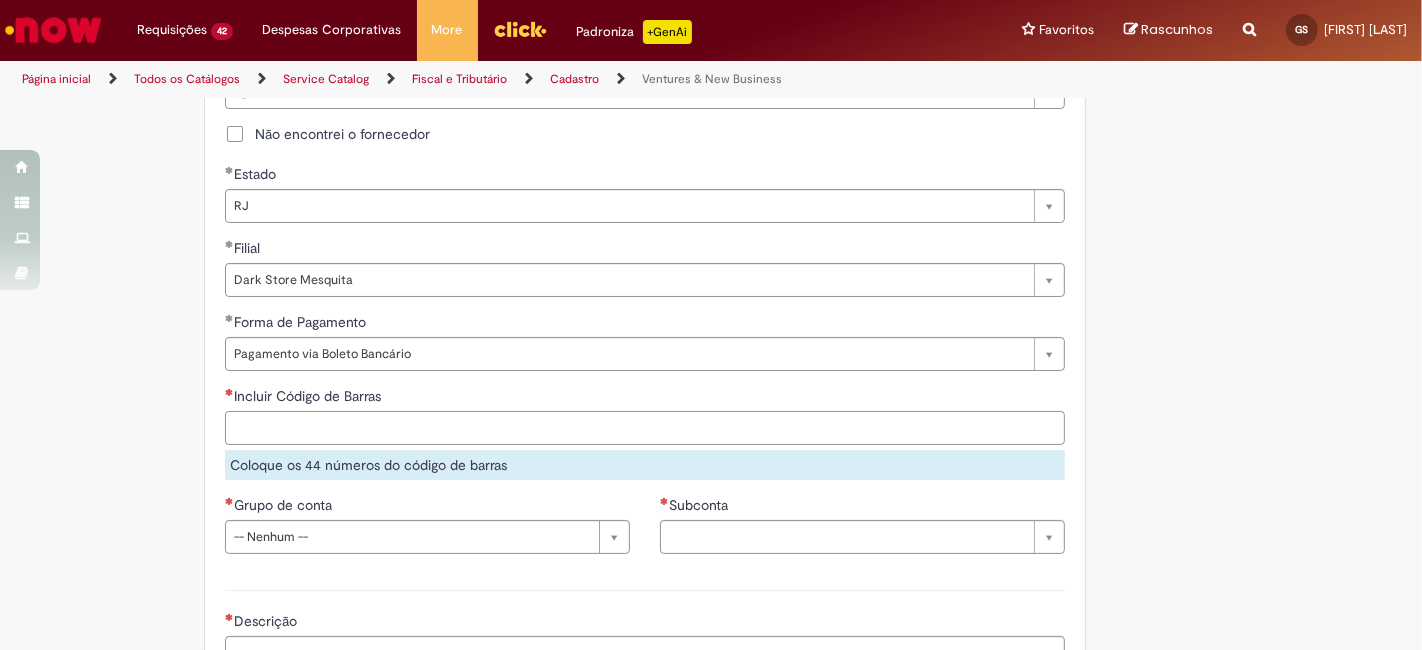 paste on "**********" 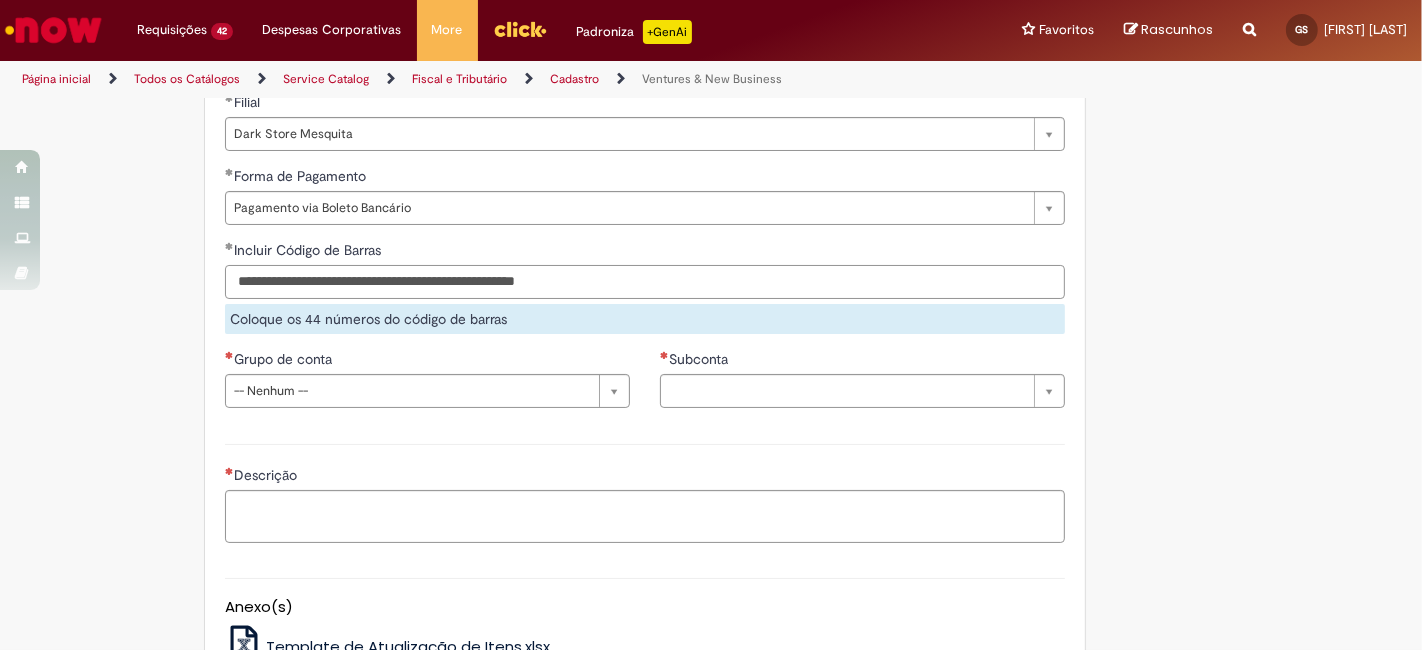 scroll, scrollTop: 1259, scrollLeft: 0, axis: vertical 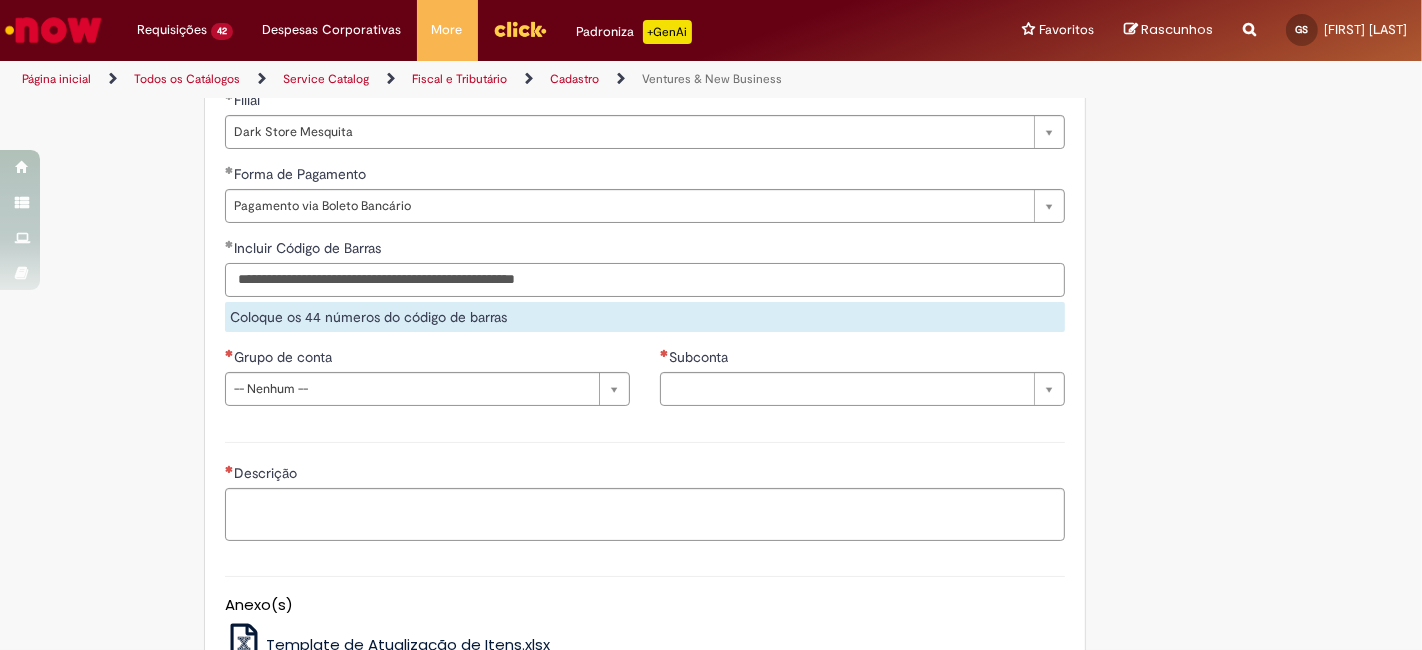 type on "**********" 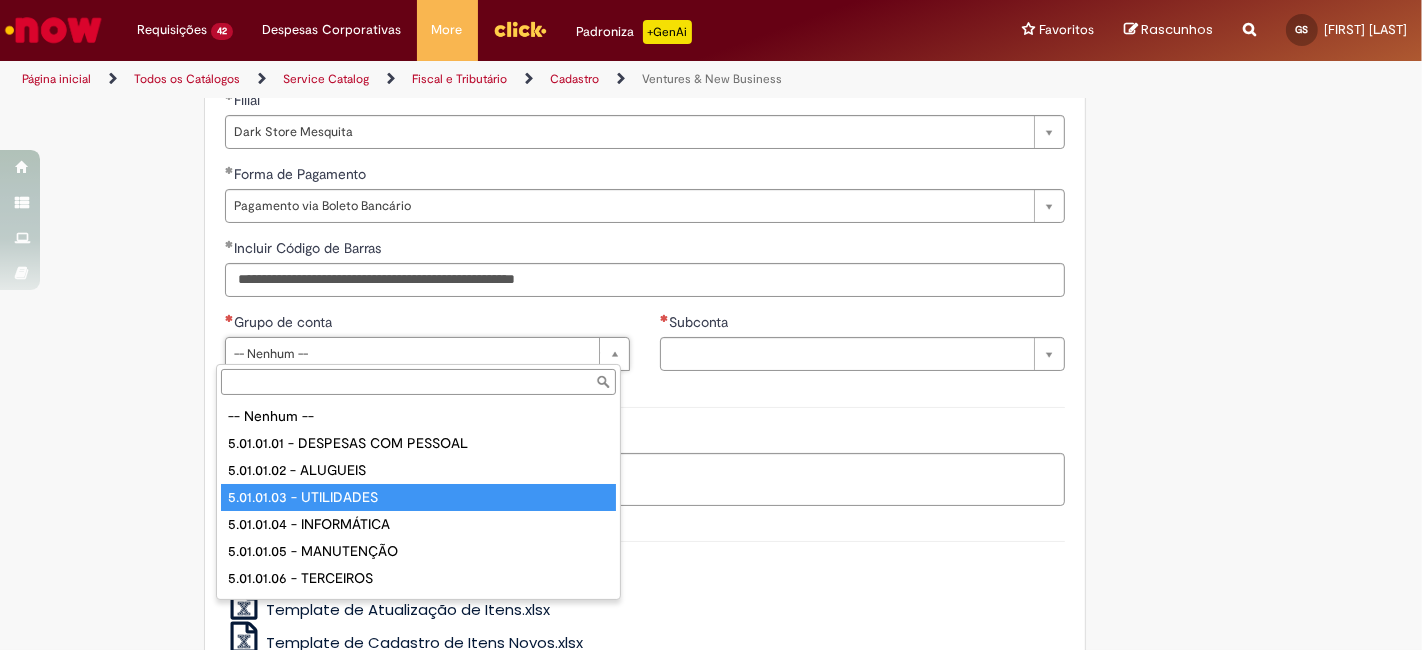 type on "**********" 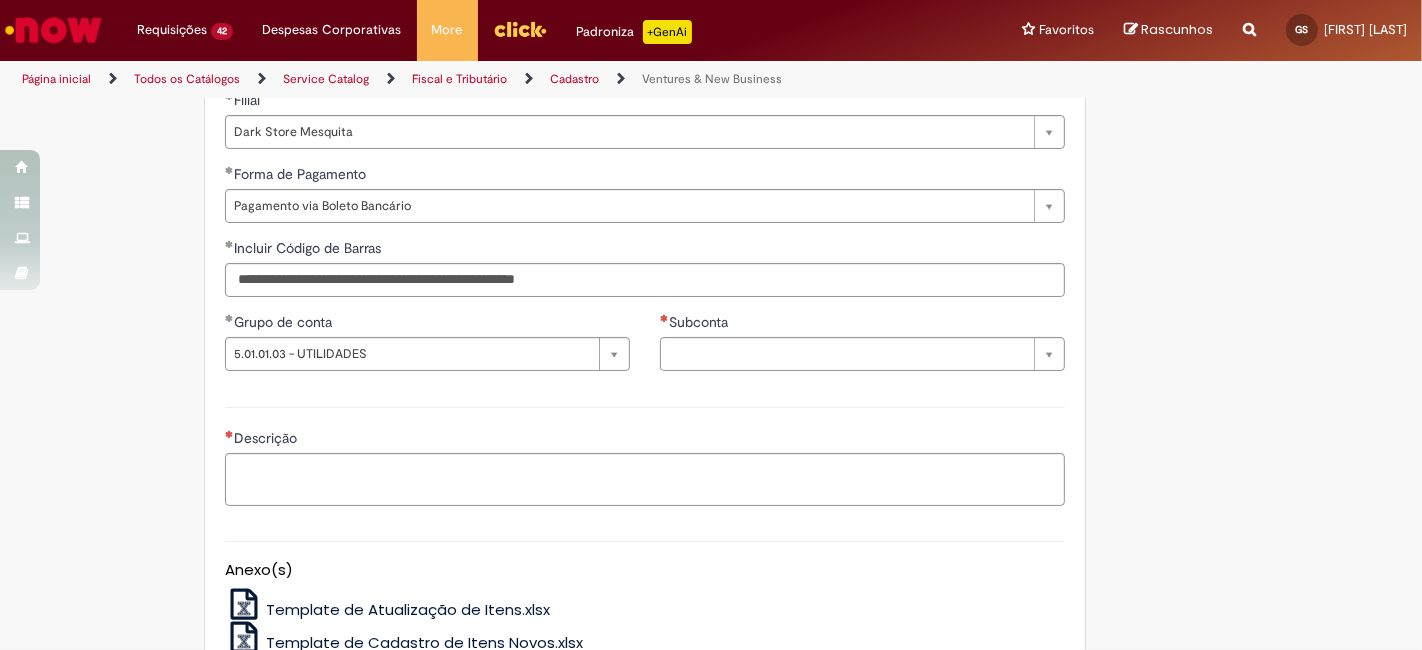 click on "Subconta" at bounding box center [862, 324] 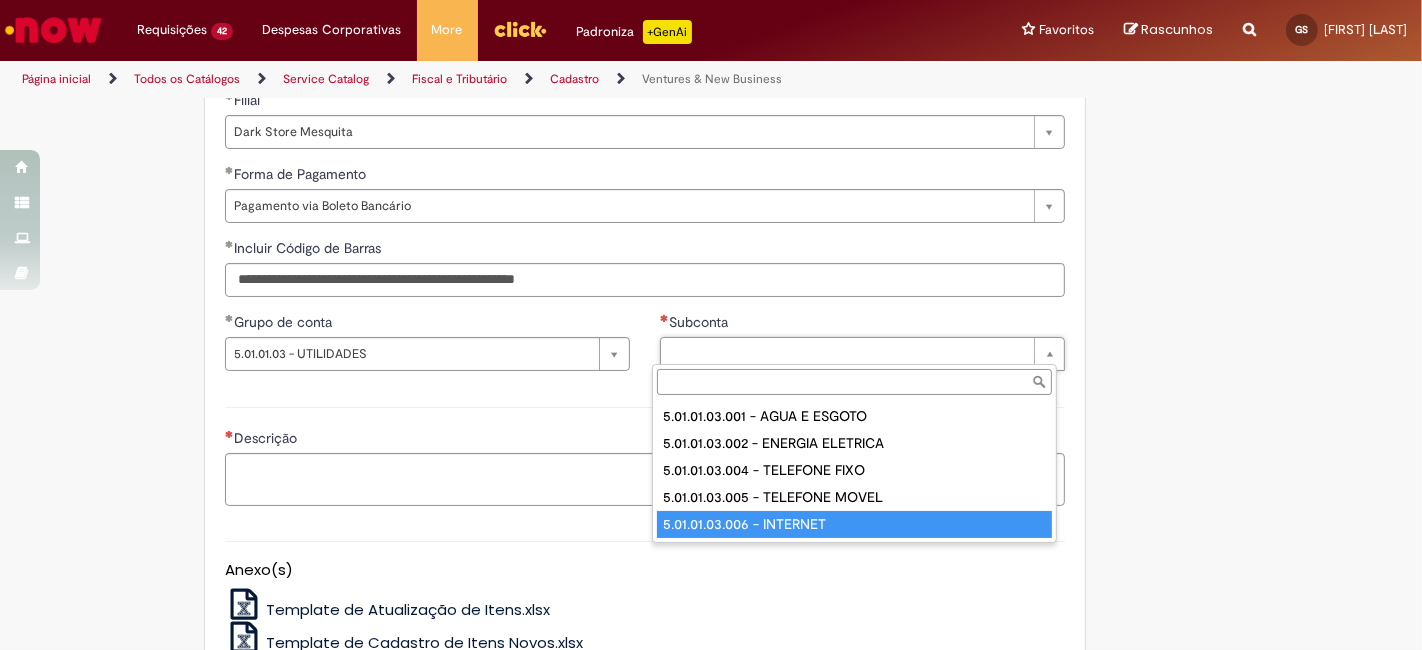 type on "**********" 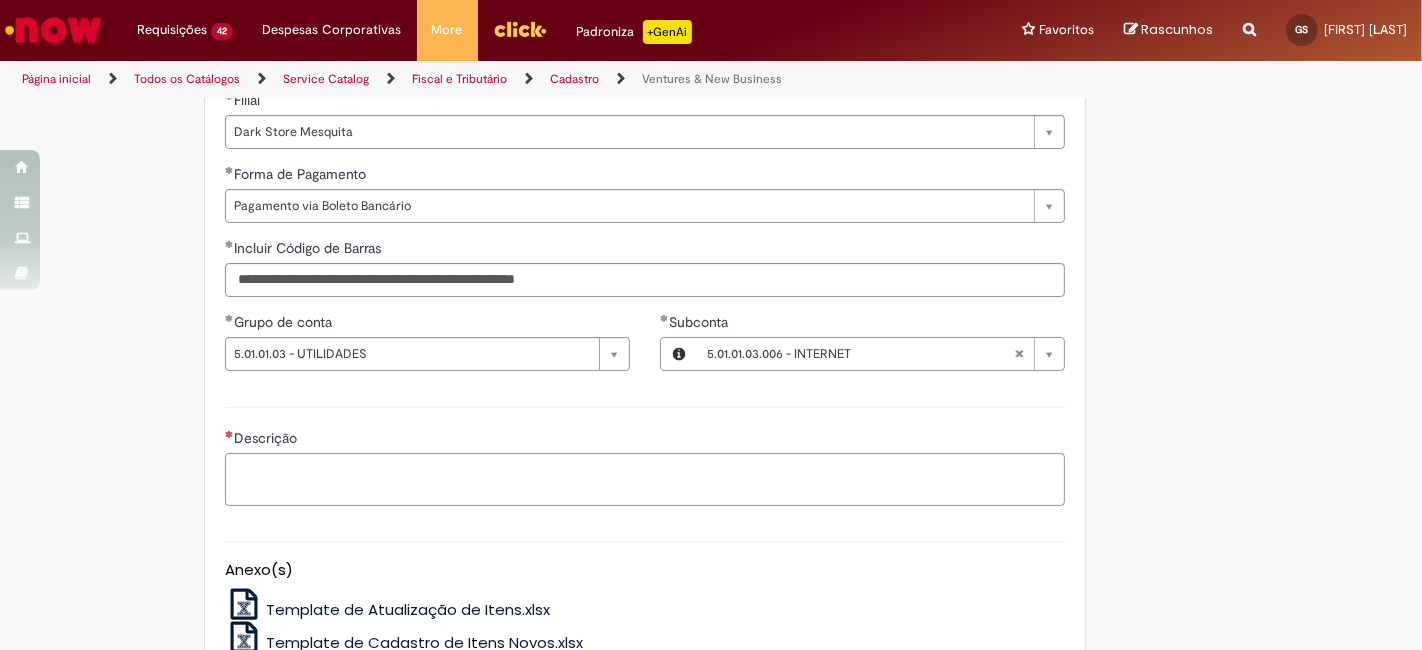 click on "Descrição" at bounding box center [645, 479] 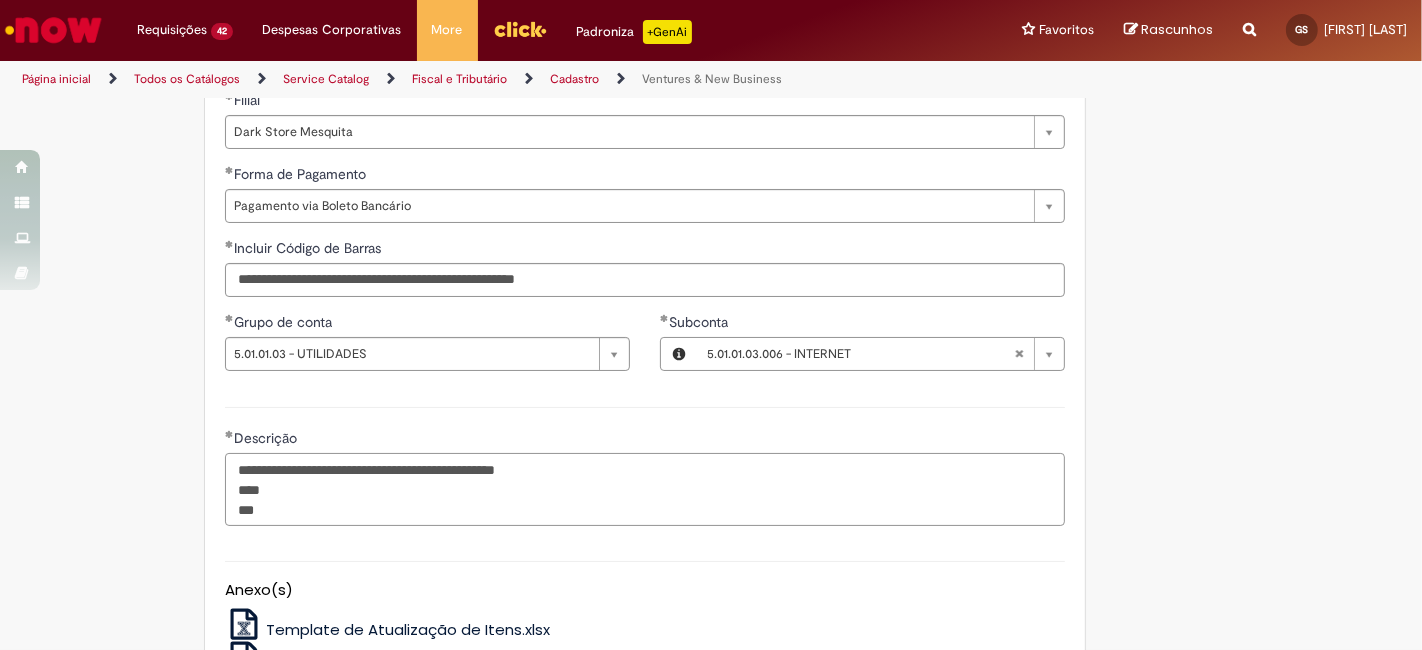 click on "**********" at bounding box center (645, 489) 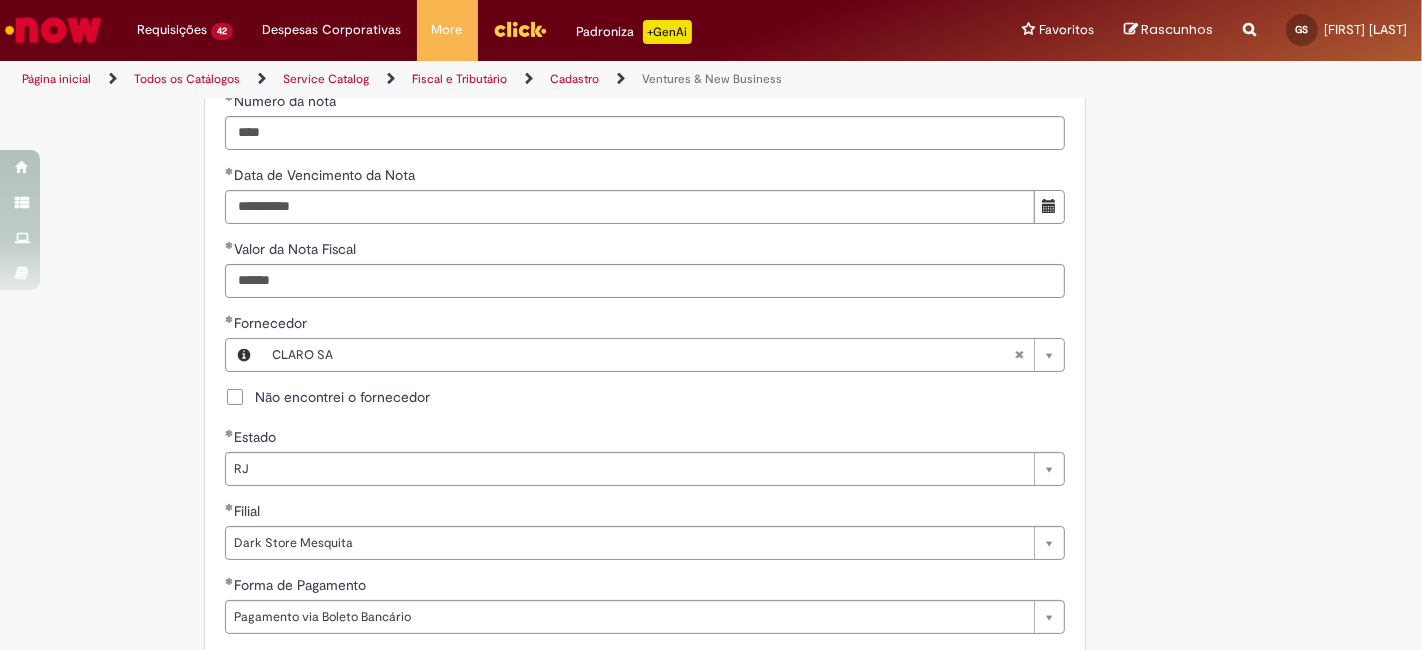 scroll, scrollTop: 666, scrollLeft: 0, axis: vertical 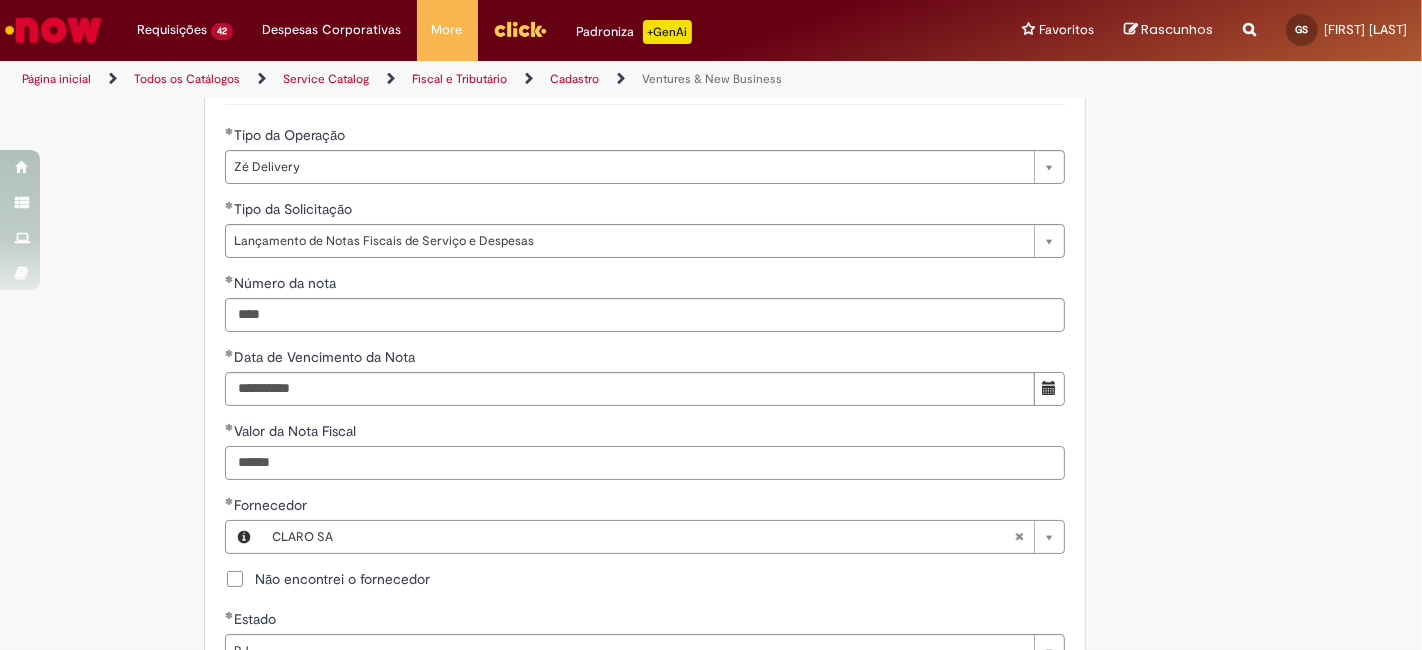 click on "******" at bounding box center [645, 463] 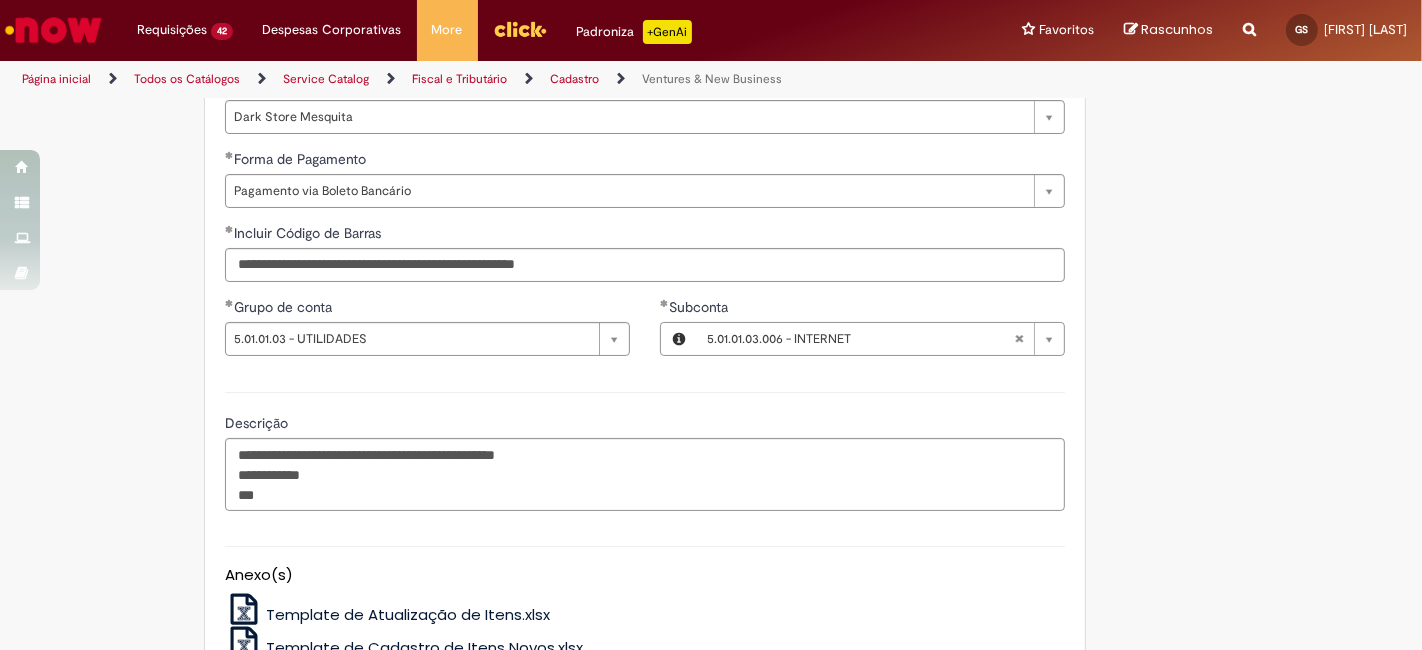 scroll, scrollTop: 1407, scrollLeft: 0, axis: vertical 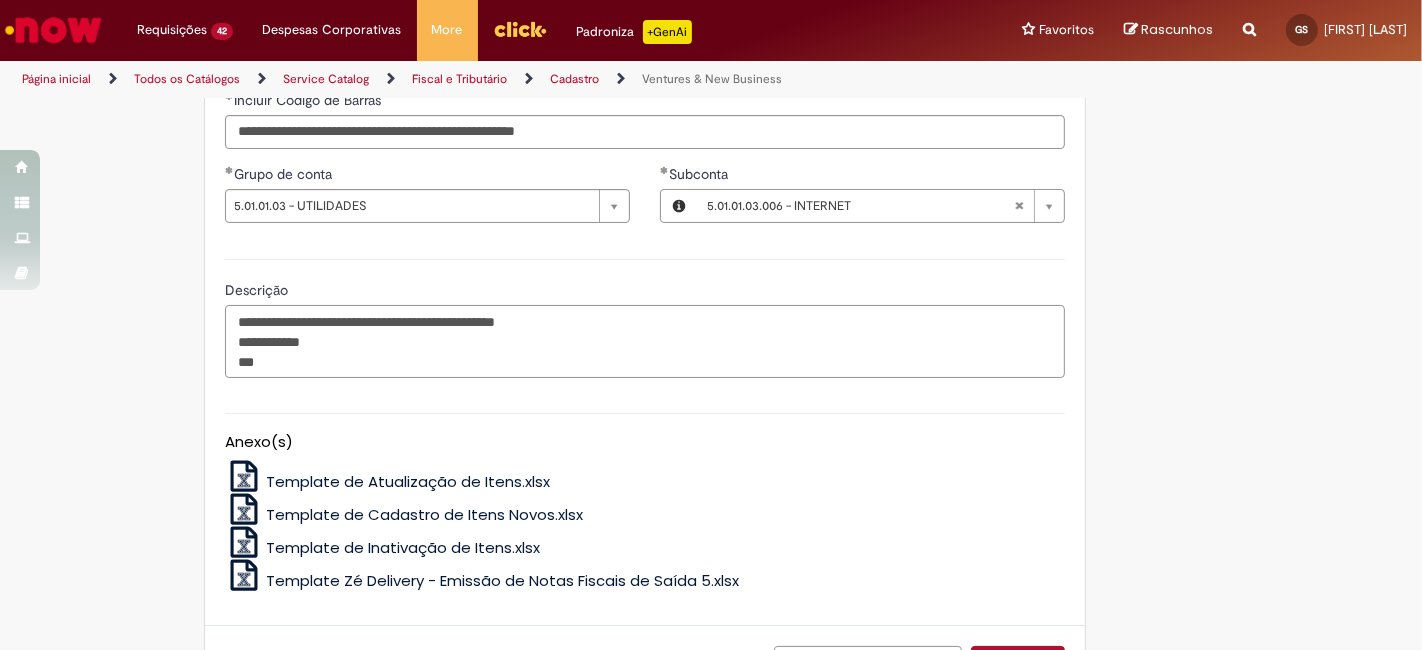 click on "**********" at bounding box center [645, 341] 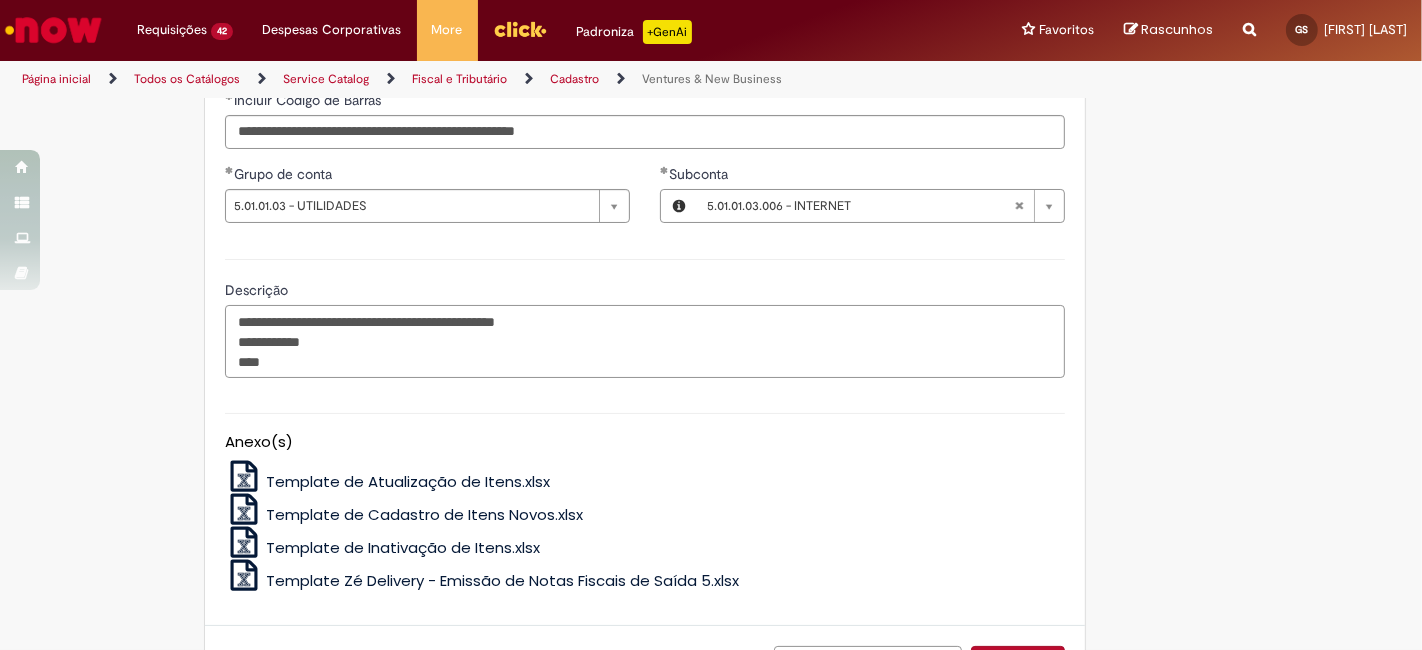 paste on "*******" 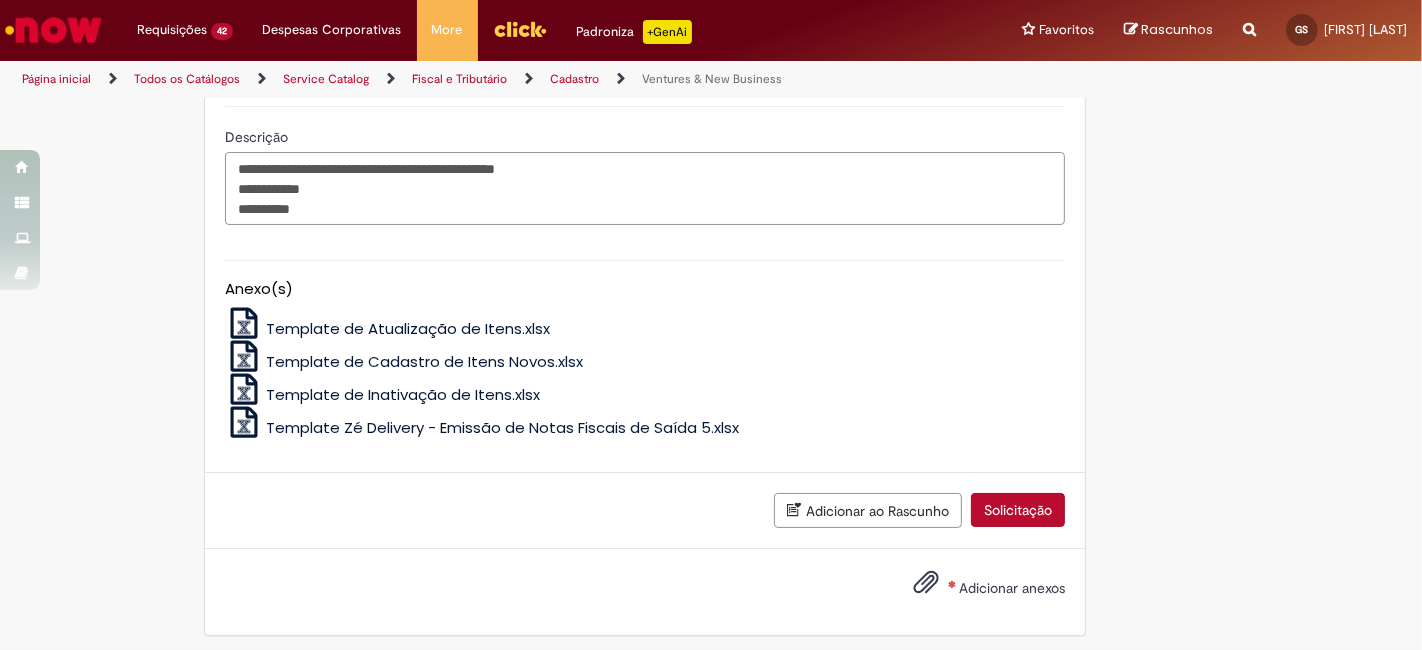 scroll, scrollTop: 1565, scrollLeft: 0, axis: vertical 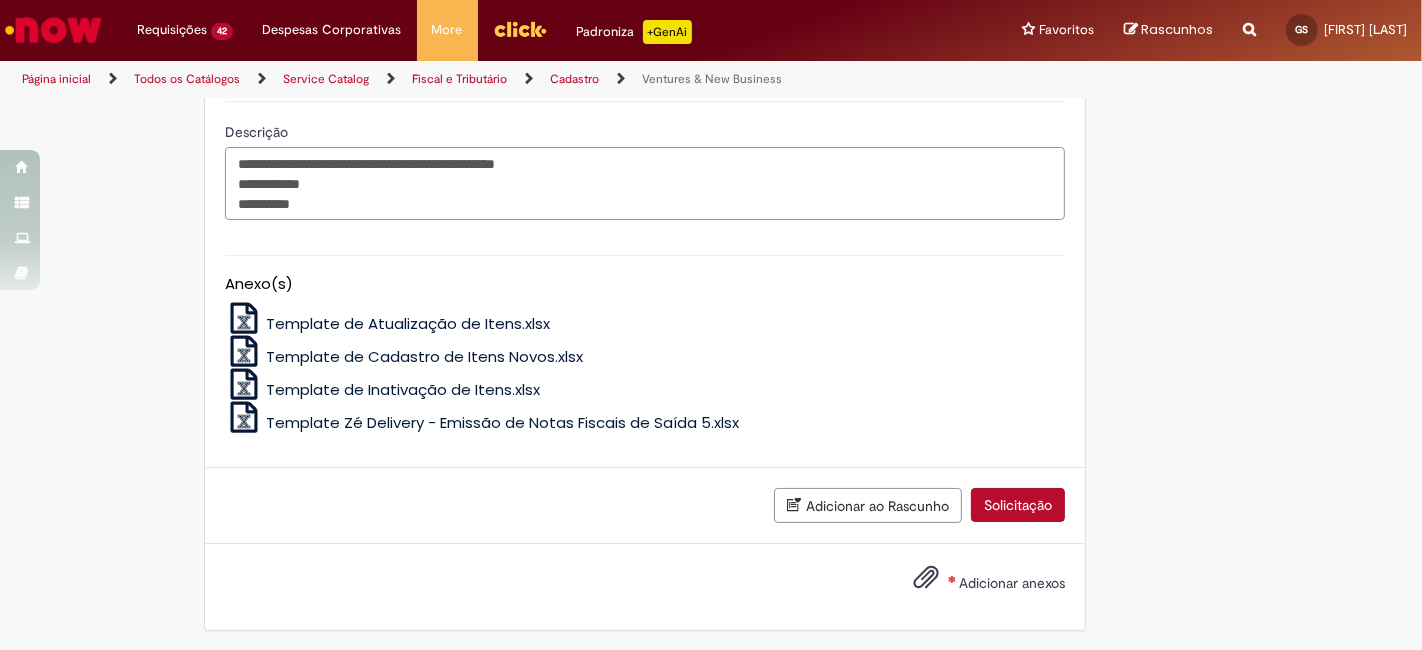 type on "**********" 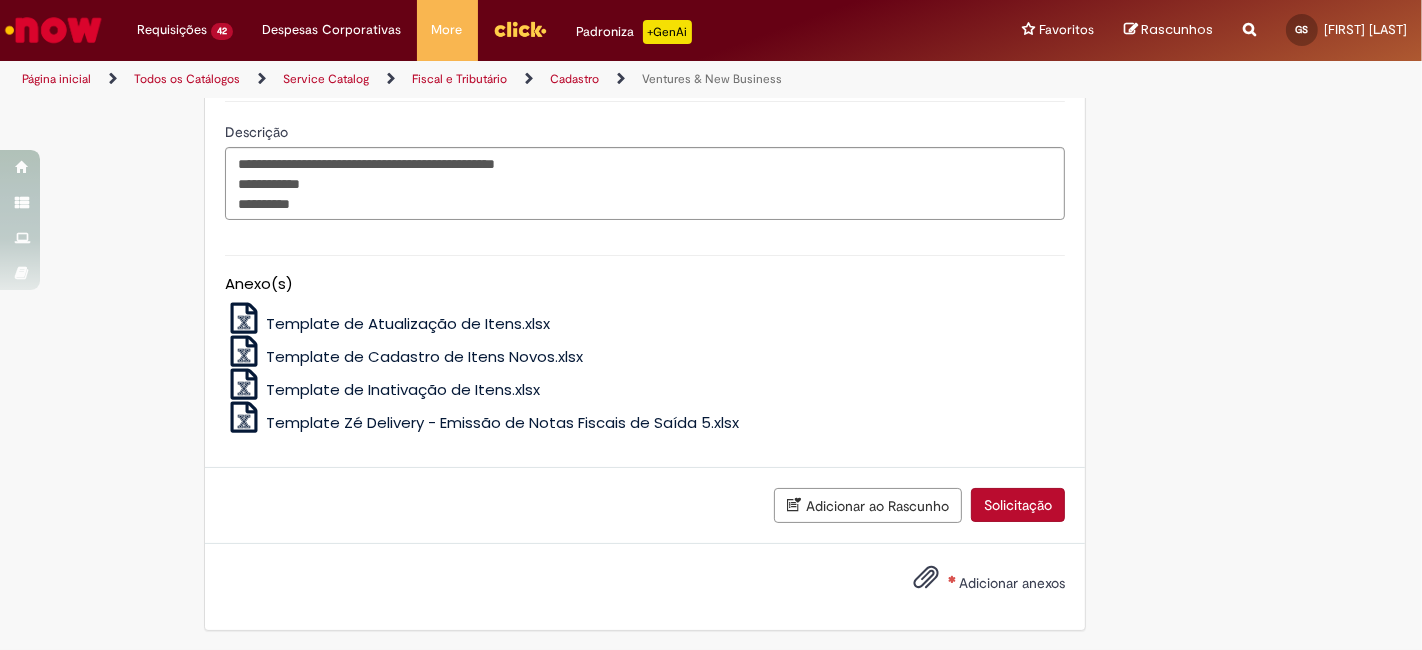 click on "Adicionar anexos" at bounding box center [1012, 583] 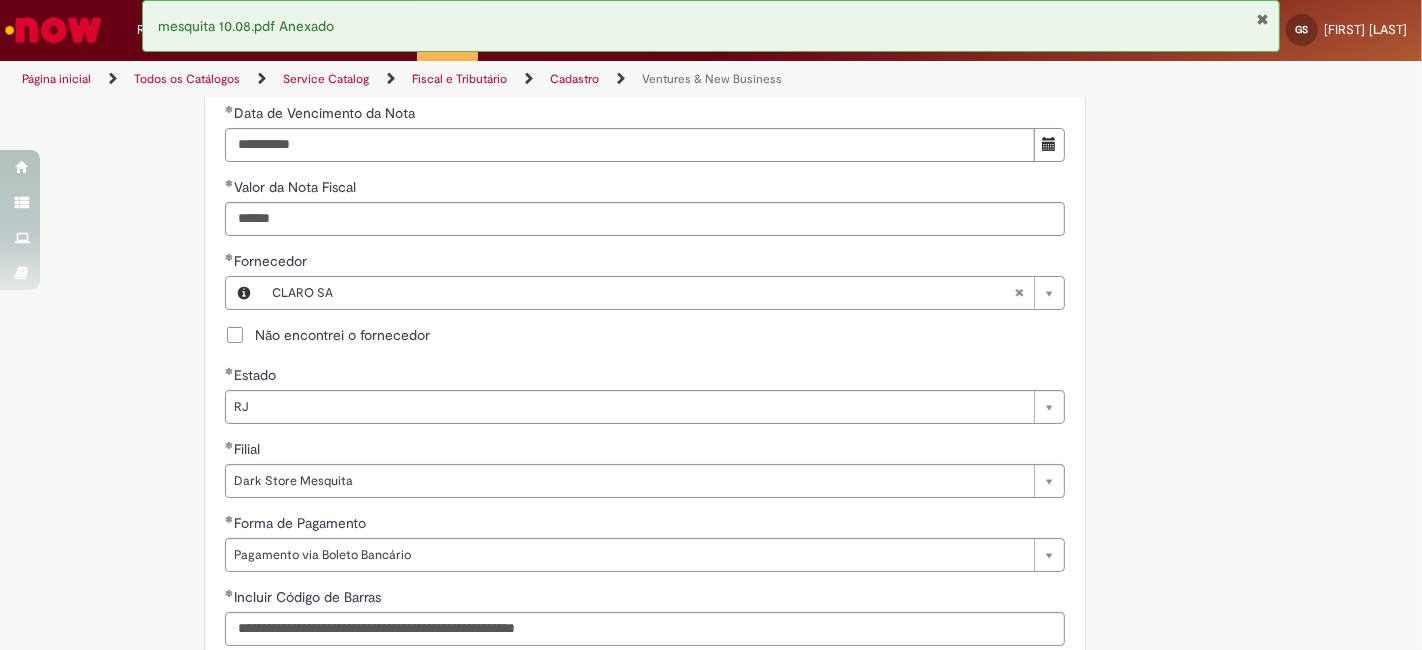 scroll, scrollTop: 899, scrollLeft: 0, axis: vertical 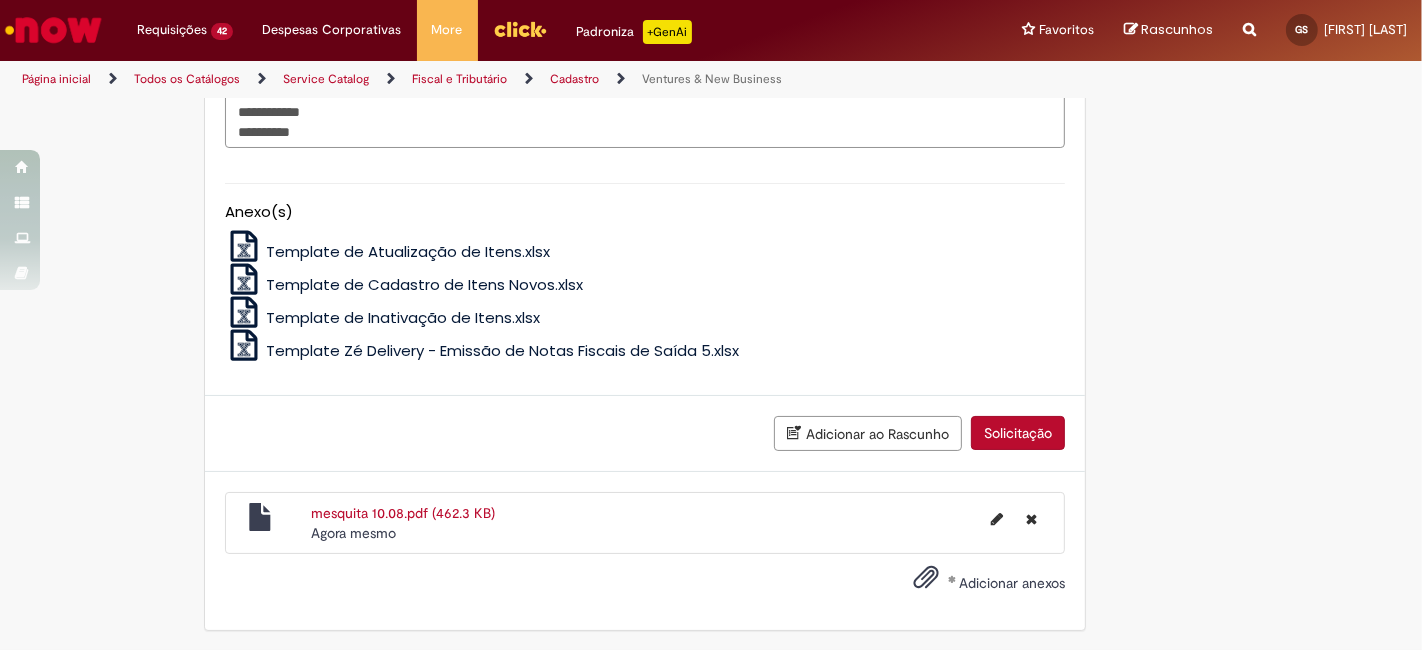click on "Solicitação" at bounding box center [1018, 433] 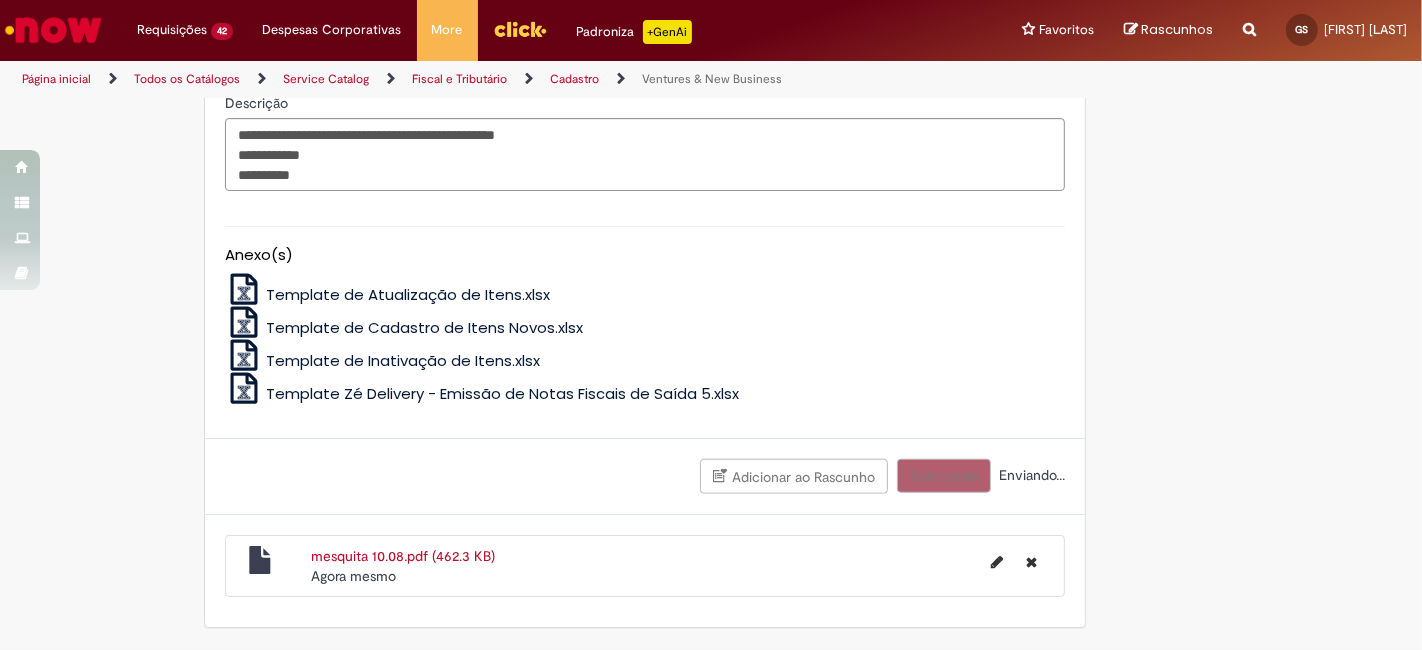 scroll, scrollTop: 1591, scrollLeft: 0, axis: vertical 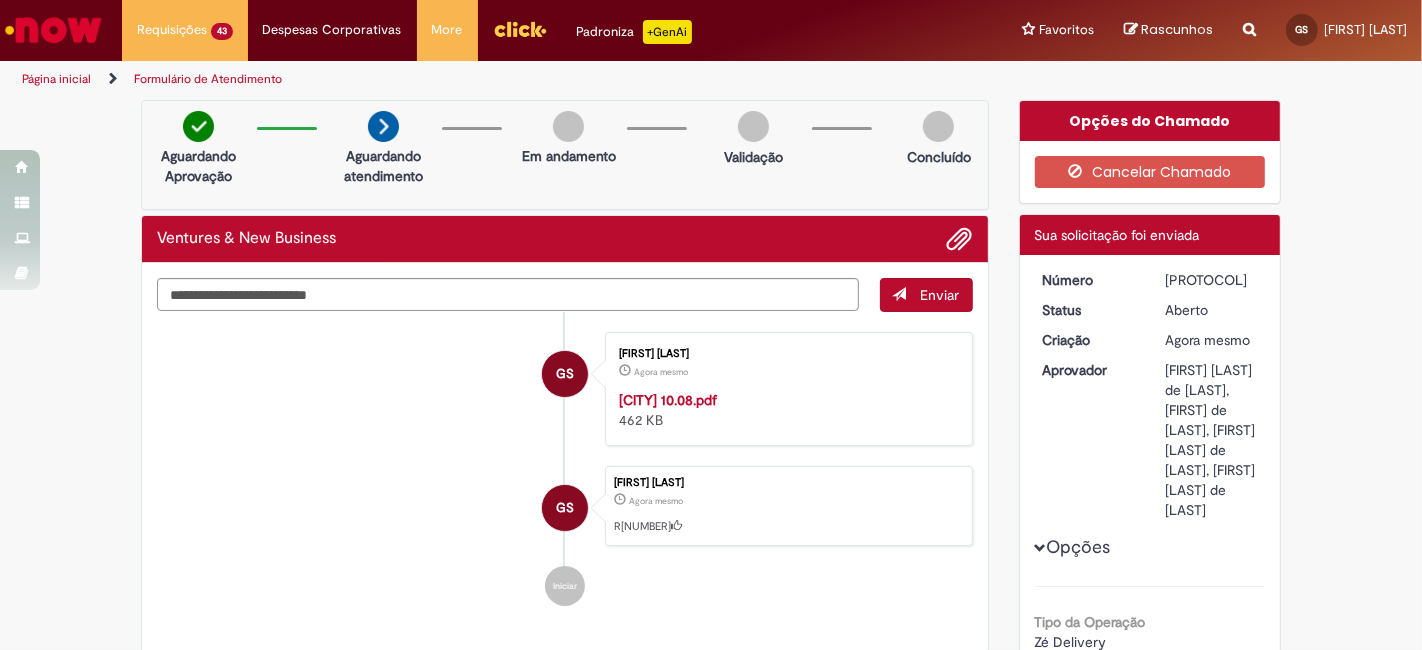 click on "[PROTOCOL]" at bounding box center (1211, 280) 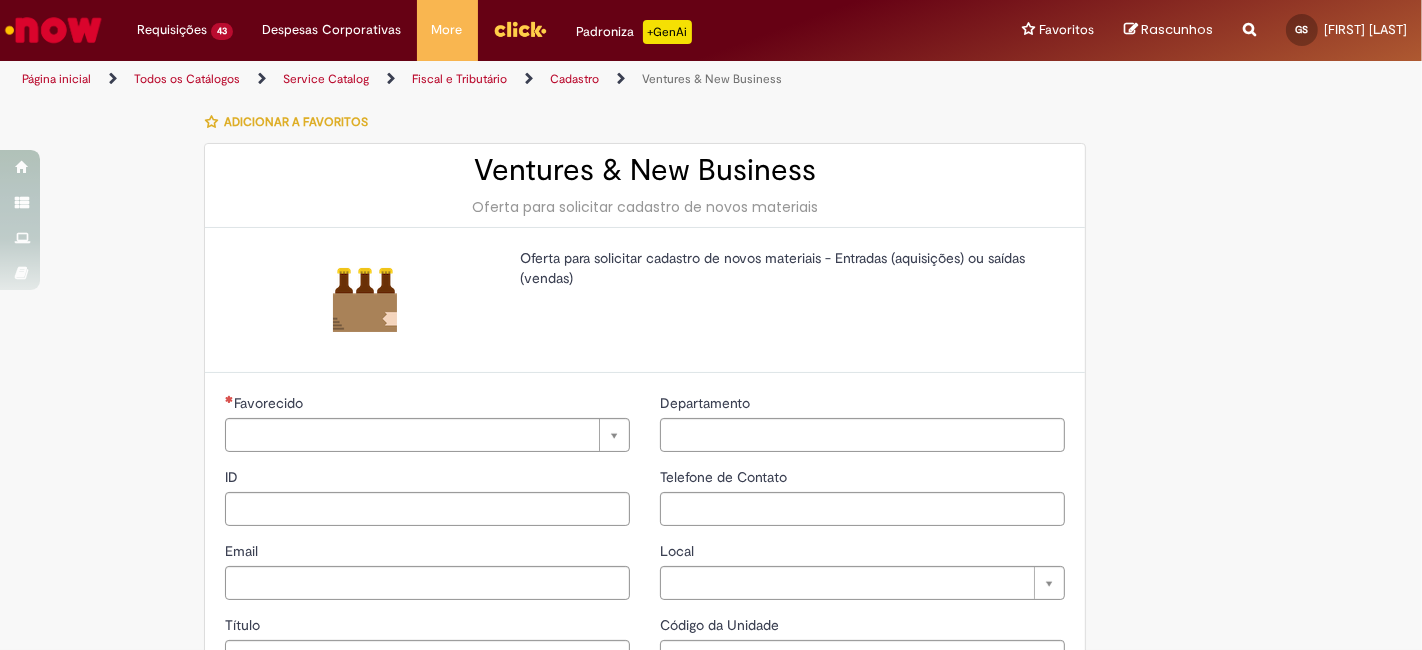 type on "********" 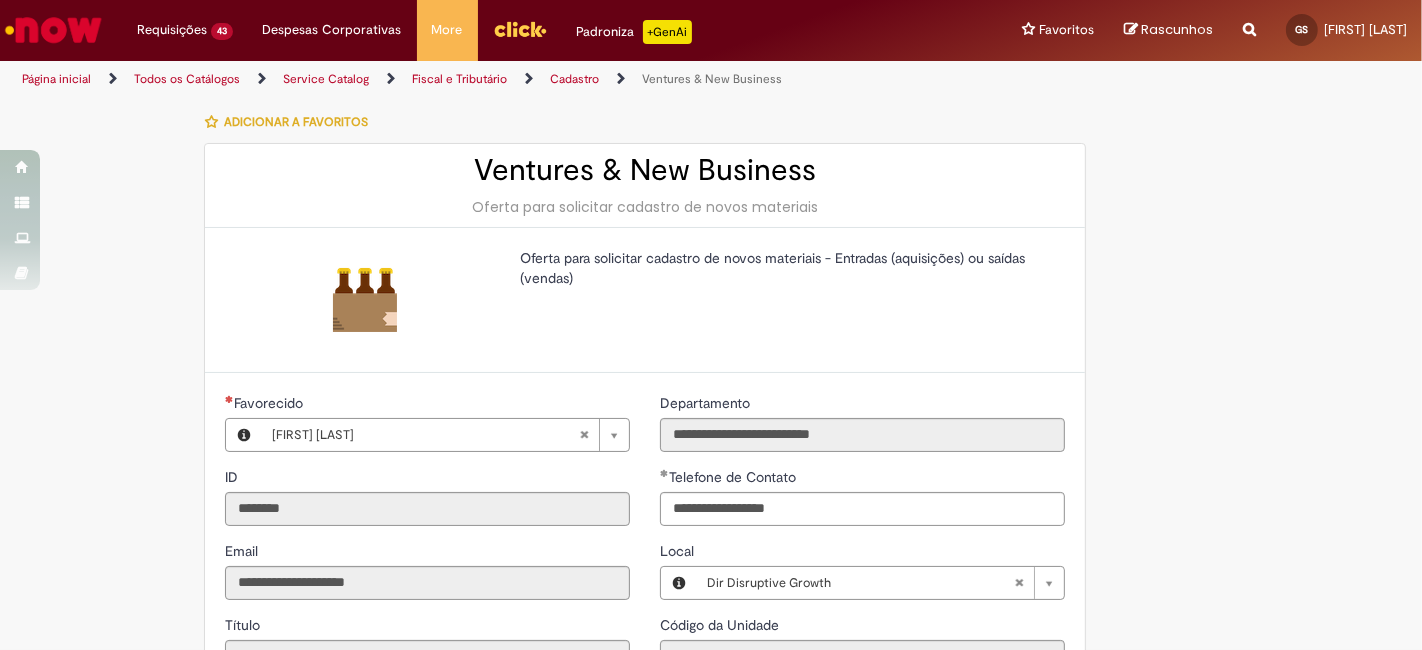 type on "**********" 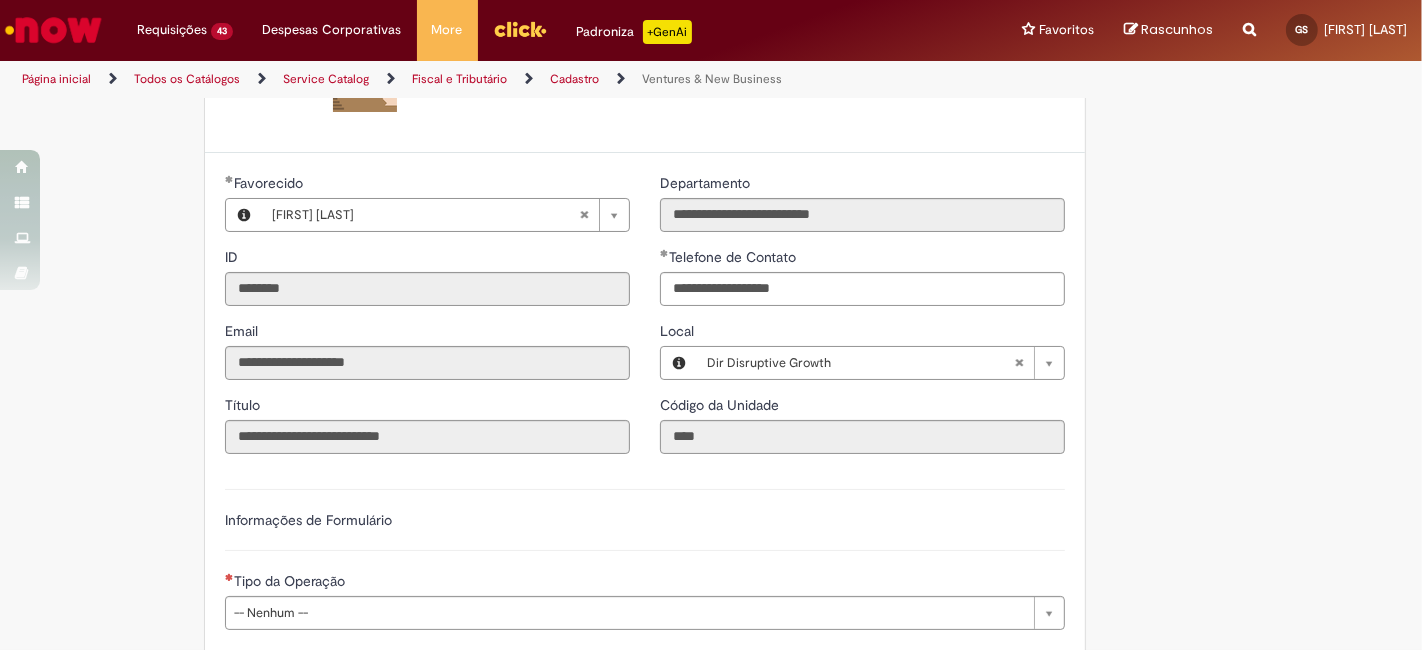 scroll, scrollTop: 222, scrollLeft: 0, axis: vertical 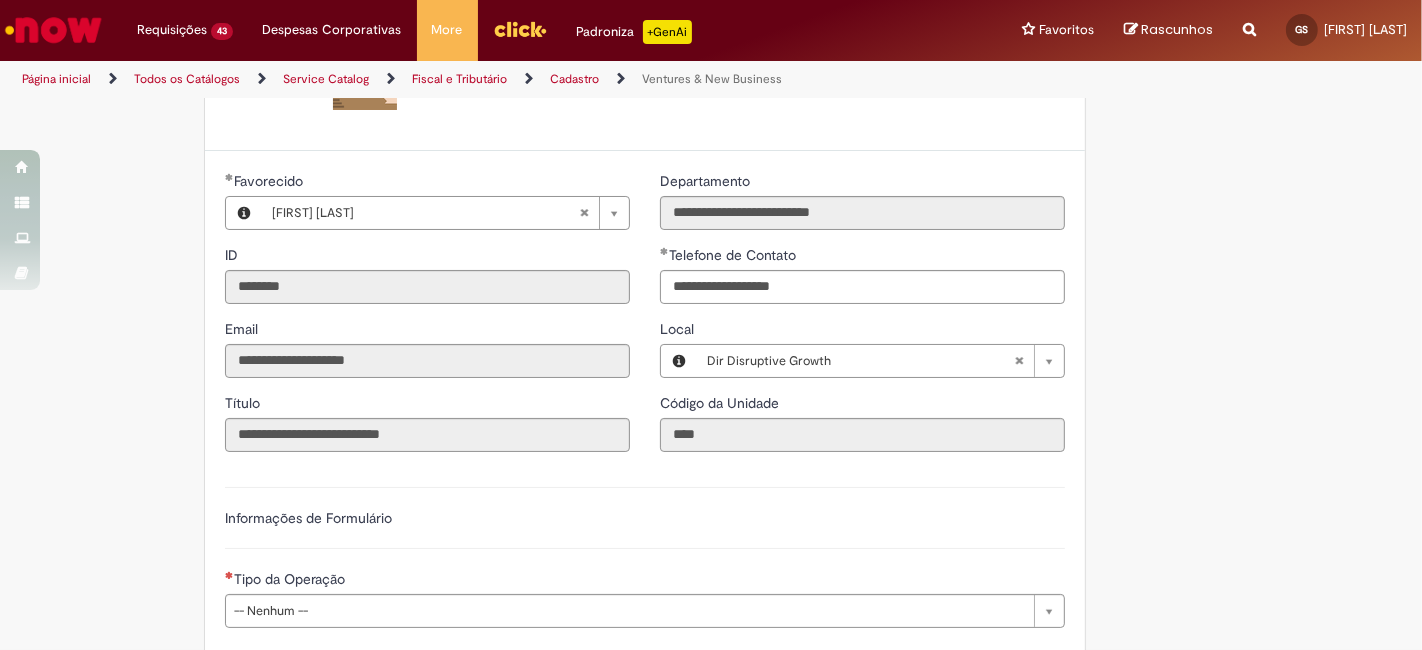 type 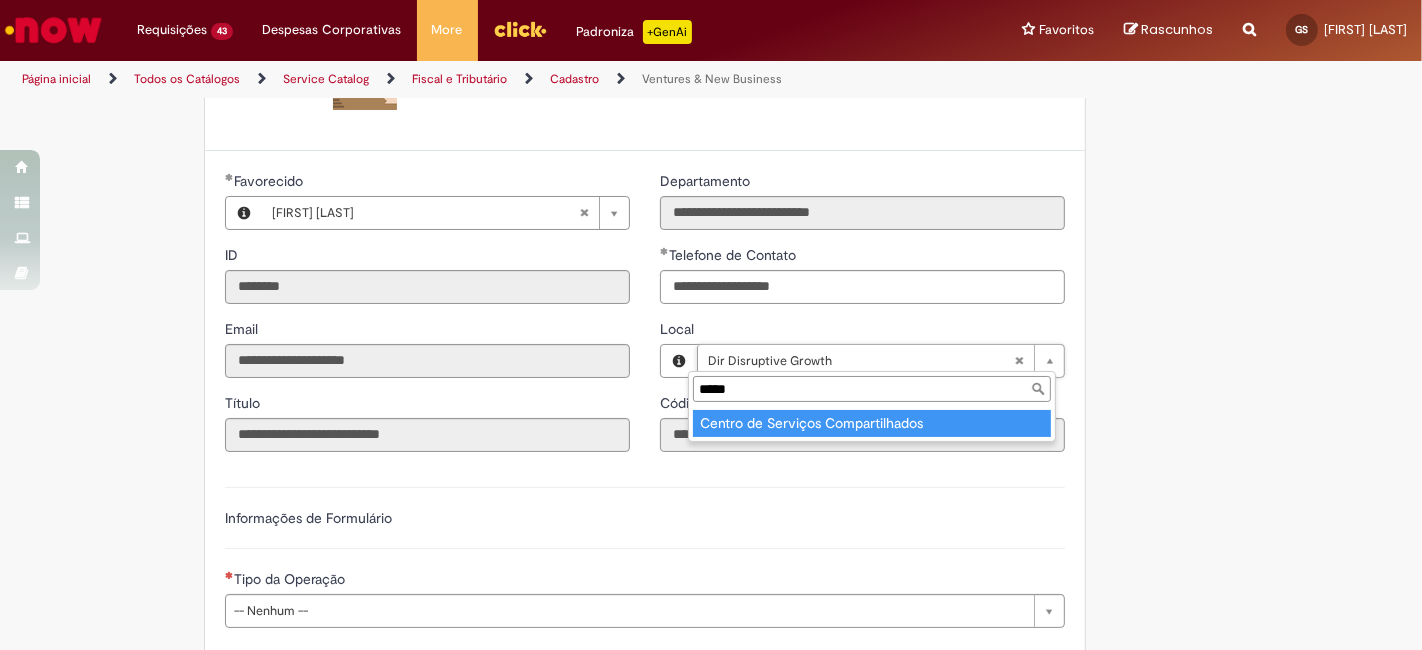 type on "*****" 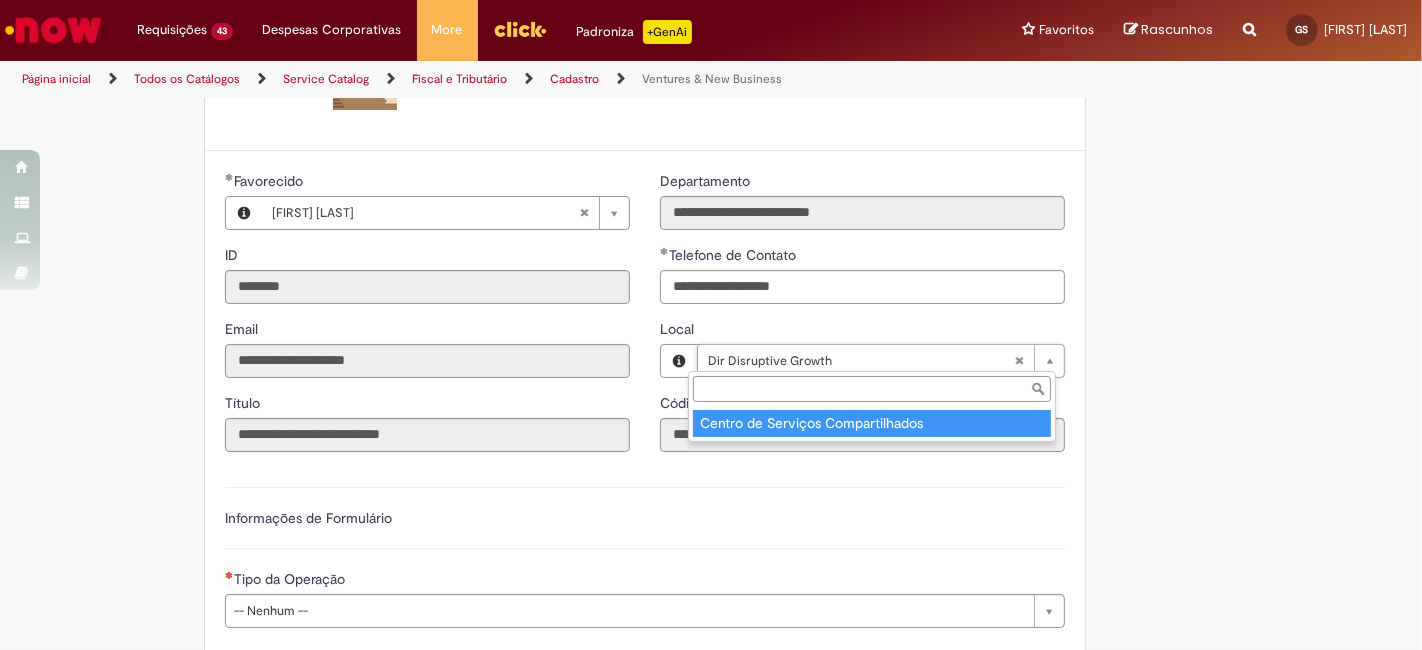 type on "****" 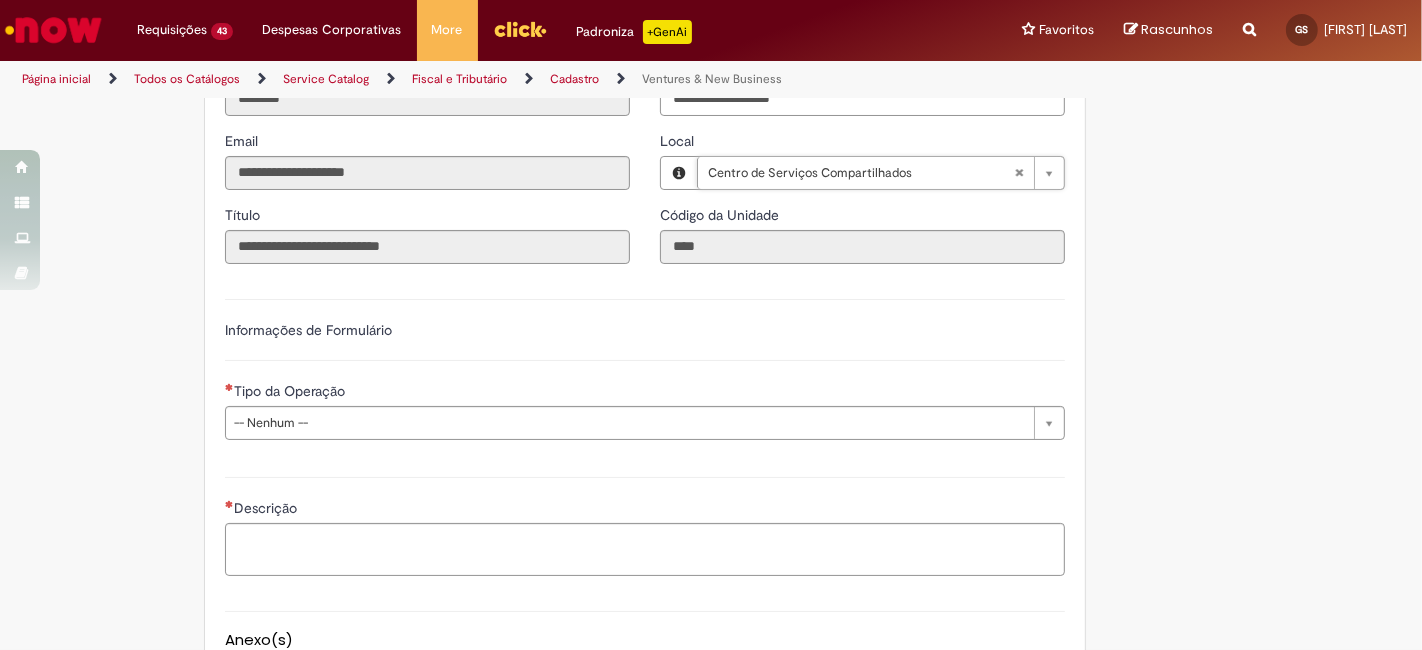 scroll, scrollTop: 444, scrollLeft: 0, axis: vertical 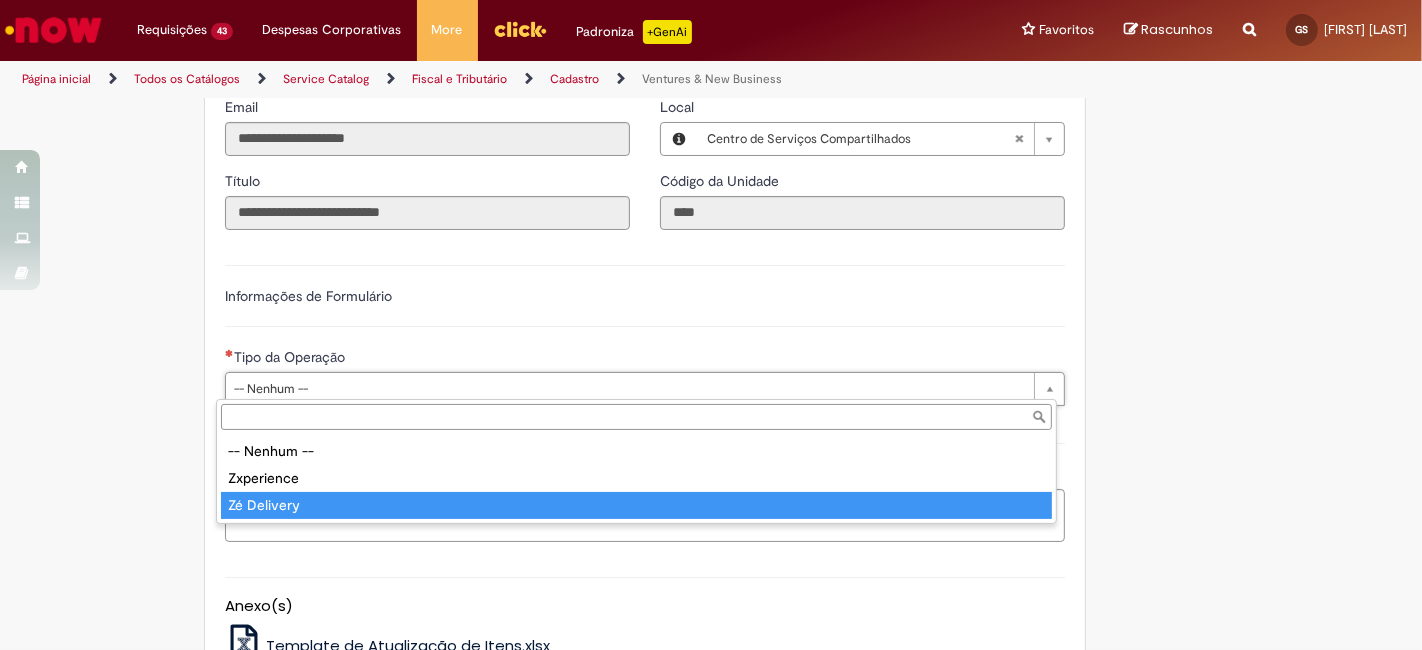 type on "**********" 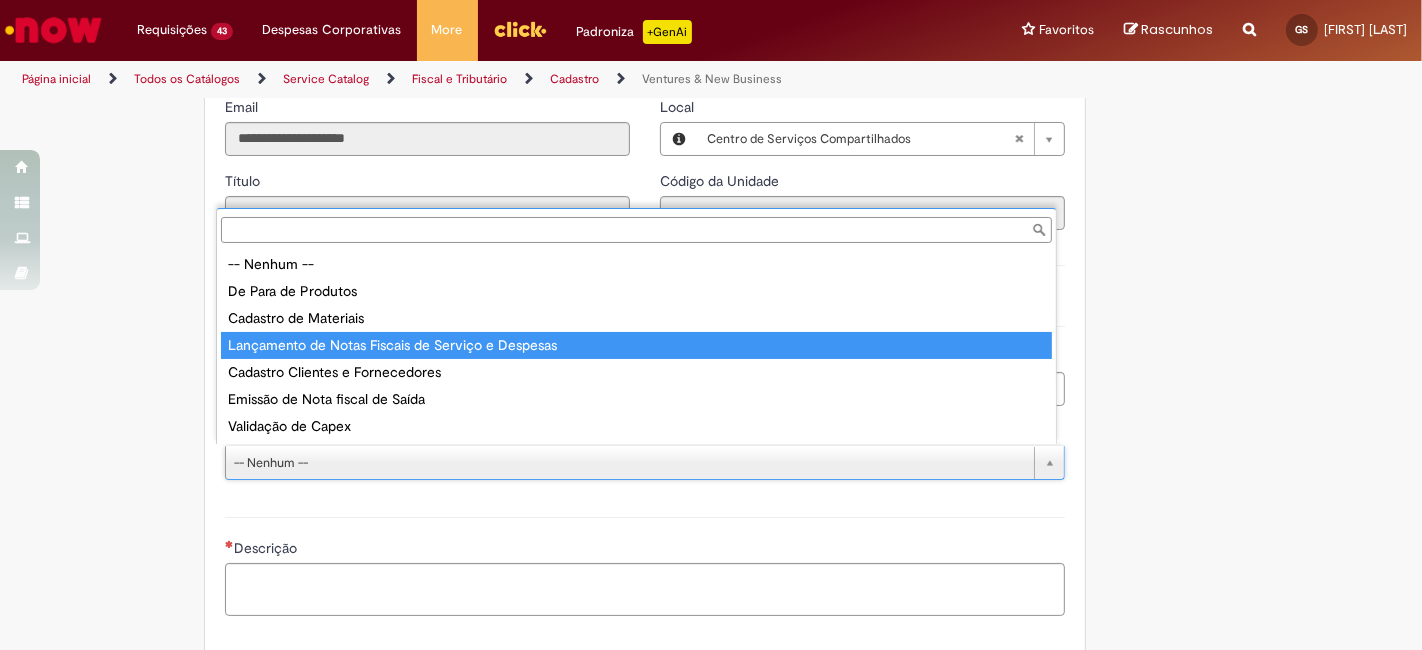 type on "**********" 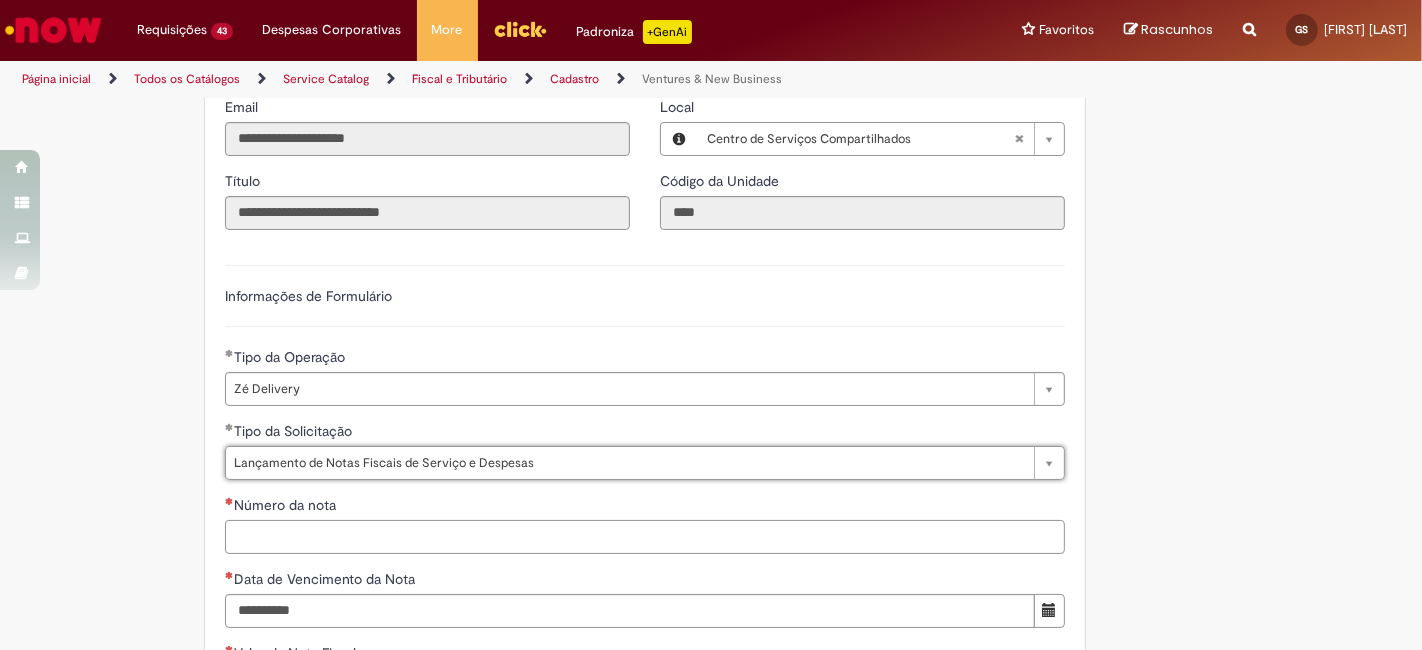 click on "Número da nota" at bounding box center (645, 537) 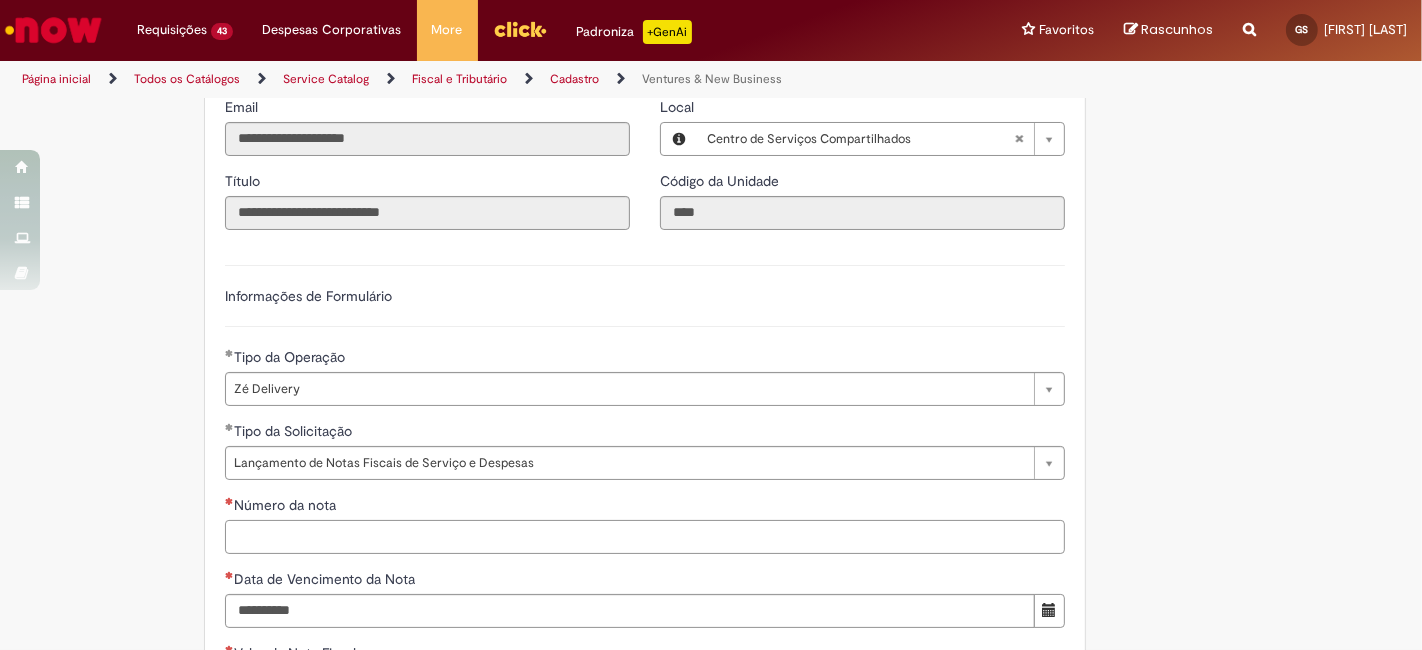 paste on "*********" 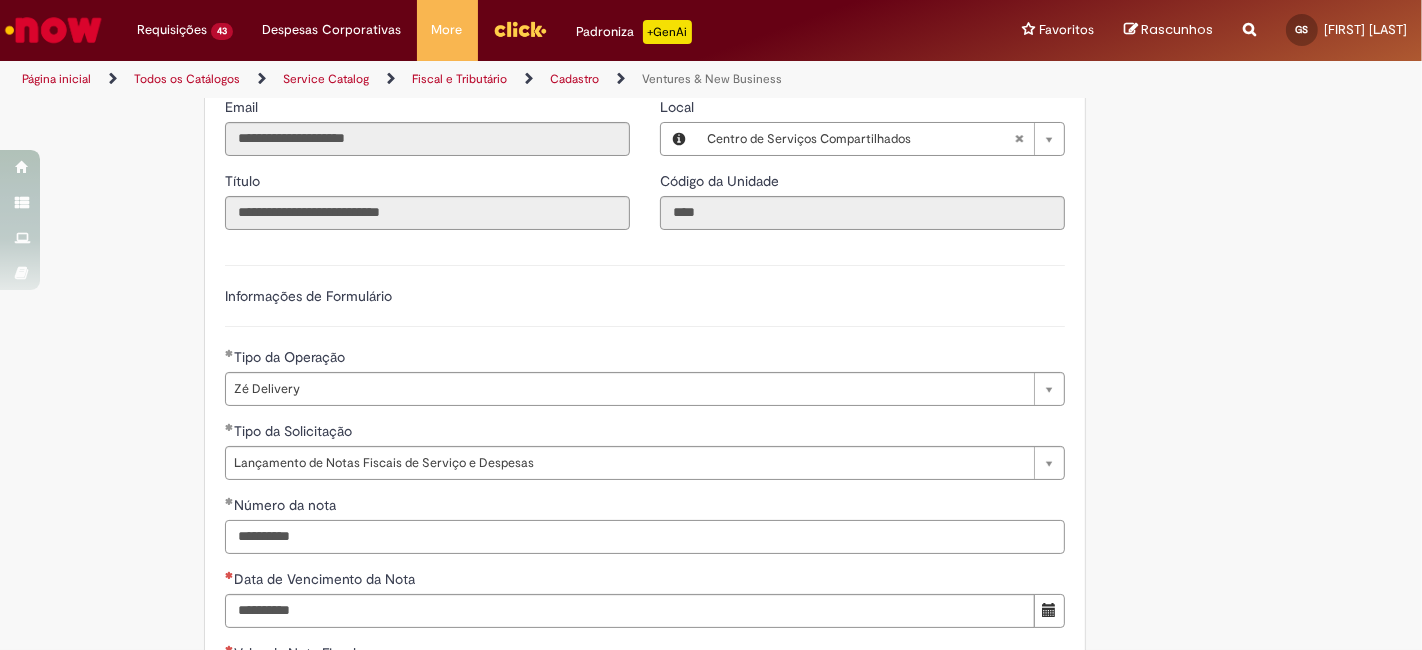 type on "*********" 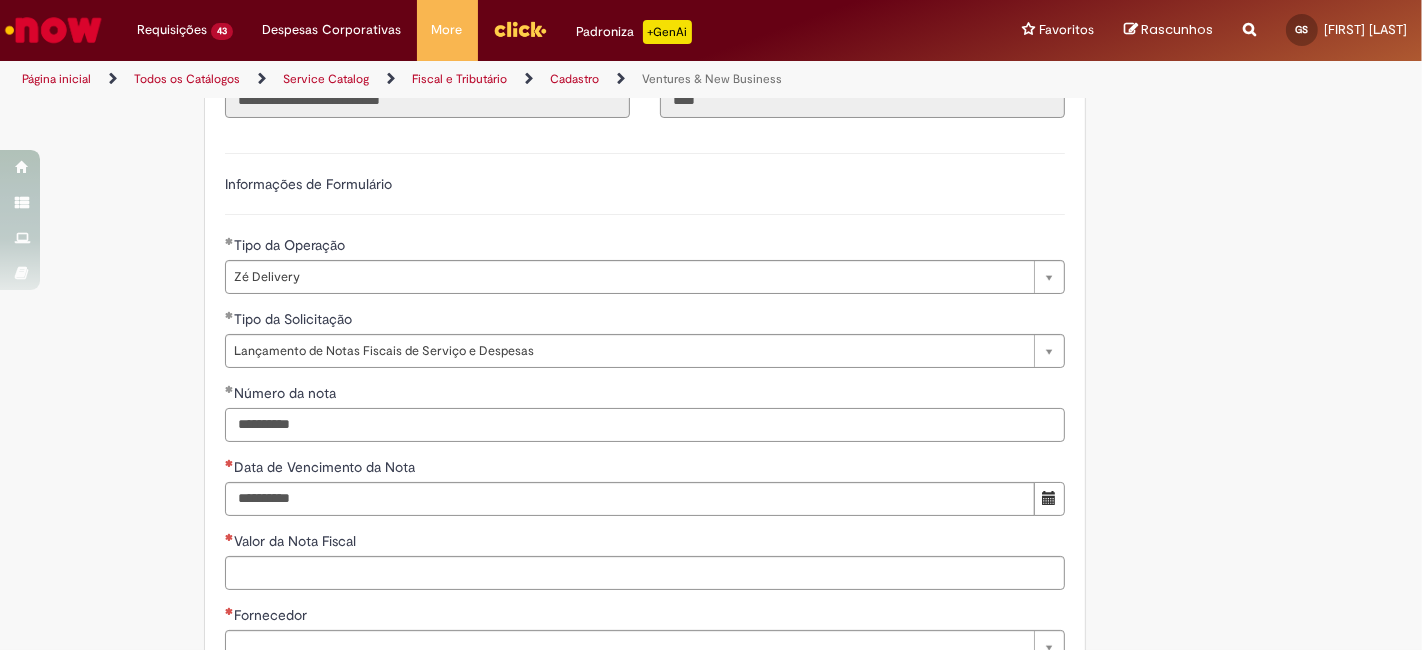 scroll, scrollTop: 592, scrollLeft: 0, axis: vertical 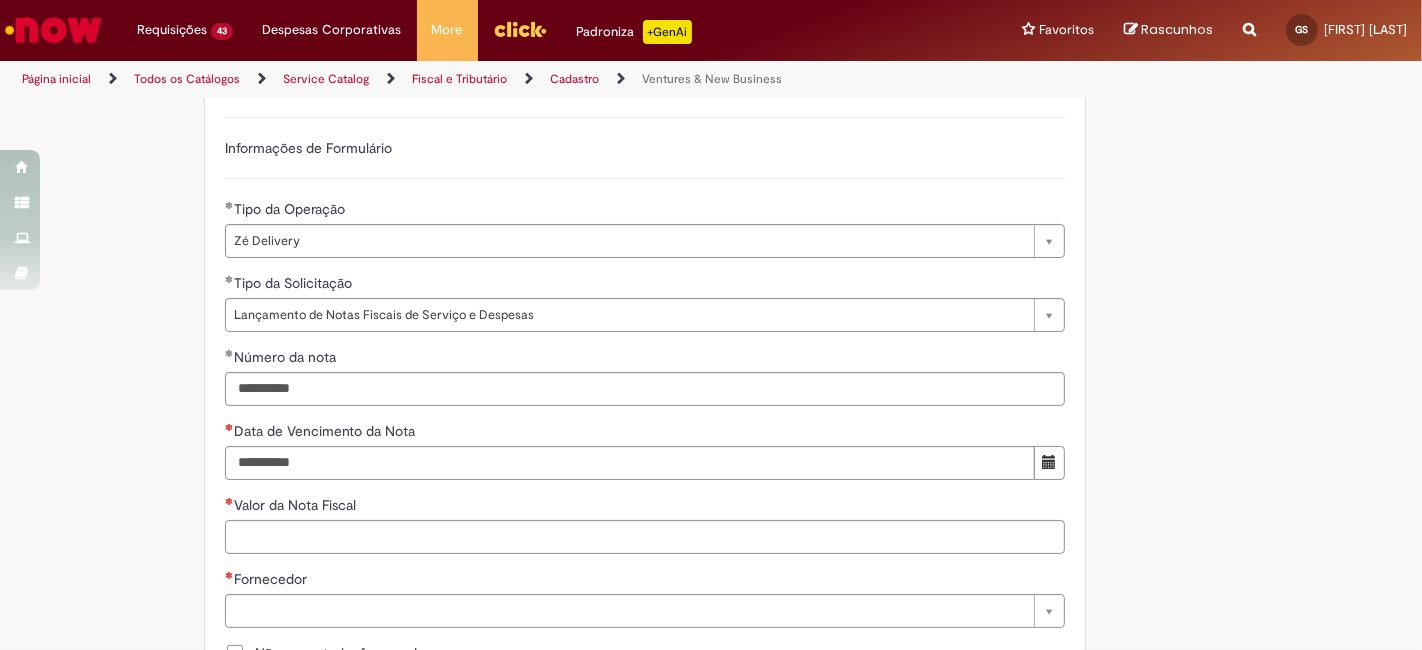 click on "**********" at bounding box center [645, 626] 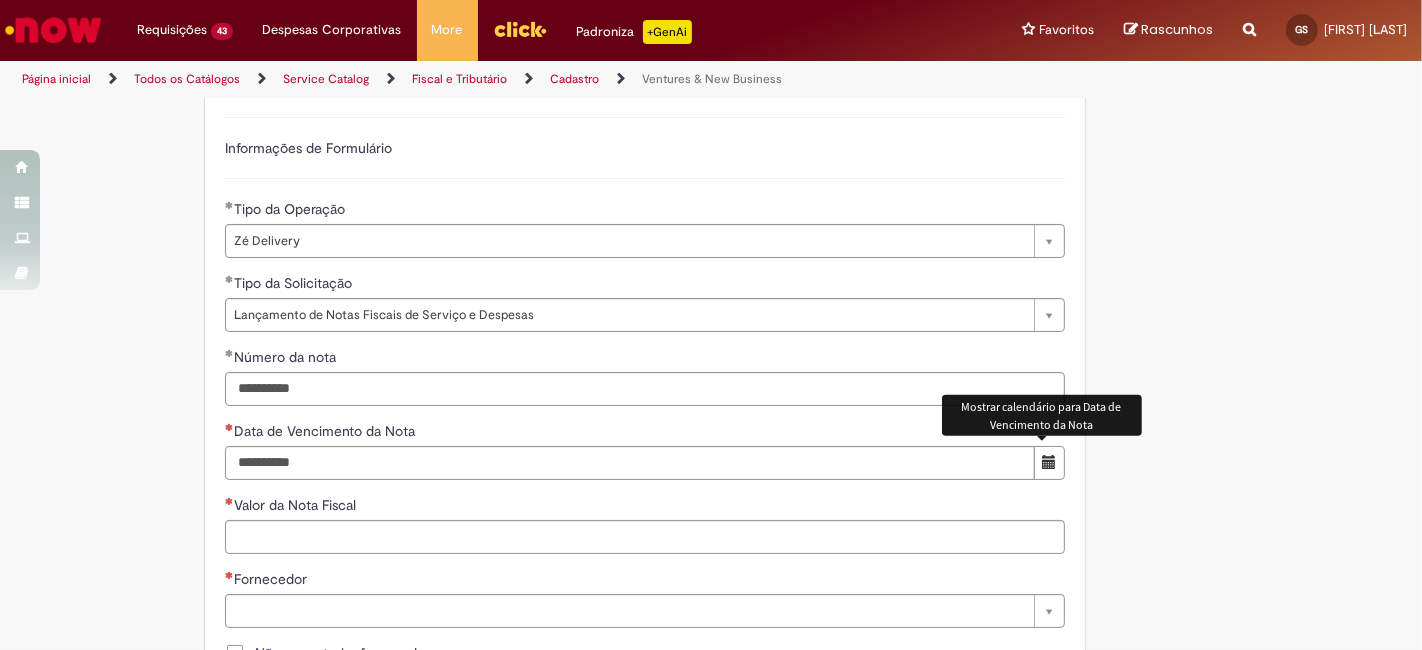 click at bounding box center (1049, 463) 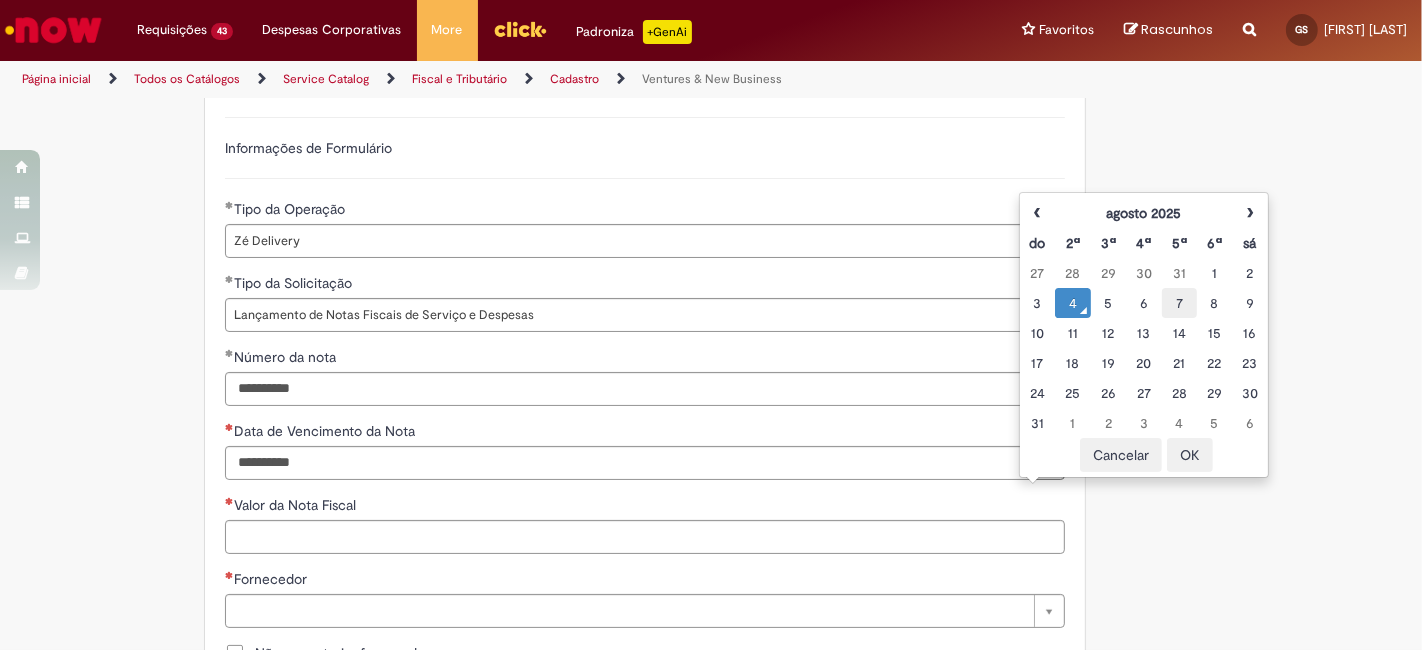 click on "7" at bounding box center [1179, 303] 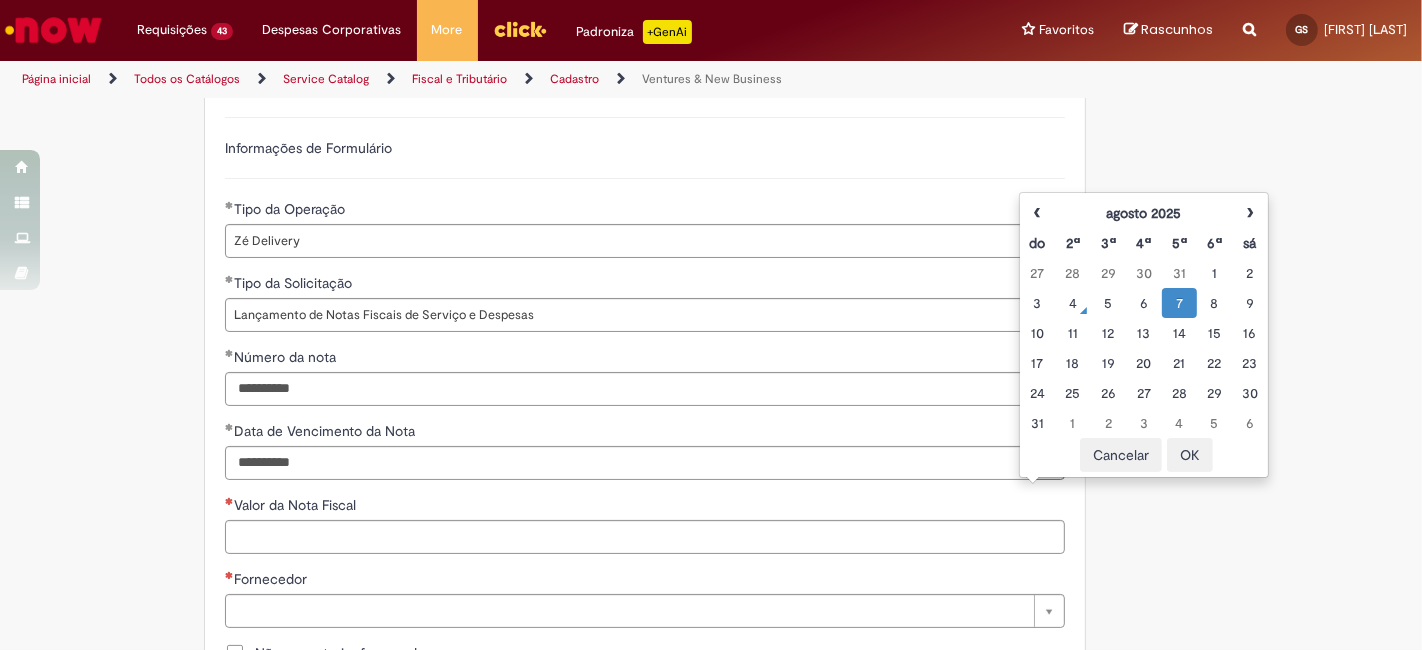 type on "**********" 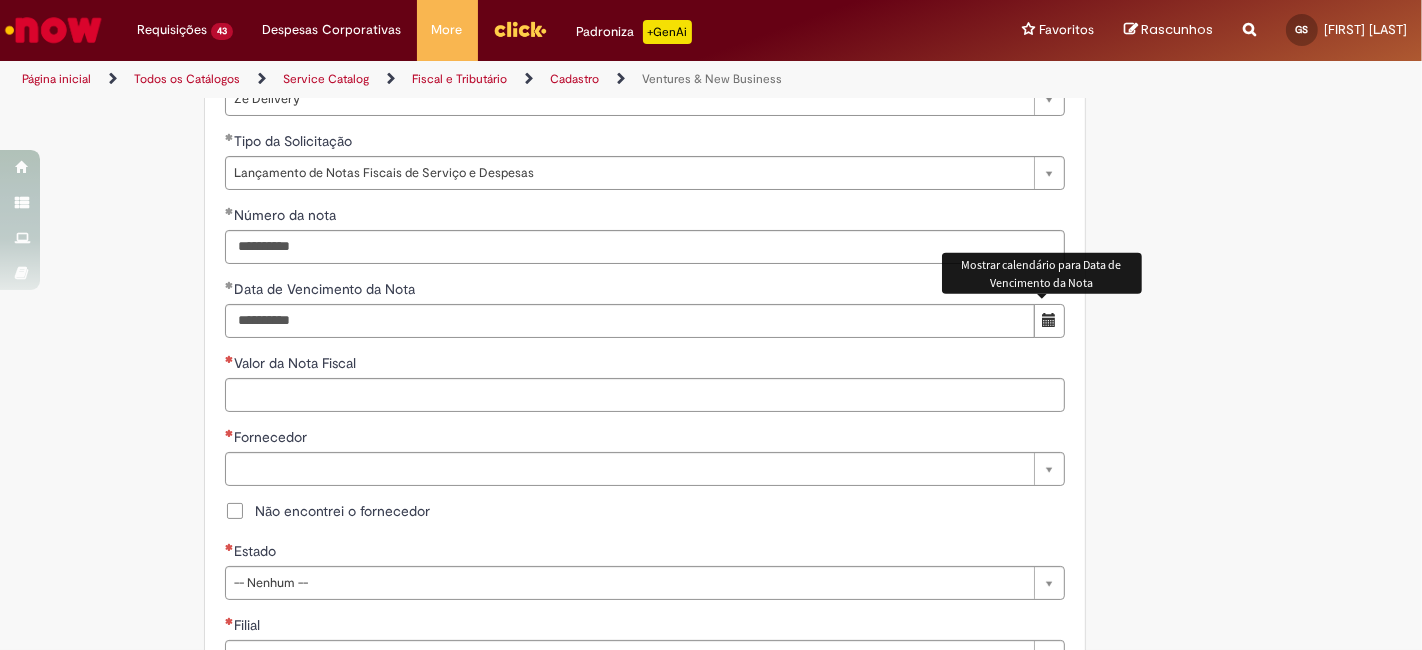 scroll, scrollTop: 740, scrollLeft: 0, axis: vertical 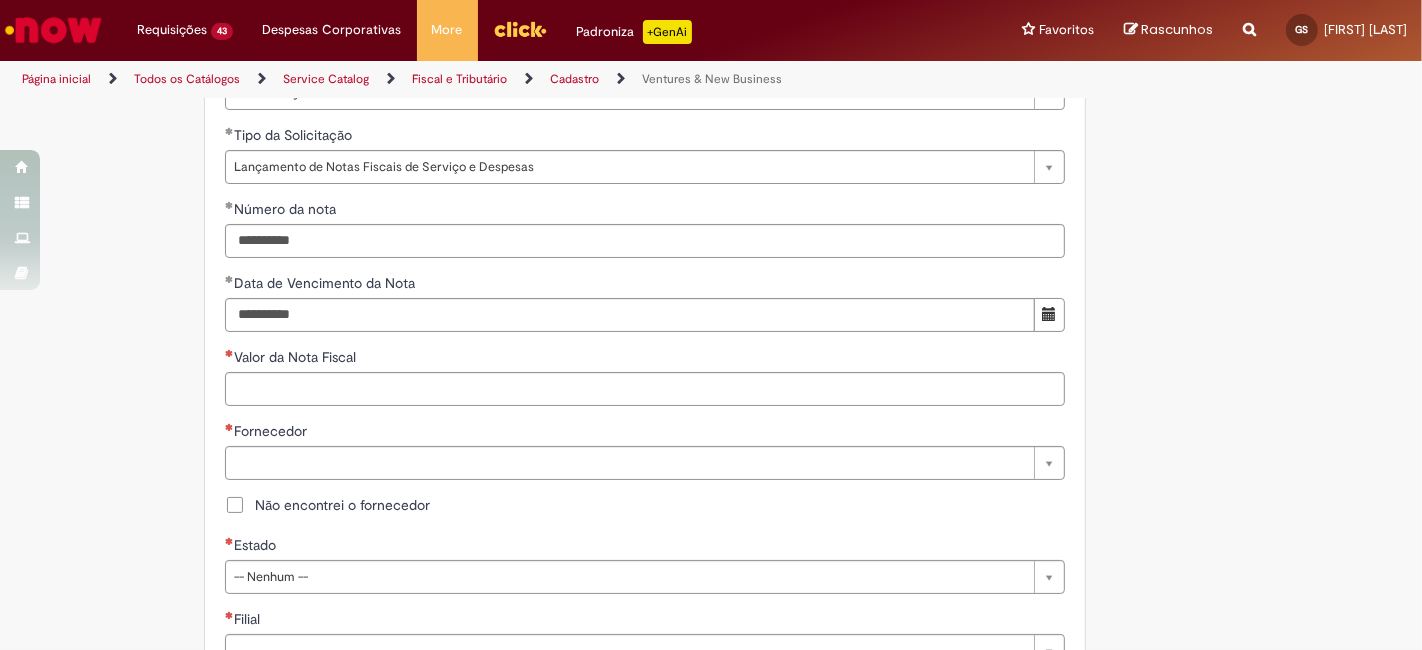 type 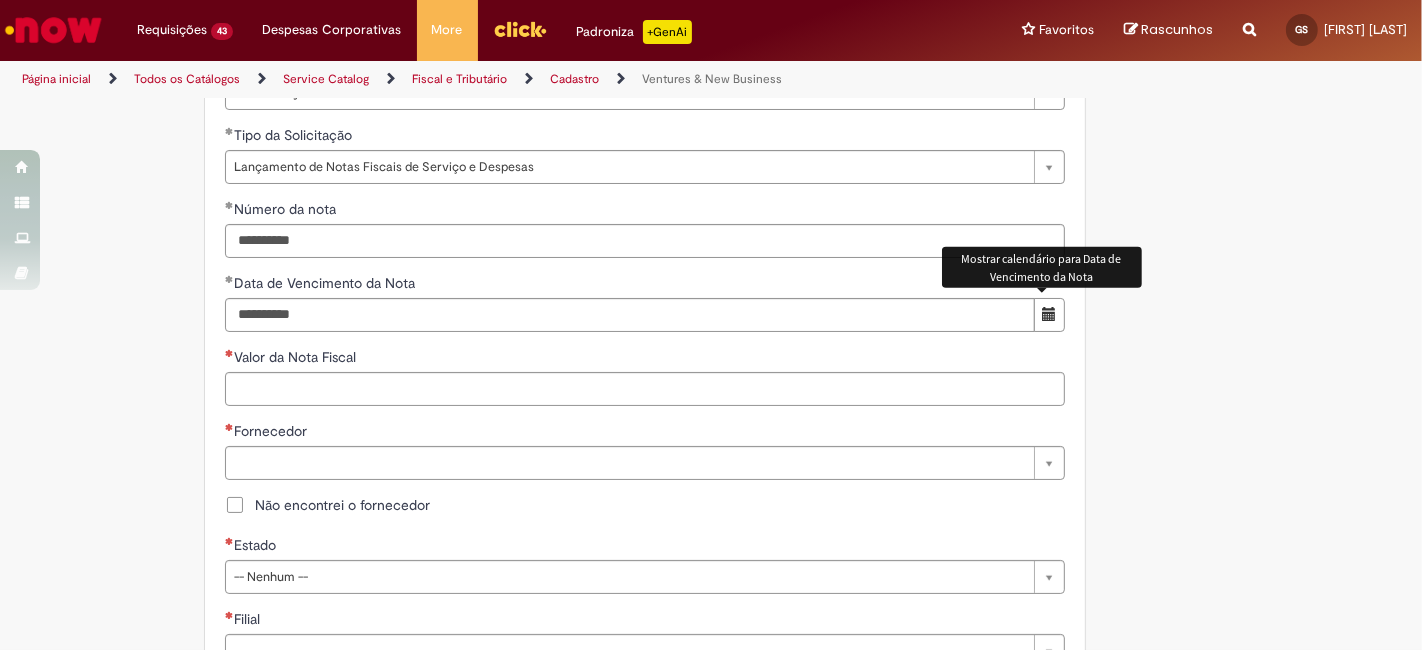 click on "**********" at bounding box center (645, 478) 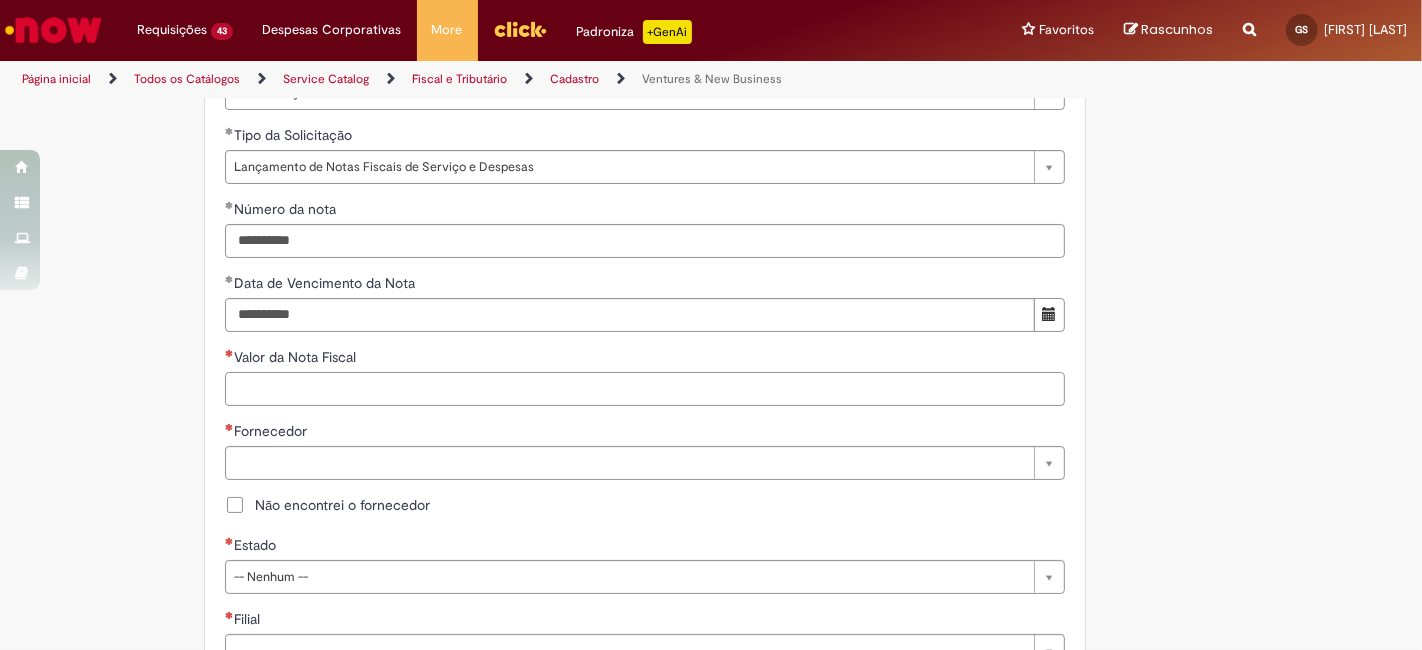 click on "Valor da Nota Fiscal" at bounding box center (645, 389) 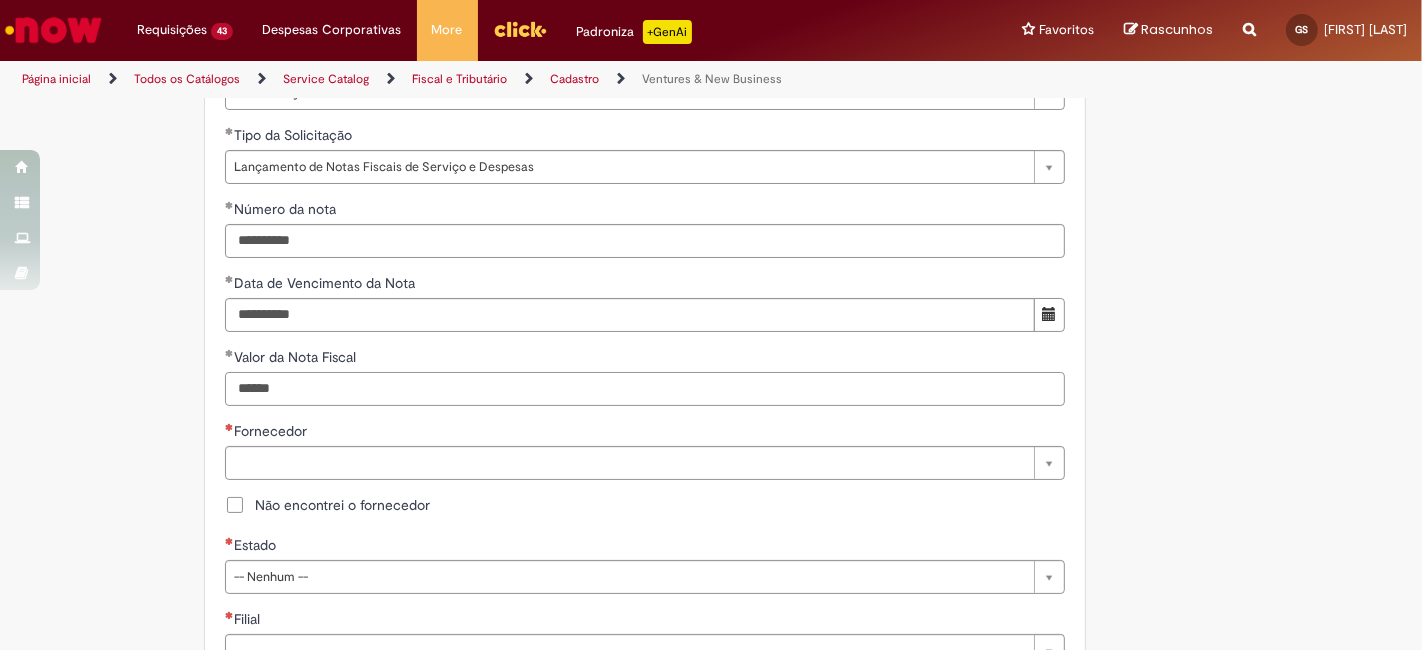 type on "******" 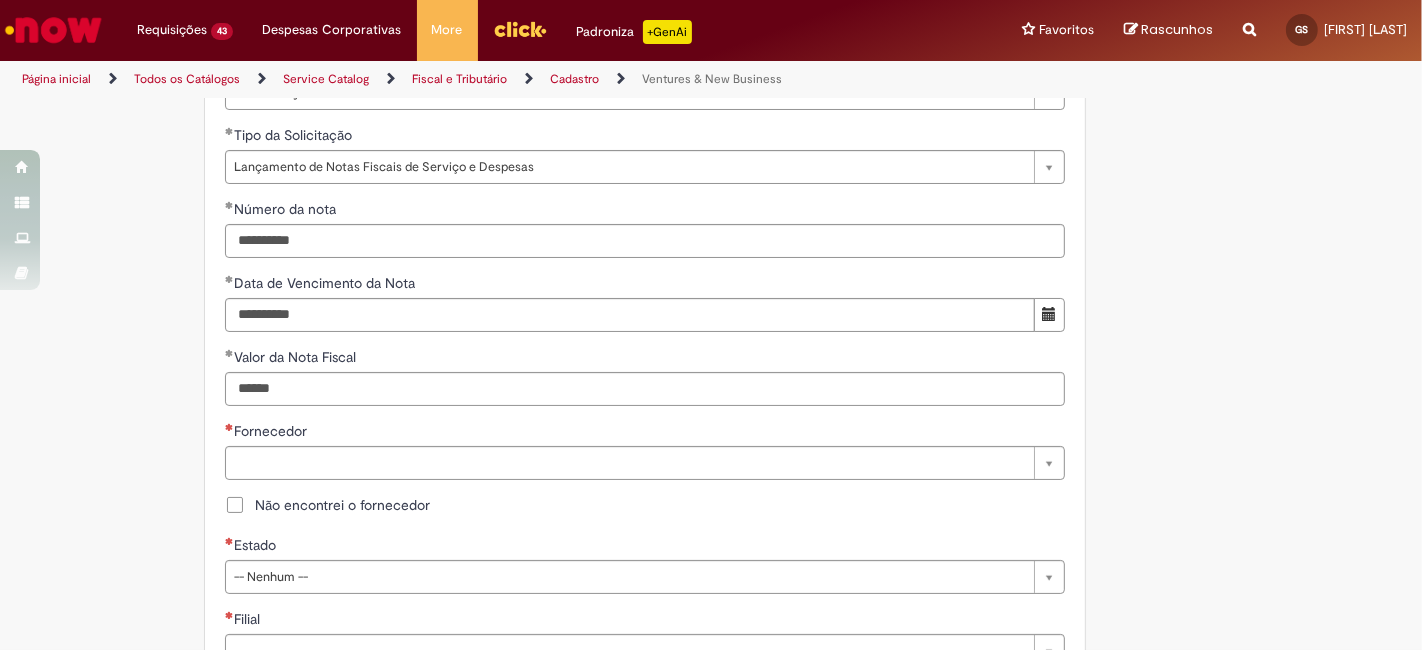 click on "Não encontrei o fornecedor" at bounding box center [645, 507] 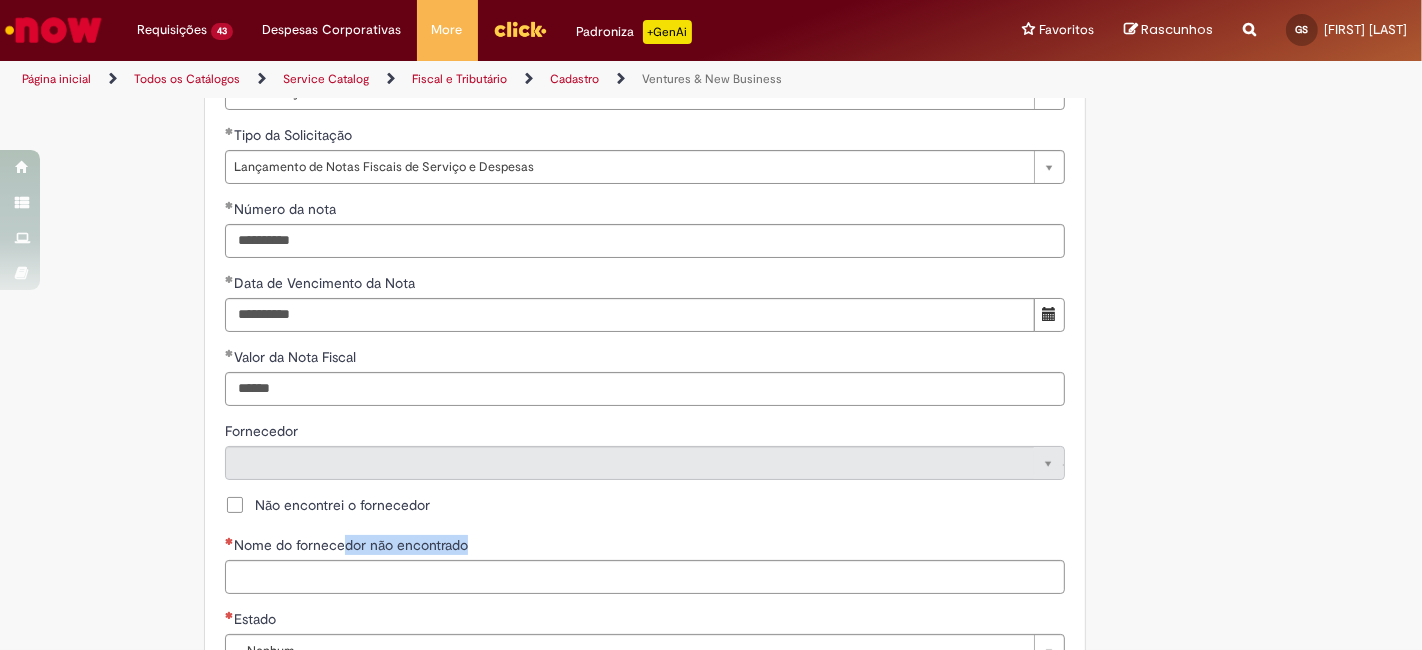 click on "Nome do fornecedor não encontrado" at bounding box center (645, 564) 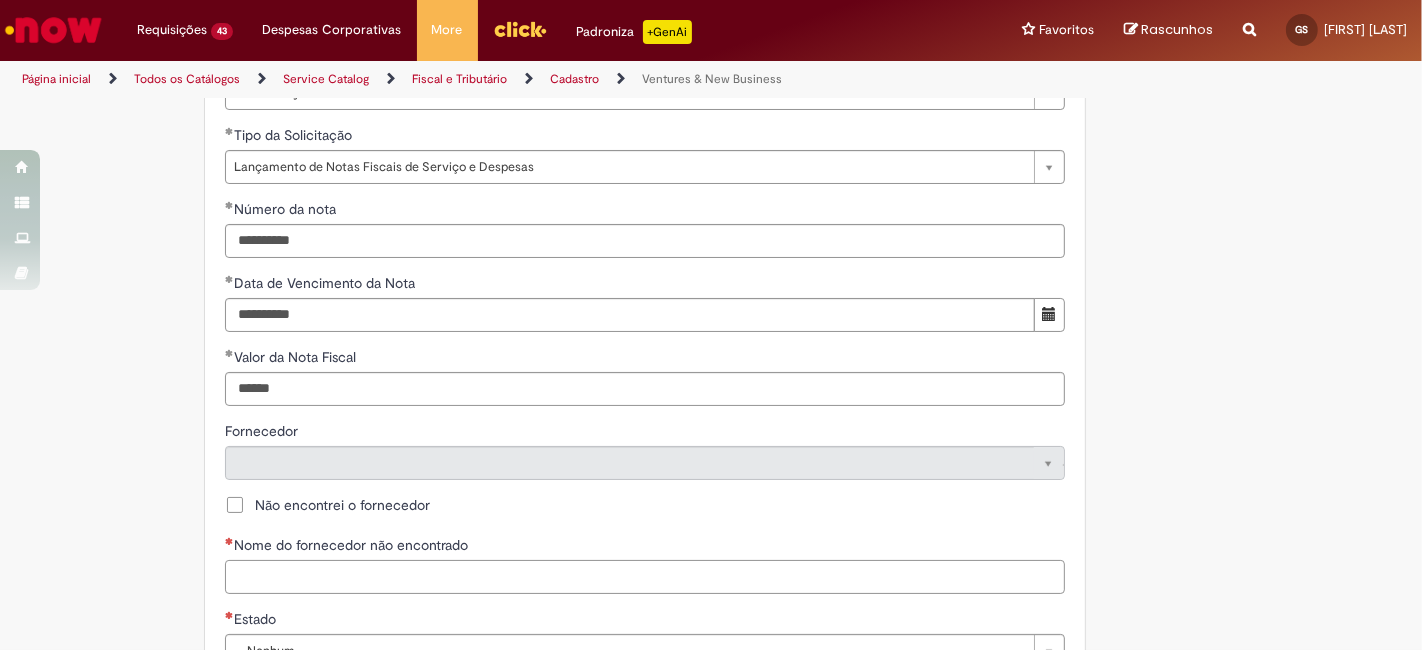 click on "Nome do fornecedor não encontrado" at bounding box center [645, 577] 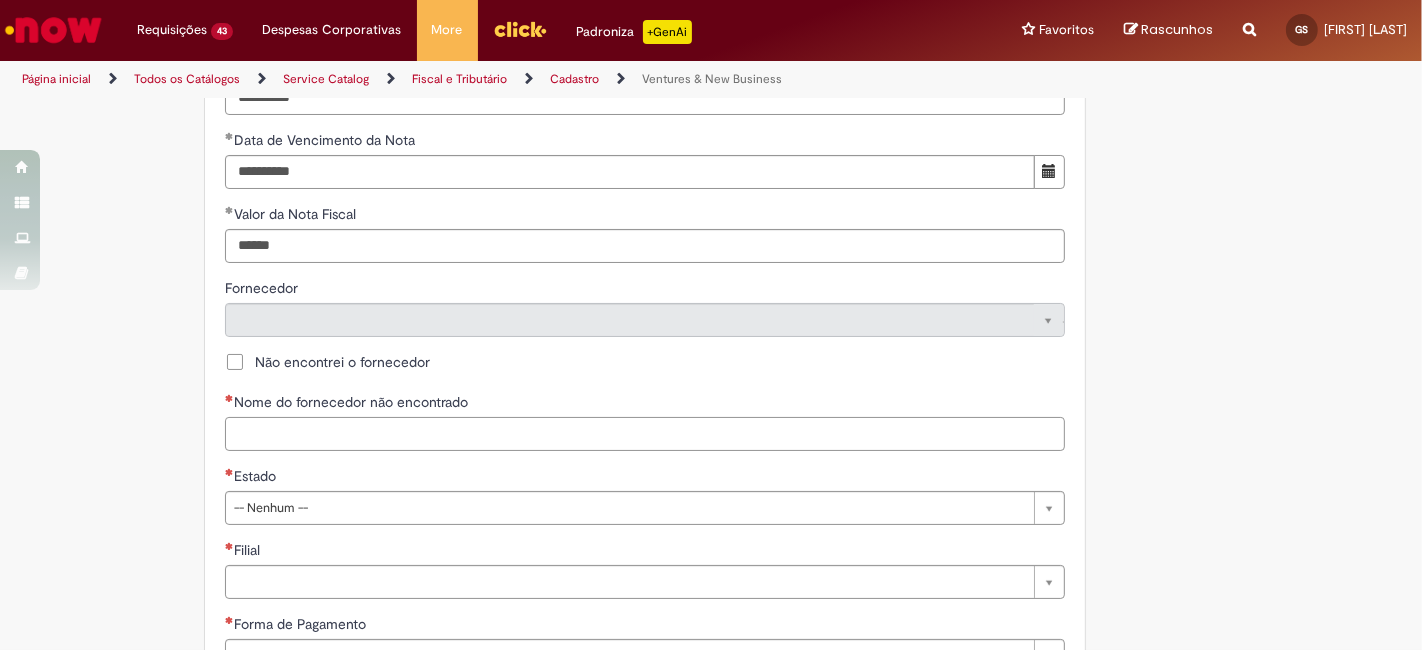 scroll, scrollTop: 888, scrollLeft: 0, axis: vertical 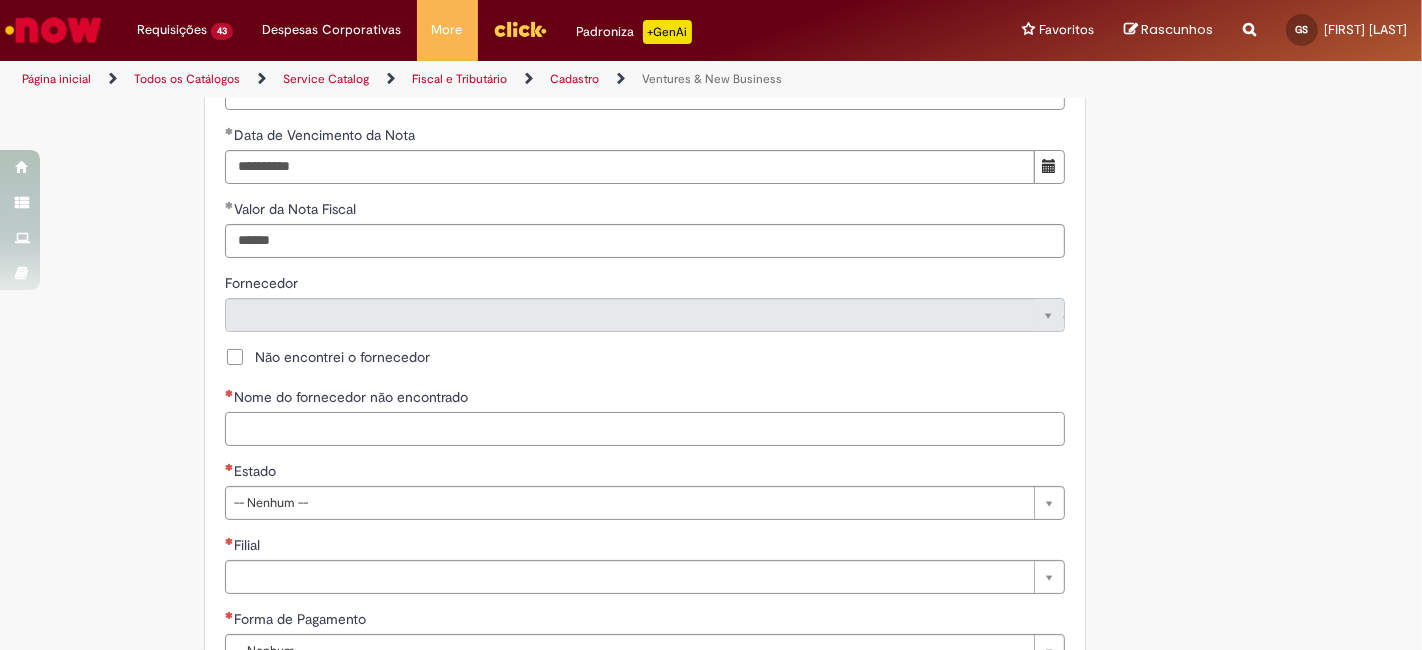 paste on "**********" 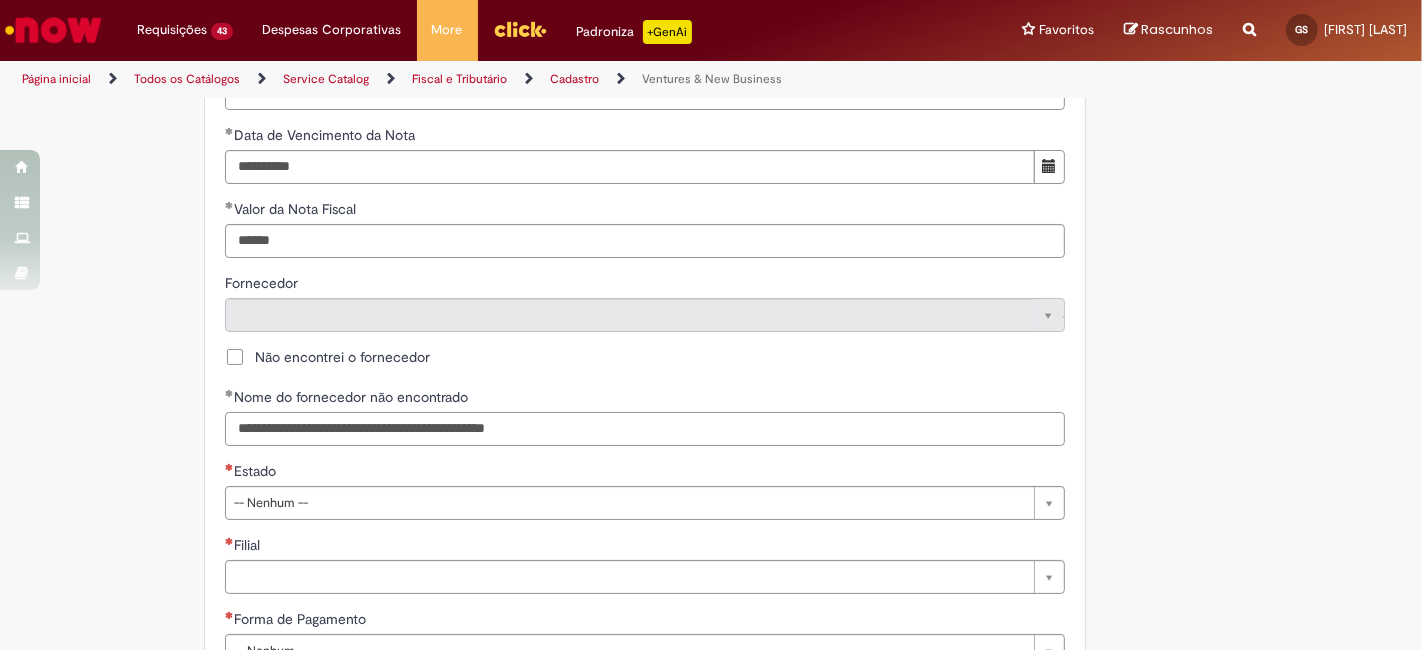 paste on "**********" 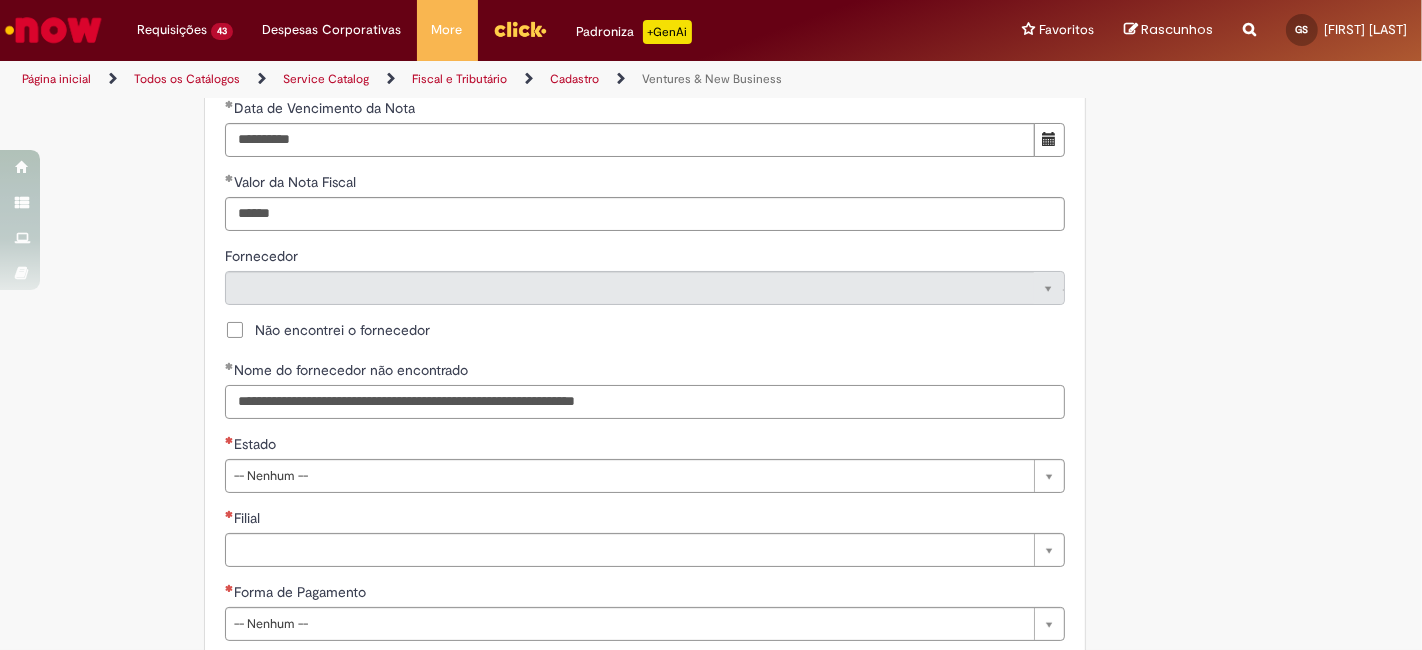 scroll, scrollTop: 962, scrollLeft: 0, axis: vertical 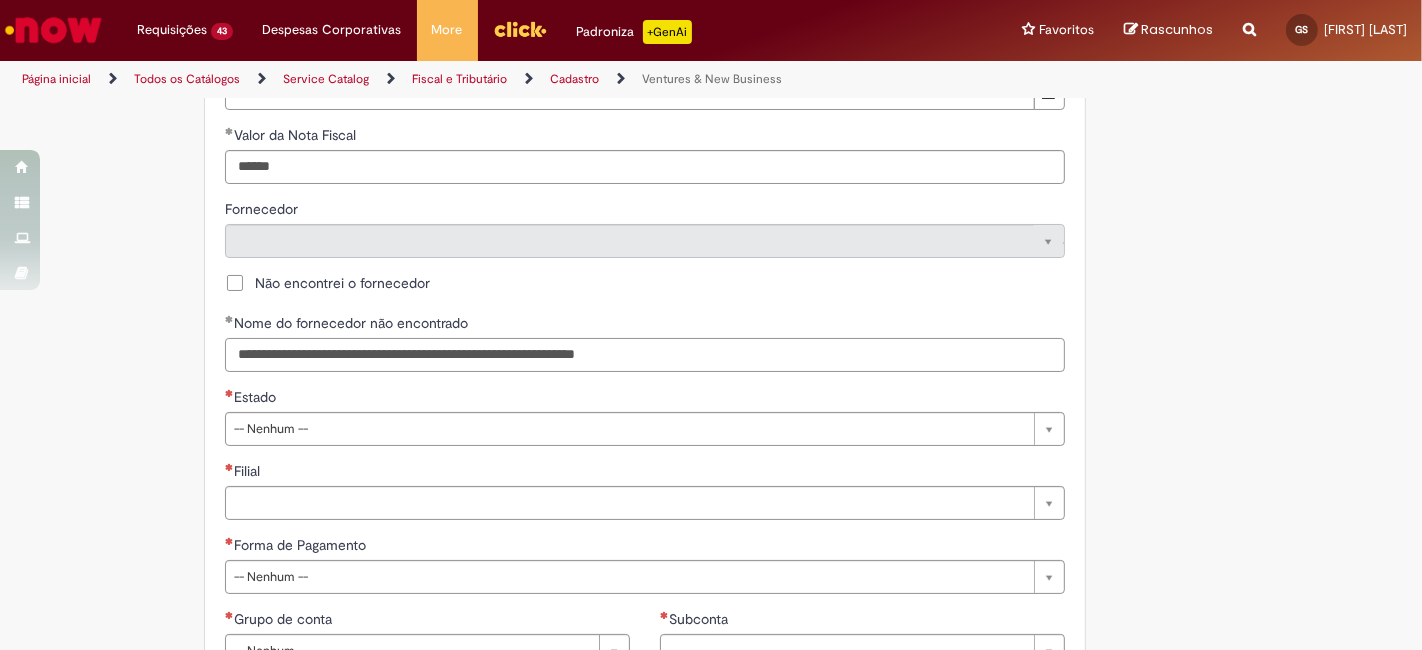 type on "**********" 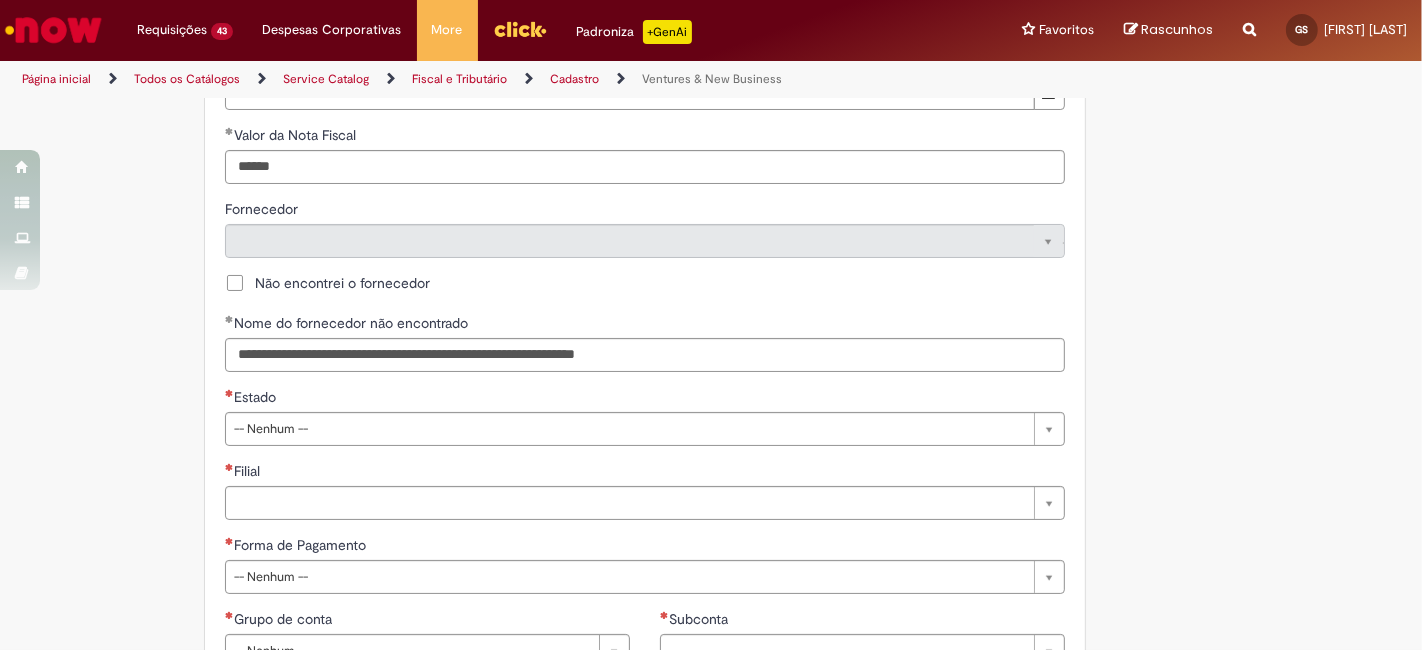 click on "Estado" at bounding box center [645, 399] 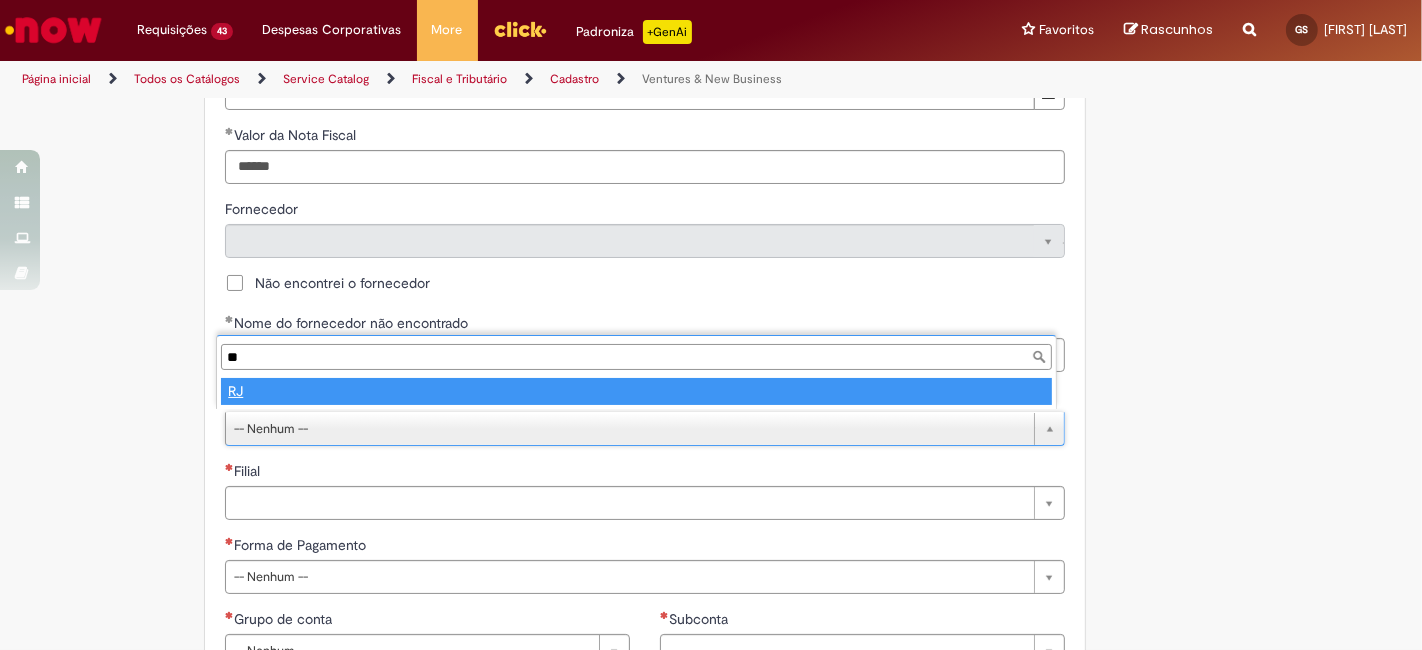 type on "**" 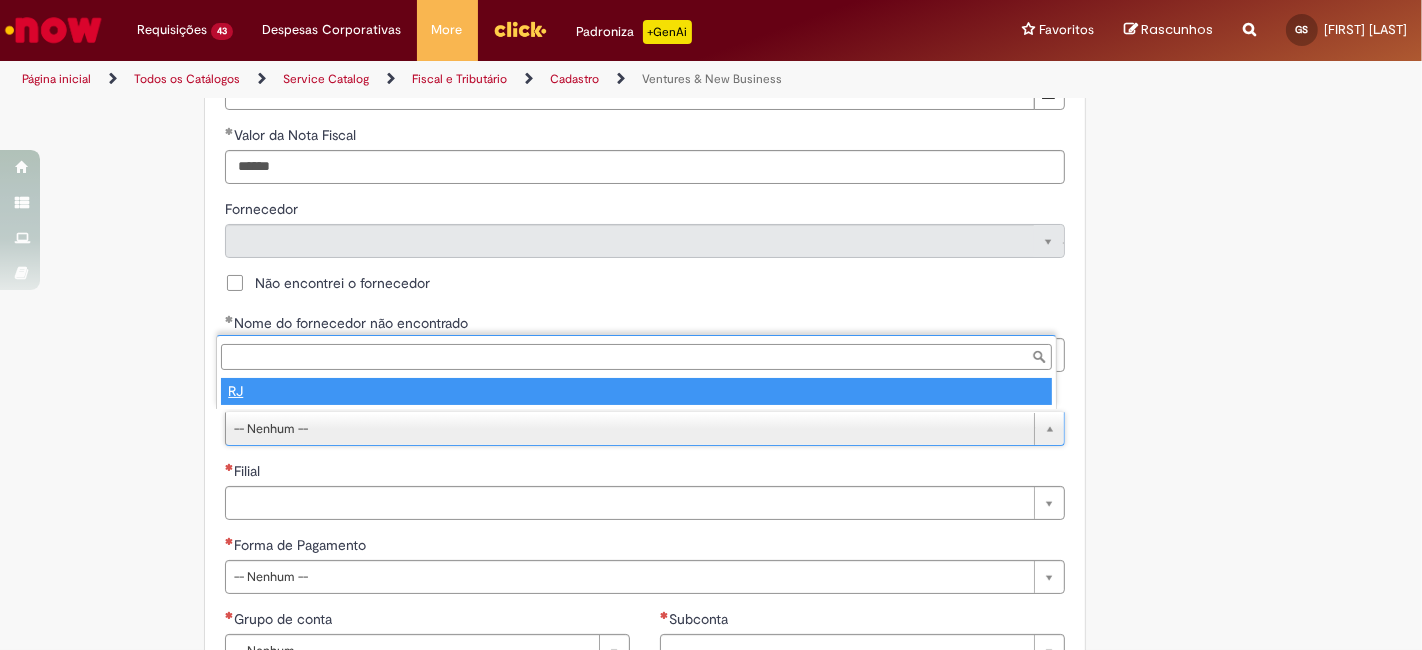 select 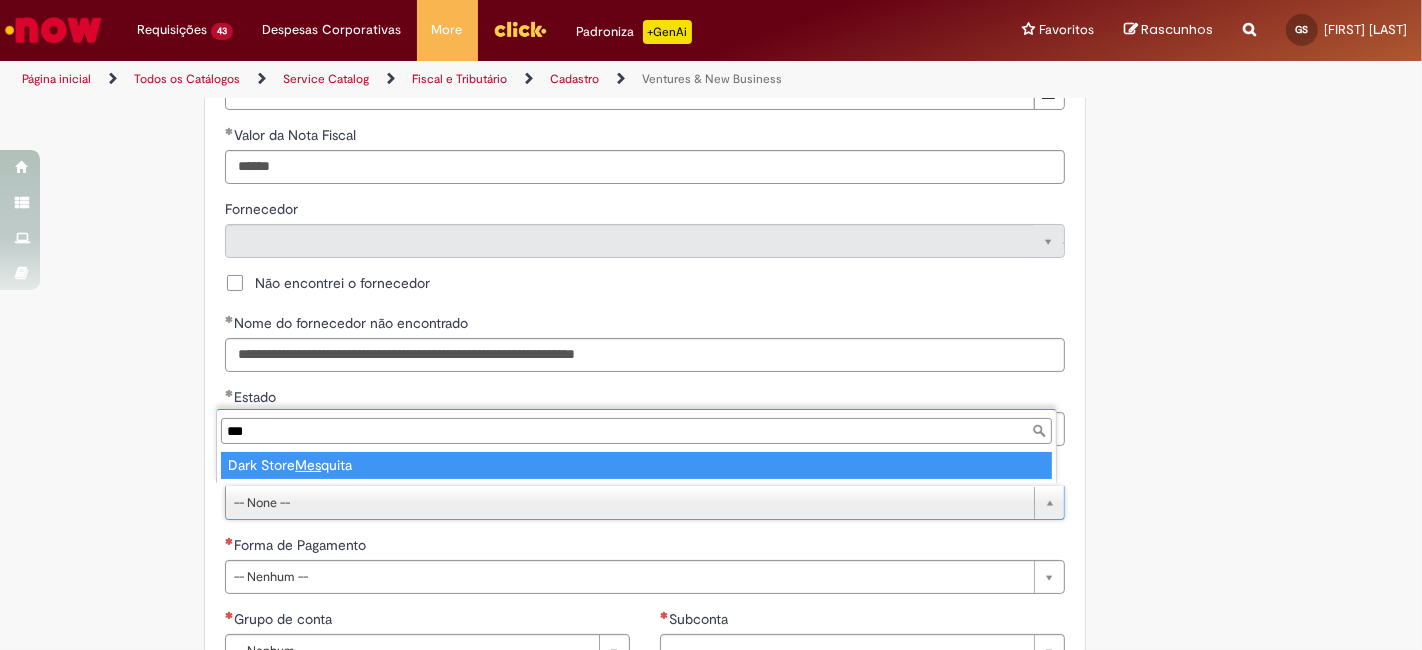 type on "***" 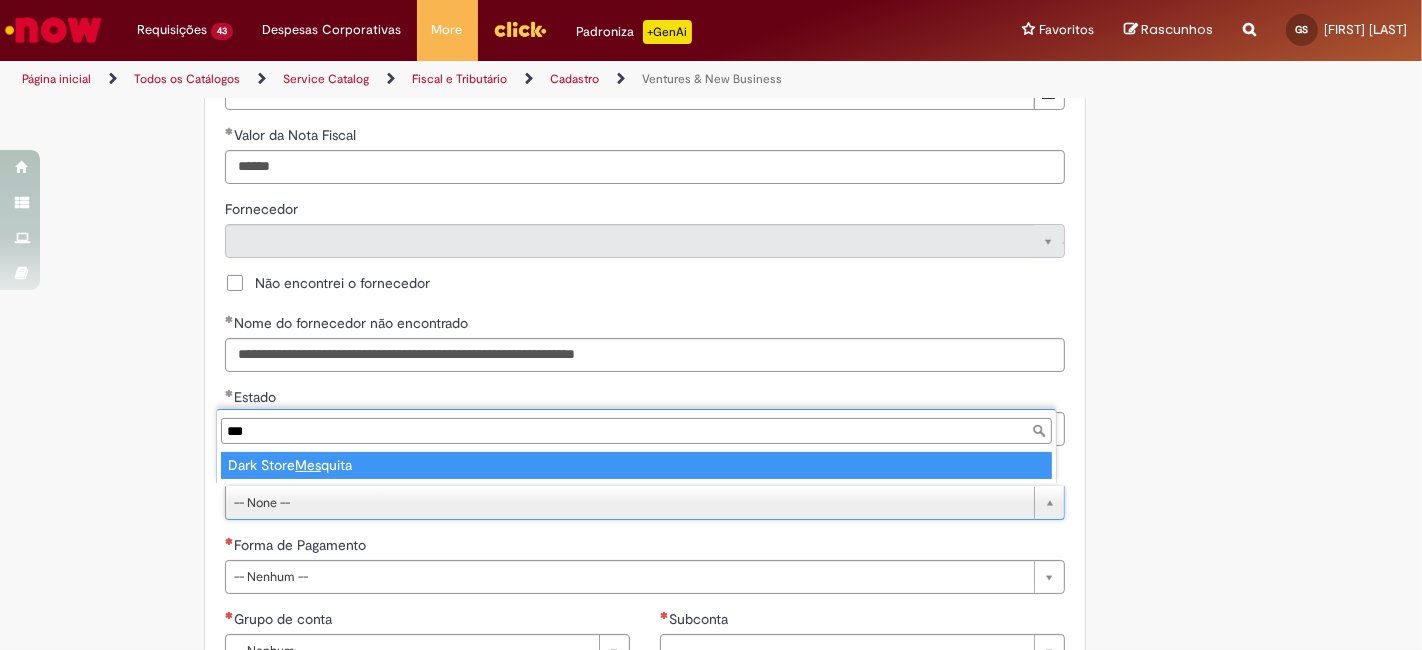 type on "**********" 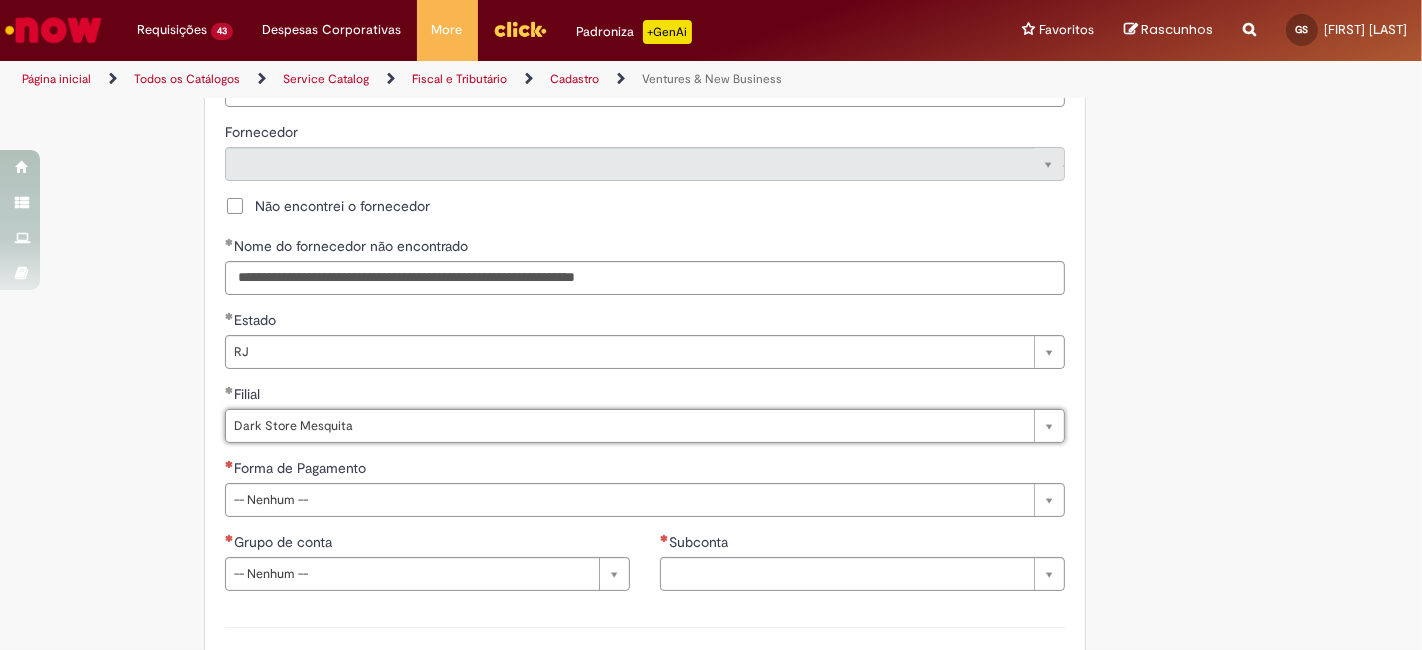 scroll, scrollTop: 1111, scrollLeft: 0, axis: vertical 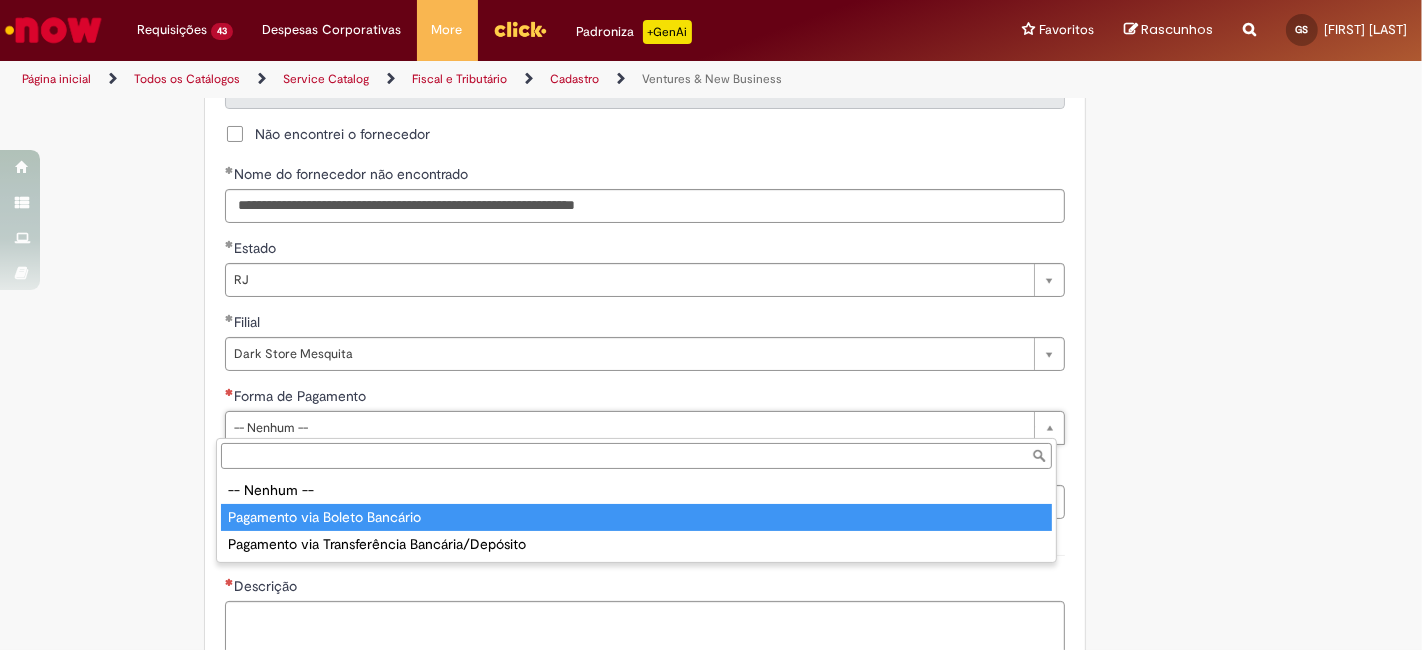 type on "**********" 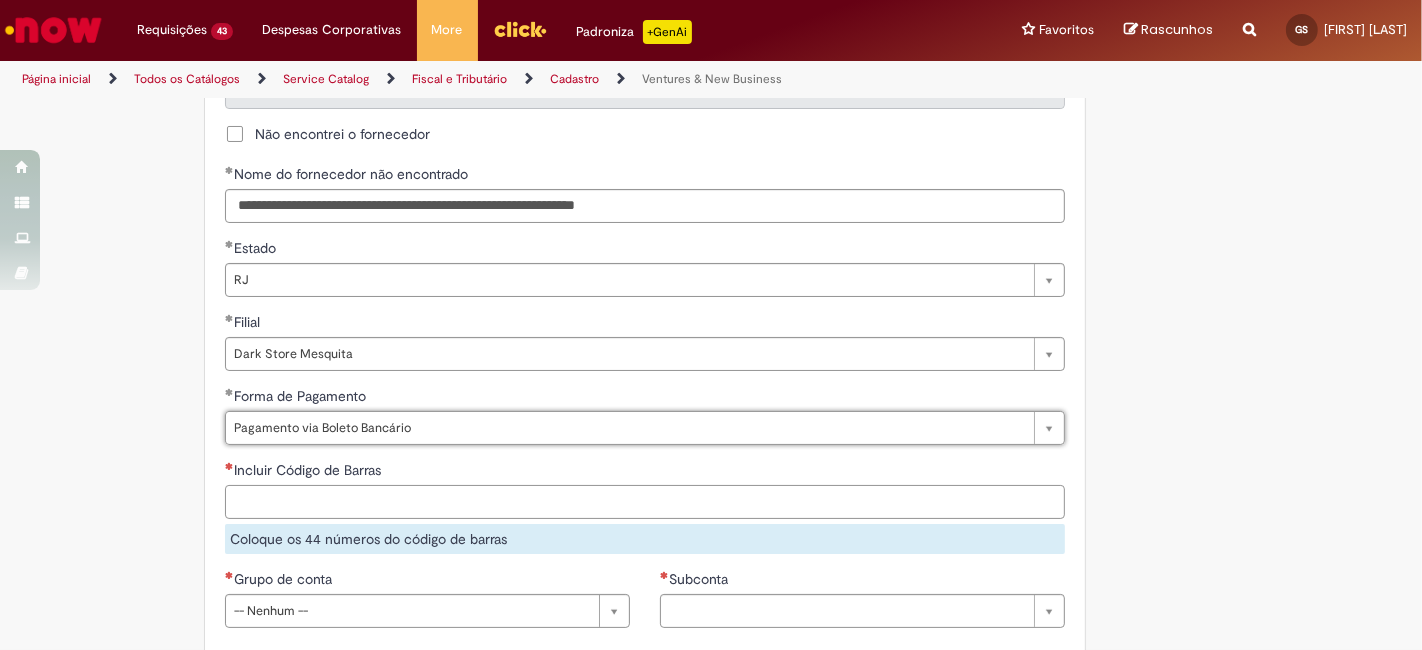click on "Incluir Código de Barras" at bounding box center (645, 502) 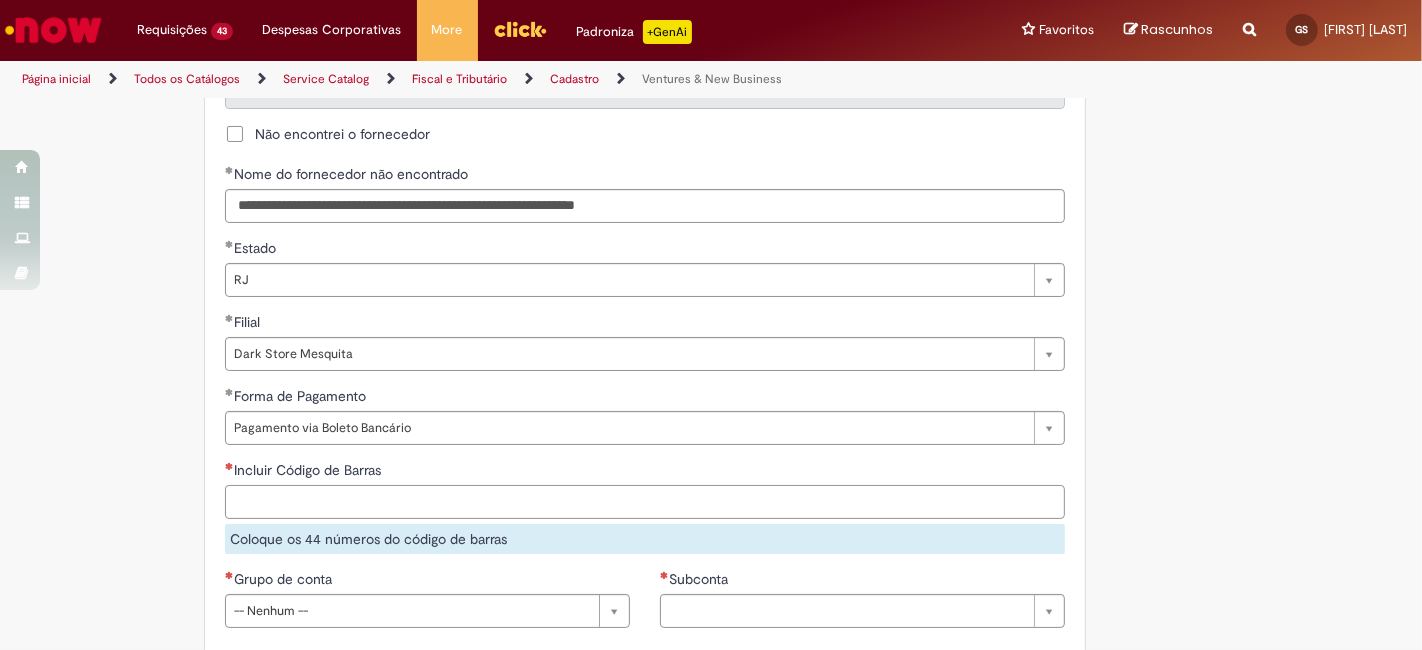 paste on "**********" 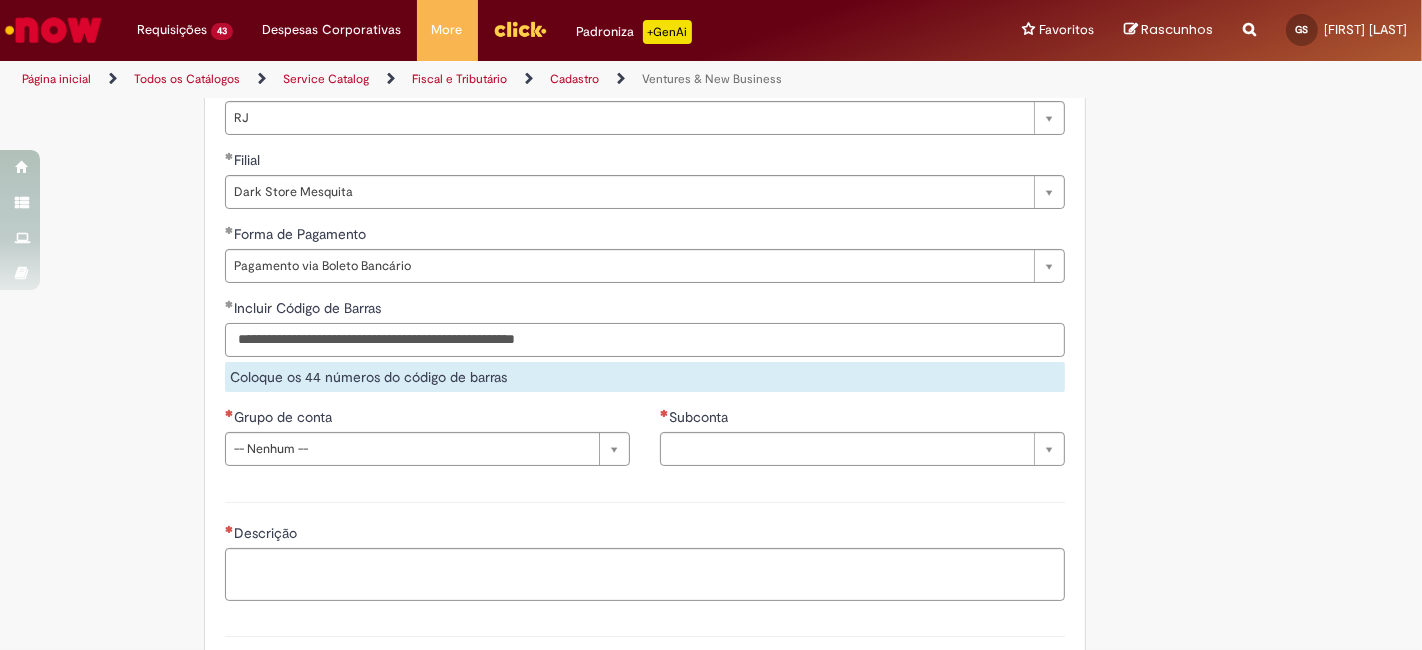 scroll, scrollTop: 1333, scrollLeft: 0, axis: vertical 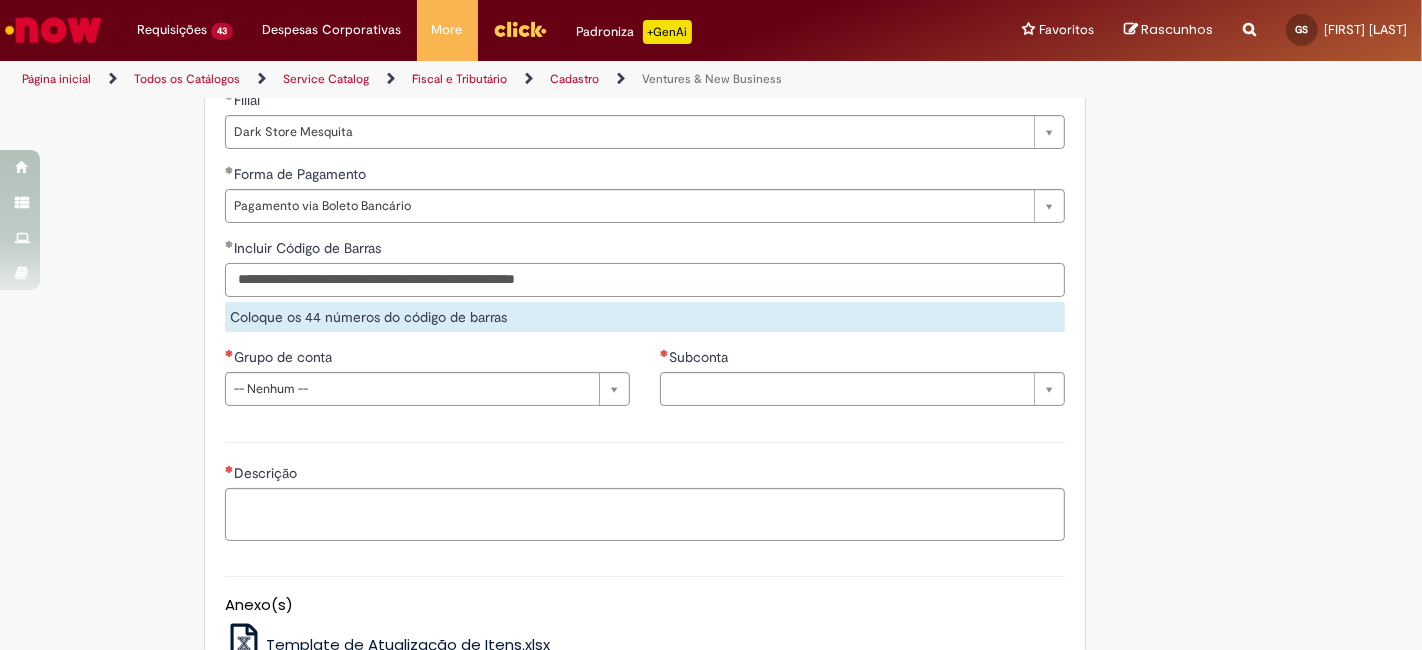 type on "**********" 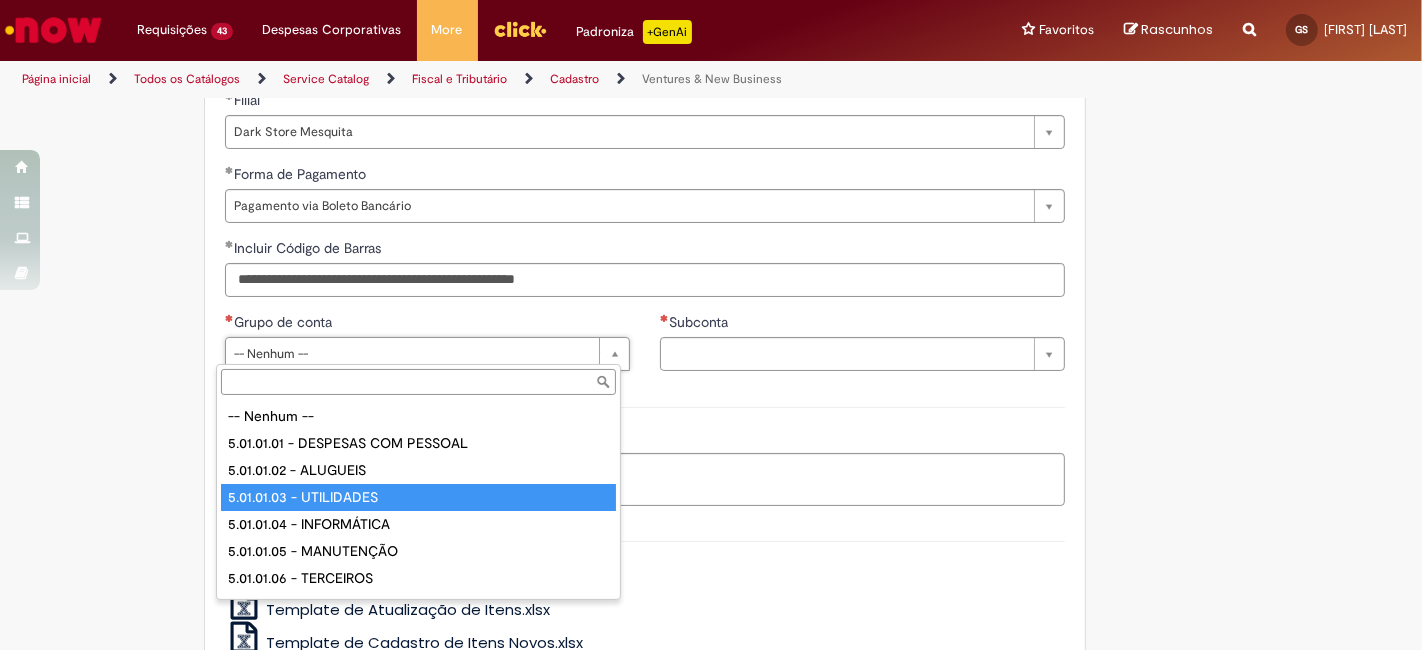 type on "**********" 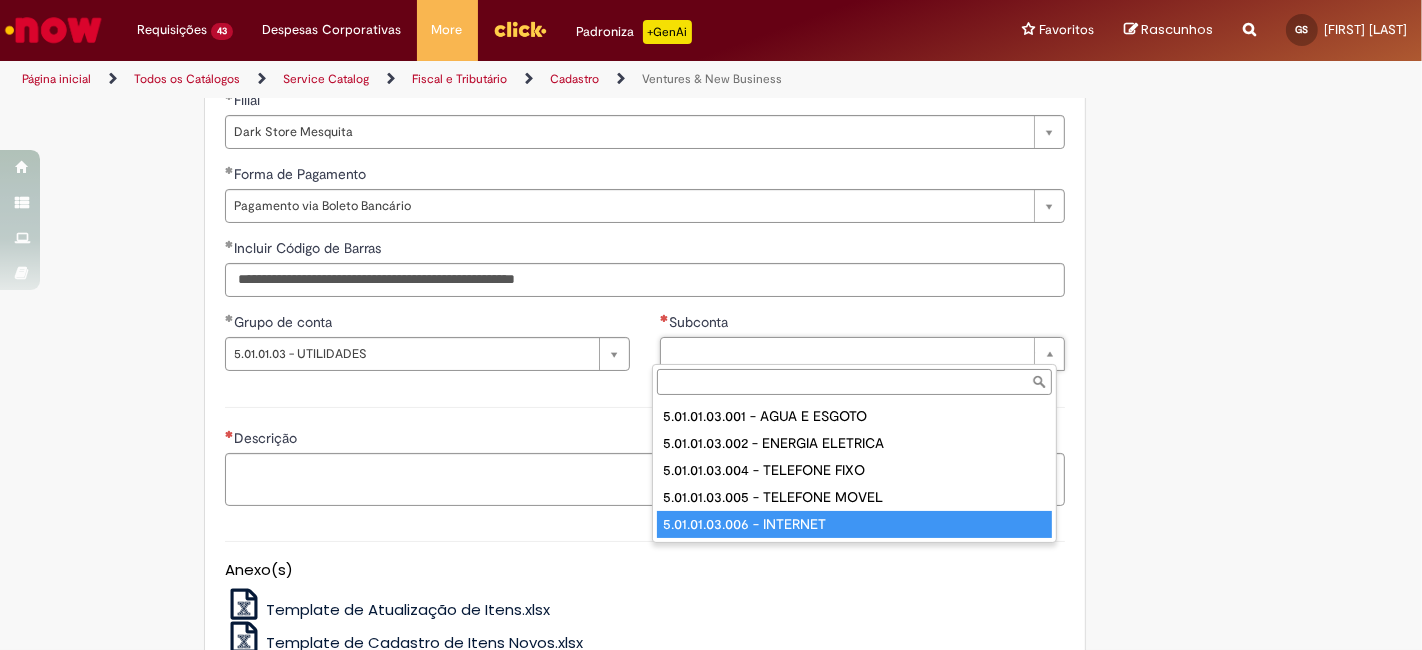 type on "**********" 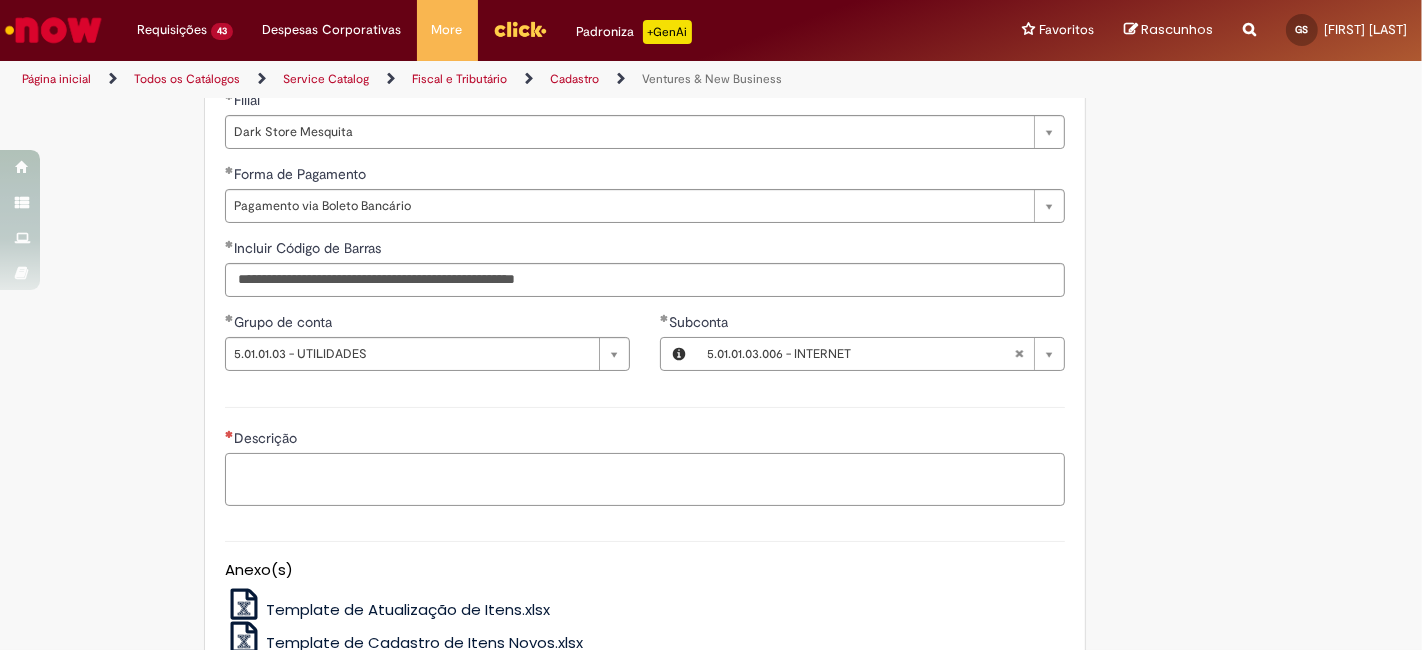 click on "Descrição" at bounding box center (645, 479) 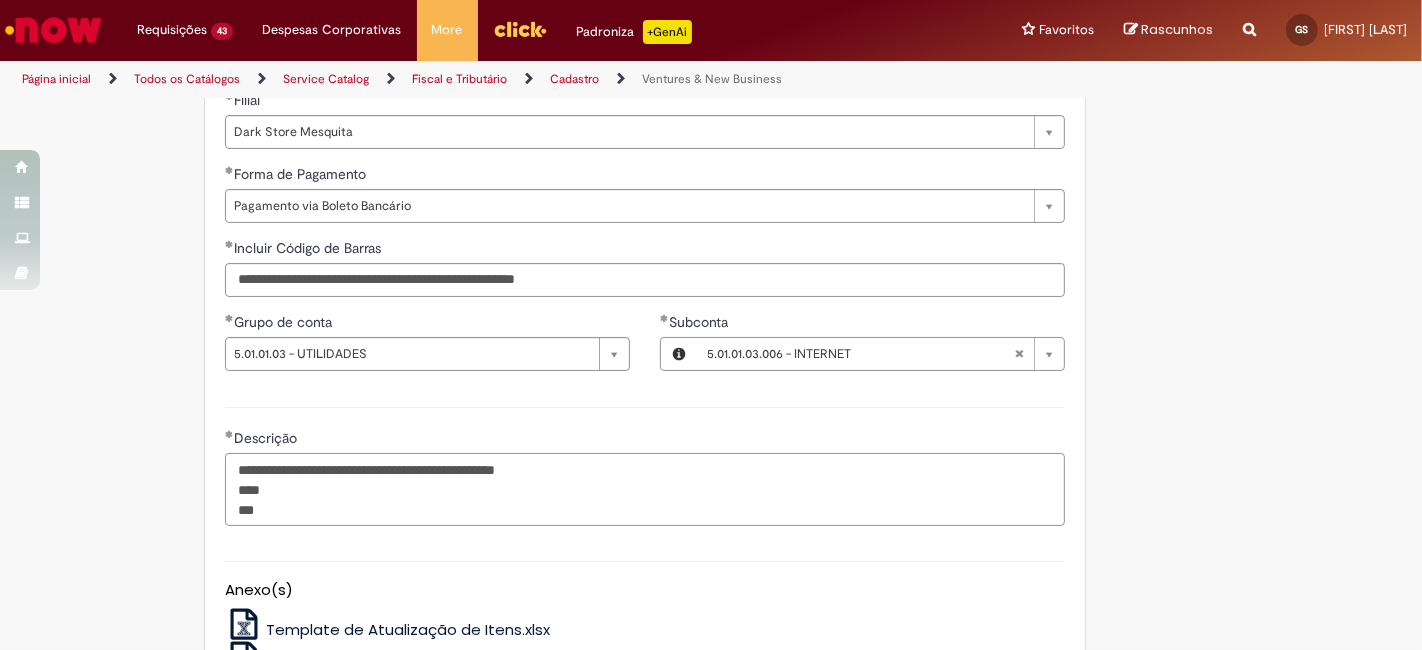 click on "**********" at bounding box center (645, 489) 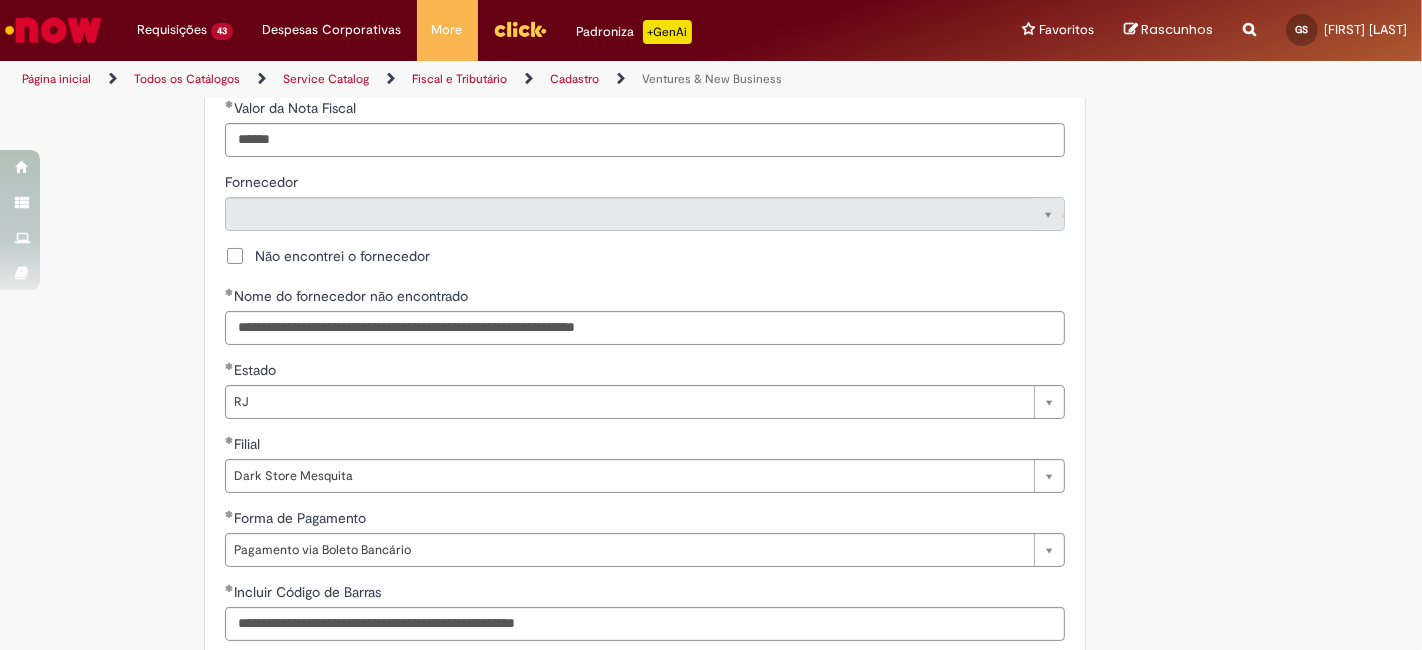 scroll, scrollTop: 962, scrollLeft: 0, axis: vertical 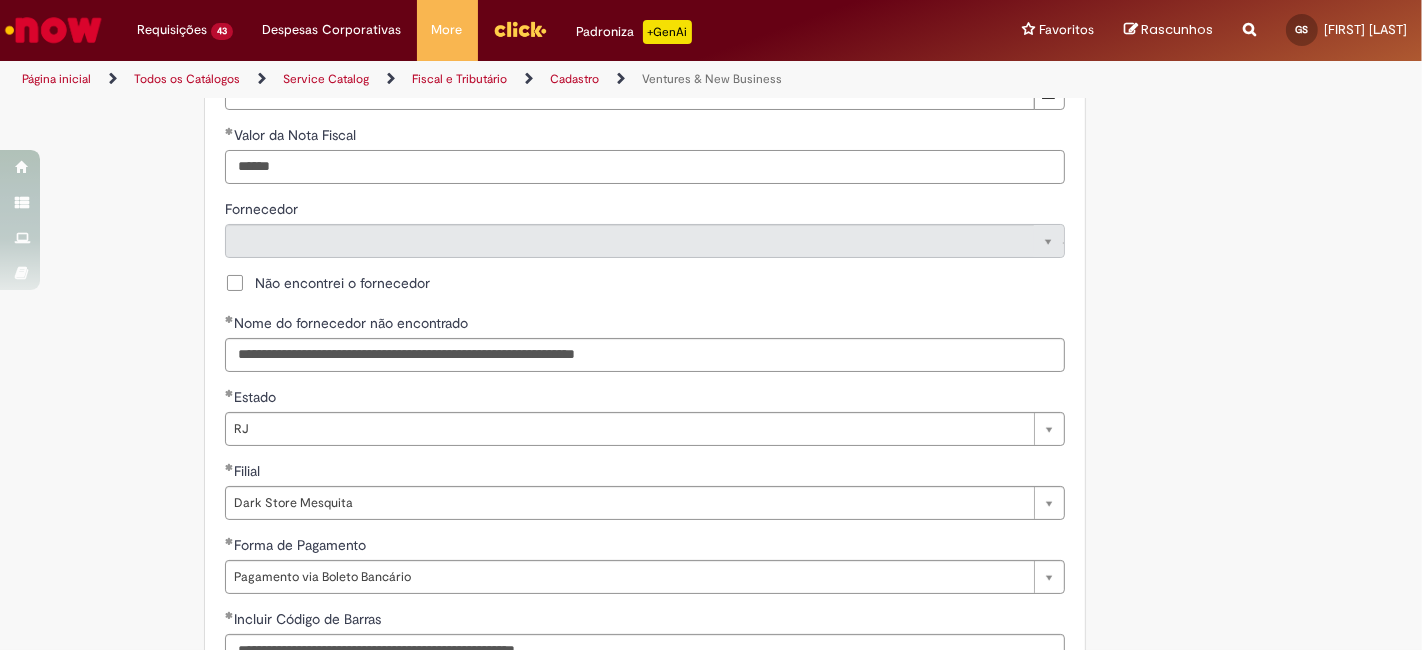 click on "******" at bounding box center [645, 167] 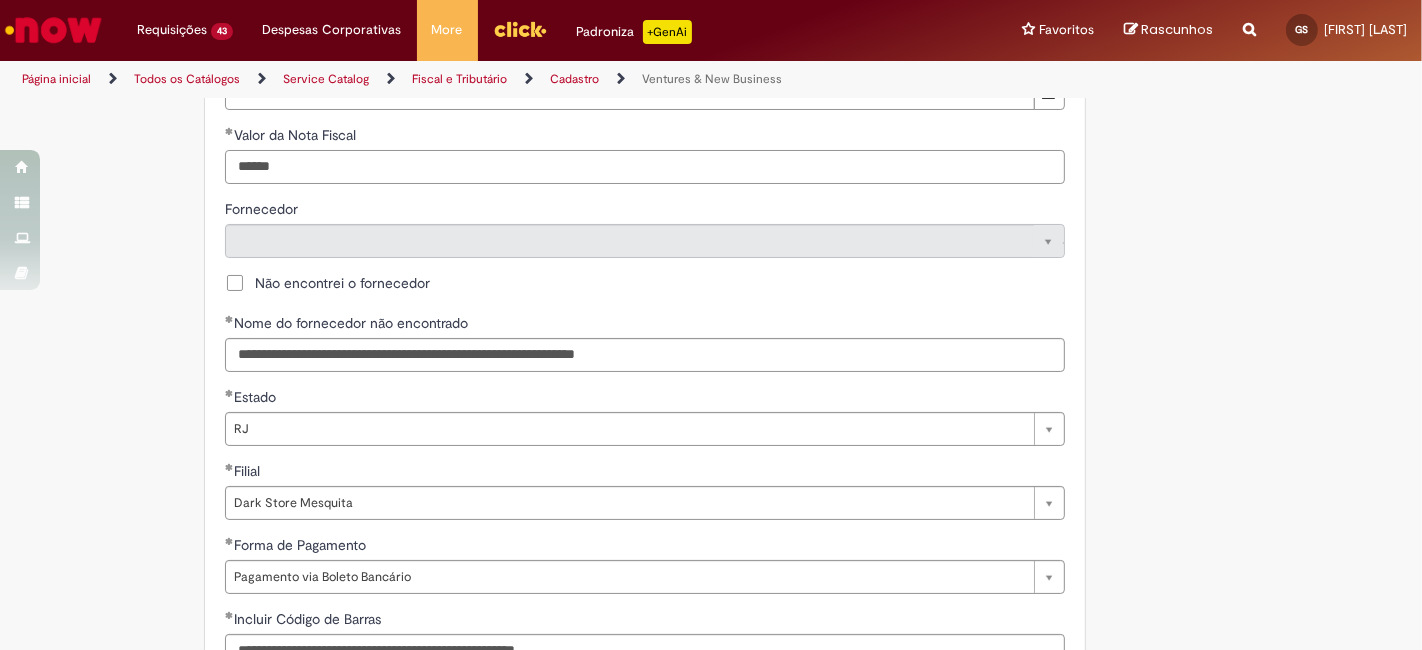 click on "******" at bounding box center (645, 167) 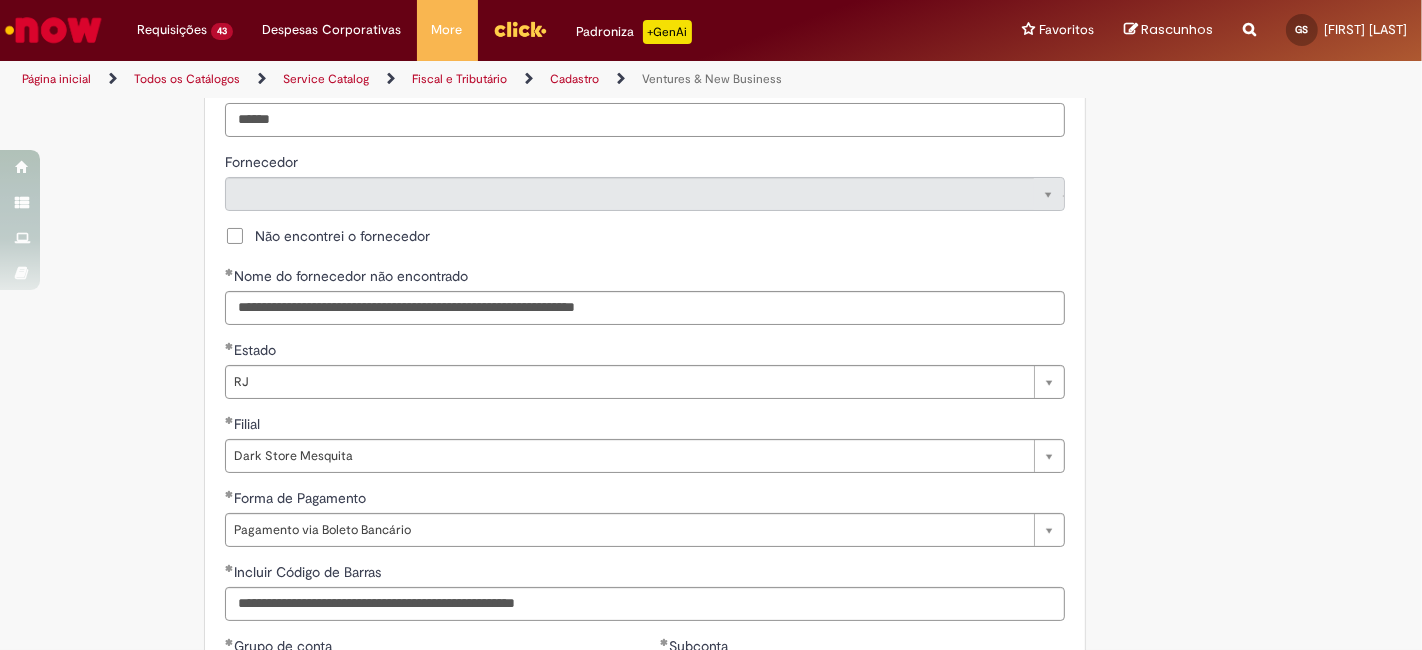 scroll, scrollTop: 1407, scrollLeft: 0, axis: vertical 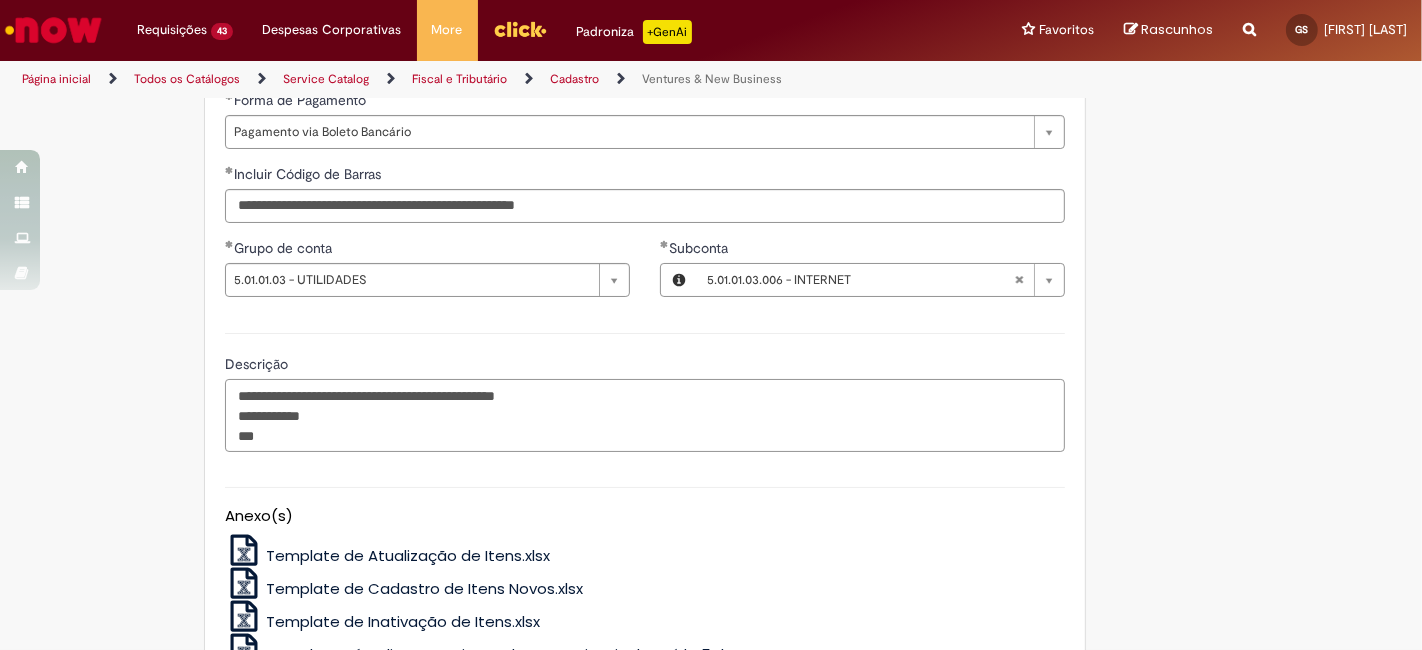 click on "**********" at bounding box center [645, 415] 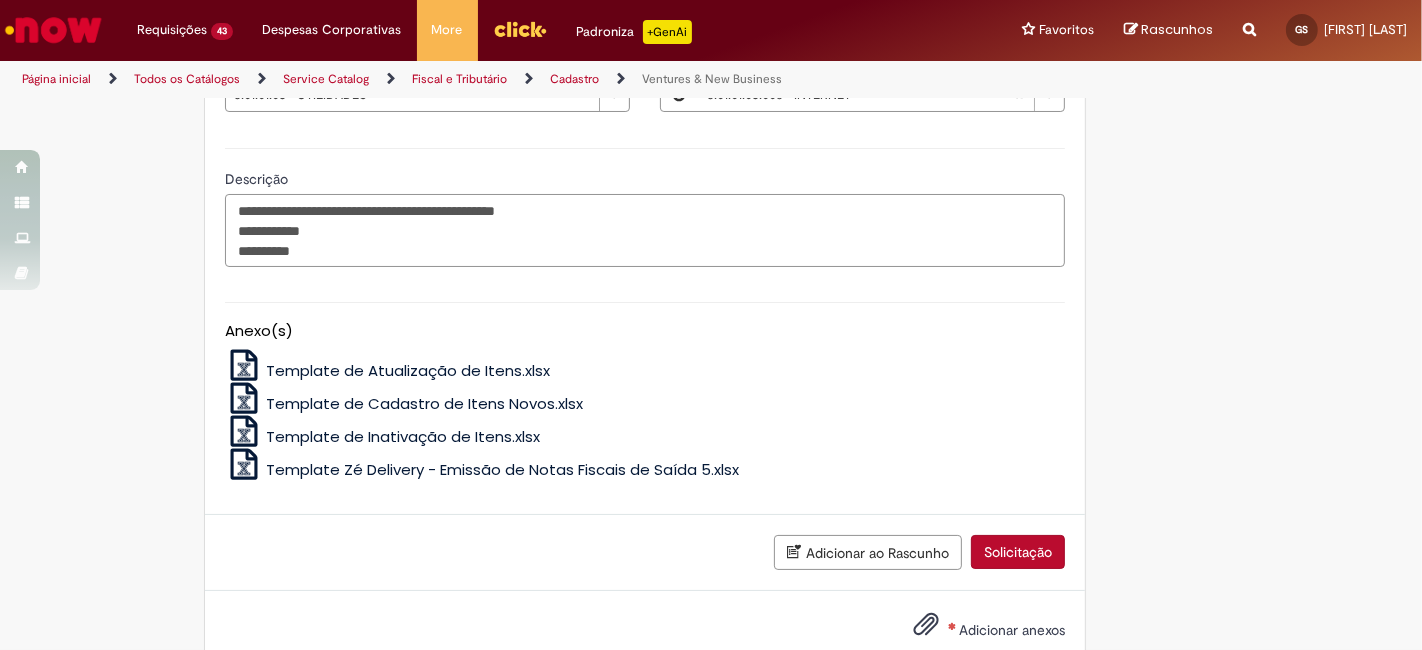 scroll, scrollTop: 1640, scrollLeft: 0, axis: vertical 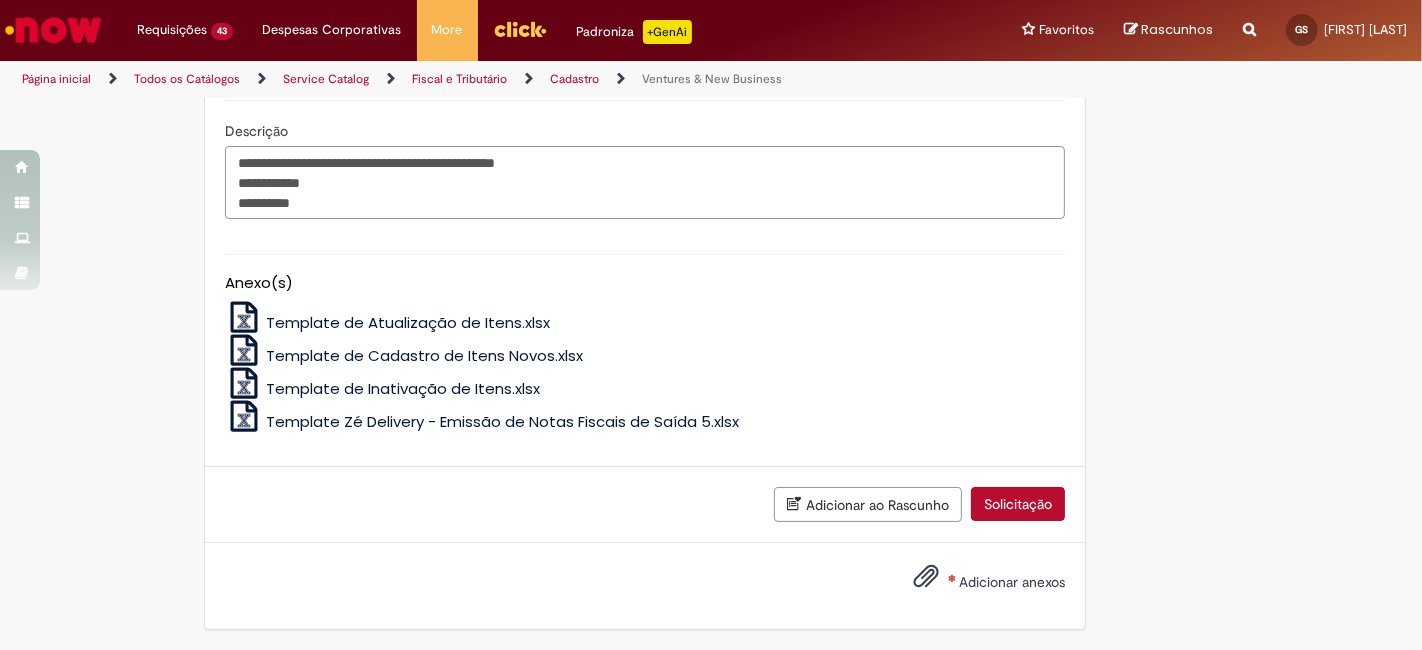 type on "**********" 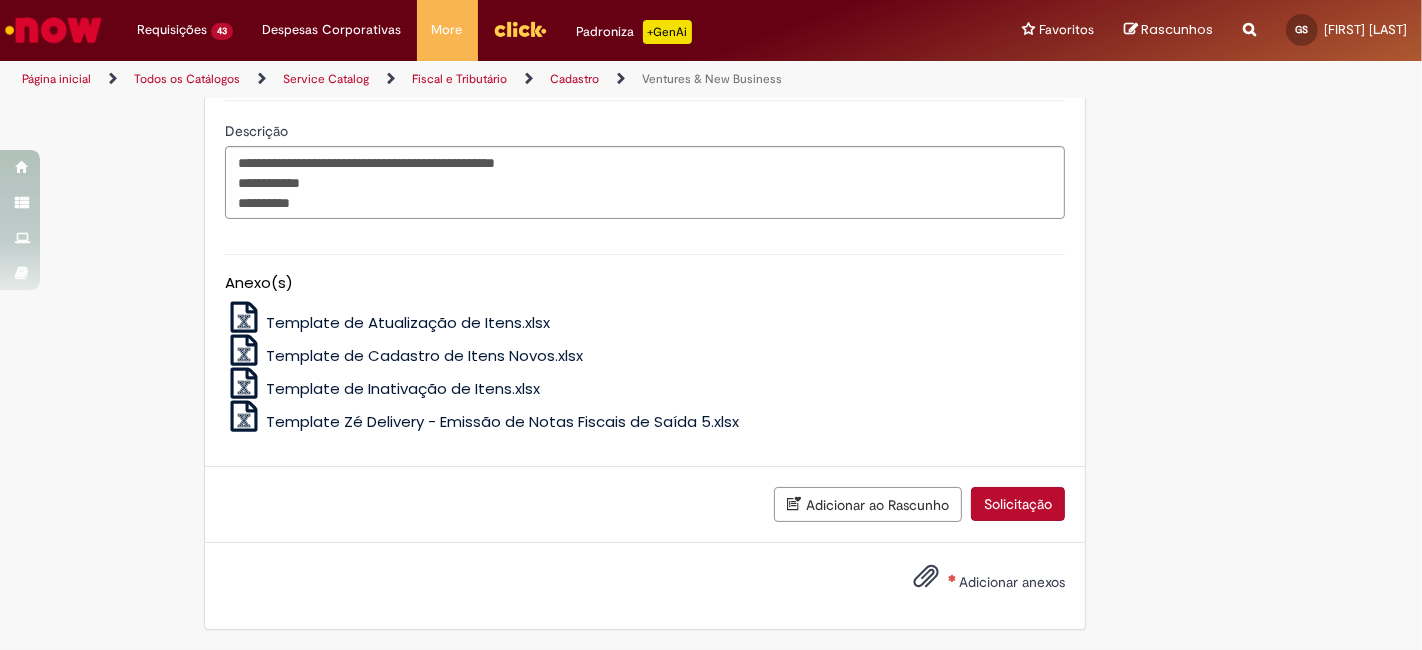 click on "Adicionar anexos" at bounding box center (1012, 582) 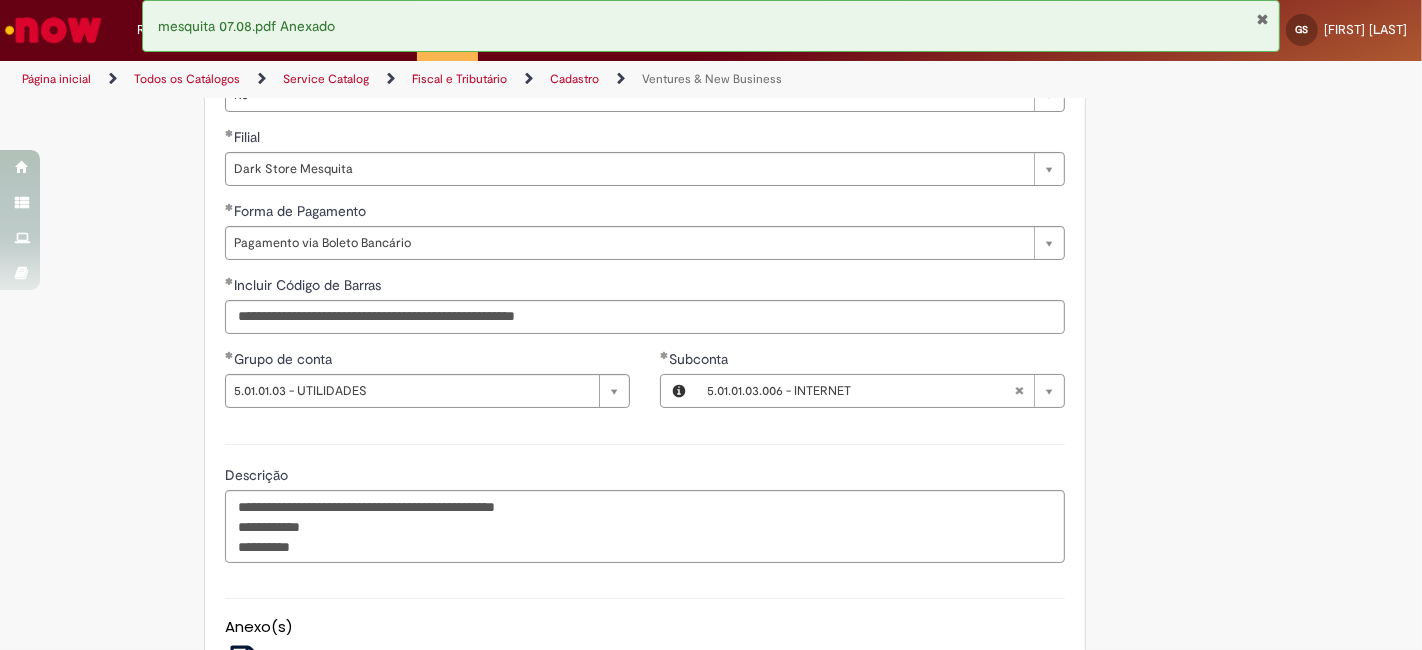 scroll, scrollTop: 1269, scrollLeft: 0, axis: vertical 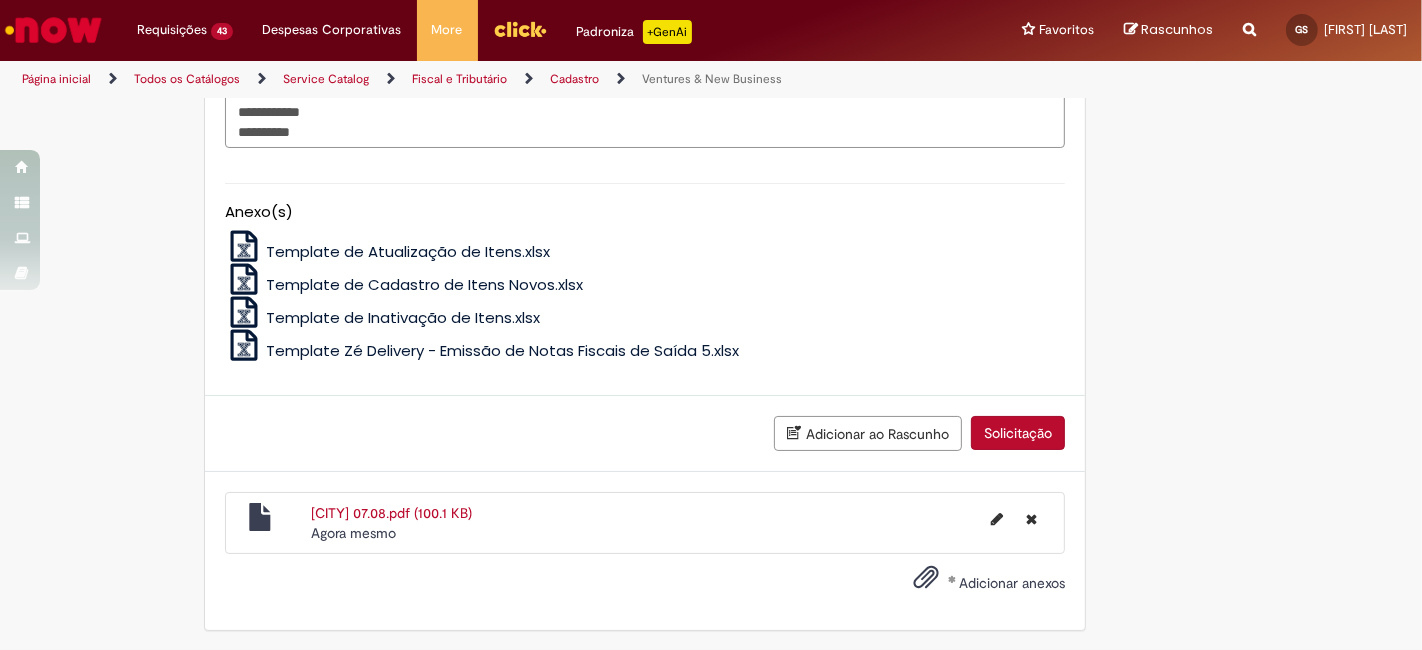 click on "Solicitação" at bounding box center [1018, 433] 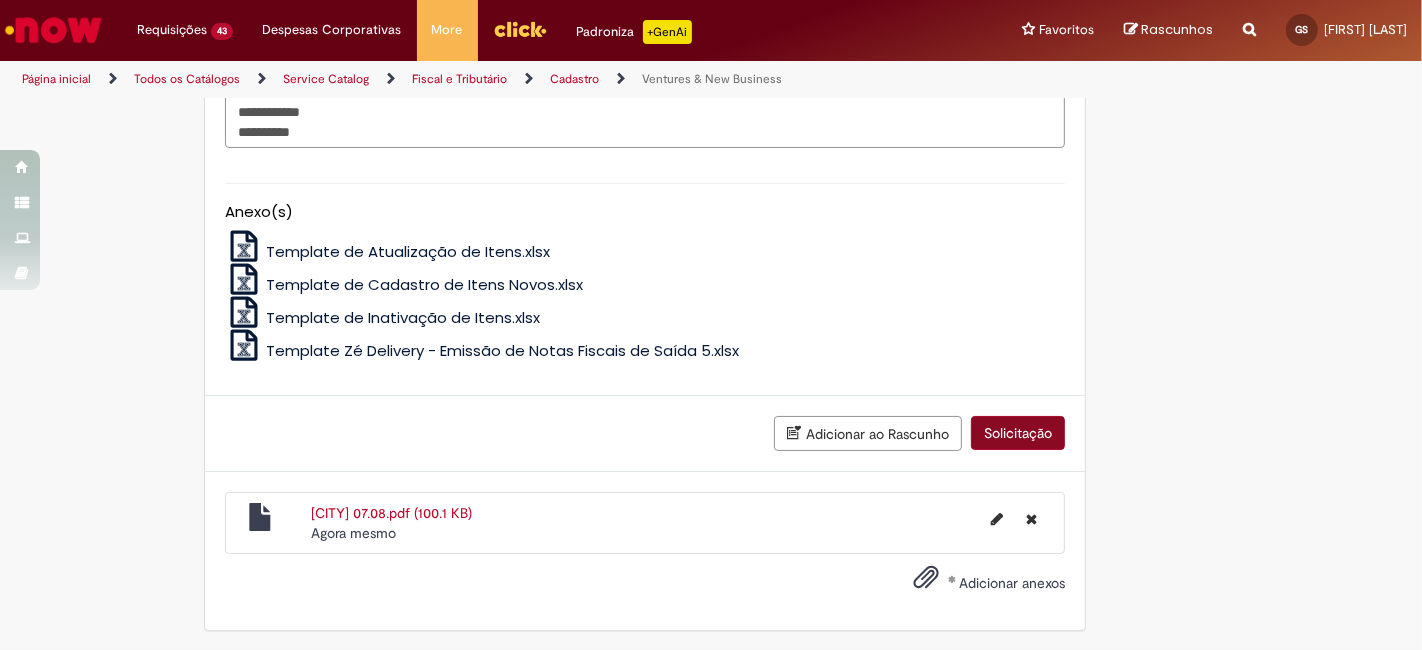 scroll, scrollTop: 1665, scrollLeft: 0, axis: vertical 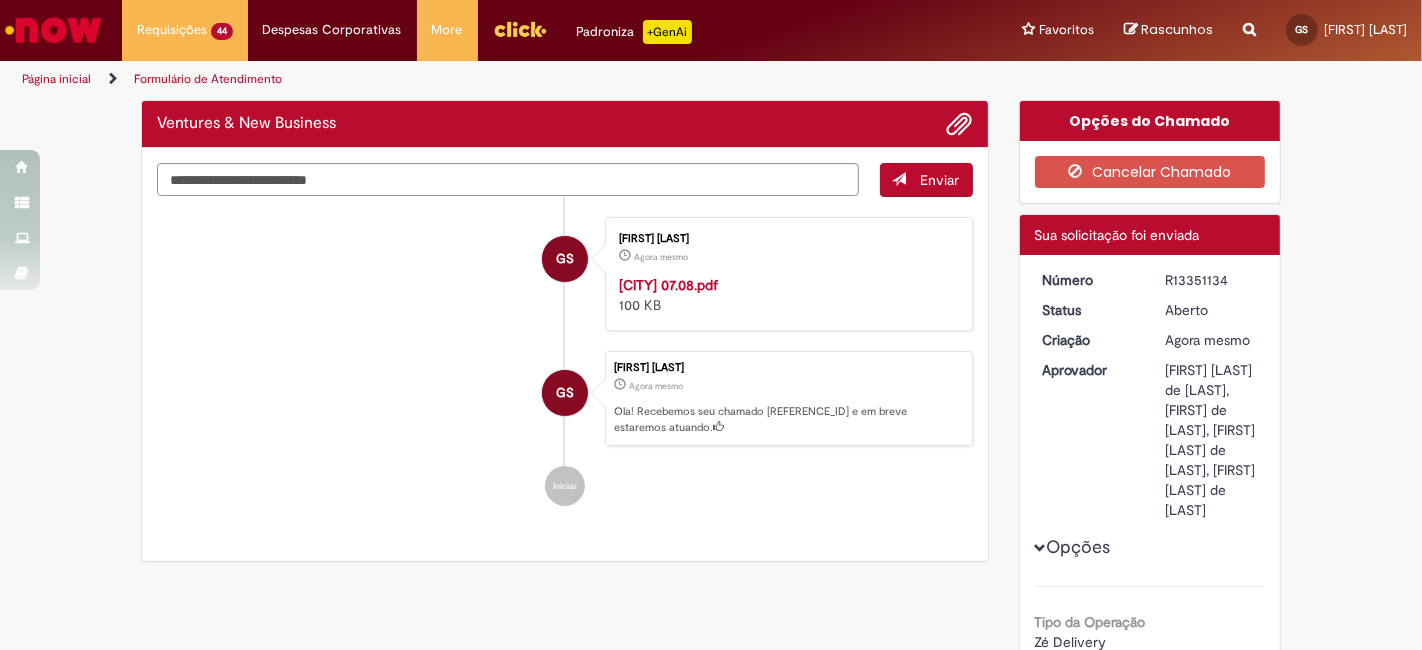 click on "[NUMBER]
[NUMBER]
[BRAND NAME]
[STATE]
[BARCODE]" at bounding box center (1150, 921) 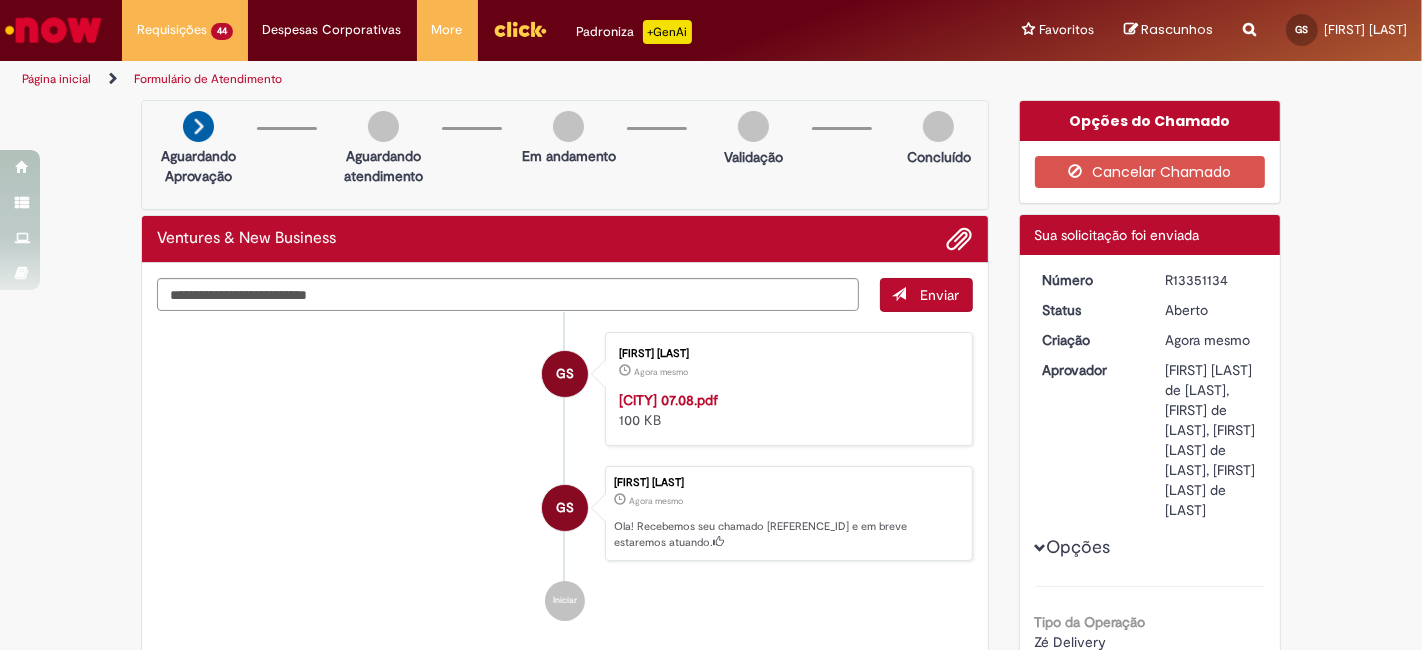 click on "R13351134" at bounding box center (1211, 280) 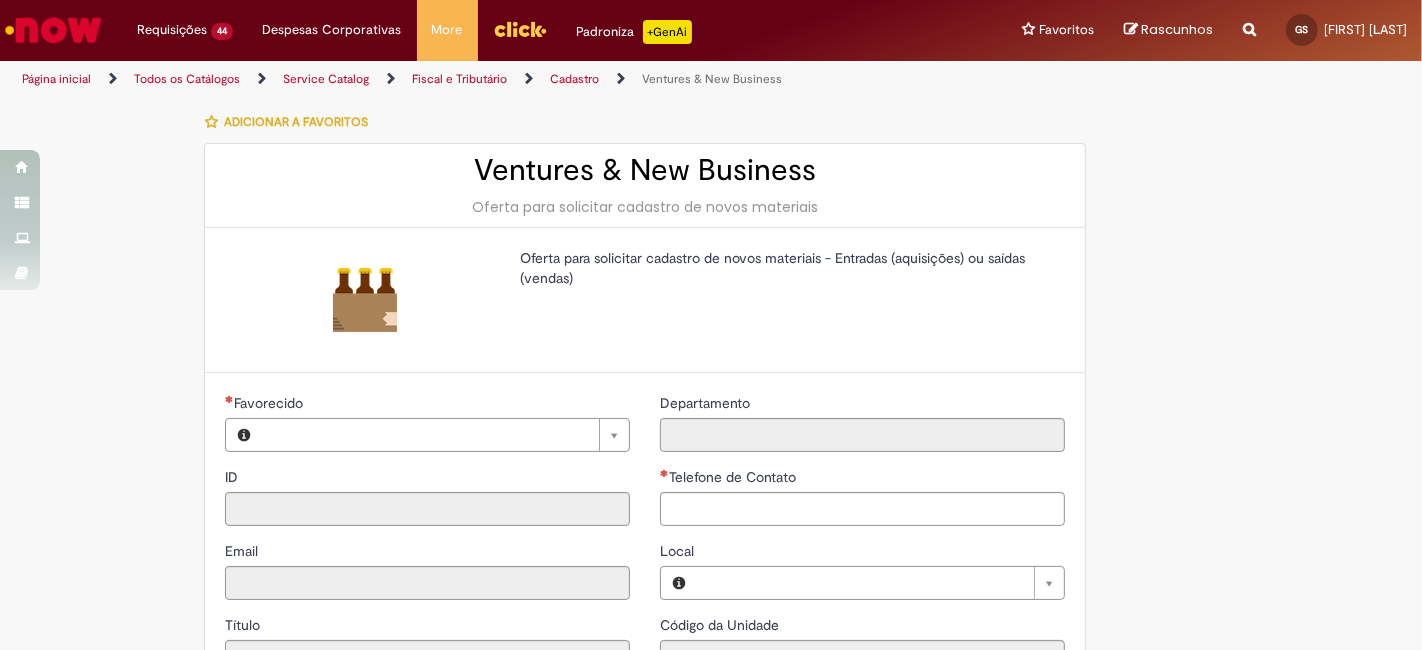type on "********" 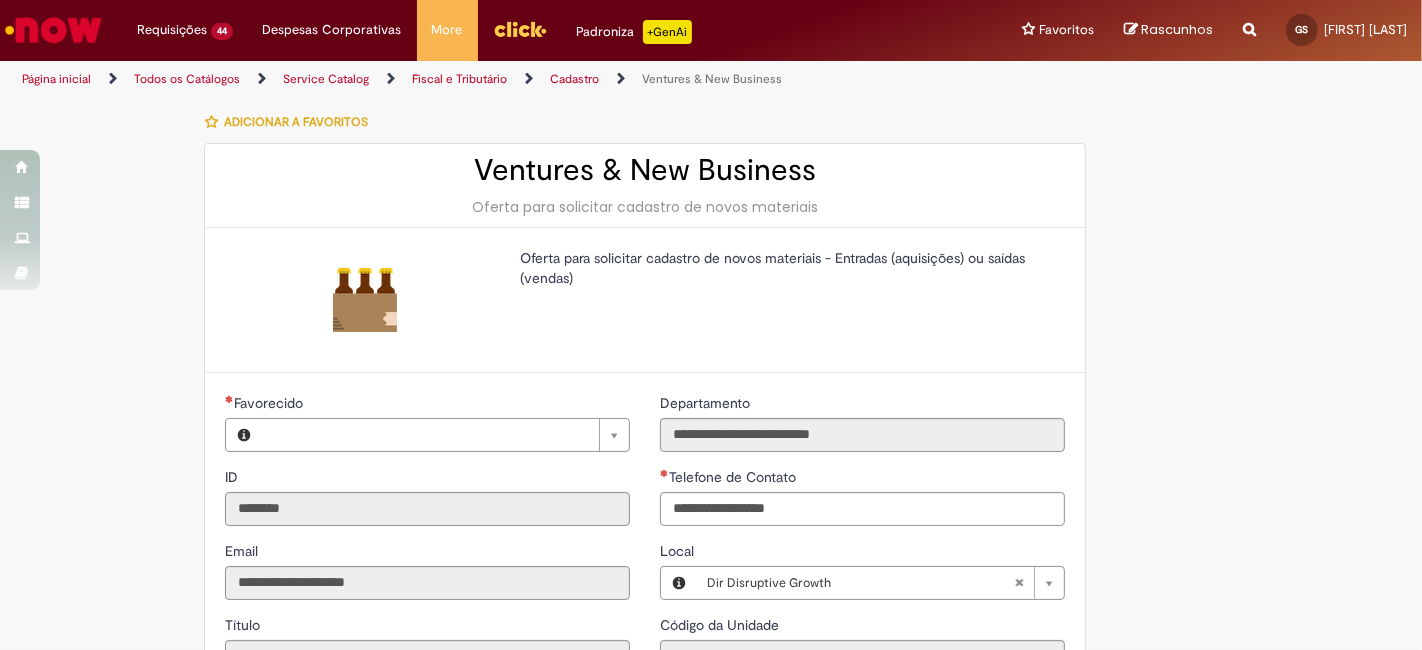 type on "**********" 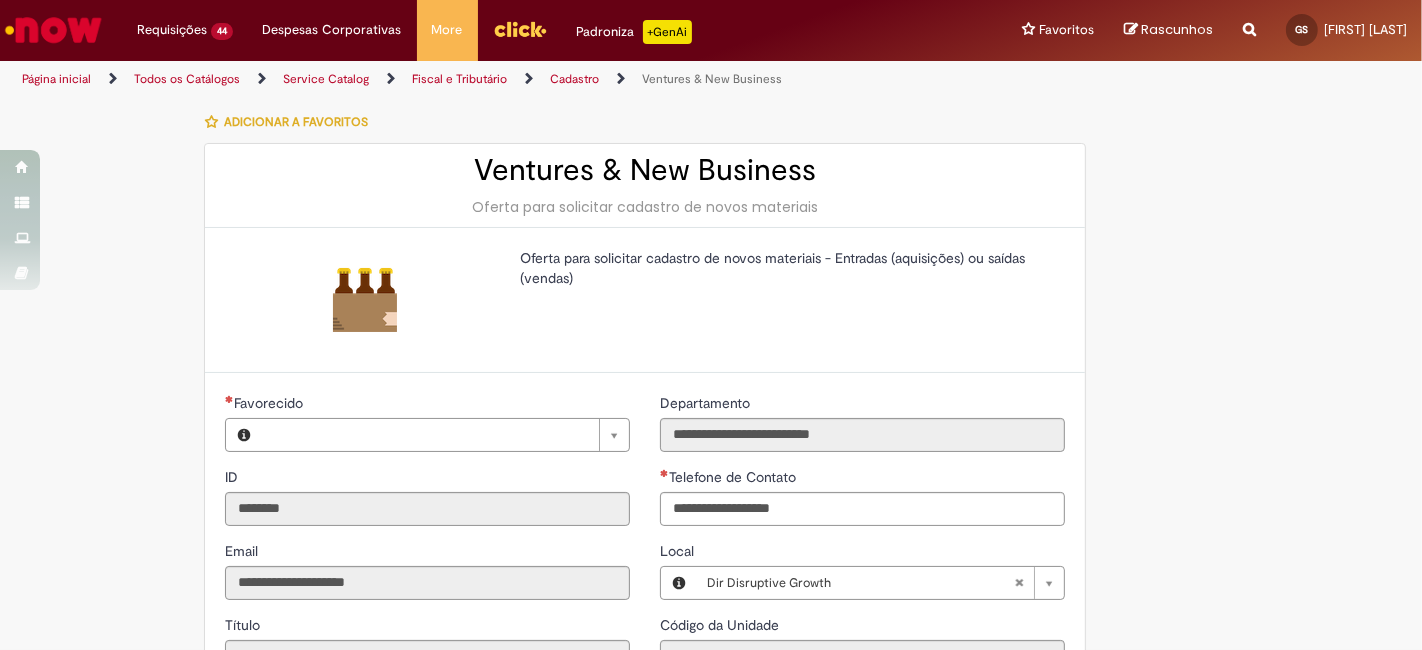 type on "**********" 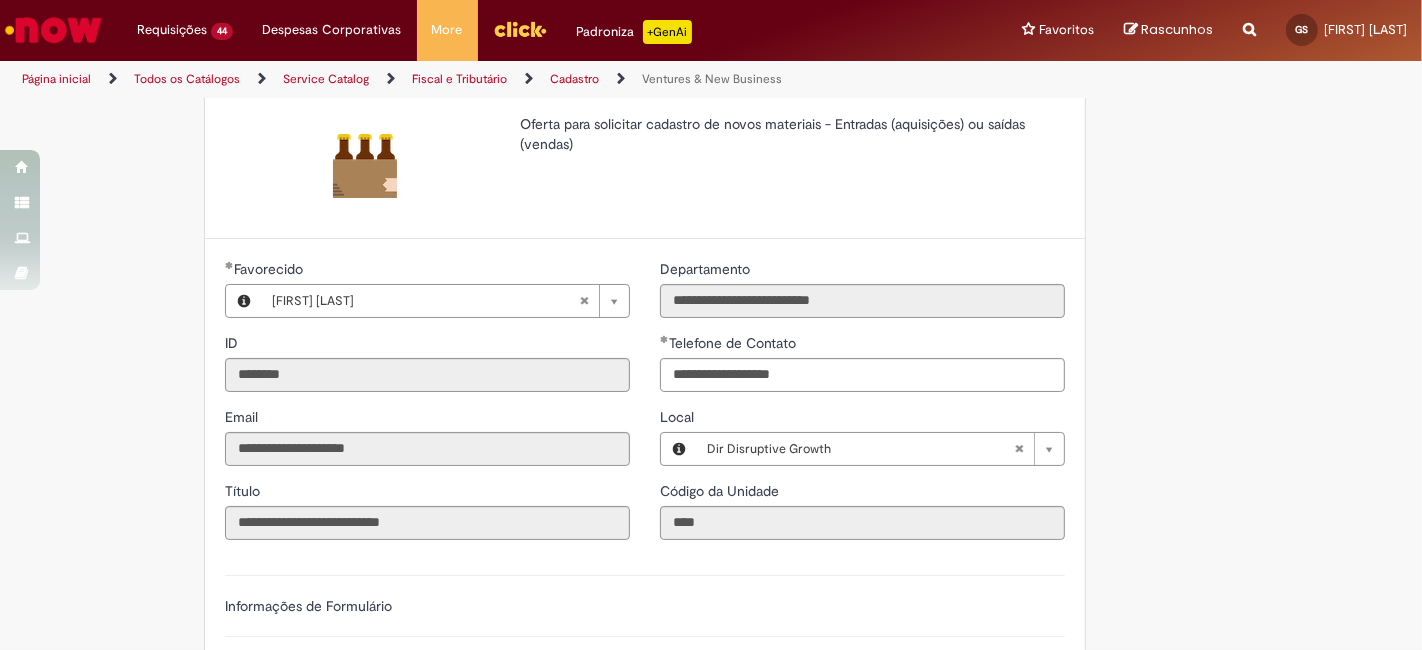 scroll, scrollTop: 148, scrollLeft: 0, axis: vertical 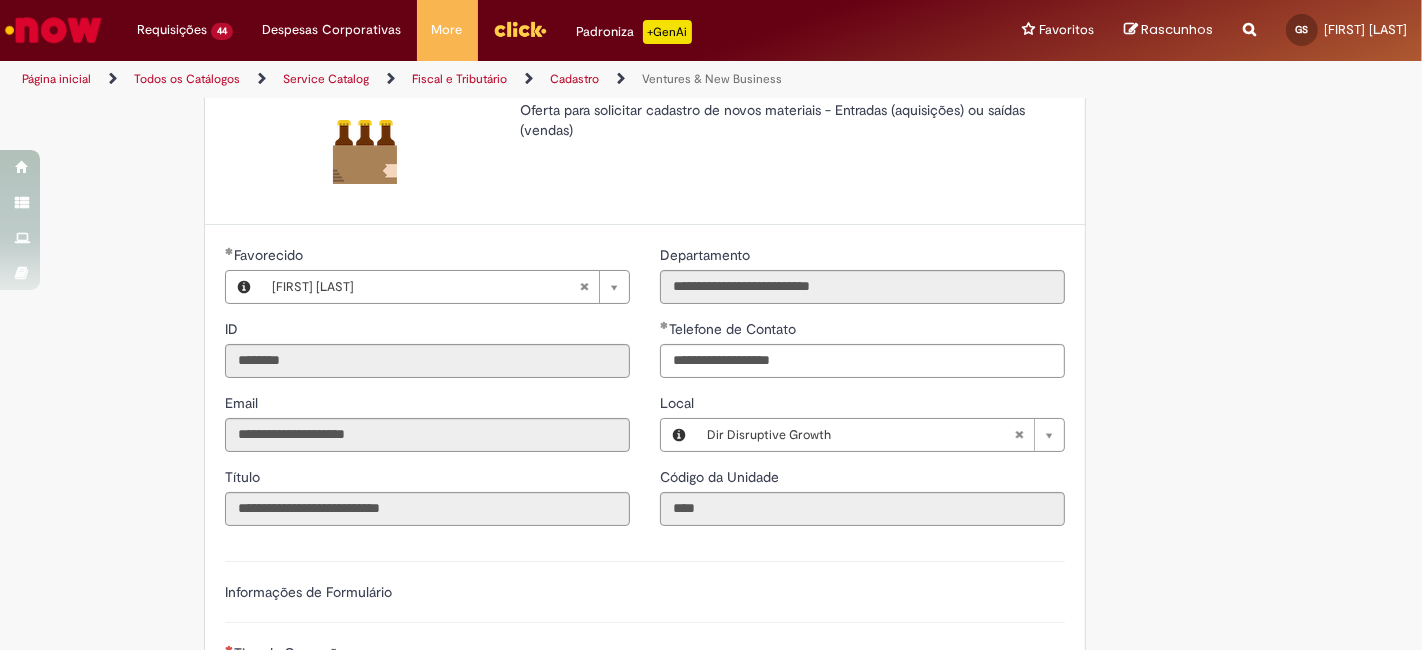 type 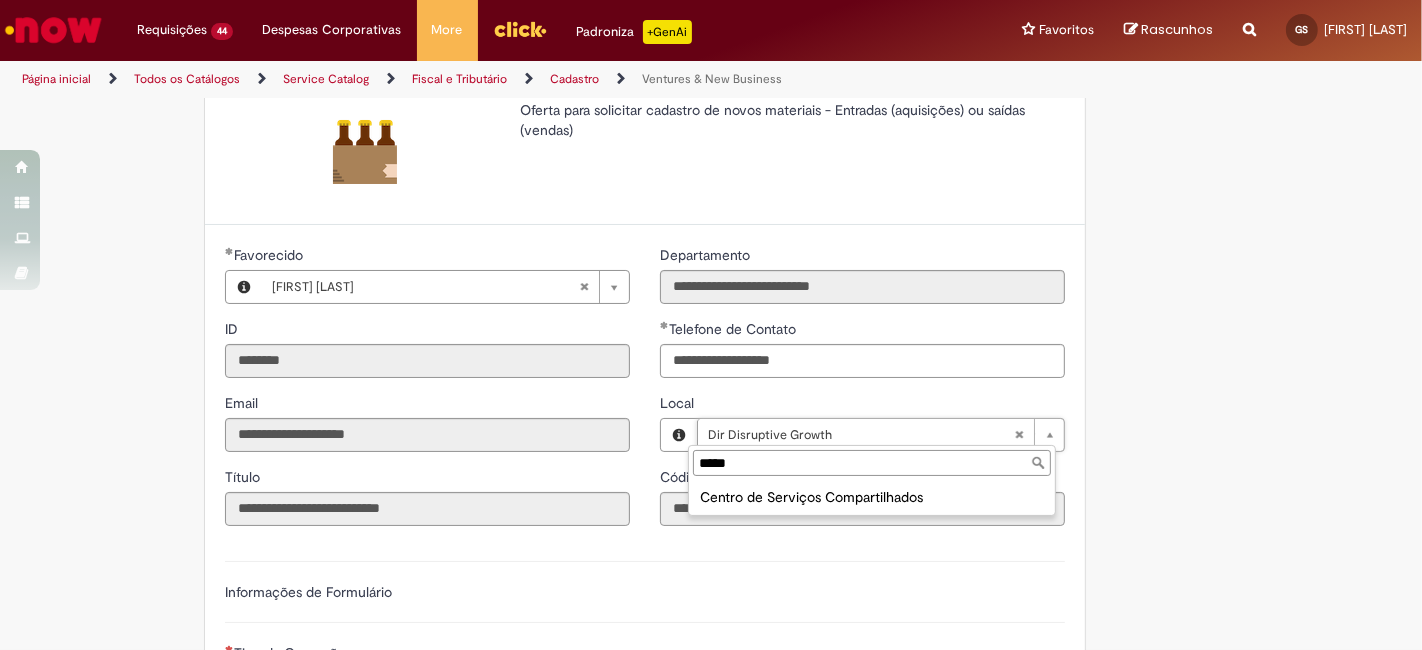 type on "*****" 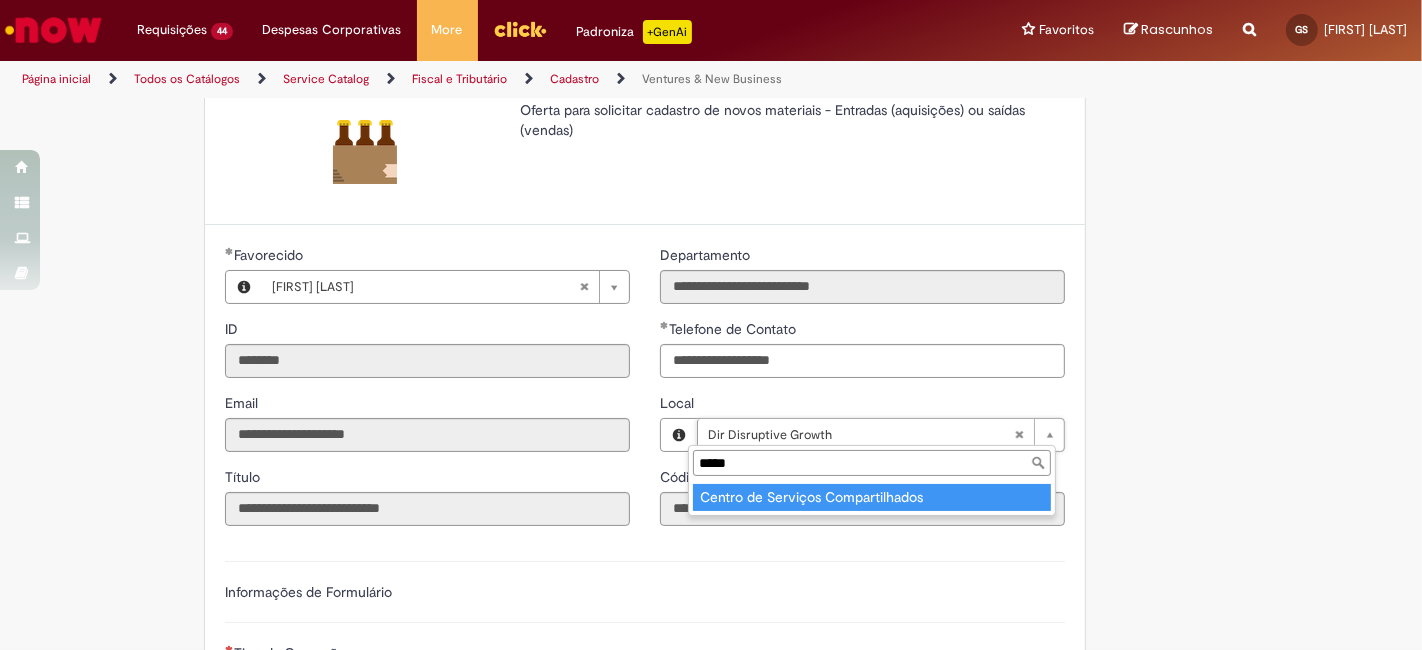 type on "**********" 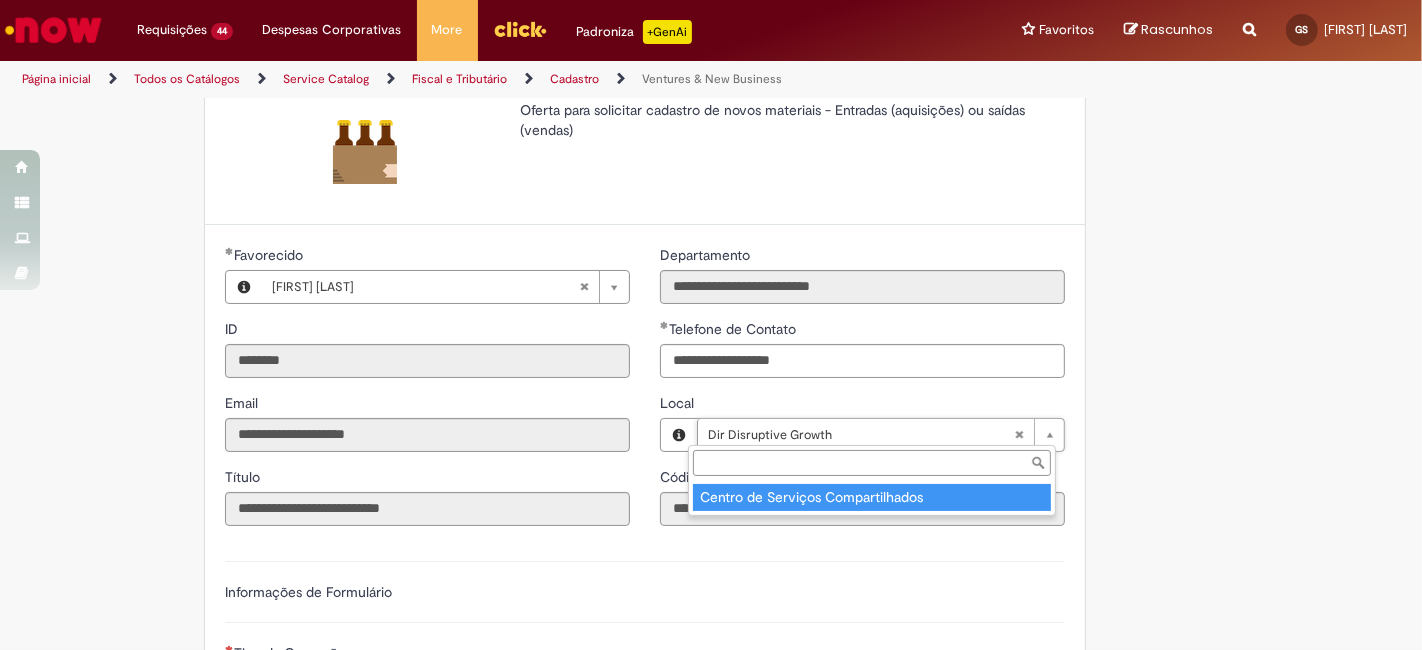 type on "****" 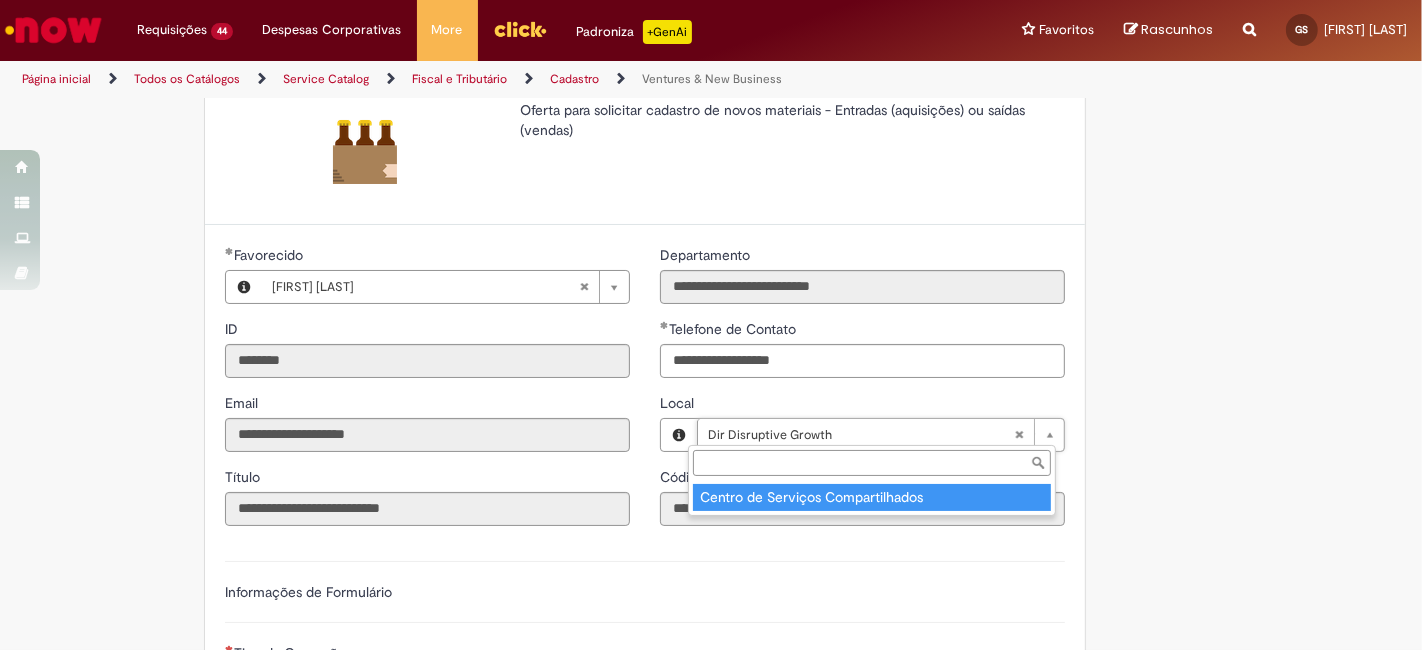 scroll, scrollTop: 0, scrollLeft: 134, axis: horizontal 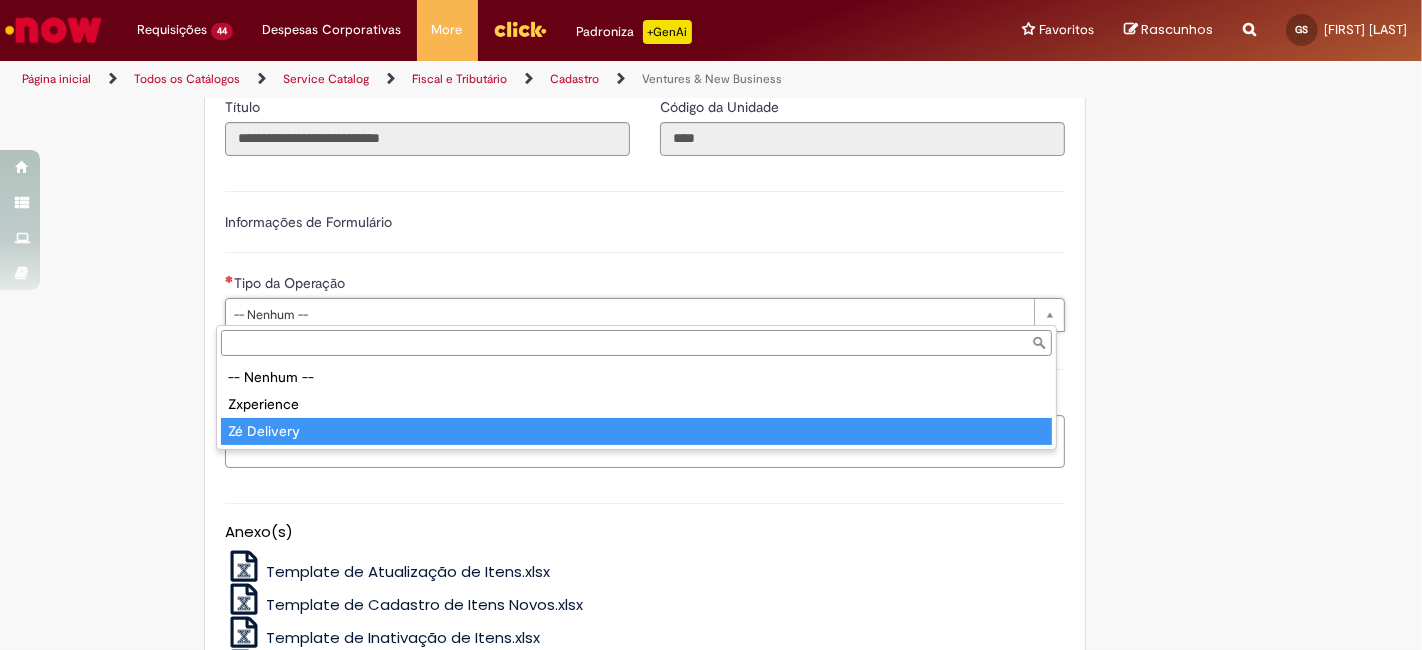 type on "**********" 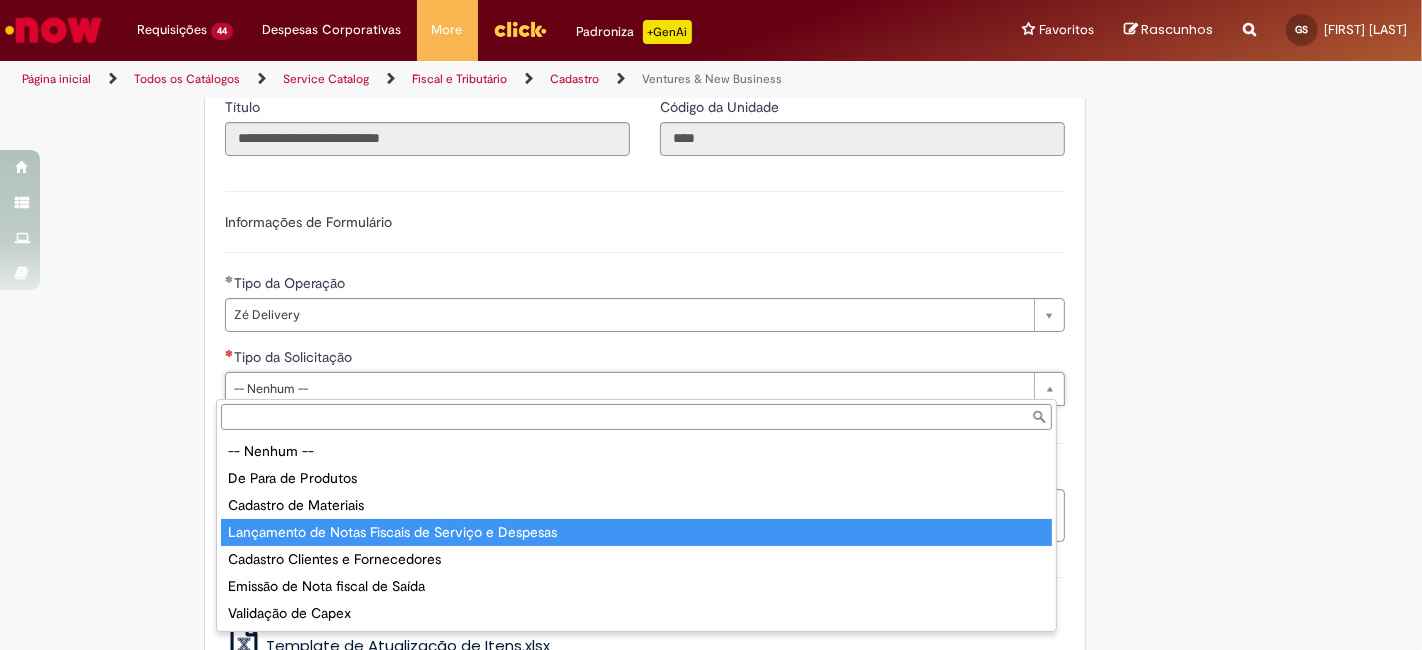 type on "**********" 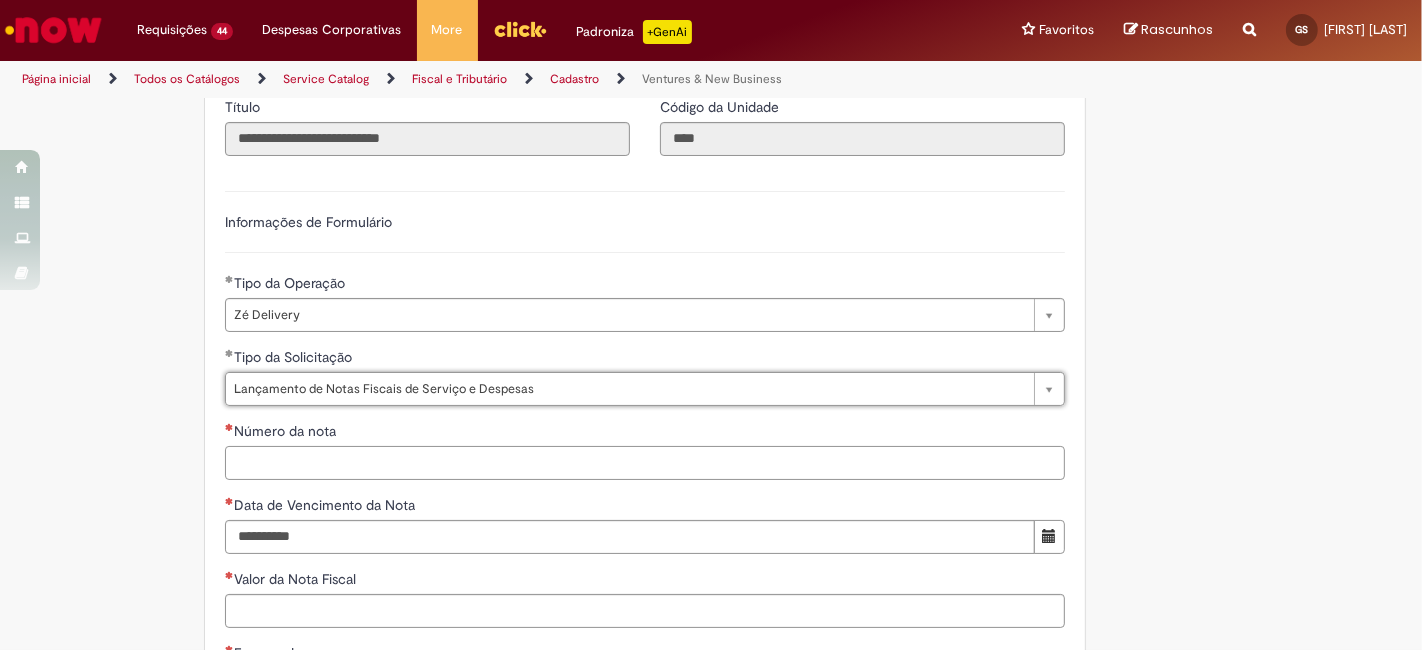 click on "Número da nota" at bounding box center (645, 463) 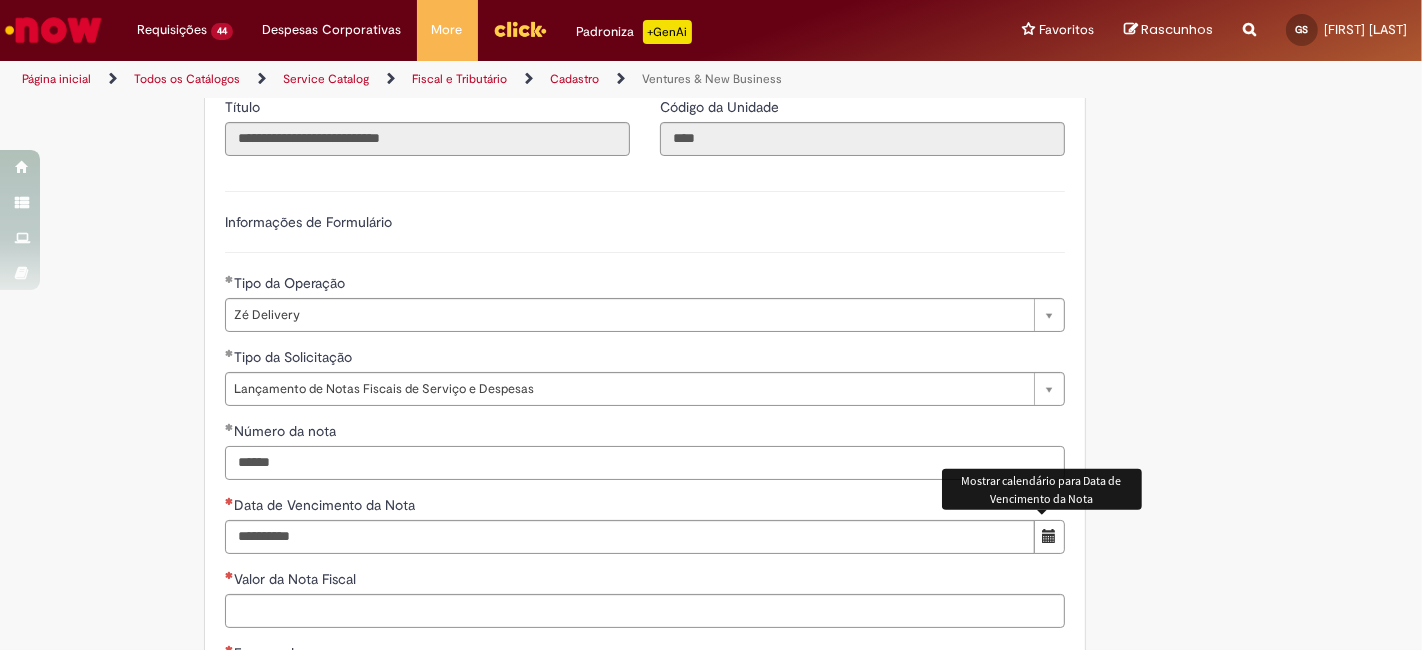 type on "******" 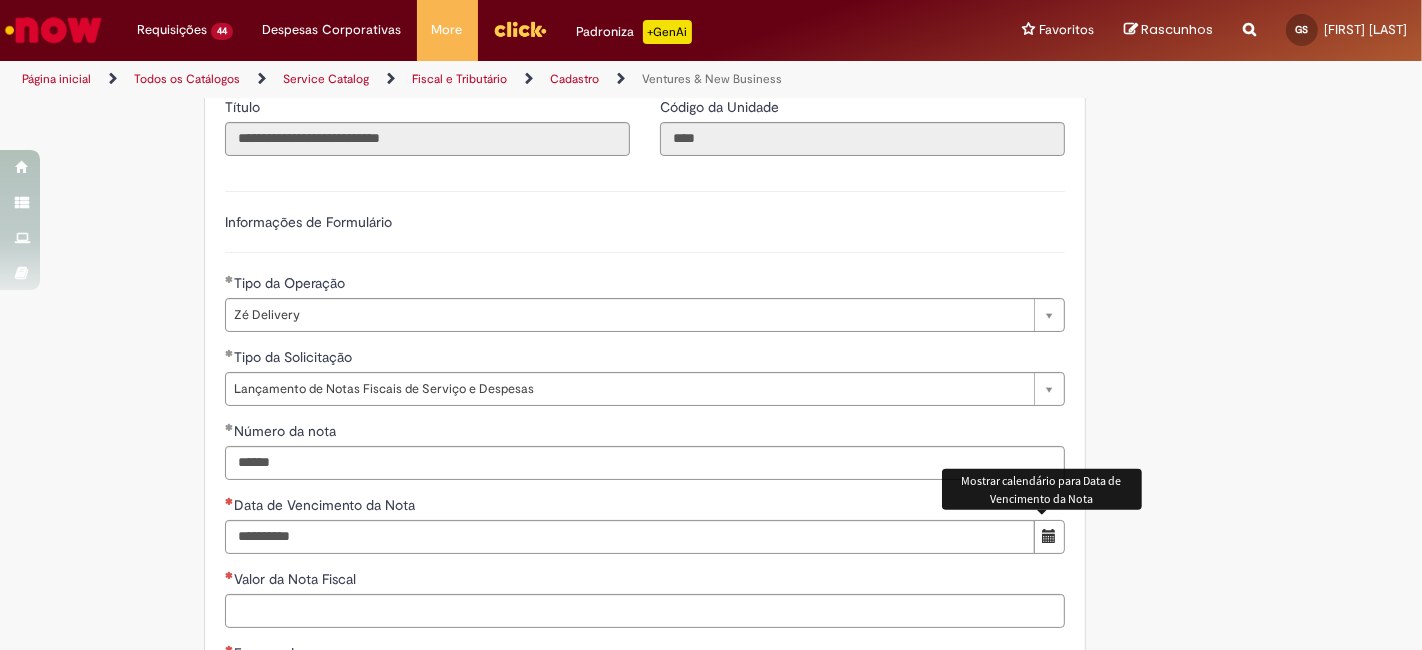 click at bounding box center (1049, 537) 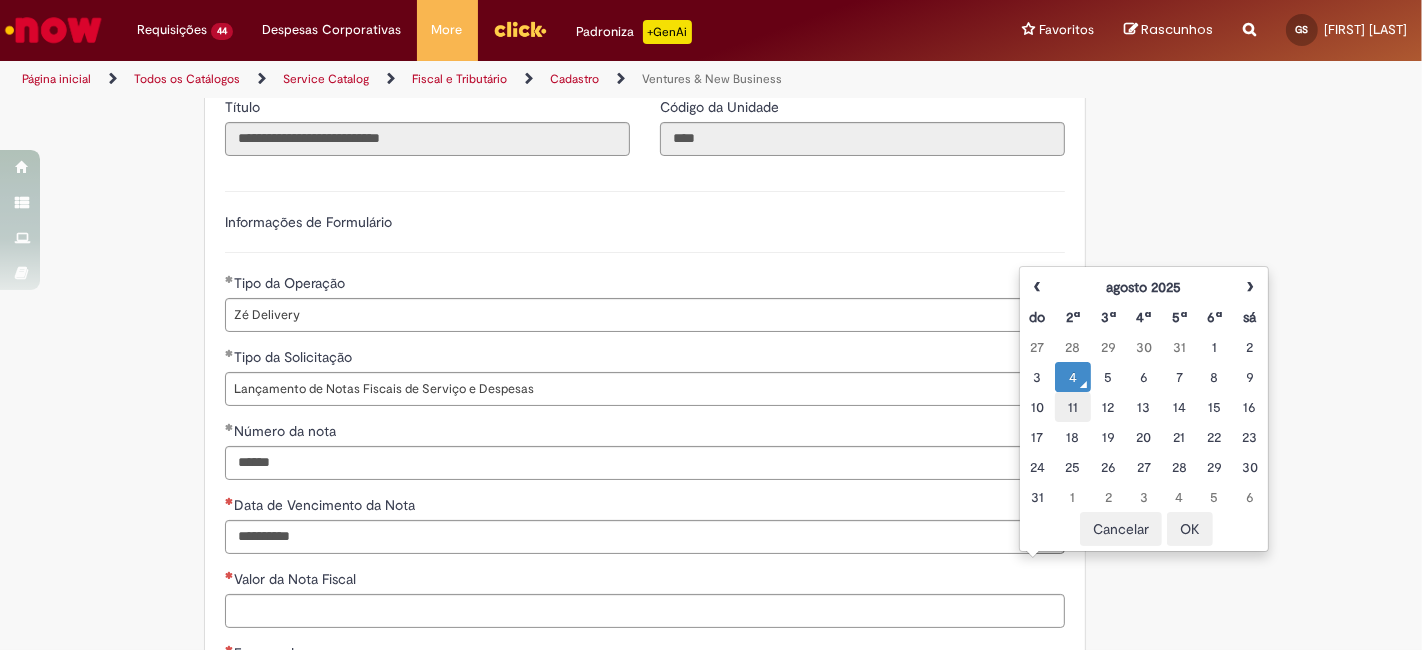 click on "11" at bounding box center [1072, 407] 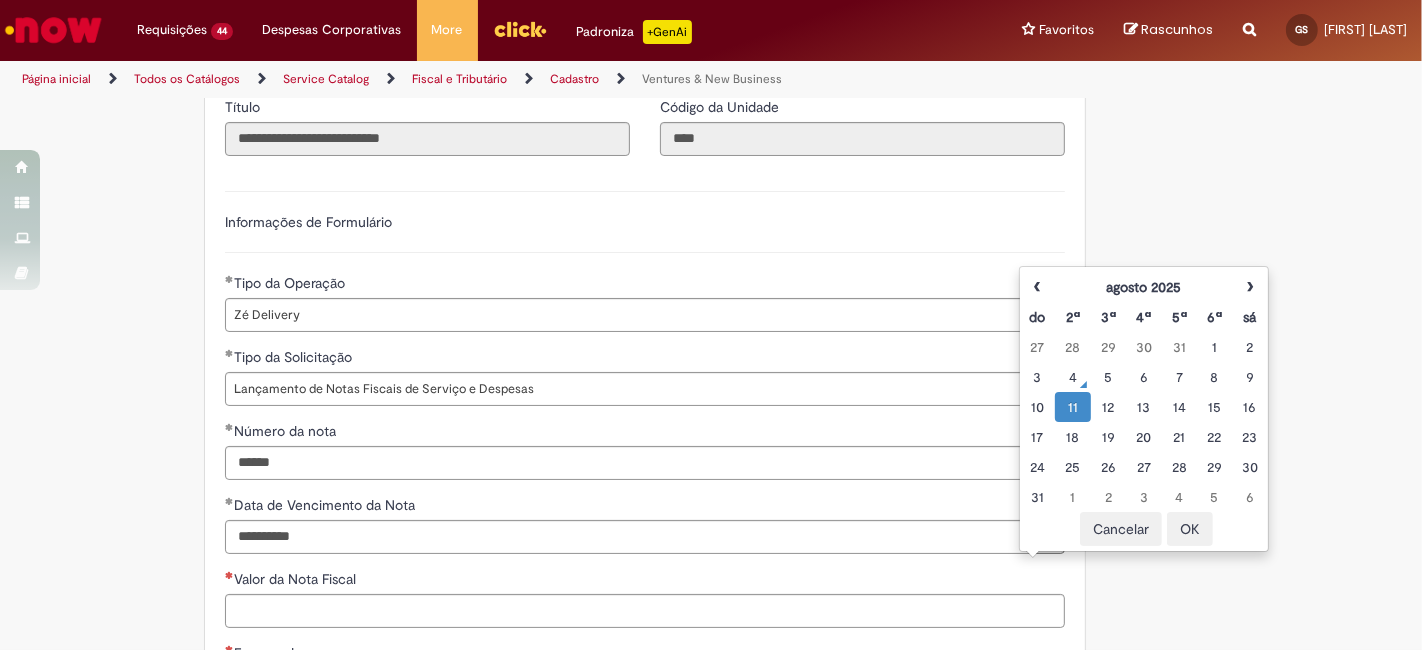click on "OK" at bounding box center (1190, 529) 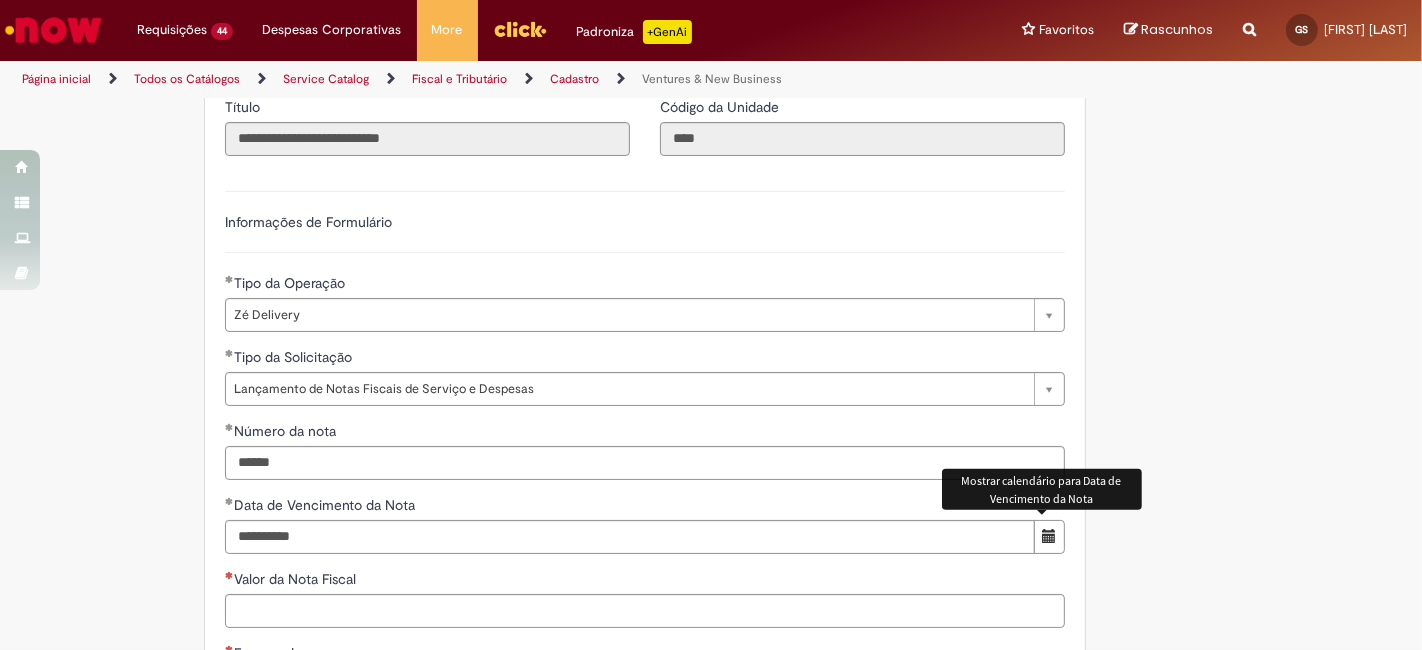 scroll, scrollTop: 740, scrollLeft: 0, axis: vertical 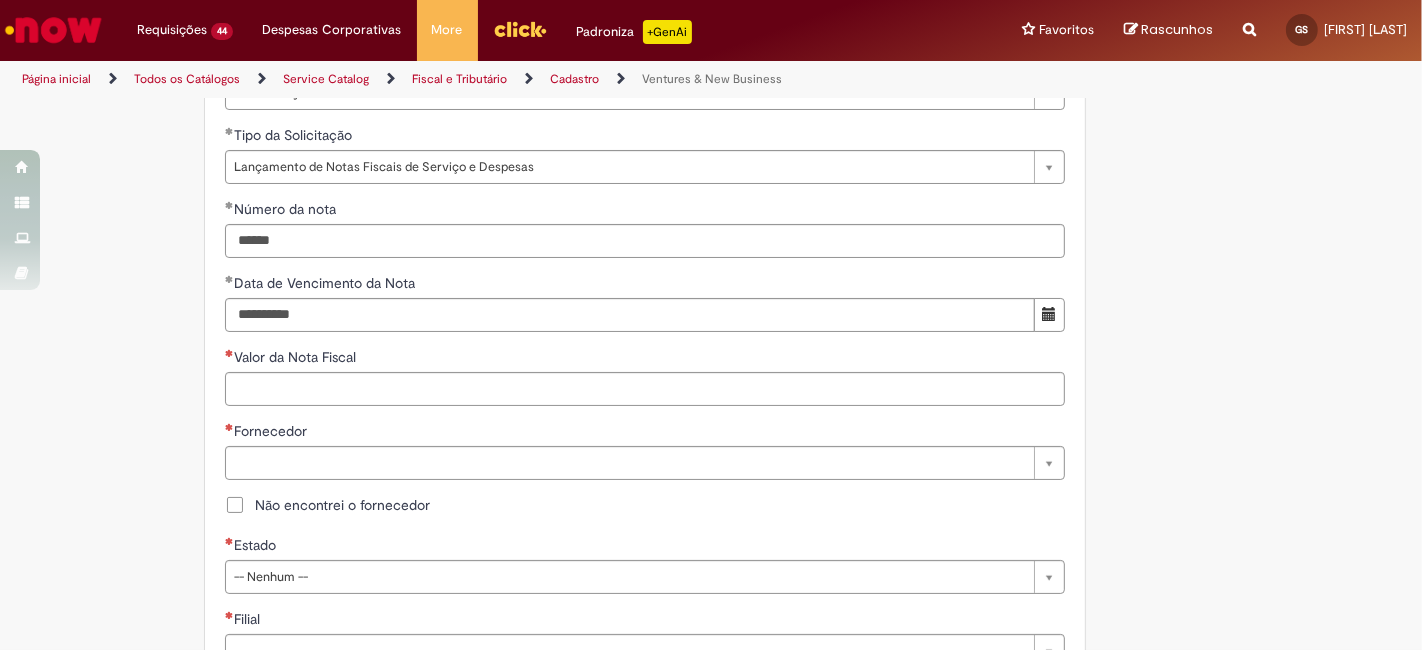 type 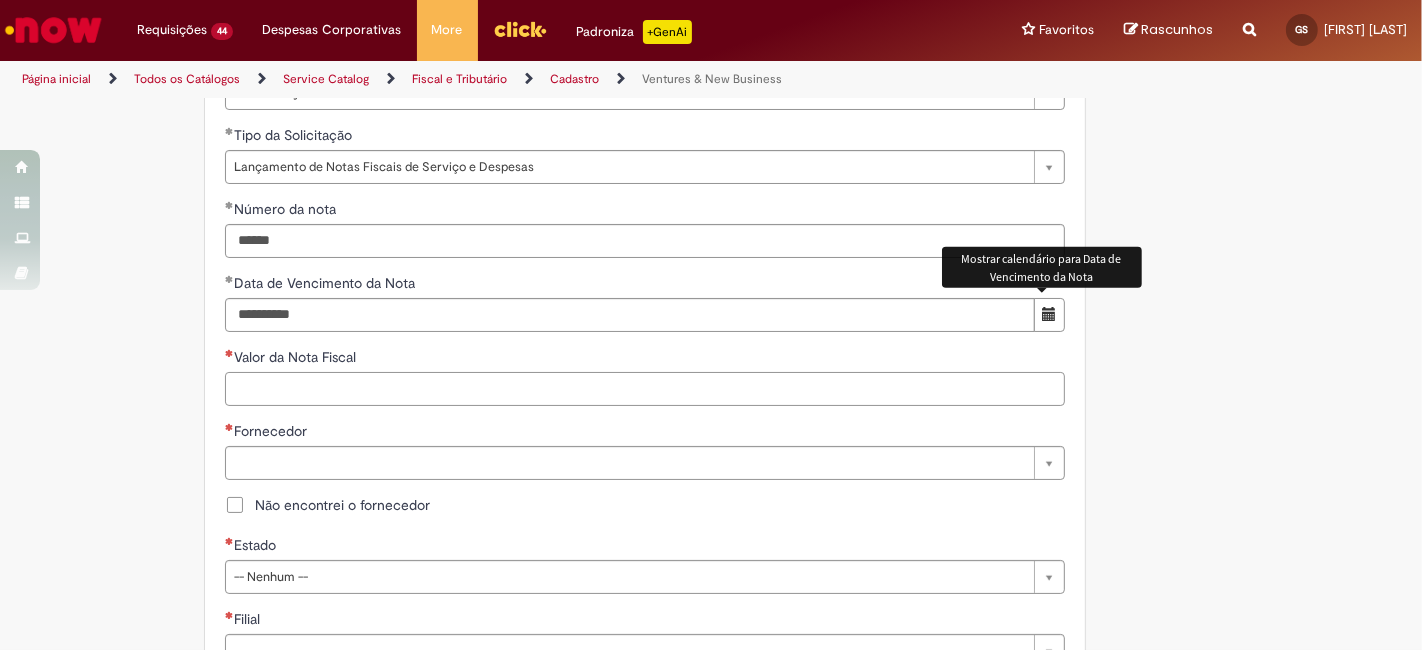 click on "Valor da Nota Fiscal" at bounding box center (645, 389) 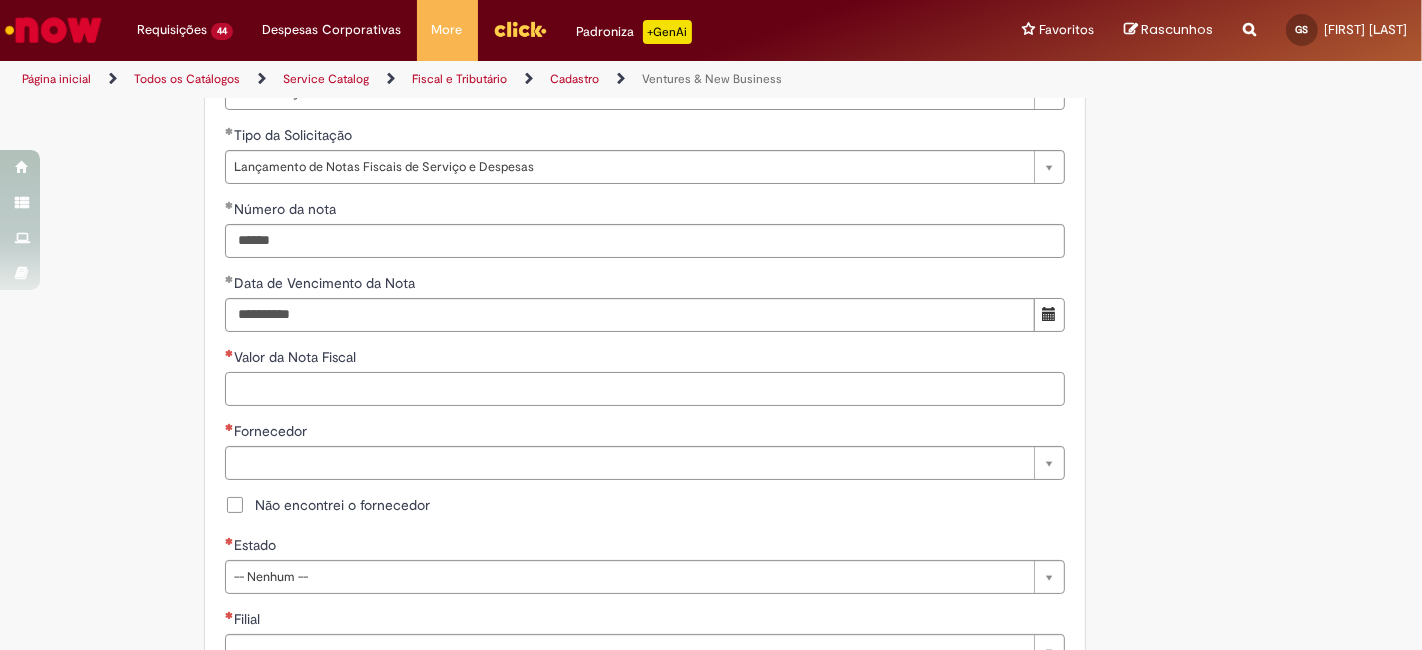 paste on "******" 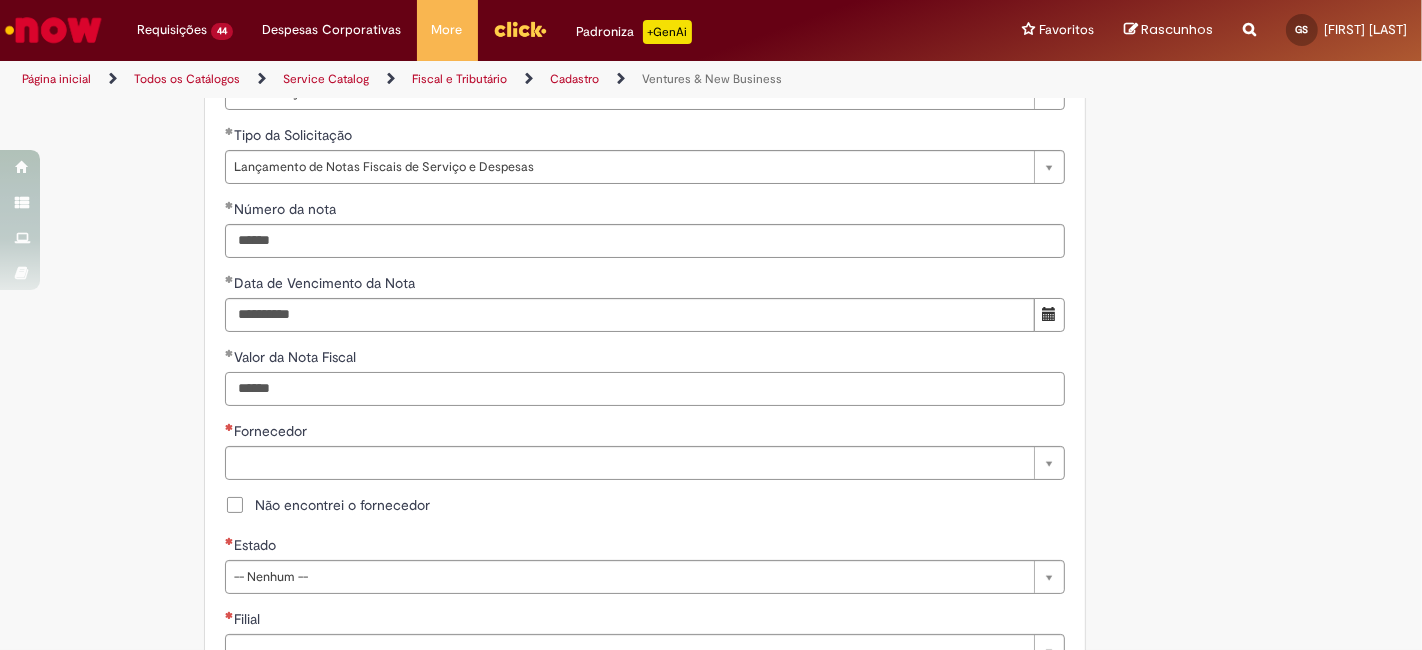 type on "******" 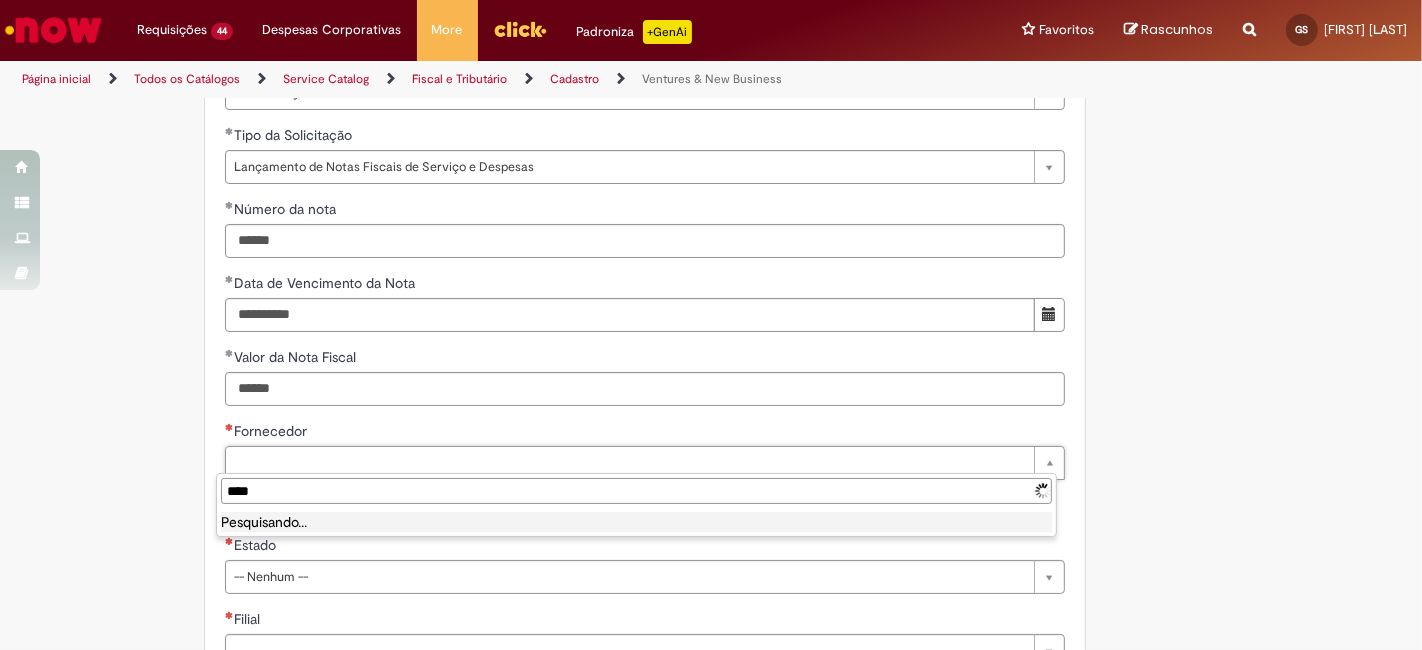 type on "*****" 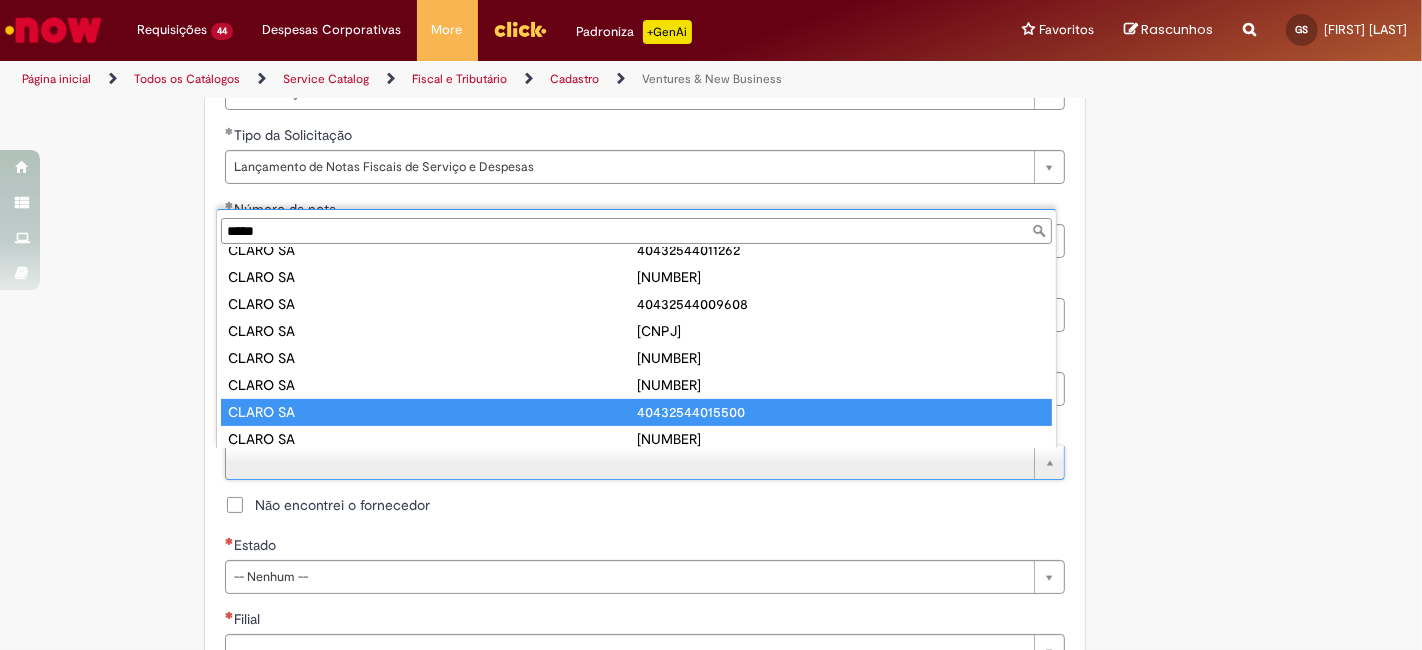 scroll, scrollTop: 582, scrollLeft: 0, axis: vertical 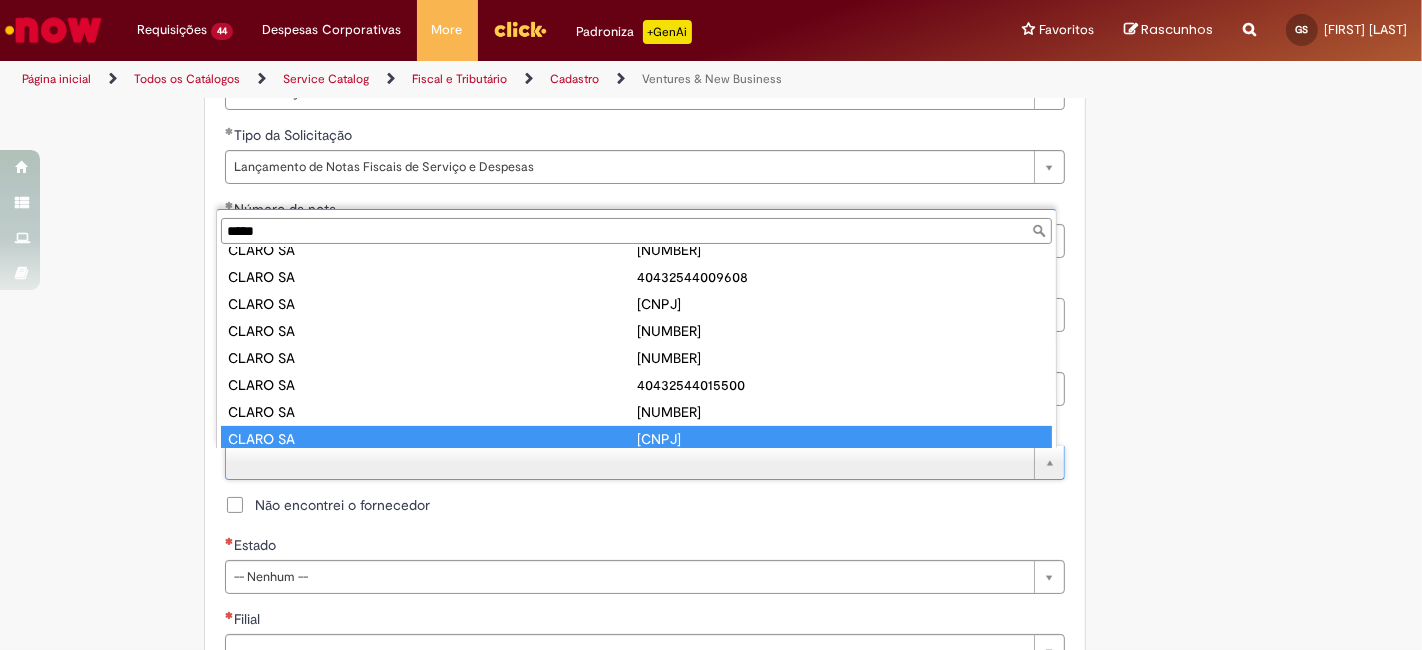type on "********" 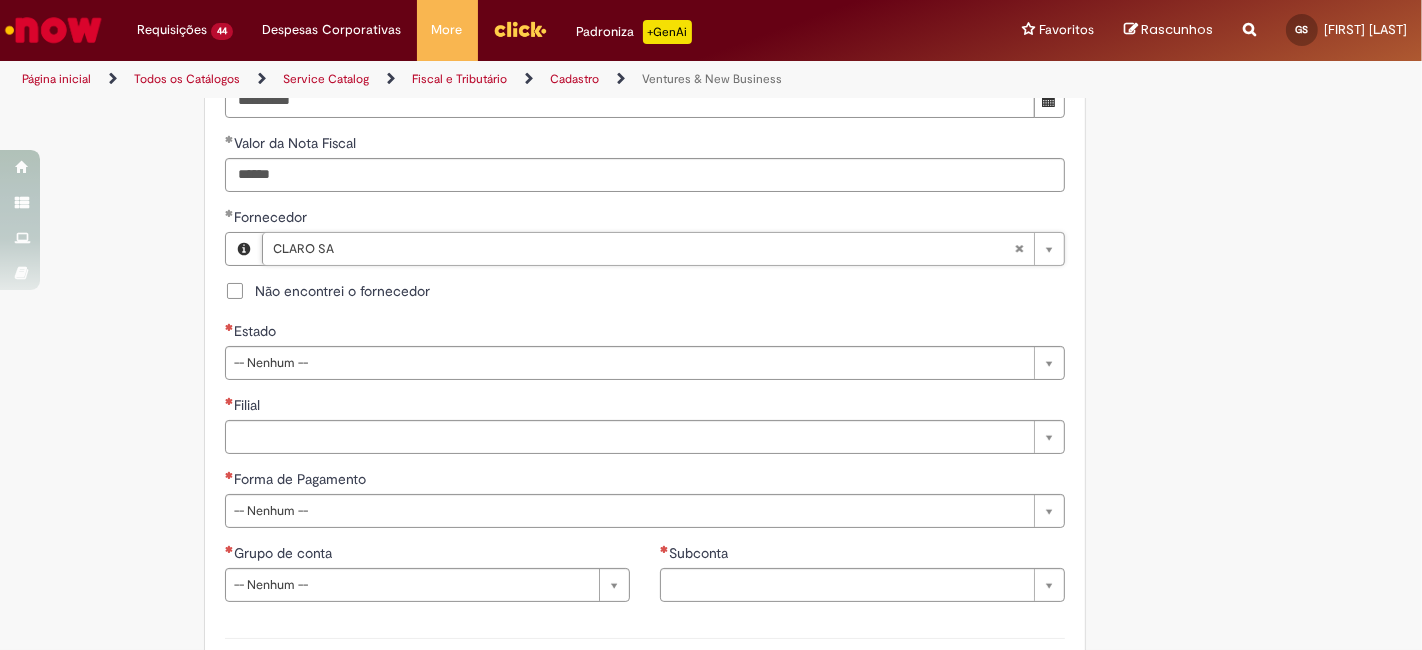 scroll, scrollTop: 1037, scrollLeft: 0, axis: vertical 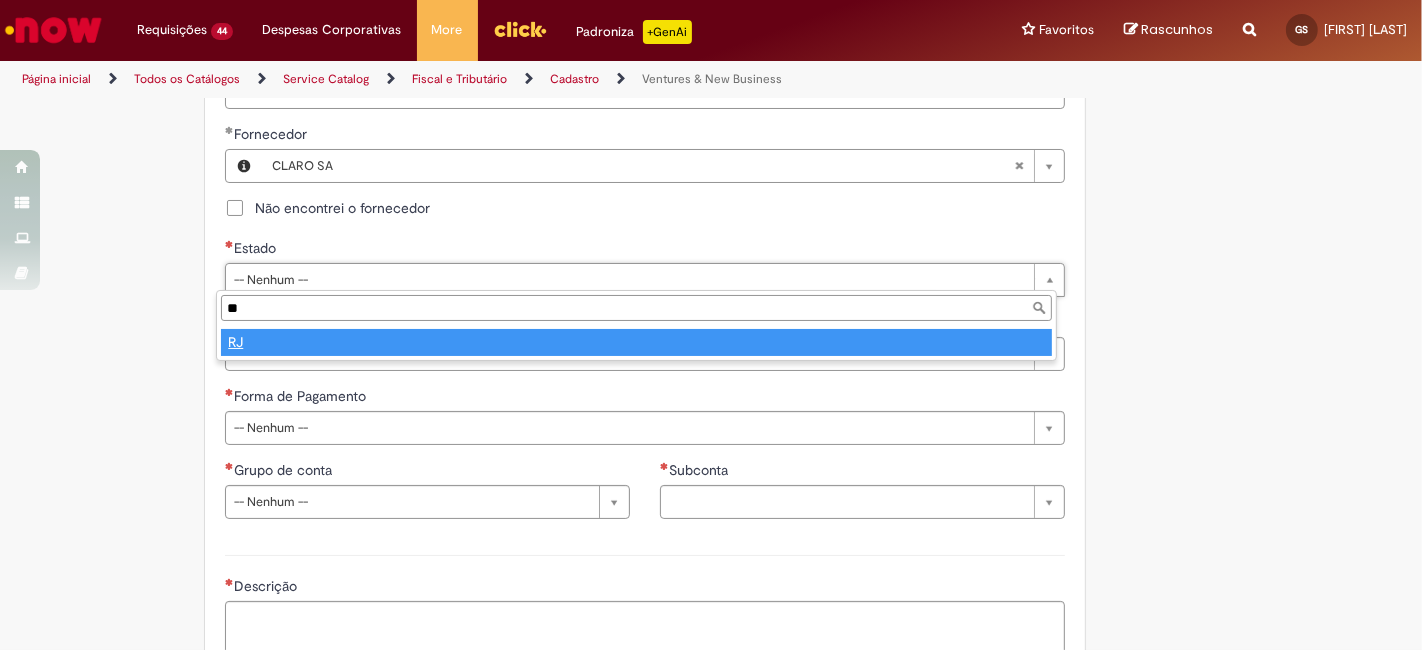 type on "**" 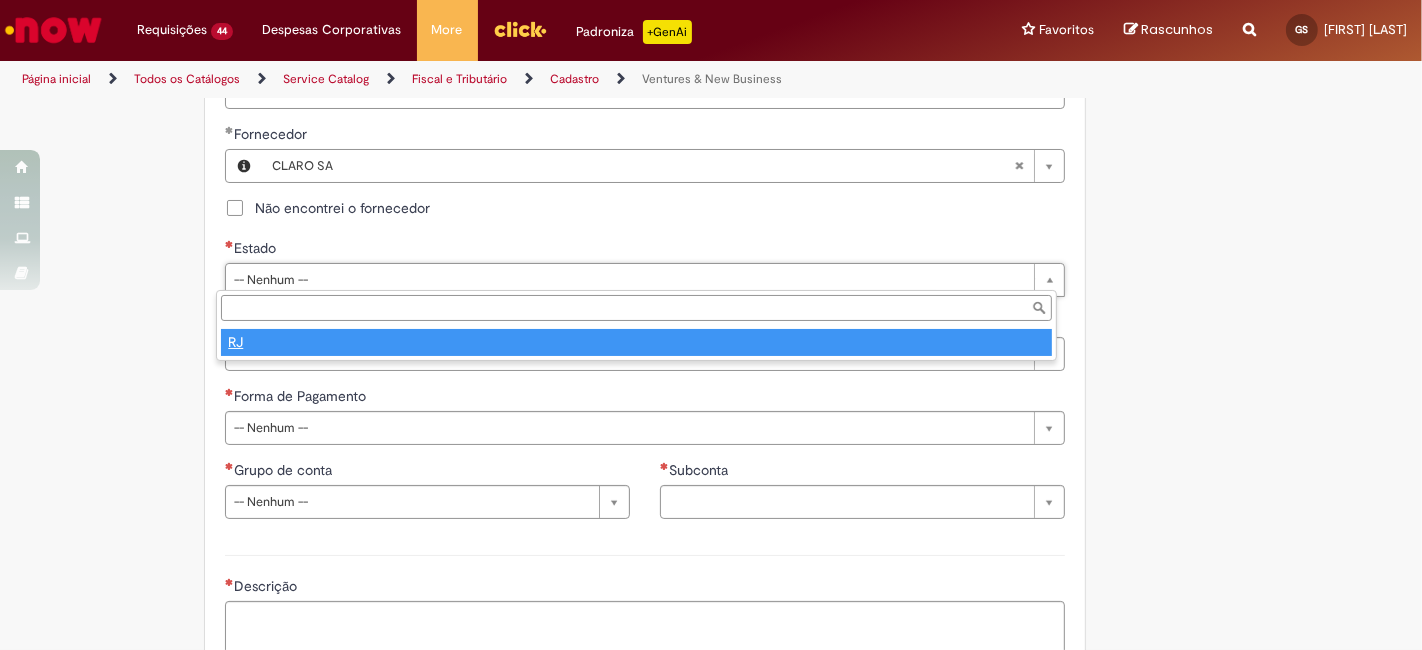 select 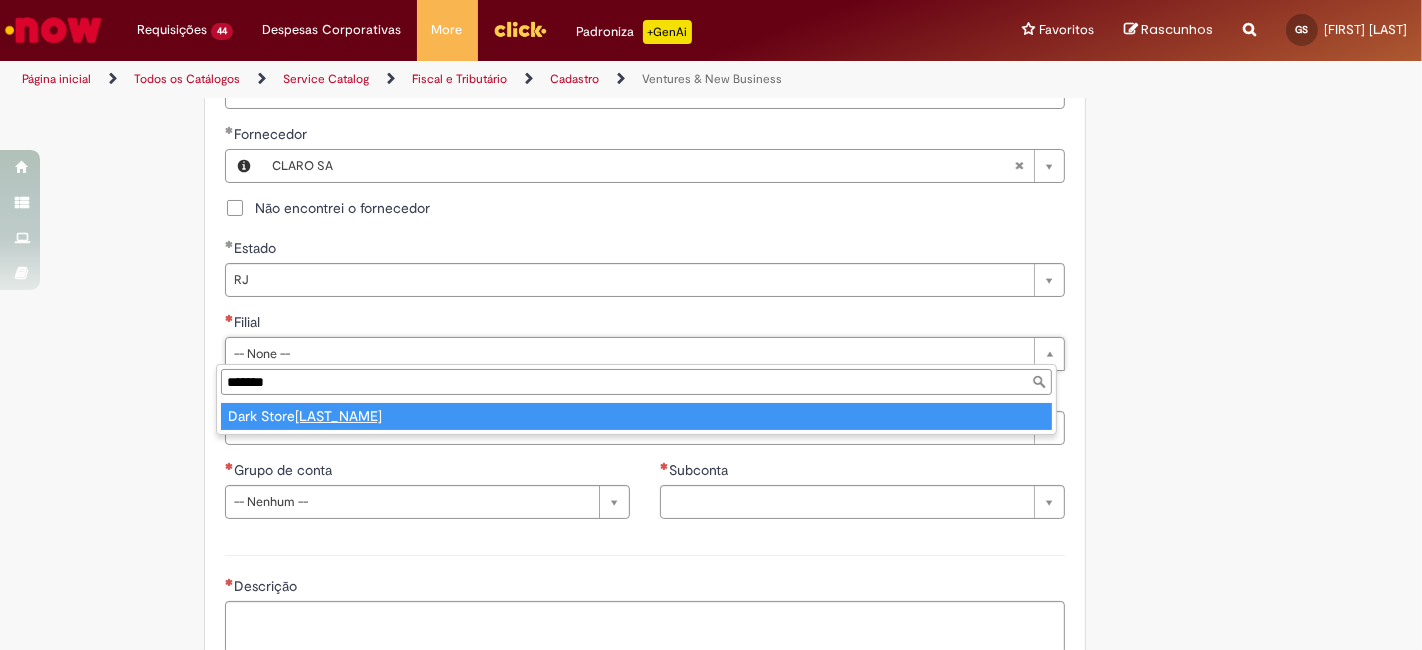 type on "*******" 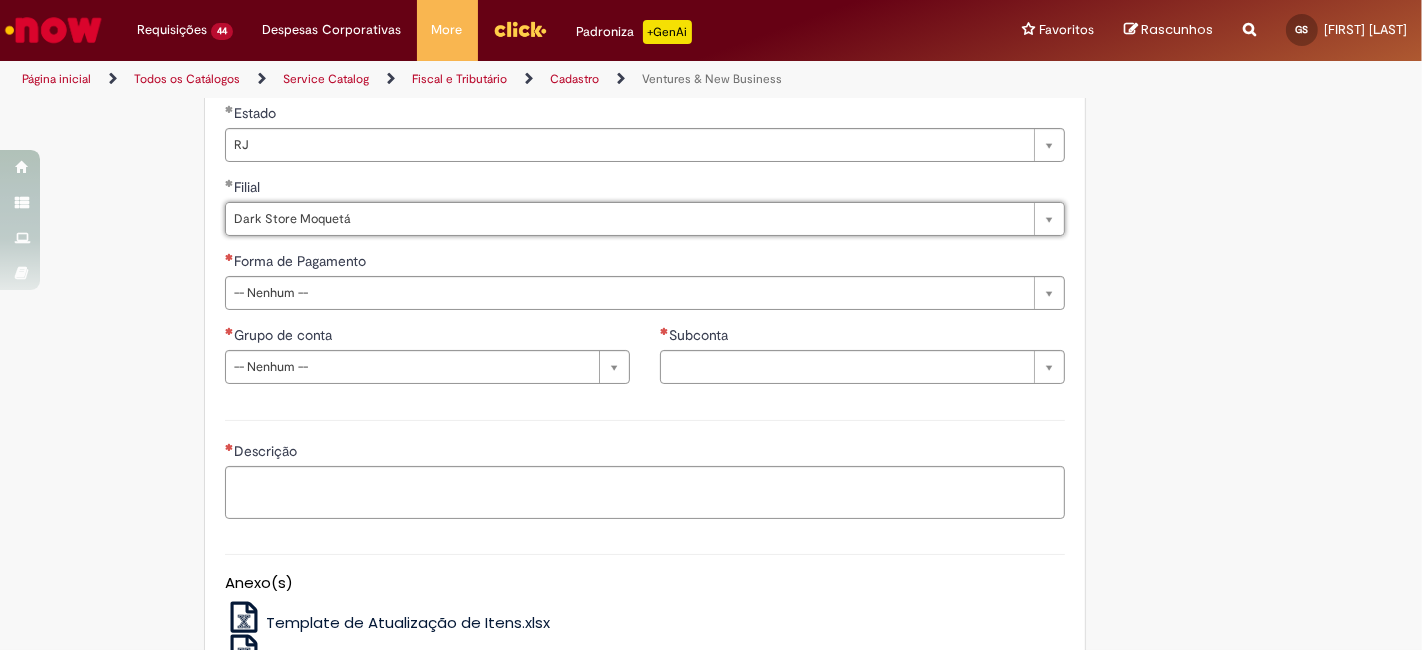 scroll, scrollTop: 1185, scrollLeft: 0, axis: vertical 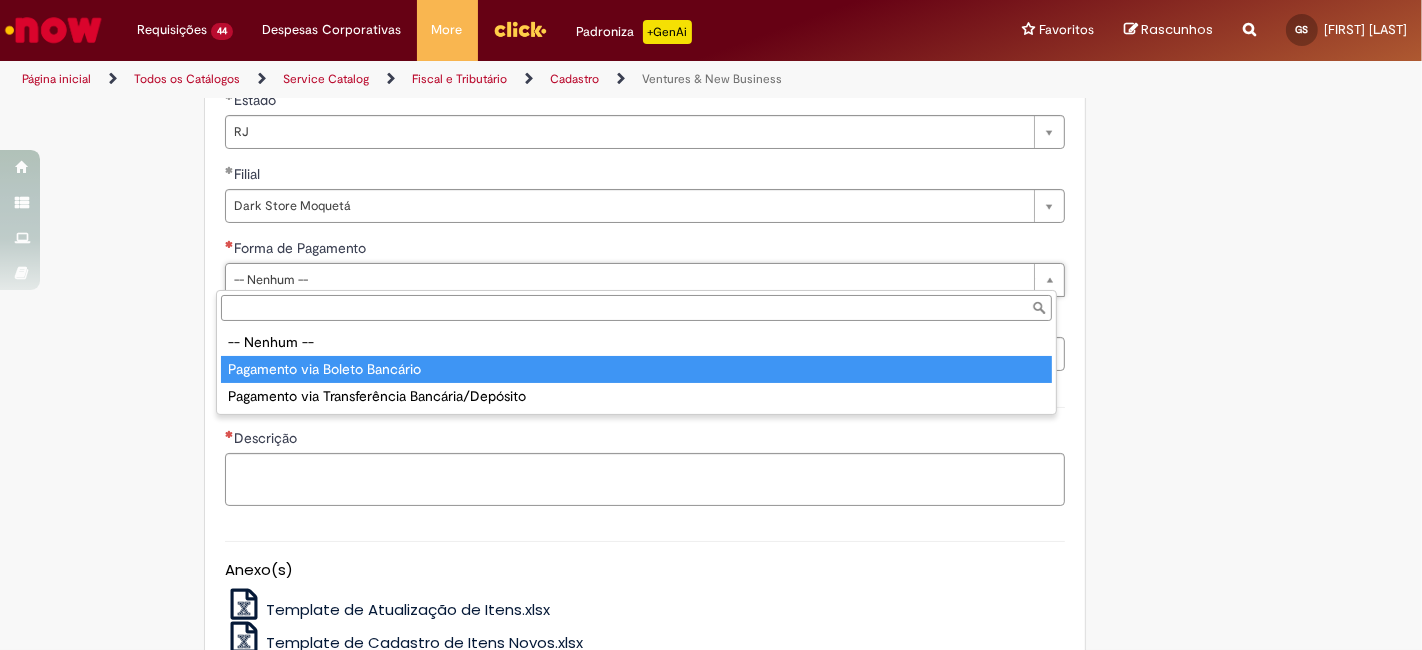 type on "**********" 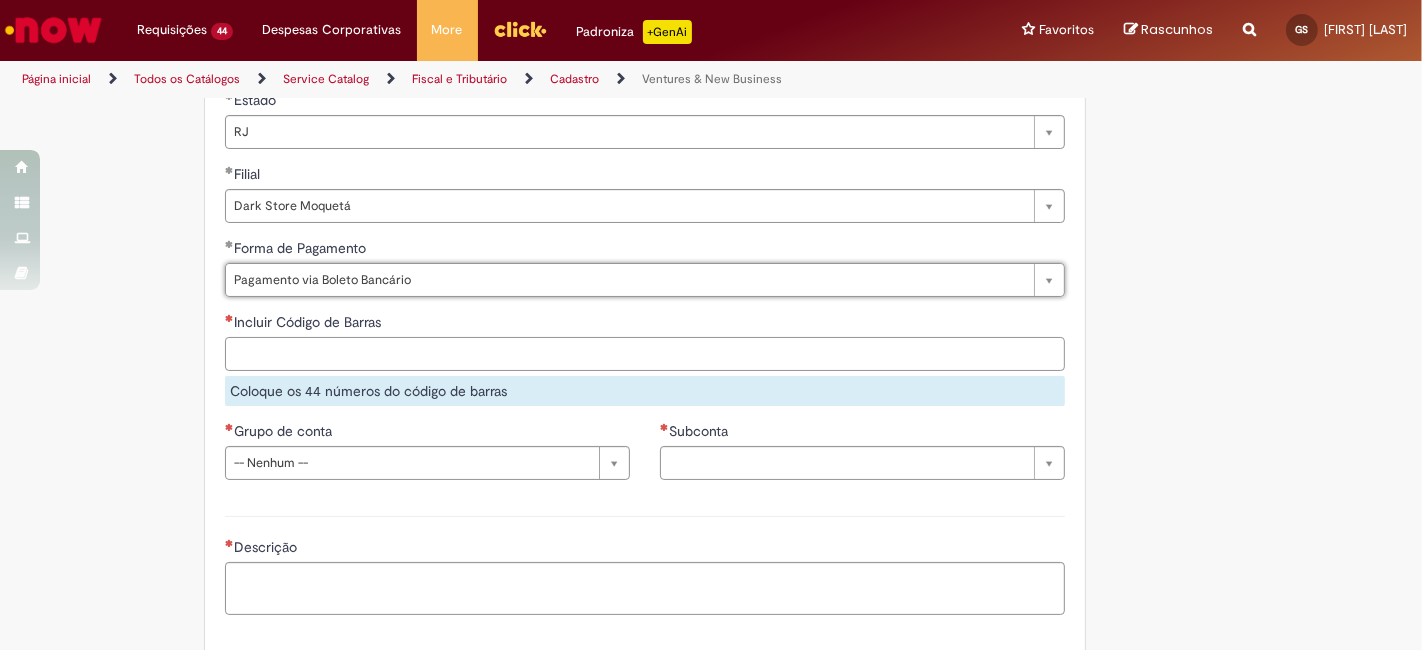 click on "Incluir Código de Barras" at bounding box center [645, 354] 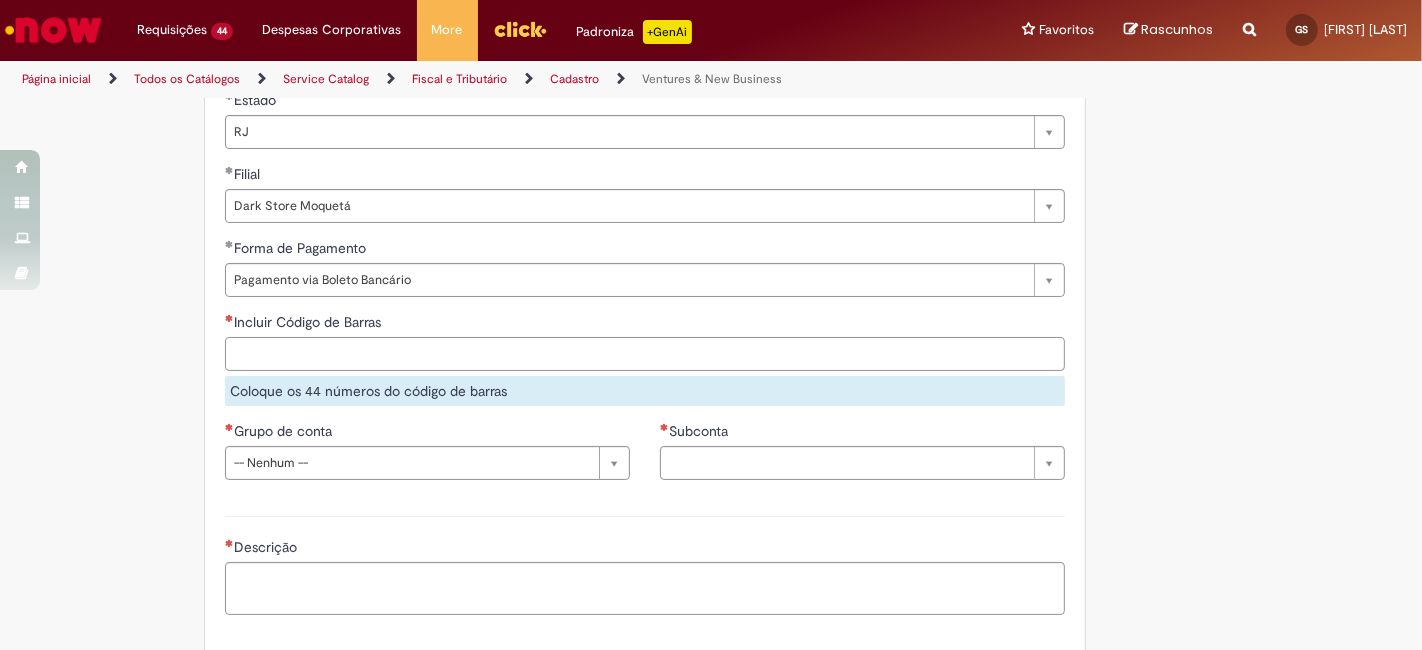 paste on "**********" 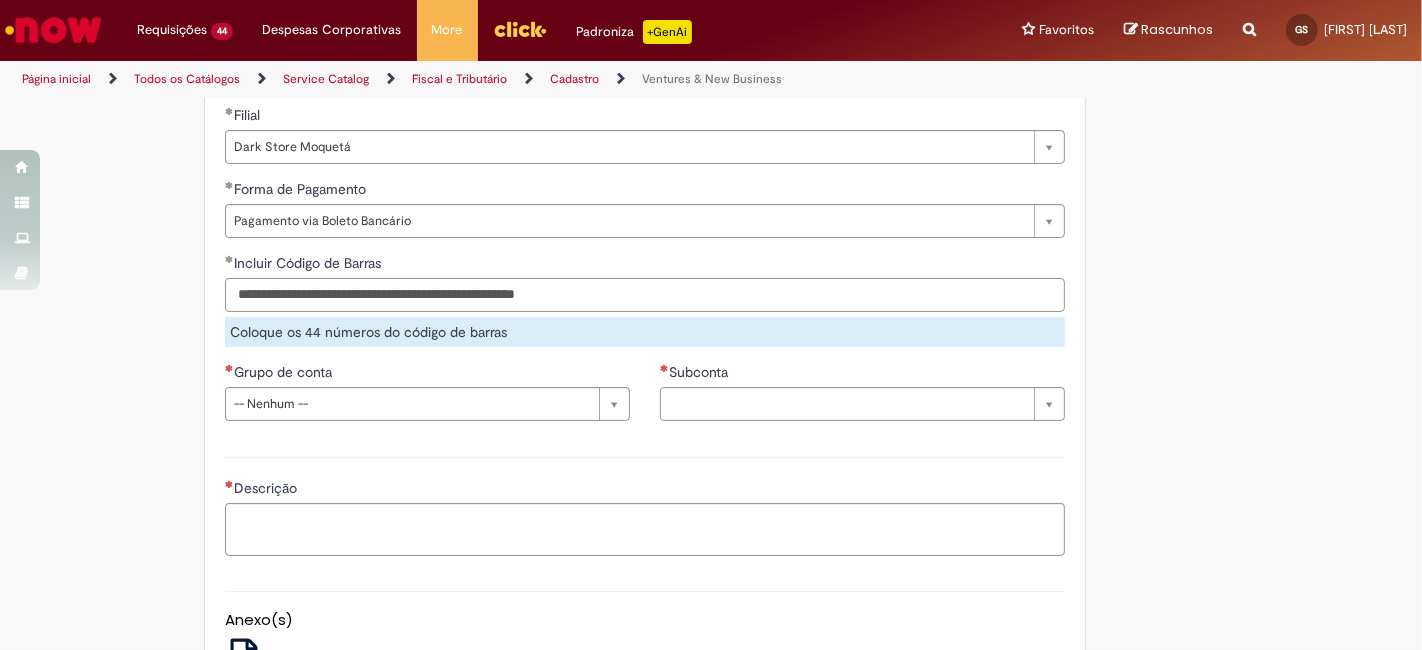 scroll, scrollTop: 1333, scrollLeft: 0, axis: vertical 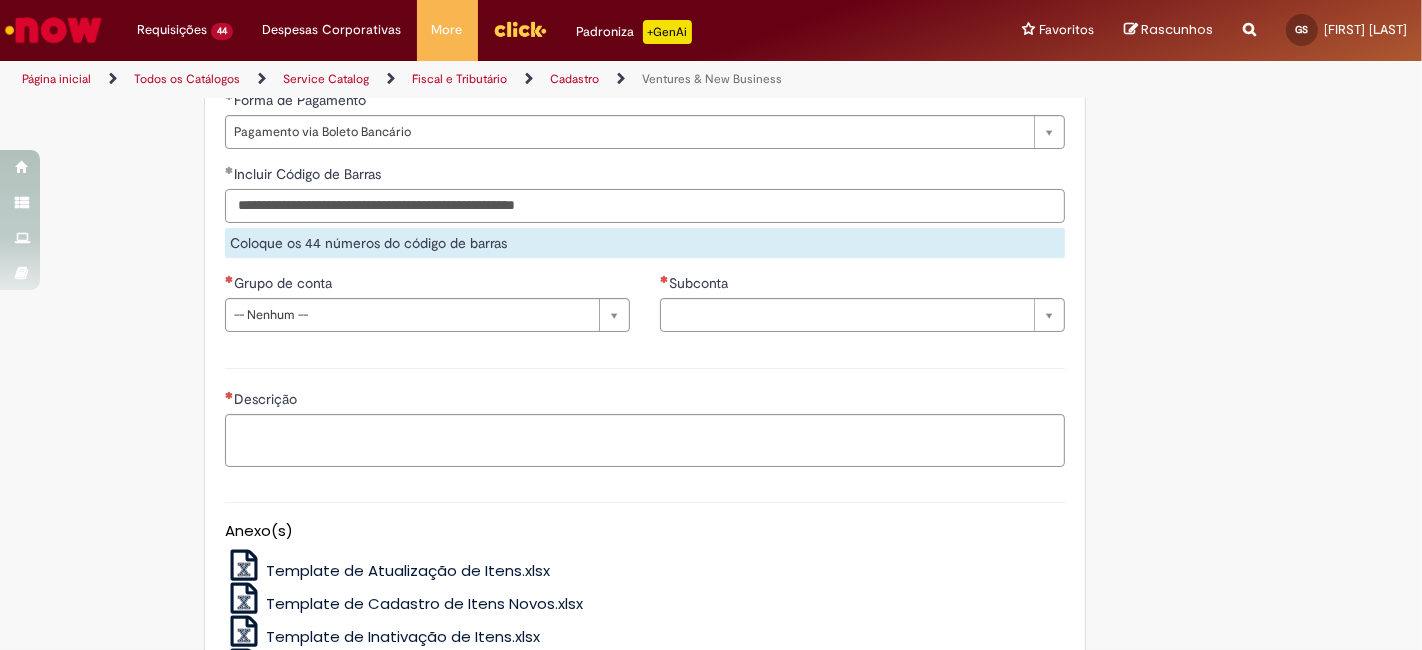 type on "**********" 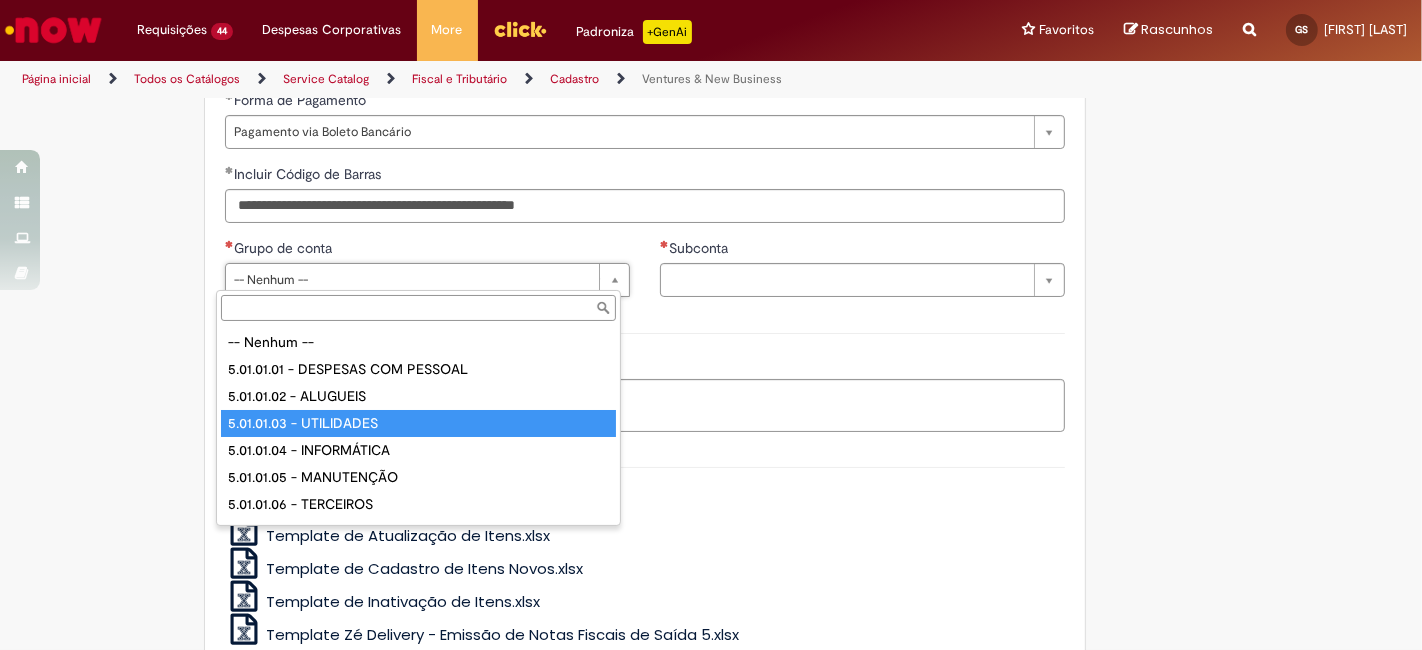 type on "**********" 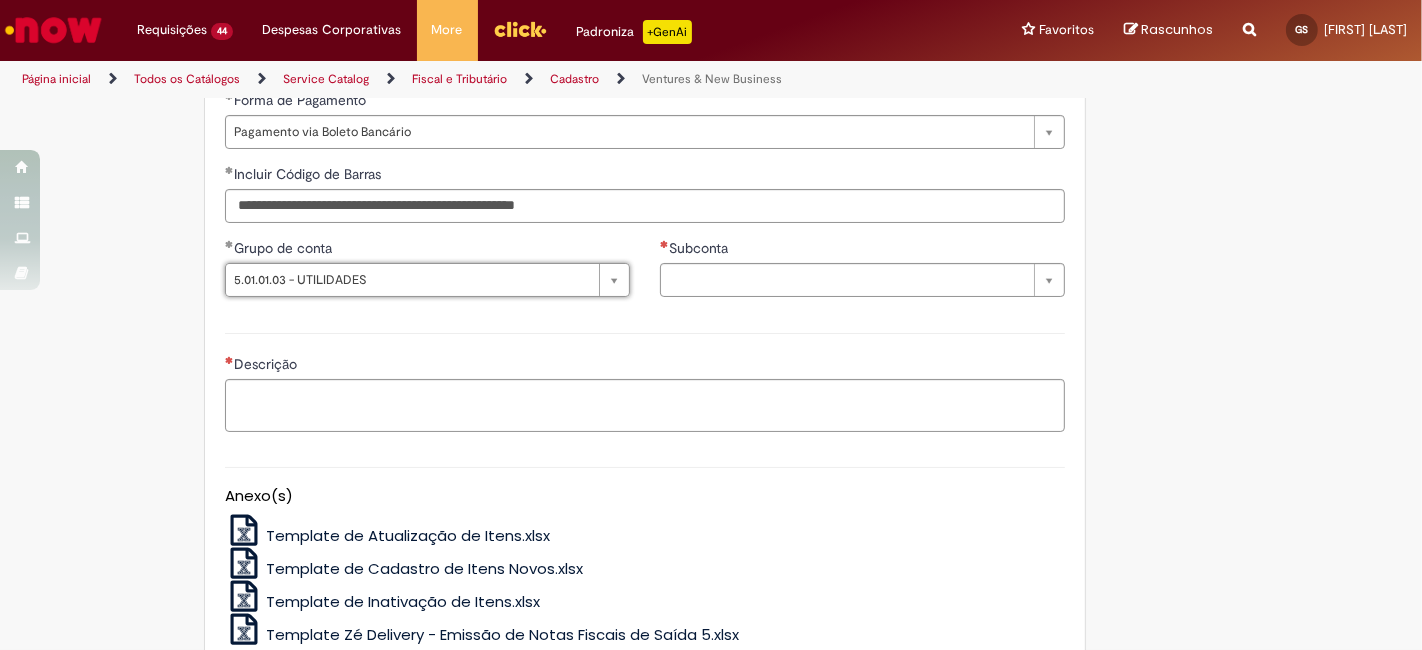 click on "Subconta" at bounding box center [700, 248] 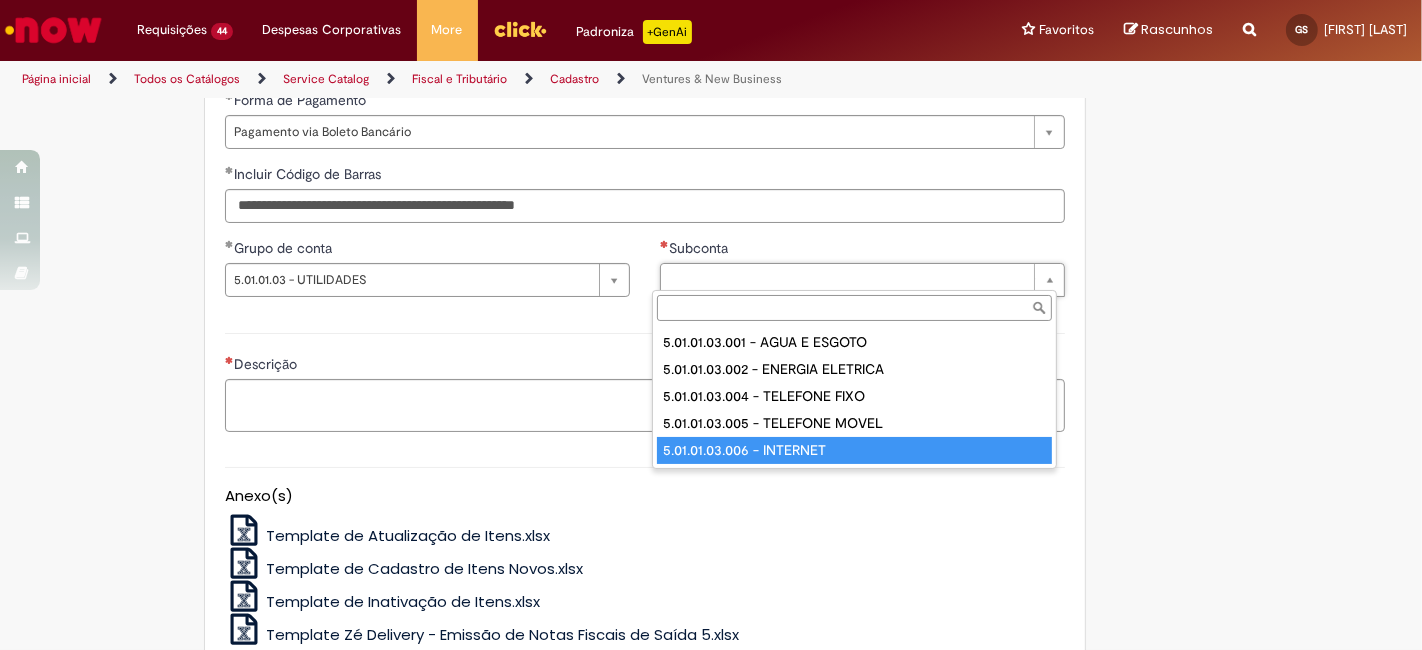 type on "**********" 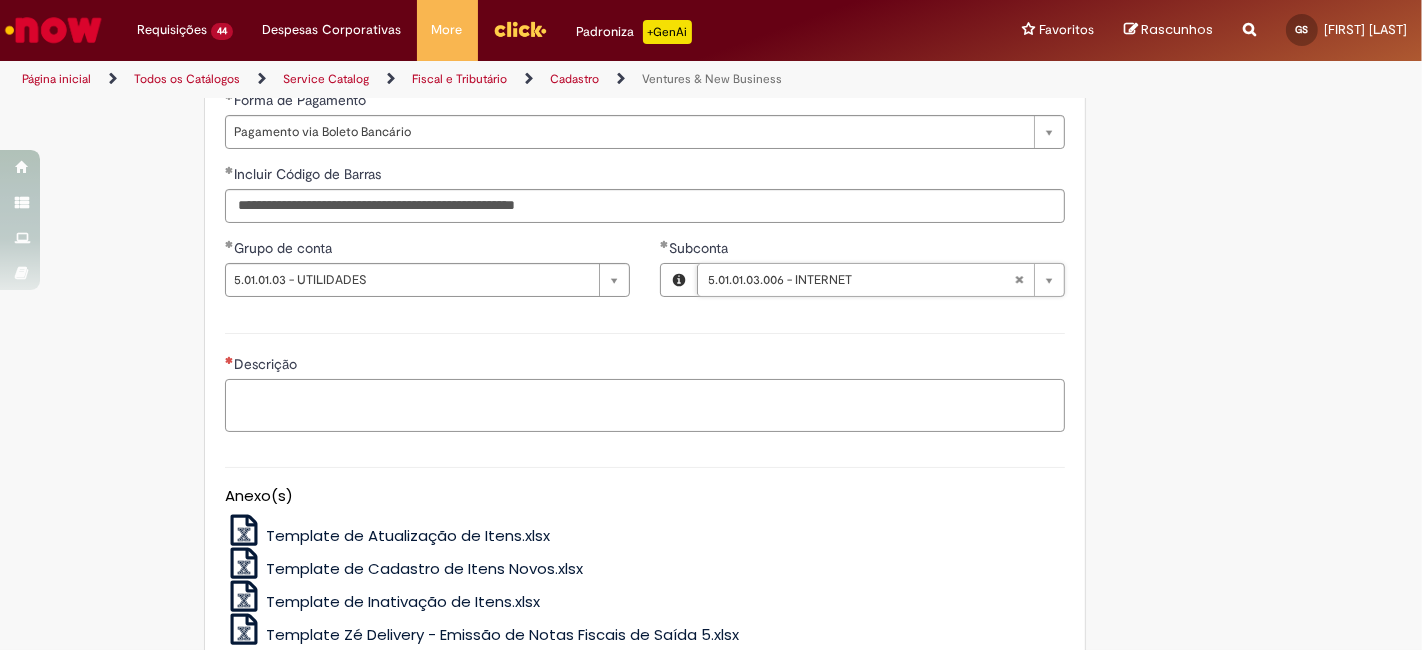 click on "Descrição" at bounding box center (645, 405) 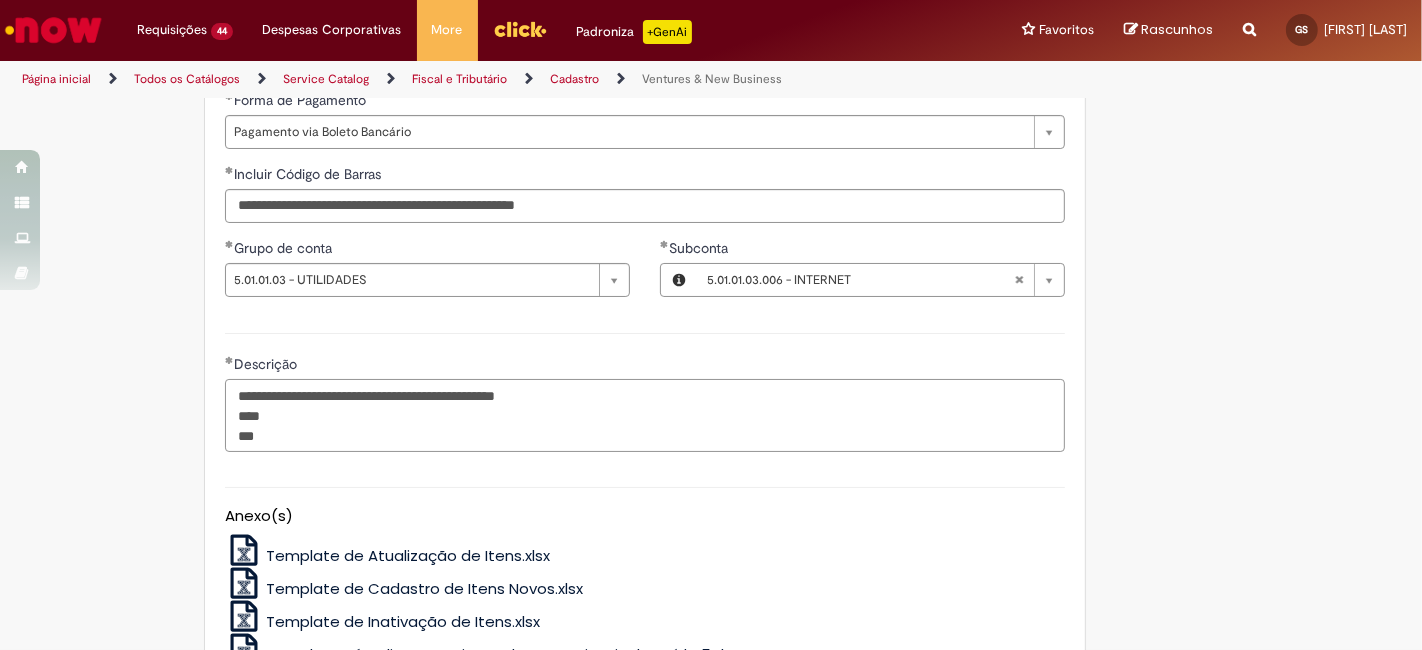 click on "**********" at bounding box center [645, 415] 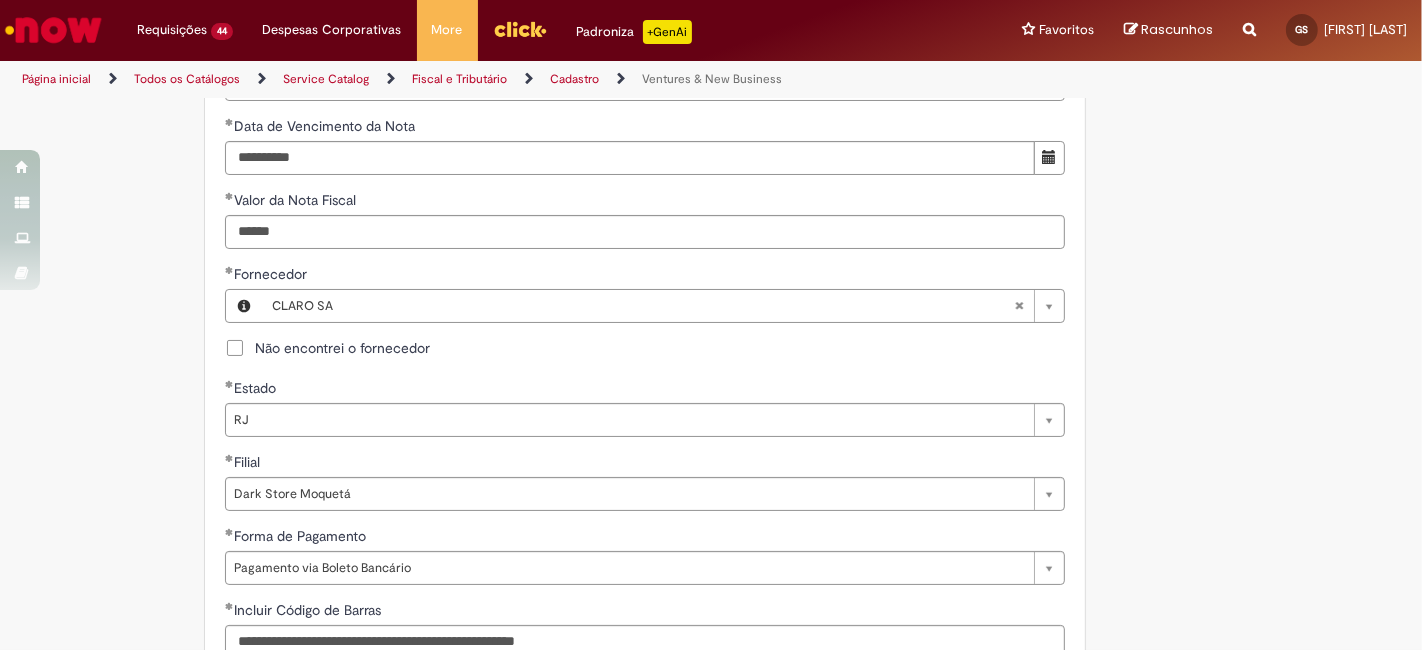 scroll, scrollTop: 814, scrollLeft: 0, axis: vertical 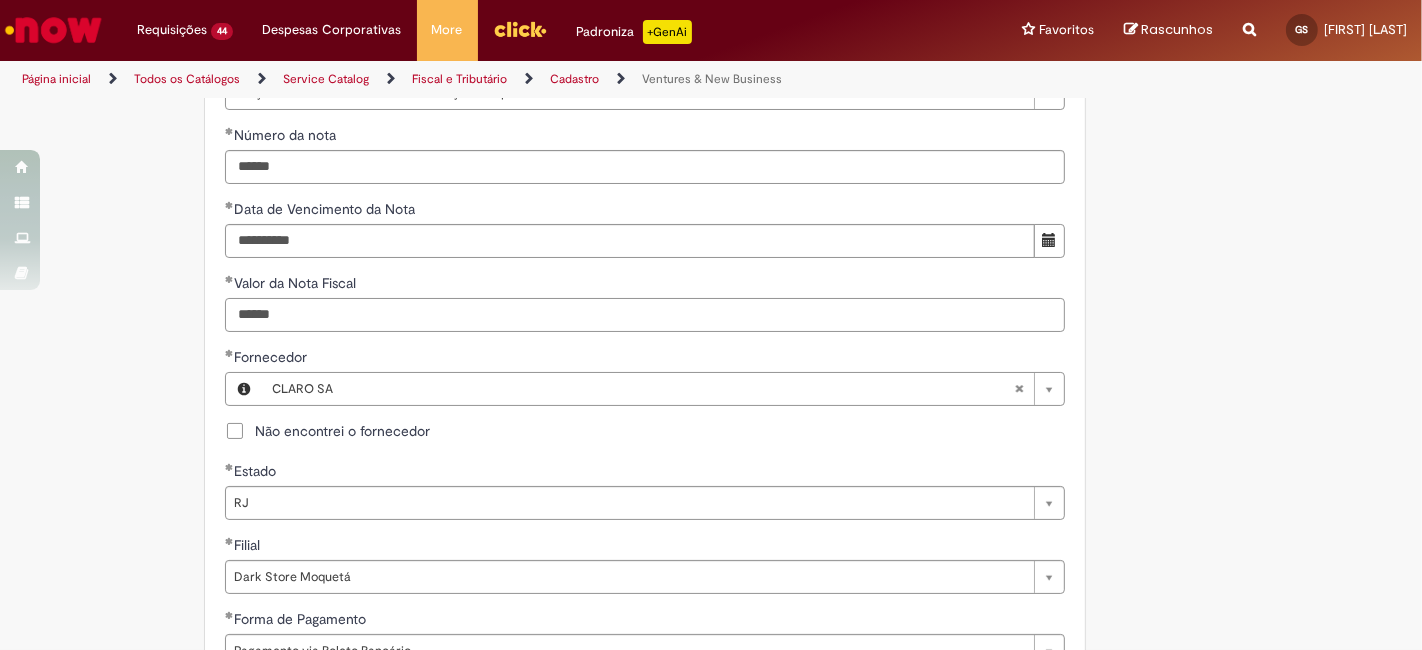 click on "******" at bounding box center [645, 315] 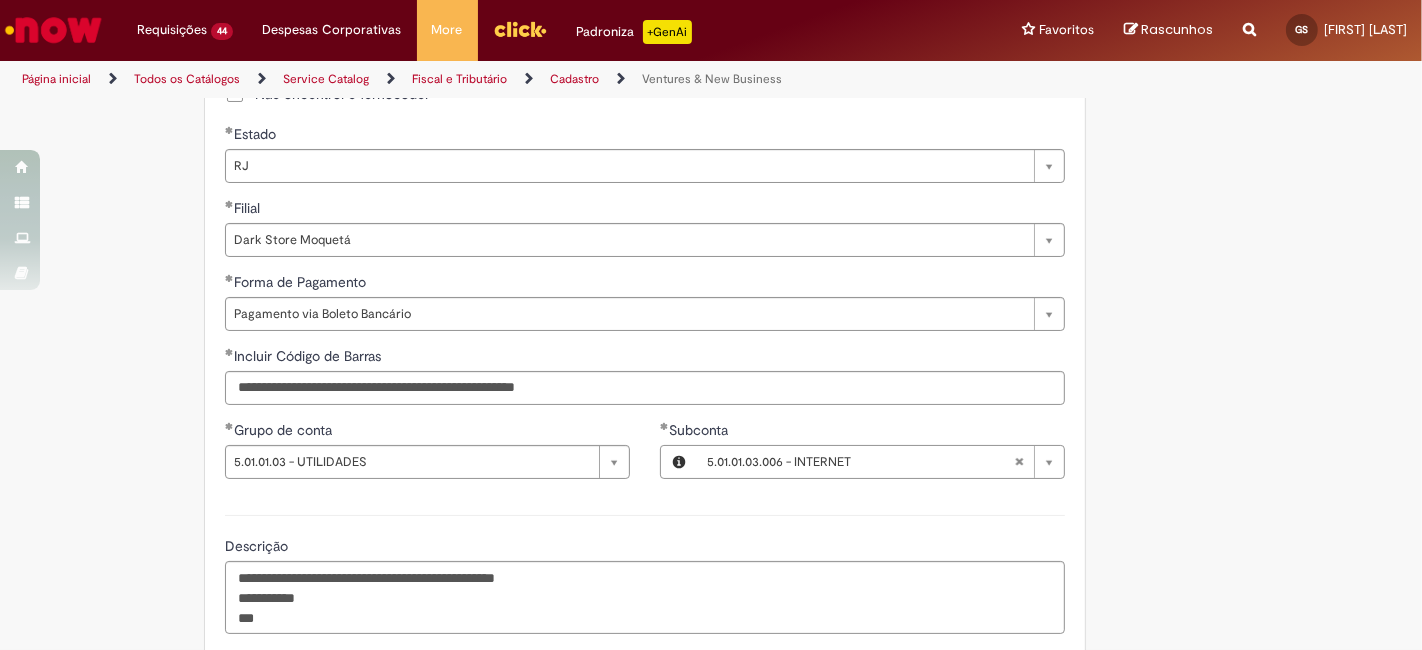 scroll, scrollTop: 1333, scrollLeft: 0, axis: vertical 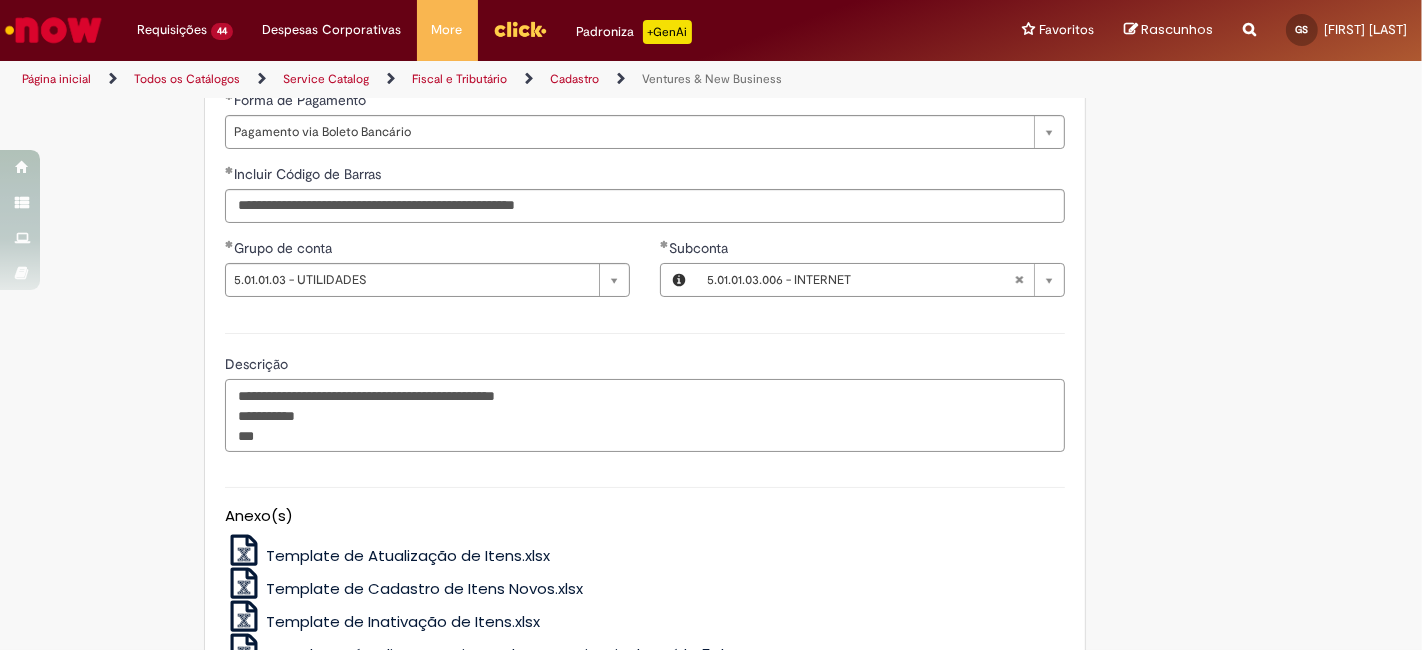 click on "**********" at bounding box center (645, 415) 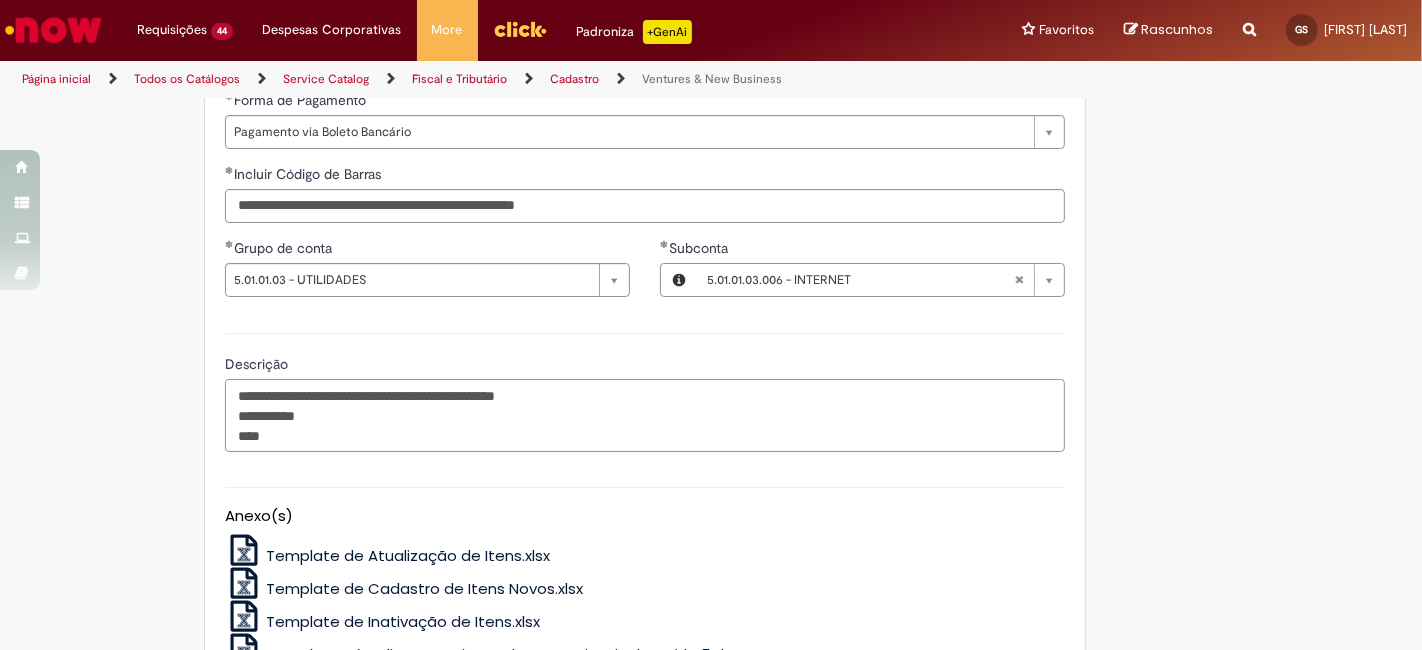 paste on "*******" 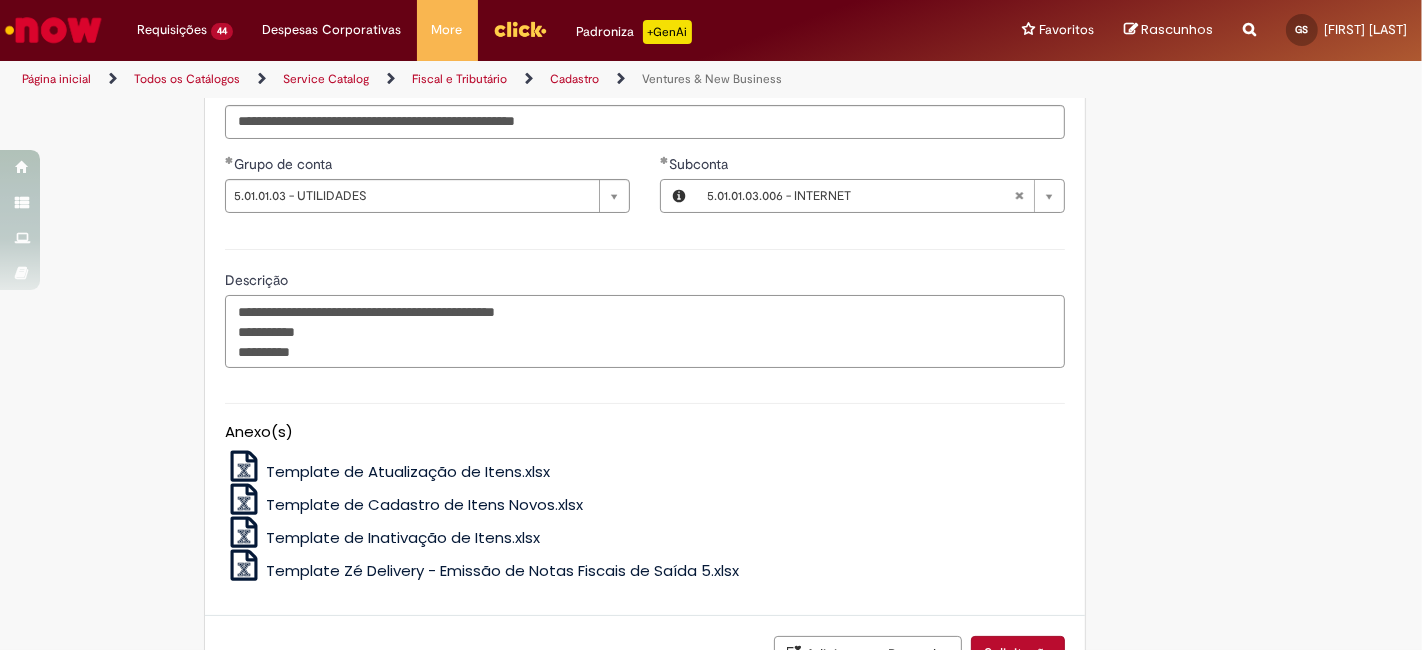 scroll, scrollTop: 1565, scrollLeft: 0, axis: vertical 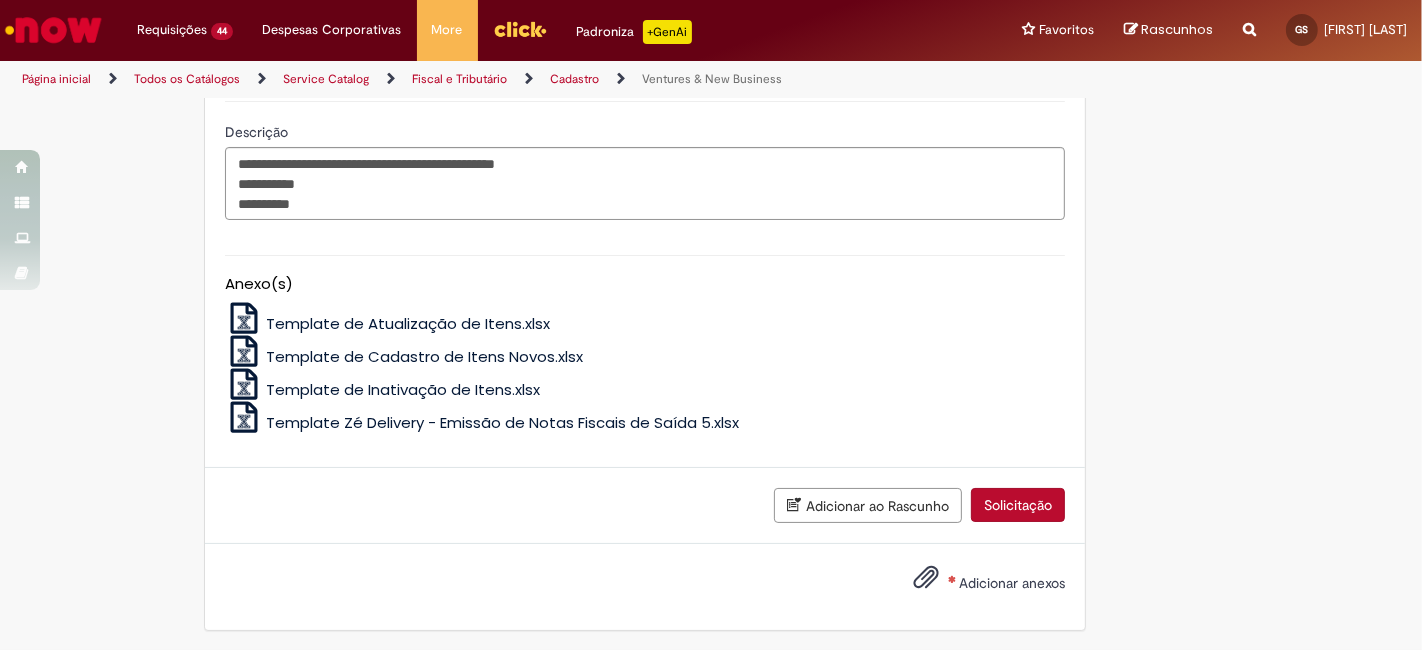 click on "Adicionar anexos" at bounding box center [974, 584] 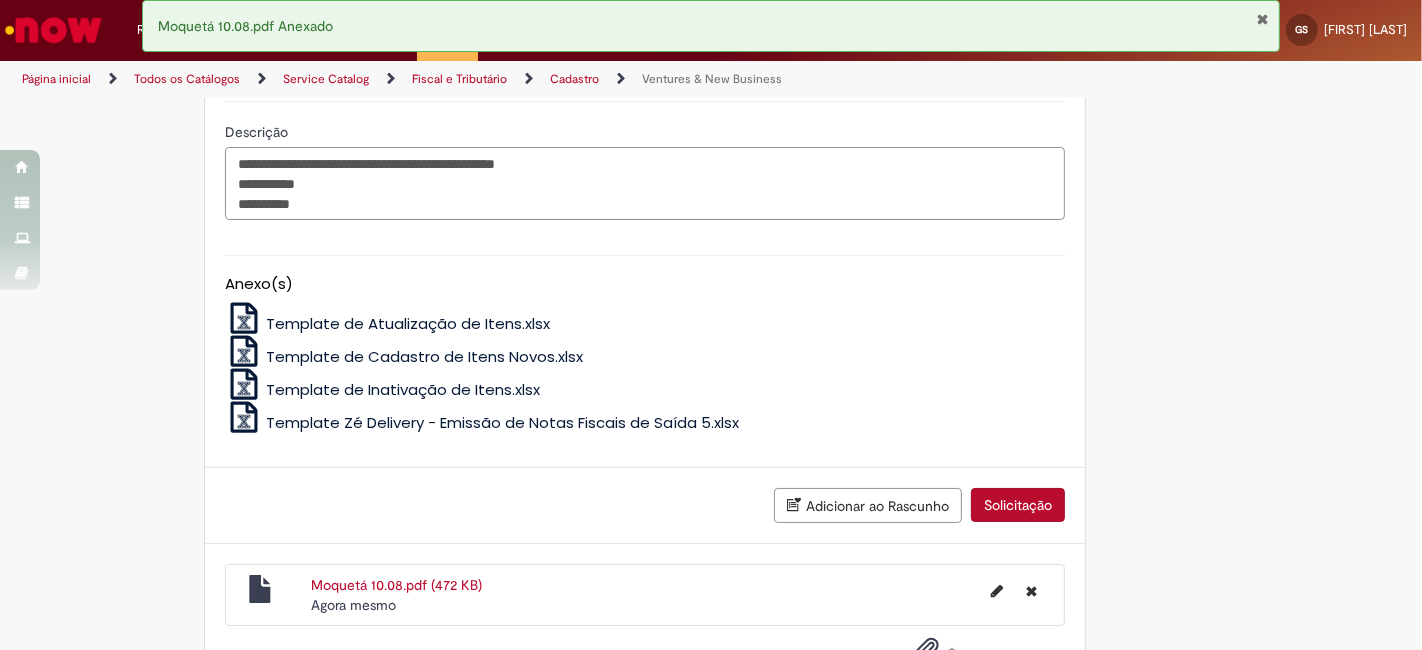 click on "**********" at bounding box center (645, 183) 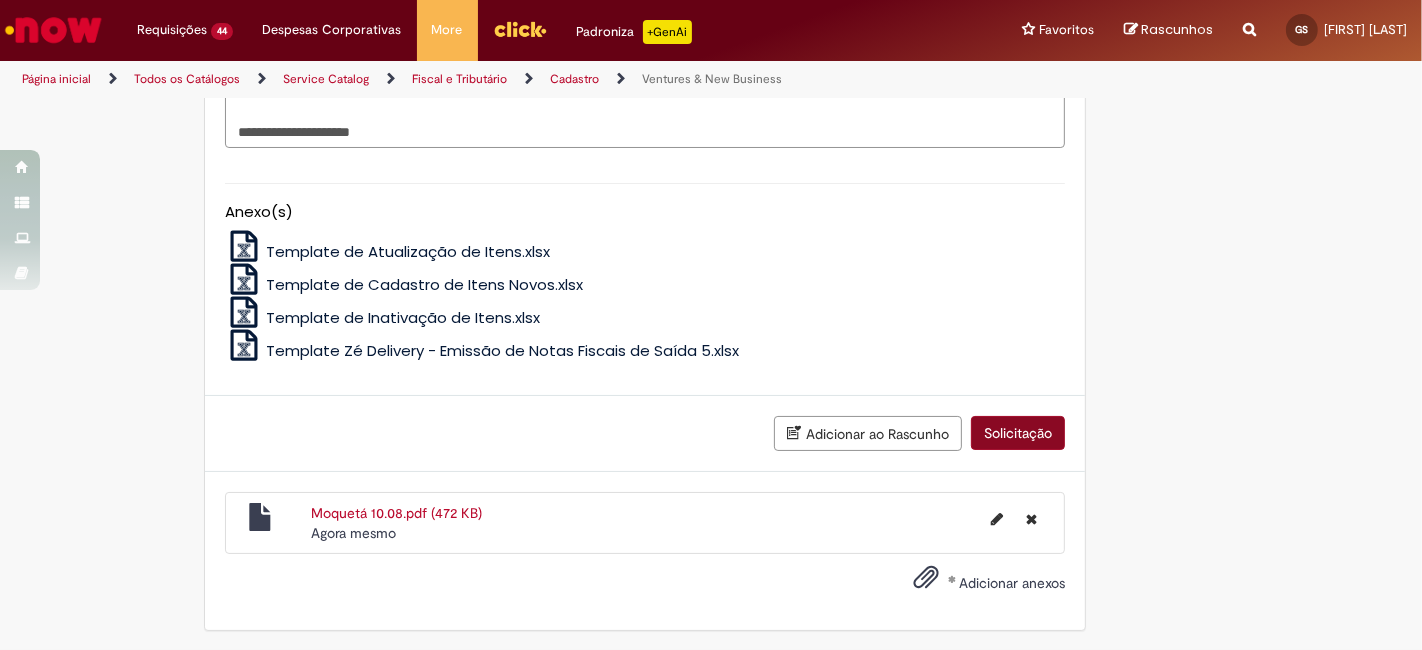type on "**********" 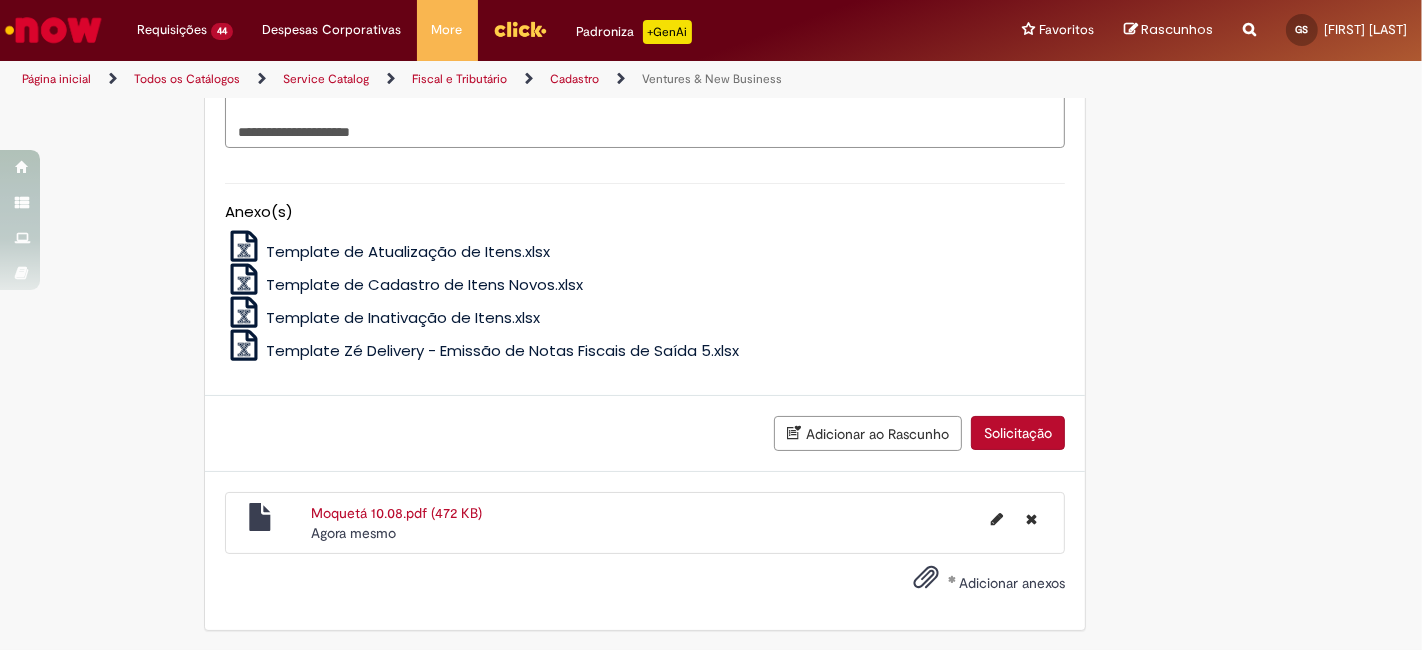 click on "Solicitação" at bounding box center (1018, 433) 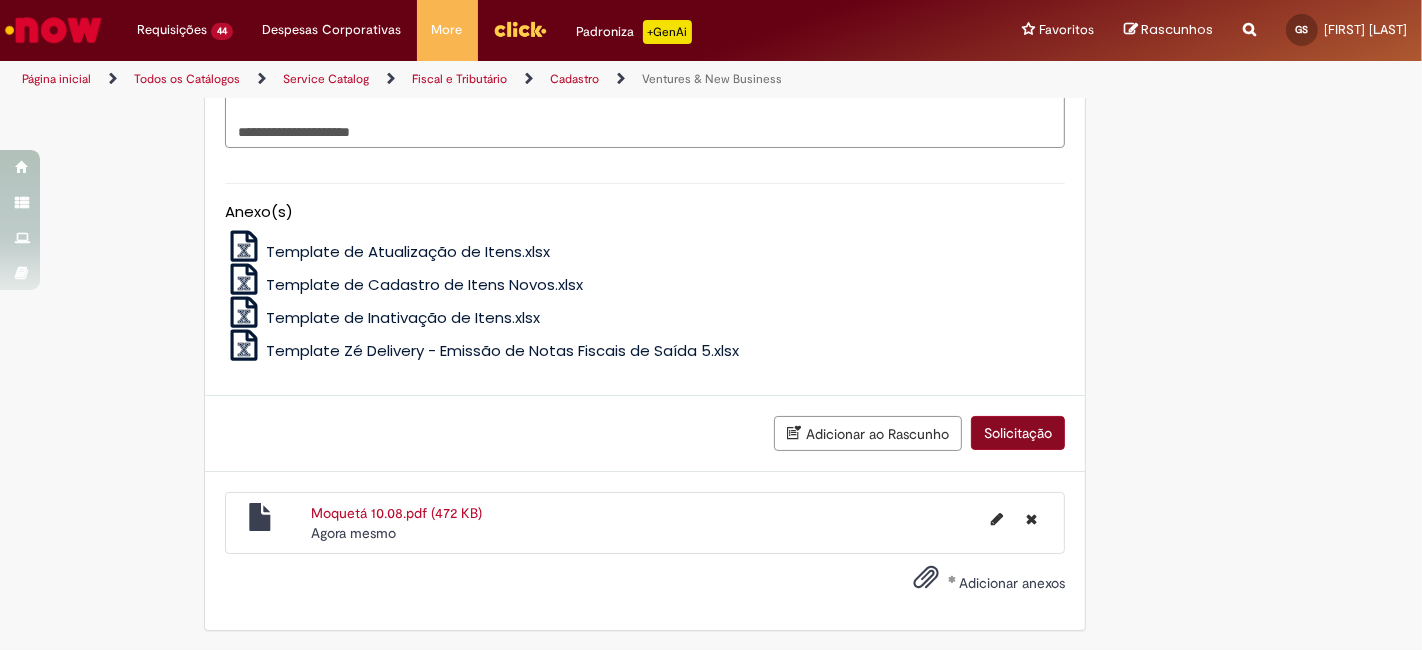 scroll, scrollTop: 1631, scrollLeft: 0, axis: vertical 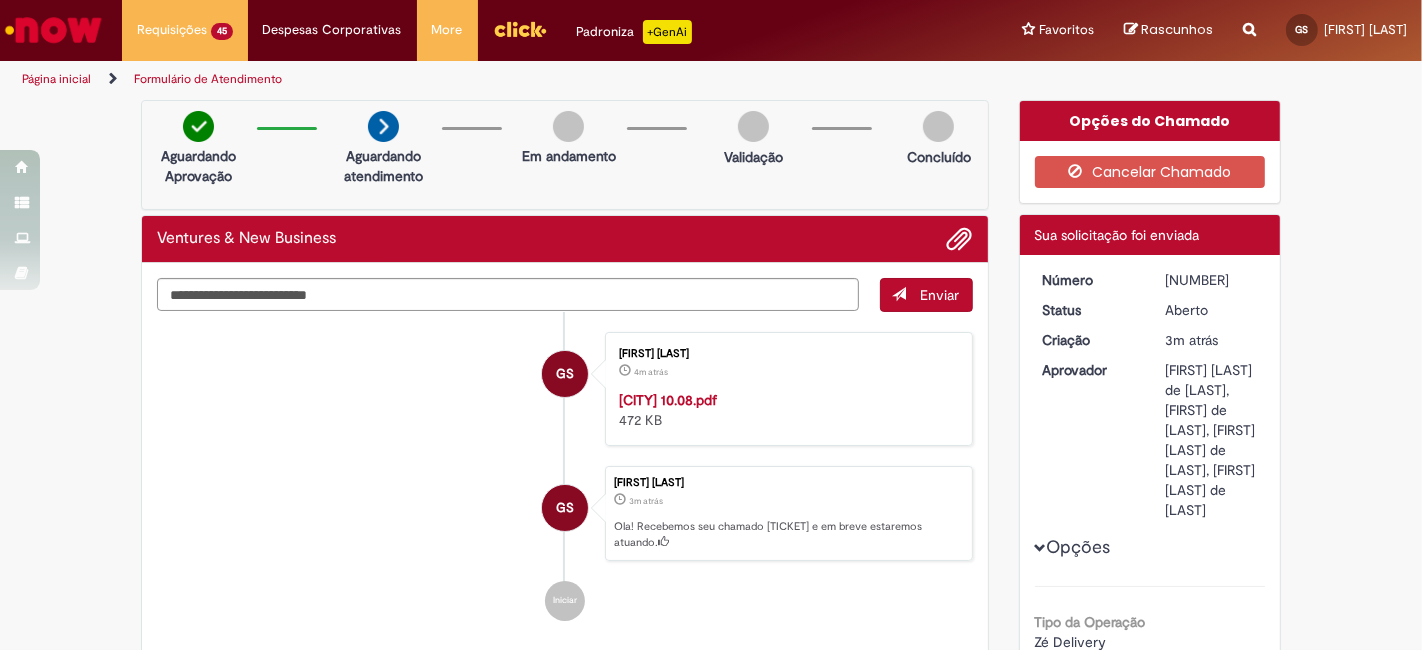 click on "[NUMBER]" at bounding box center (1211, 280) 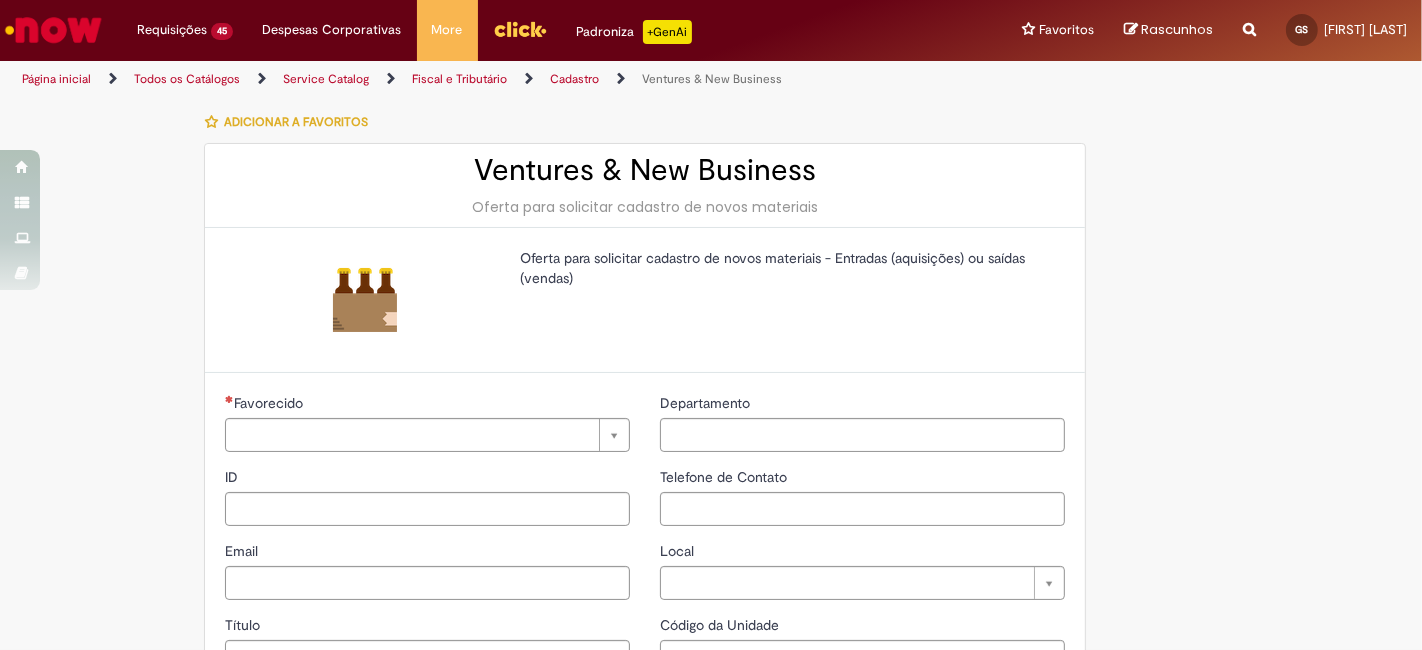 type on "********" 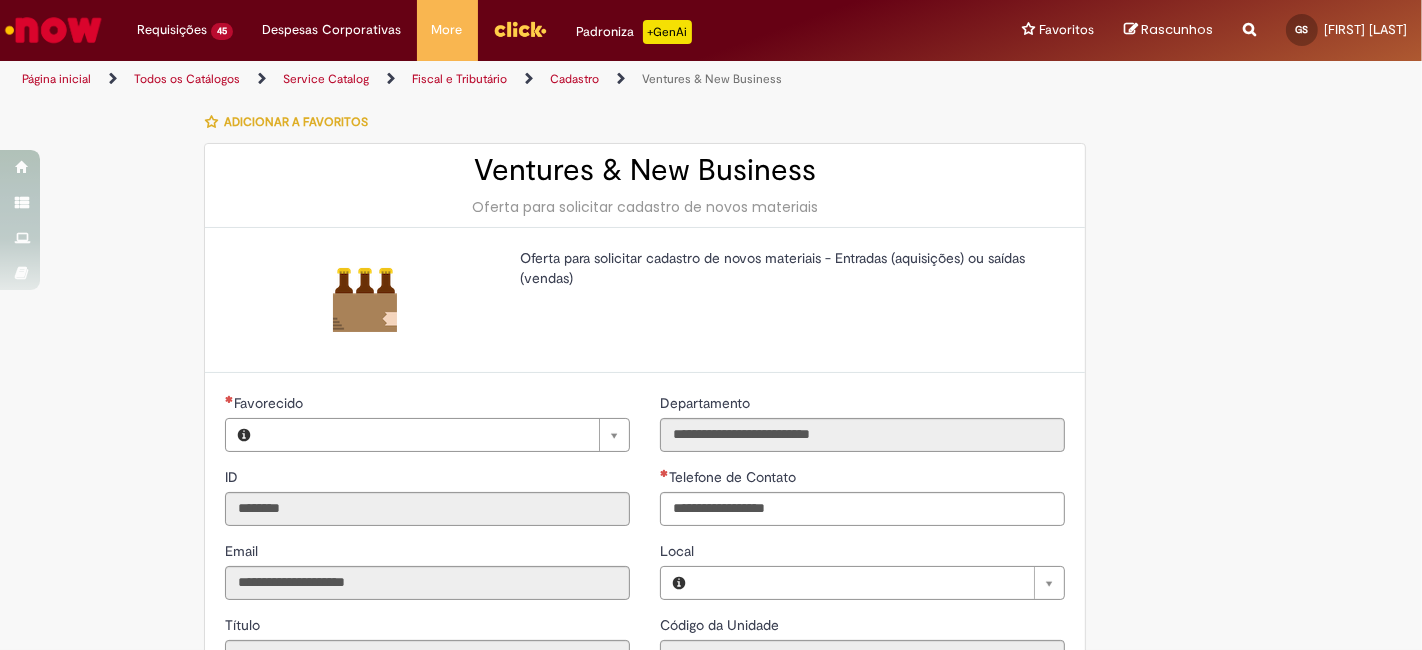 type on "**********" 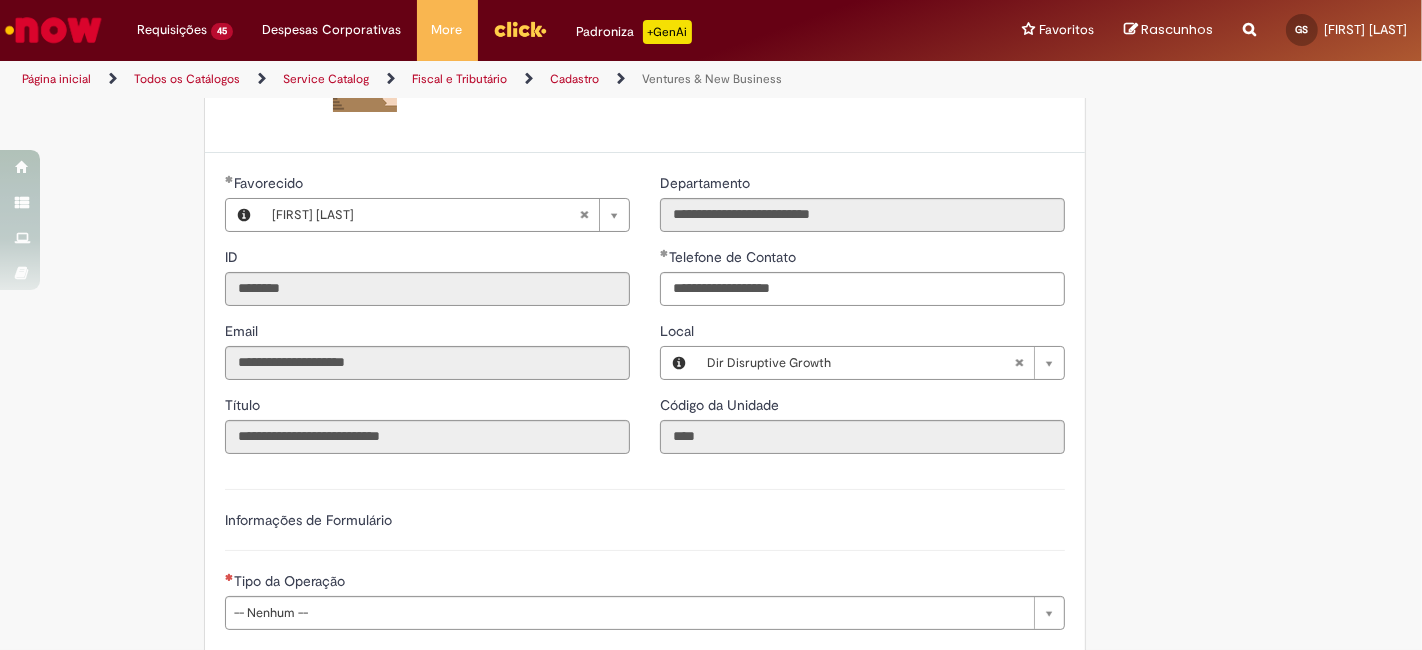 scroll, scrollTop: 222, scrollLeft: 0, axis: vertical 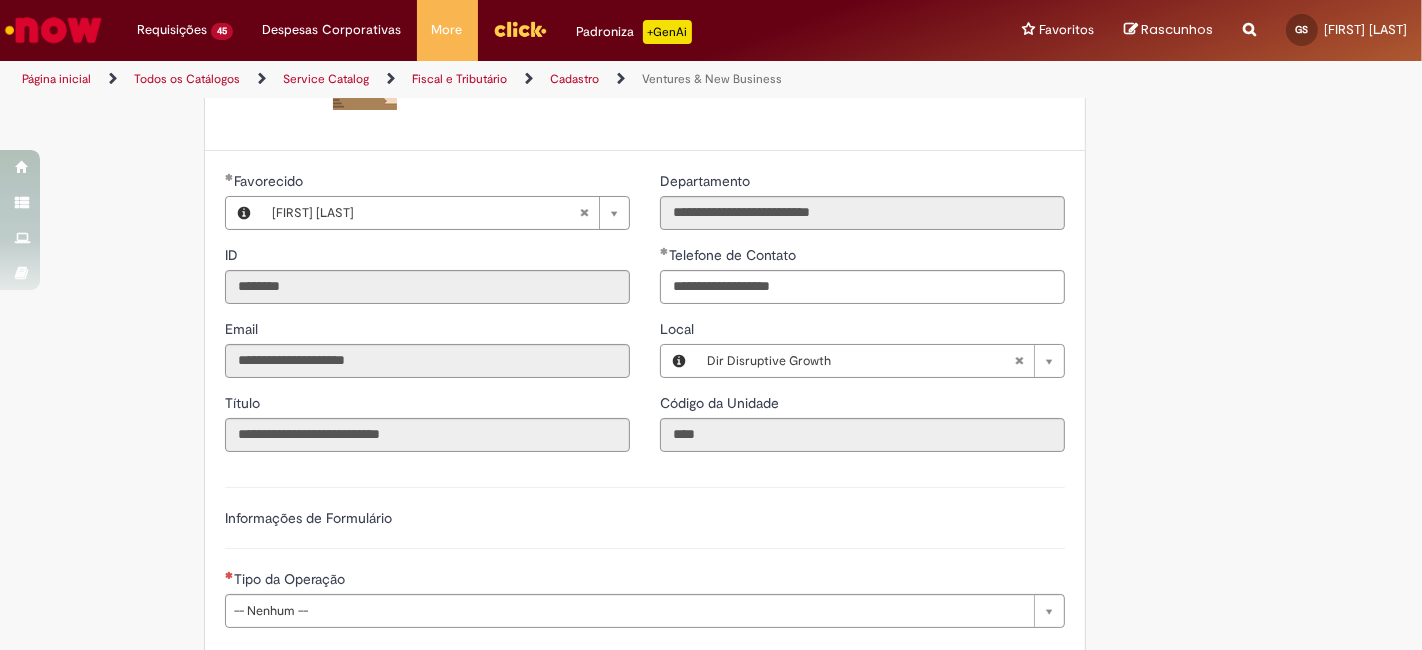 type 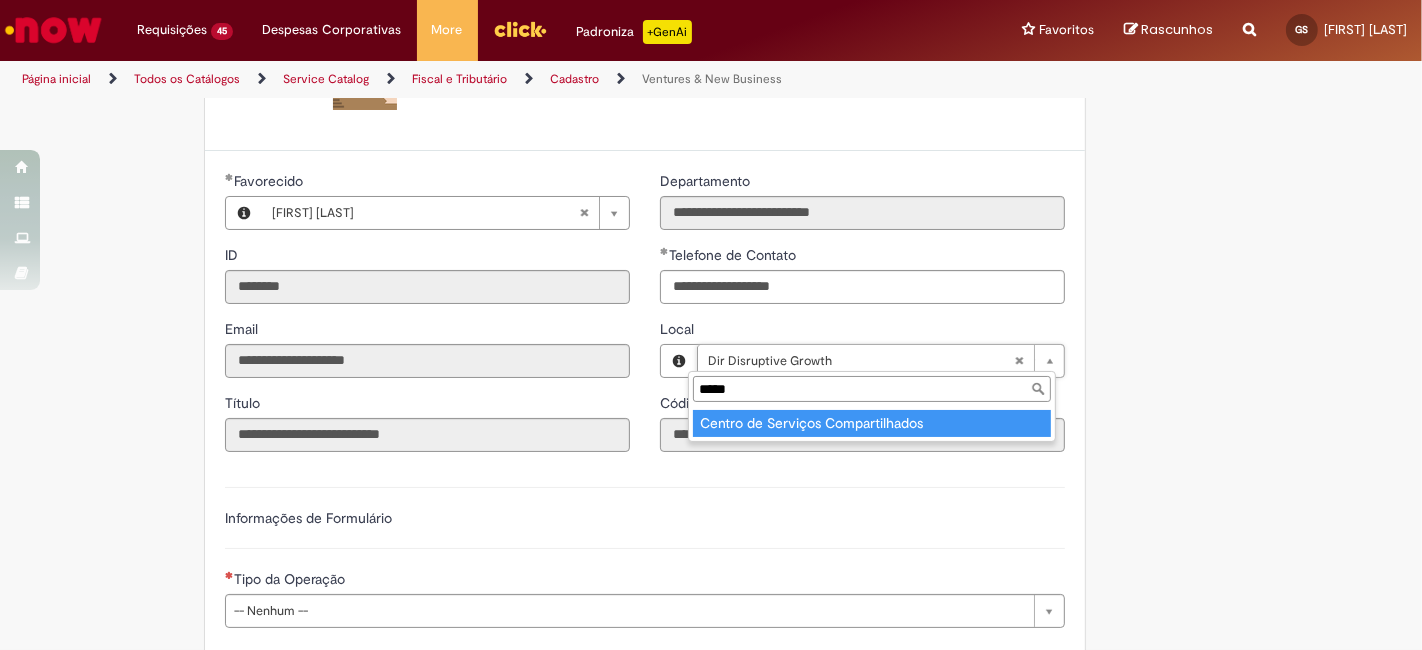 type on "*****" 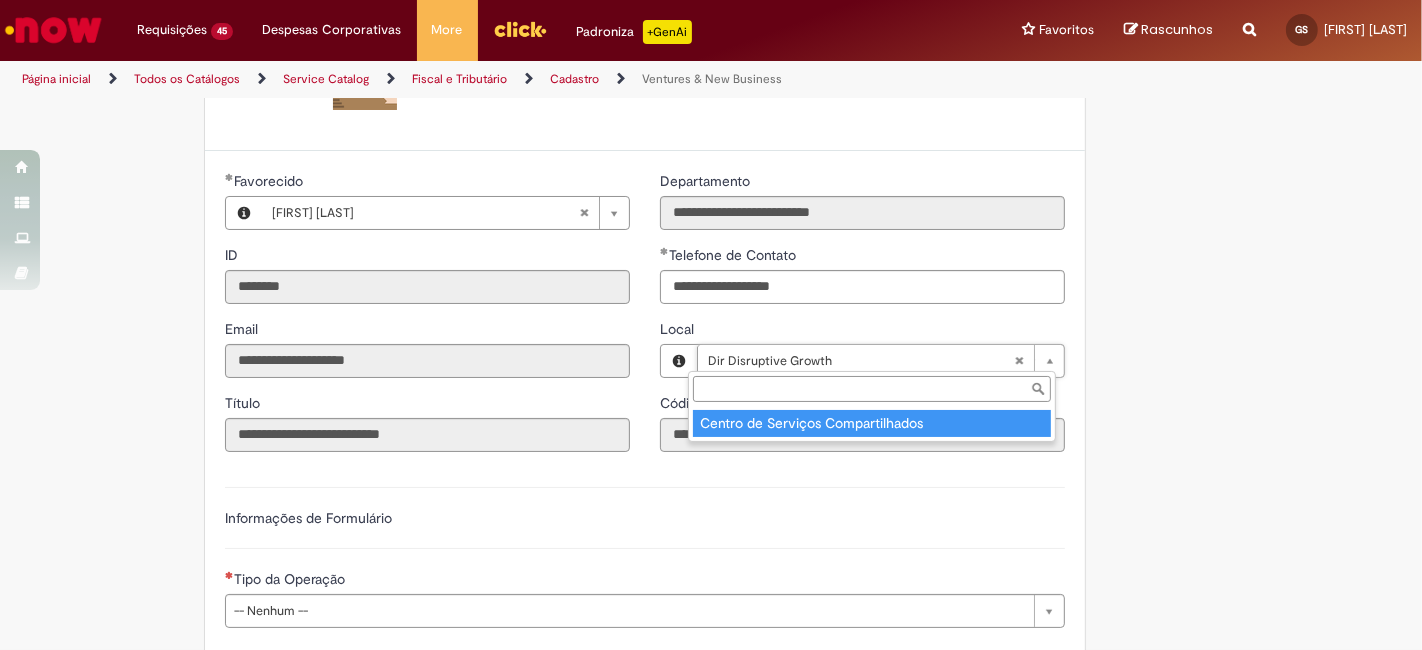type on "****" 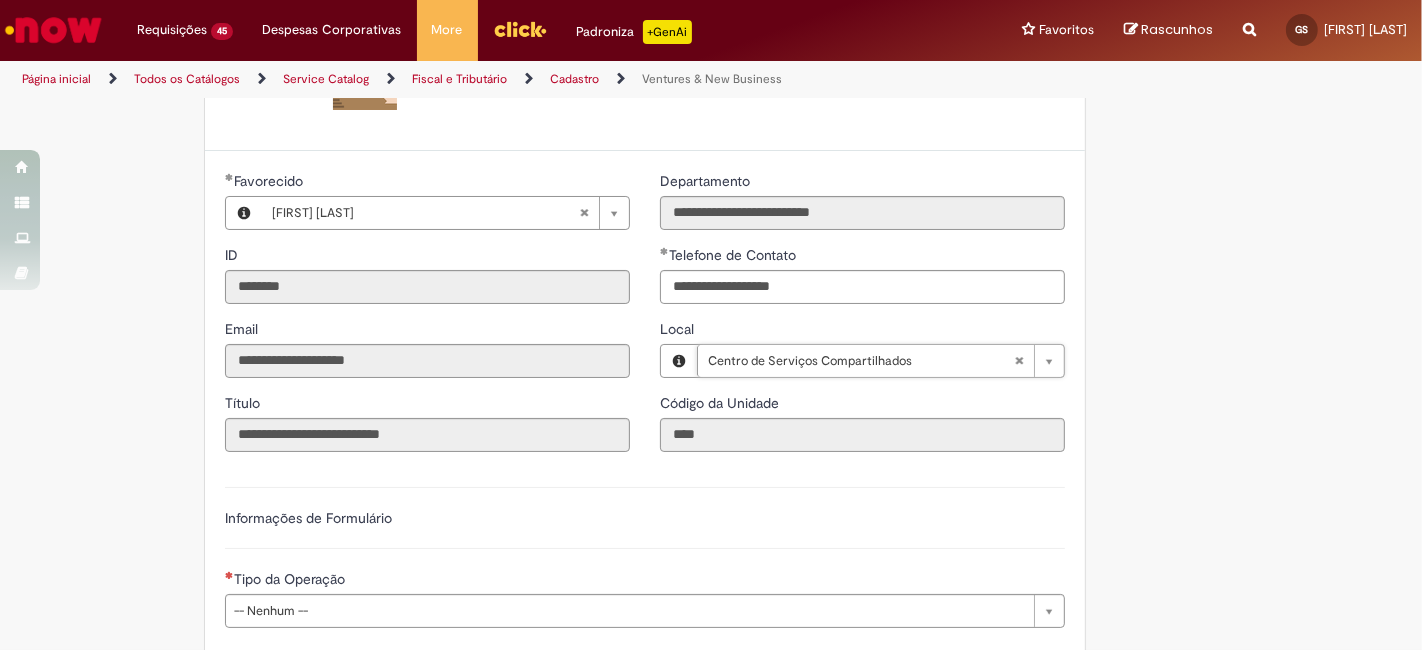 scroll, scrollTop: 0, scrollLeft: 134, axis: horizontal 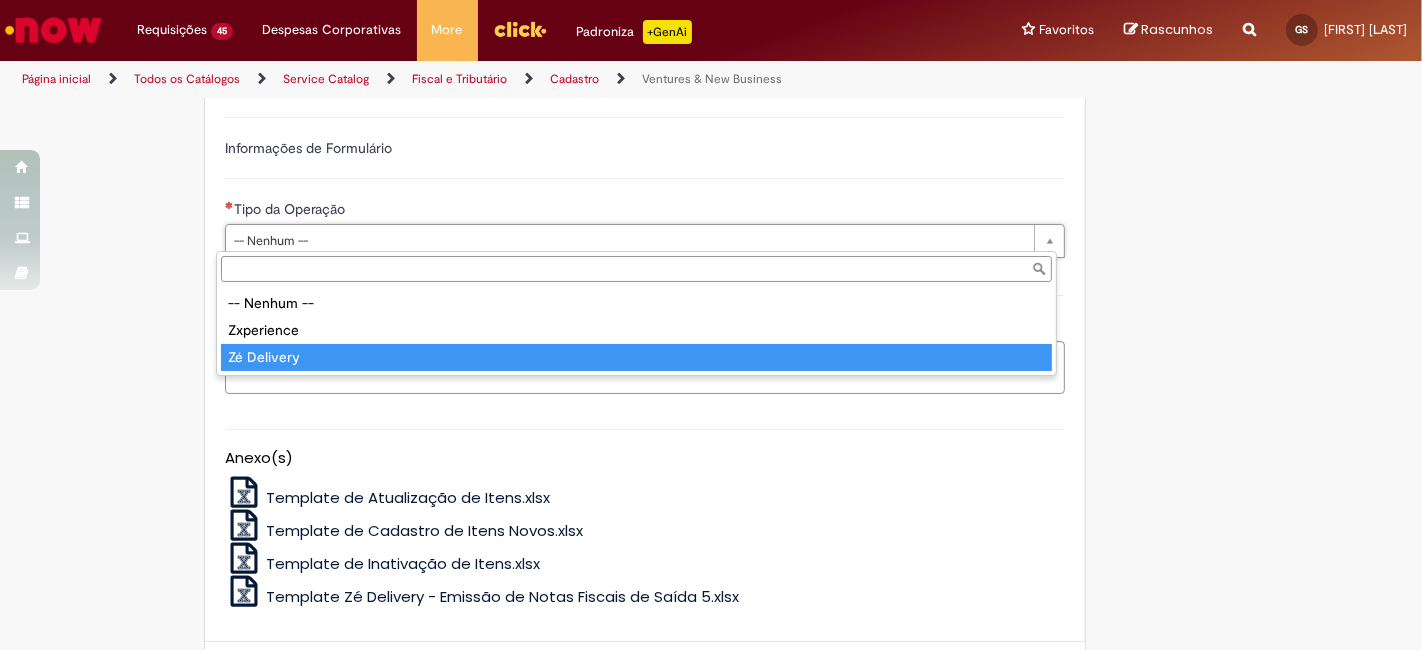 type on "**********" 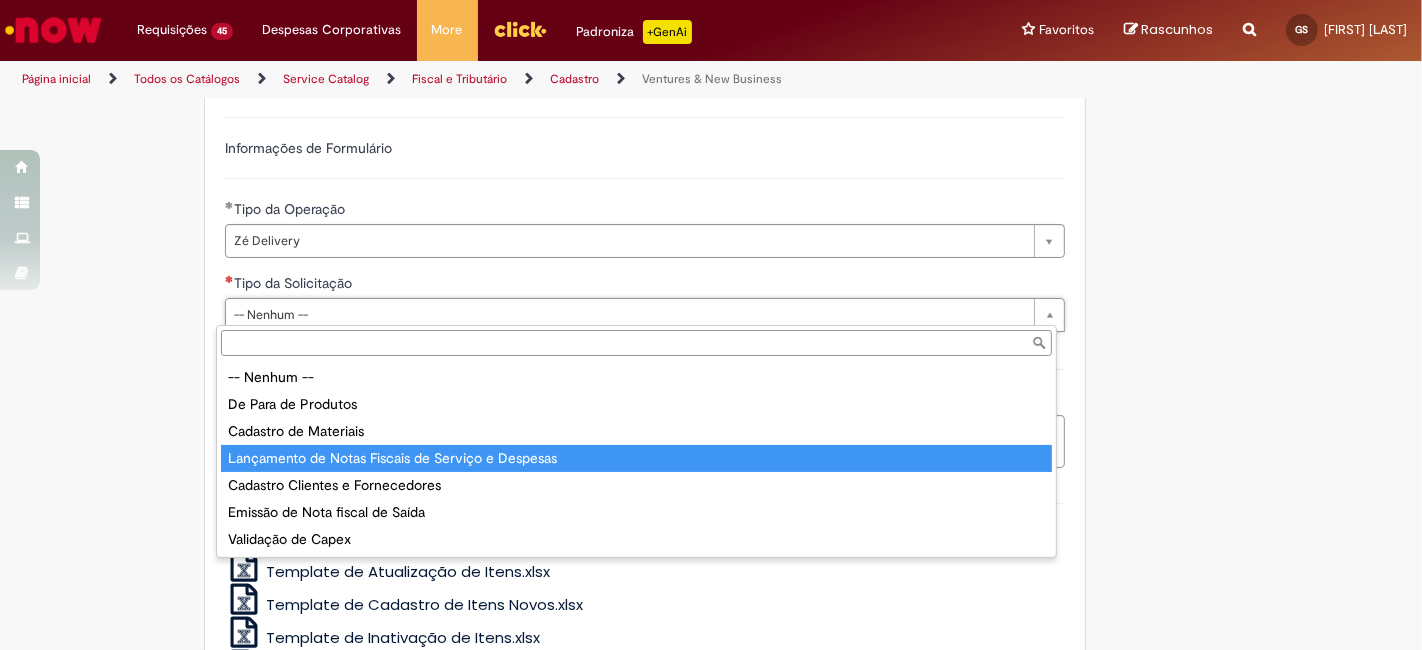 type on "**********" 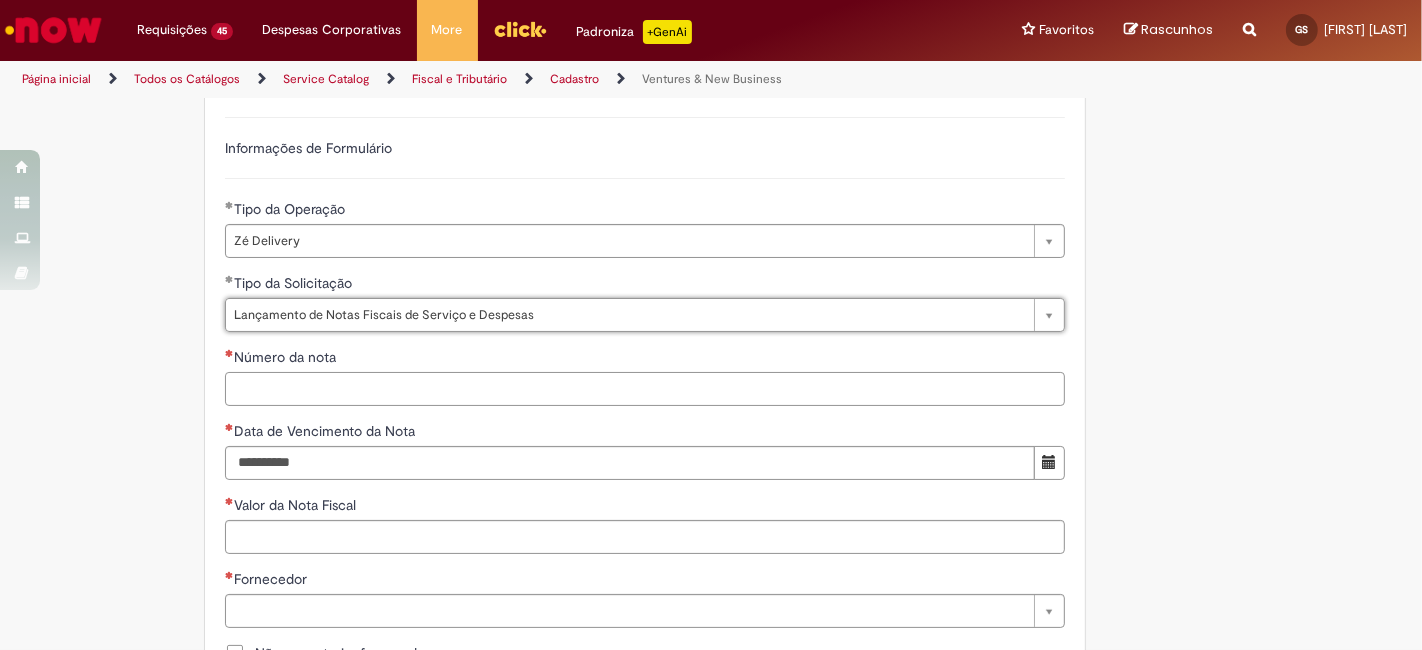click on "Número da nota" at bounding box center [645, 389] 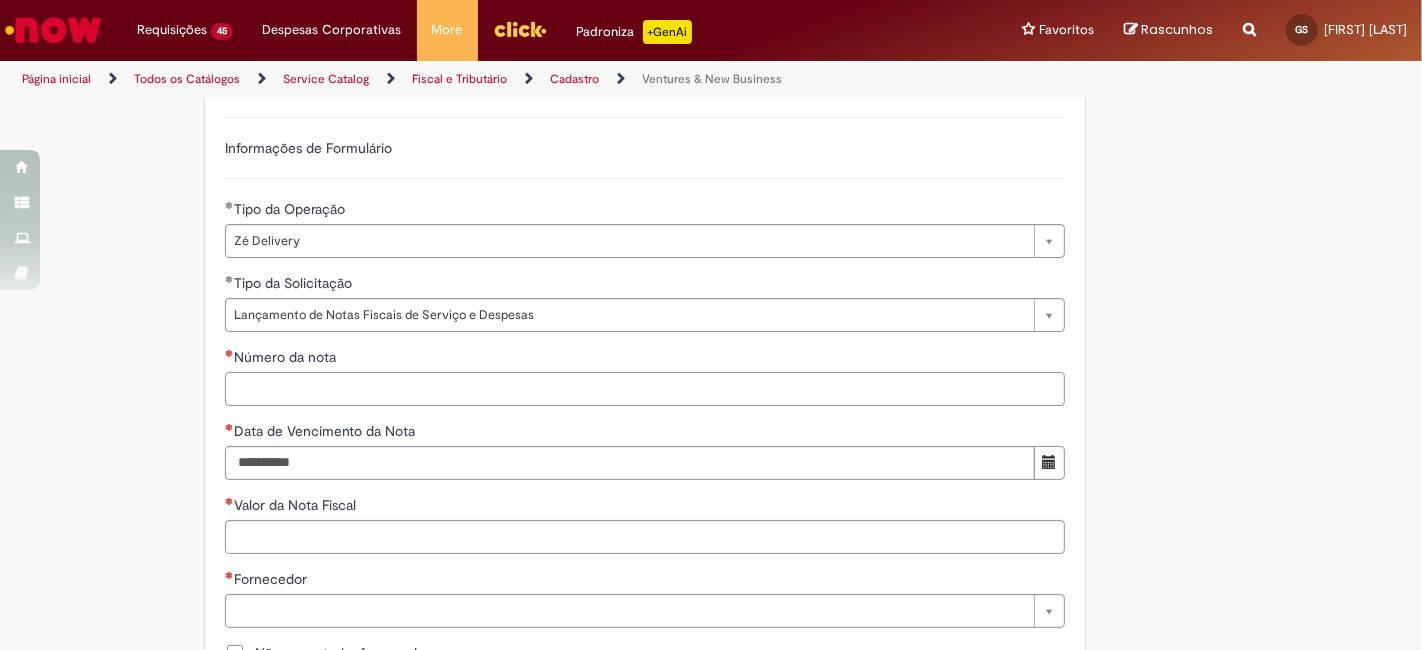 paste on "**********" 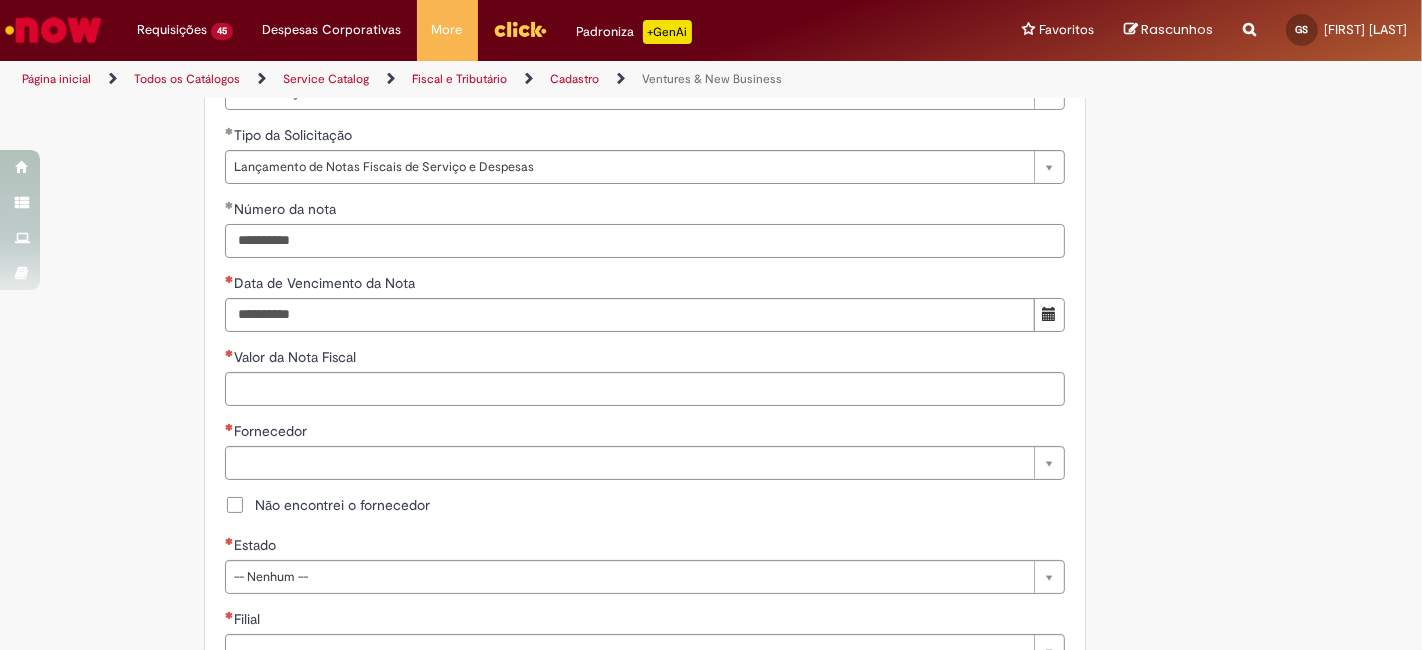 scroll, scrollTop: 814, scrollLeft: 0, axis: vertical 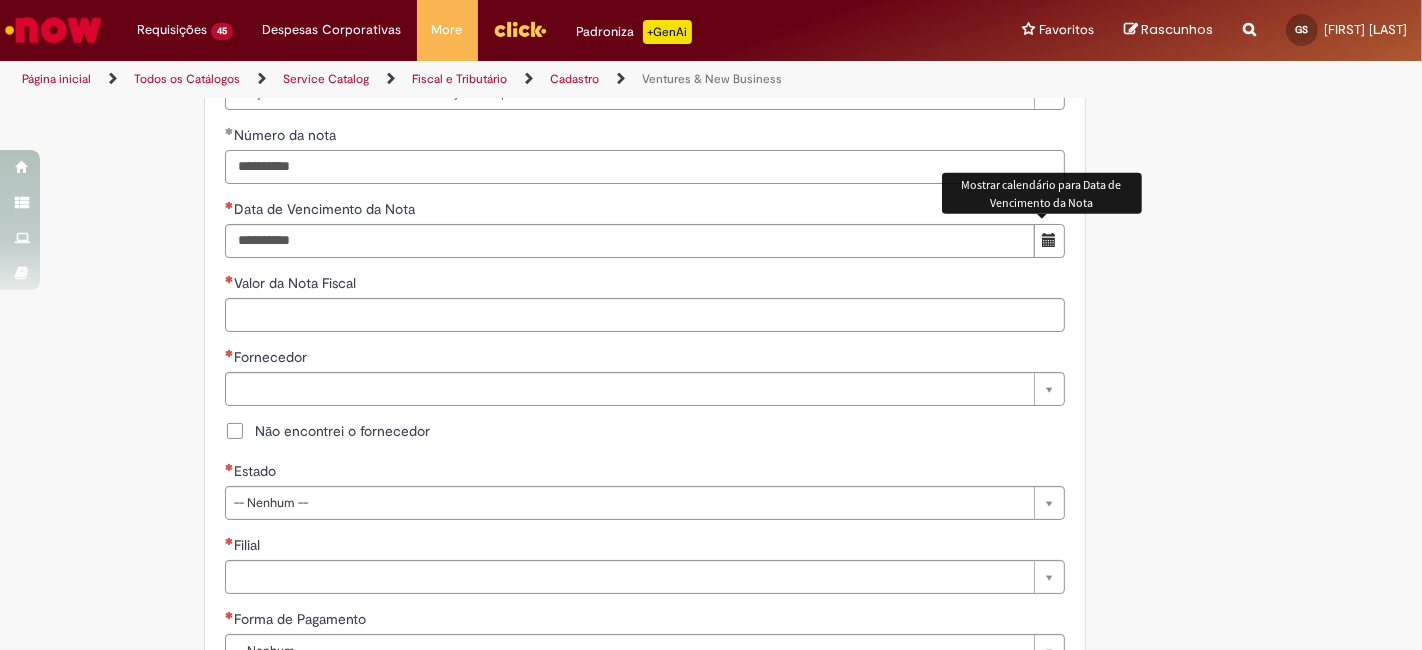 type on "**********" 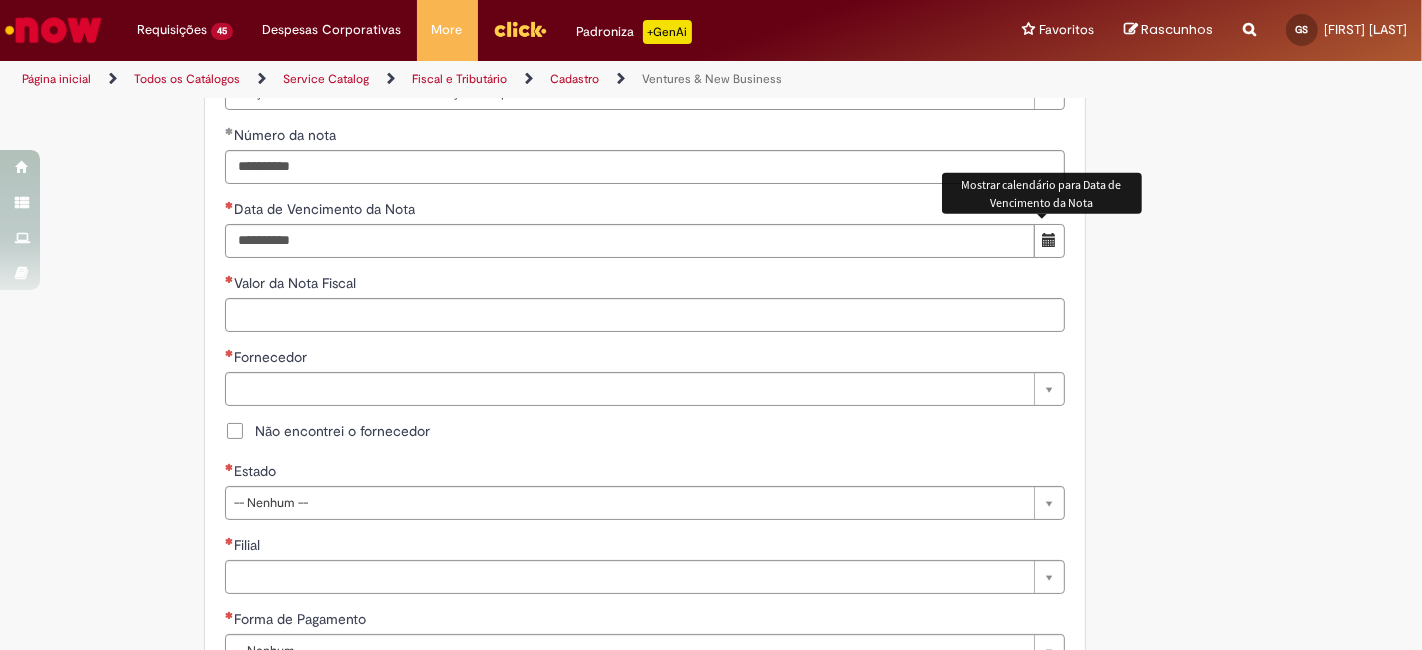 click at bounding box center (1049, 240) 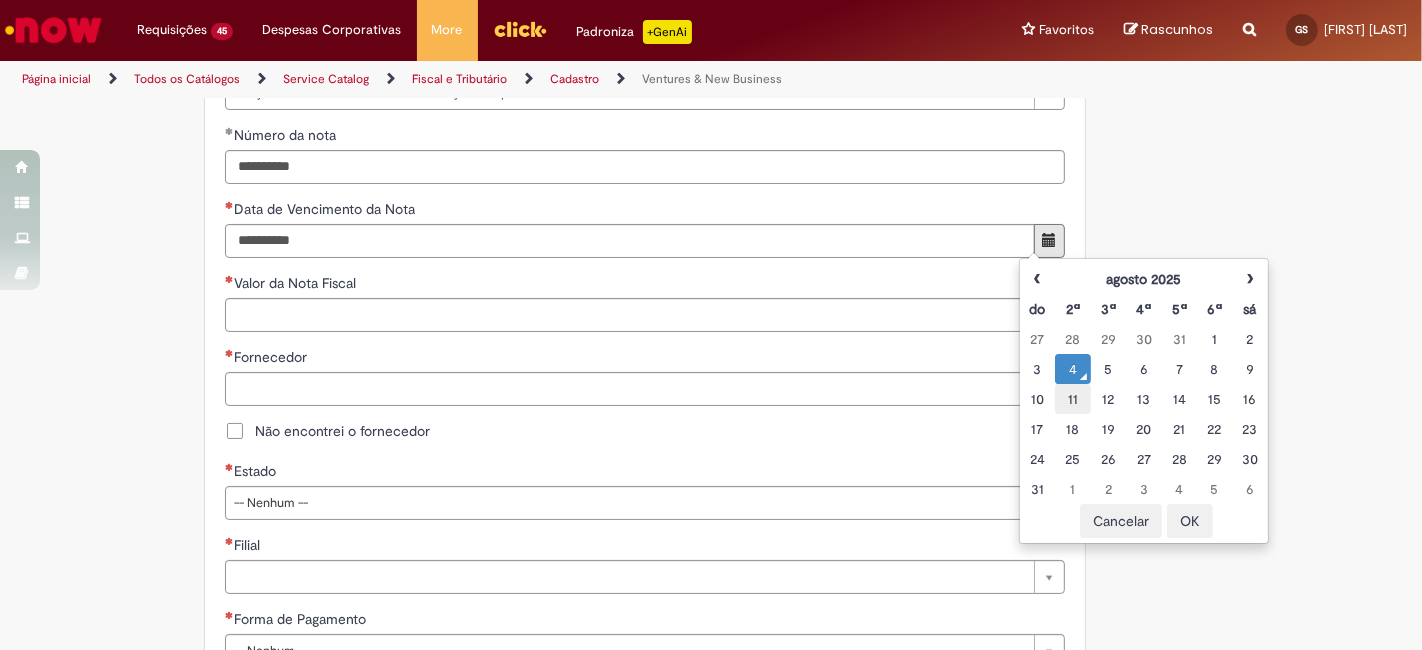 click on "11" at bounding box center (1072, 399) 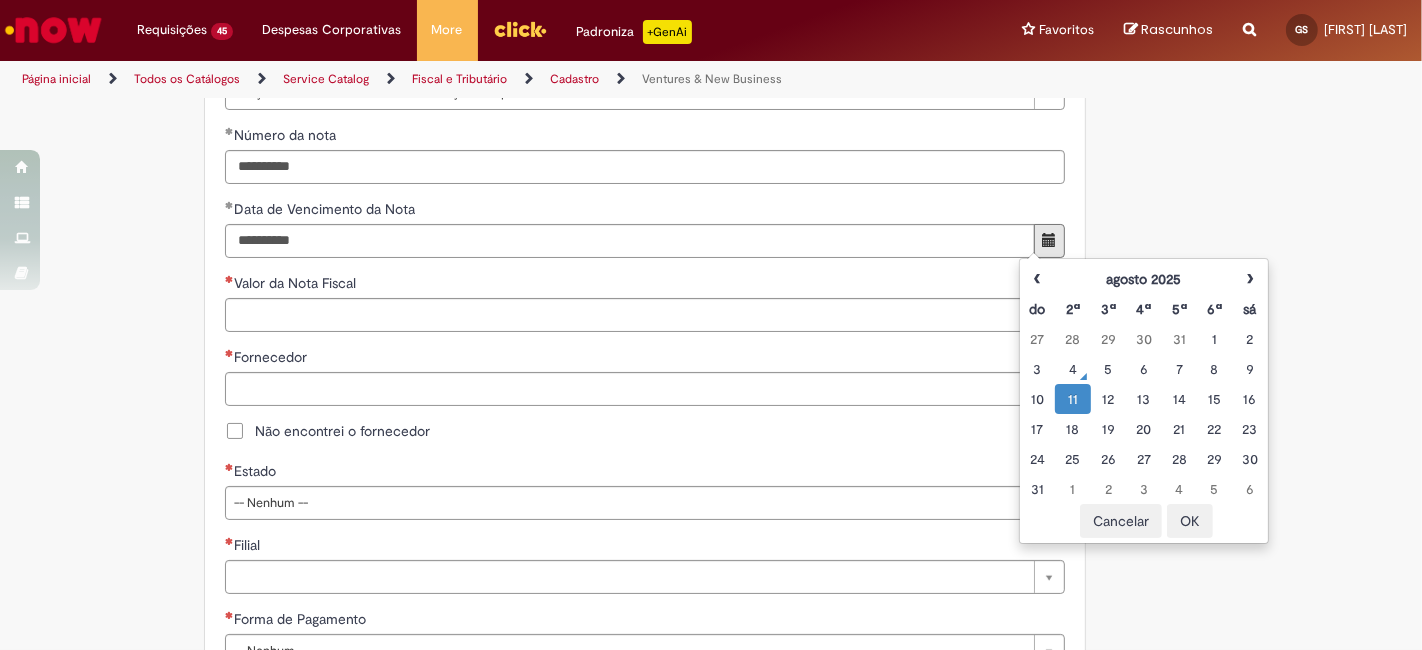 drag, startPoint x: 1194, startPoint y: 527, endPoint x: 1153, endPoint y: 520, distance: 41.59327 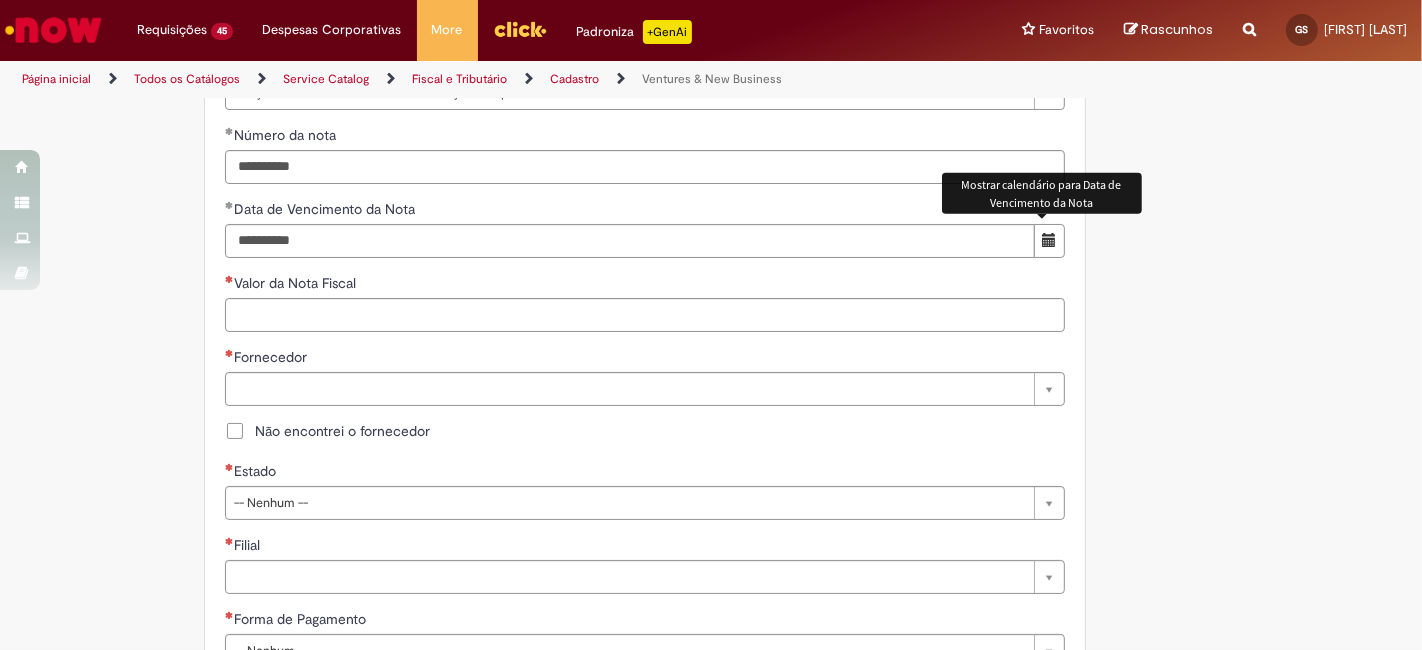 type 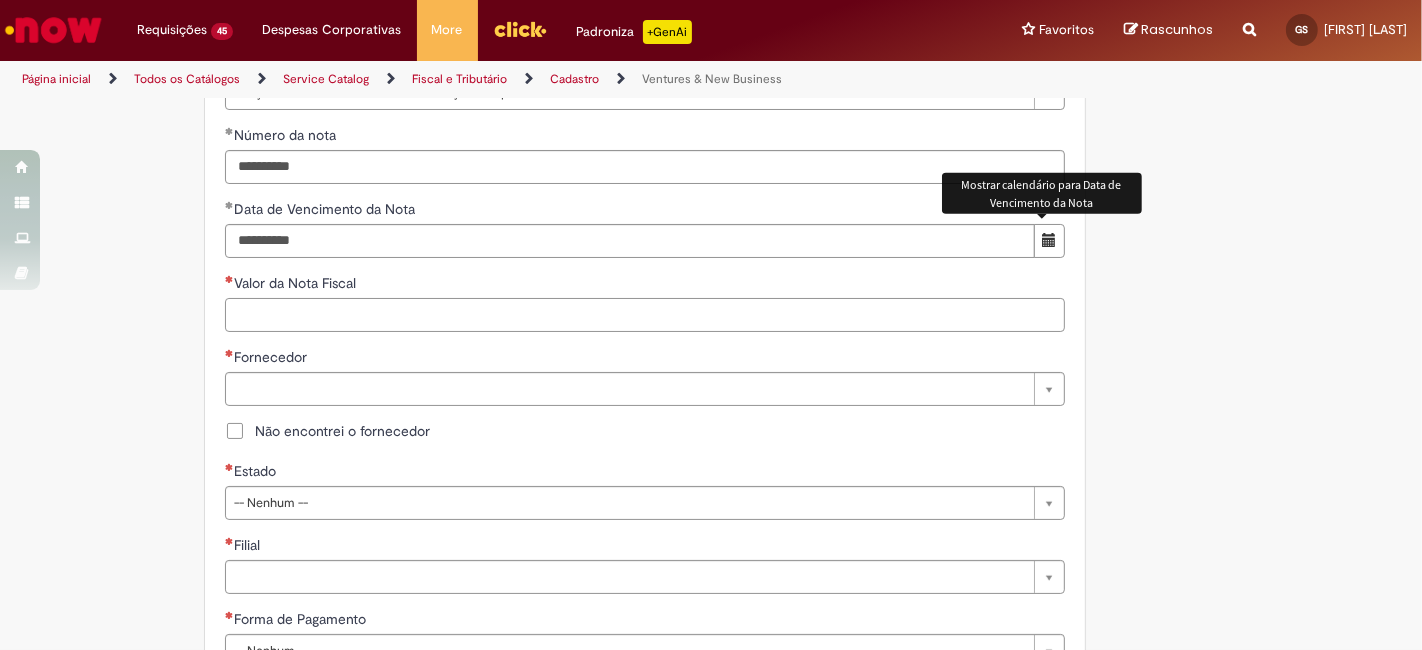click on "Valor da Nota Fiscal" at bounding box center [645, 315] 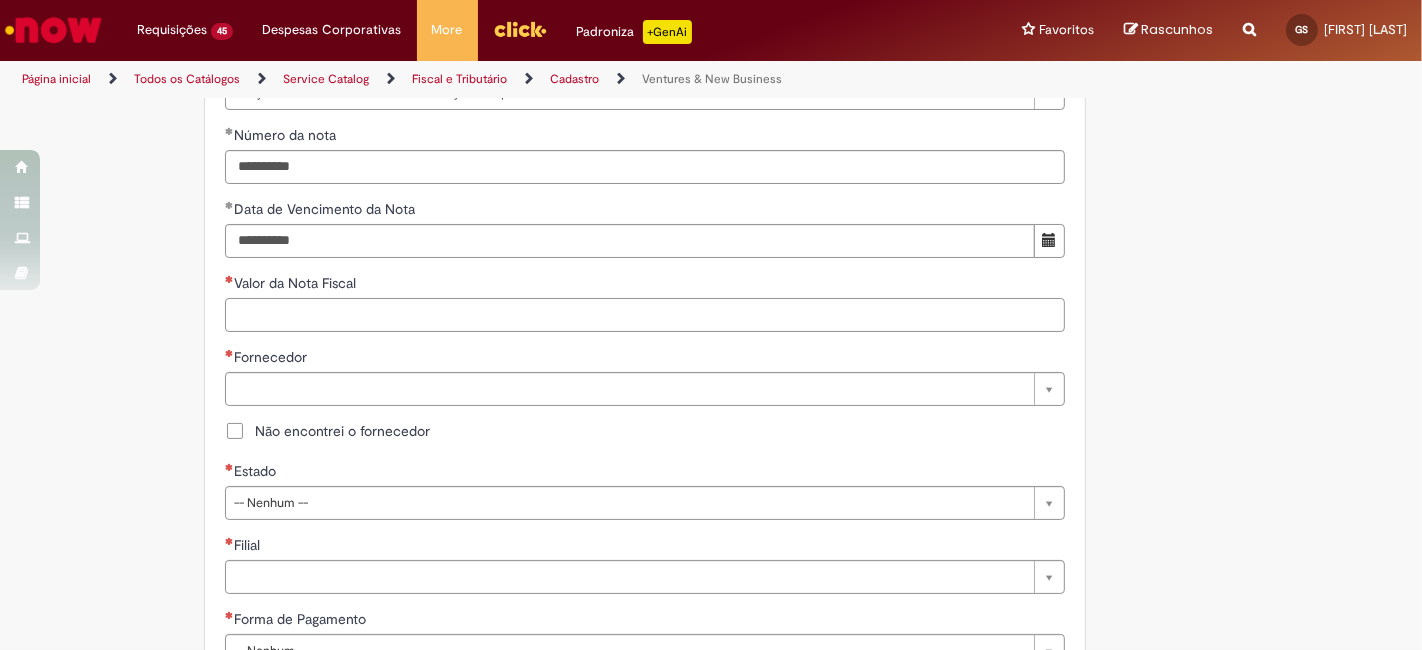 paste on "******" 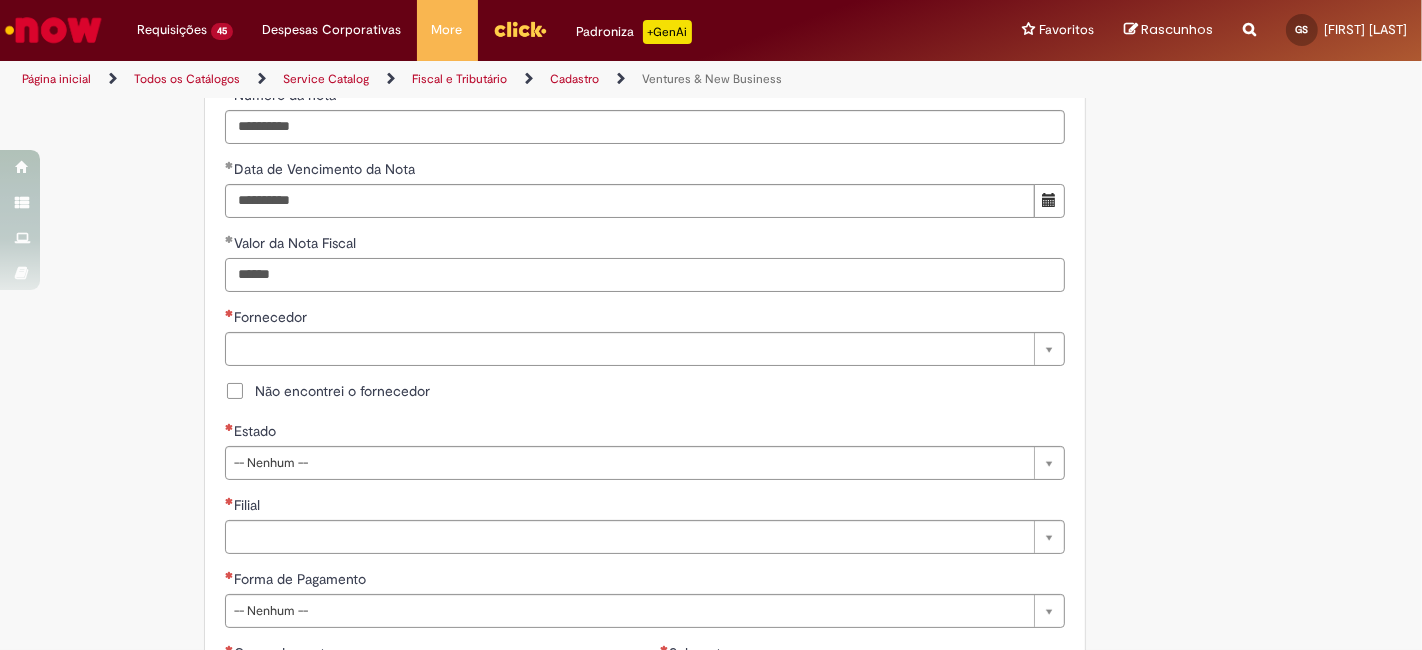 scroll, scrollTop: 888, scrollLeft: 0, axis: vertical 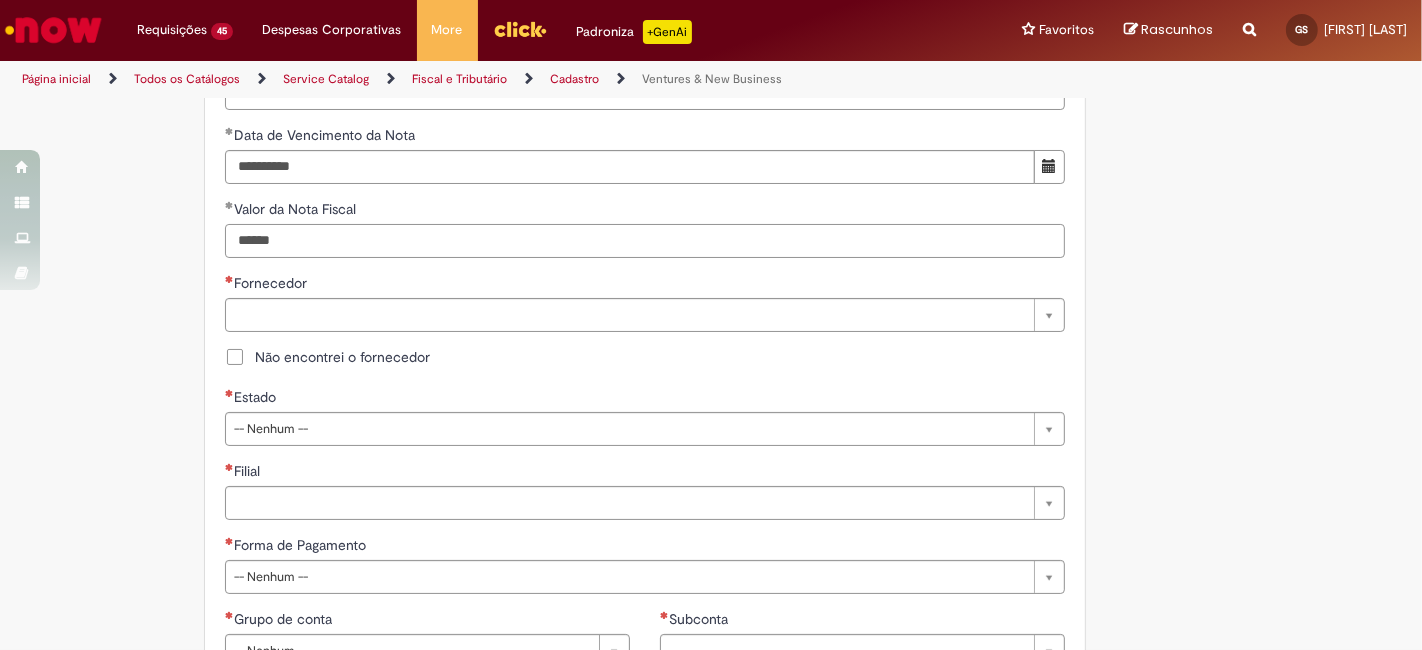 type on "******" 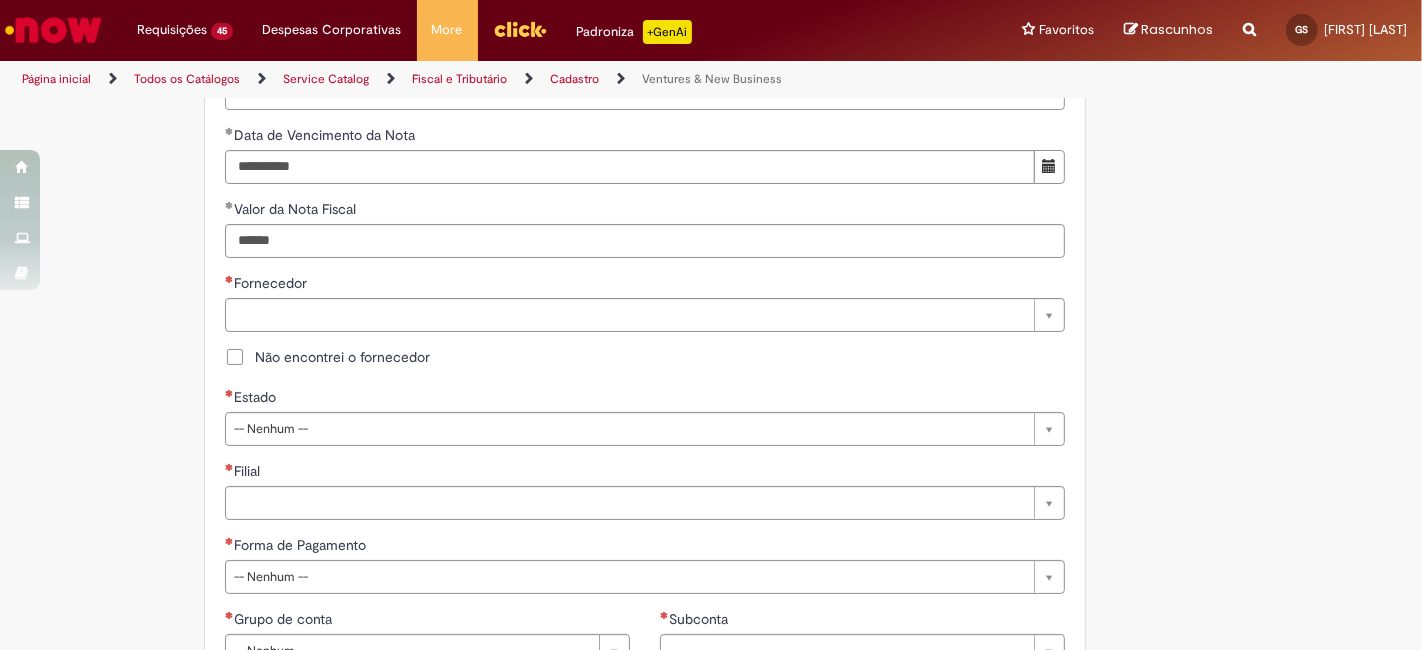 click on "**********" at bounding box center [645, 330] 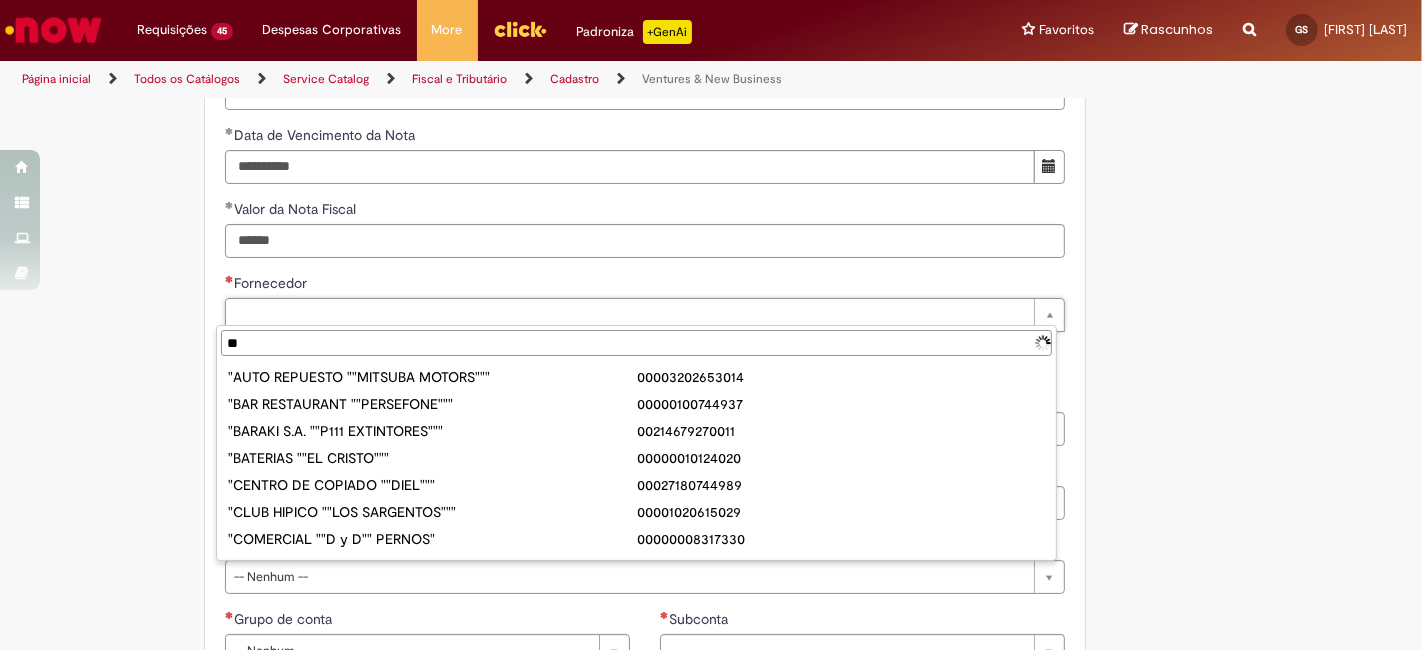 type on "***" 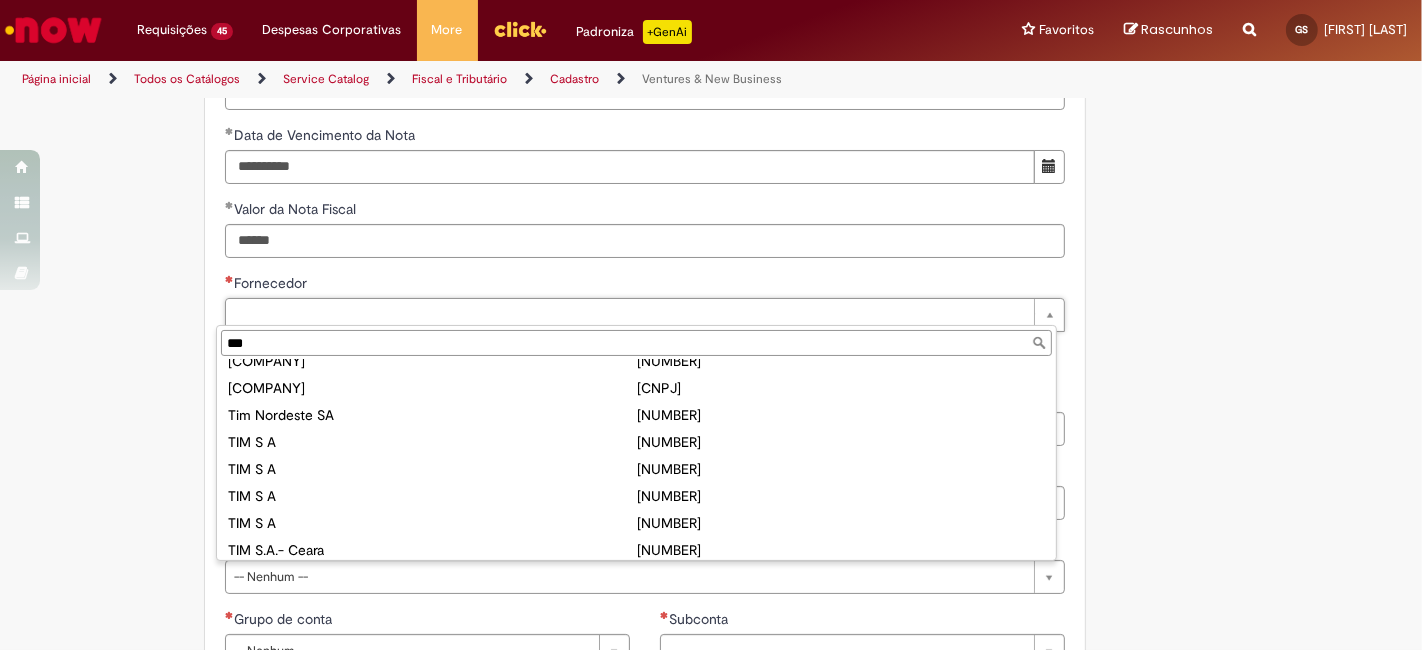 scroll, scrollTop: 1122, scrollLeft: 0, axis: vertical 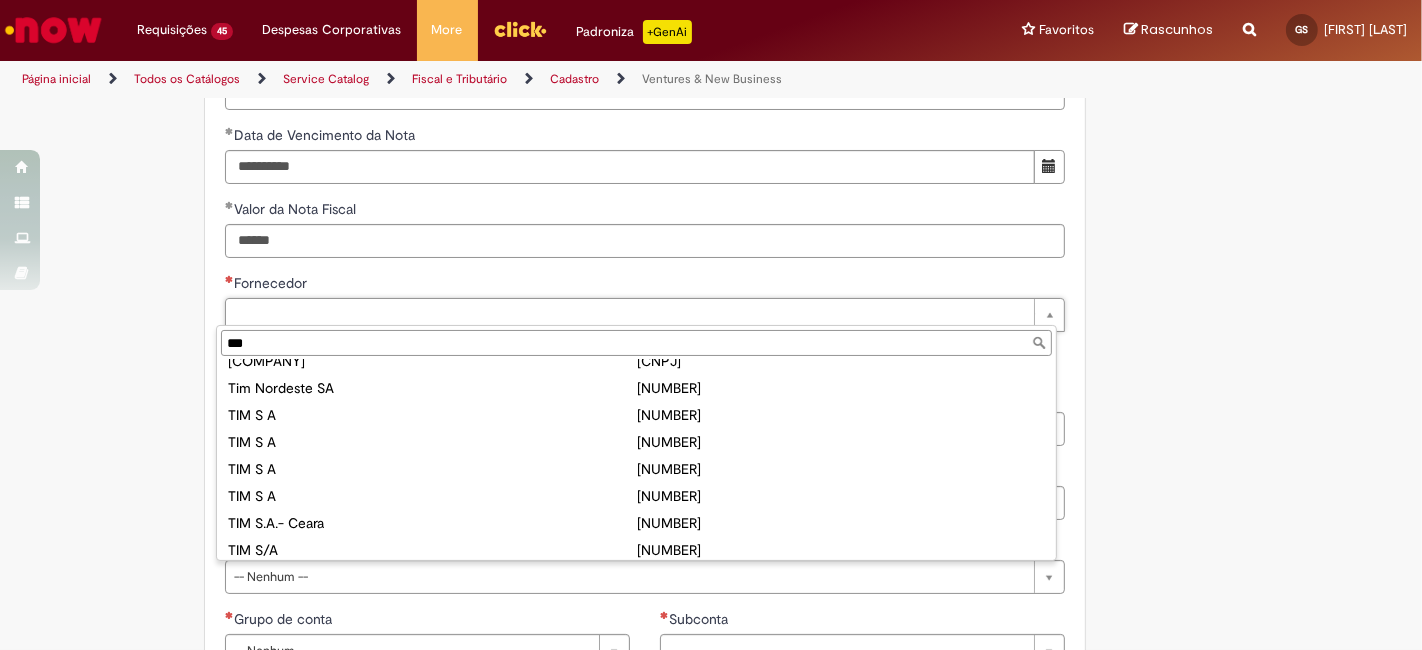 type on "******" 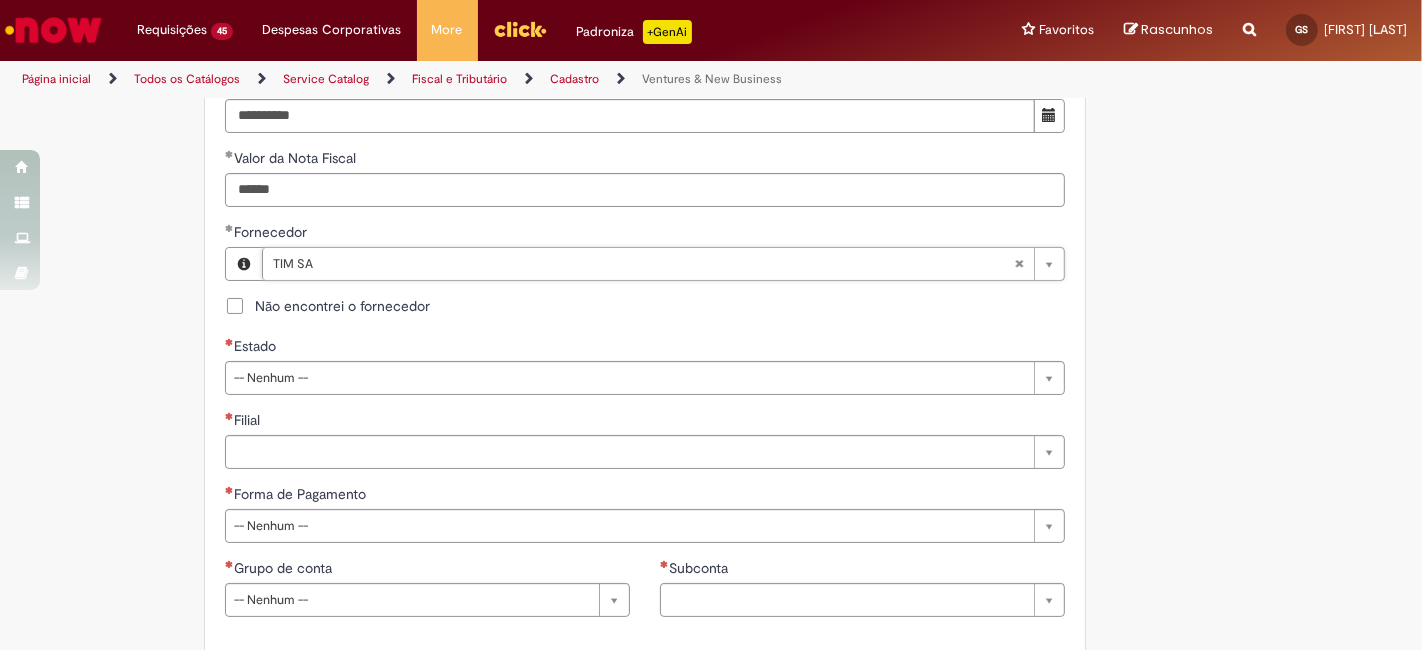 scroll, scrollTop: 962, scrollLeft: 0, axis: vertical 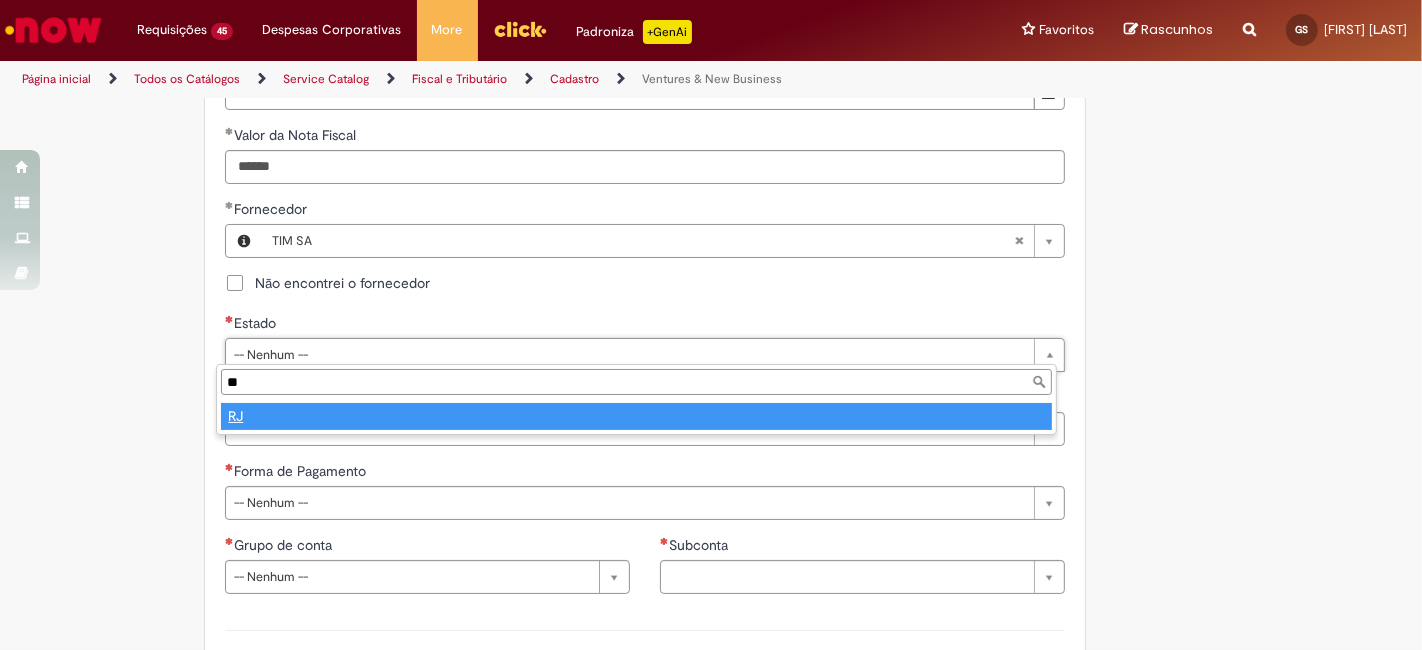 type on "**" 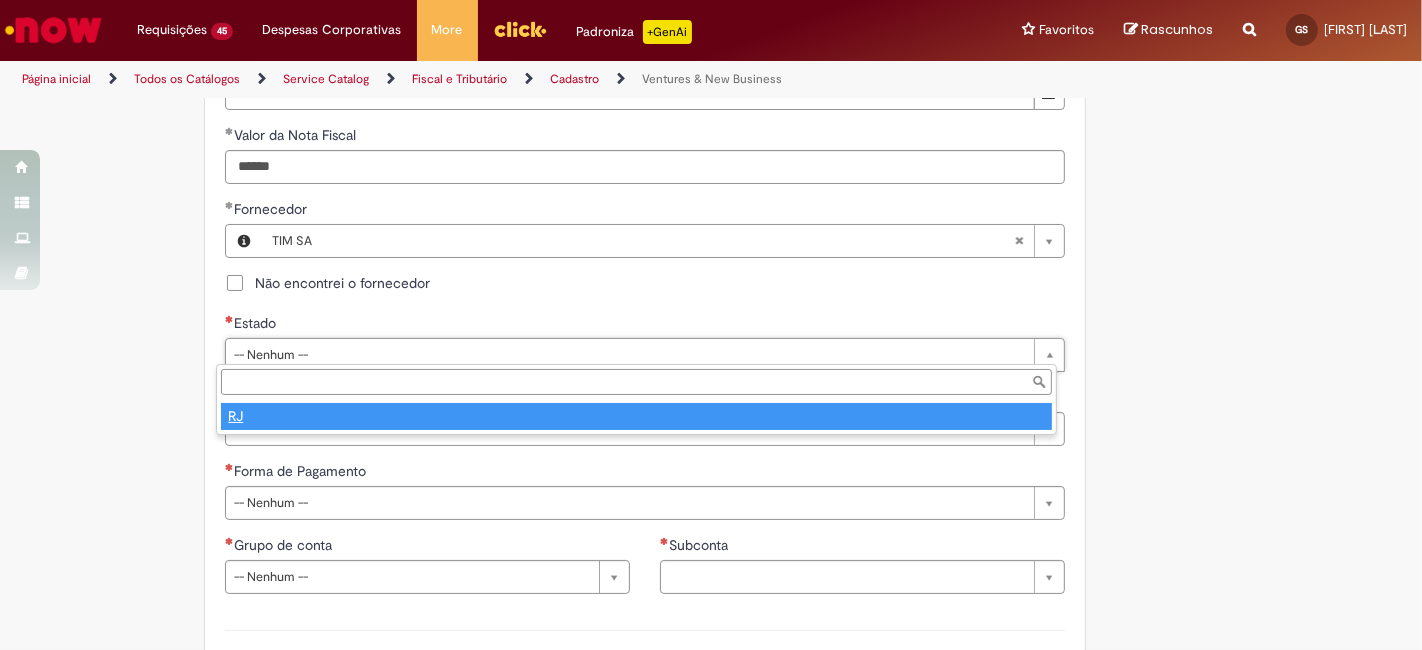 select 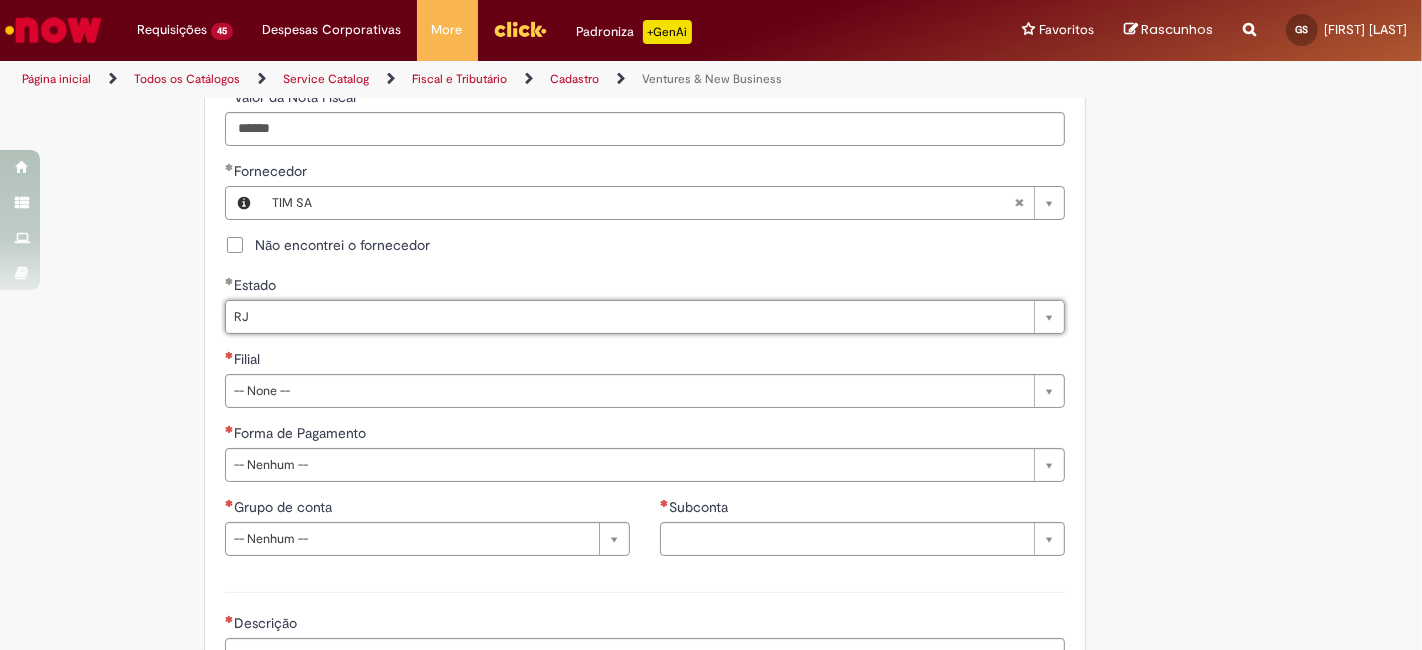 scroll, scrollTop: 1037, scrollLeft: 0, axis: vertical 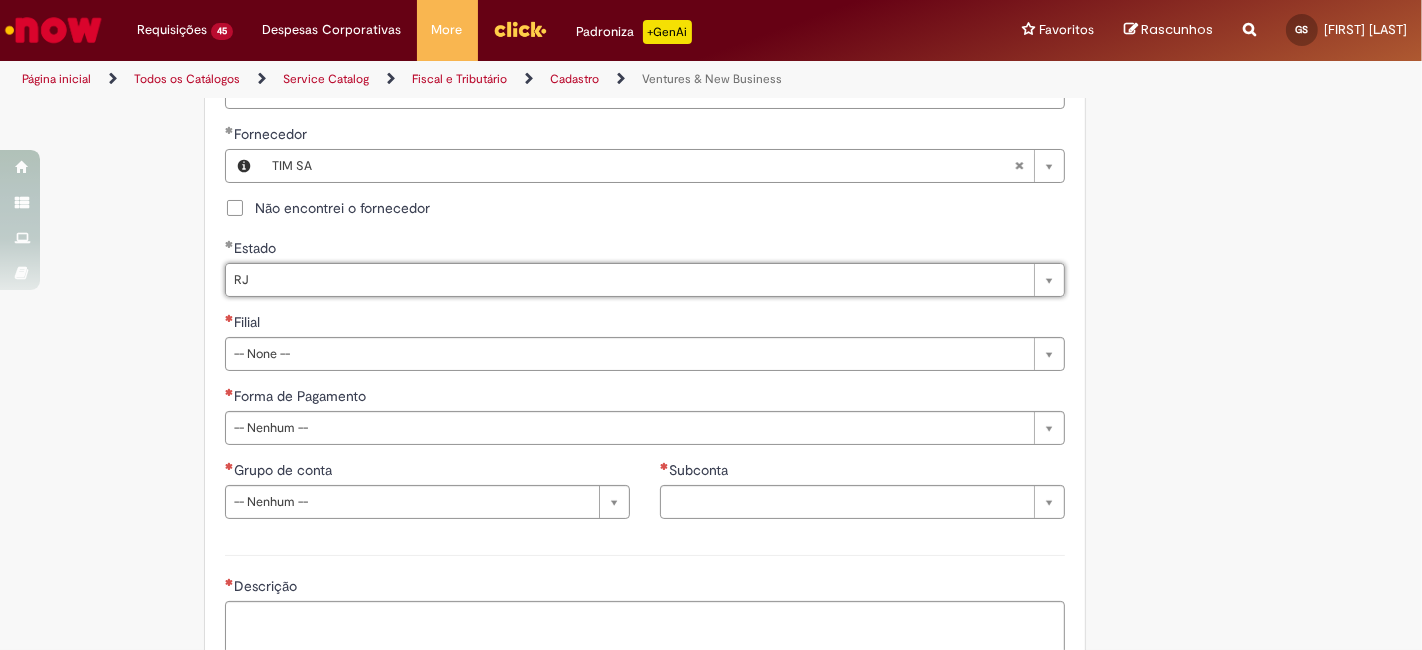 click on "**********" at bounding box center (645, 181) 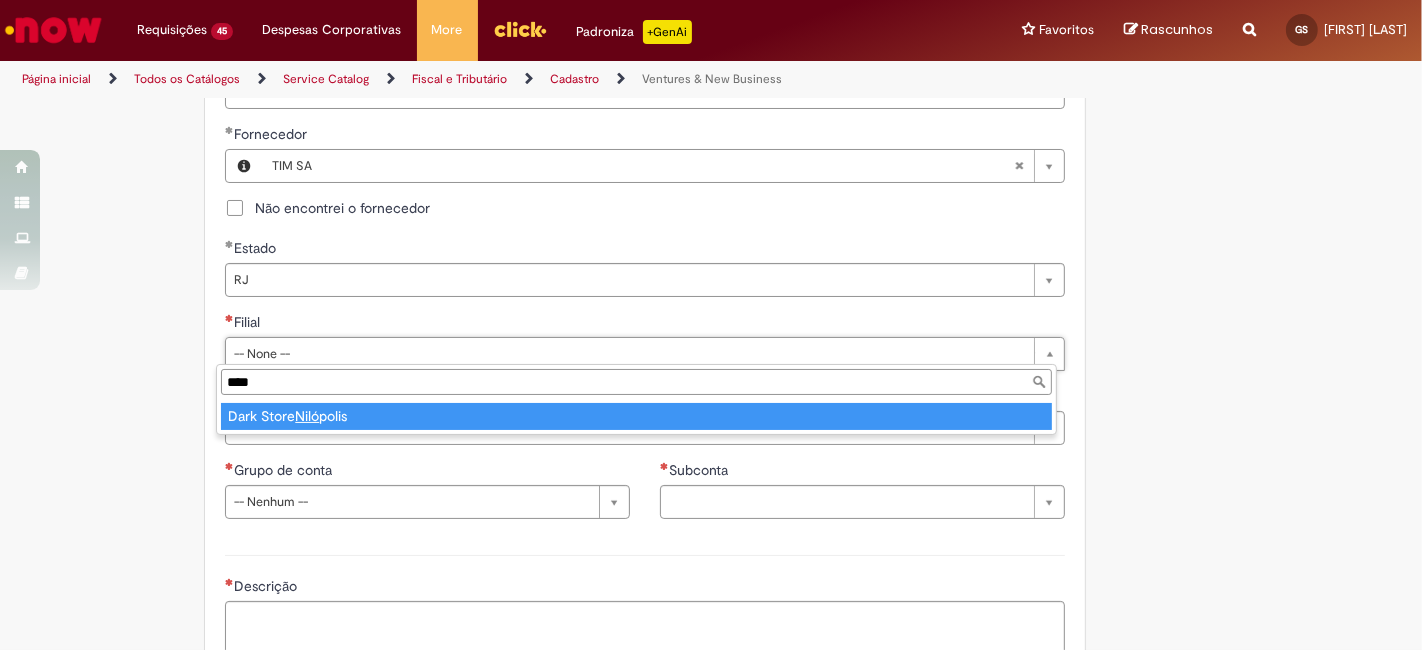 type on "****" 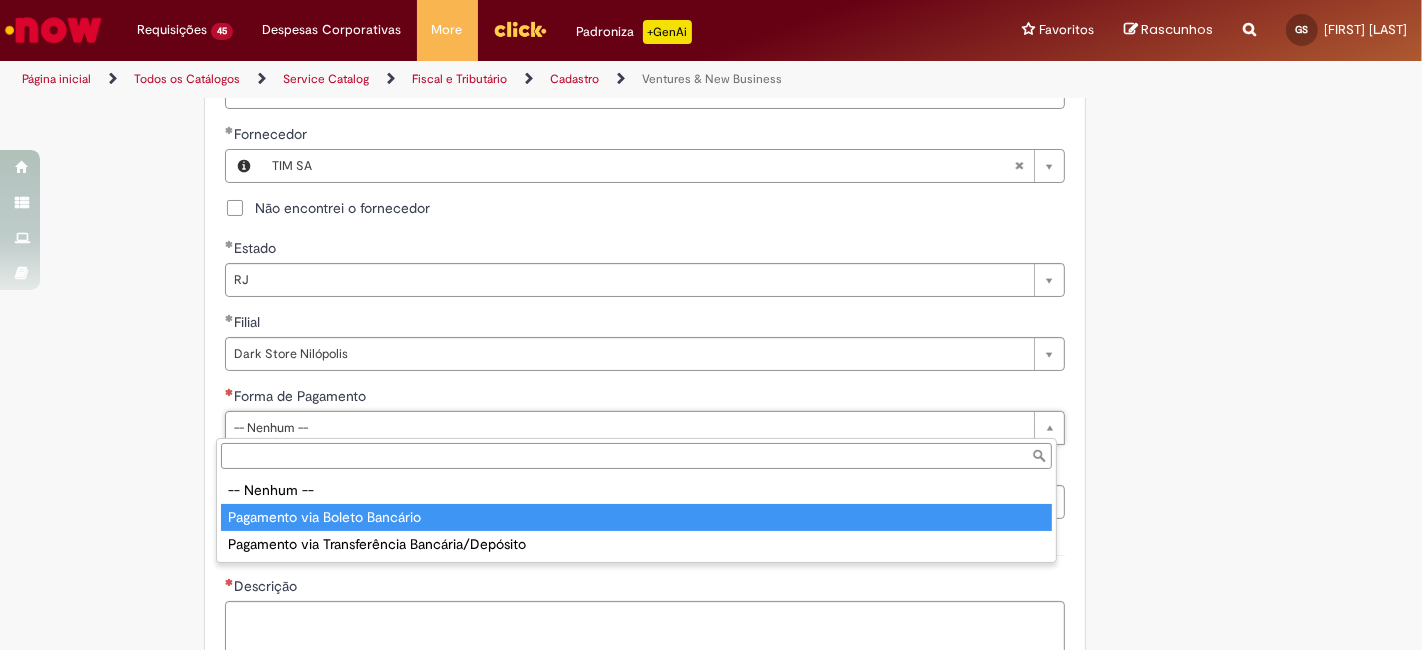 type on "**********" 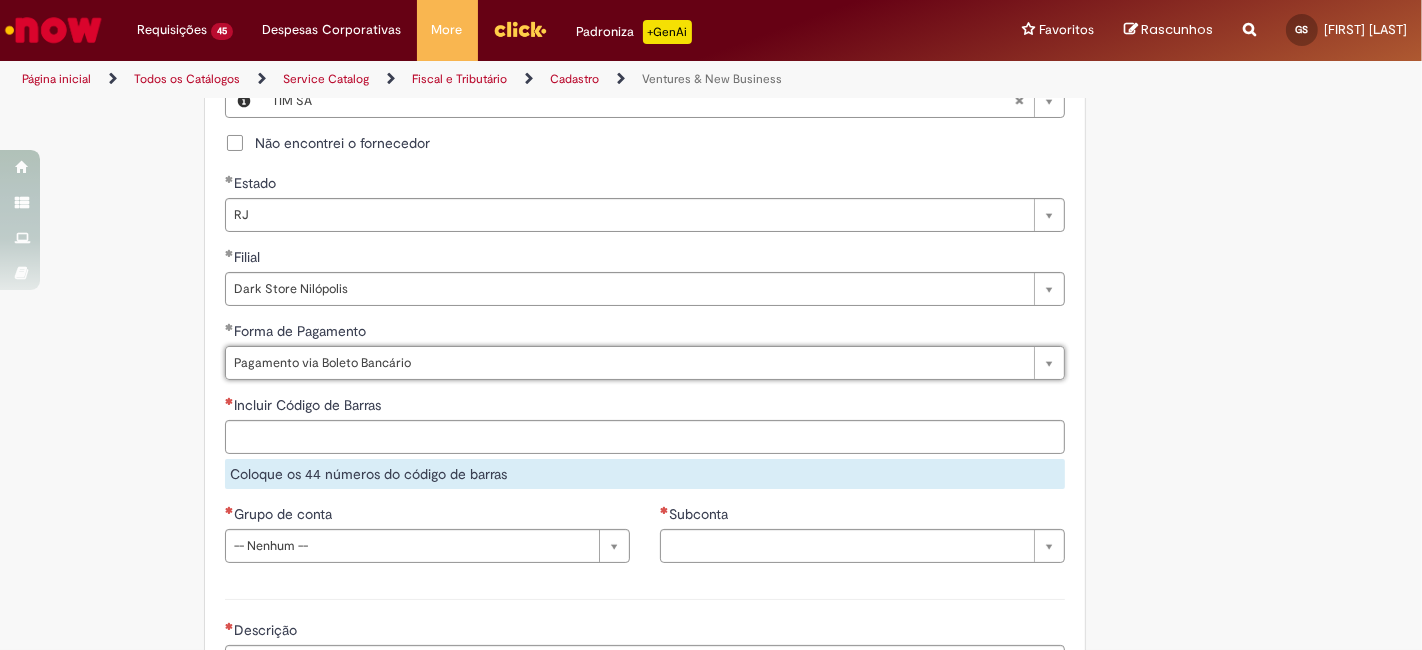 scroll, scrollTop: 1185, scrollLeft: 0, axis: vertical 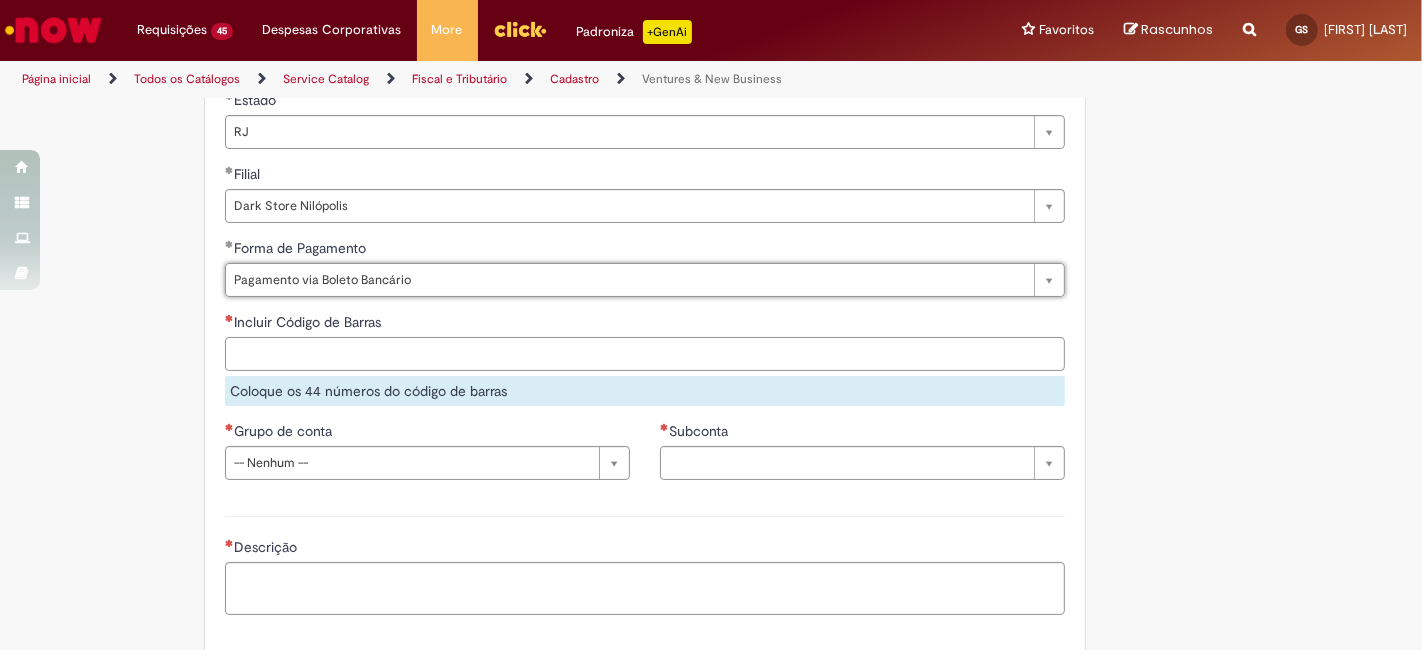 click on "Incluir Código de Barras" at bounding box center (645, 354) 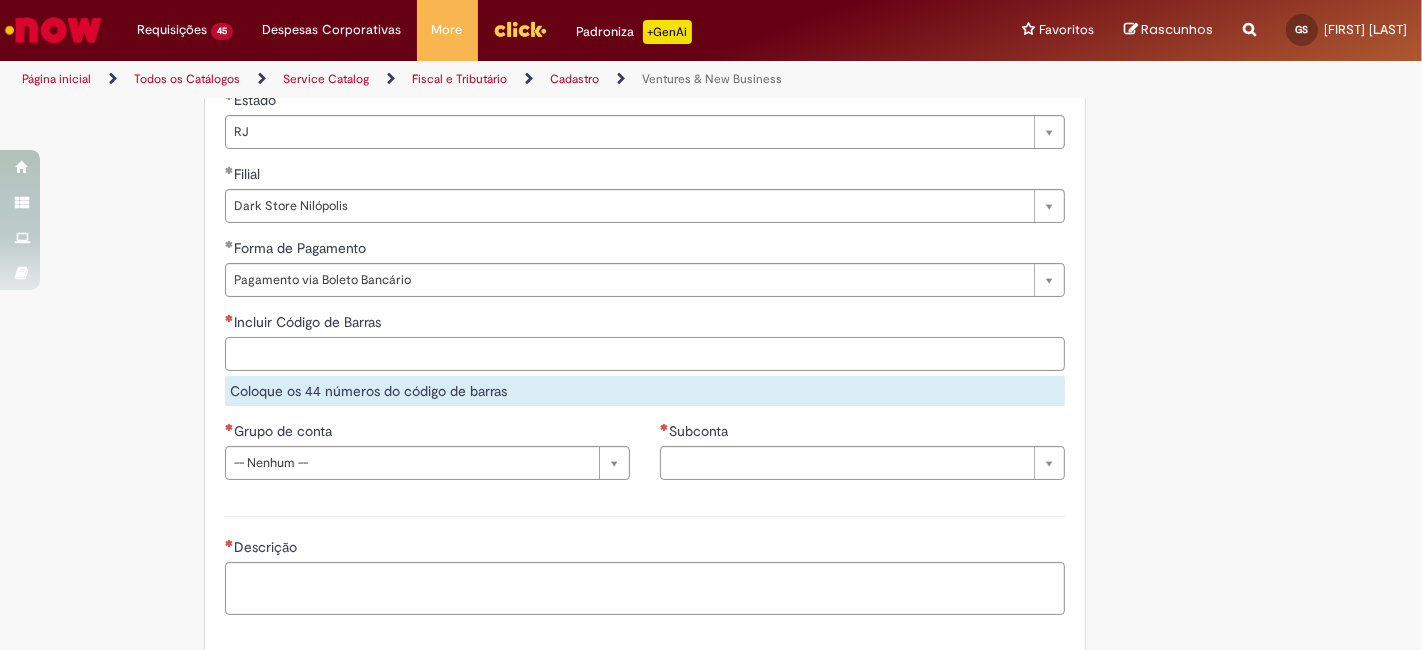 paste on "**********" 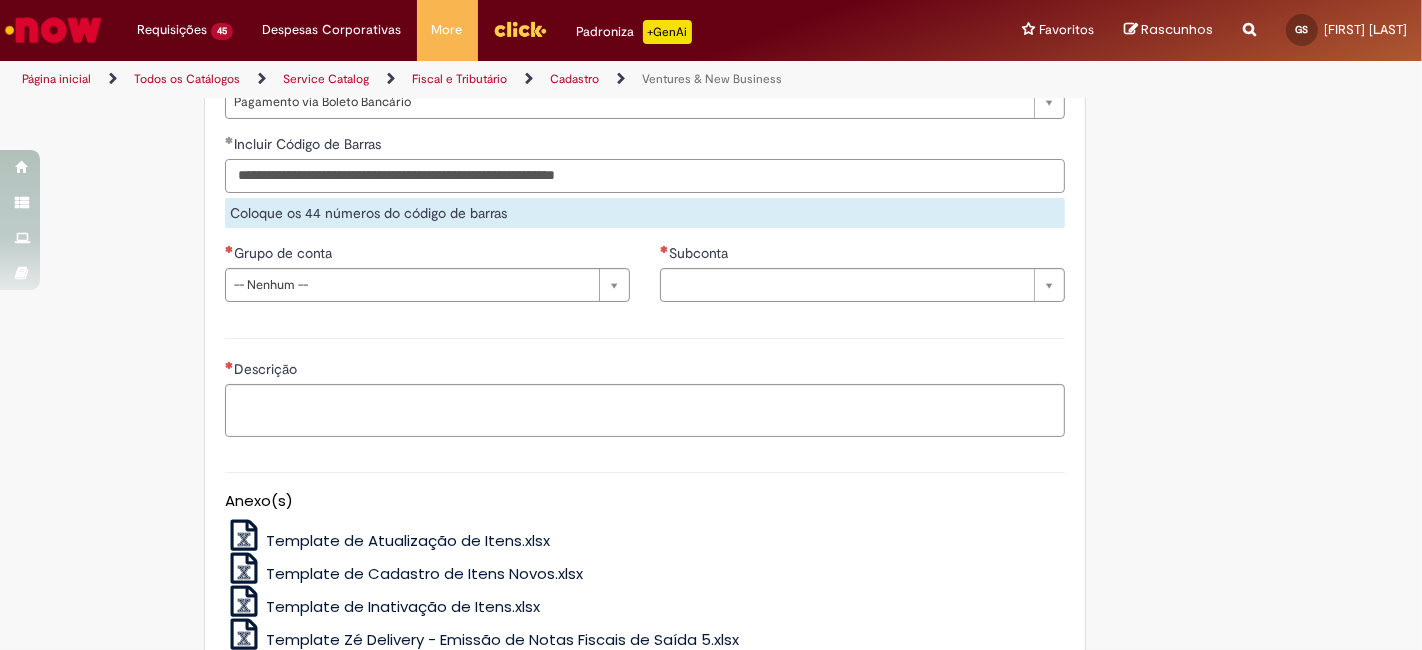 scroll, scrollTop: 1407, scrollLeft: 0, axis: vertical 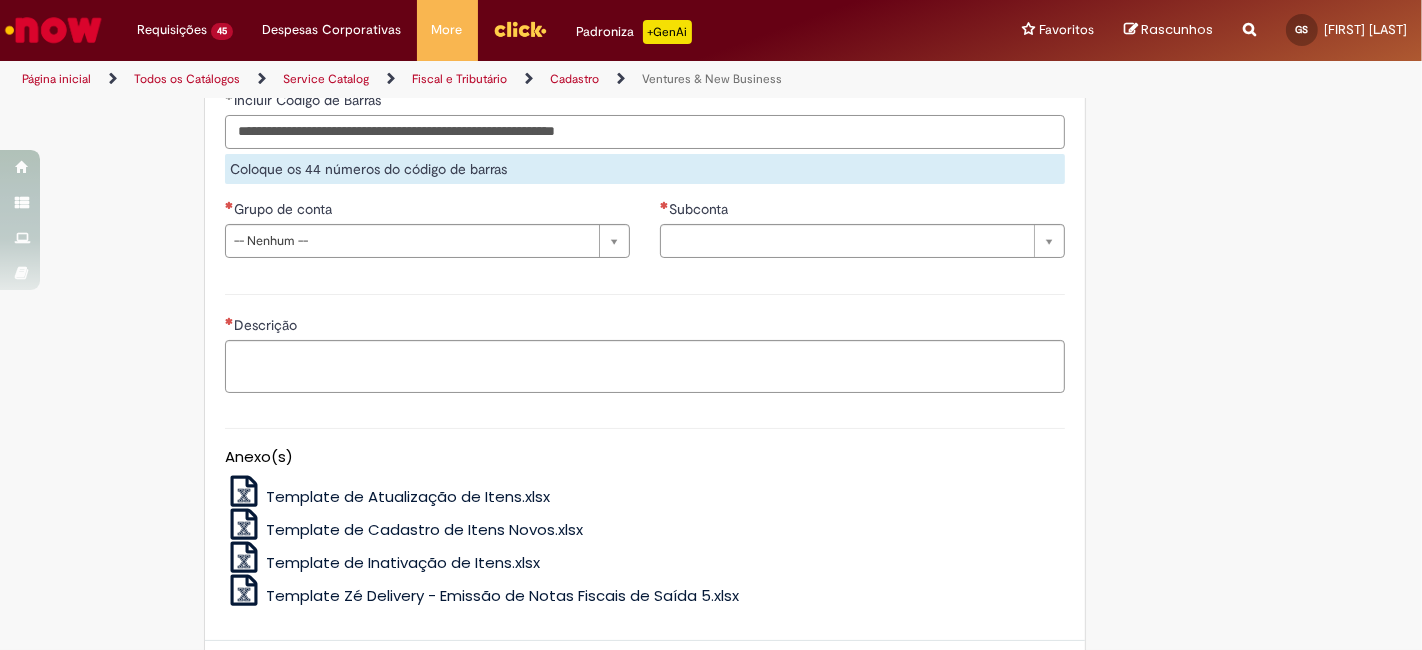 type on "**********" 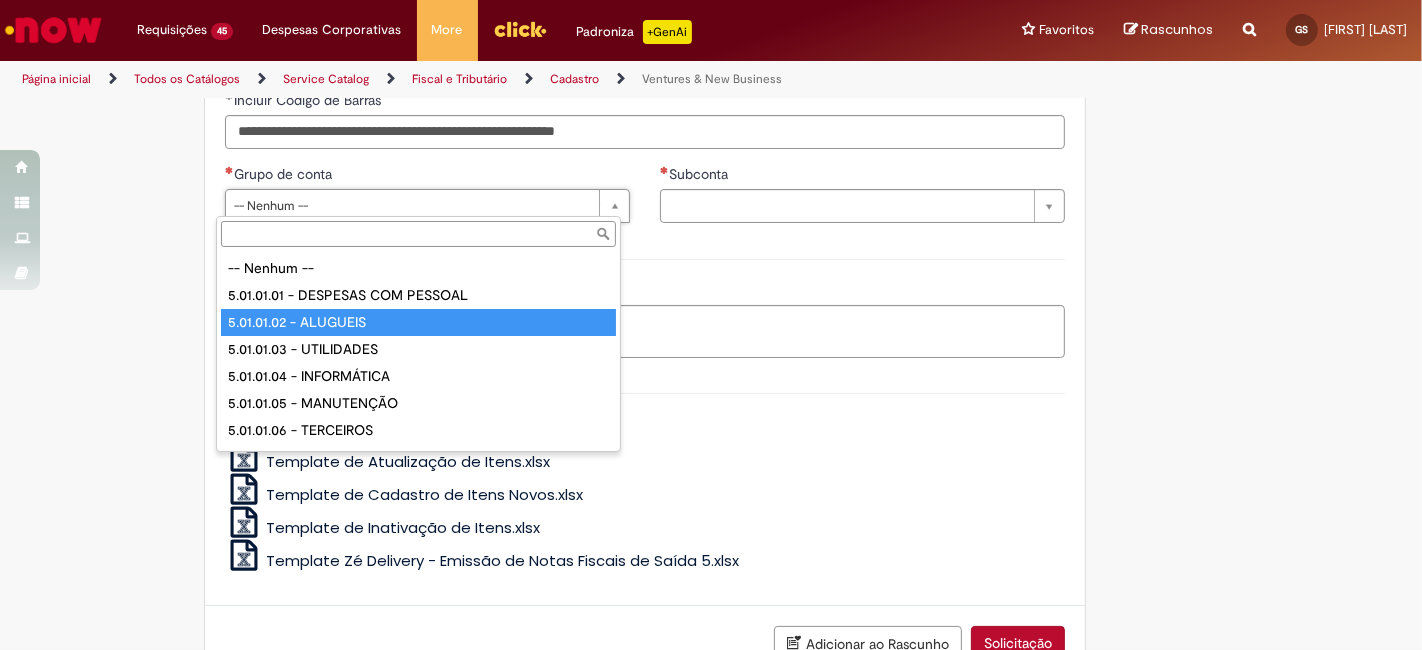 type on "**********" 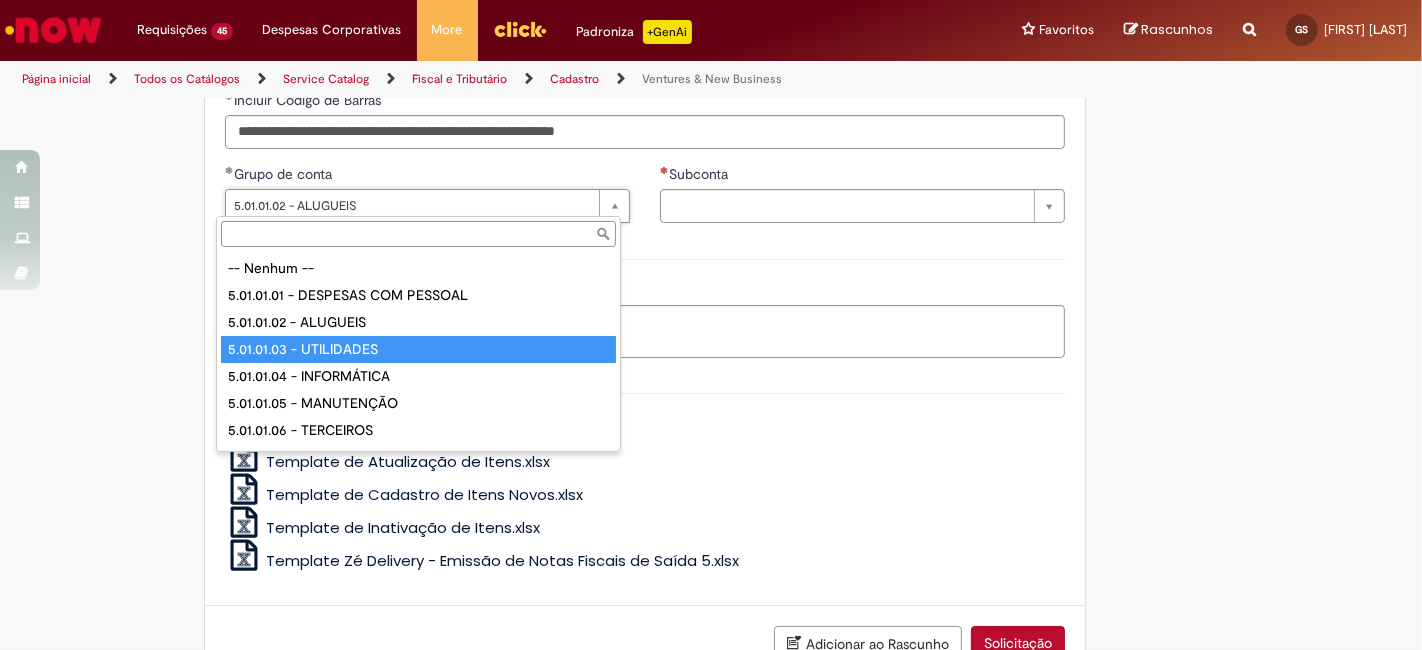 type on "**********" 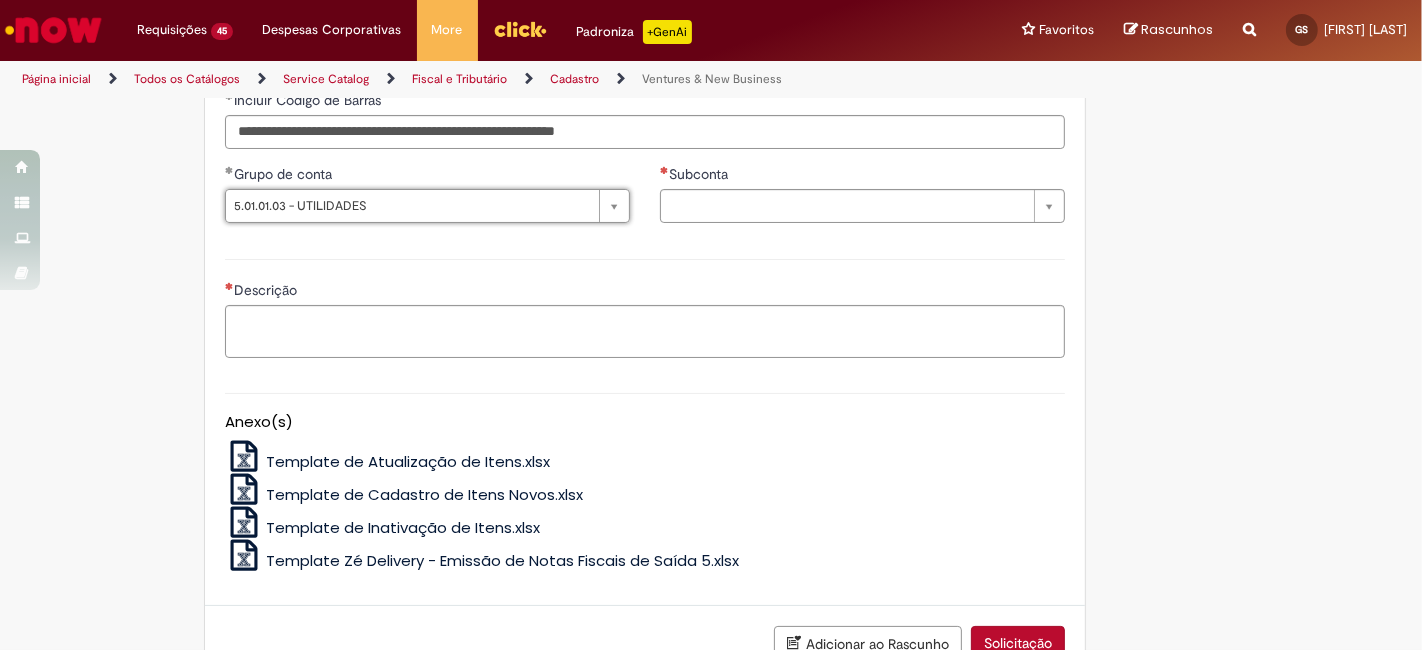scroll, scrollTop: 0, scrollLeft: 137, axis: horizontal 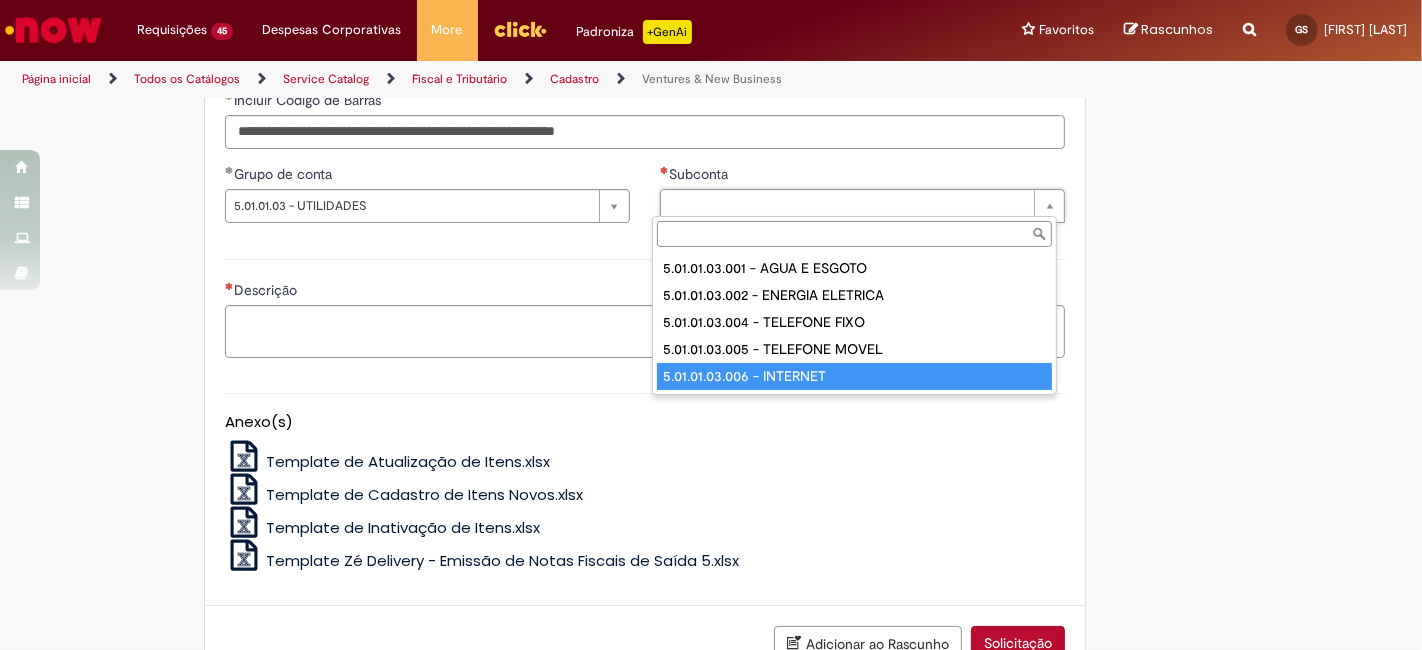 type on "**********" 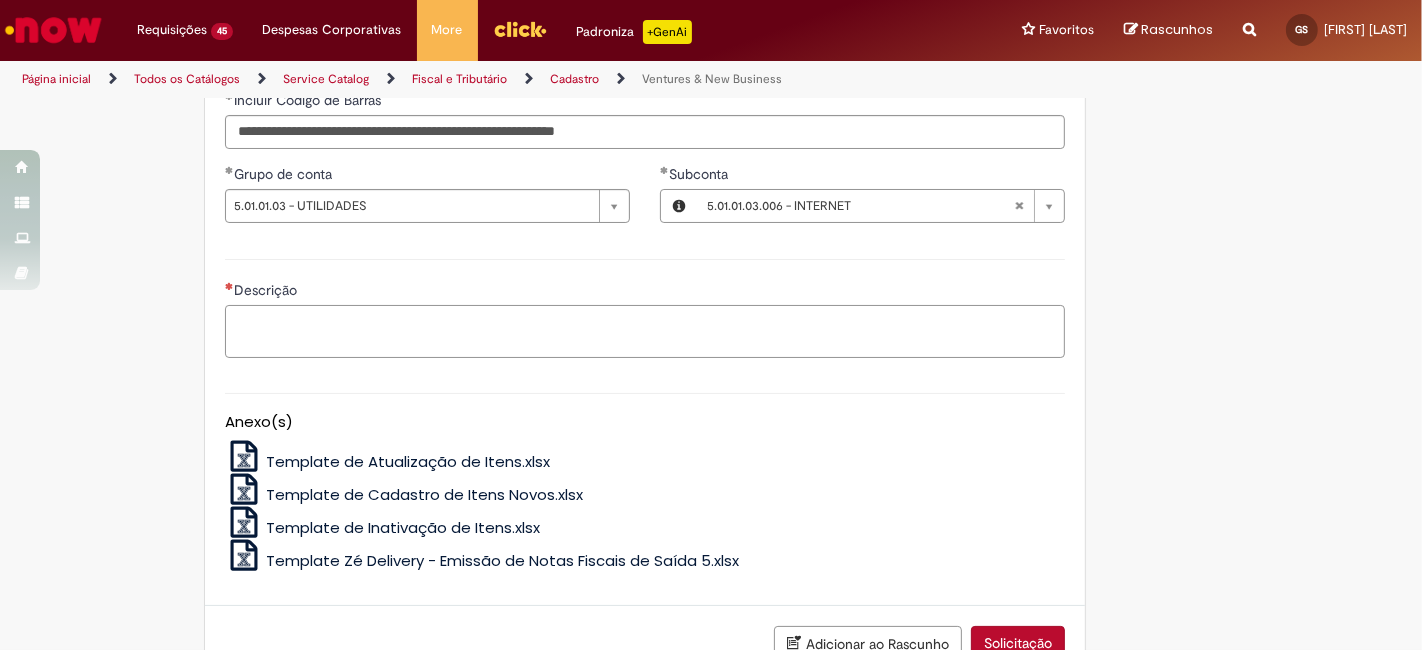 click on "Descrição" at bounding box center (645, 331) 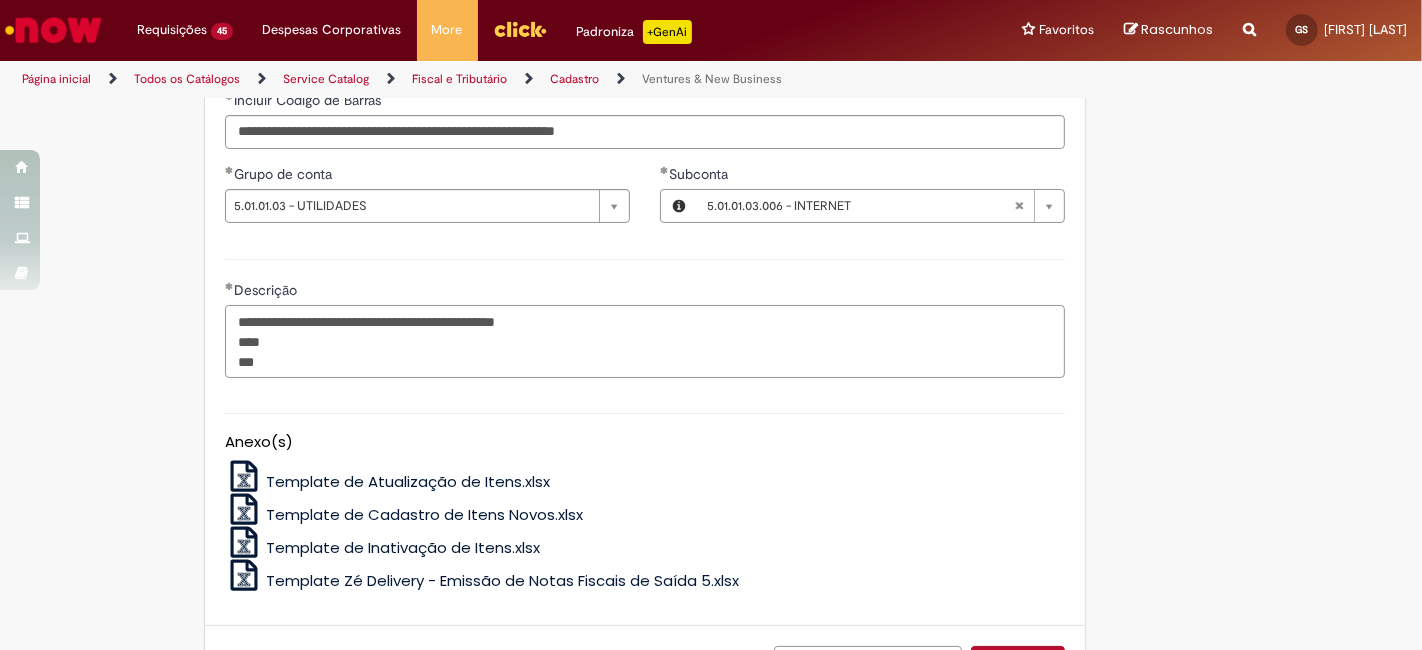 click on "**********" at bounding box center (645, 341) 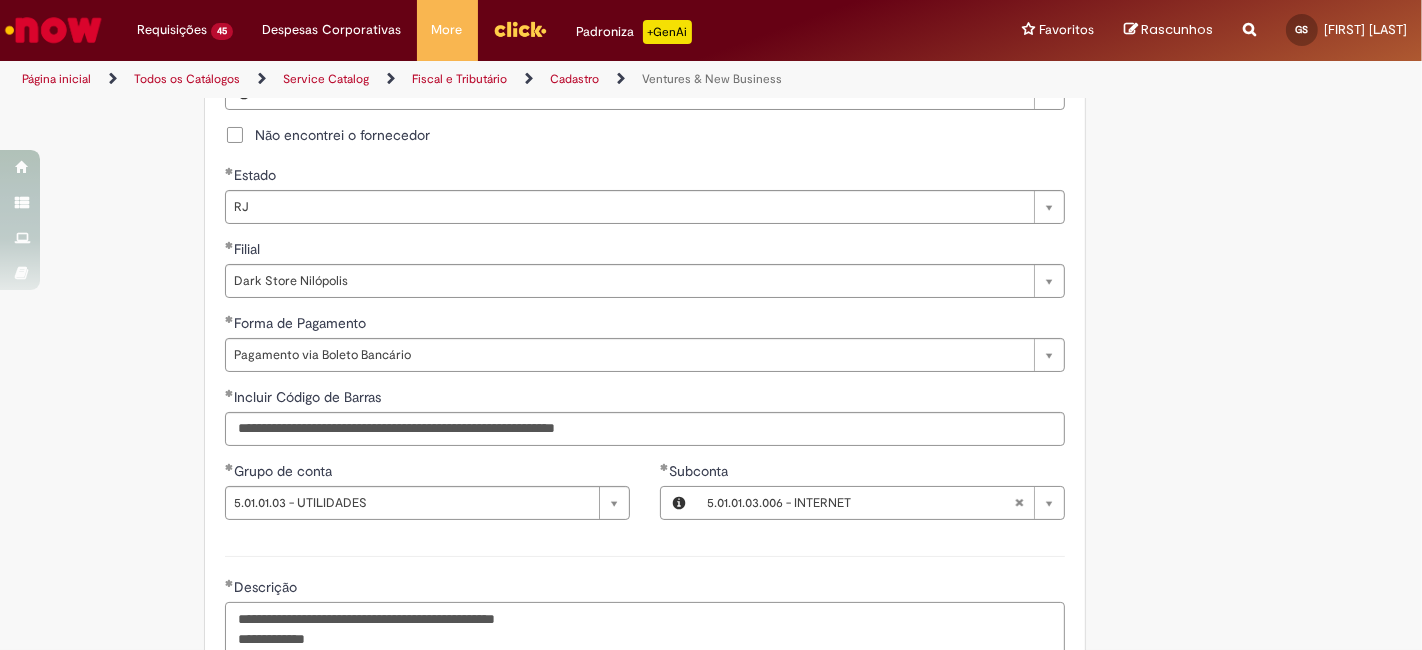 scroll, scrollTop: 962, scrollLeft: 0, axis: vertical 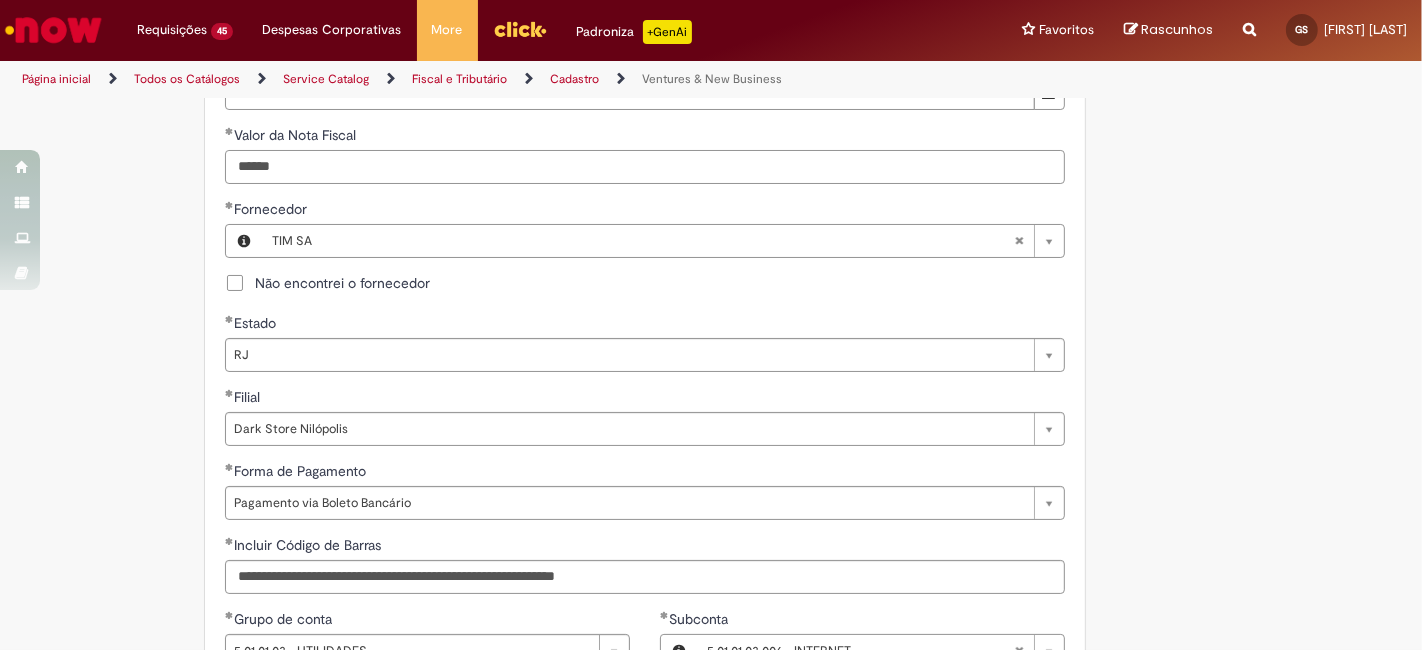 click on "******" at bounding box center (645, 167) 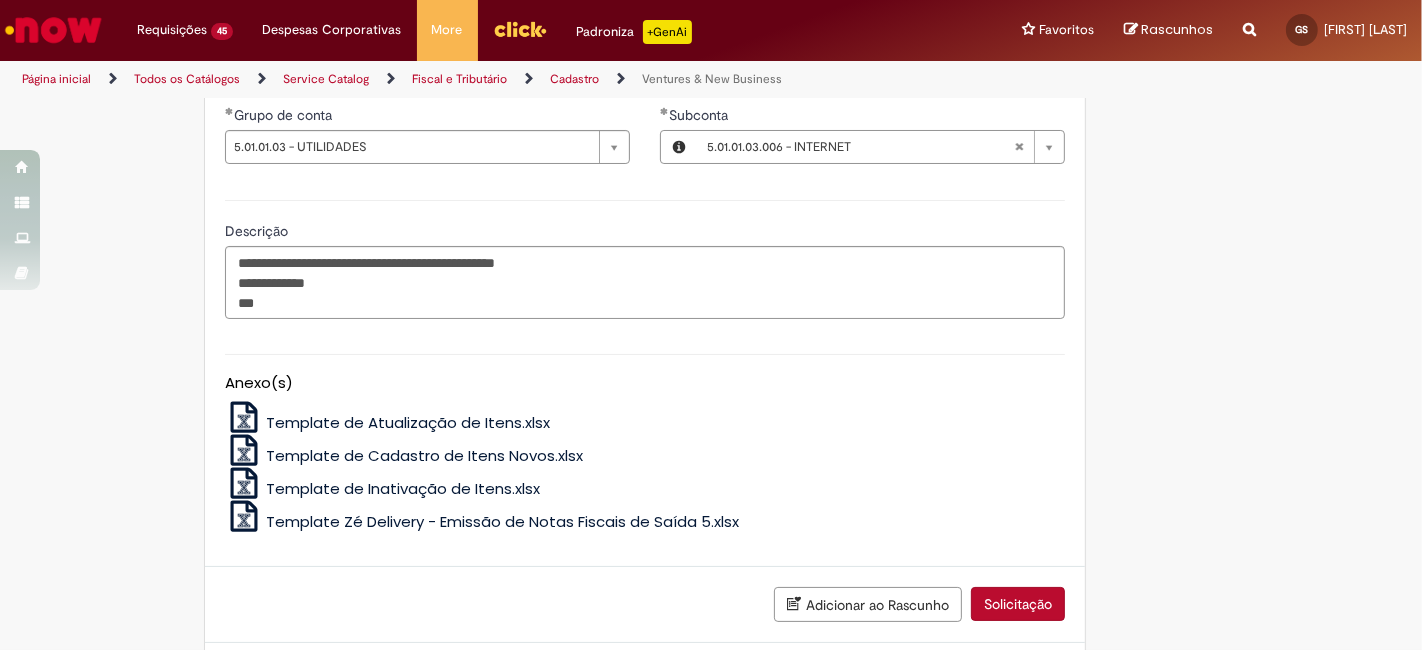 scroll, scrollTop: 1481, scrollLeft: 0, axis: vertical 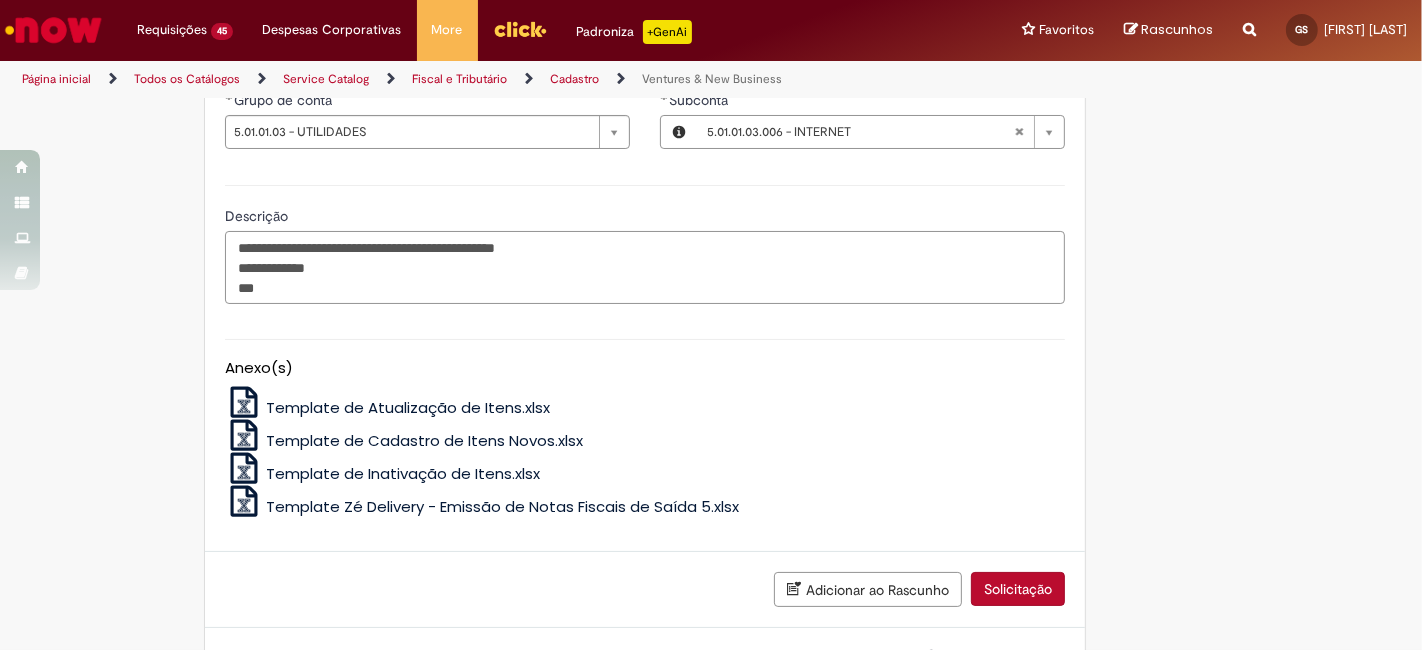 click on "**********" at bounding box center (645, 267) 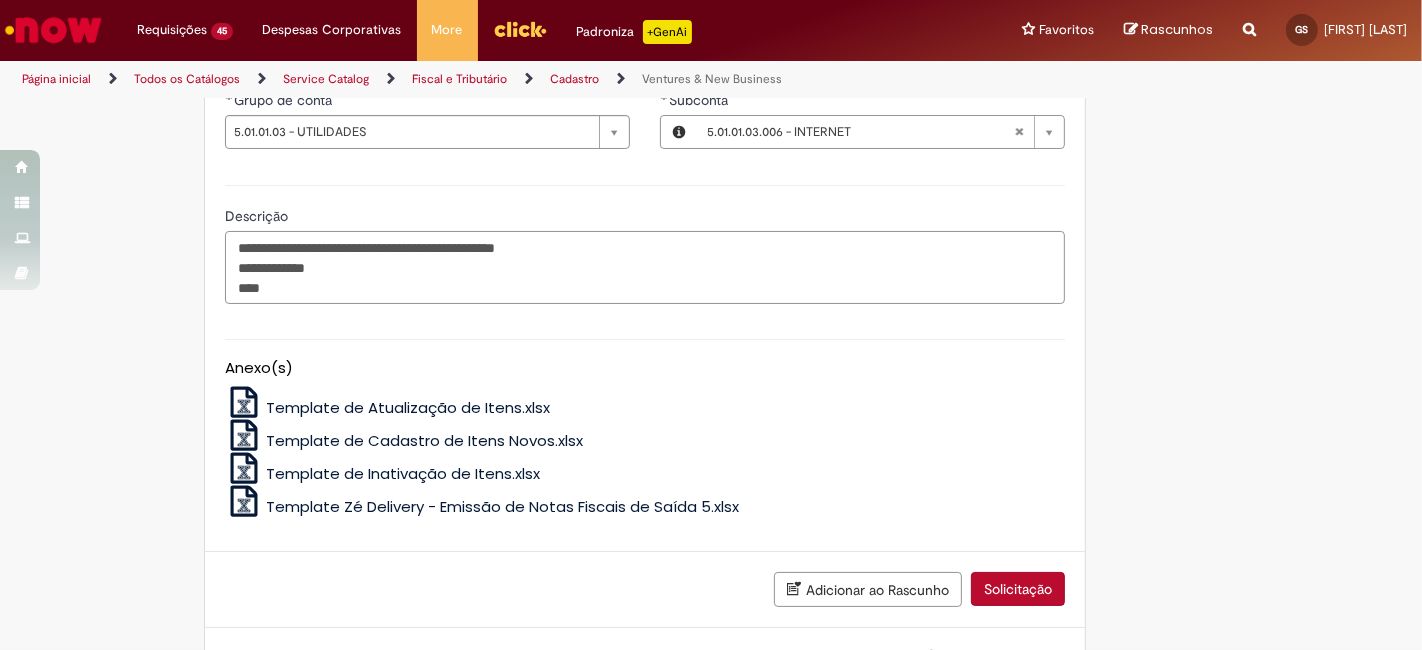 paste on "*******" 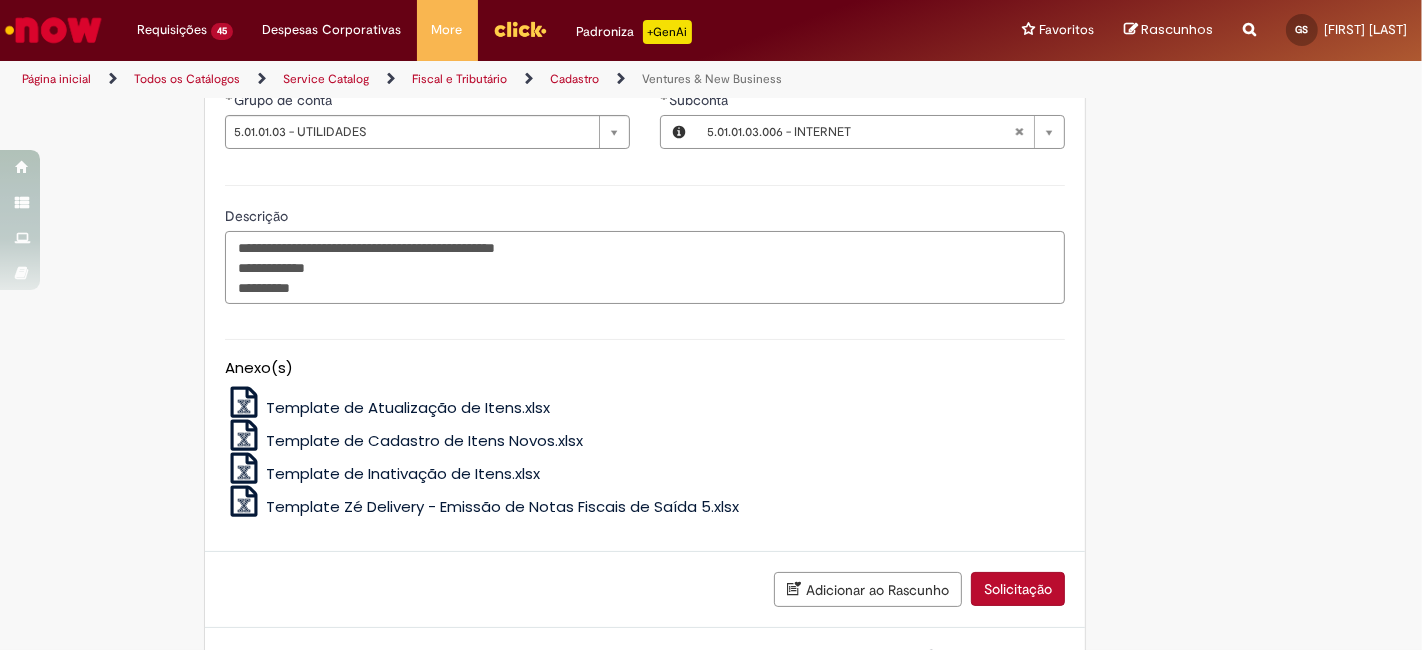 scroll, scrollTop: 1565, scrollLeft: 0, axis: vertical 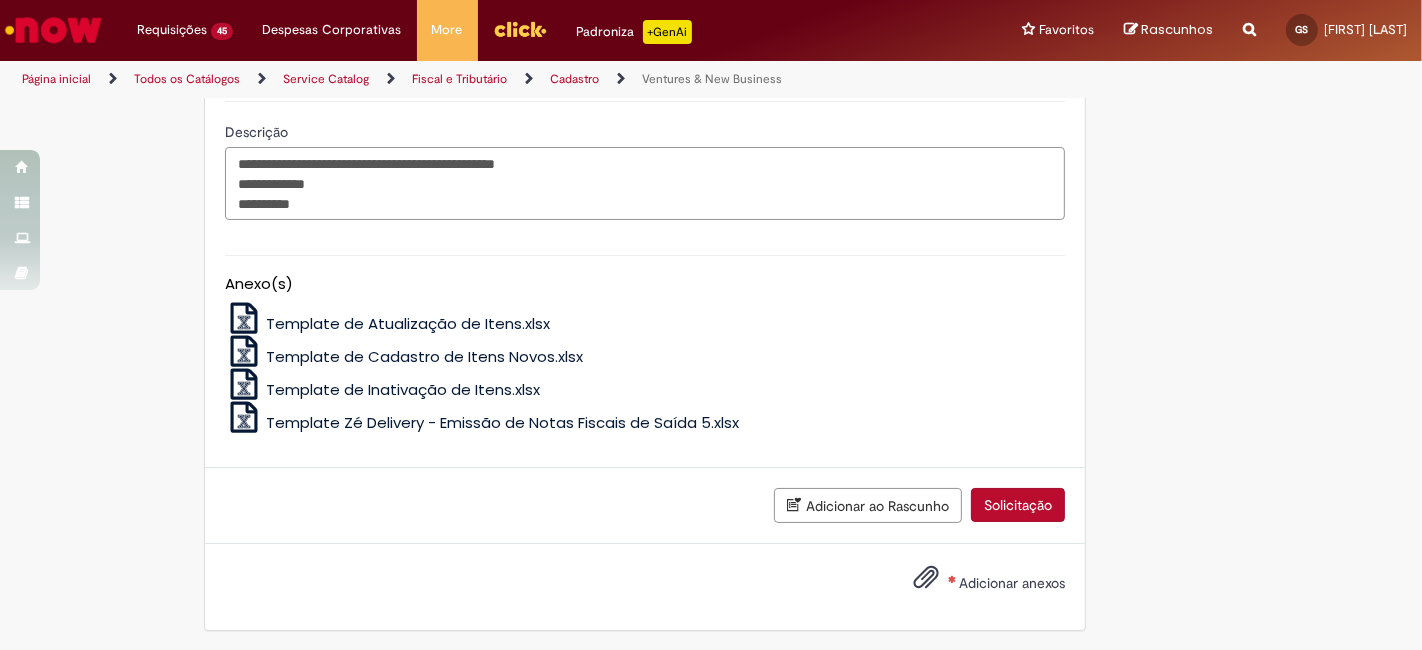 type on "**********" 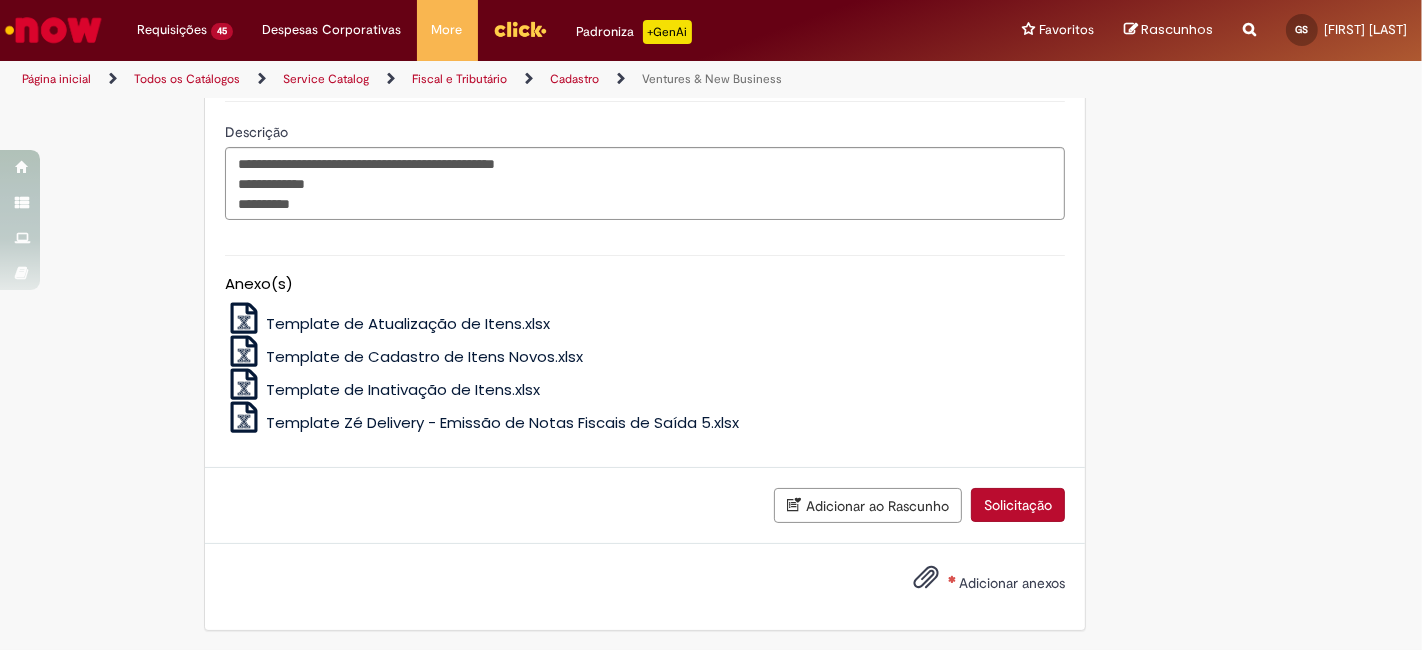click on "Adicionar anexos" at bounding box center [974, 584] 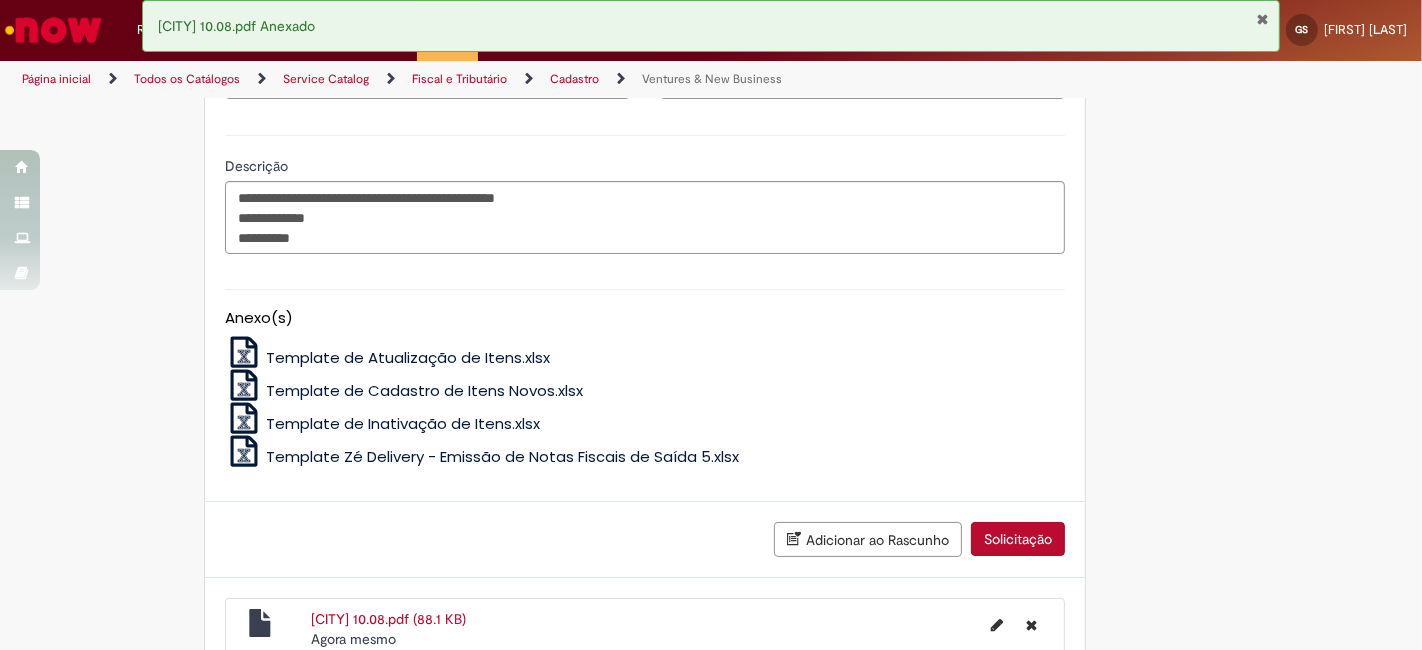 scroll, scrollTop: 1637, scrollLeft: 0, axis: vertical 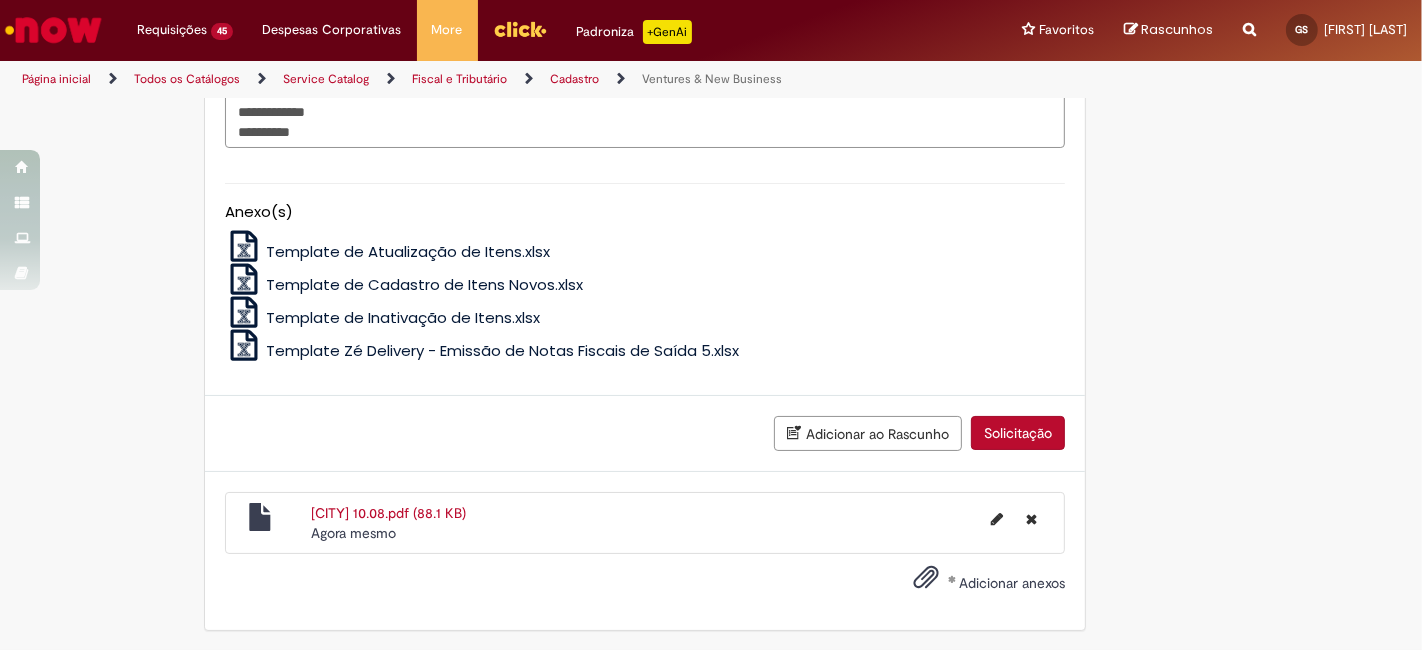click on "Solicitação" at bounding box center (1018, 433) 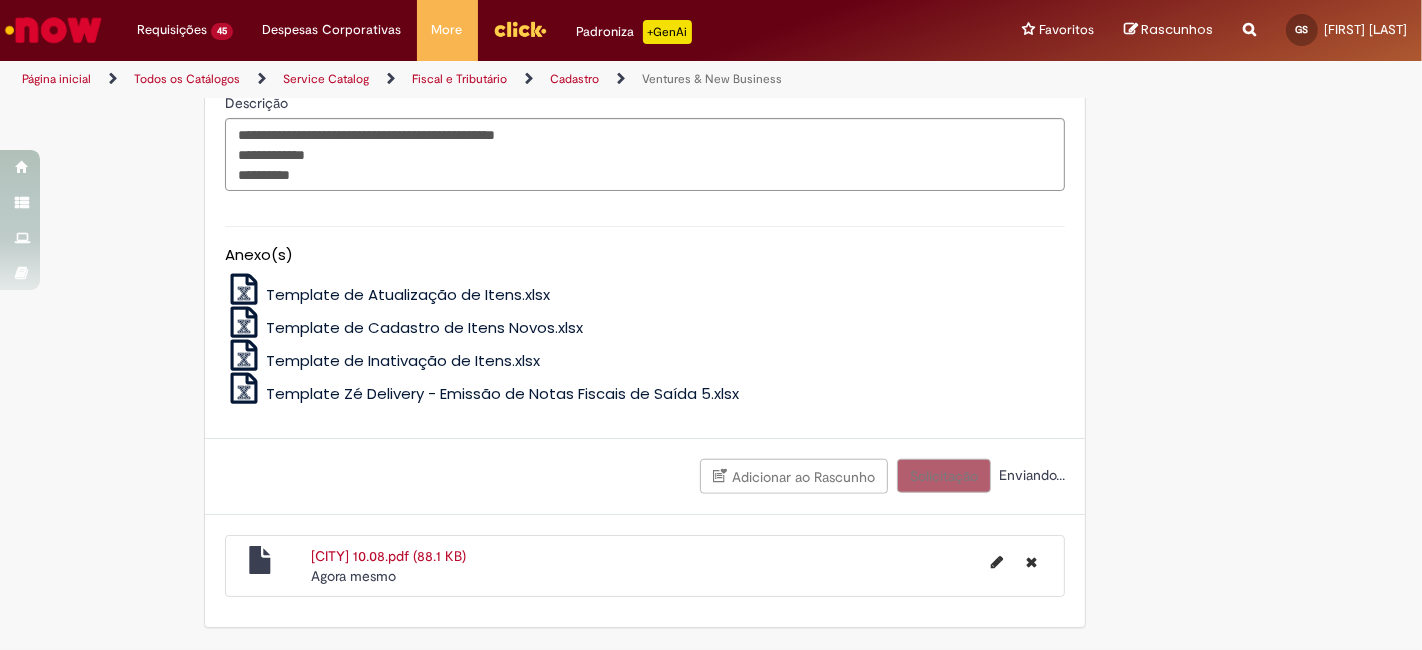 scroll, scrollTop: 1591, scrollLeft: 0, axis: vertical 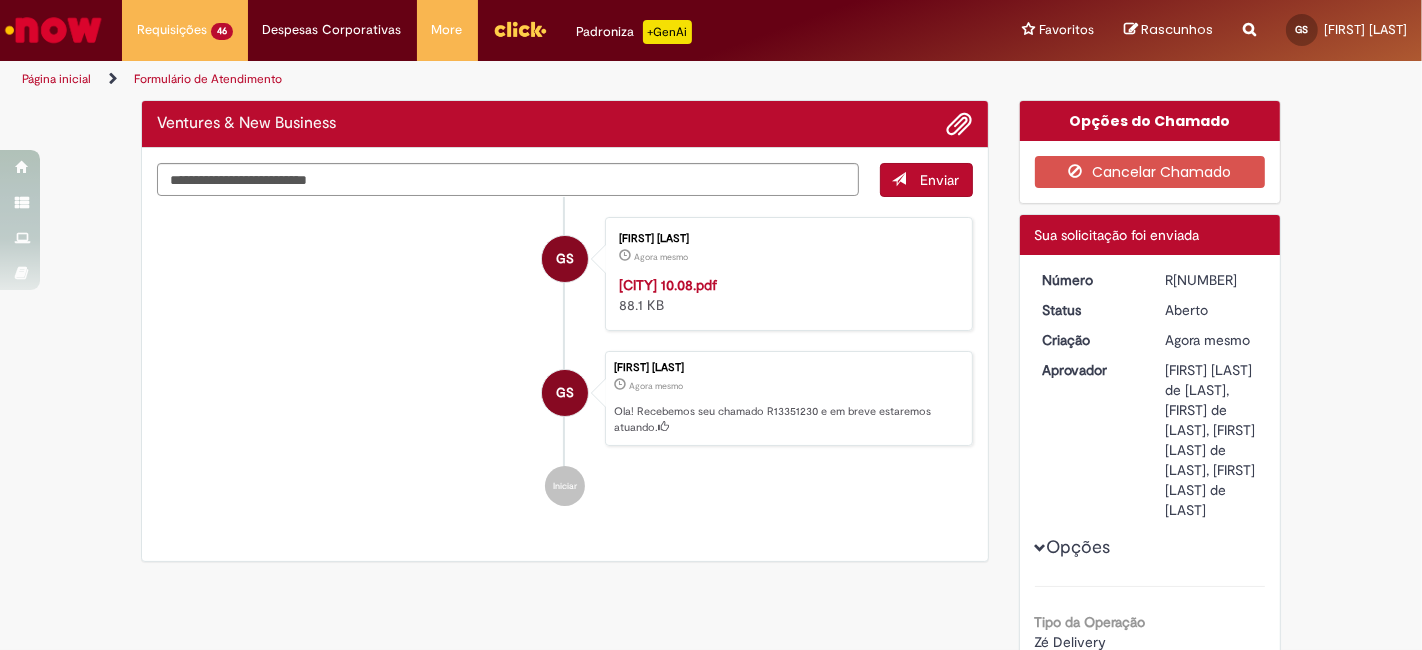 drag, startPoint x: 1180, startPoint y: 292, endPoint x: 1176, endPoint y: 276, distance: 16.492422 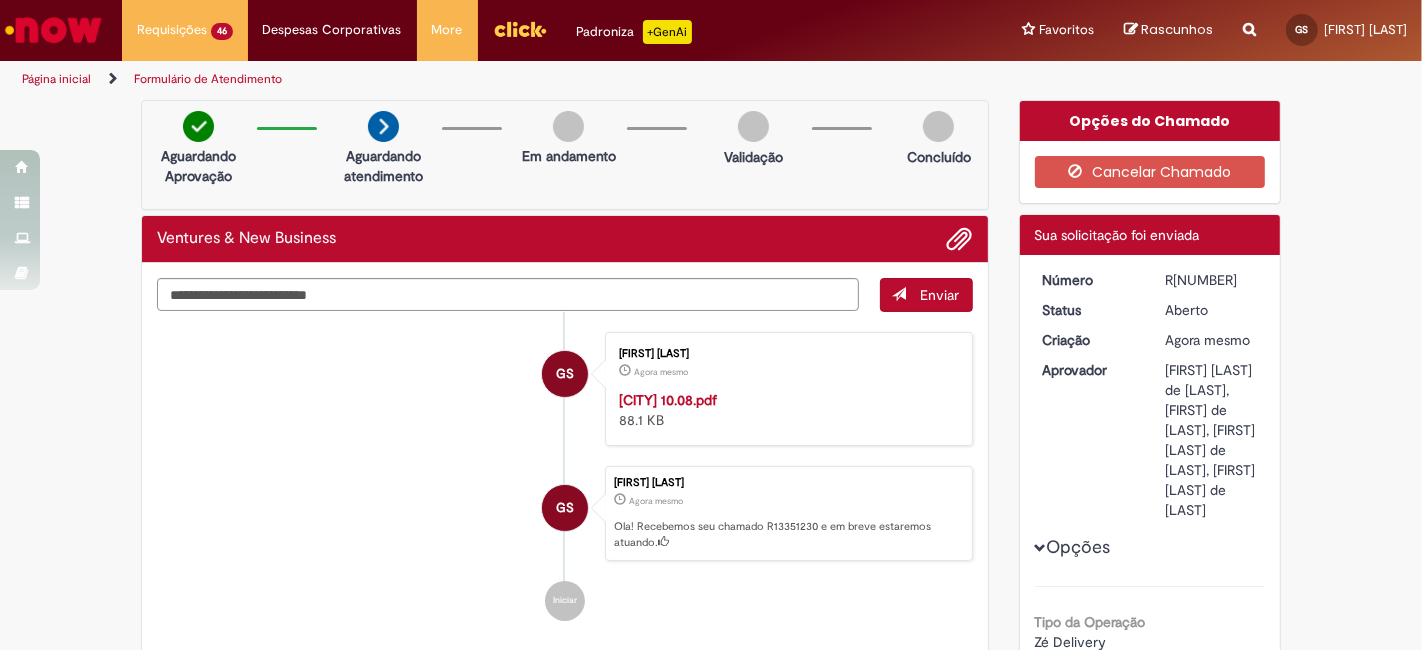 click on "R[NUMBER]" at bounding box center [1211, 280] 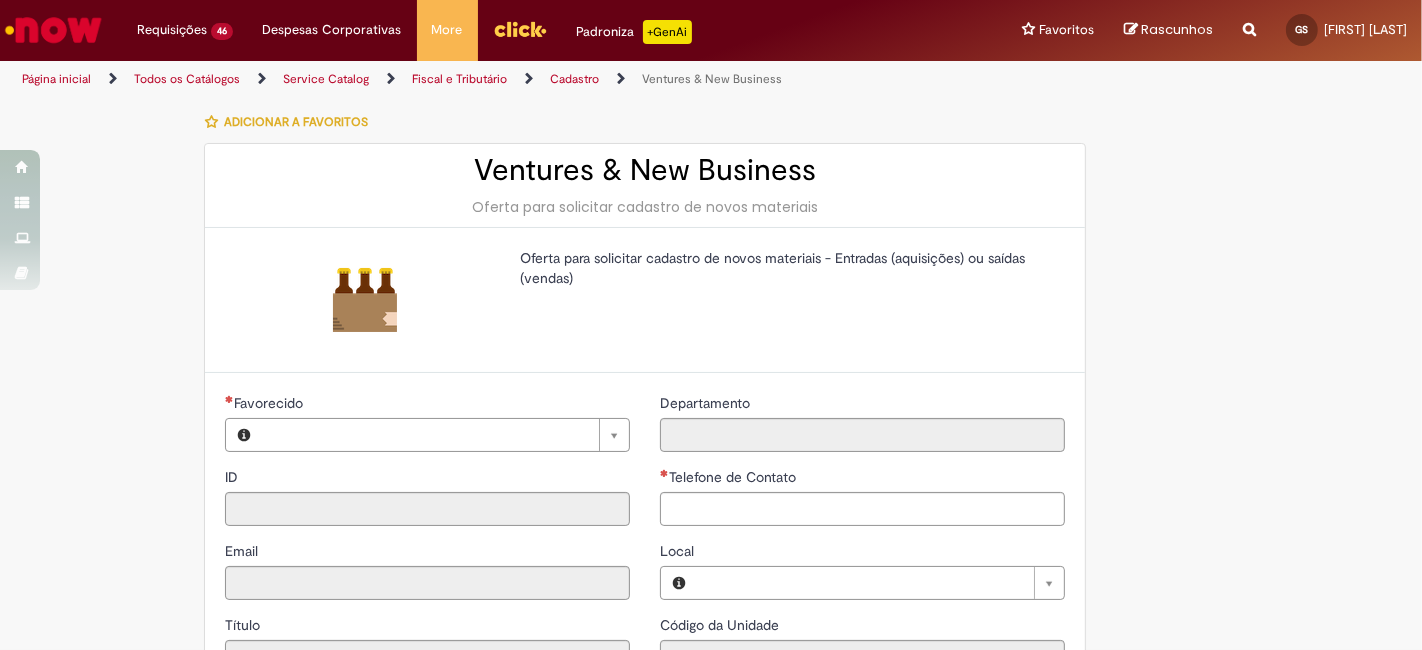 type on "********" 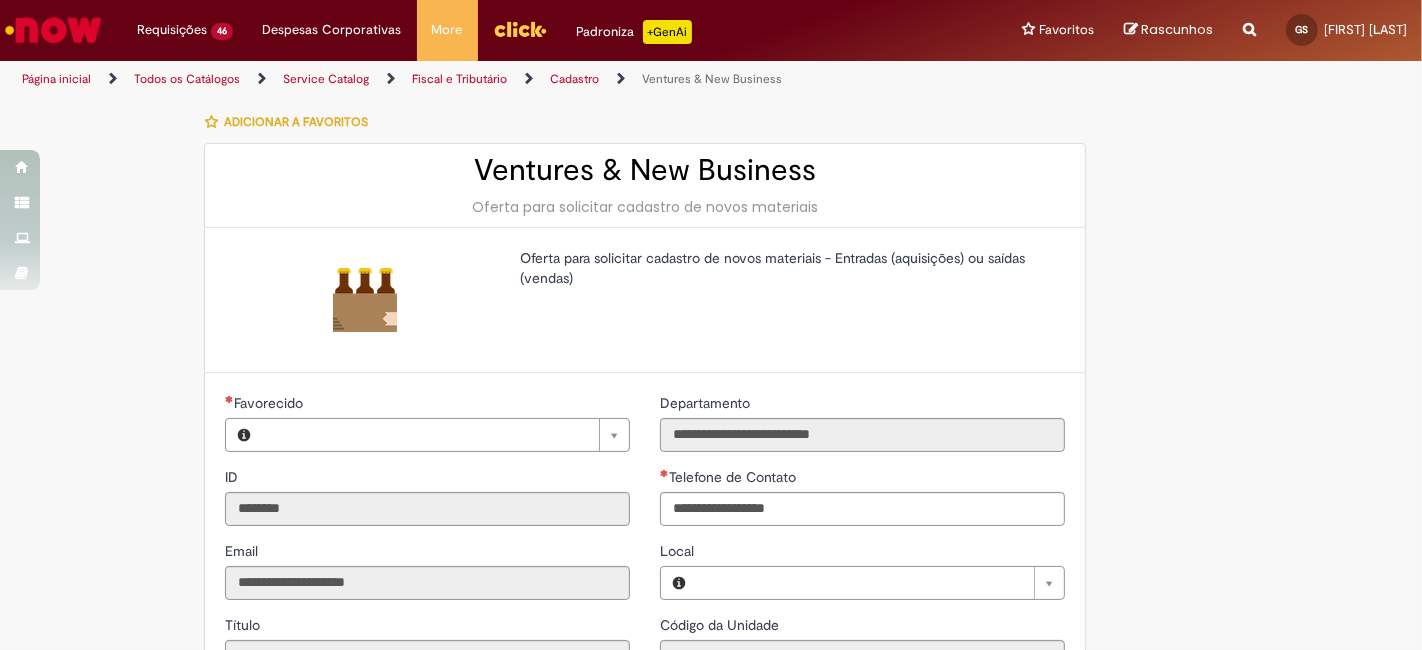 type on "**********" 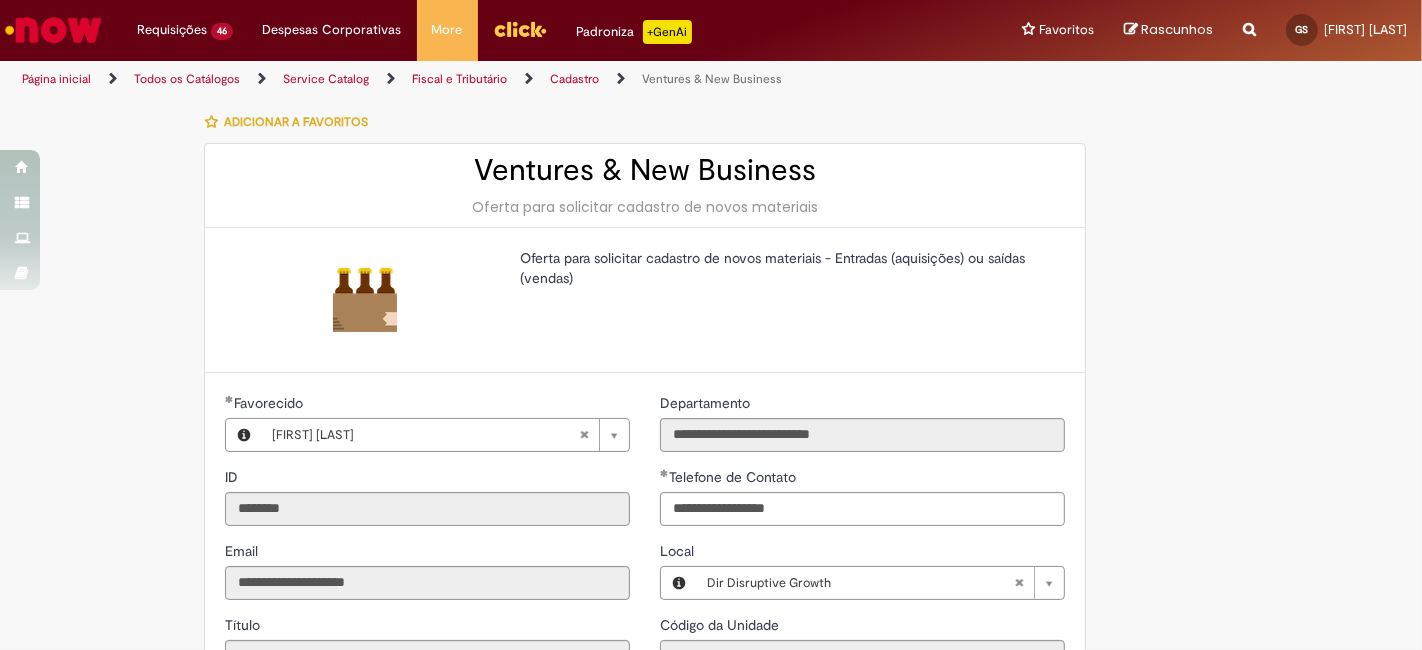 type on "**********" 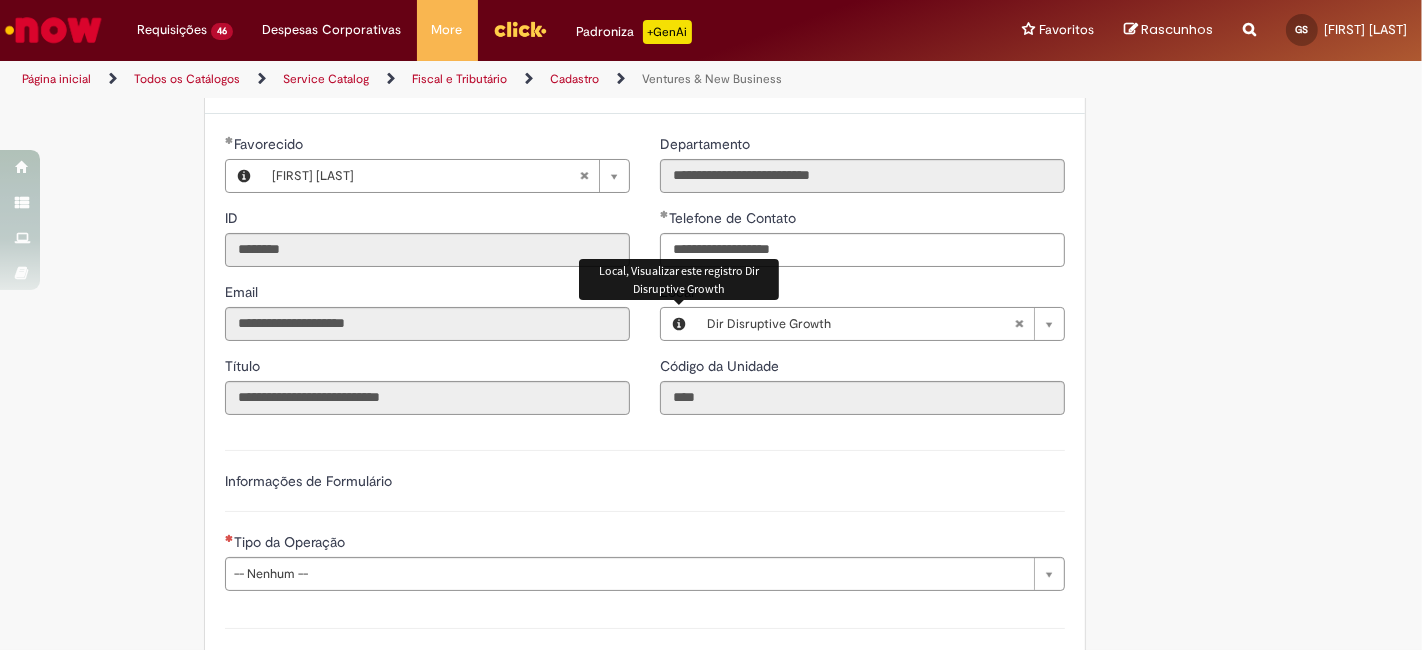 scroll, scrollTop: 296, scrollLeft: 0, axis: vertical 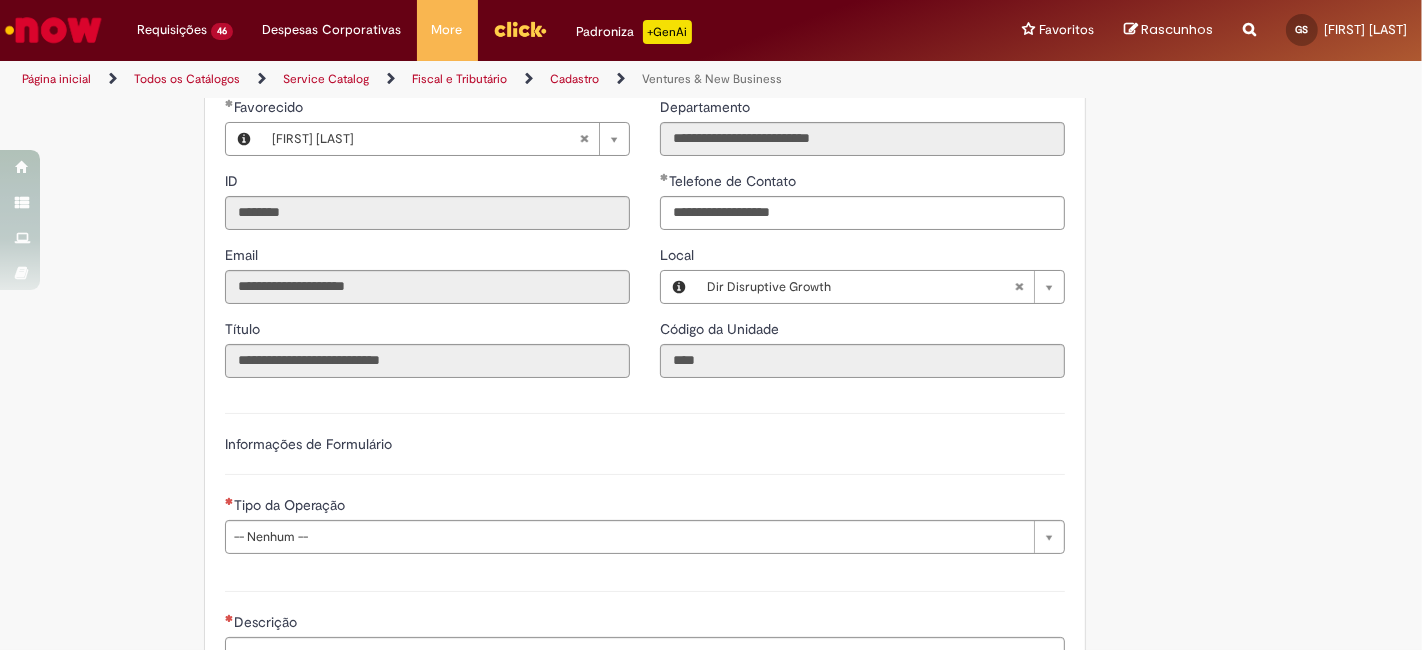 type 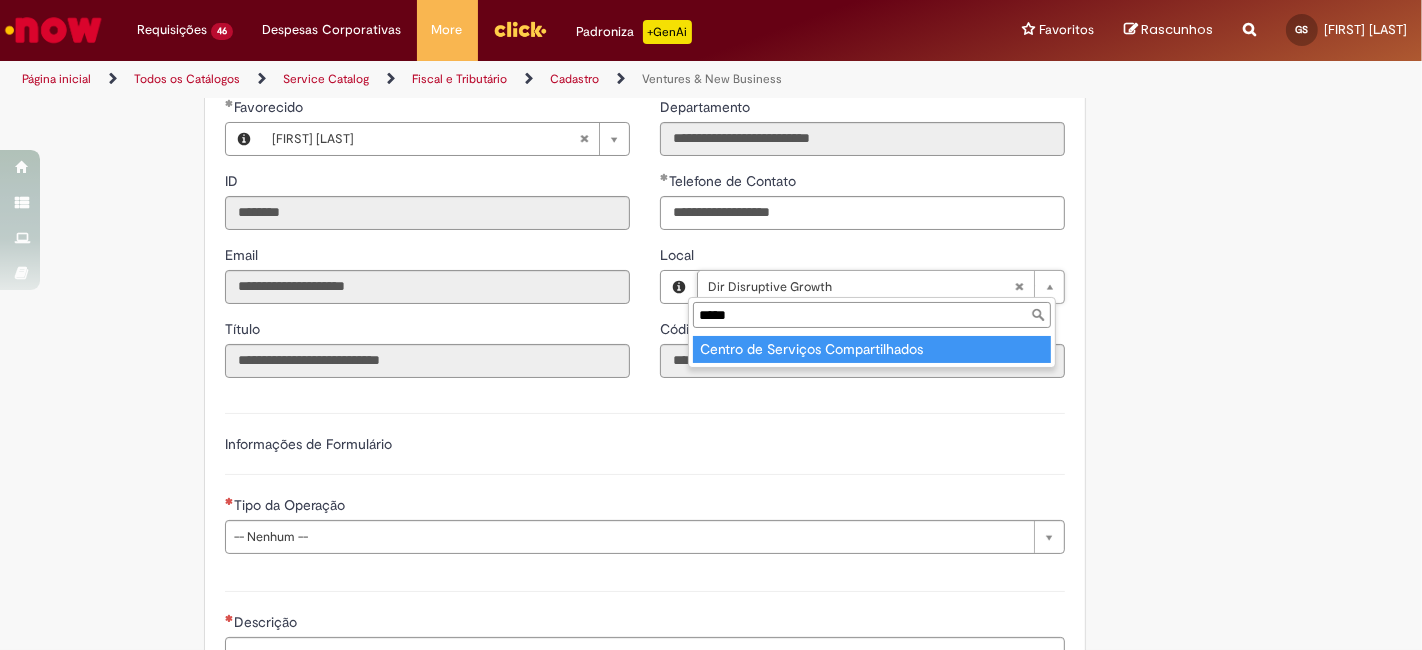 type on "*****" 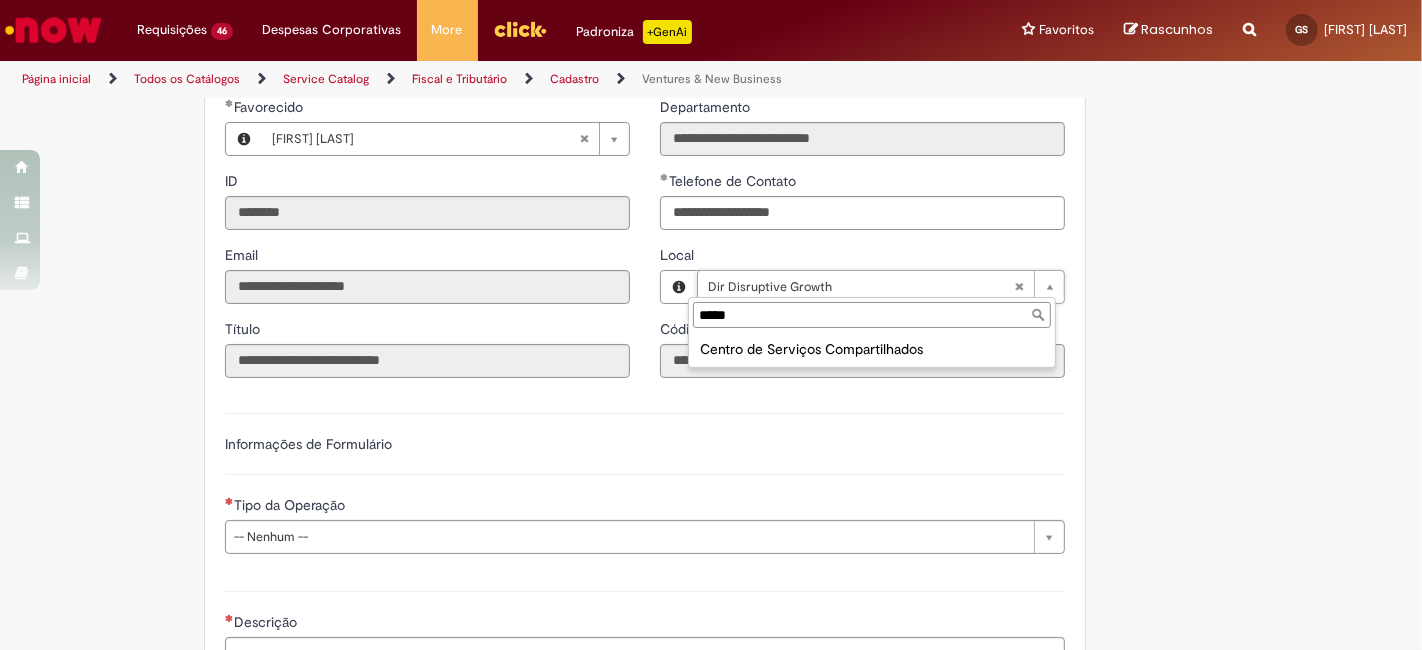 click on "Centro de Serviços Compartilhados" at bounding box center [872, 349] 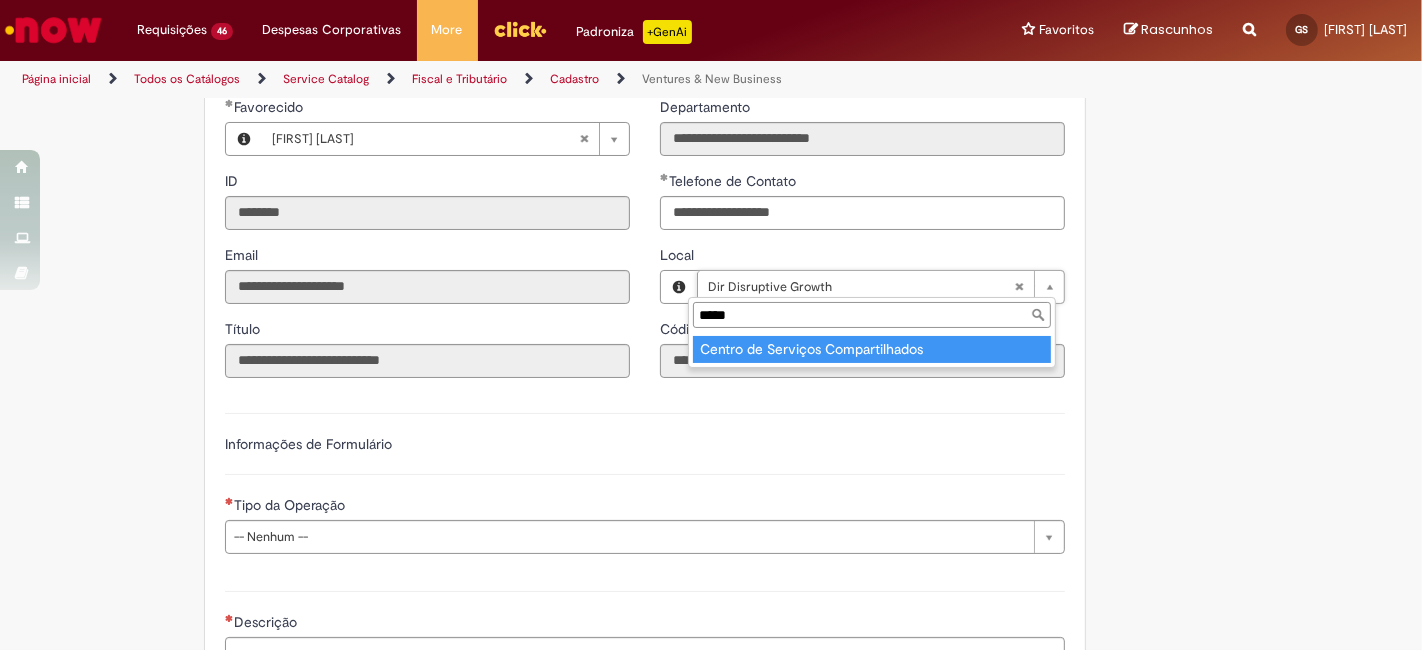 type on "**********" 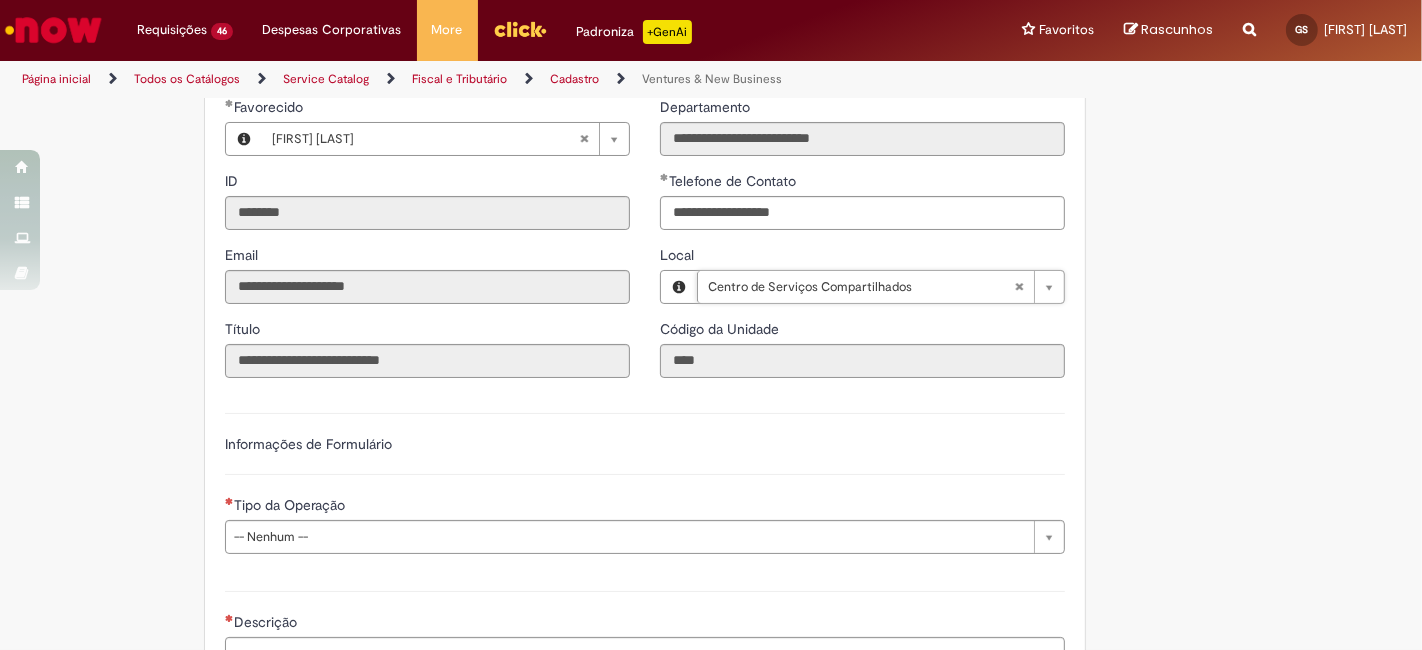 type on "****" 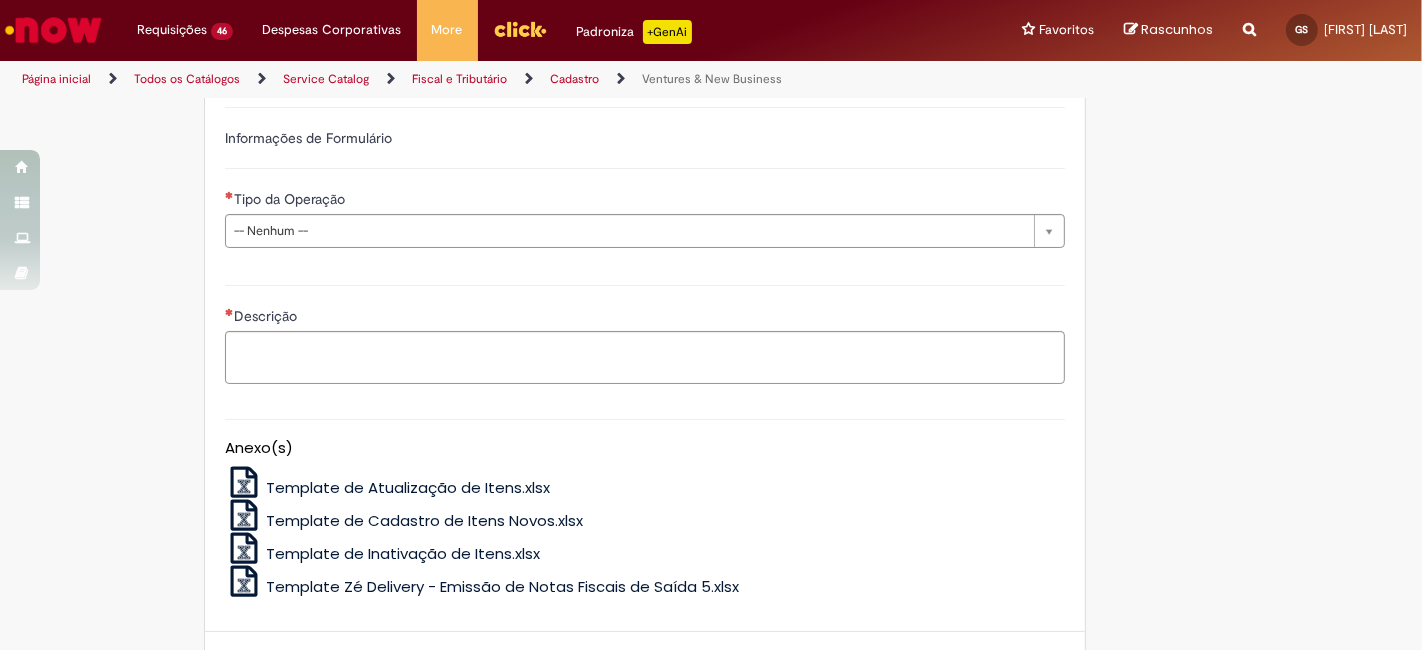 scroll, scrollTop: 666, scrollLeft: 0, axis: vertical 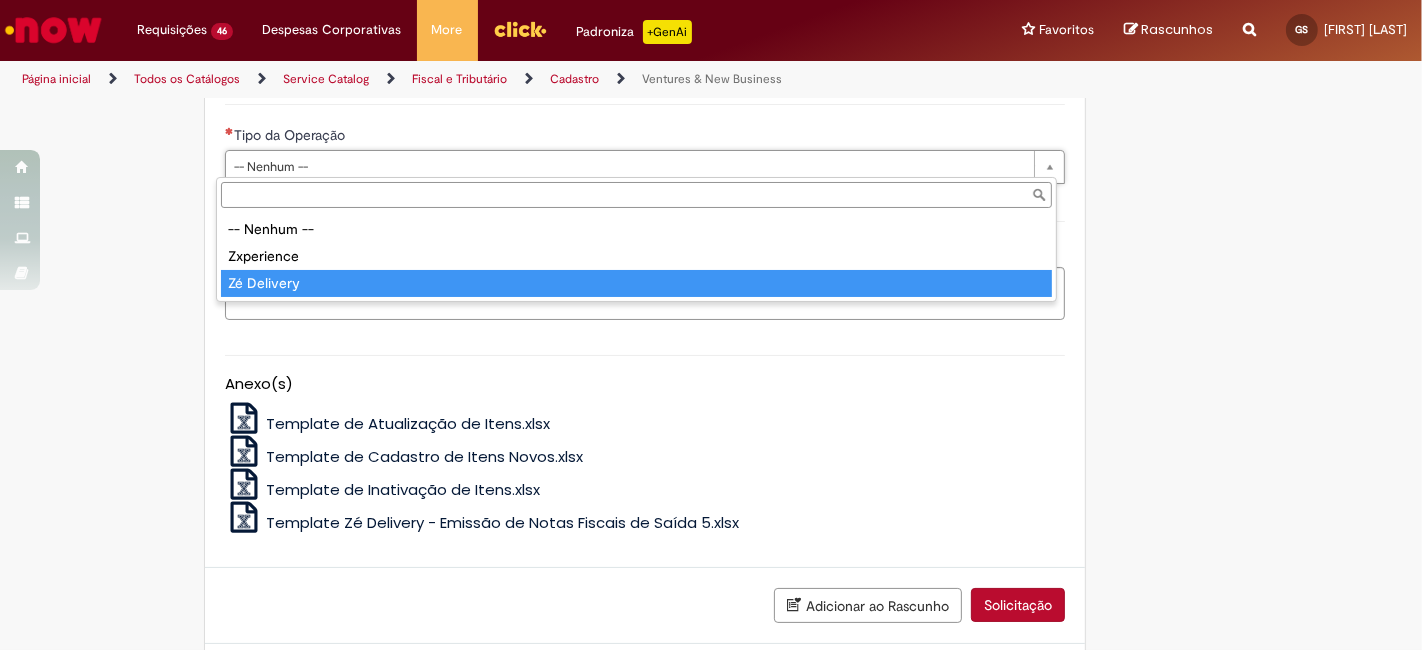 type on "**********" 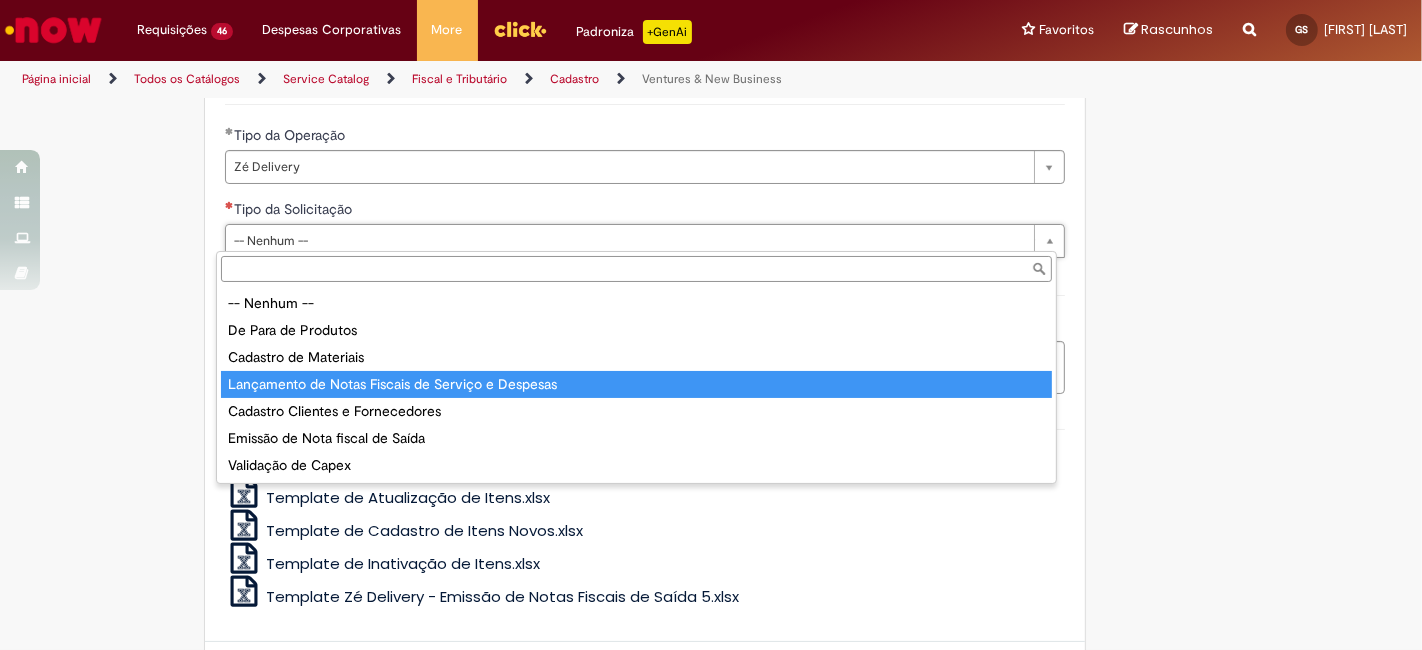 type on "**********" 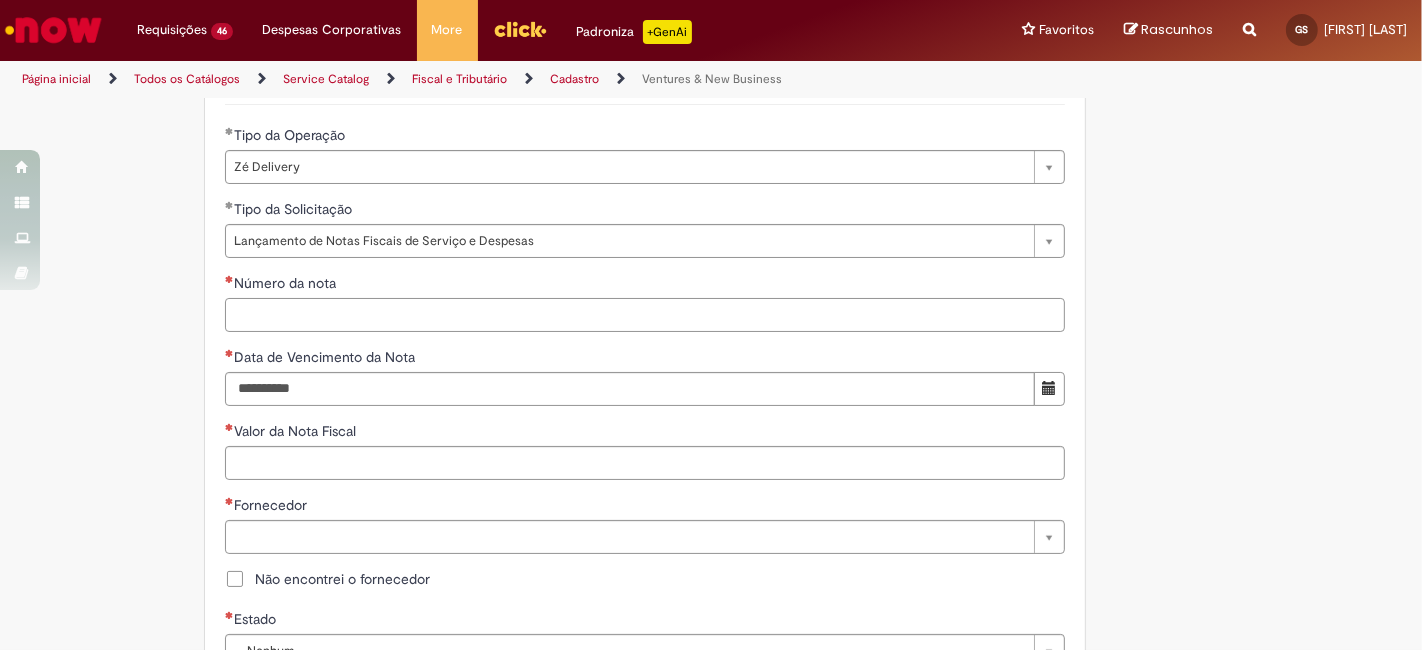 click on "Número da nota" at bounding box center [645, 315] 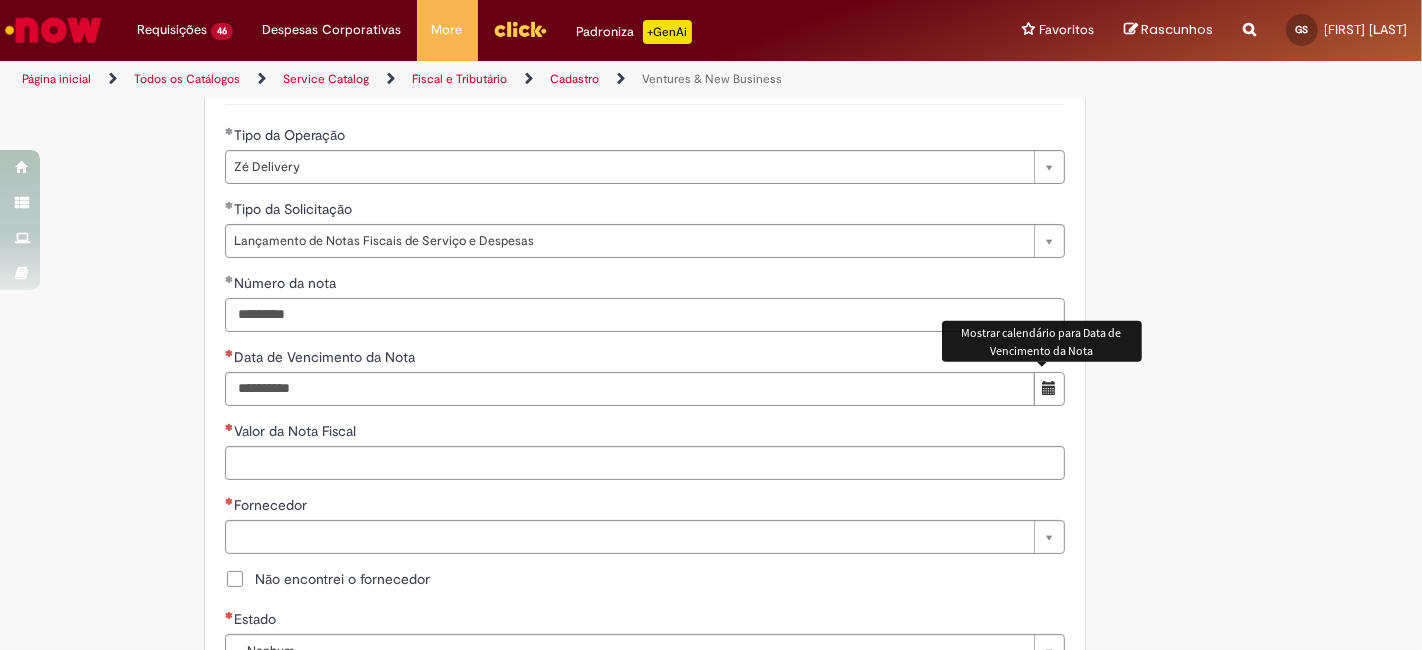 type 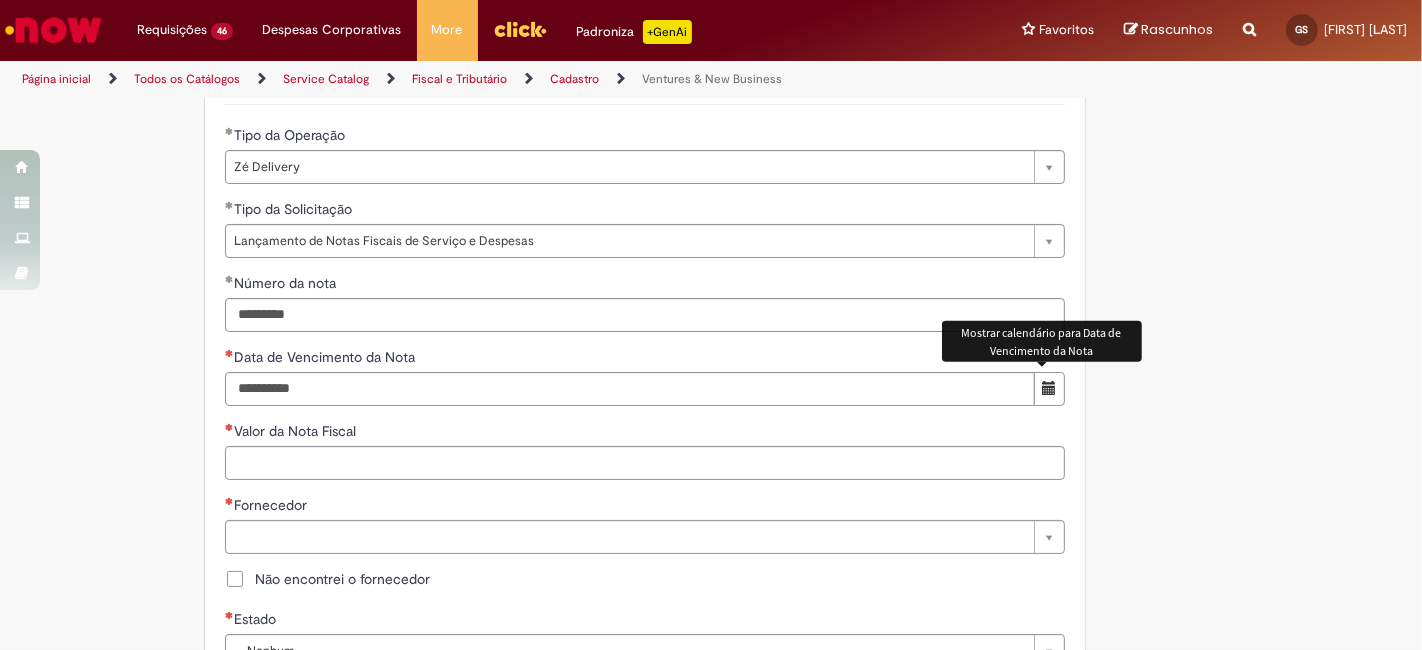click at bounding box center [1049, 388] 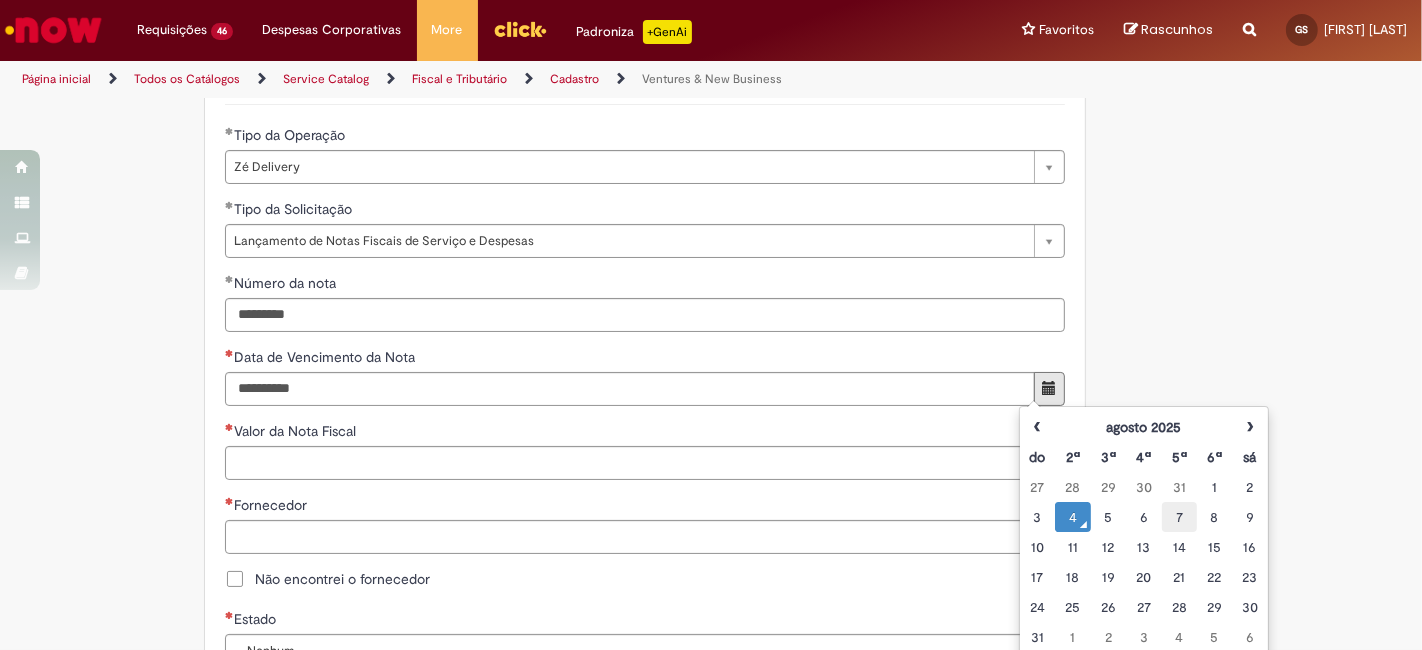 click on "7" at bounding box center (1179, 517) 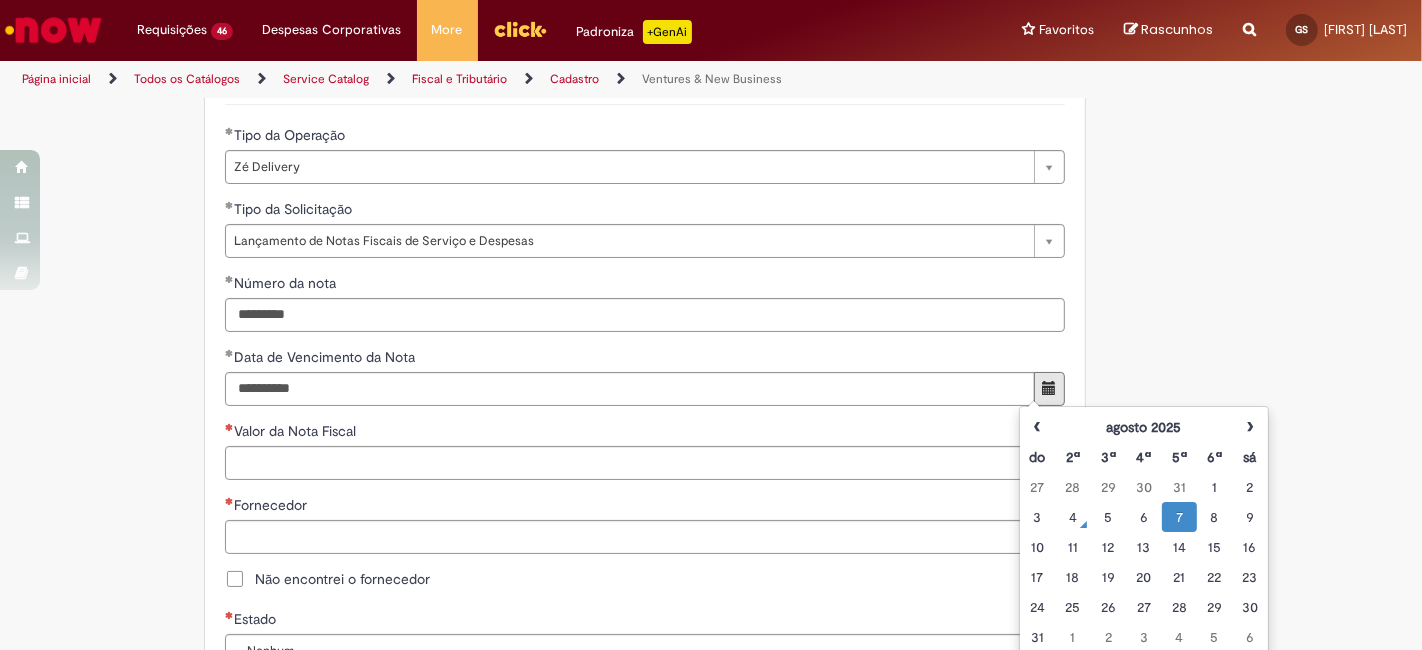 click on "**********" at bounding box center [711, 445] 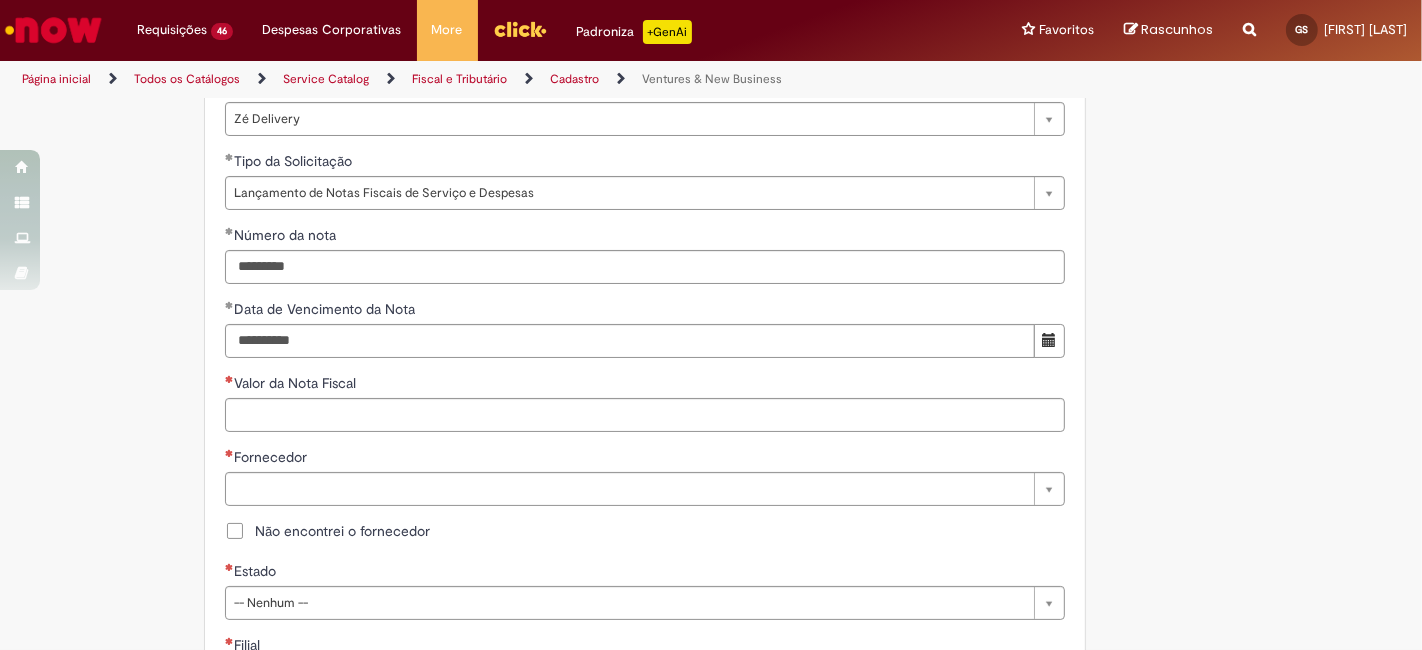 scroll, scrollTop: 740, scrollLeft: 0, axis: vertical 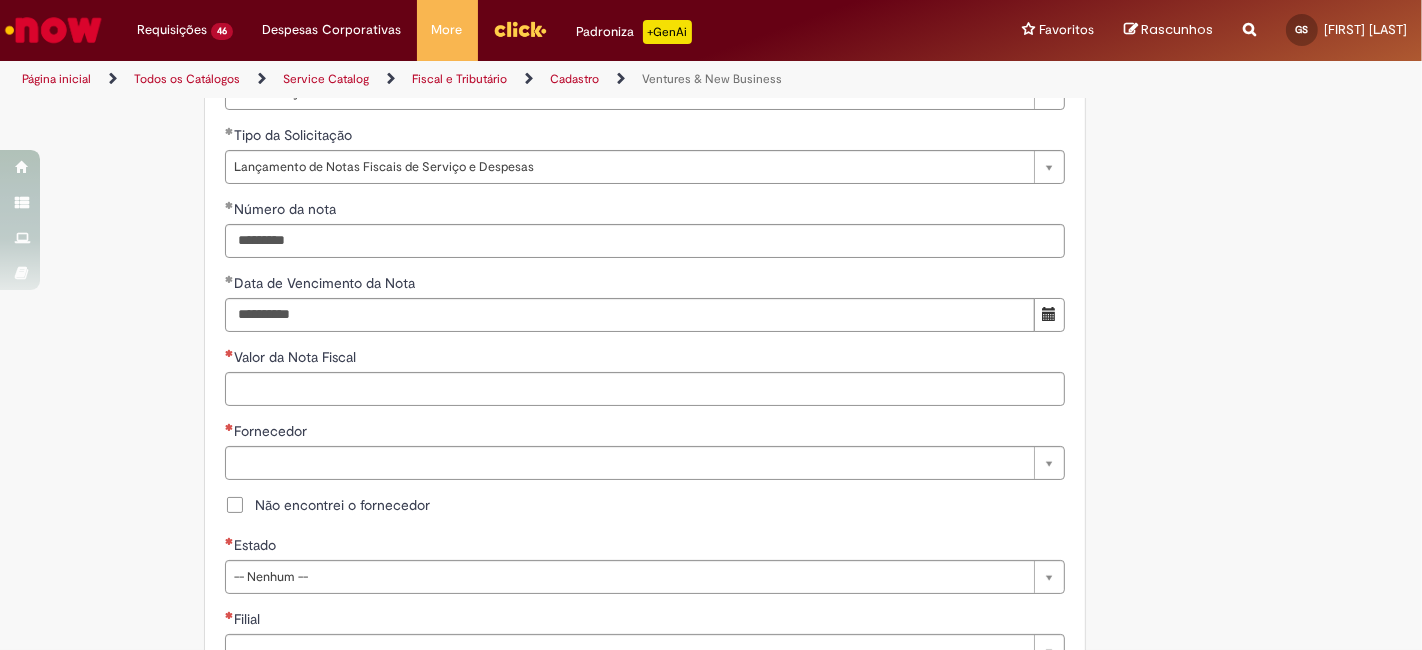 click on "**********" at bounding box center (645, 478) 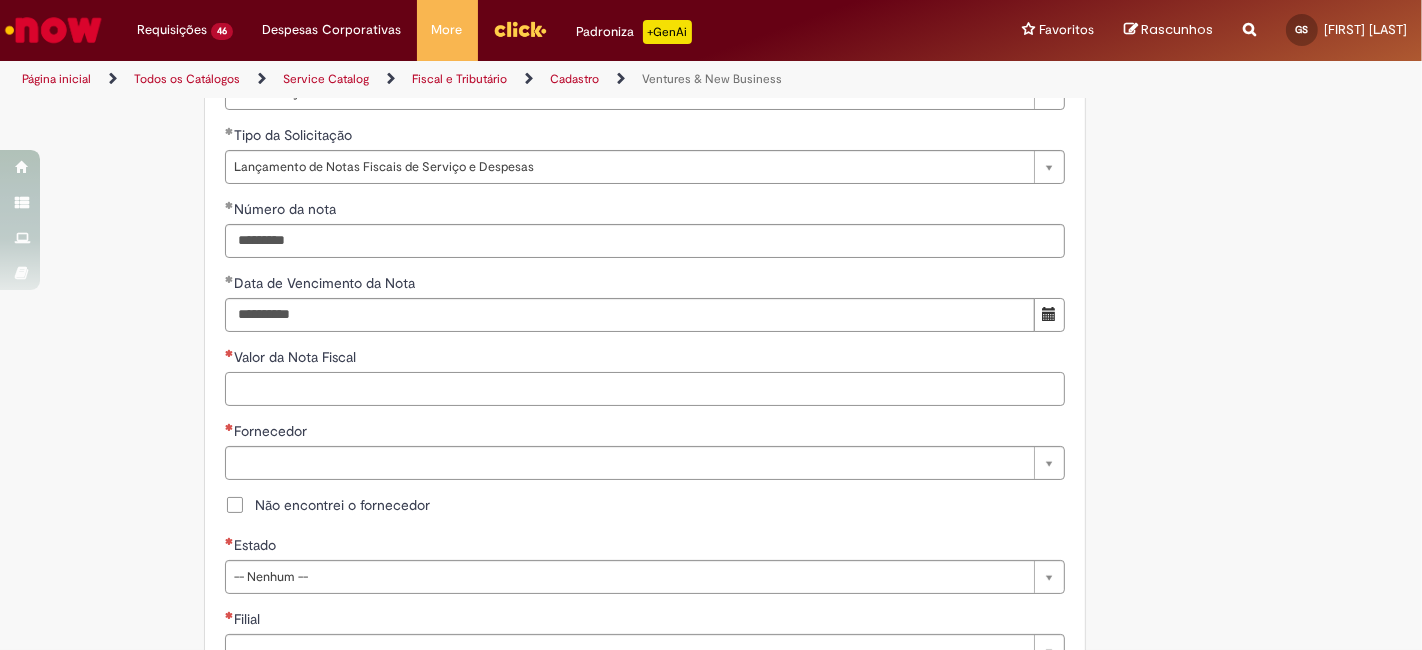 click on "Valor da Nota Fiscal" at bounding box center (645, 389) 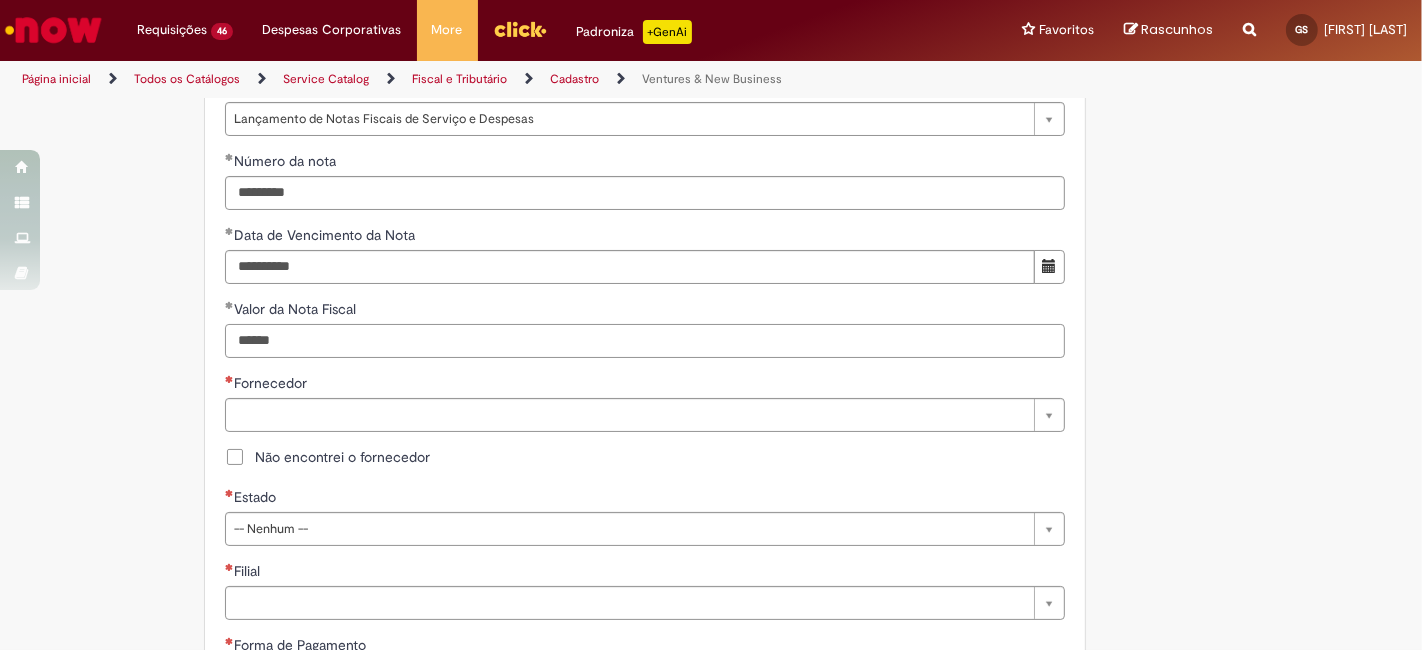 scroll, scrollTop: 814, scrollLeft: 0, axis: vertical 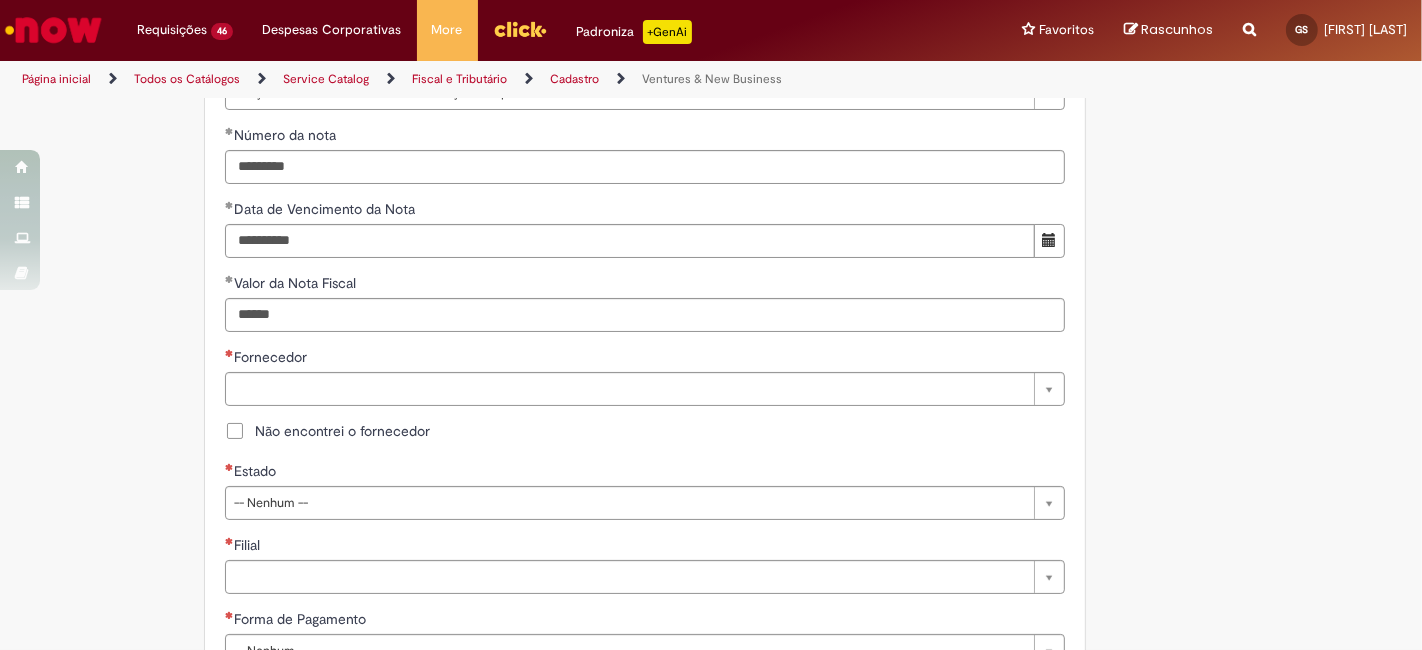 click on "Não encontrei o fornecedor" at bounding box center [342, 431] 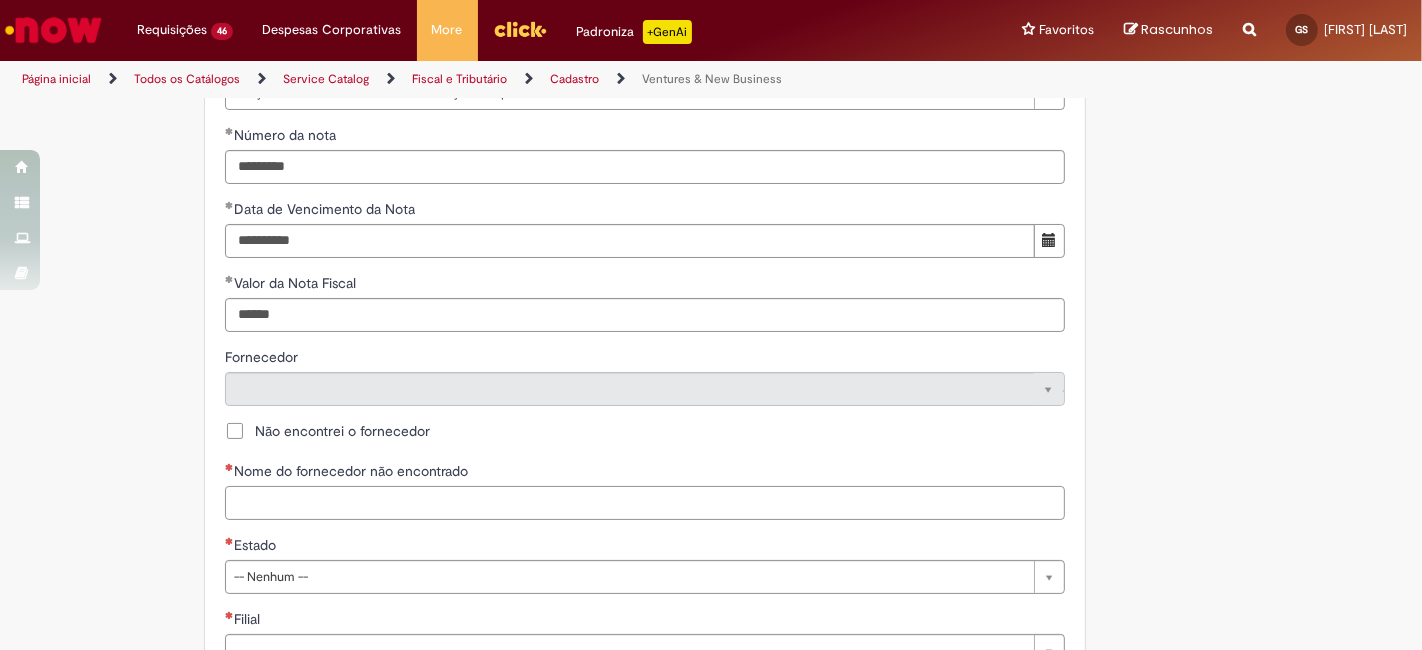 click on "Nome do fornecedor não encontrado" at bounding box center [645, 503] 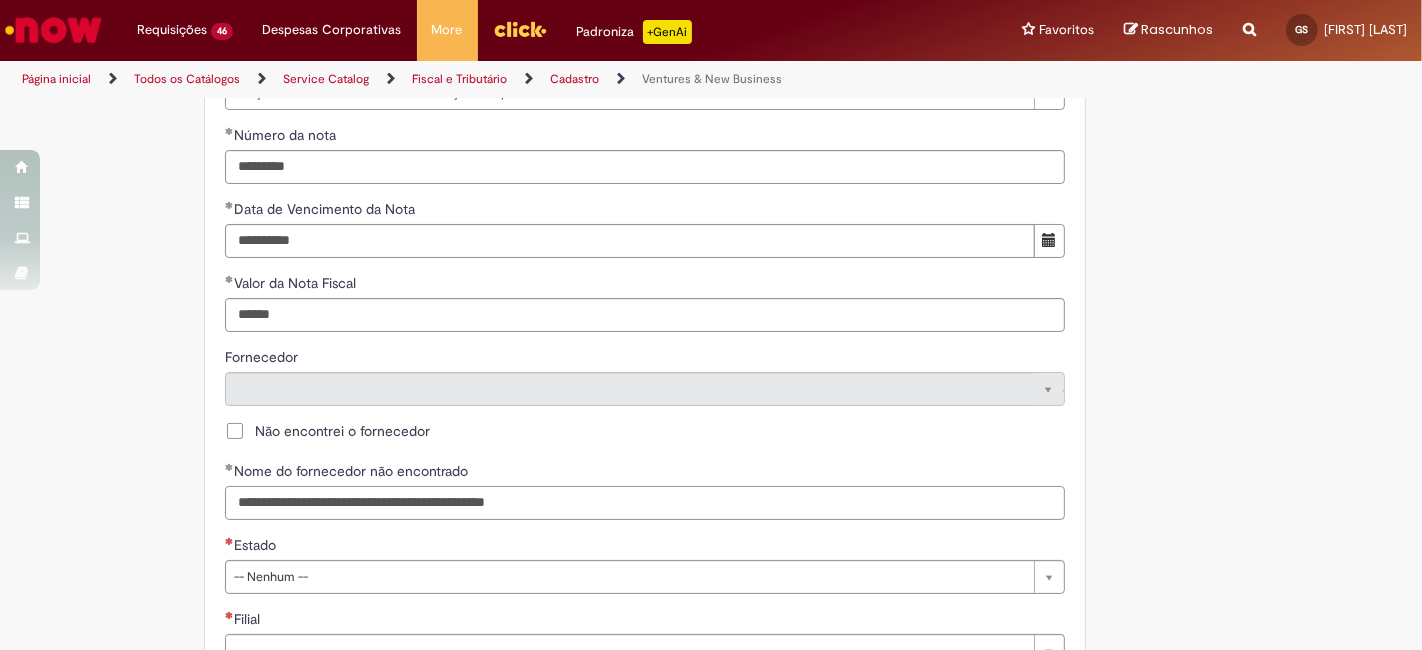paste on "**********" 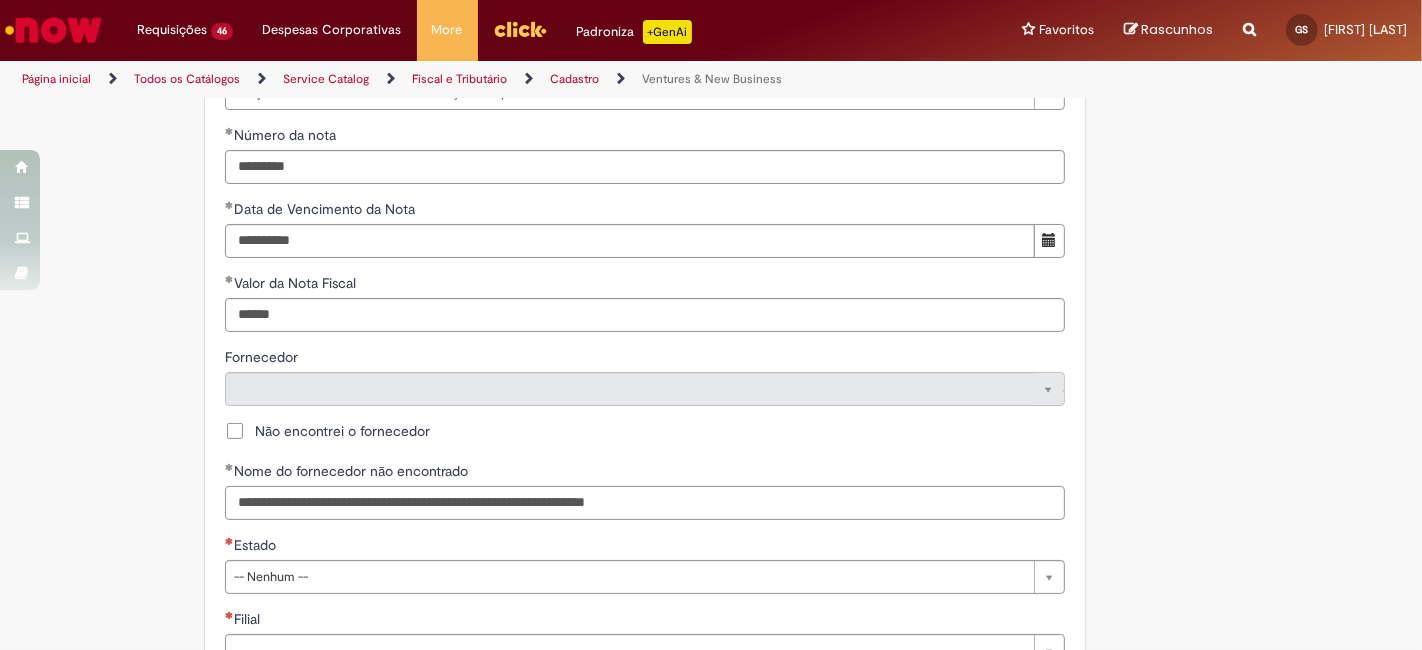 click on "**********" at bounding box center (645, 503) 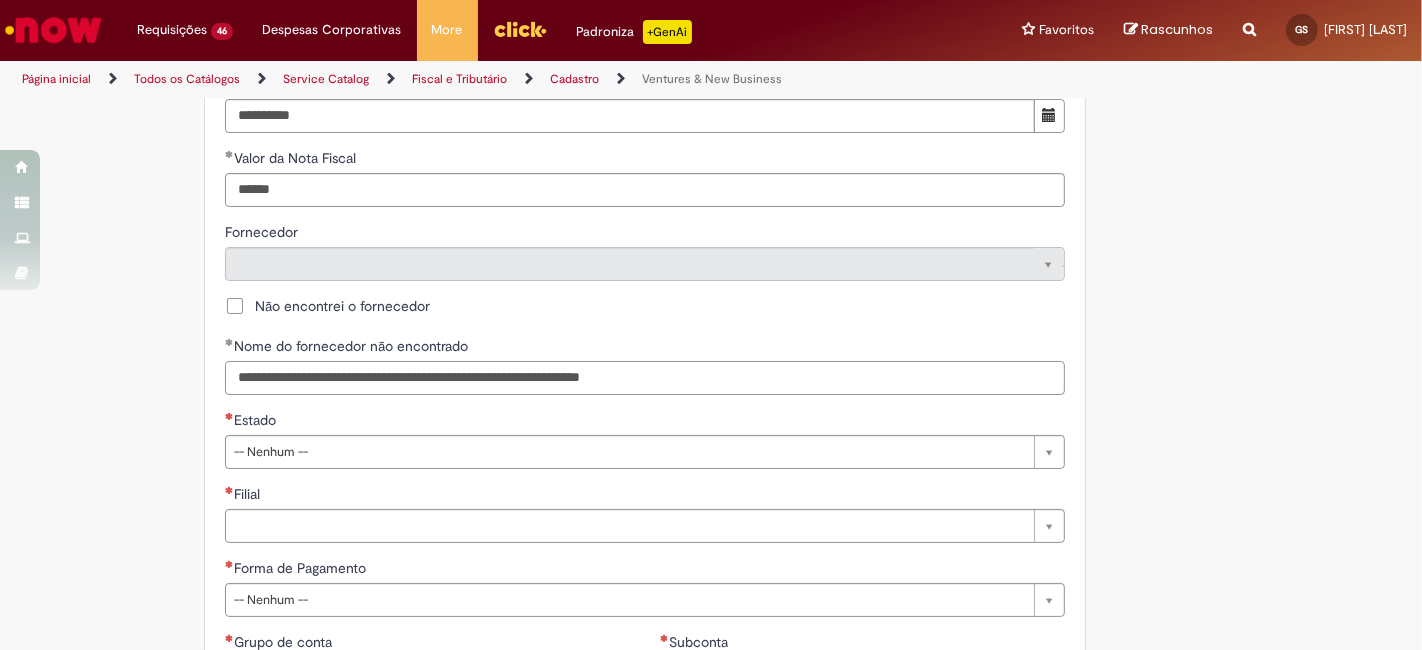 scroll, scrollTop: 962, scrollLeft: 0, axis: vertical 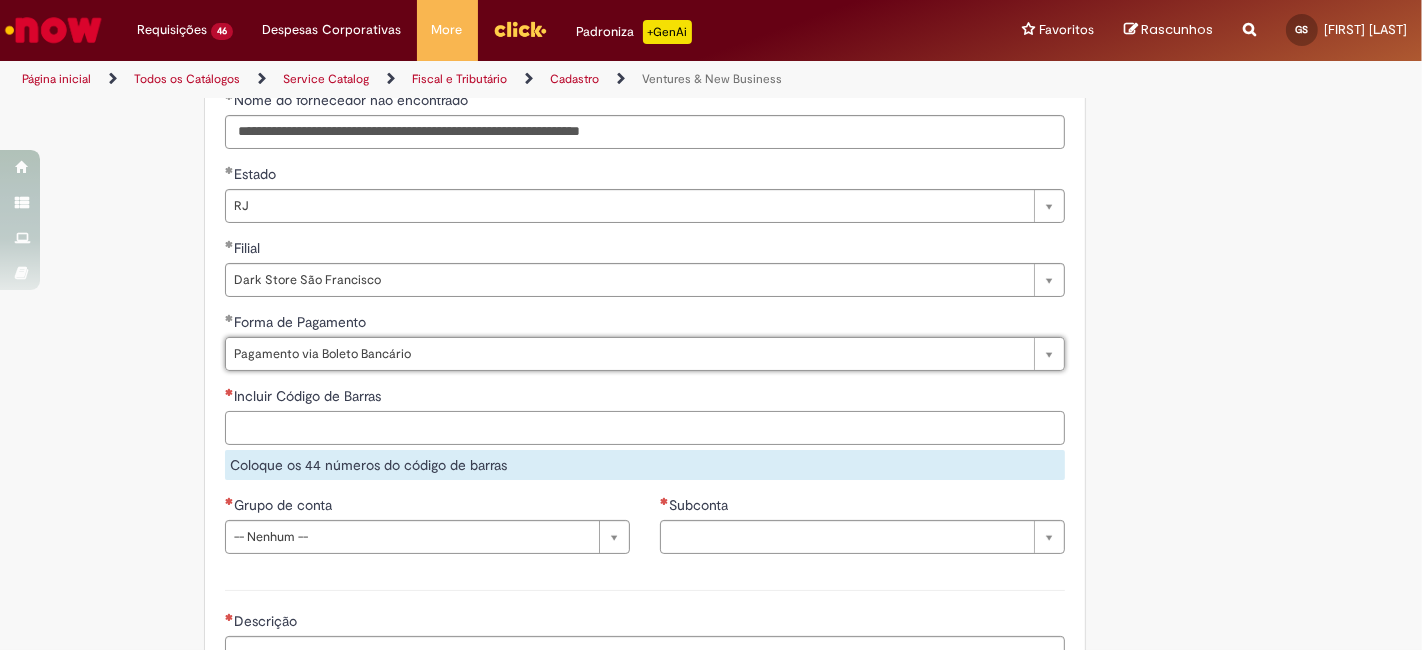 click on "Incluir Código de Barras" at bounding box center [645, 428] 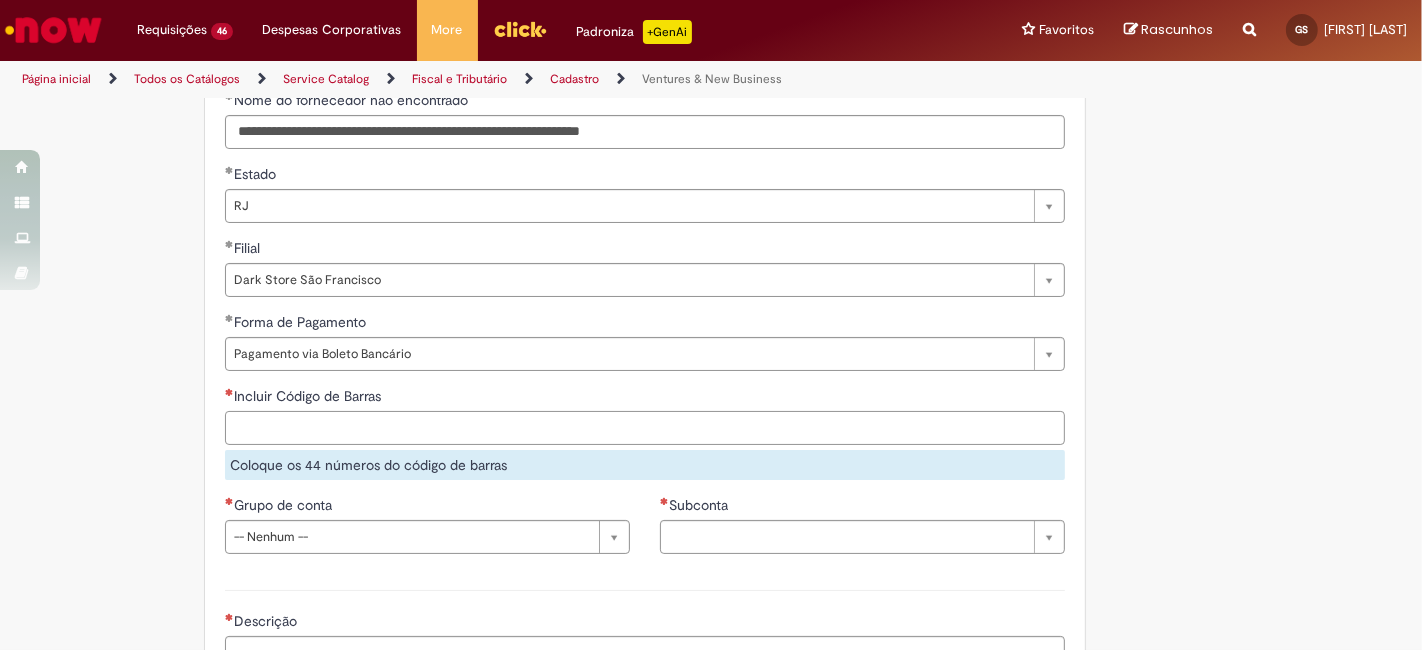 paste on "**********" 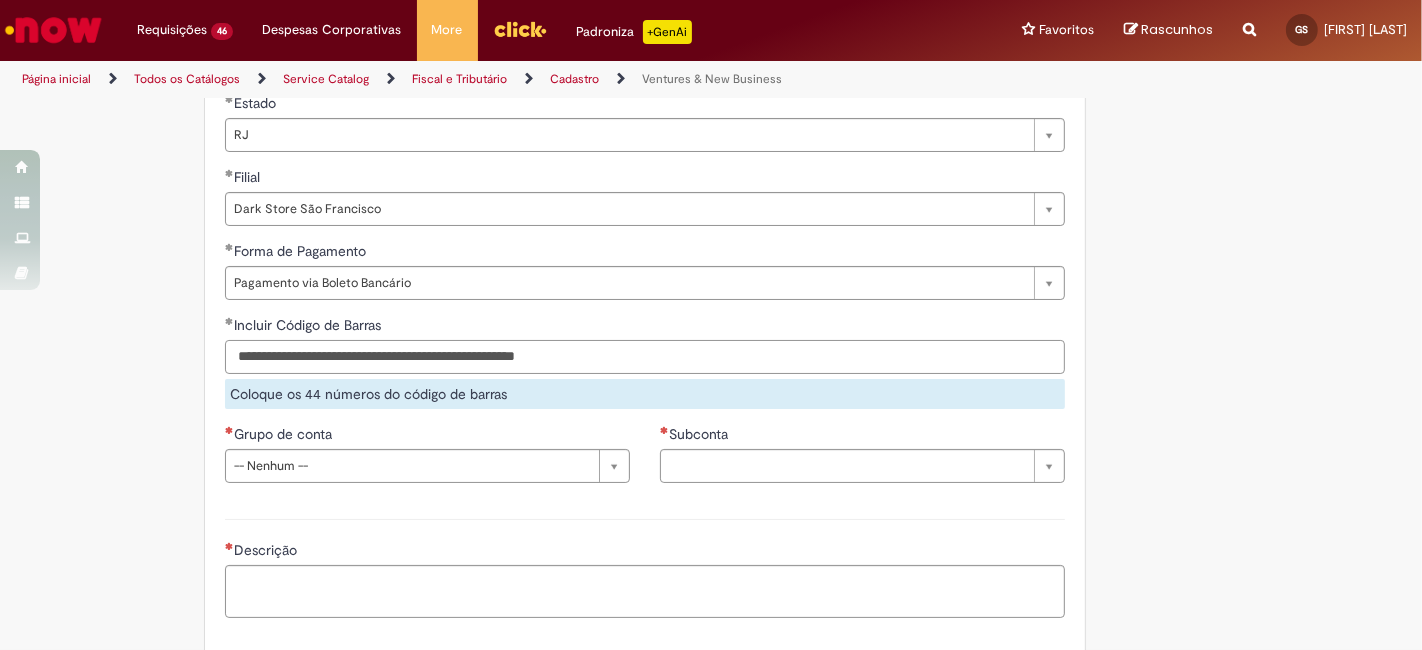 scroll, scrollTop: 1333, scrollLeft: 0, axis: vertical 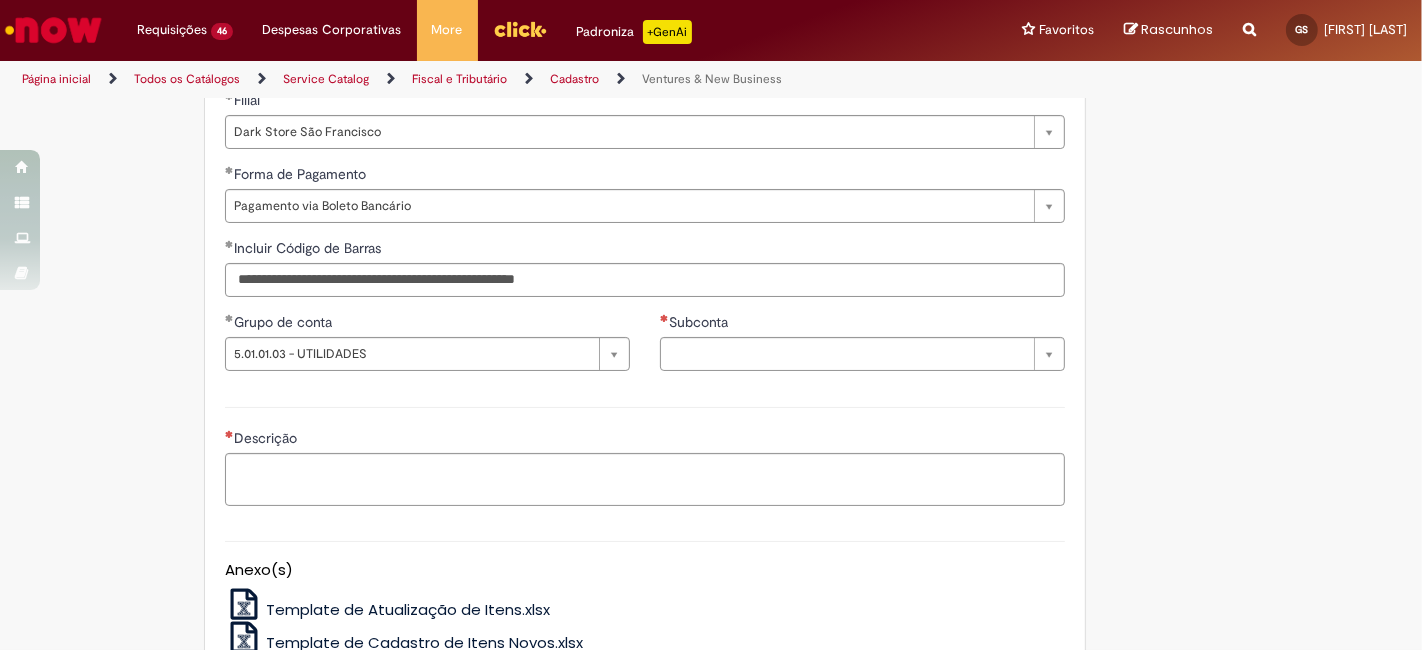 click on "Subconta" at bounding box center (862, 324) 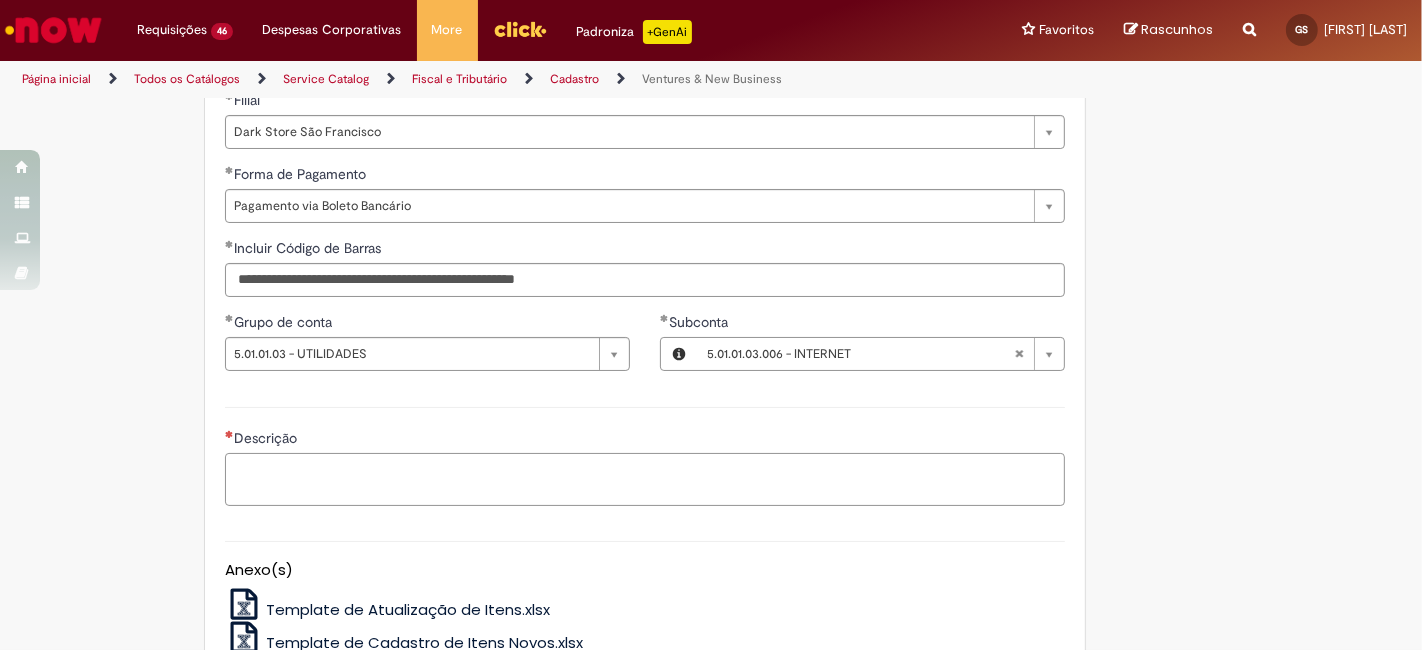 click on "Descrição" at bounding box center [645, 479] 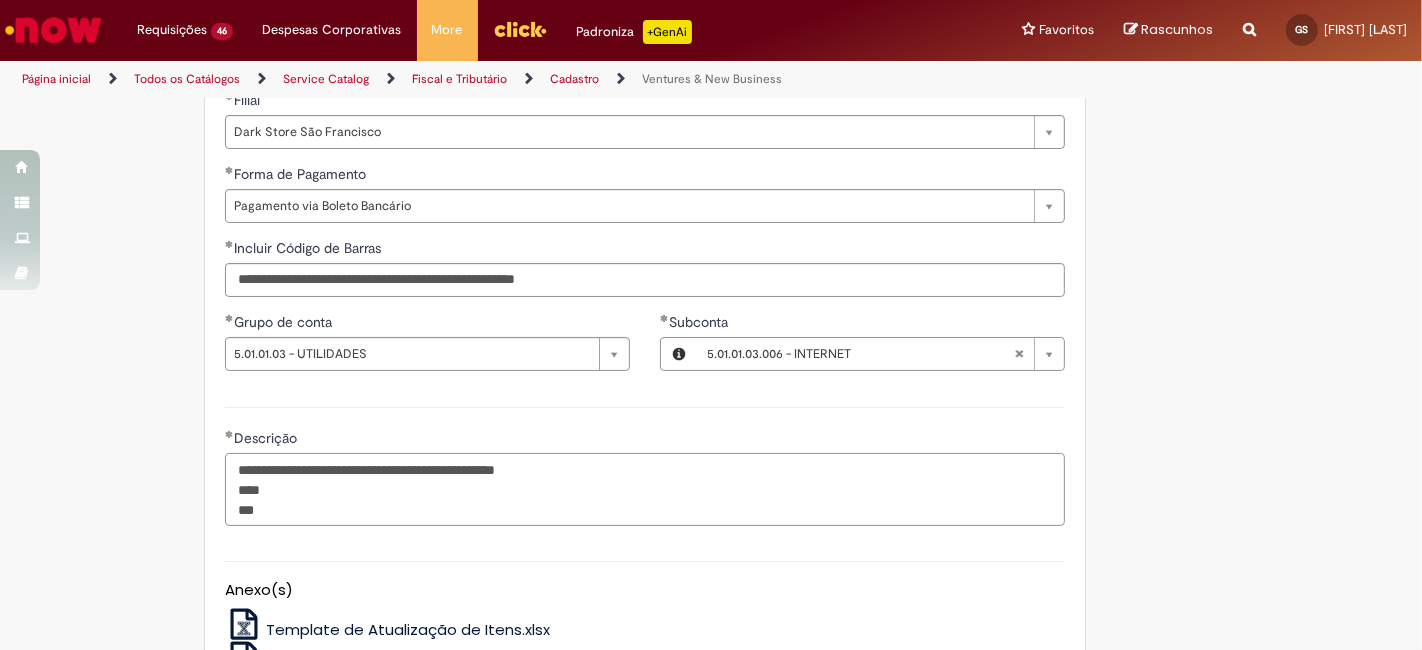 click on "**********" at bounding box center (645, 489) 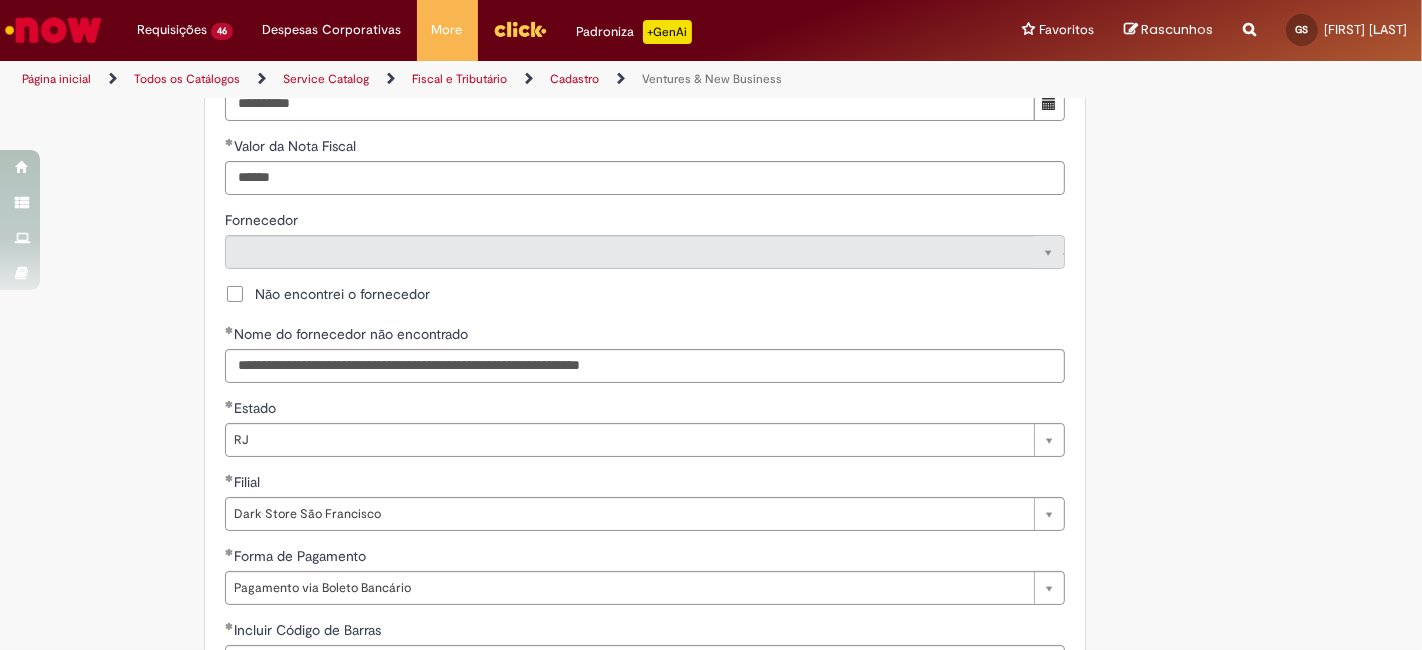 scroll, scrollTop: 888, scrollLeft: 0, axis: vertical 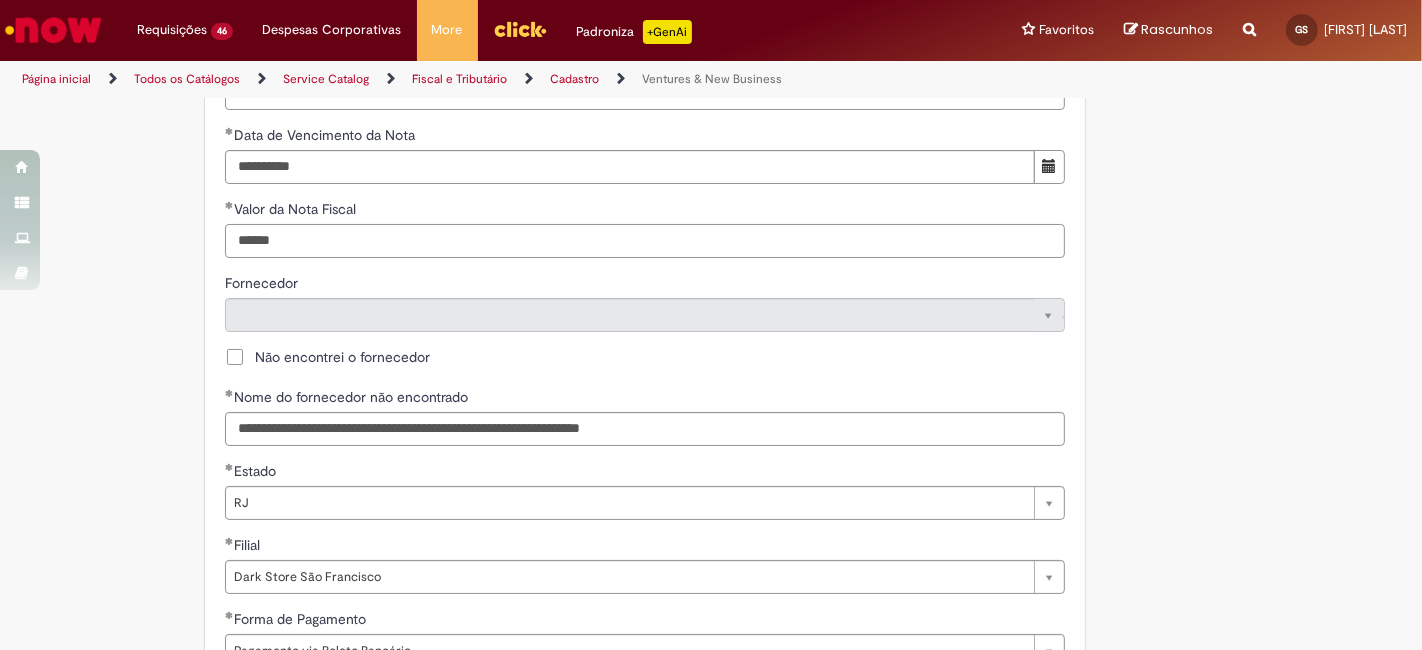 click on "******" at bounding box center [645, 241] 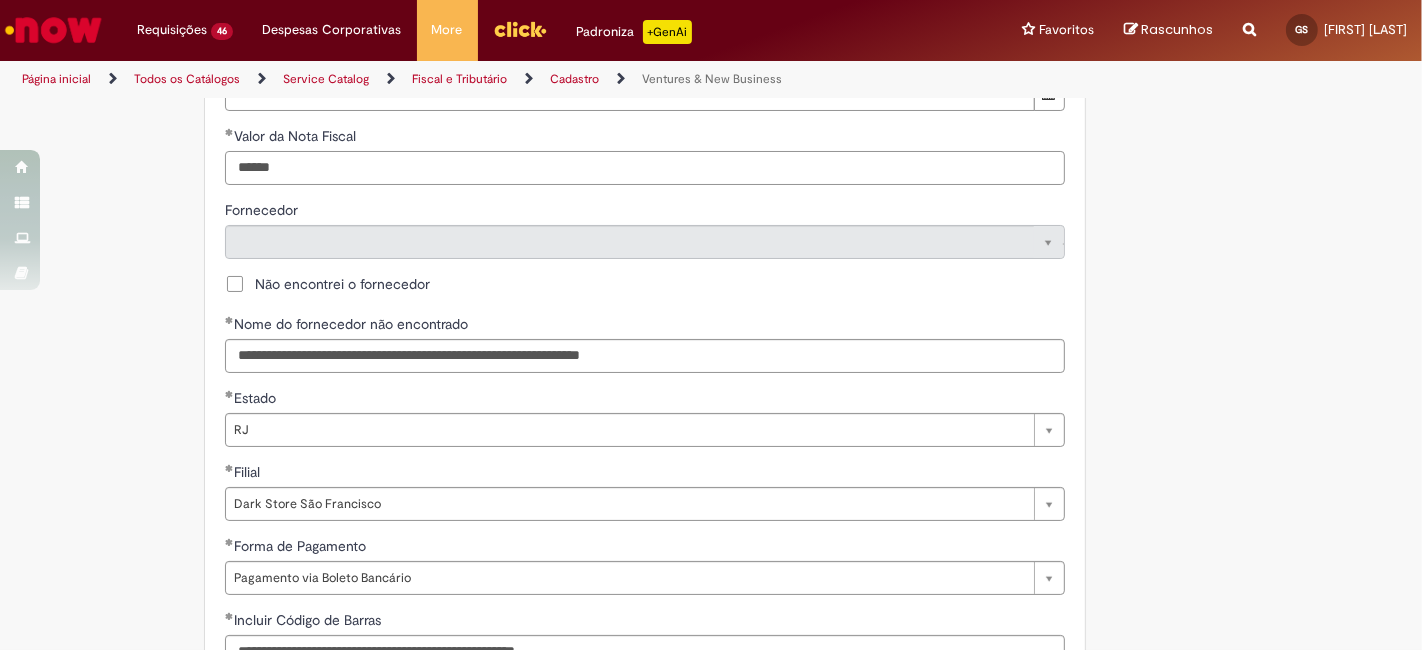 scroll, scrollTop: 1333, scrollLeft: 0, axis: vertical 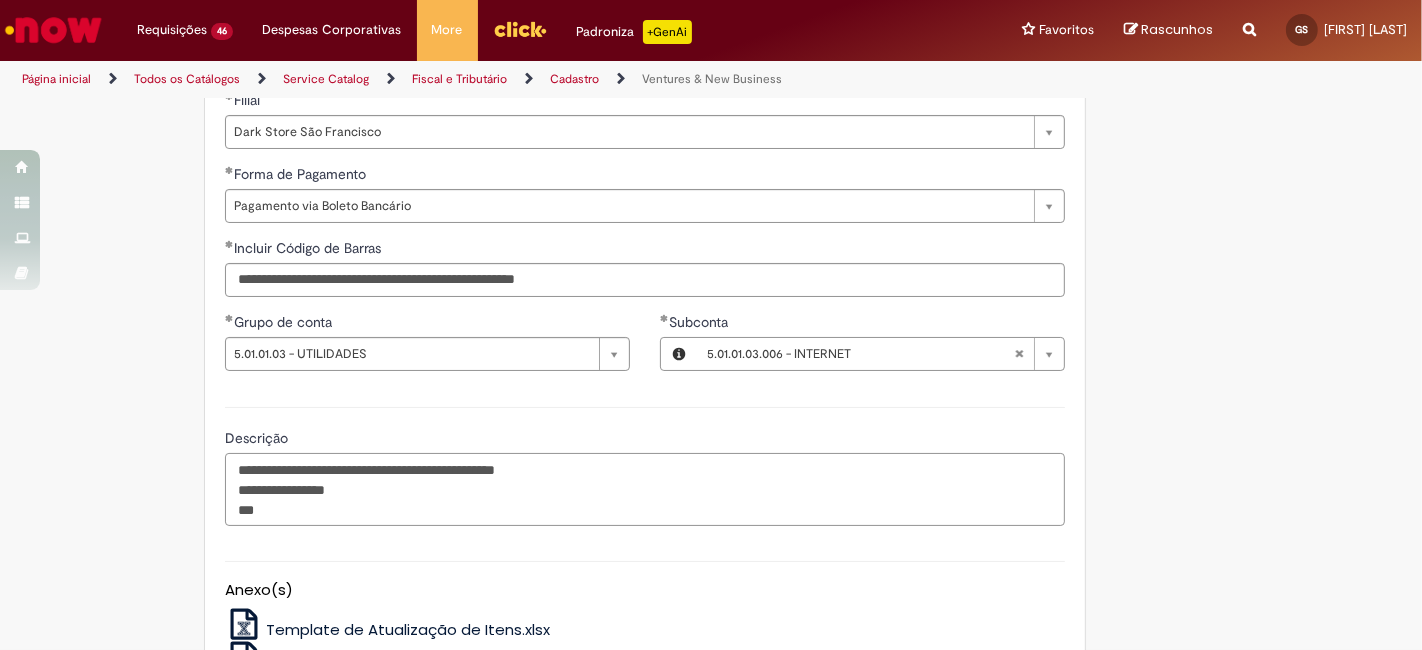 click on "**********" at bounding box center [645, 489] 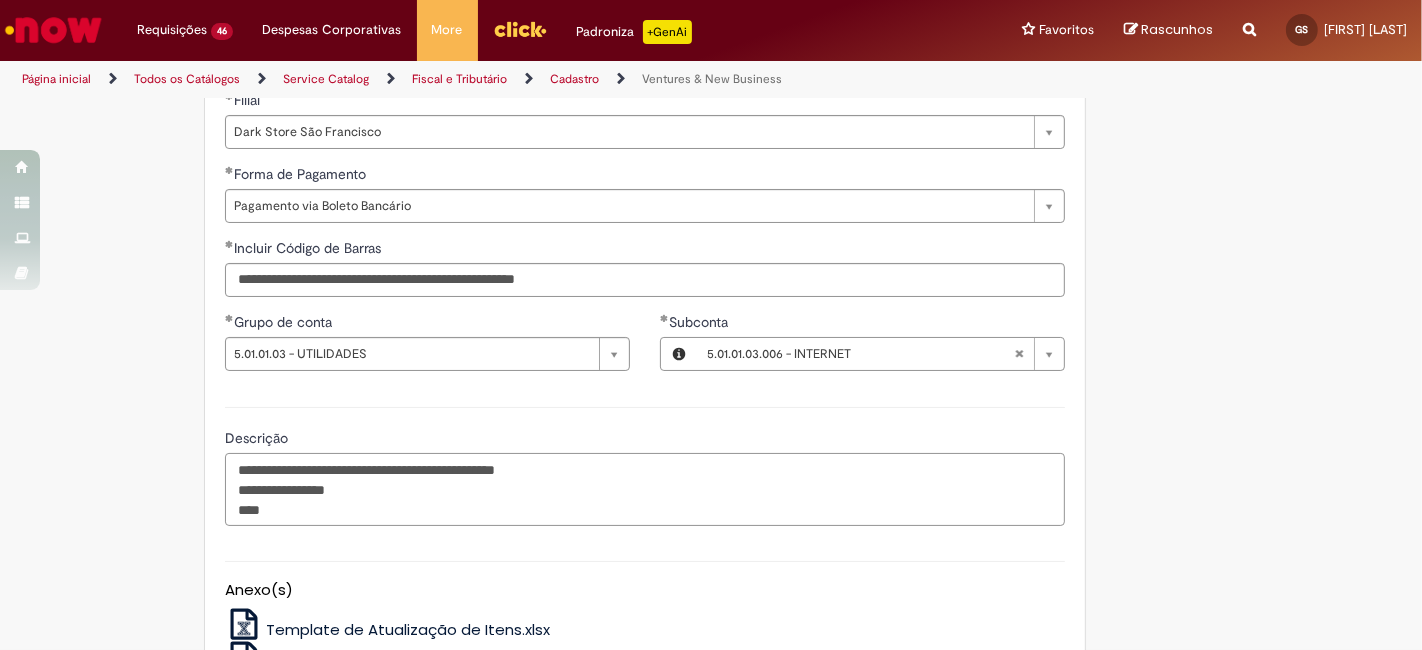 paste on "*******" 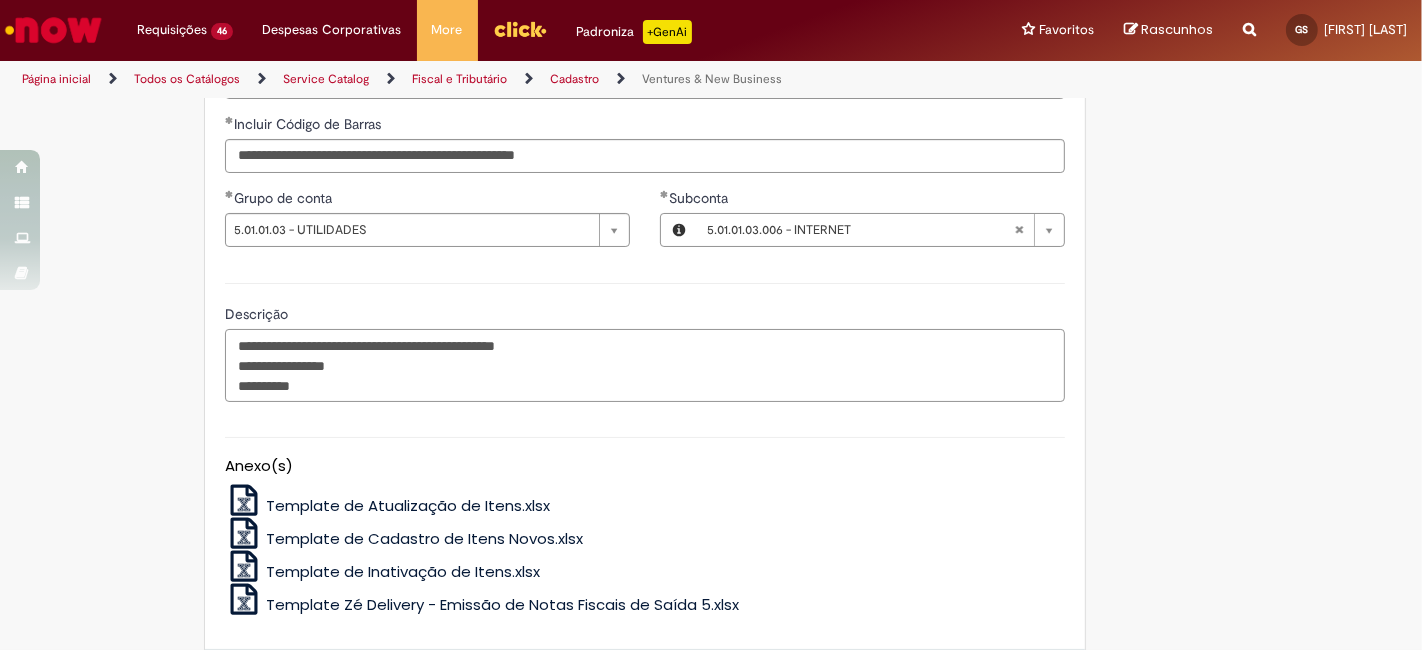 scroll, scrollTop: 1640, scrollLeft: 0, axis: vertical 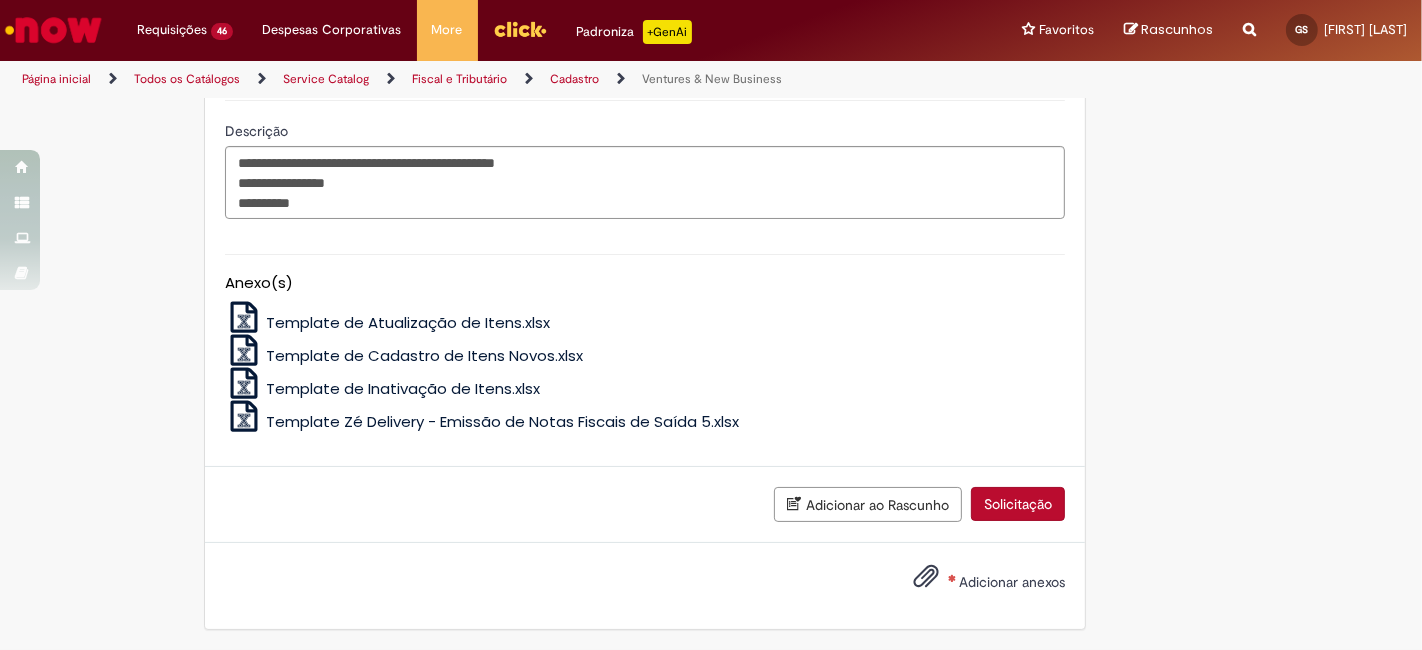 click on "Adicionar anexos" at bounding box center (1012, 582) 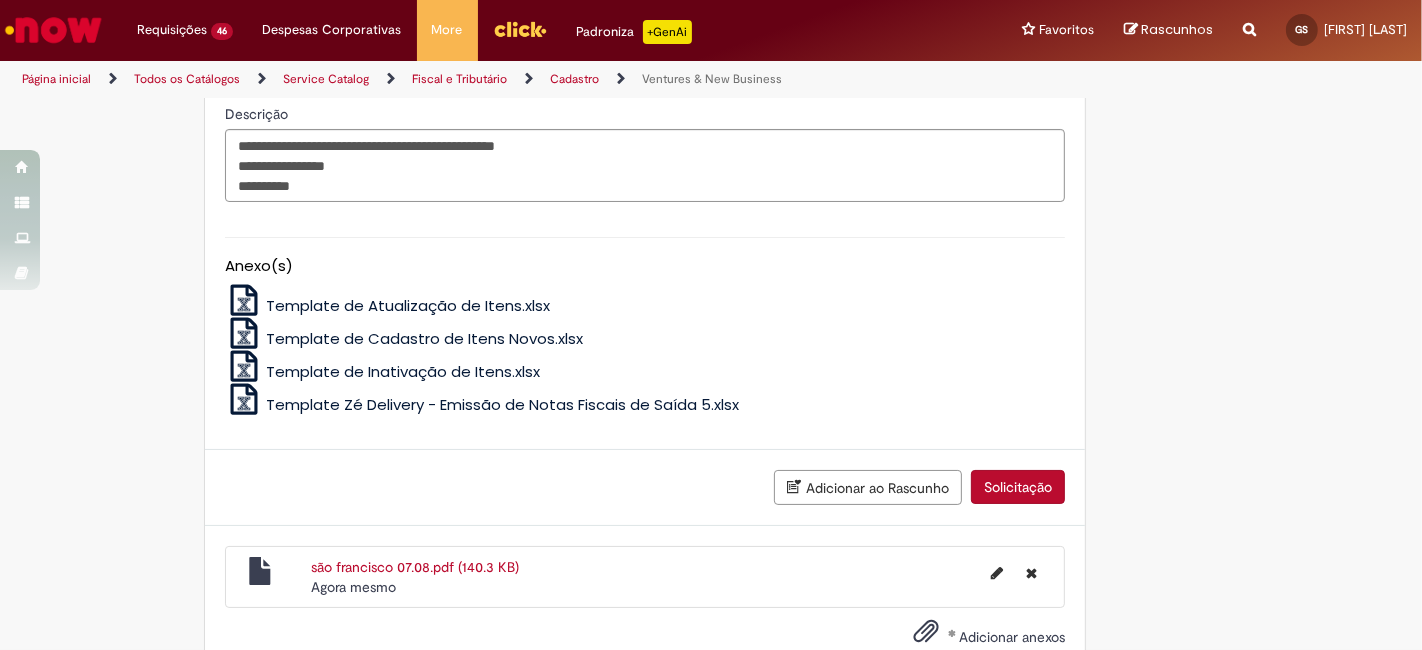 scroll, scrollTop: 1711, scrollLeft: 0, axis: vertical 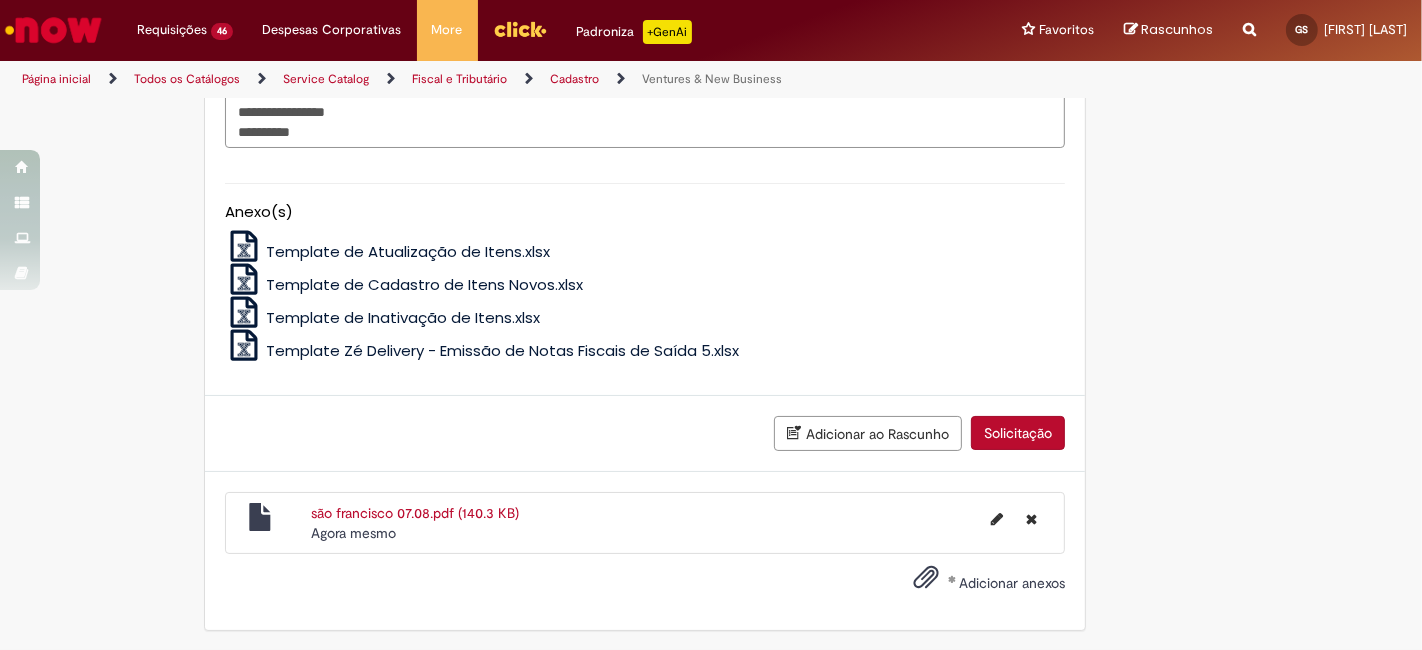 click on "Adicionar ao Rascunho        Solicitação" at bounding box center [645, 433] 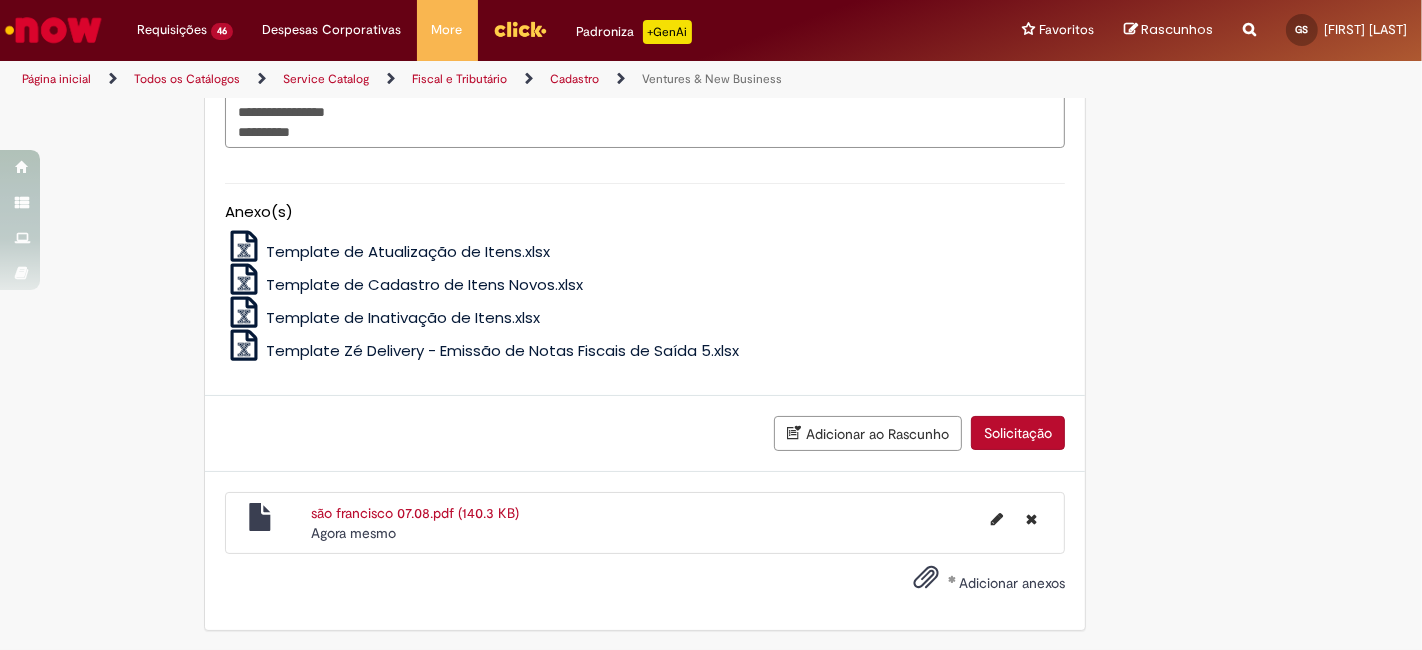 click on "Solicitação" at bounding box center (1018, 433) 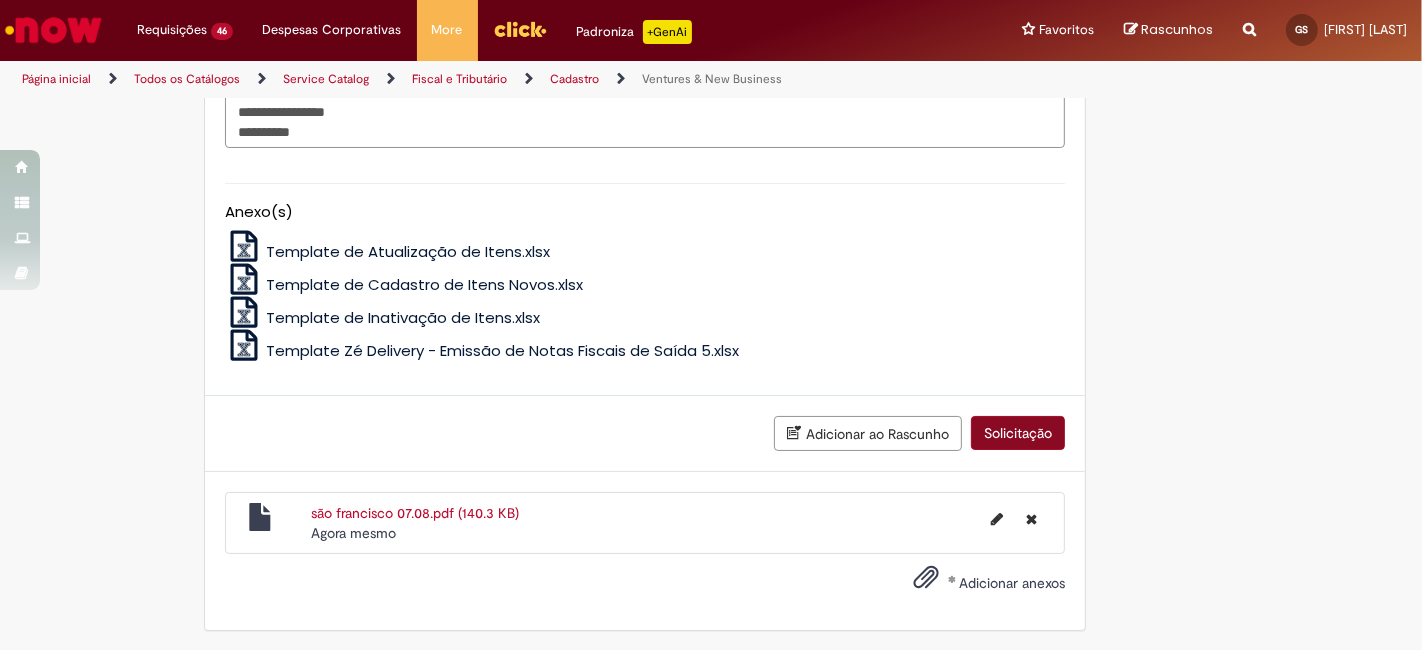 scroll, scrollTop: 1665, scrollLeft: 0, axis: vertical 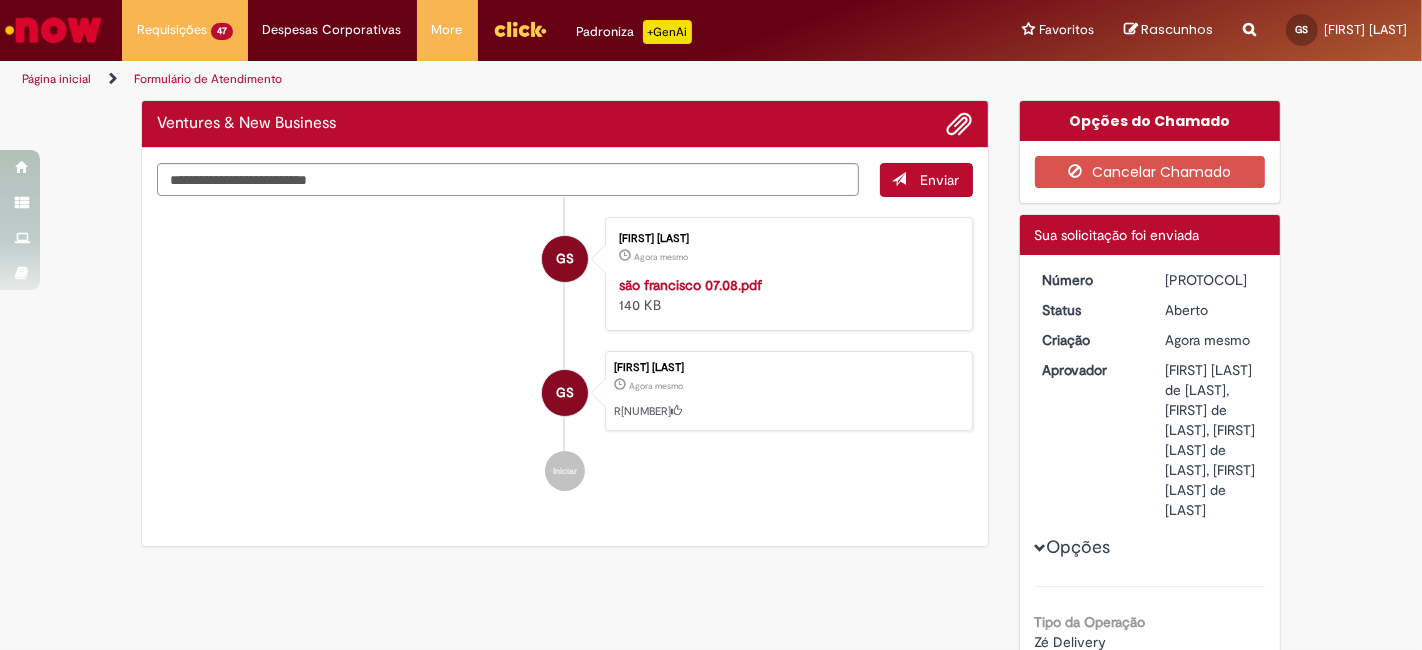 click on "[PROTOCOL]" at bounding box center (1211, 280) 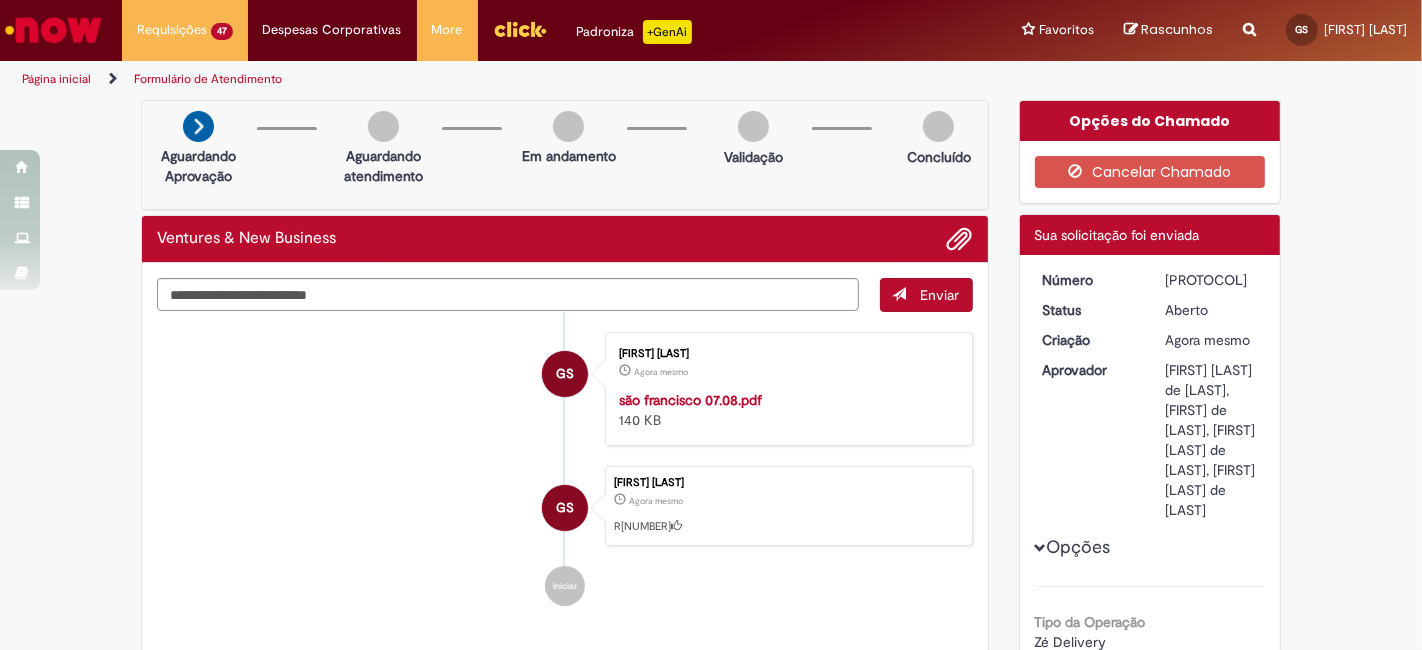 copy on "[PROTOCOL]" 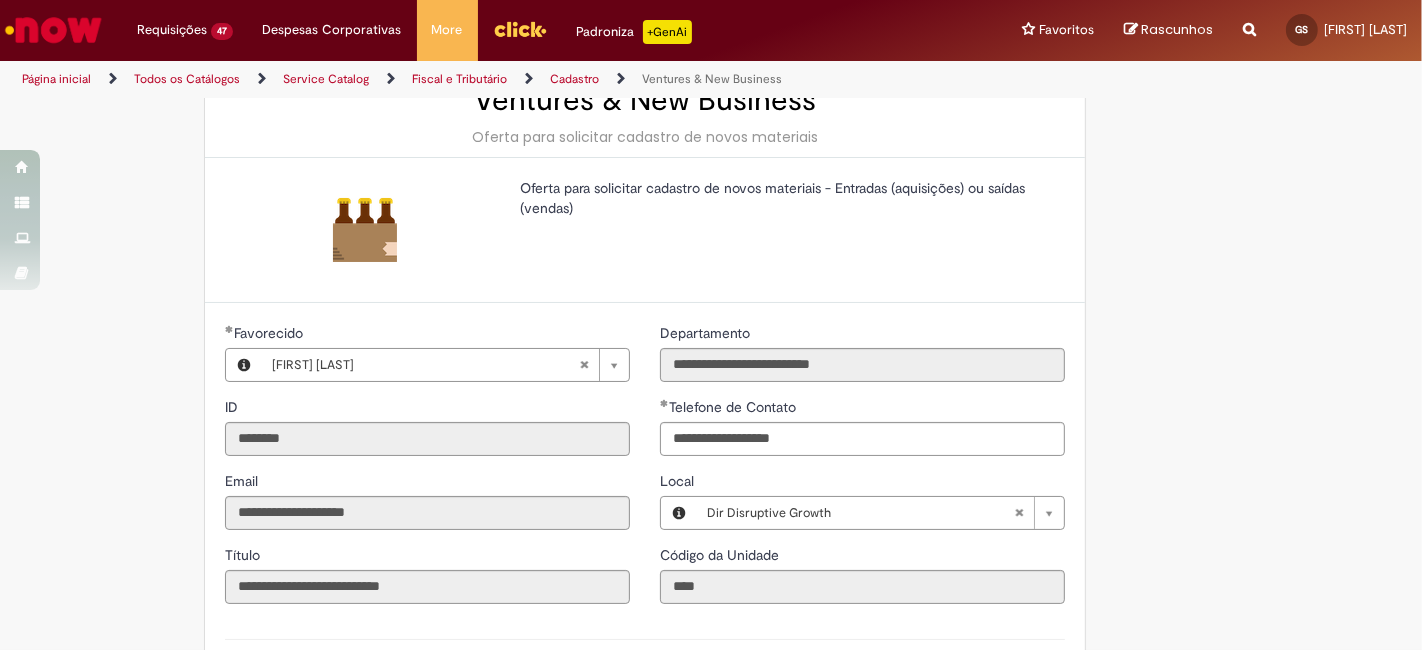 scroll, scrollTop: 148, scrollLeft: 0, axis: vertical 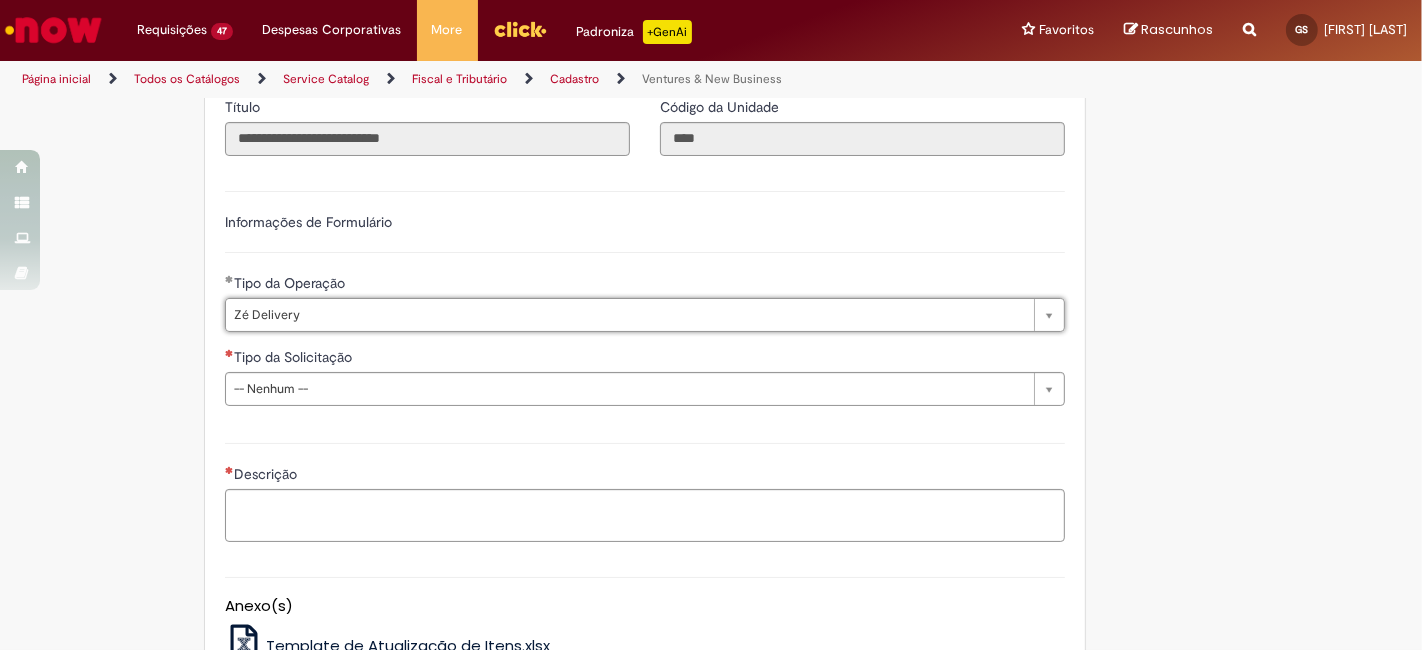 click on "**********" at bounding box center [645, 296] 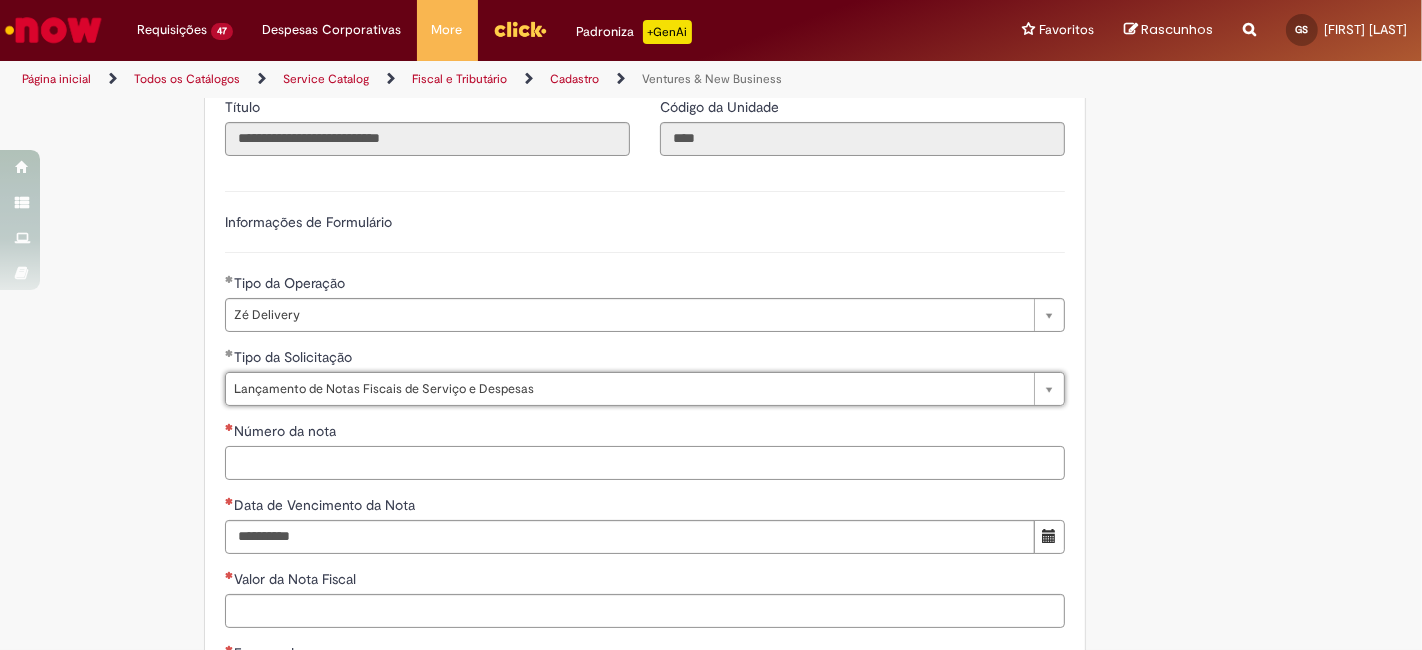 click on "Número da nota" at bounding box center (645, 463) 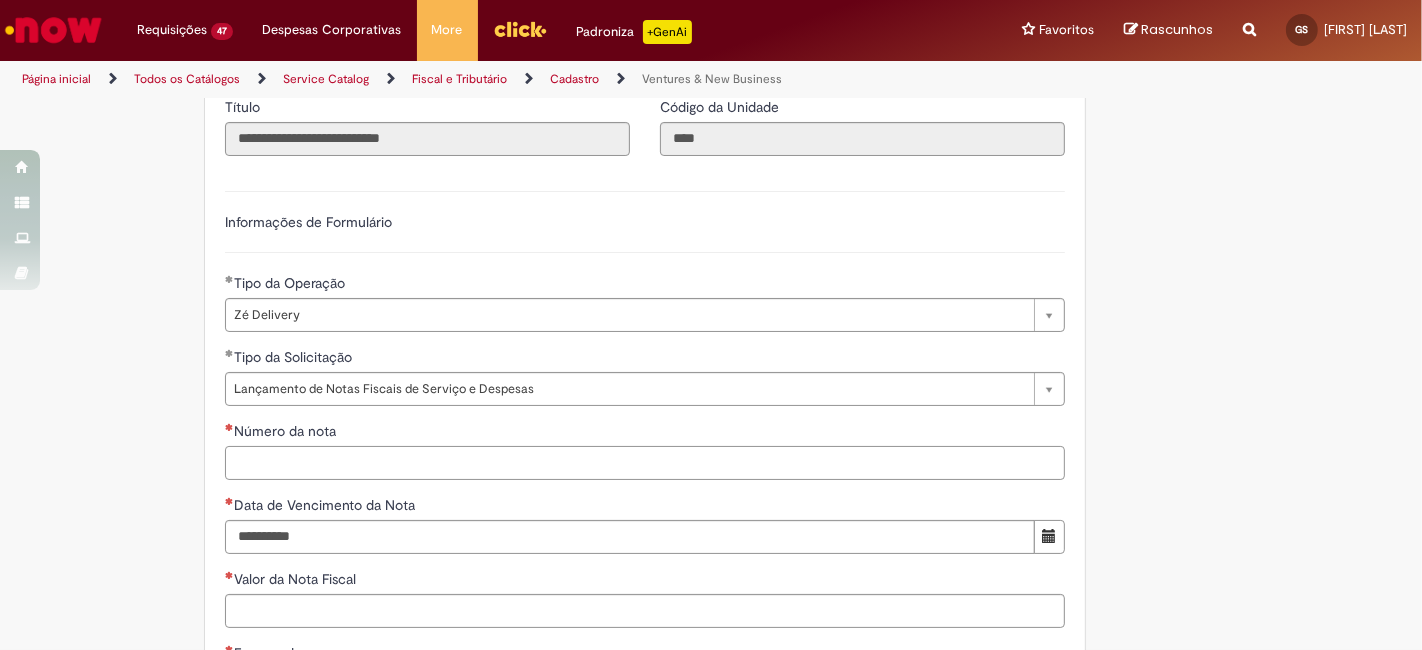 paste on "**********" 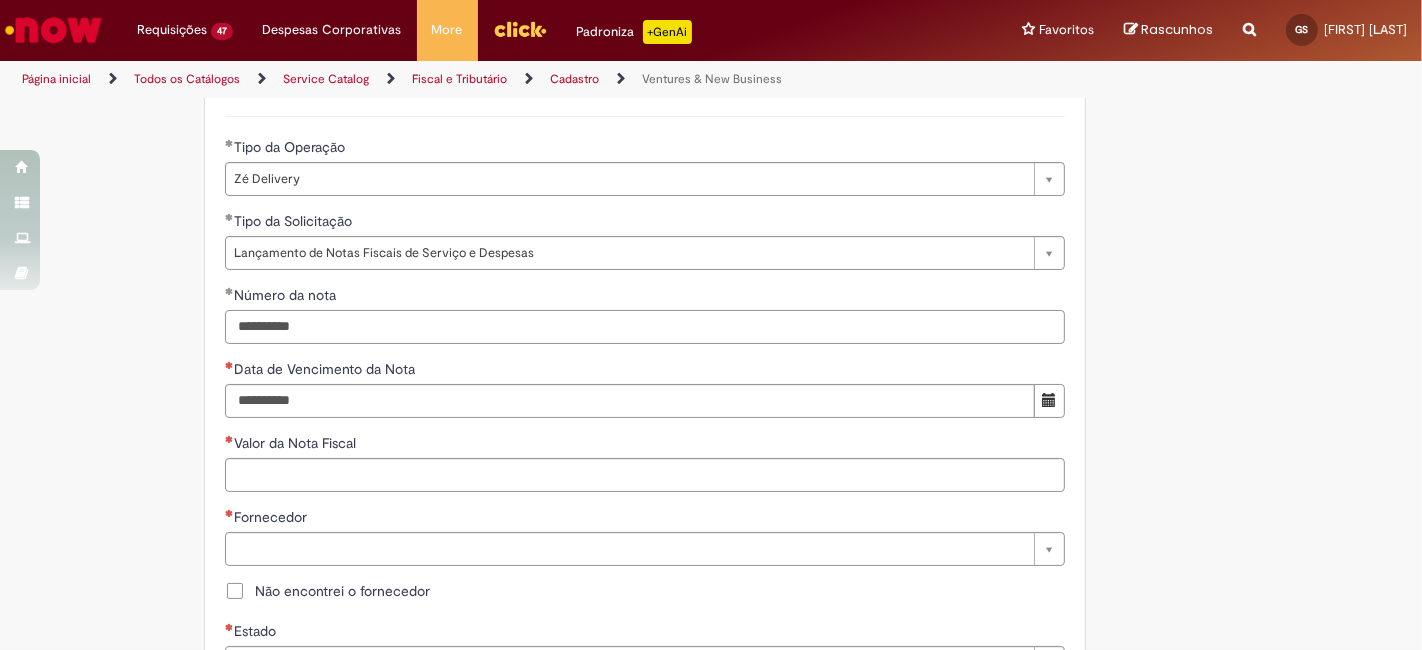 scroll, scrollTop: 666, scrollLeft: 0, axis: vertical 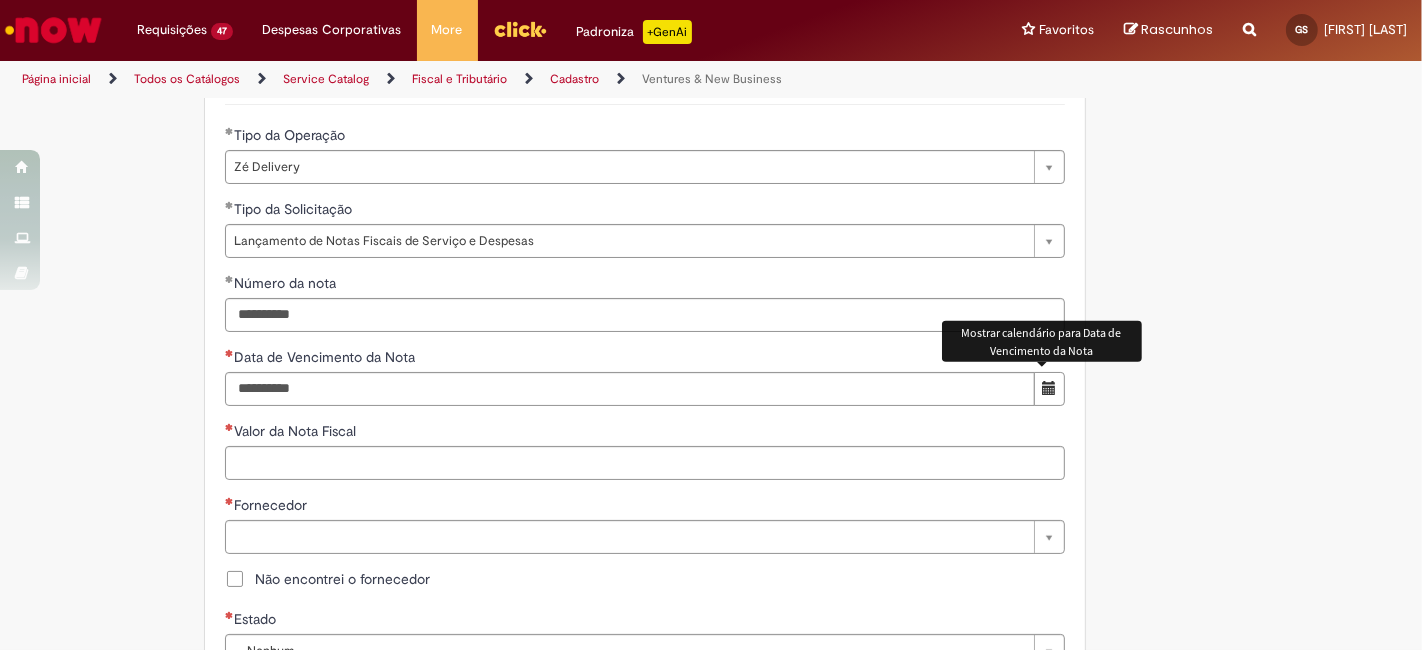 click at bounding box center (1049, 388) 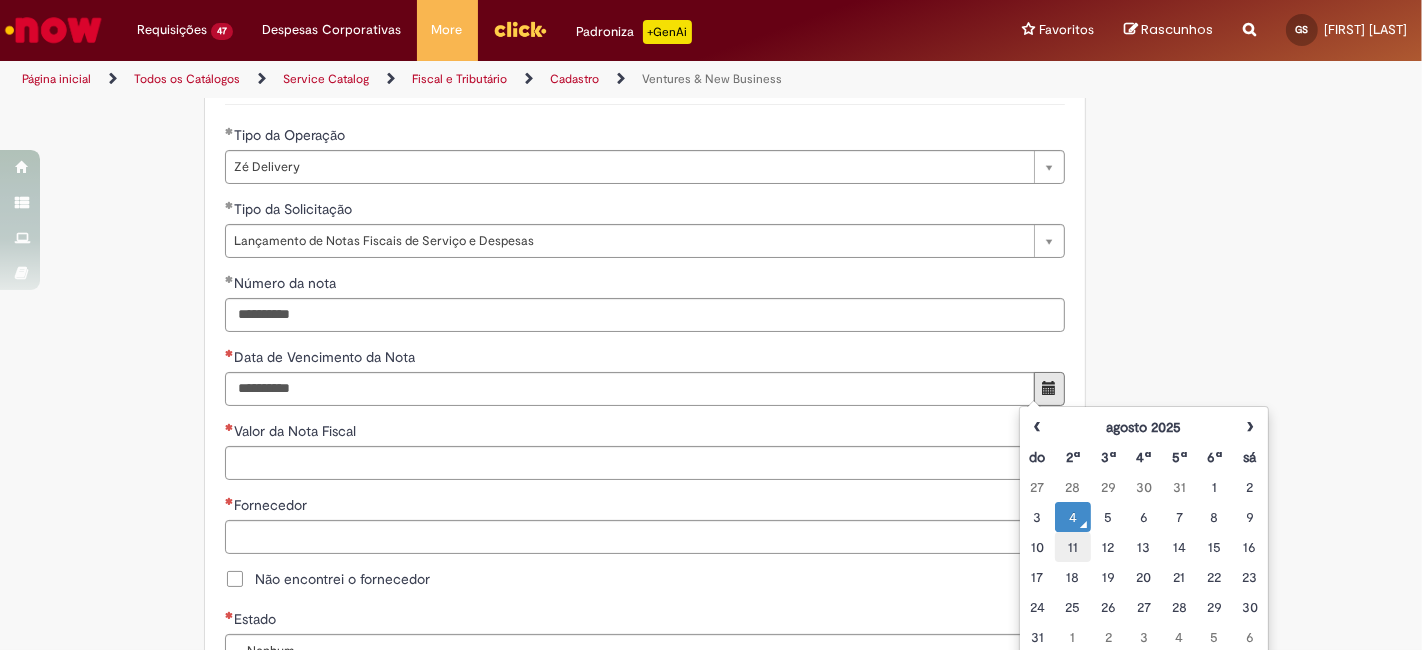 click on "11" at bounding box center [1072, 547] 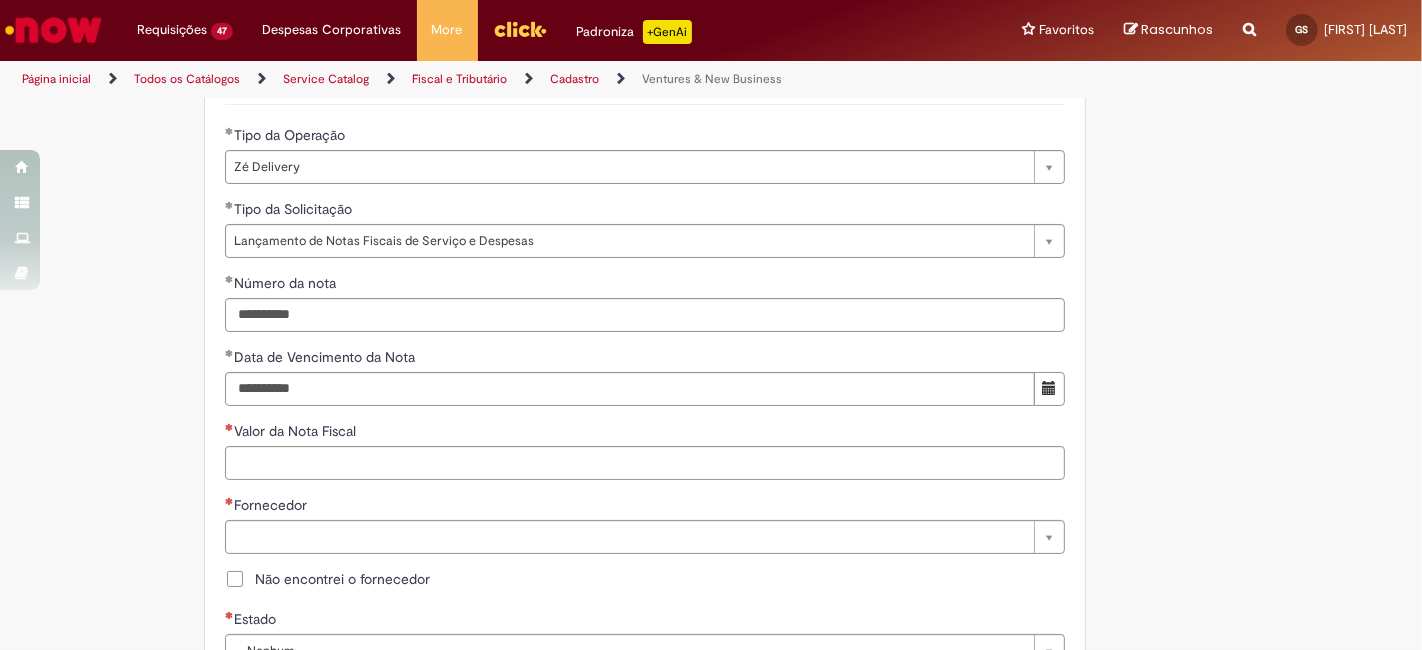 click on "**********" at bounding box center [711, 445] 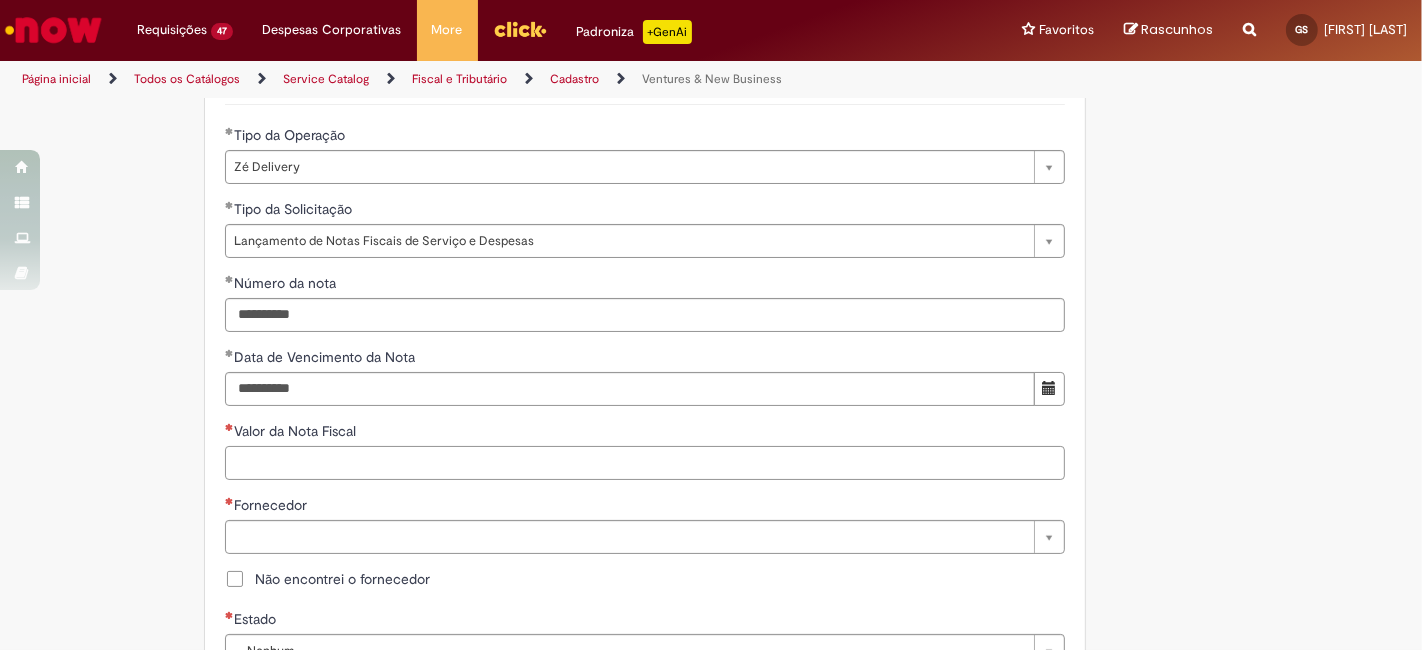 click on "Valor da Nota Fiscal" at bounding box center [645, 463] 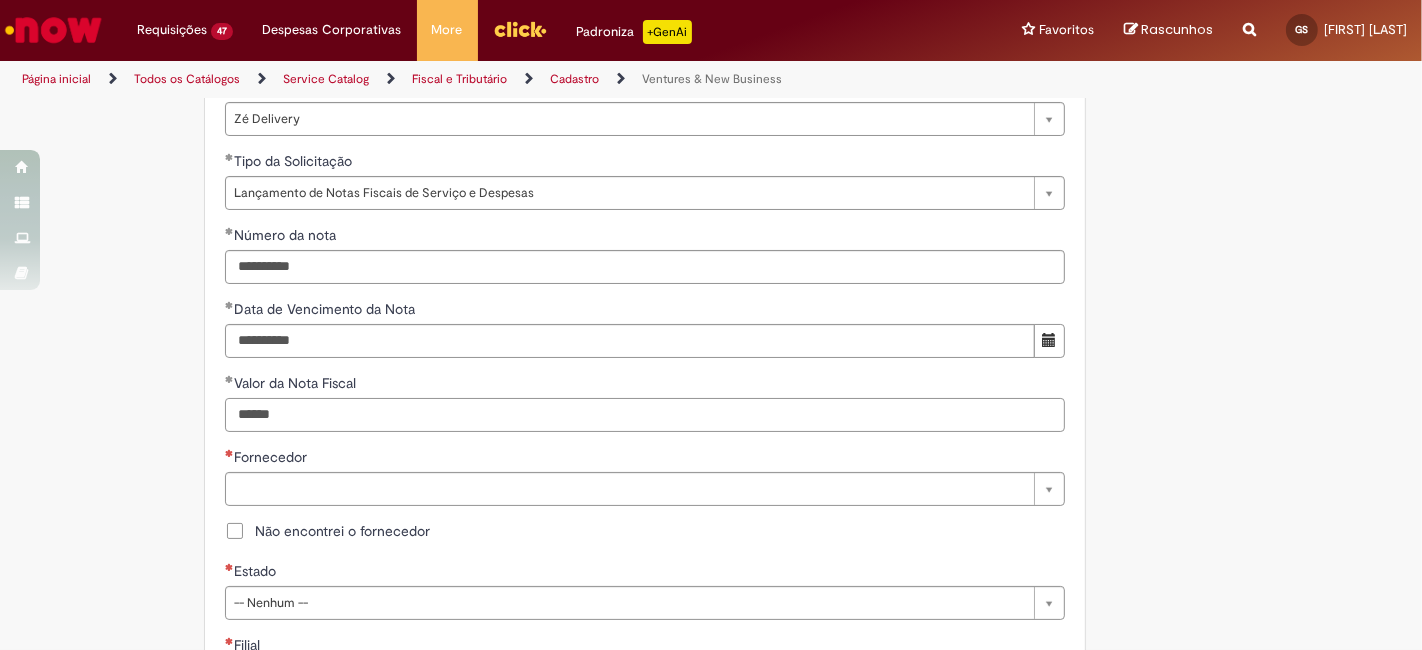 scroll, scrollTop: 740, scrollLeft: 0, axis: vertical 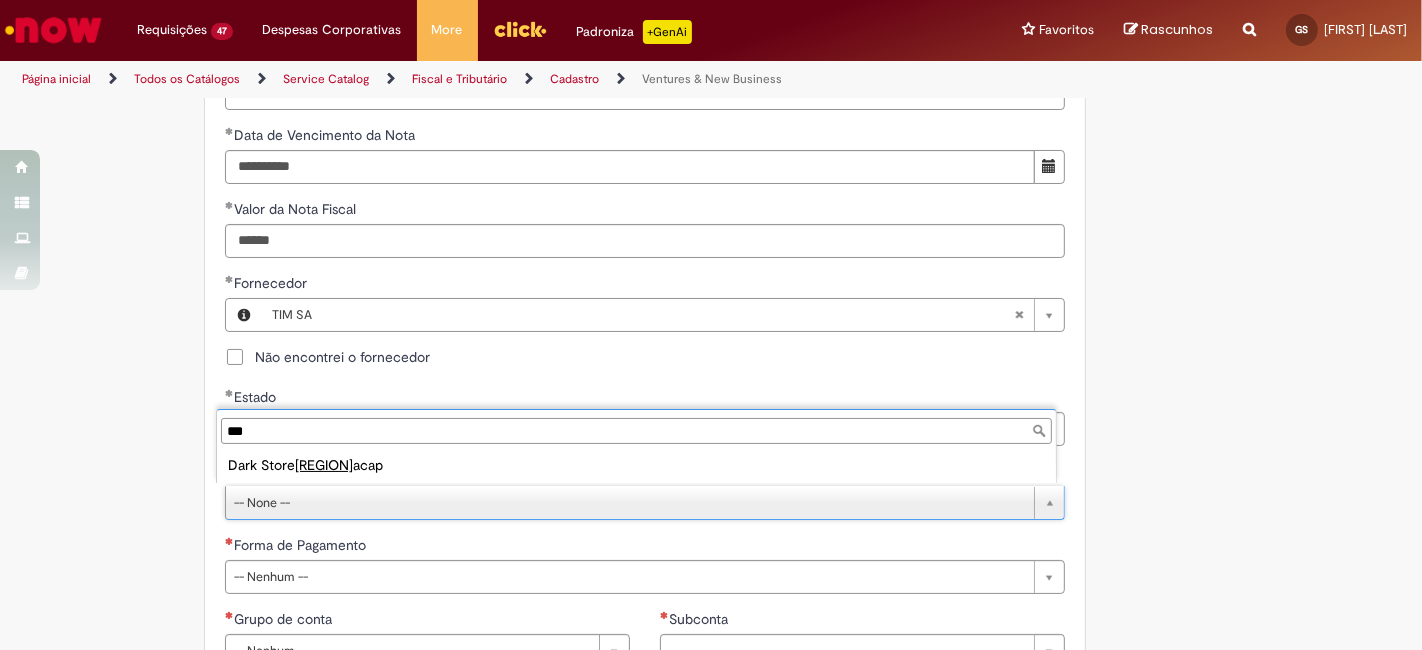 click on "Dark Store  Sul acap" at bounding box center (636, 465) 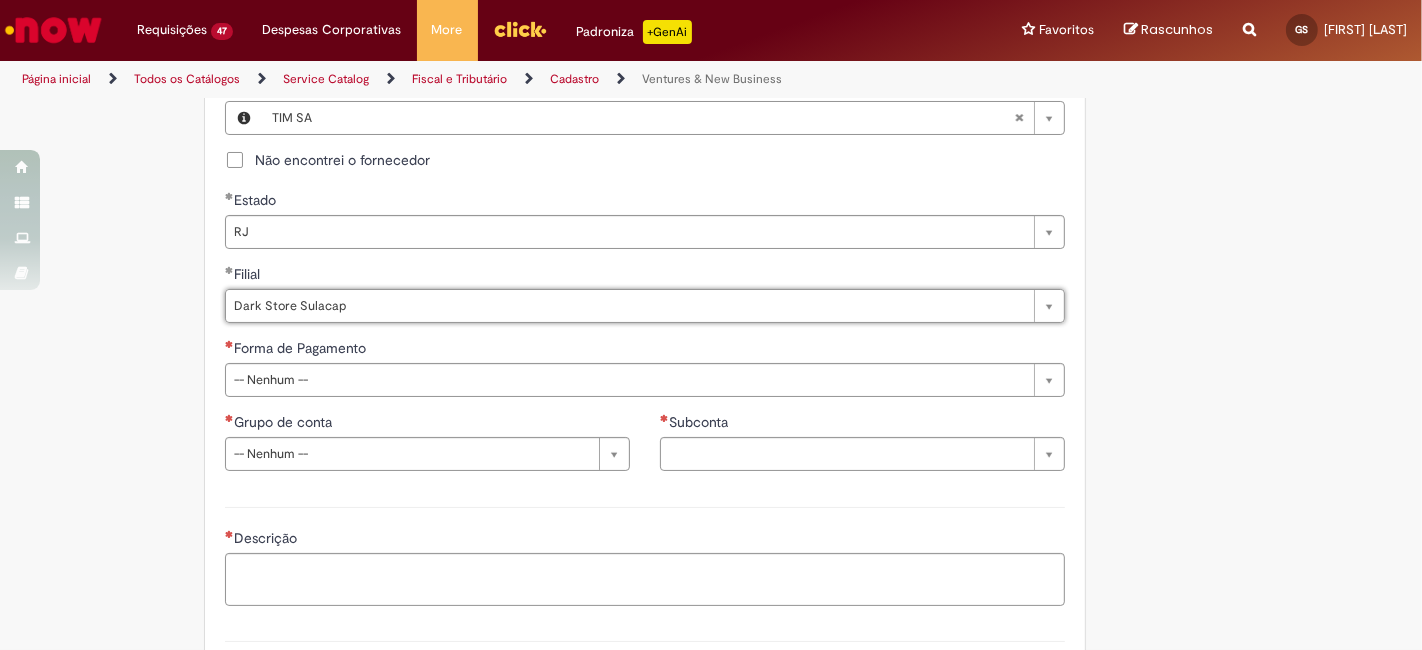 scroll, scrollTop: 1185, scrollLeft: 0, axis: vertical 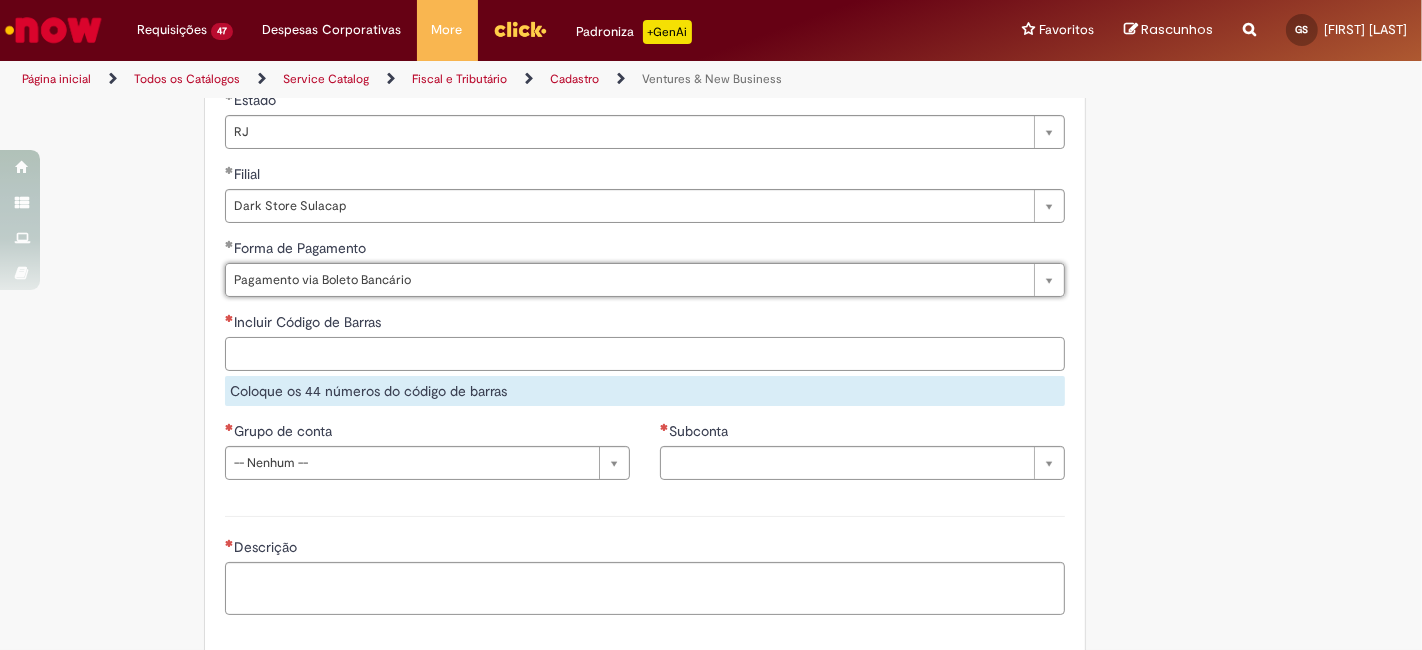 click on "Incluir Código de Barras" at bounding box center (645, 354) 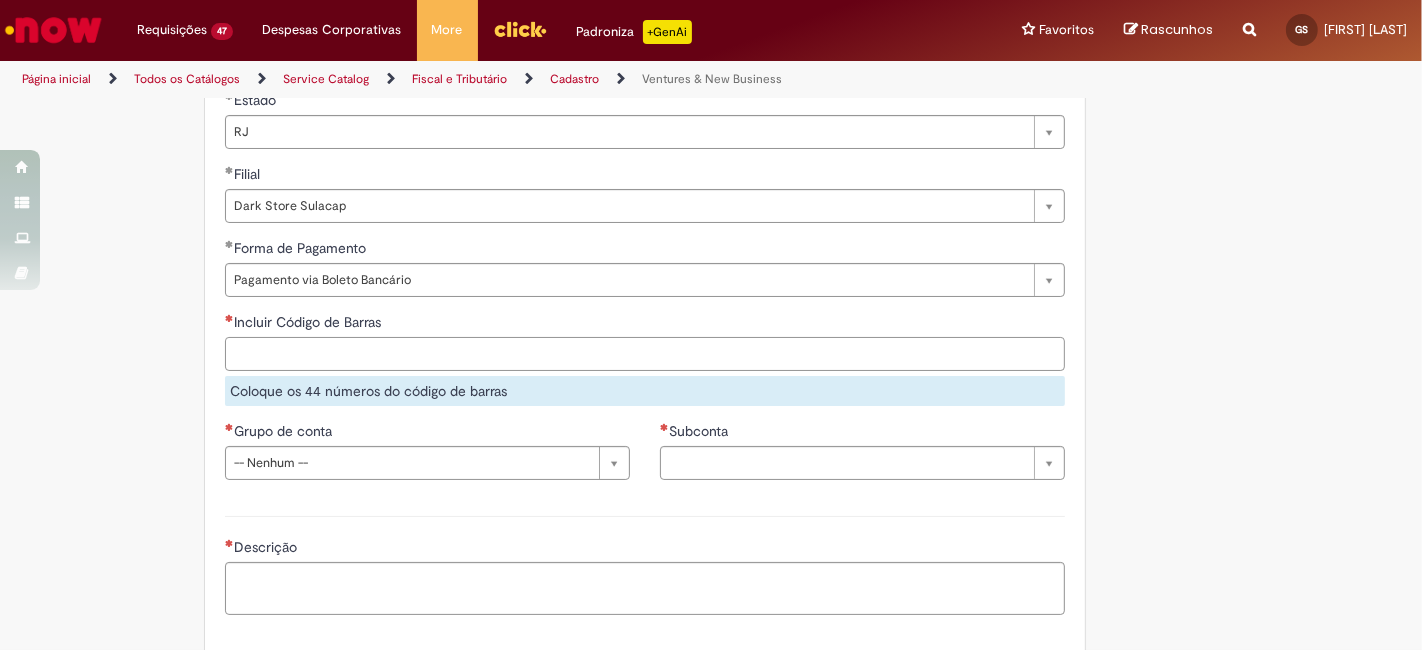 paste on "**********" 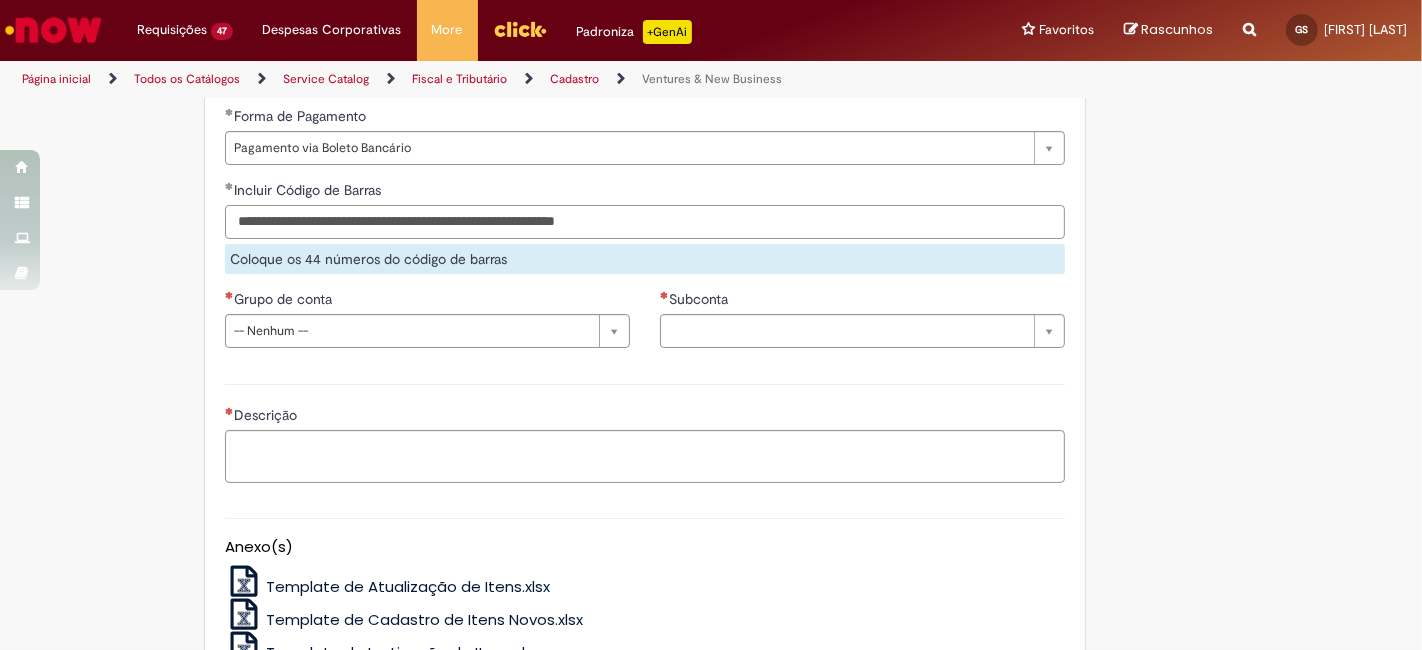 scroll, scrollTop: 1333, scrollLeft: 0, axis: vertical 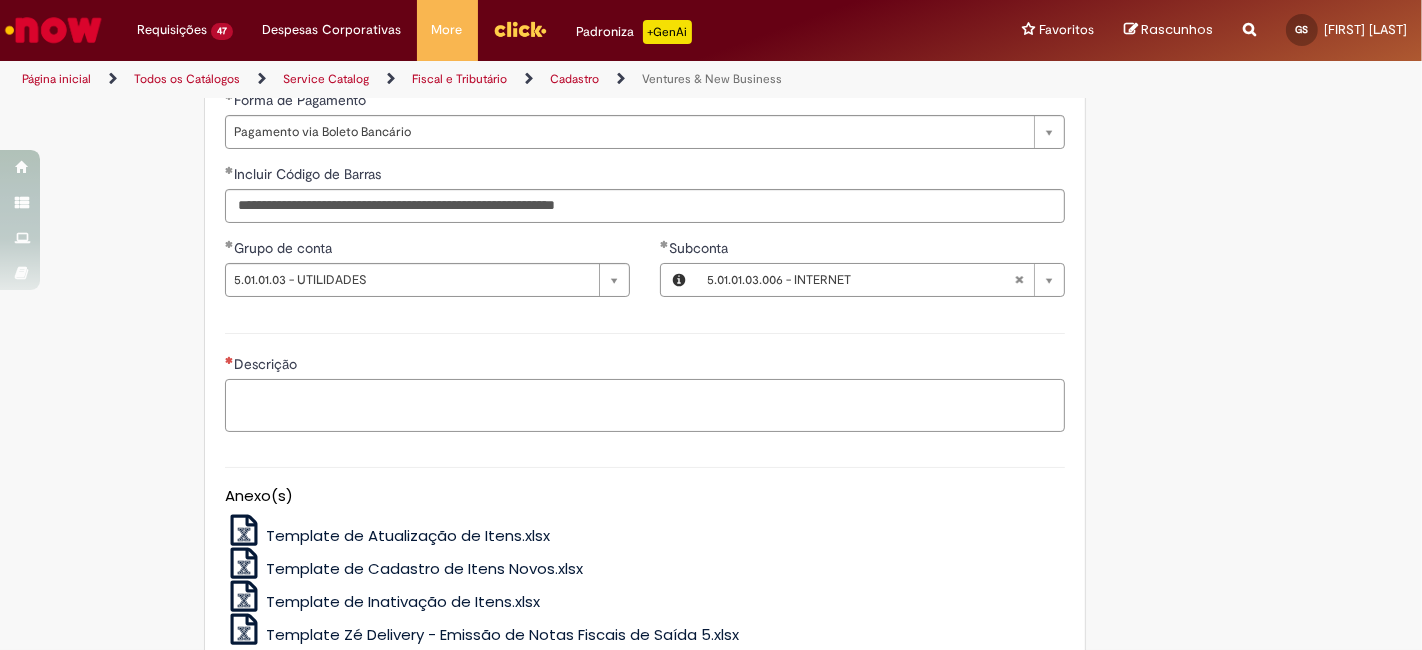 click on "Descrição" at bounding box center [645, 405] 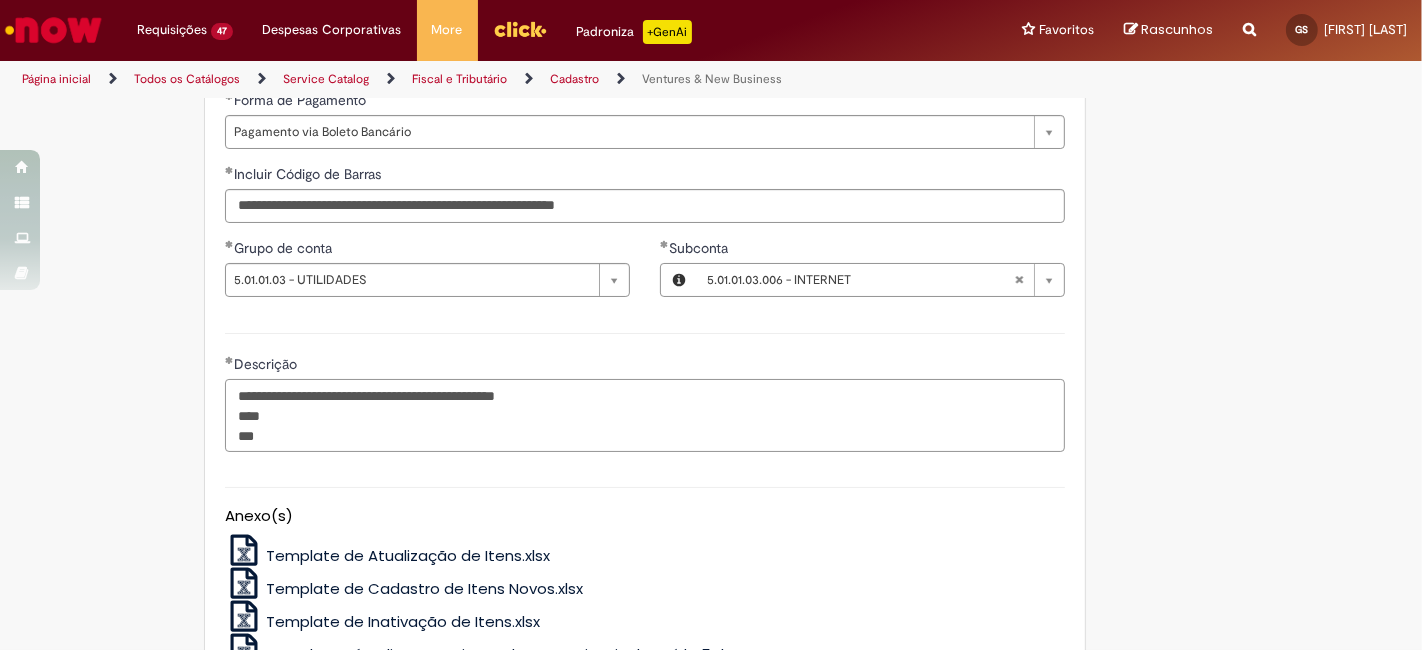 click on "**********" at bounding box center [645, 415] 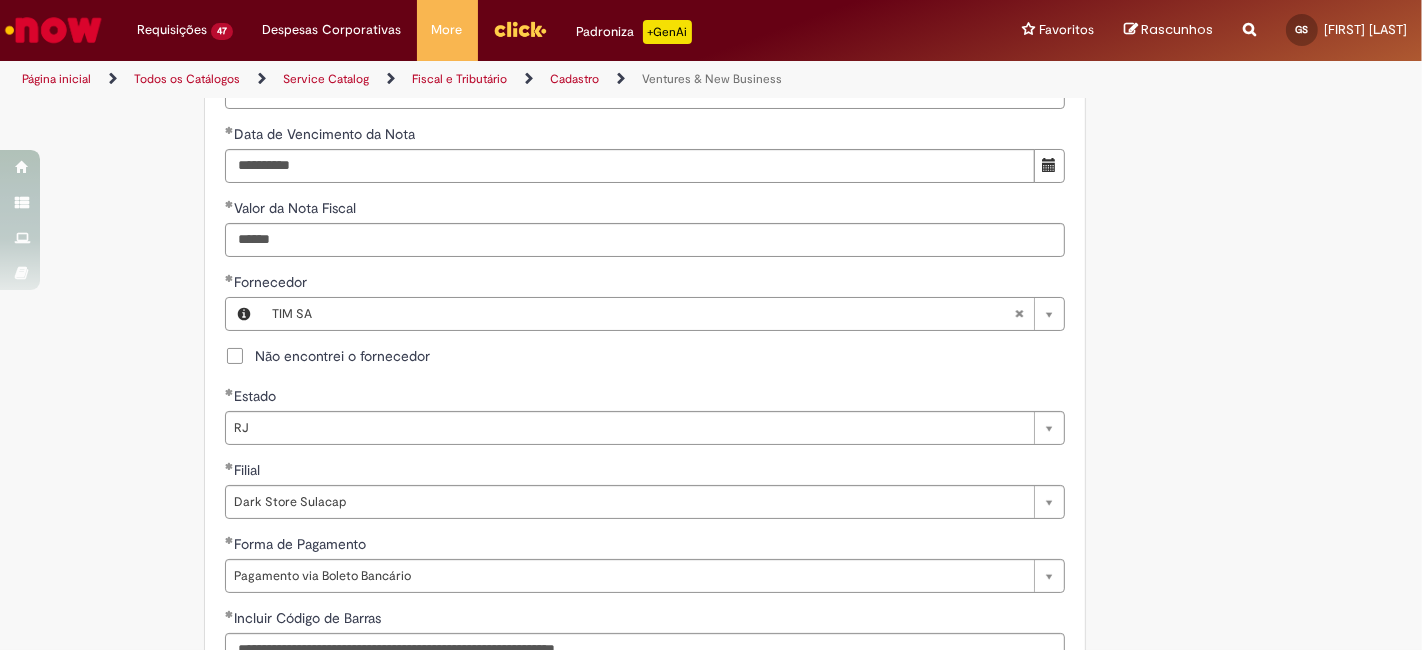 scroll, scrollTop: 888, scrollLeft: 0, axis: vertical 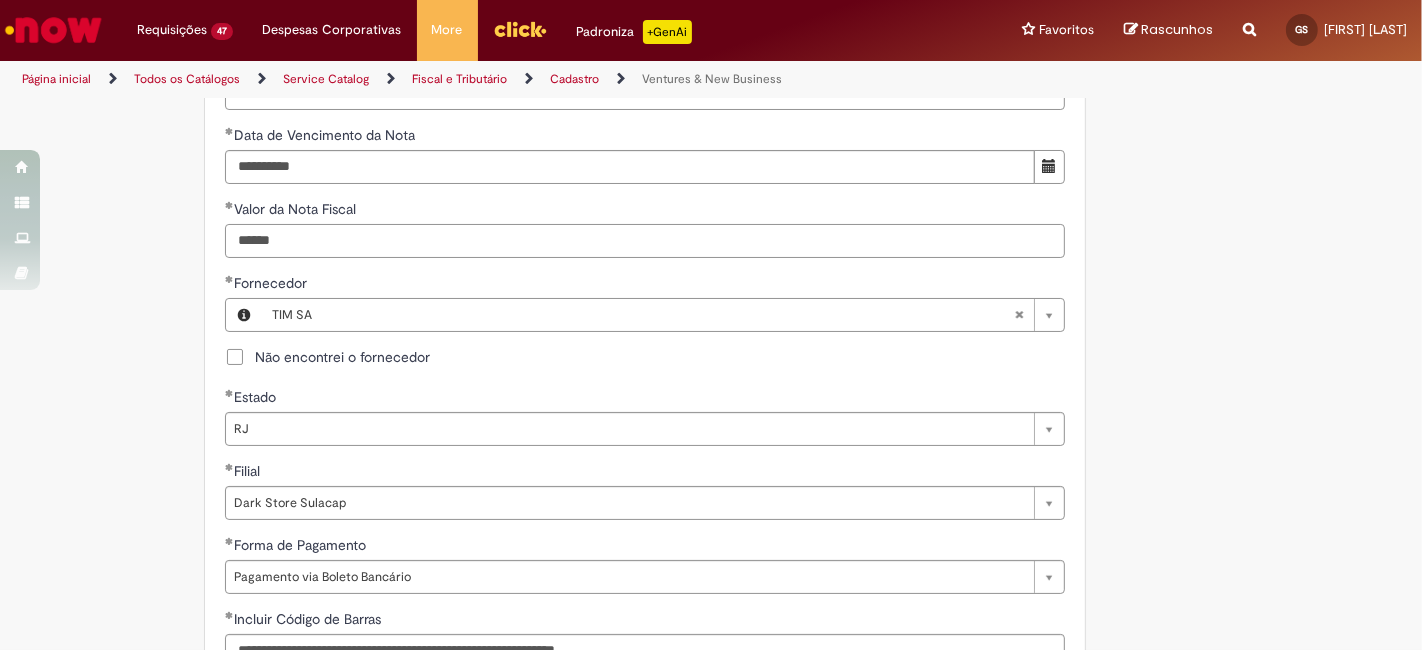 click on "******" at bounding box center [645, 241] 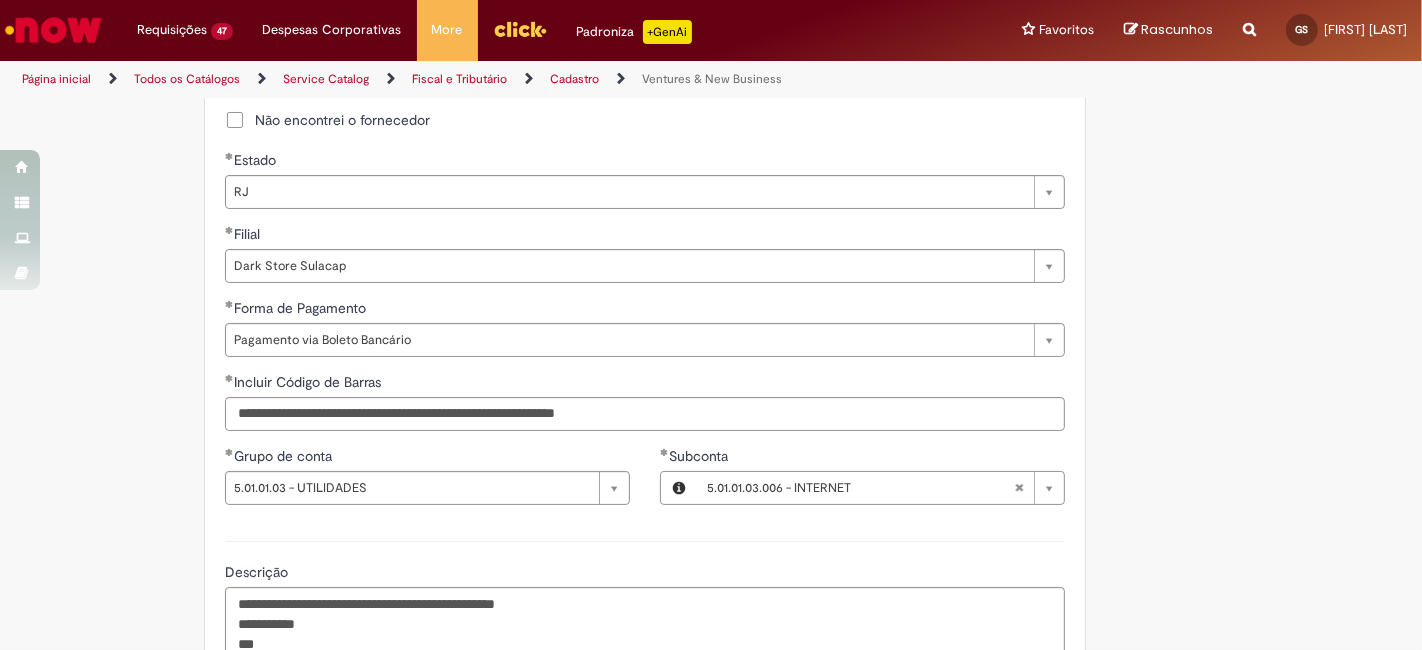 scroll, scrollTop: 1259, scrollLeft: 0, axis: vertical 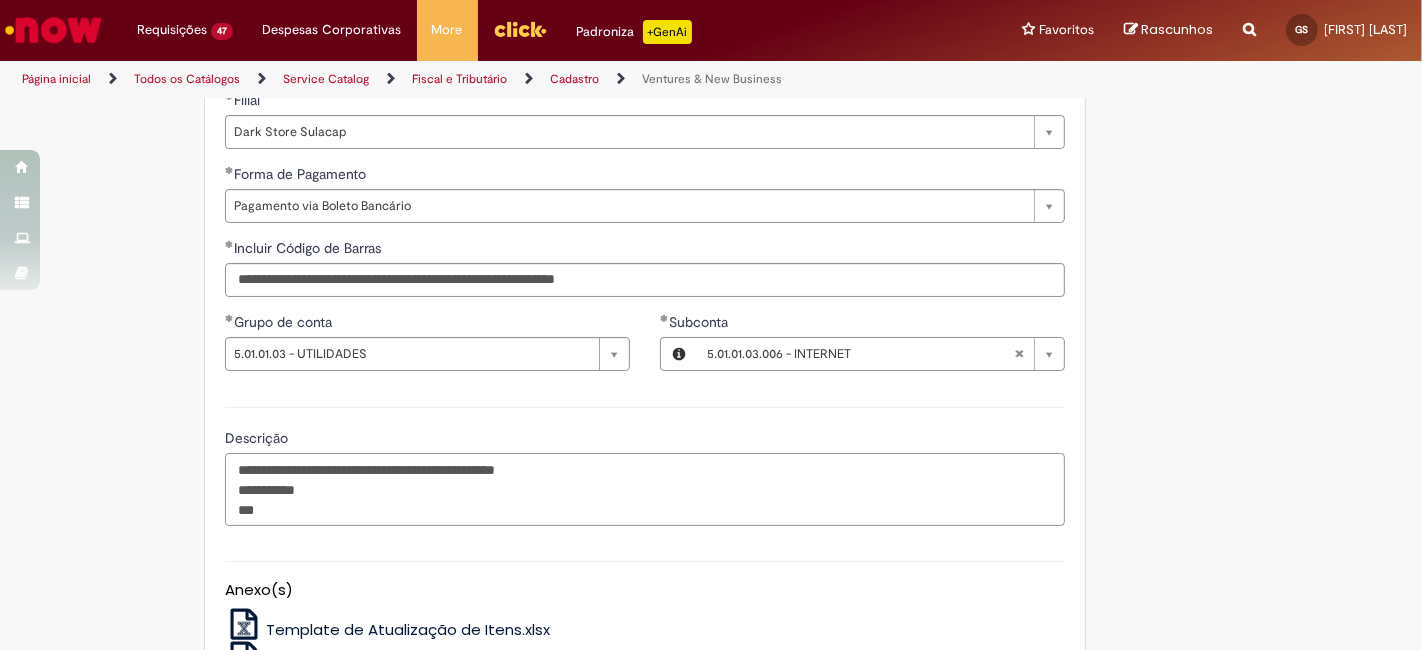 click on "**********" at bounding box center [645, 489] 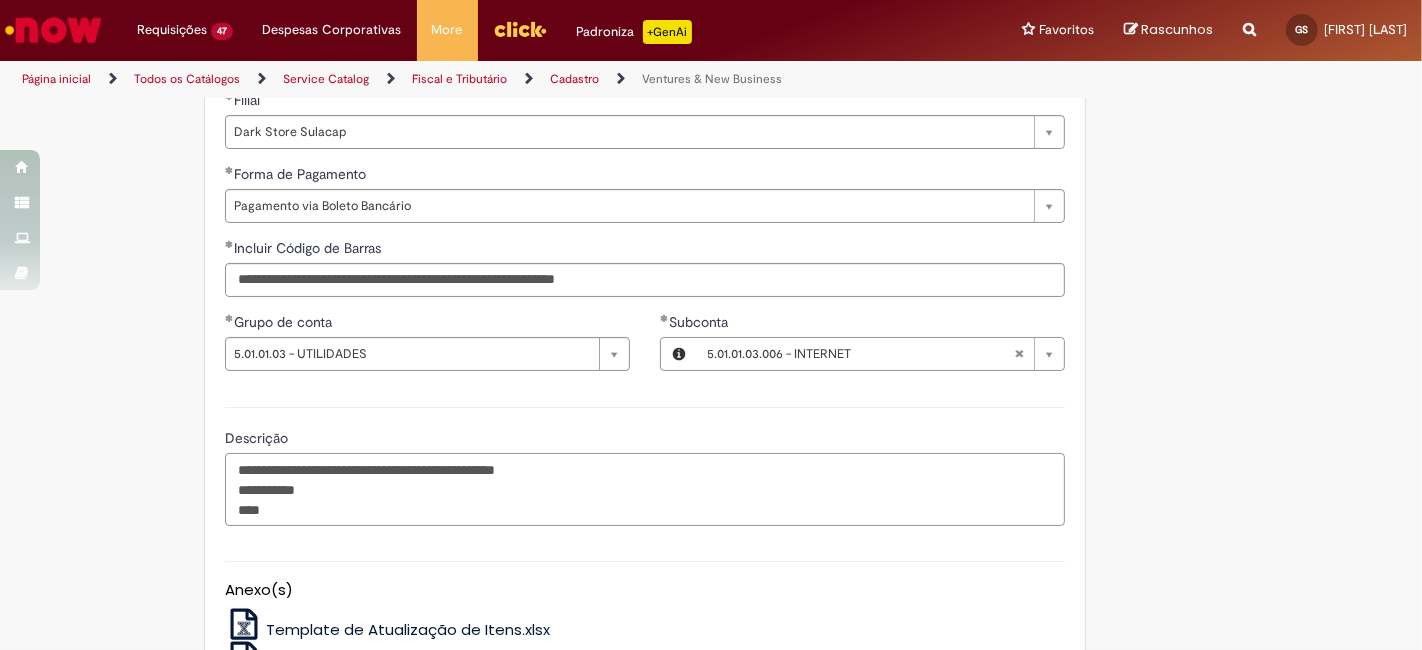 paste on "*******" 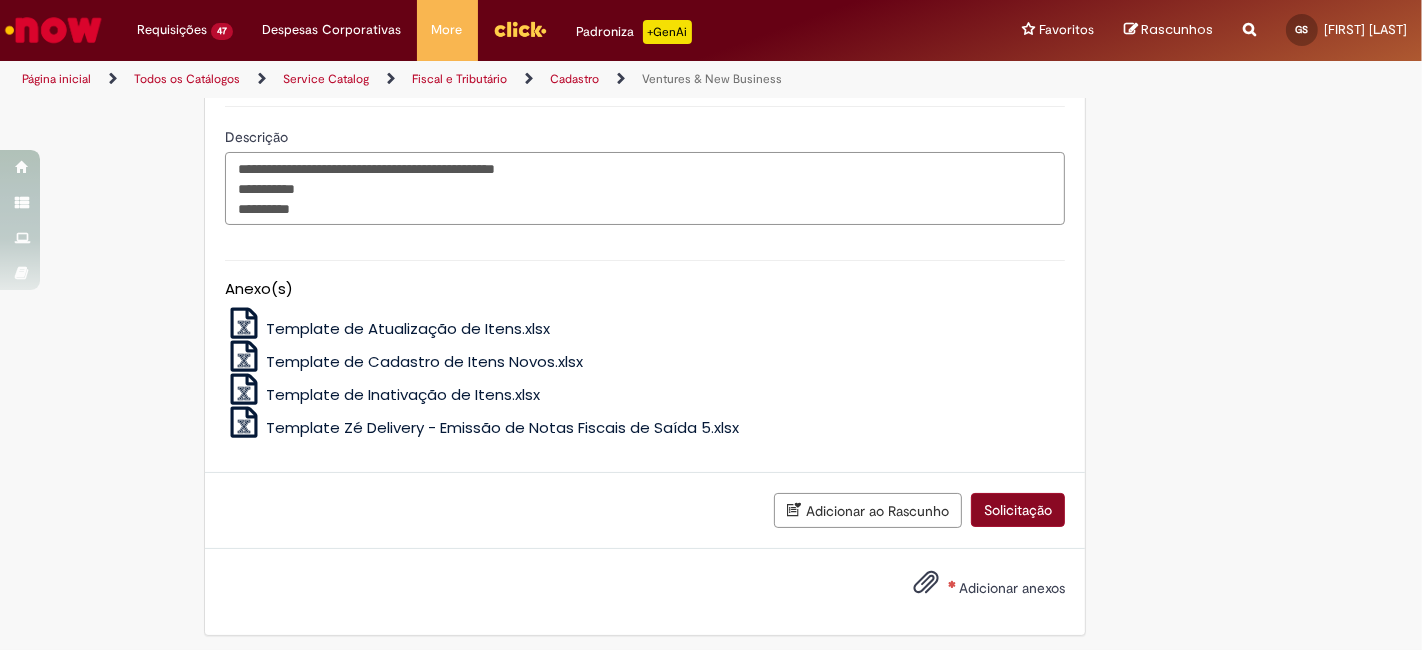 scroll, scrollTop: 1565, scrollLeft: 0, axis: vertical 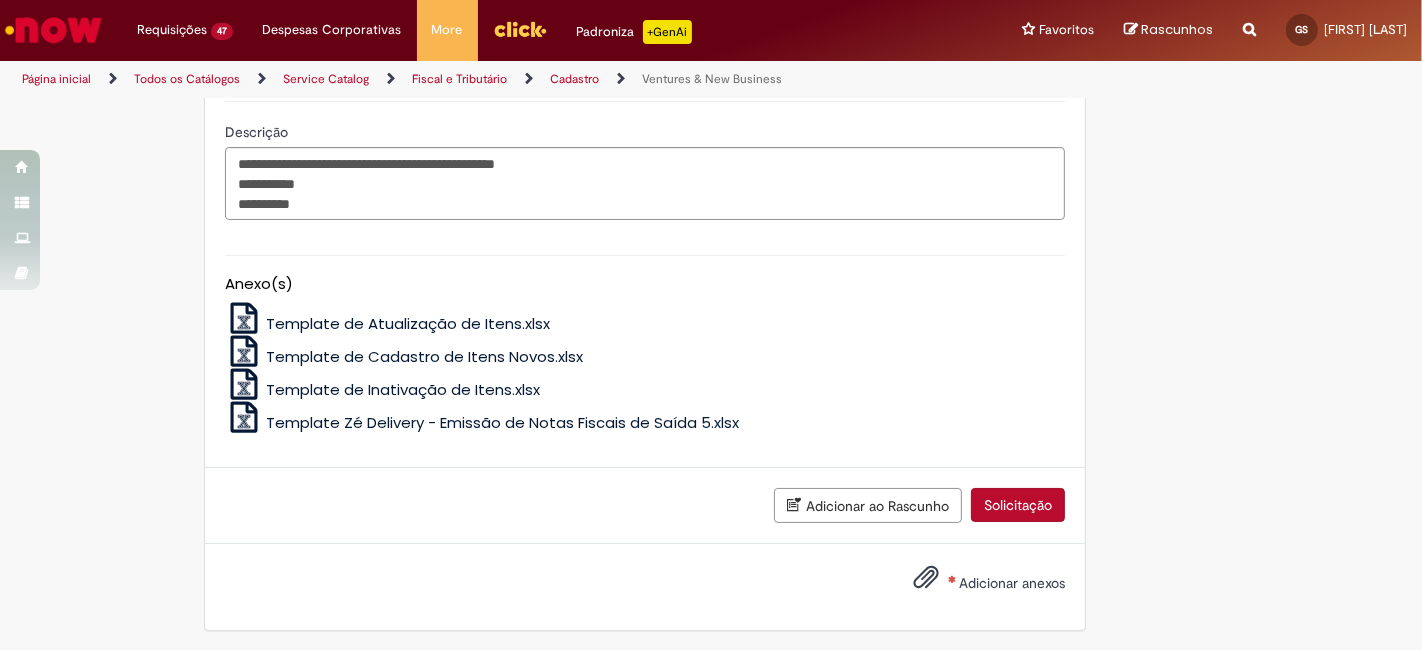 click on "Adicionar anexos" at bounding box center [974, 584] 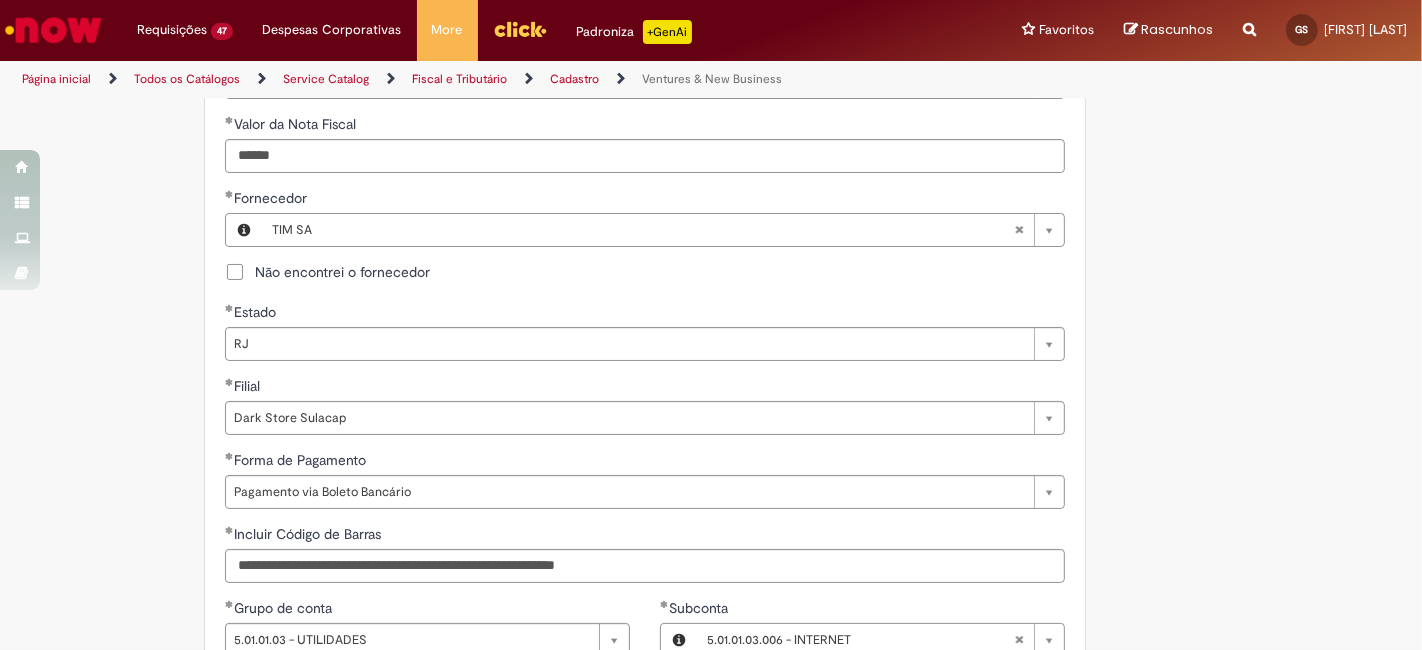 scroll, scrollTop: 1269, scrollLeft: 0, axis: vertical 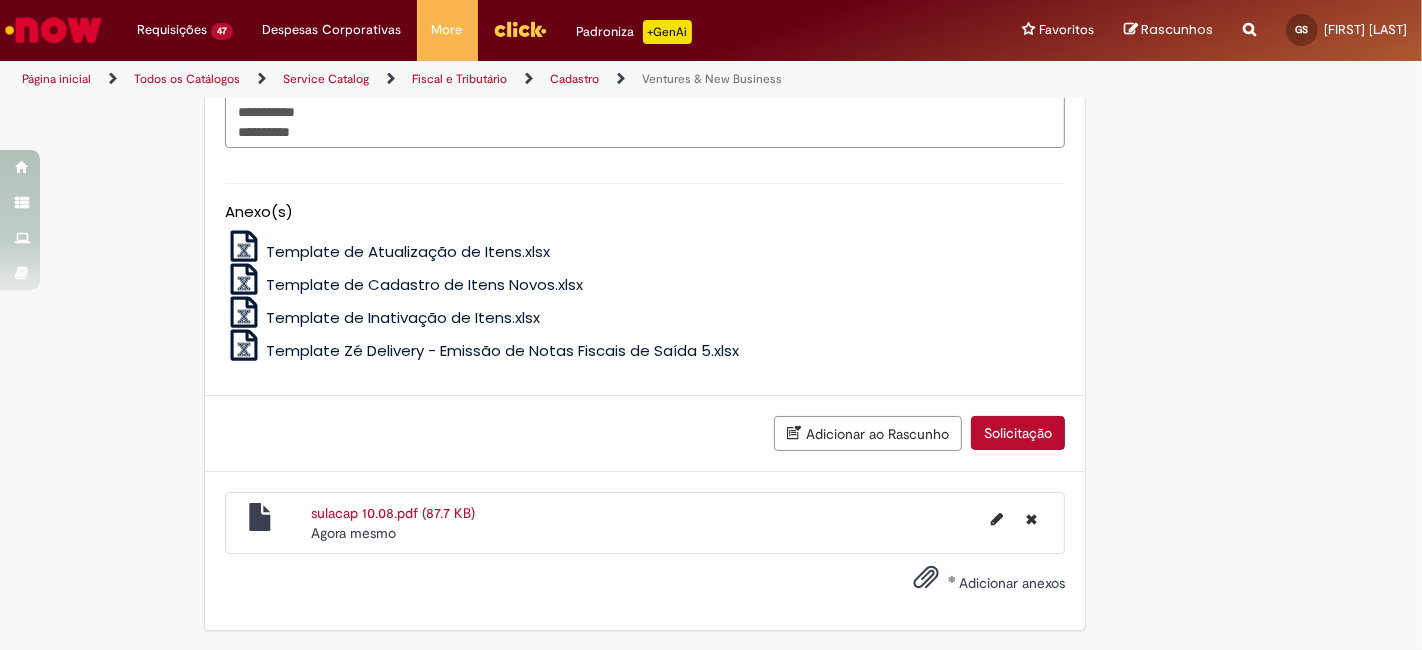 click on "Solicitação" at bounding box center (1018, 433) 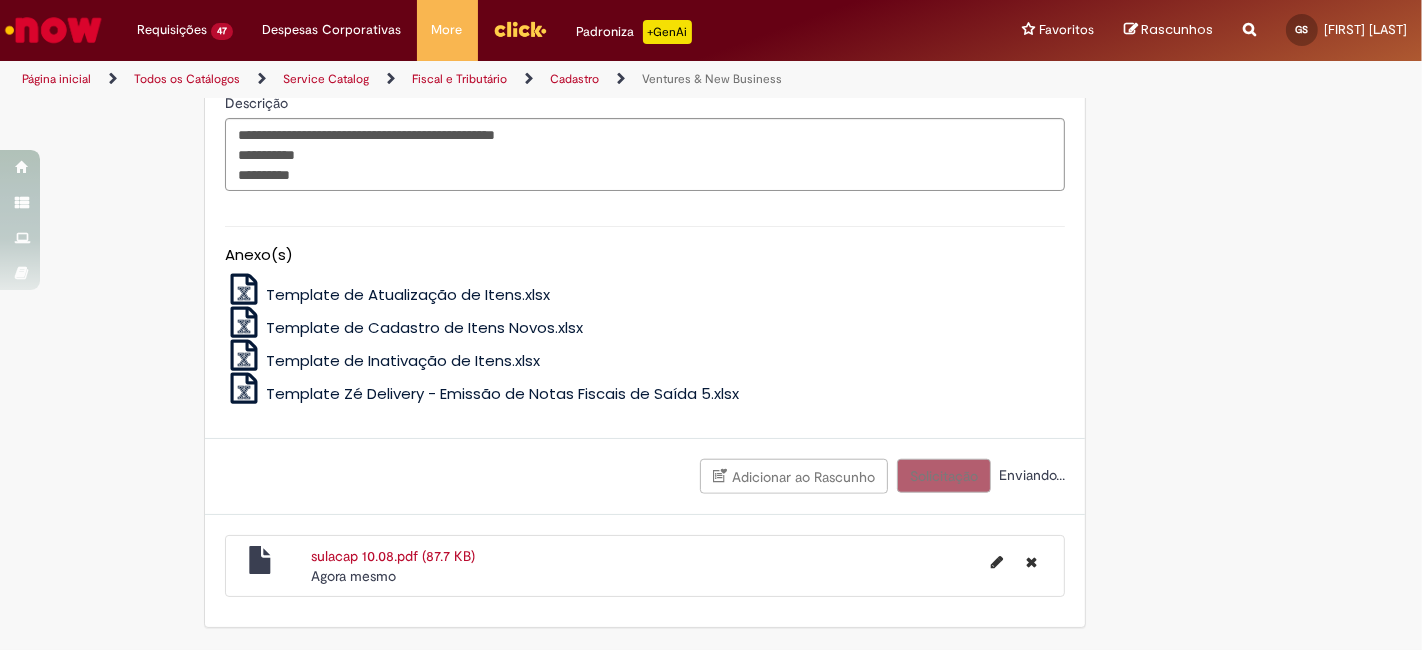 scroll, scrollTop: 1591, scrollLeft: 0, axis: vertical 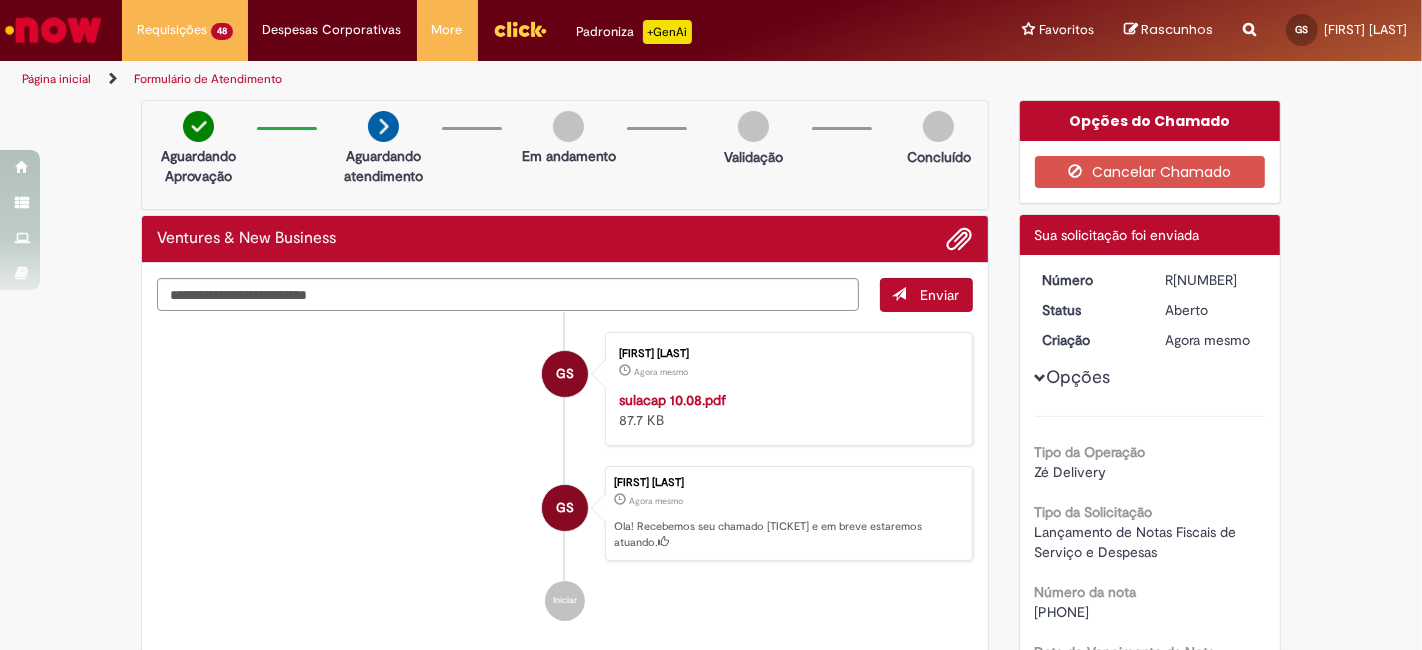 click on "R[NUMBER]" at bounding box center (1211, 280) 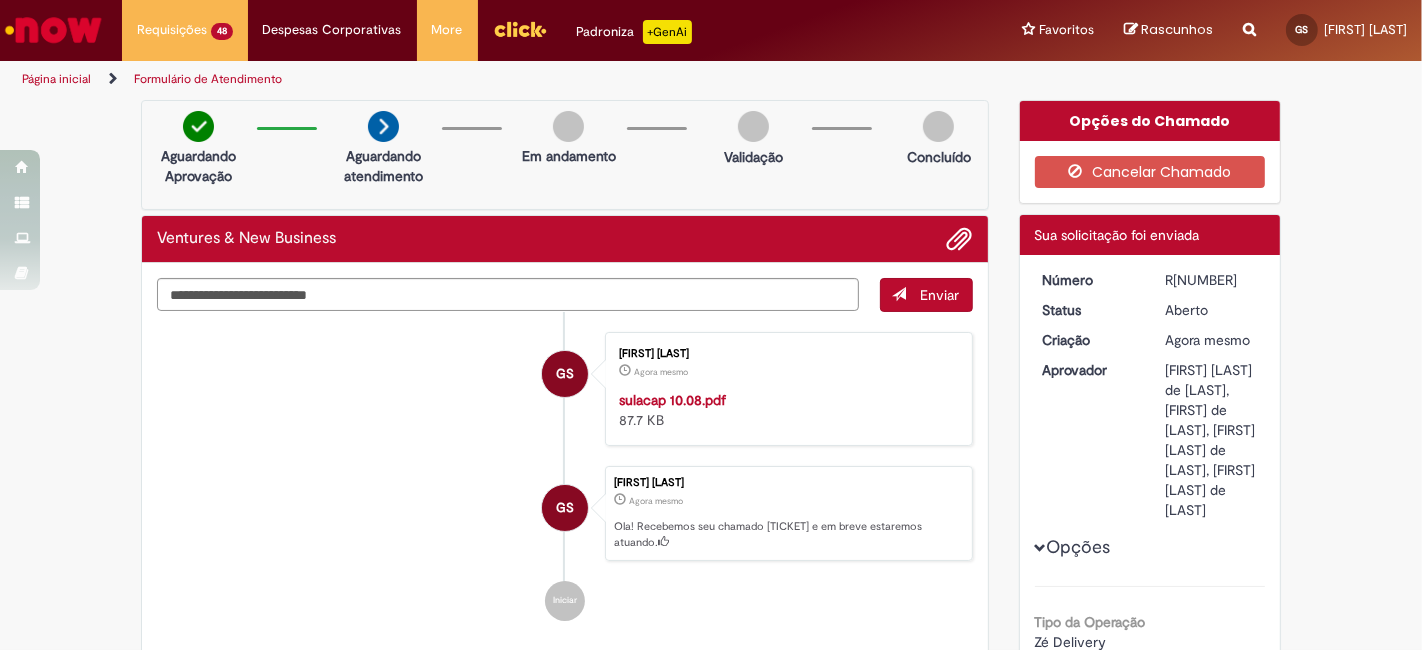 copy on "R[NUMBER]" 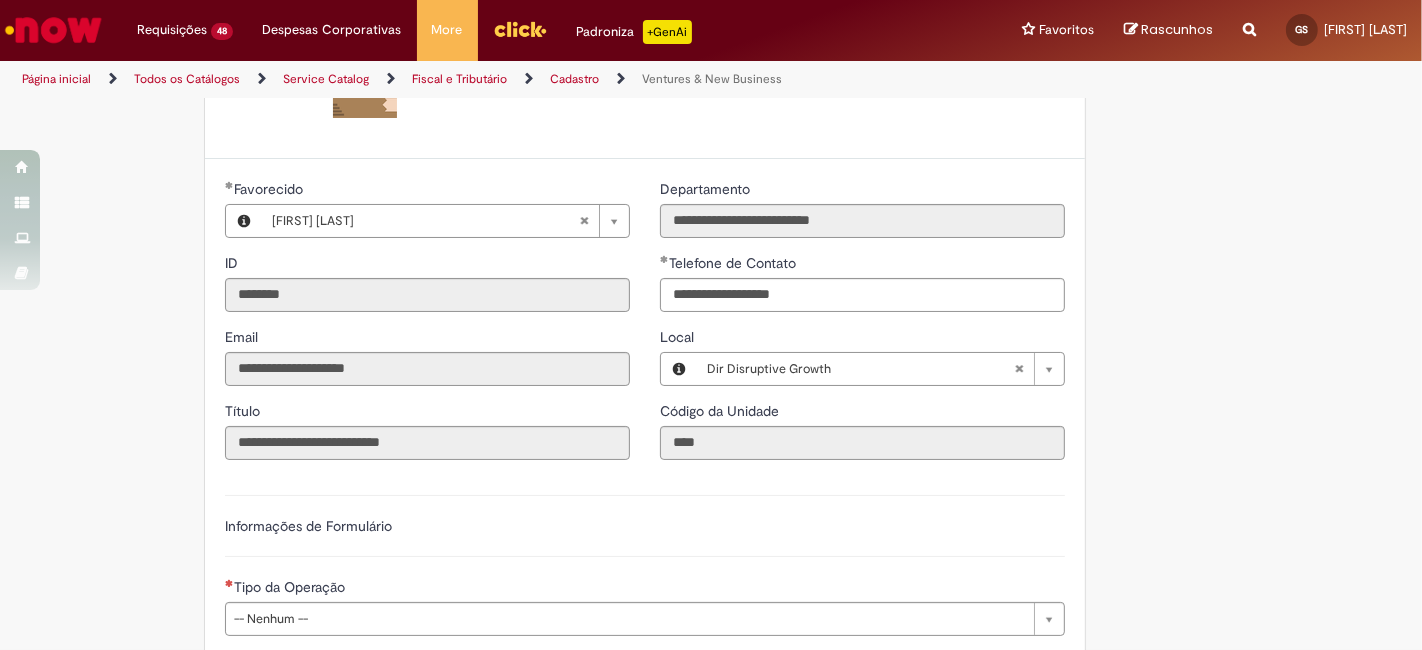 scroll, scrollTop: 222, scrollLeft: 0, axis: vertical 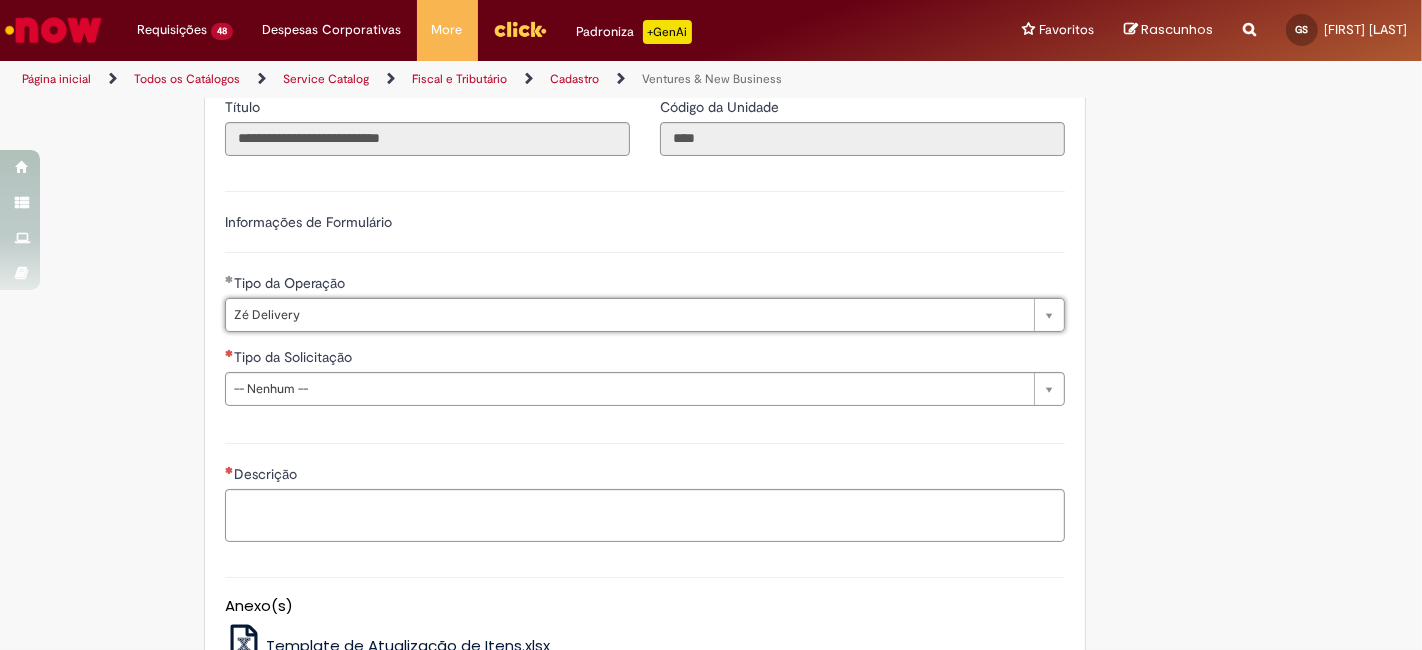 drag, startPoint x: 365, startPoint y: 410, endPoint x: 368, endPoint y: 394, distance: 16.27882 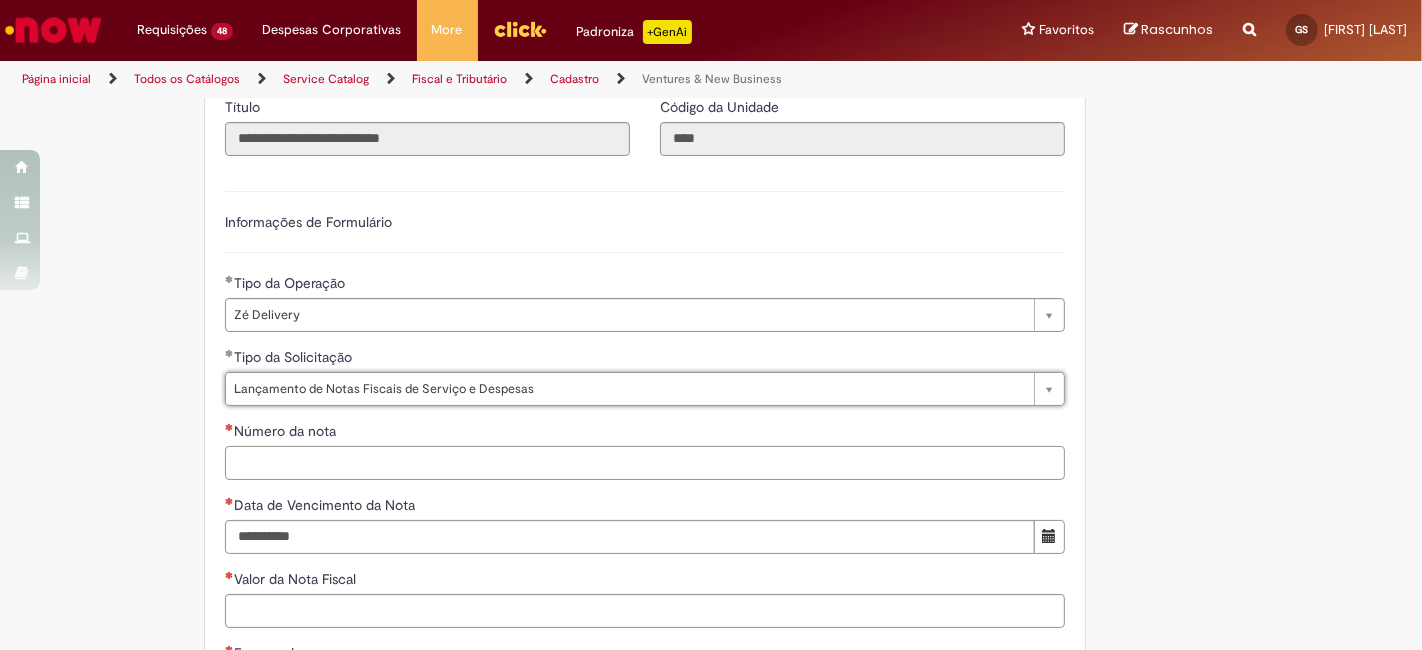 click on "Número da nota" at bounding box center (645, 463) 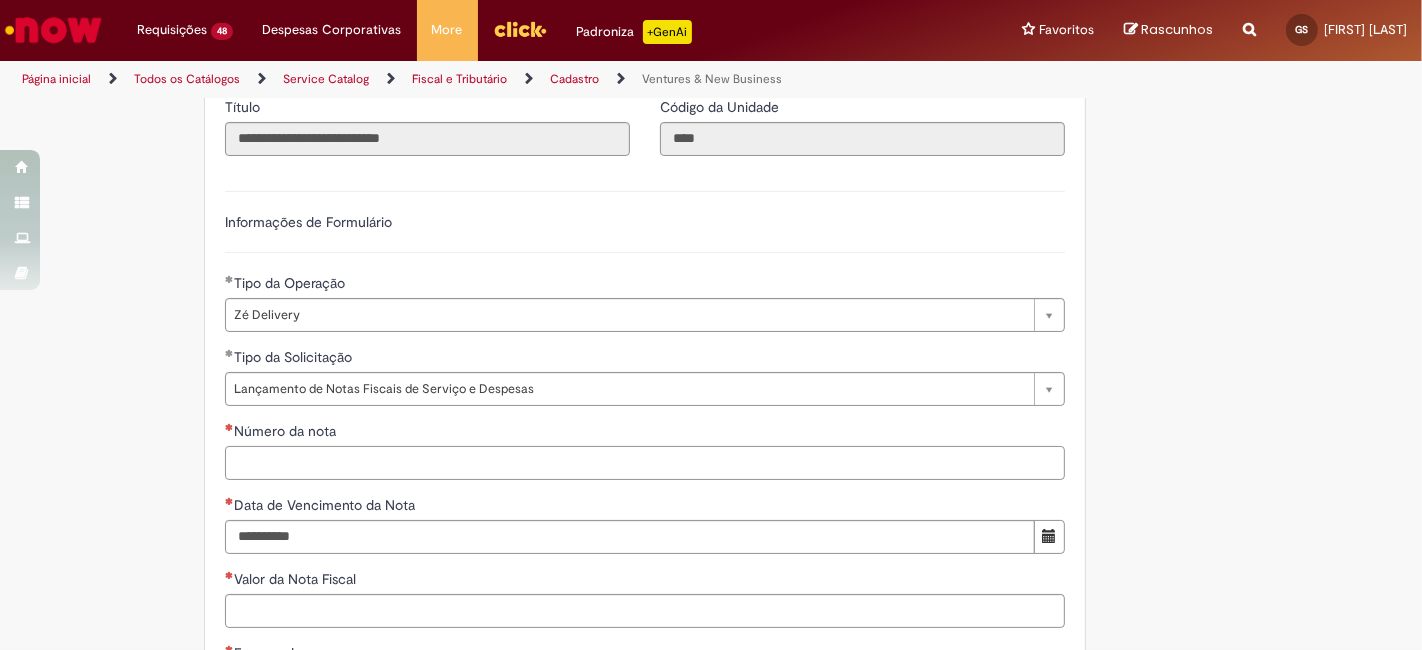 paste on "*********" 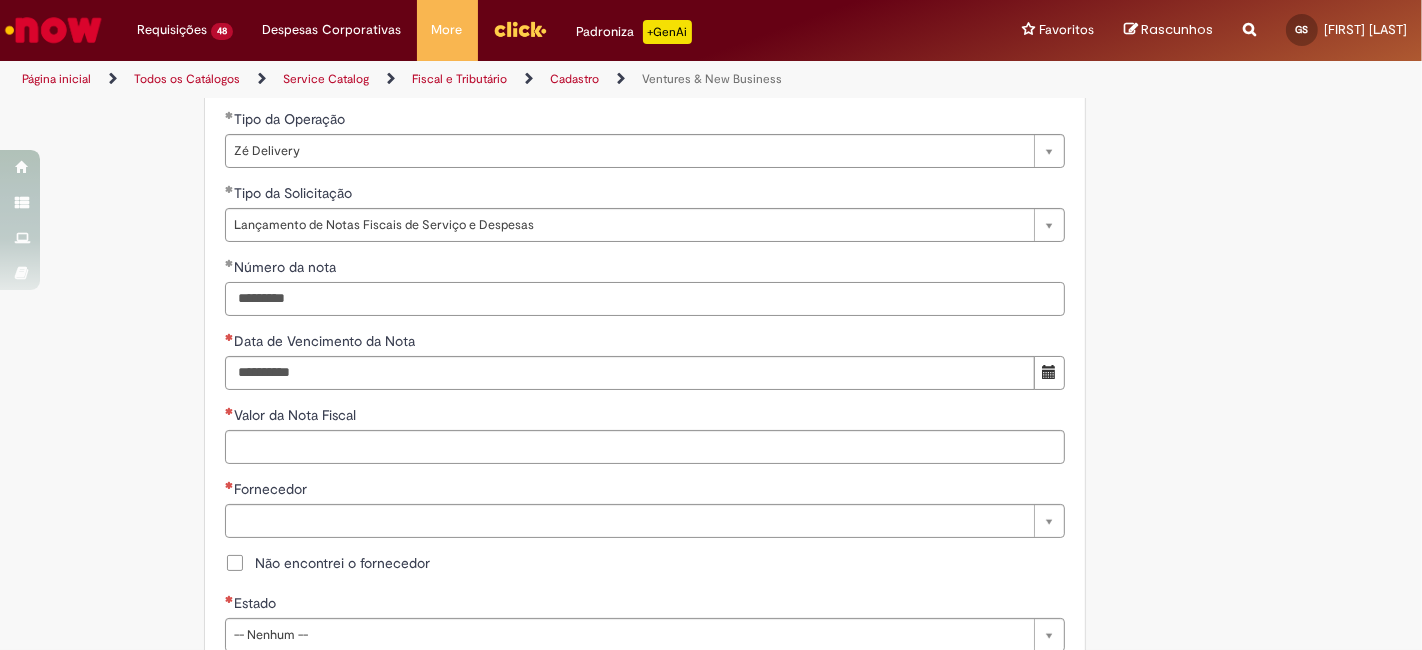 scroll, scrollTop: 740, scrollLeft: 0, axis: vertical 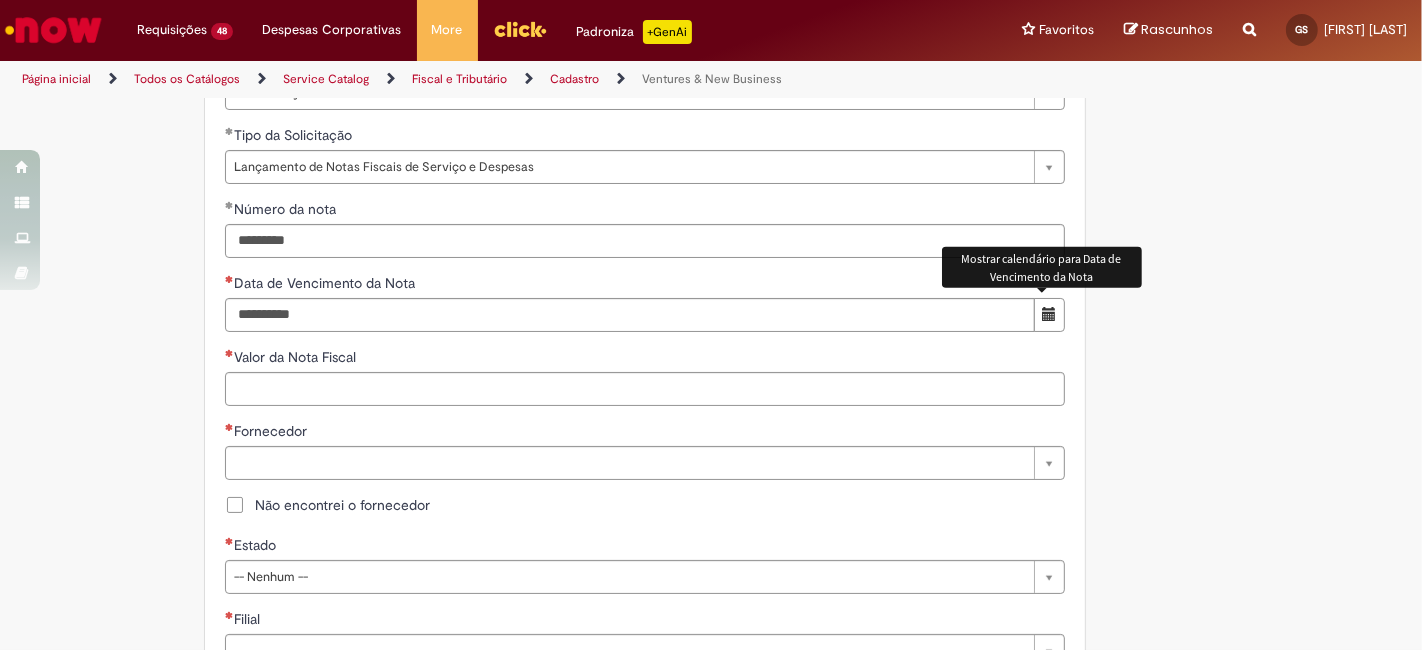 click at bounding box center [1049, 315] 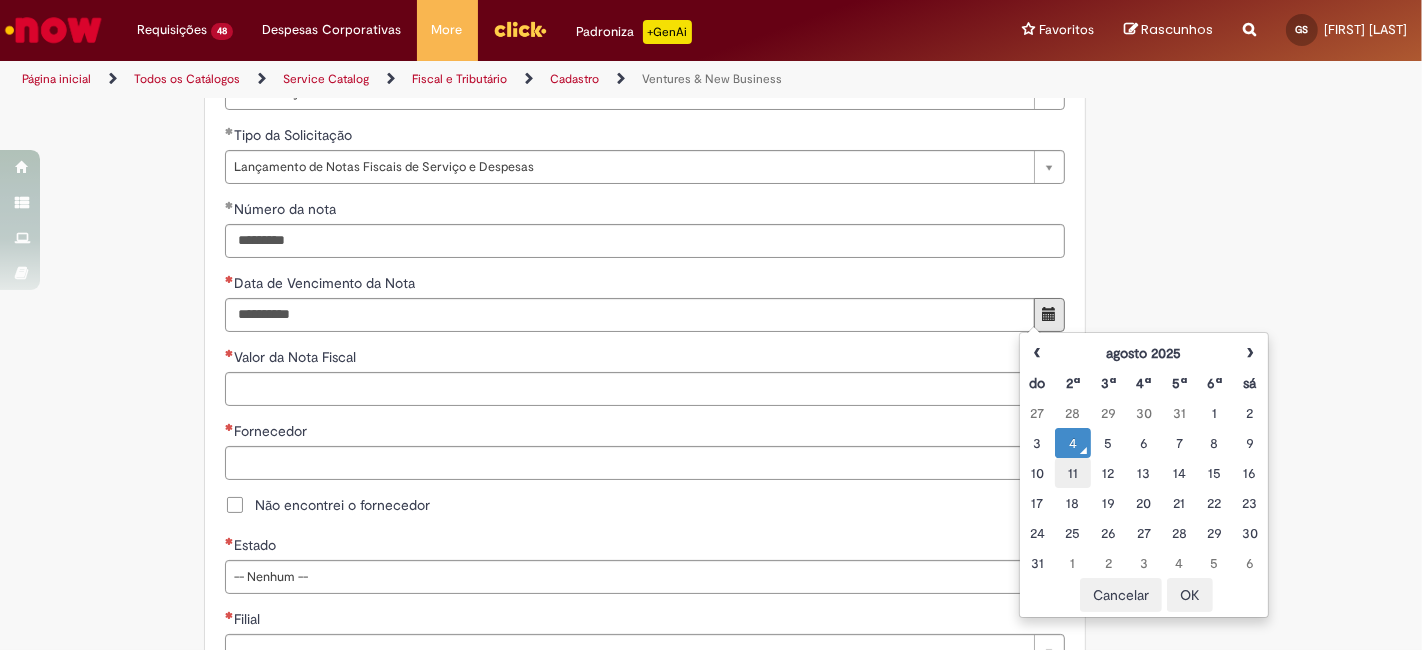 click on "11" at bounding box center (1072, 473) 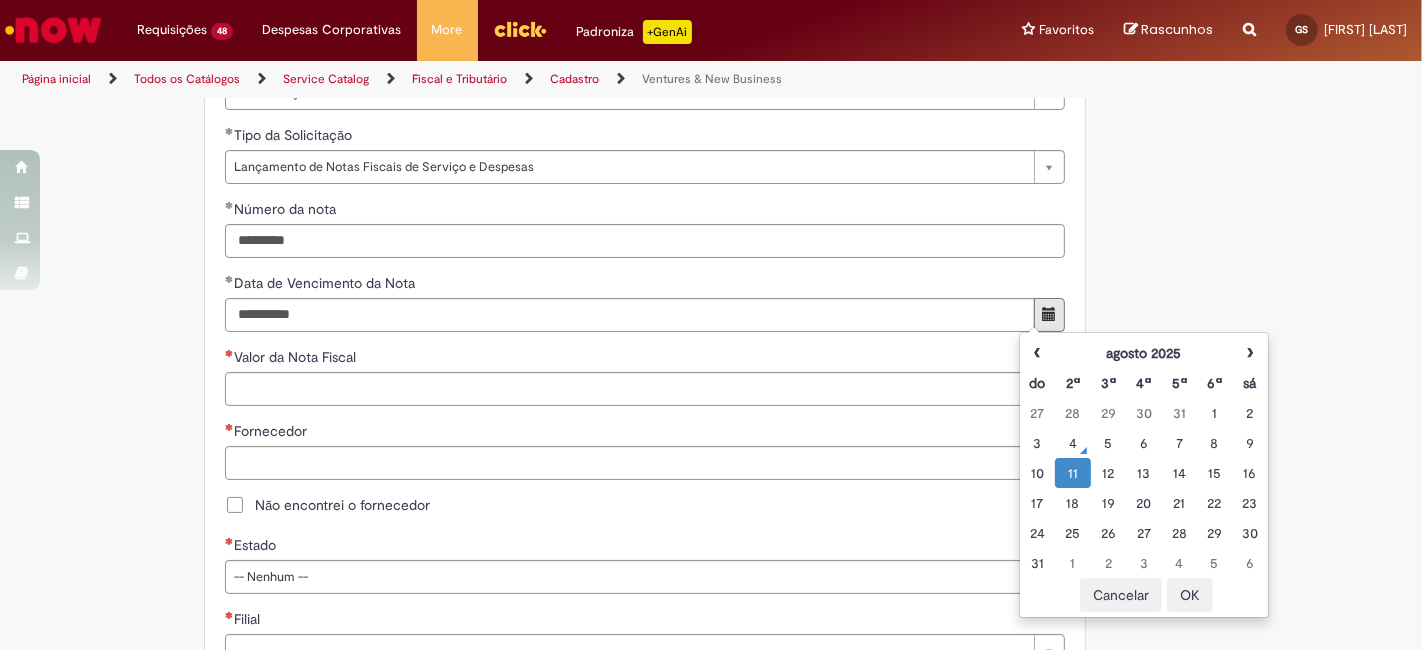 click on "OK" at bounding box center (1190, 595) 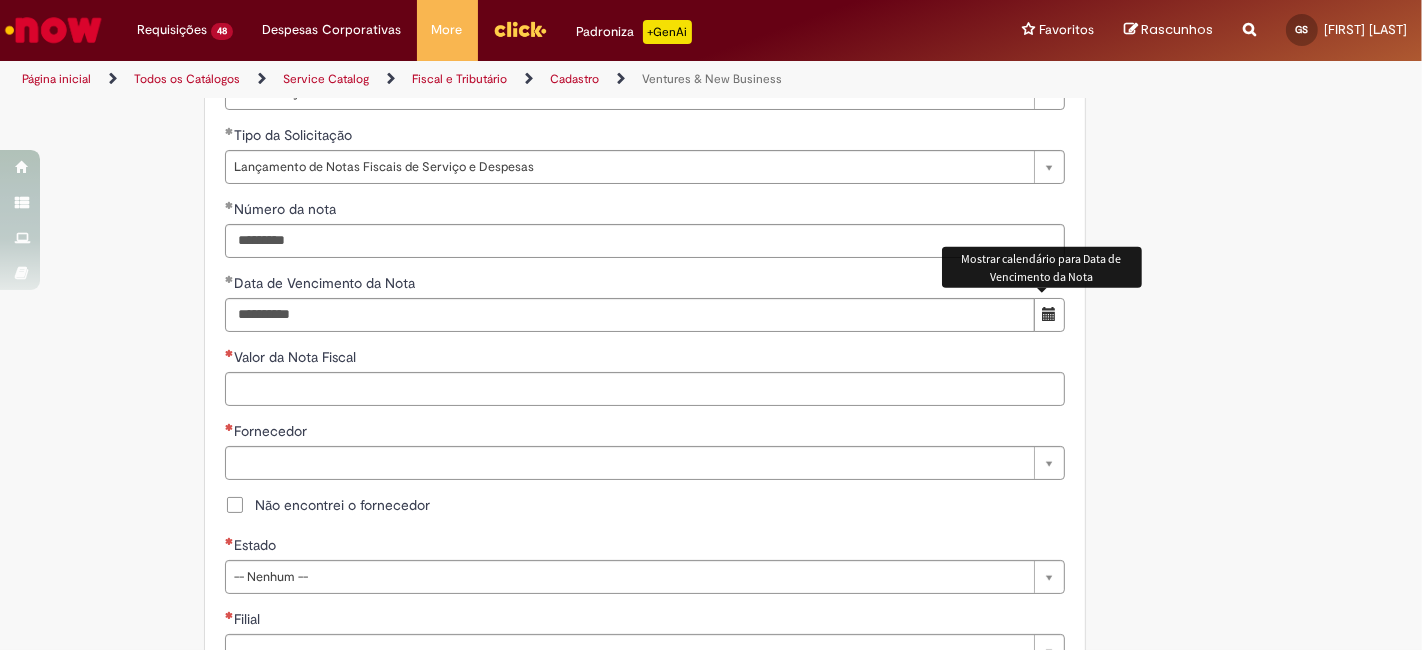 click at bounding box center (1049, 314) 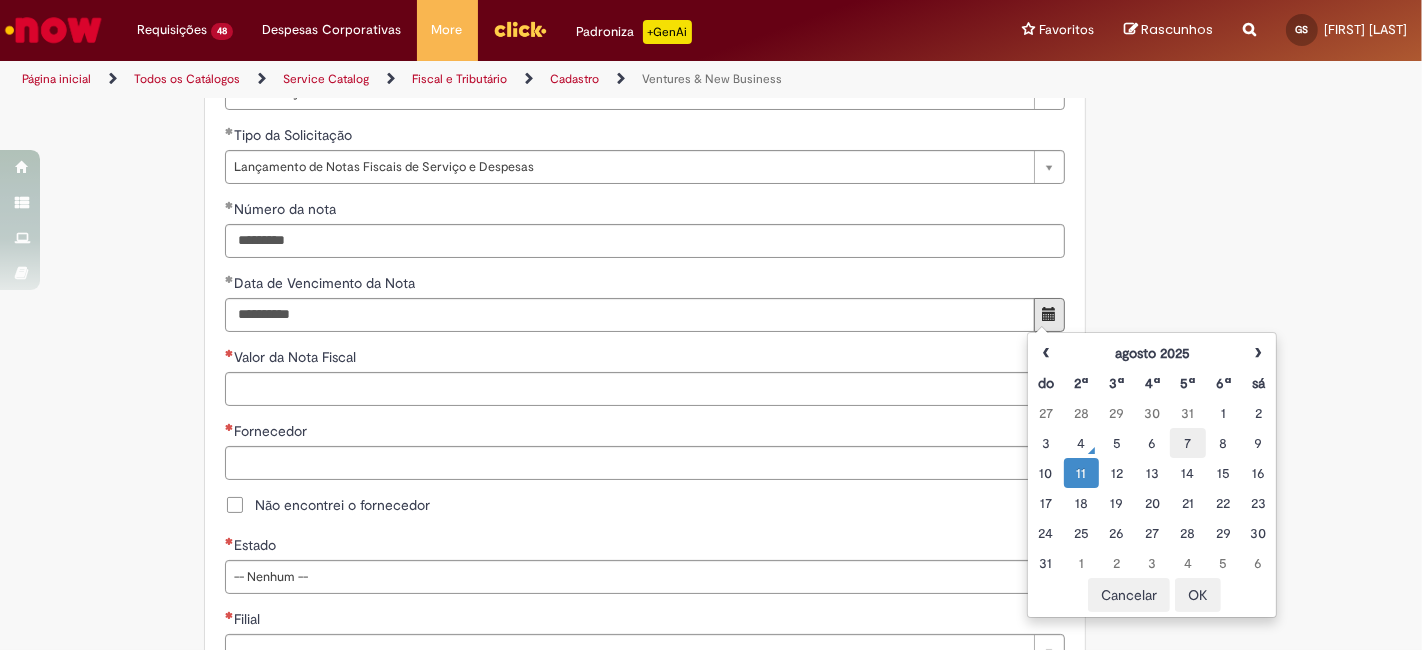 click on "7" at bounding box center [1187, 443] 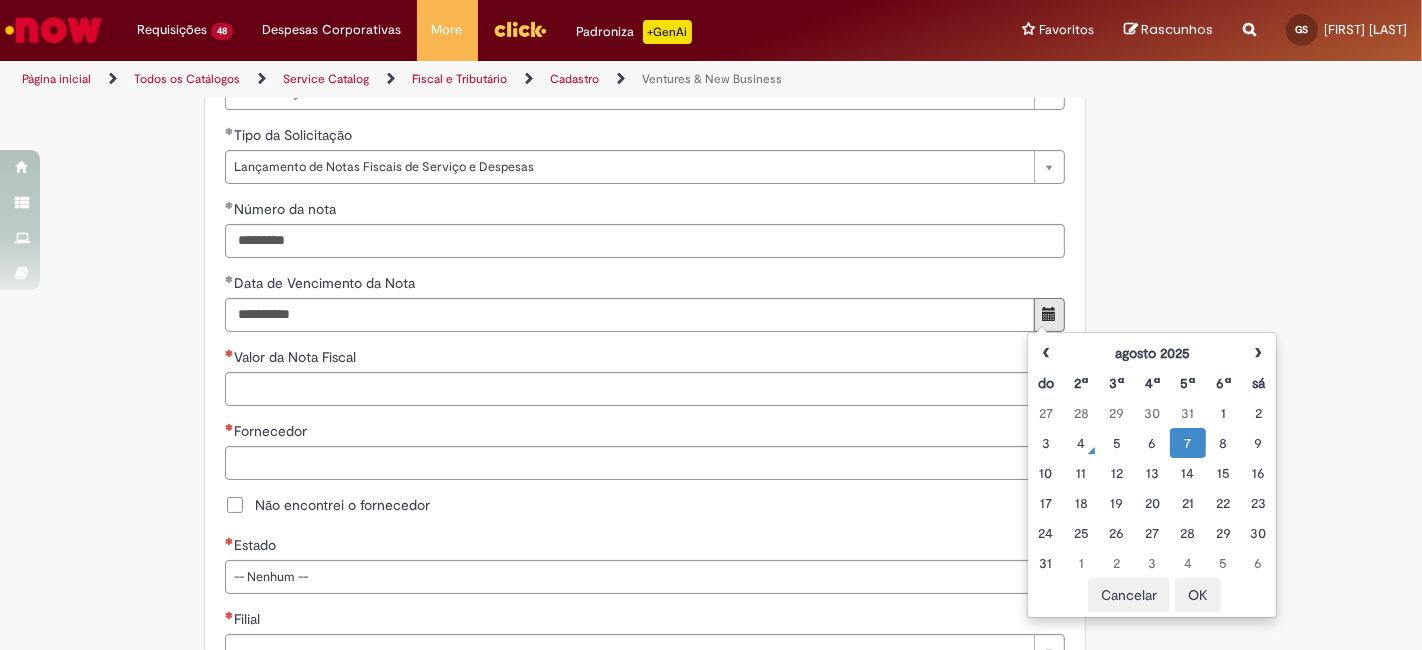 click on "OK" at bounding box center [1198, 595] 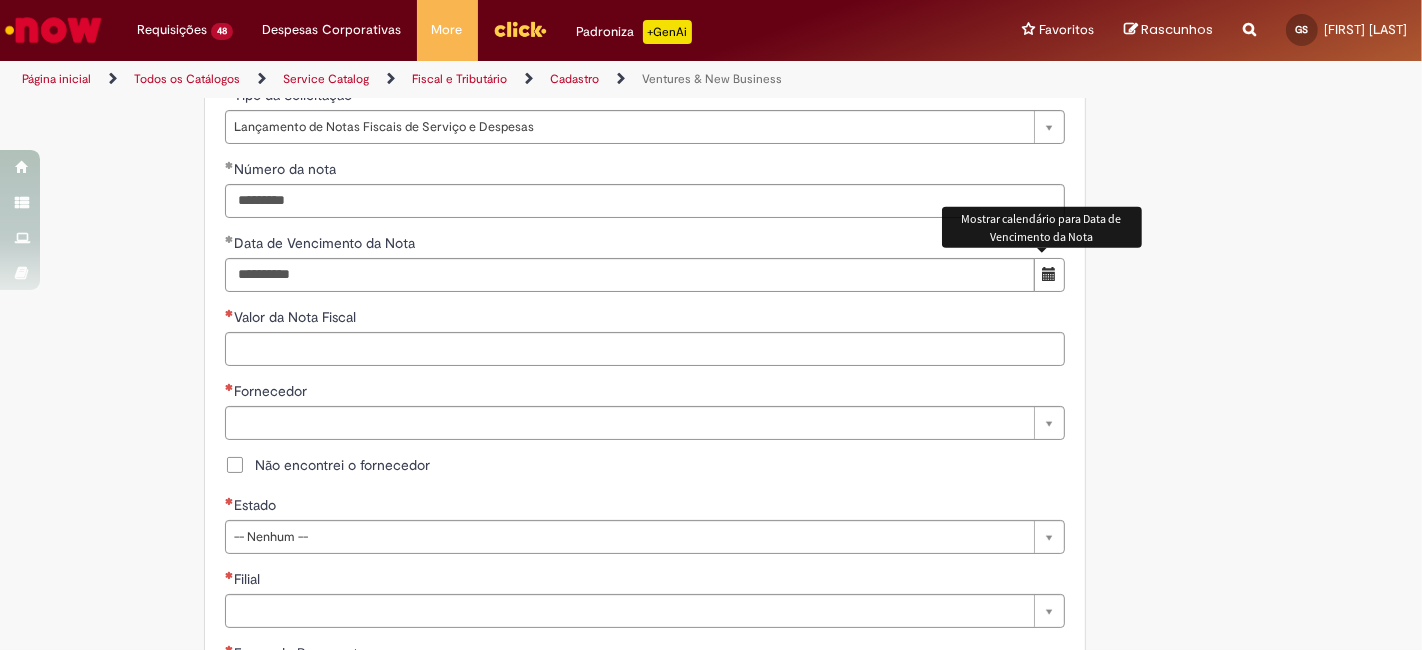 scroll, scrollTop: 814, scrollLeft: 0, axis: vertical 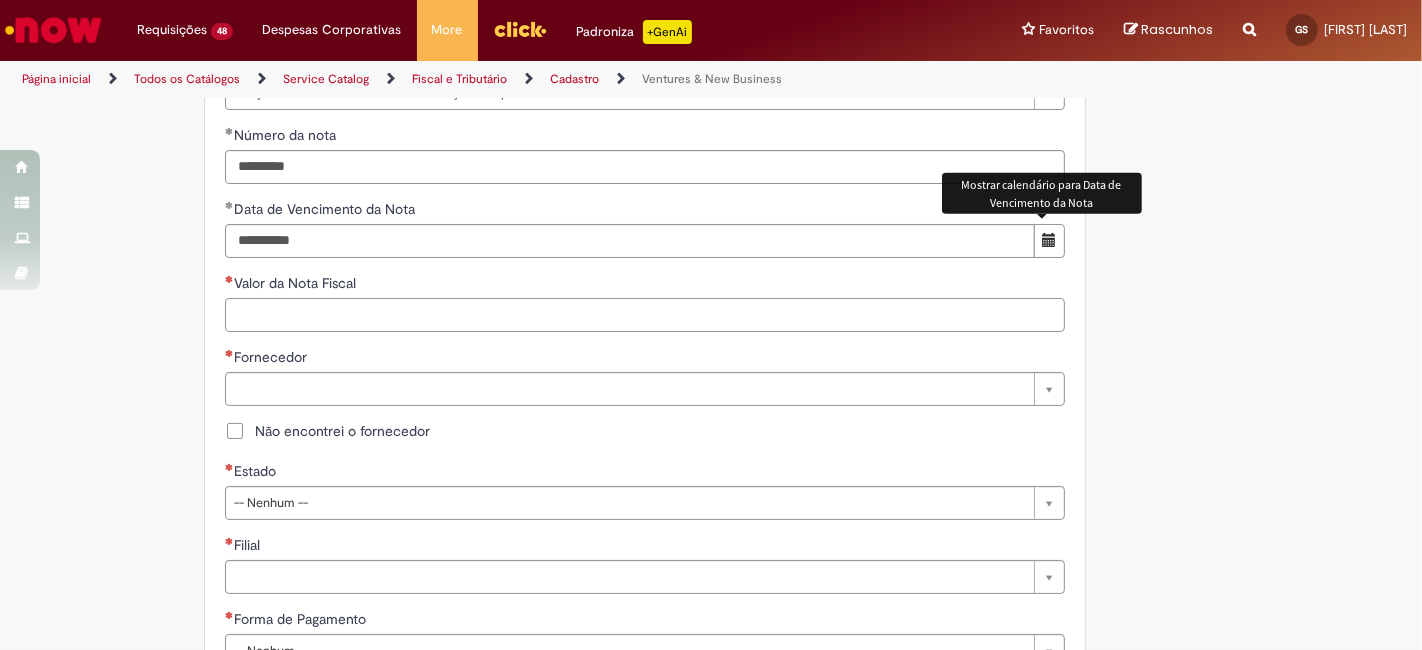 click on "Valor da Nota Fiscal" at bounding box center (645, 315) 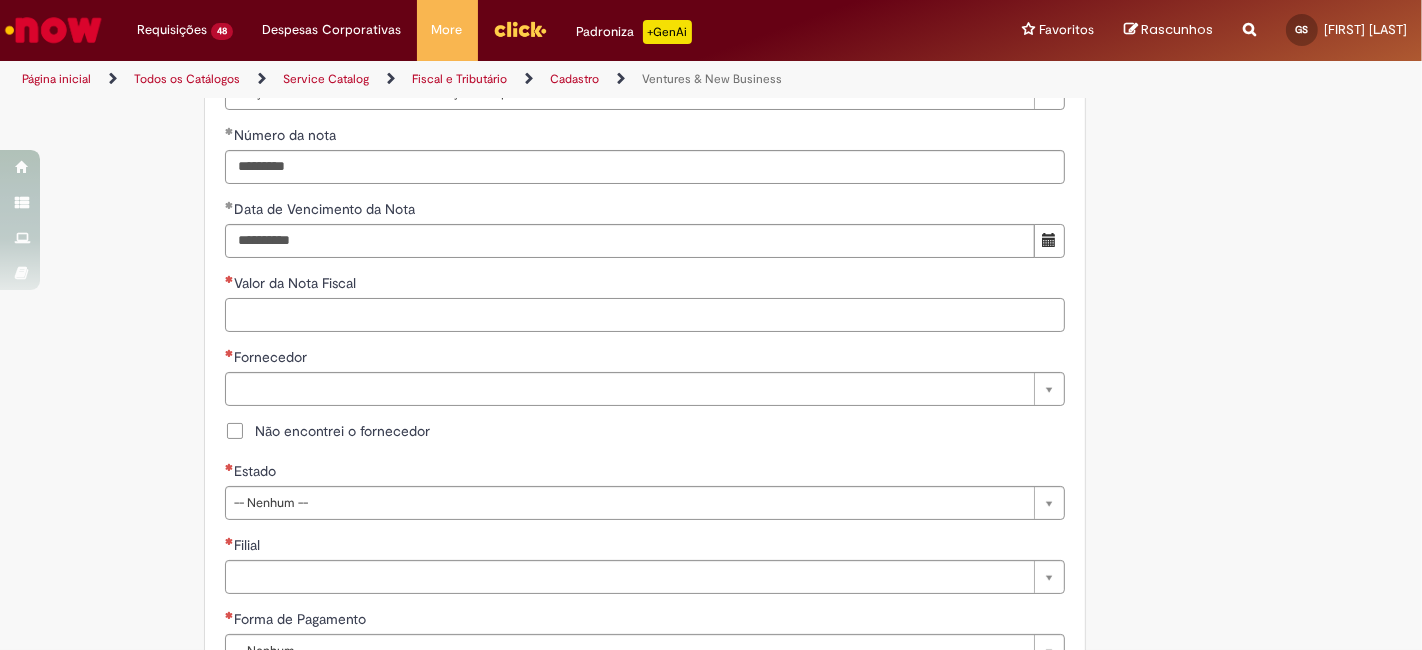 paste on "******" 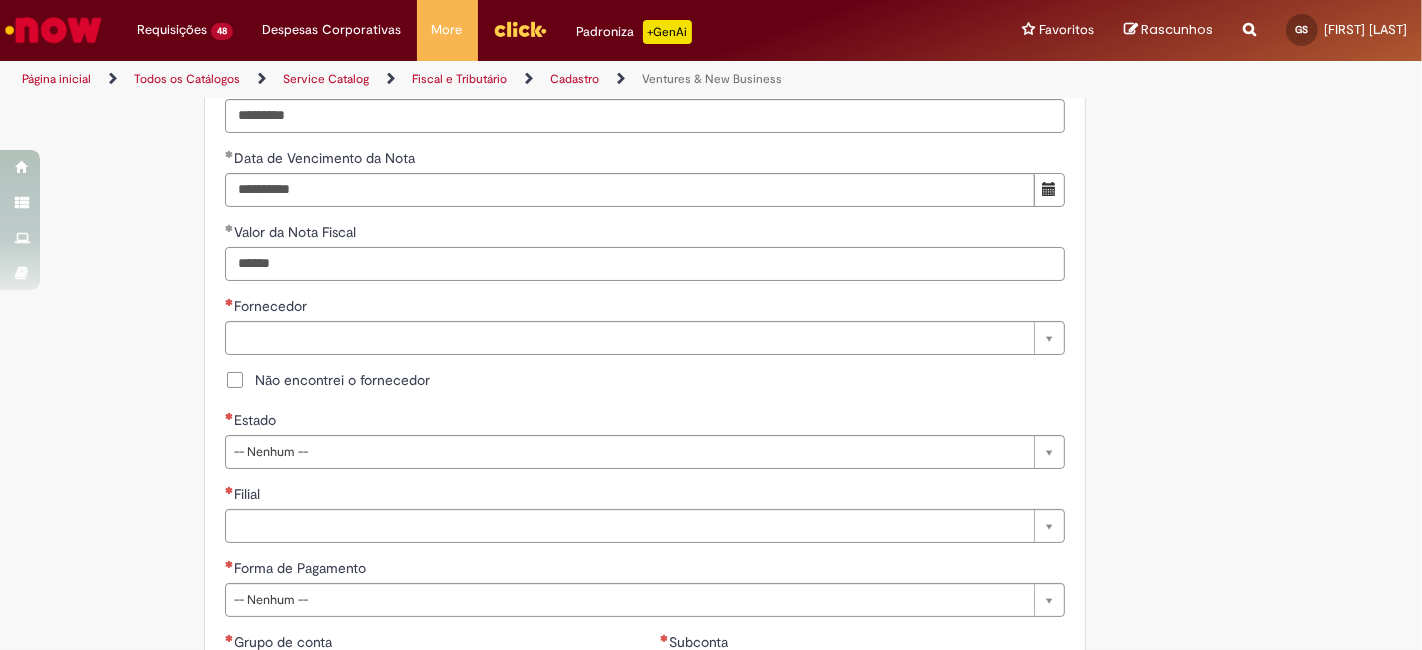 scroll, scrollTop: 888, scrollLeft: 0, axis: vertical 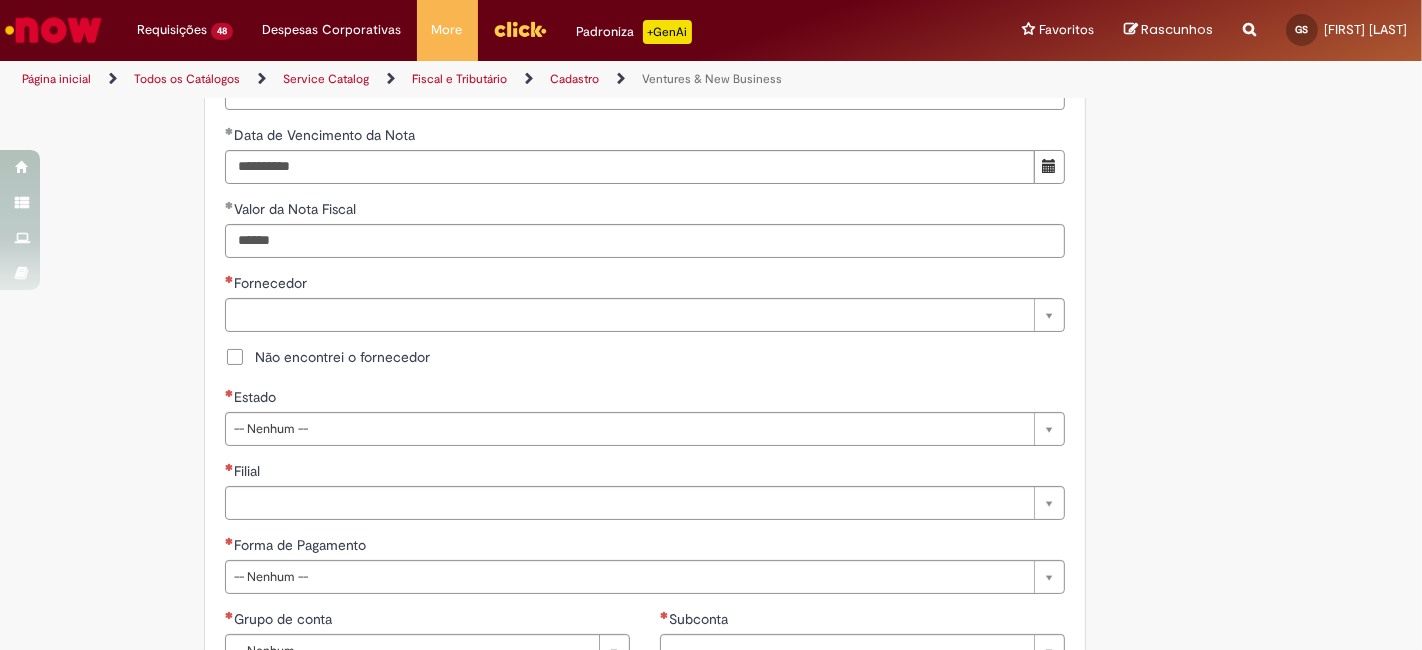 click on "Não encontrei o fornecedor" at bounding box center [342, 357] 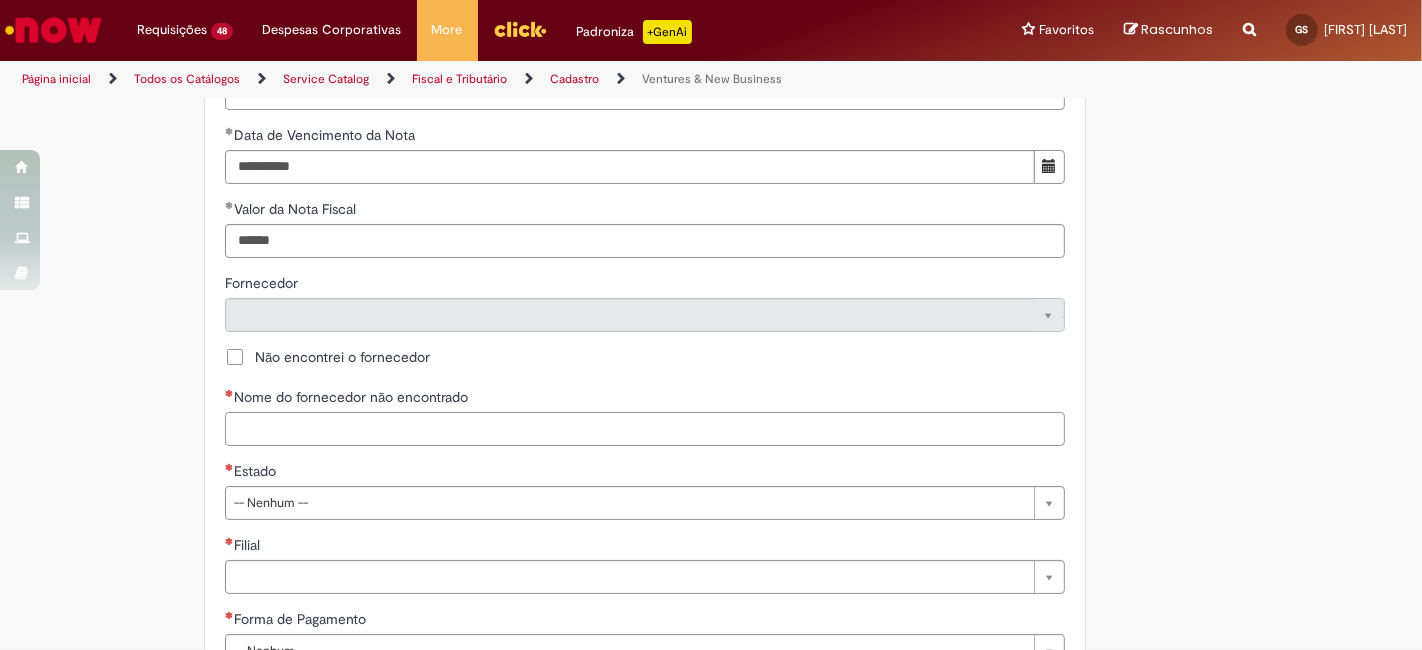 click on "Nome do fornecedor não encontrado" at bounding box center [645, 429] 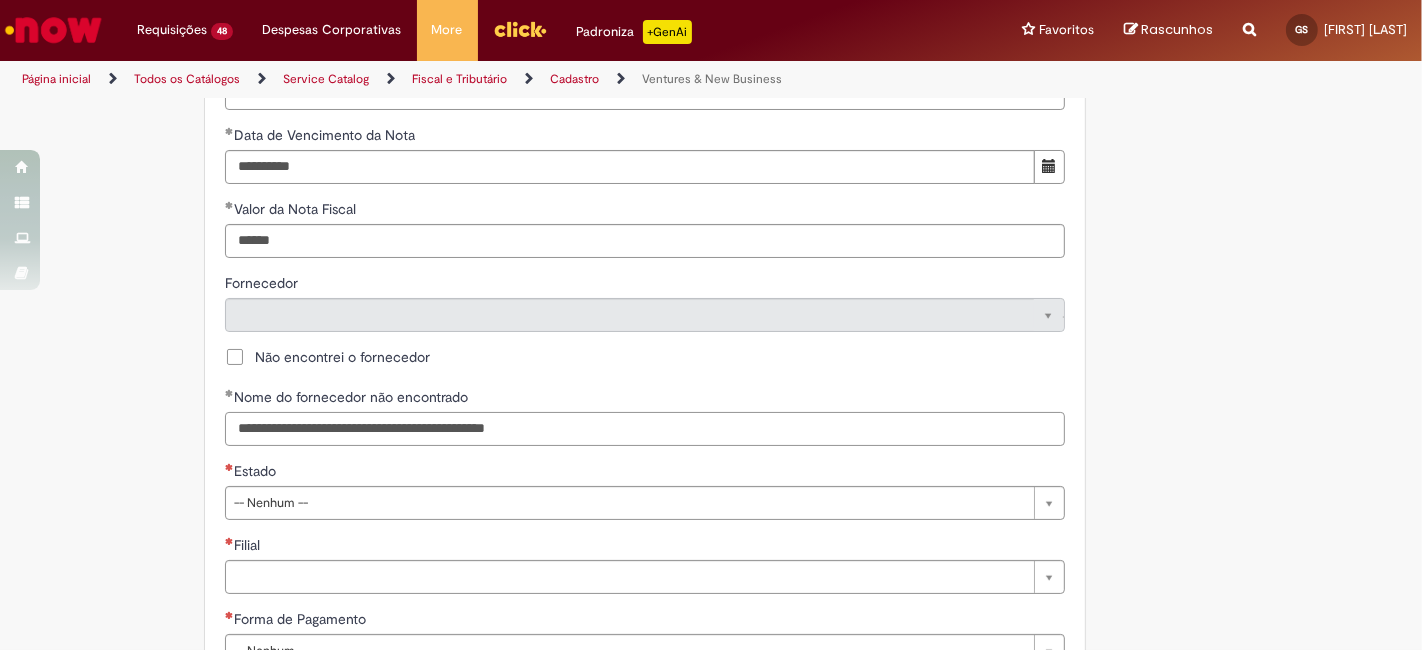 paste on "**********" 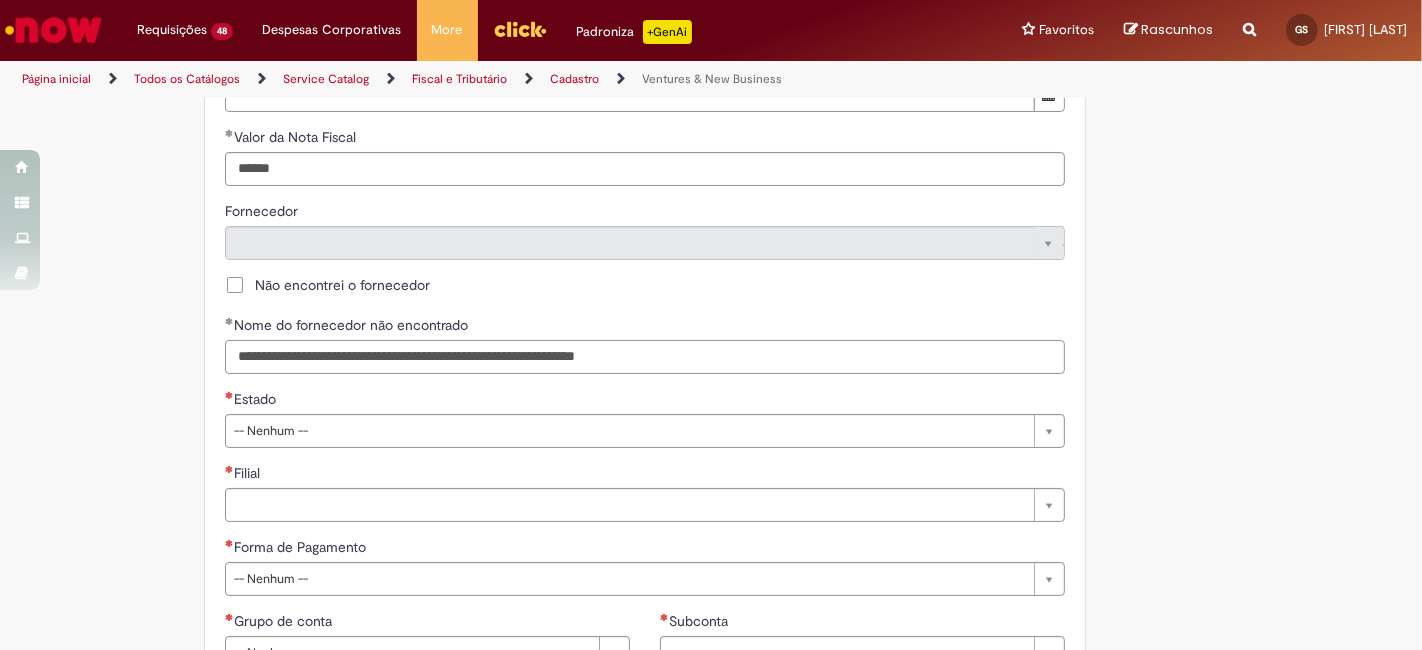 scroll, scrollTop: 1037, scrollLeft: 0, axis: vertical 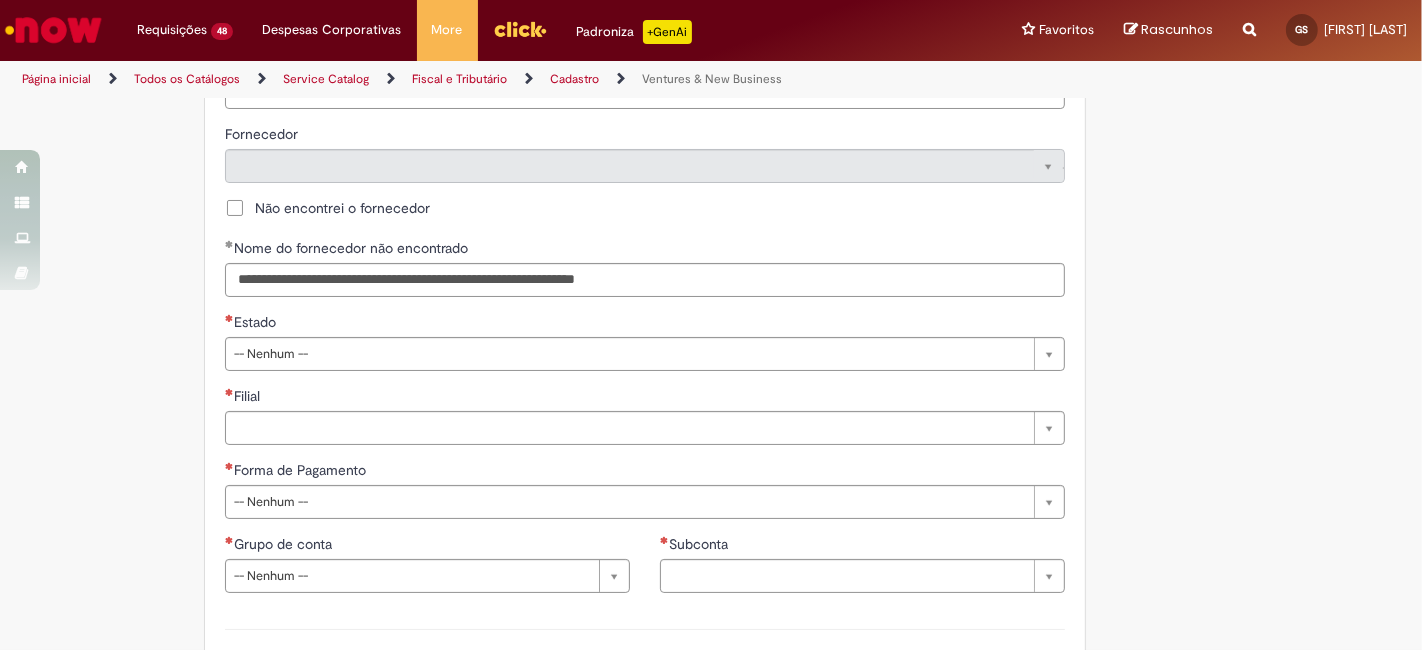 click on "**********" at bounding box center [645, 218] 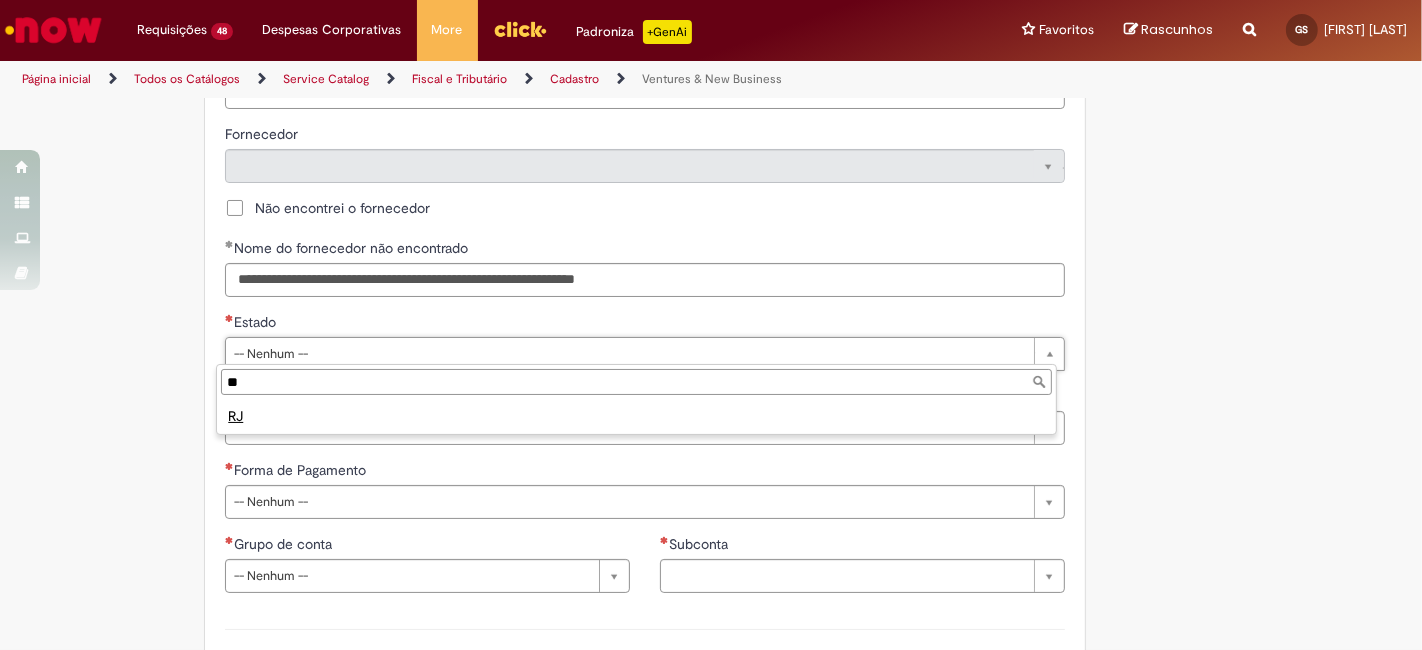 click on "RJ" at bounding box center (636, 416) 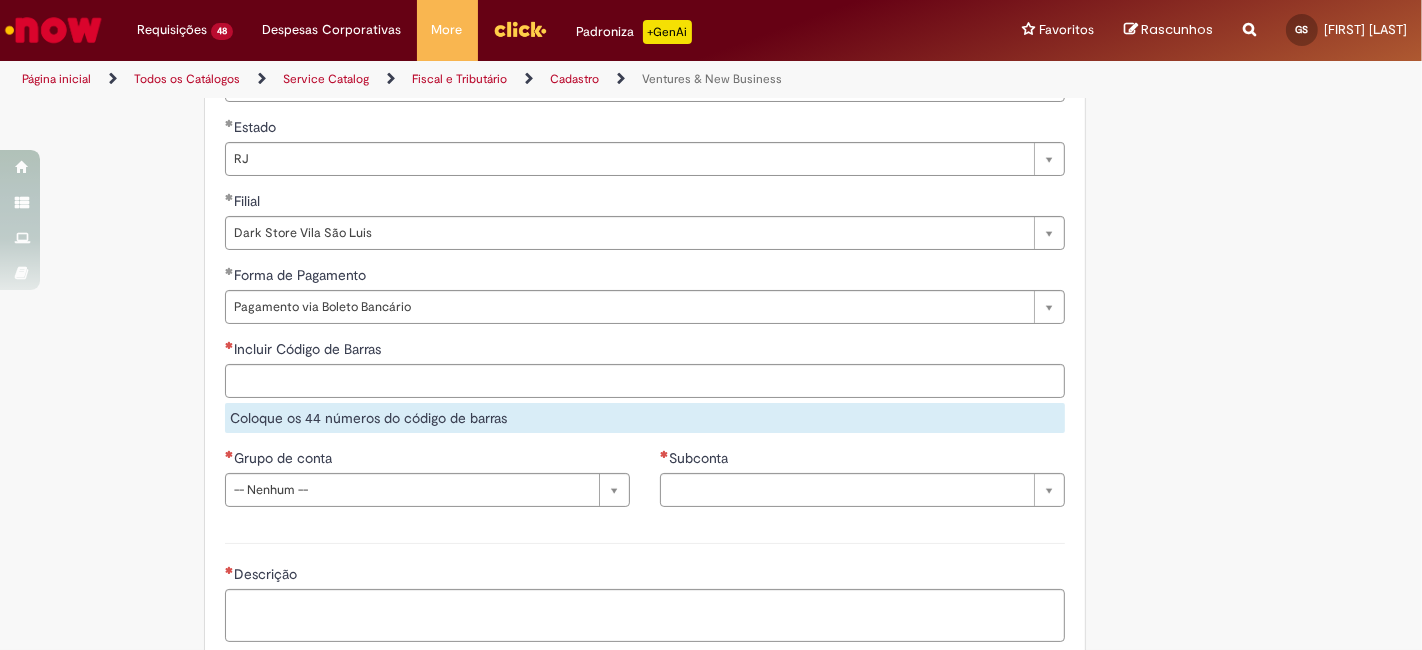 scroll, scrollTop: 1259, scrollLeft: 0, axis: vertical 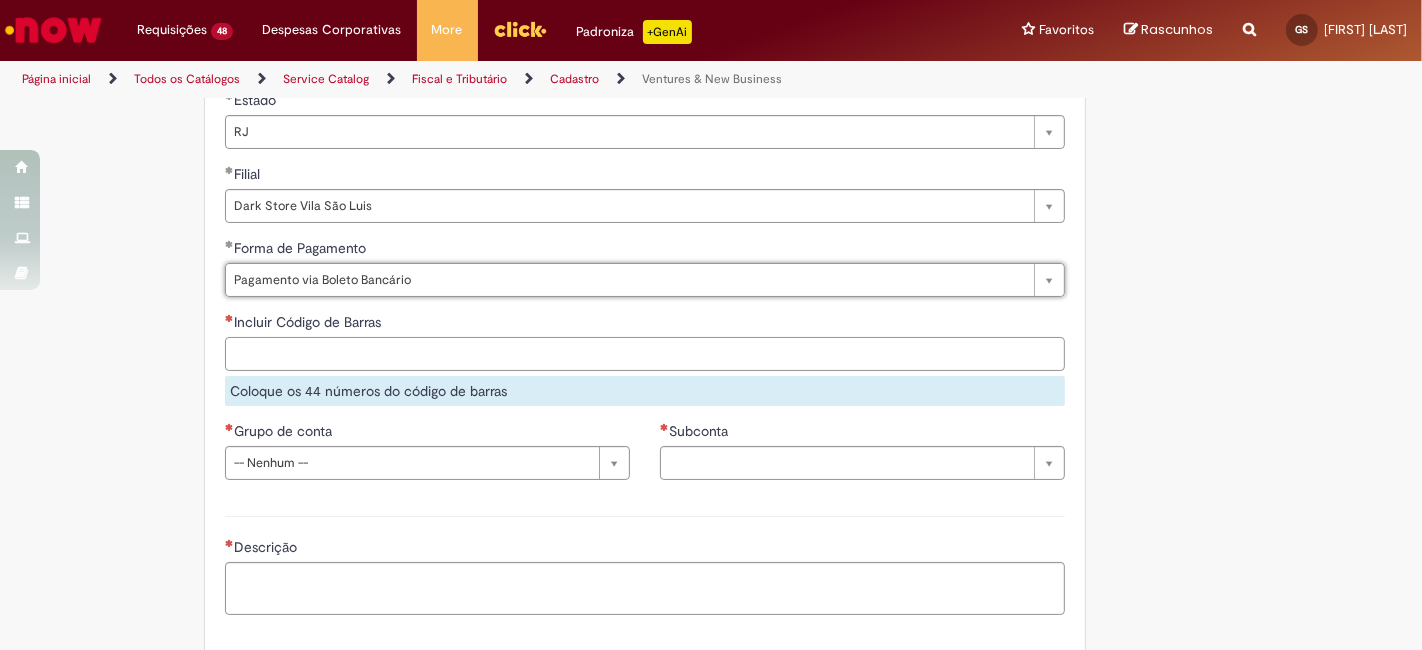 click on "Incluir Código de Barras" at bounding box center (645, 354) 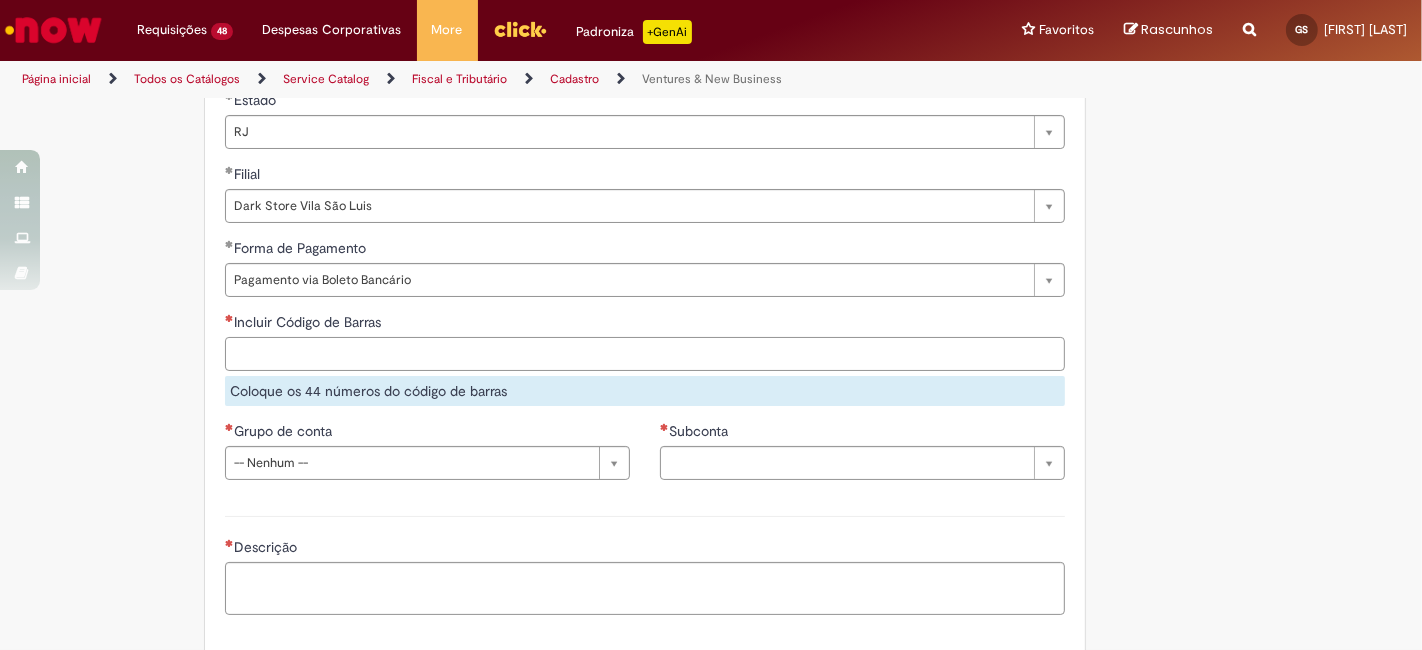 paste on "**********" 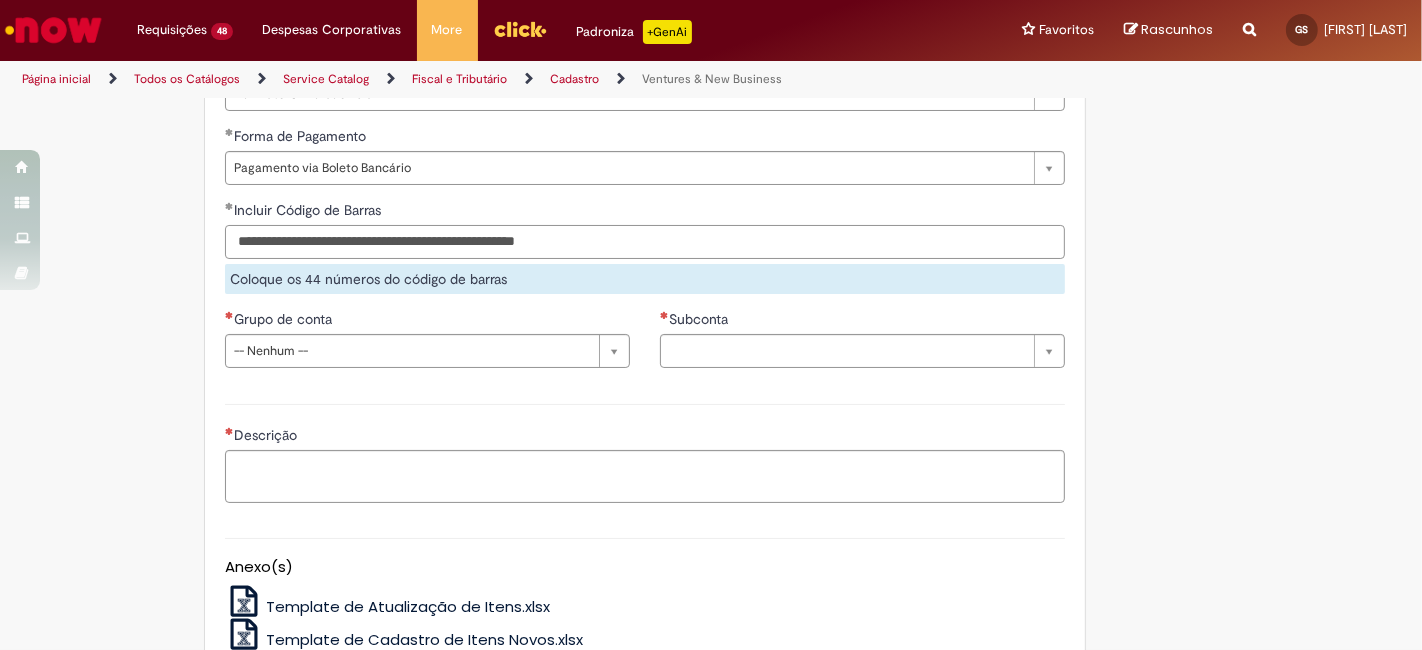 scroll, scrollTop: 1407, scrollLeft: 0, axis: vertical 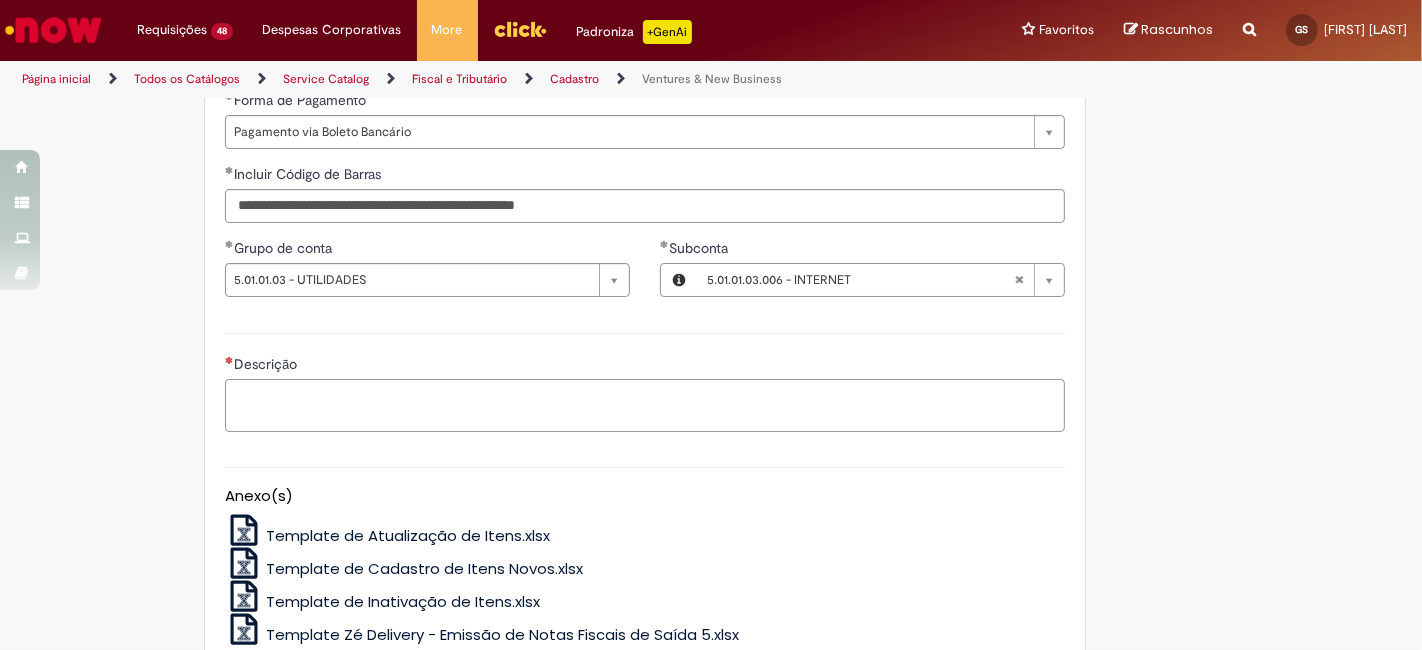 click on "Descrição" at bounding box center [645, 405] 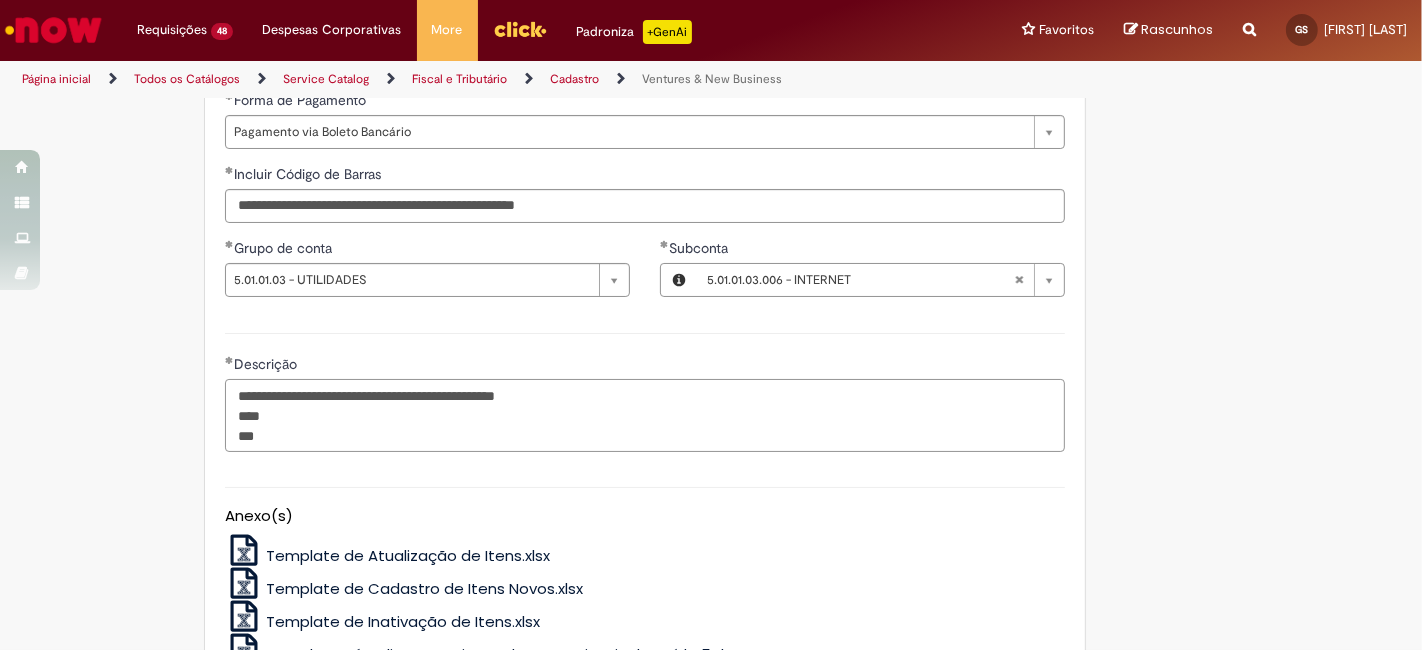 click on "**********" at bounding box center [645, 415] 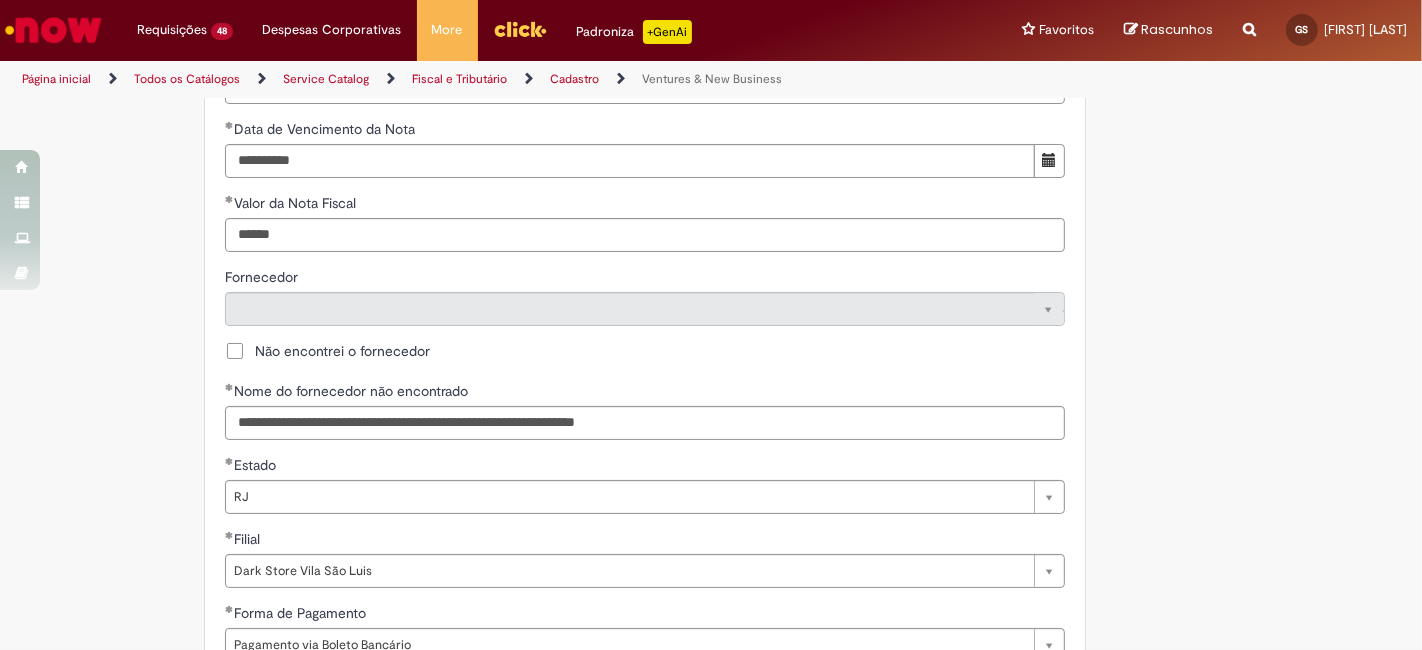 scroll, scrollTop: 888, scrollLeft: 0, axis: vertical 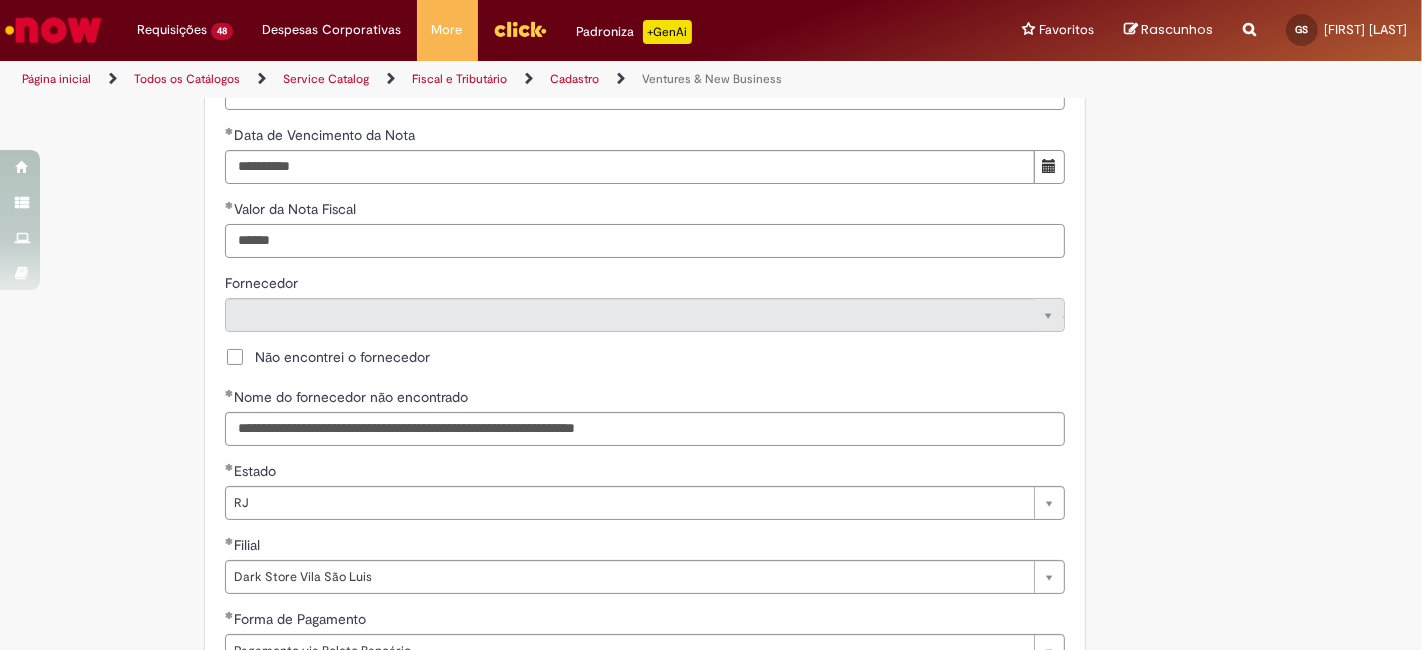 click on "******" at bounding box center (645, 241) 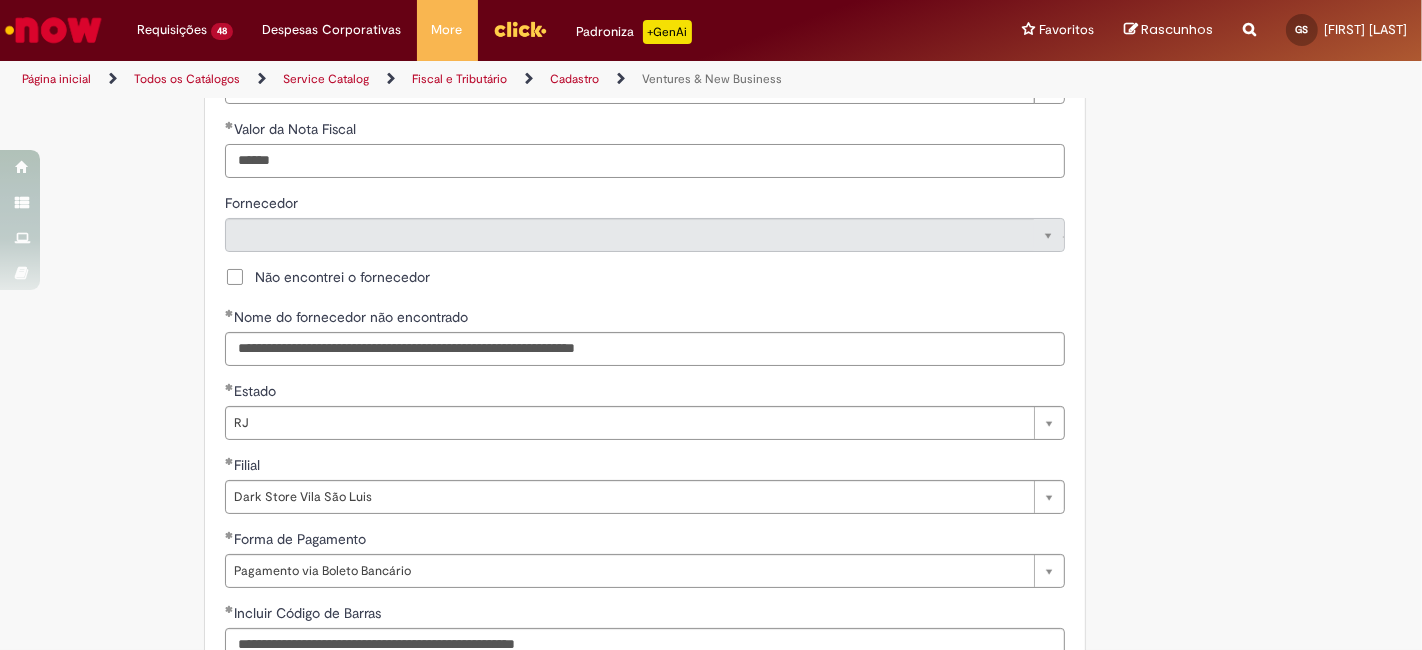 scroll, scrollTop: 1407, scrollLeft: 0, axis: vertical 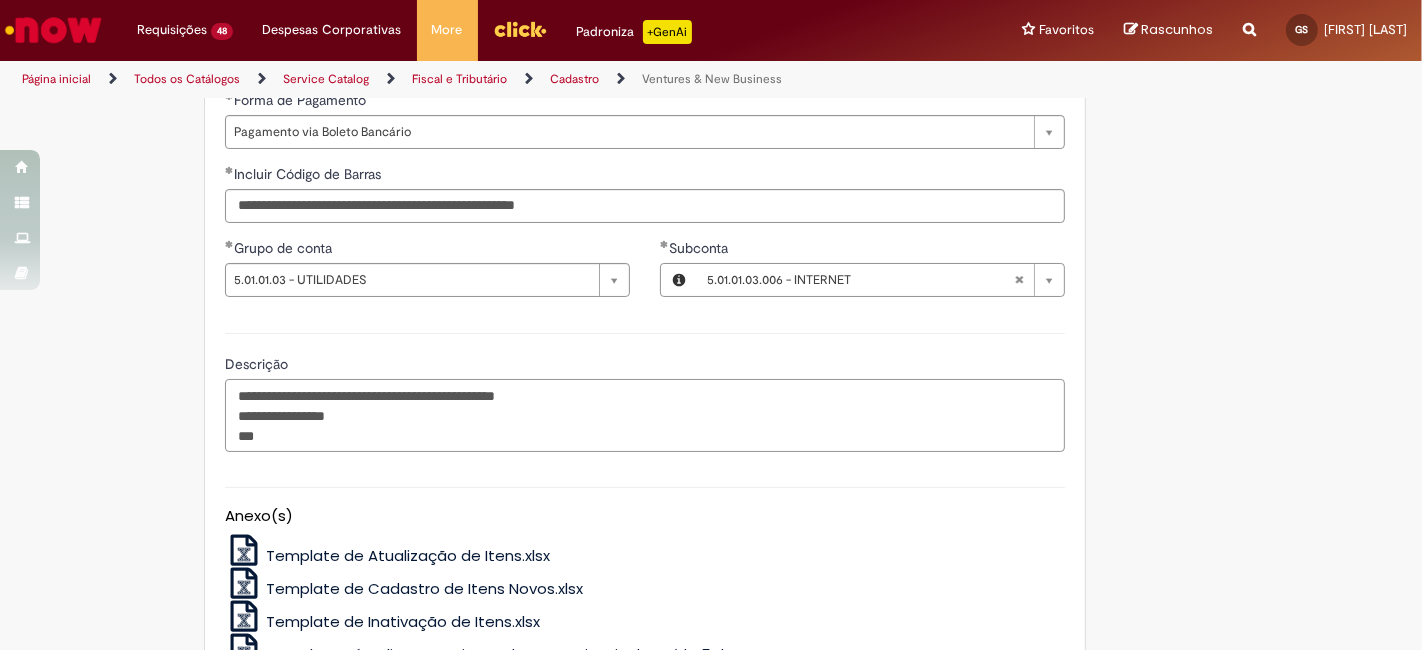 click on "**********" at bounding box center (645, 415) 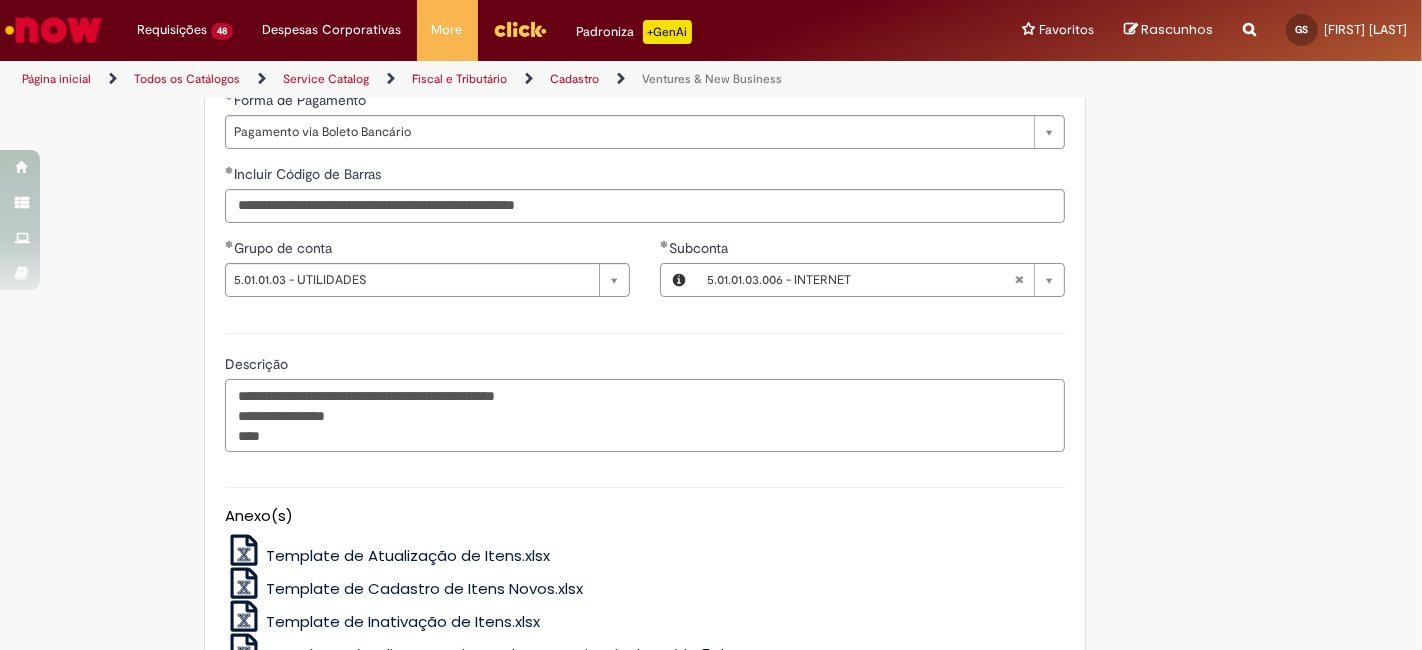 paste on "*******" 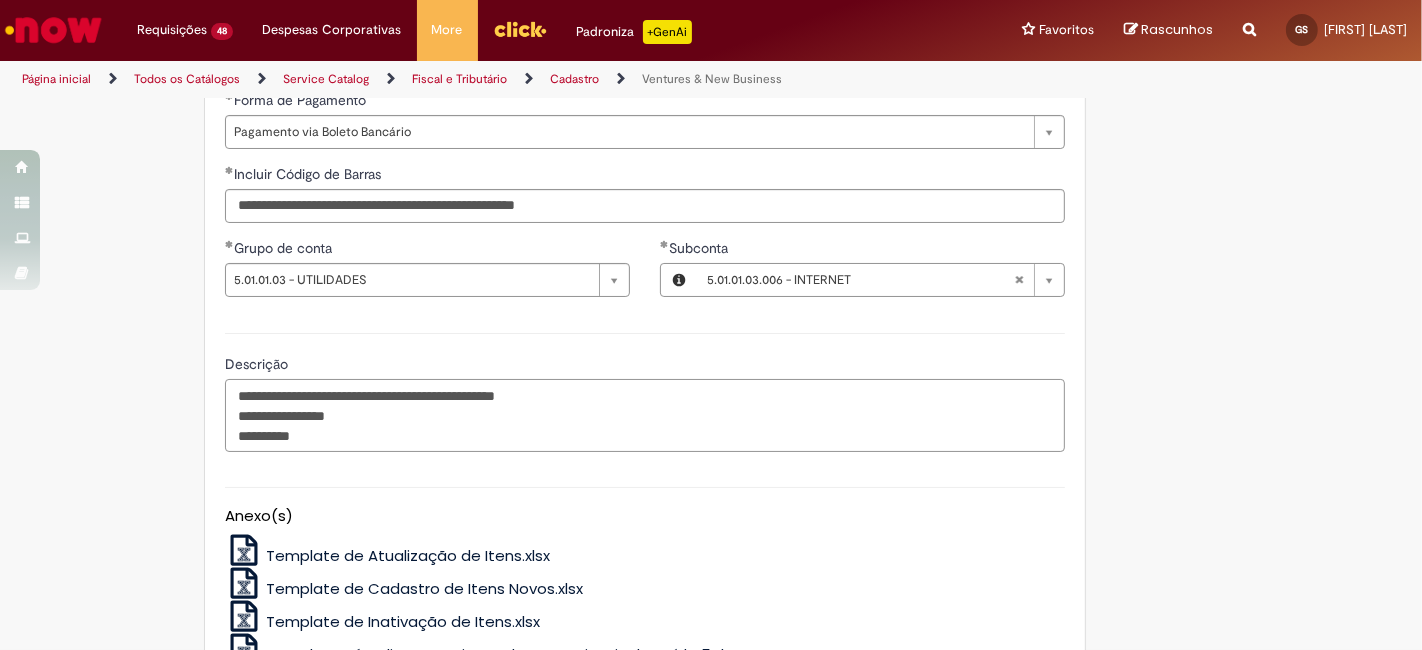 scroll, scrollTop: 1640, scrollLeft: 0, axis: vertical 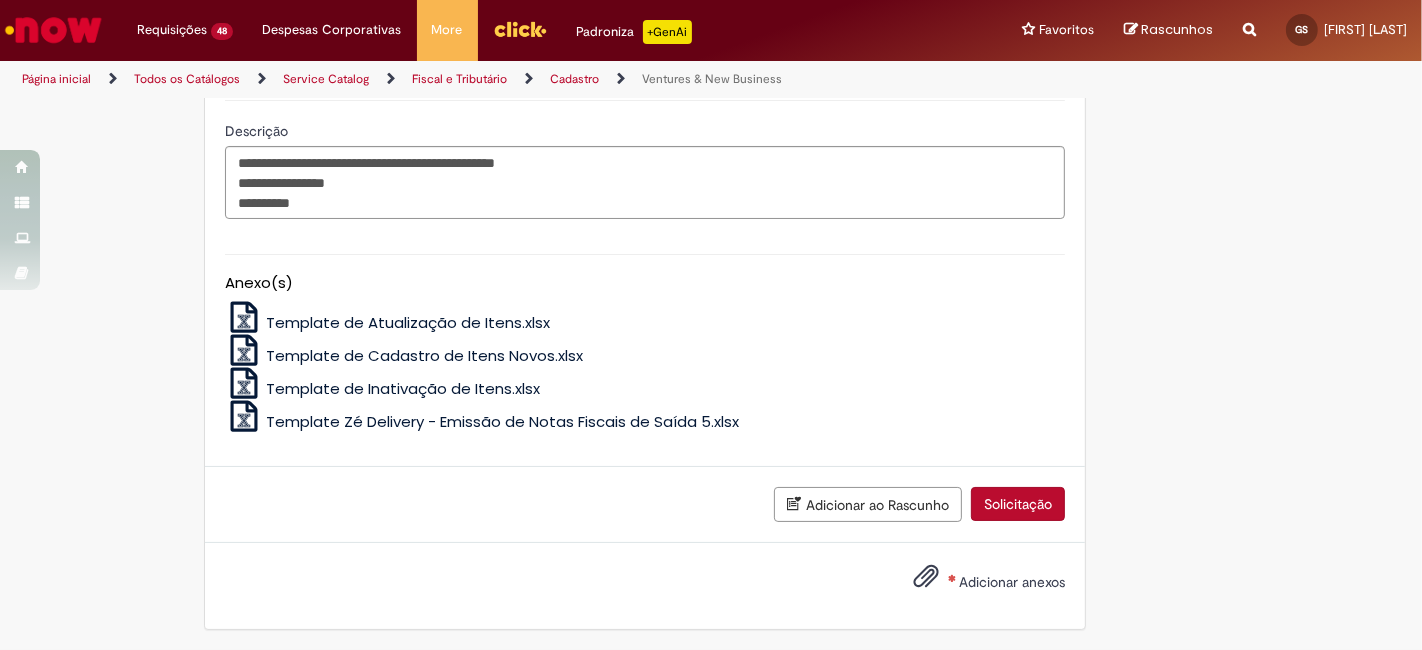 click on "Adicionar anexos" at bounding box center [974, 583] 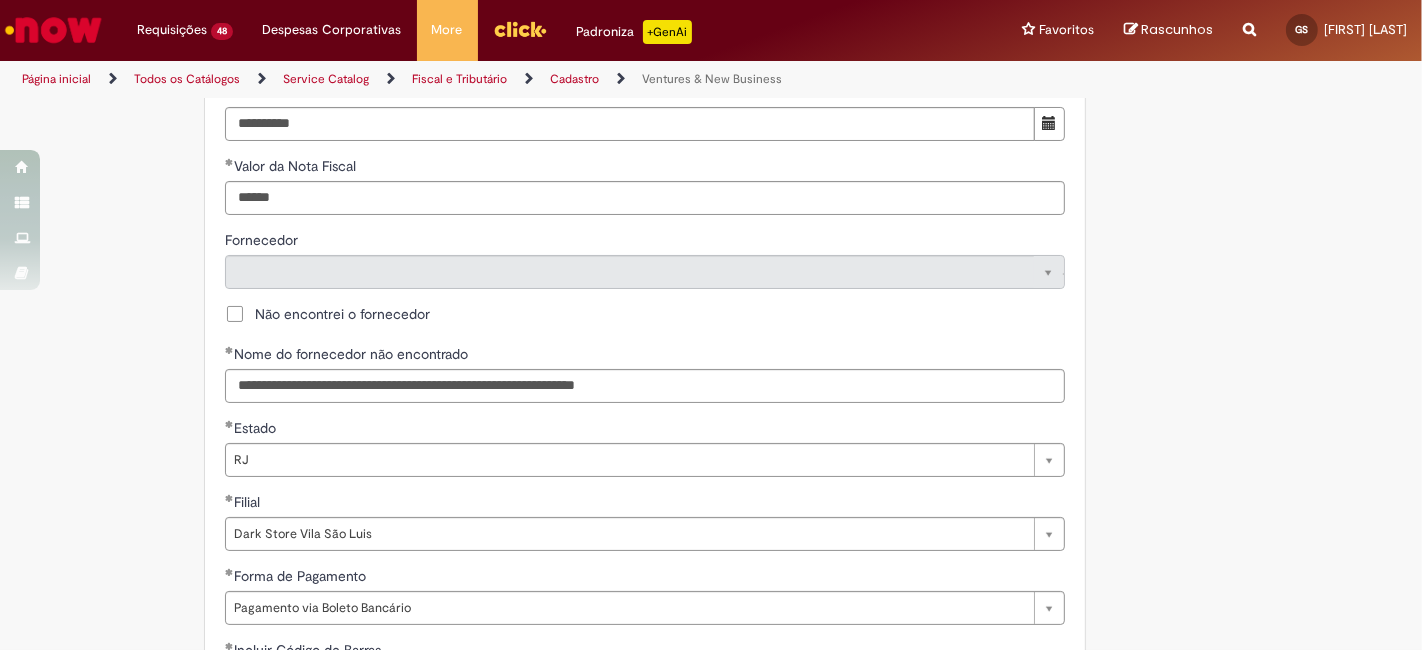 scroll, scrollTop: 1047, scrollLeft: 0, axis: vertical 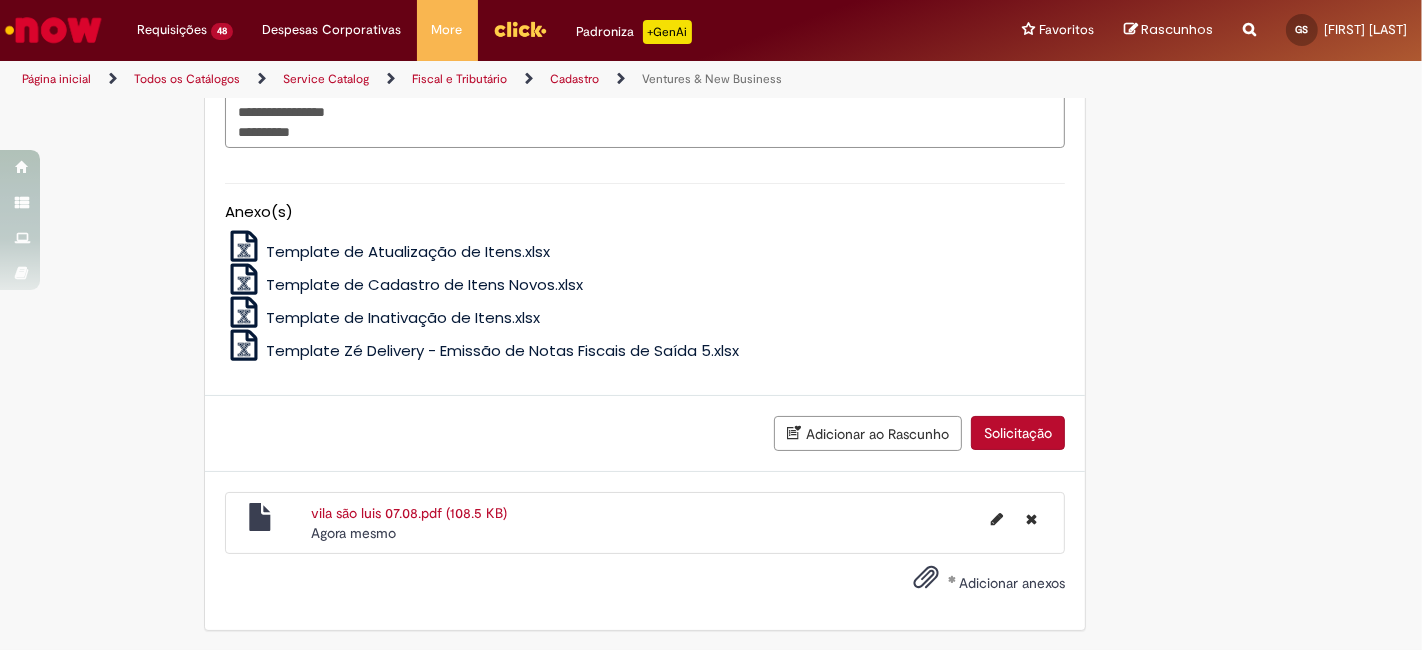 click on "Solicitação" at bounding box center [1018, 433] 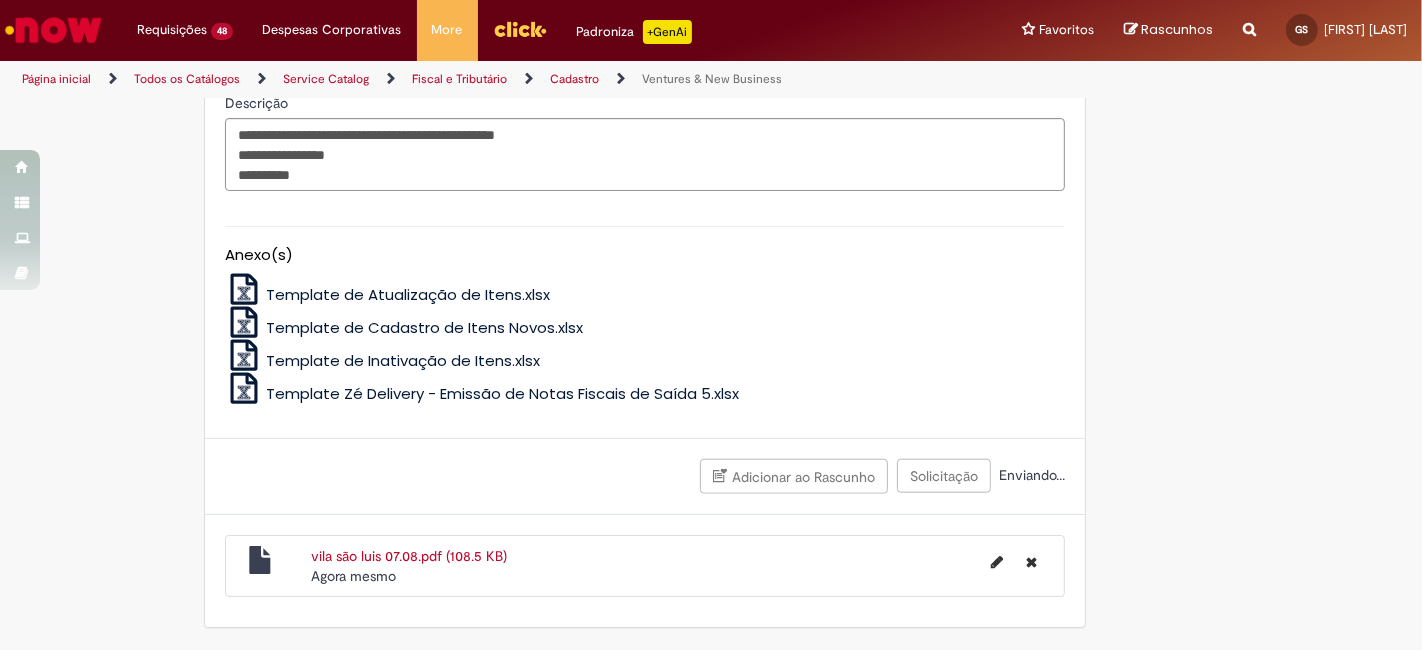 scroll, scrollTop: 1665, scrollLeft: 0, axis: vertical 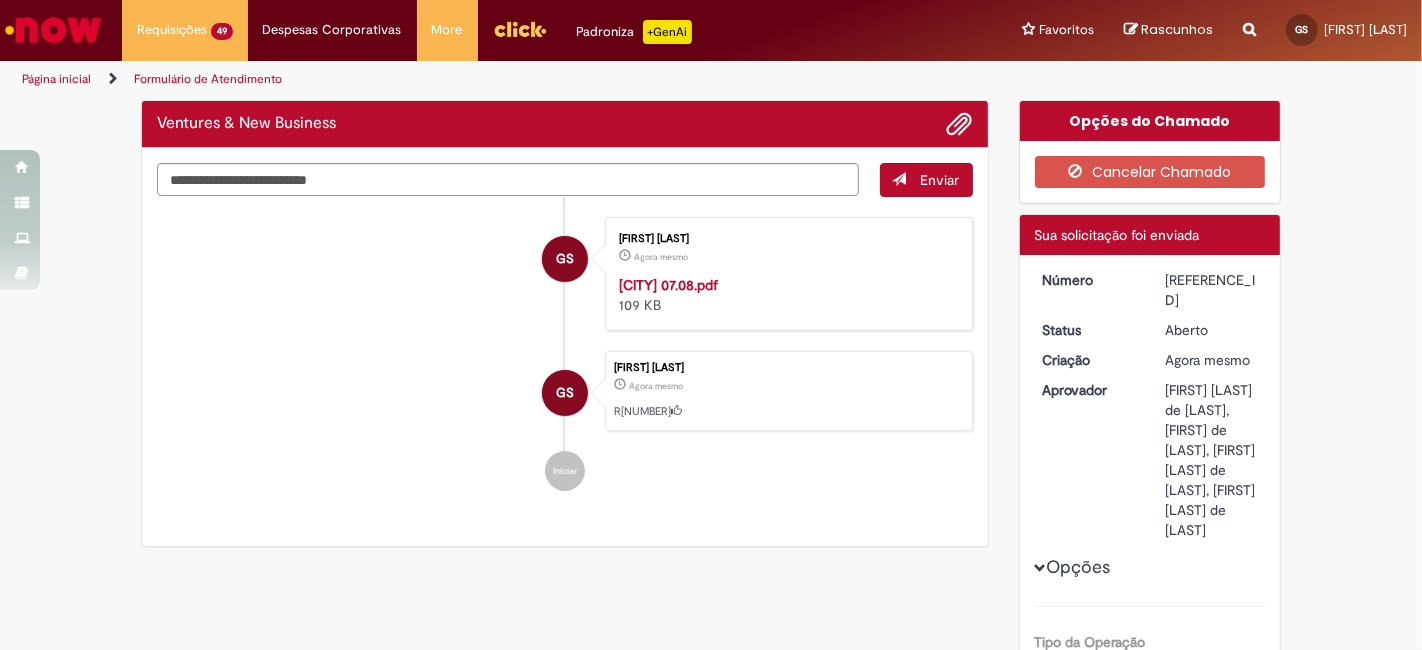 click on "Número
[REFERENCE_ID]
Status
Aberto
Criação
Agora mesmo Agora mesmo
Aprovador
[FIRST] [LAST] de [LAST], [FIRST] de [LAST], [FIRST] [LAST] de [LAST], [FIRST] [LAST] de [LAST]
Opções
Tipo da Operação
Zé Delivery
Tipo da Solicitação
Lançamento de Notas Fiscais de Serviço e Despesas
Número da nota
595915872
Data de Vencimento da Nota
07/08/2025
Valor da nota Fiscal
[PRICE]
Não encontrei o fornecedor
Verdadeiro
Nome do fornecedor não encontrado
NIO - CLIENT CO SERVICOS DE REDE NORDESTE S.A. - 53.420.564/0001-40
Estado" at bounding box center (1150, 928) 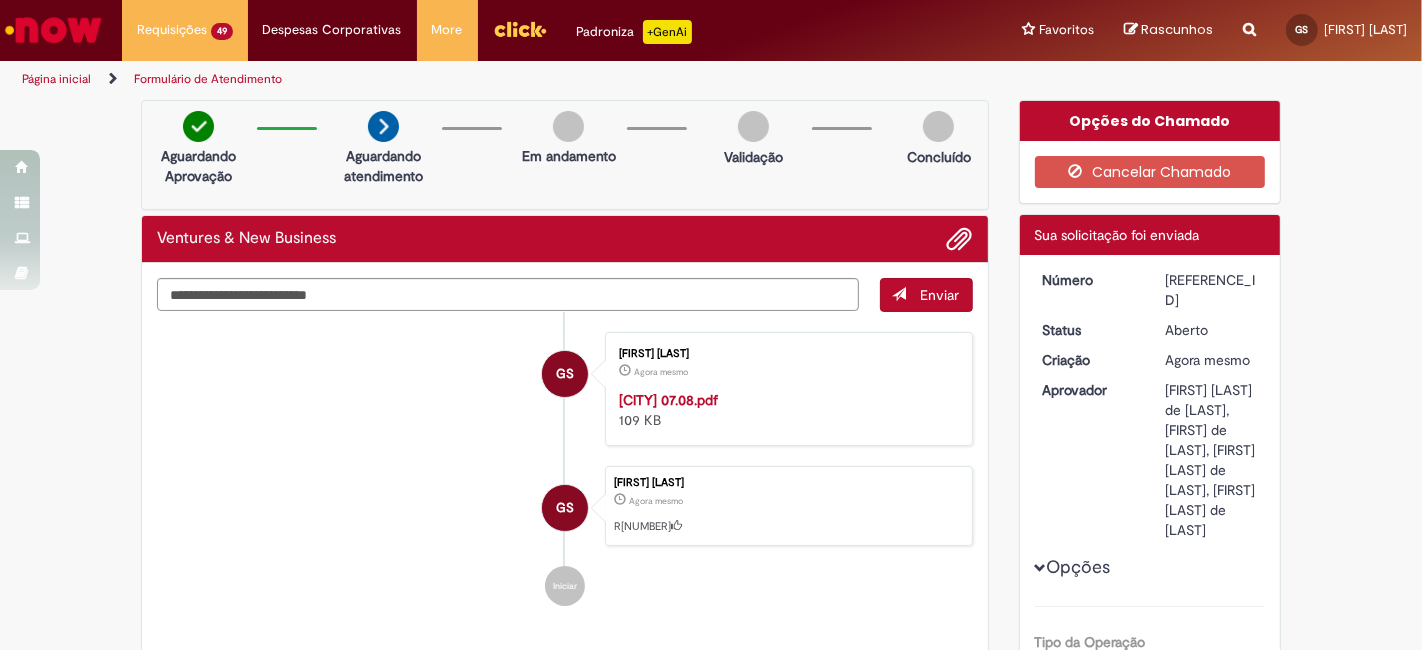 click on "Número
[REFERENCE_ID]
Status
Aberto
Criação
Agora mesmo Agora mesmo
Aprovador
[FIRST] [LAST] de [LAST], [FIRST] de [LAST], [FIRST] [LAST] de [LAST], [FIRST] [LAST] de [LAST]
Opções
Tipo da Operação
Zé Delivery
Tipo da Solicitação
Lançamento de Notas Fiscais de Serviço e Despesas
Número da nota
595915872
Data de Vencimento da Nota
07/08/2025
Valor da nota Fiscal
[PRICE]
Não encontrei o fornecedor
Verdadeiro
Nome do fornecedor não encontrado
NIO - CLIENT CO SERVICOS DE REDE NORDESTE S.A. - 53.420.564/0001-40
Estado" at bounding box center [1150, 928] 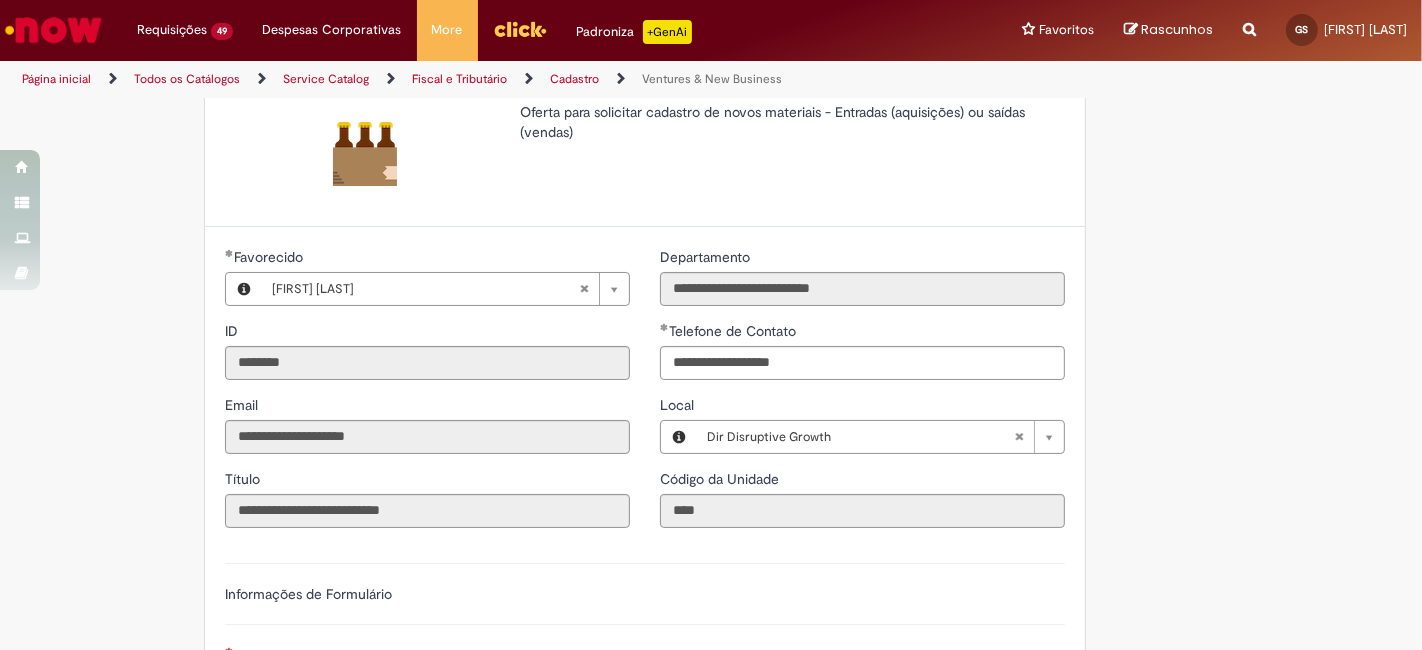 scroll, scrollTop: 148, scrollLeft: 0, axis: vertical 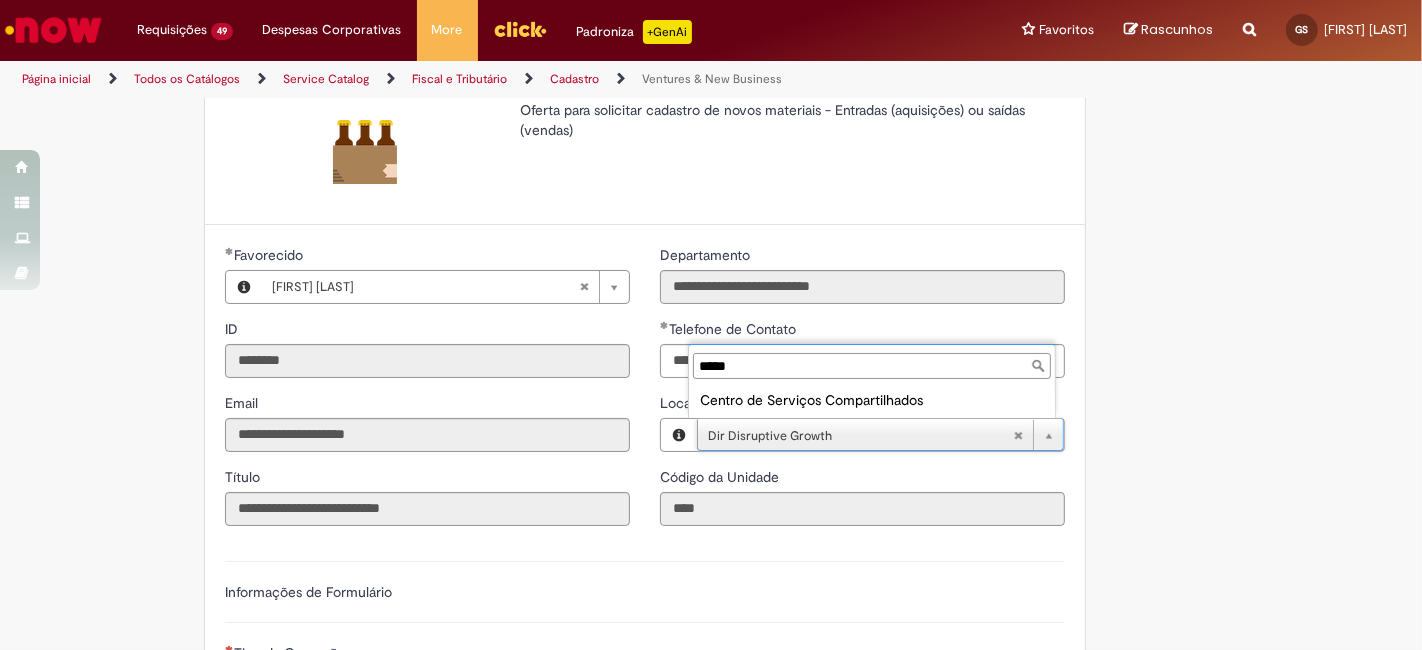 click on "Local         *****         Centro de Serviços Compartilhados" at bounding box center [872, 381] 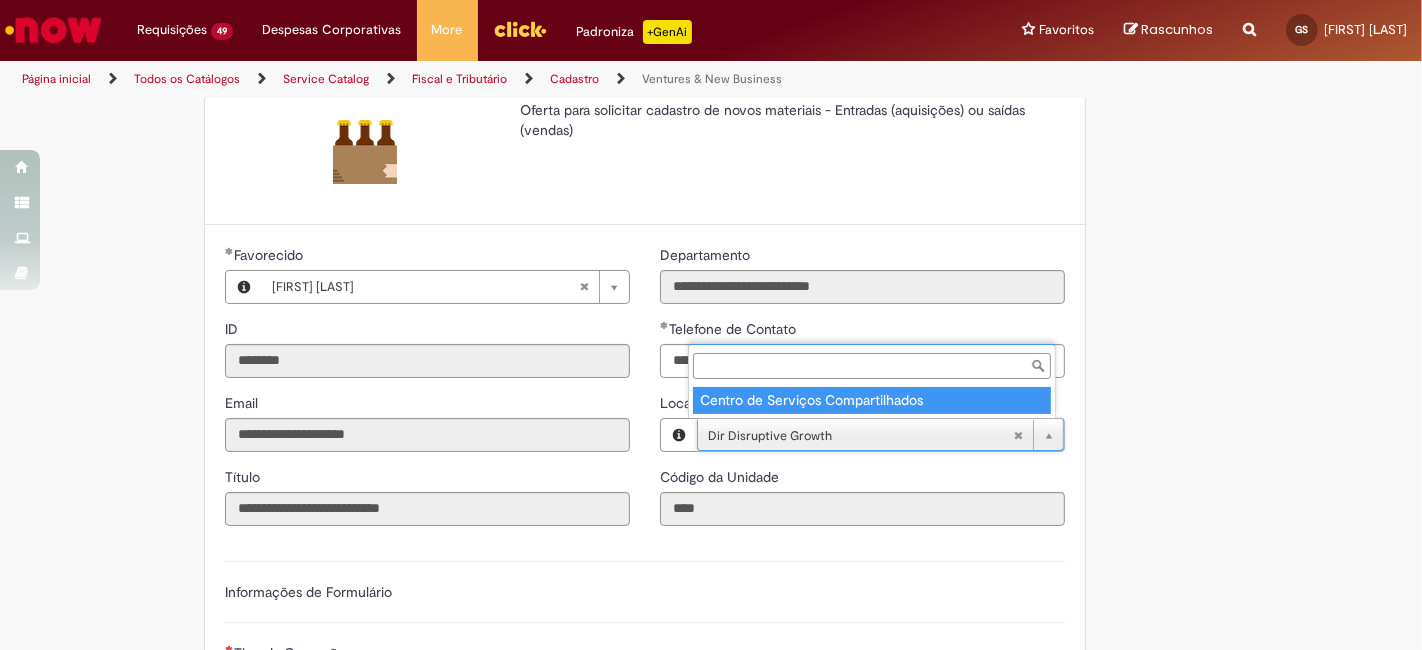 scroll, scrollTop: 0, scrollLeft: 134, axis: horizontal 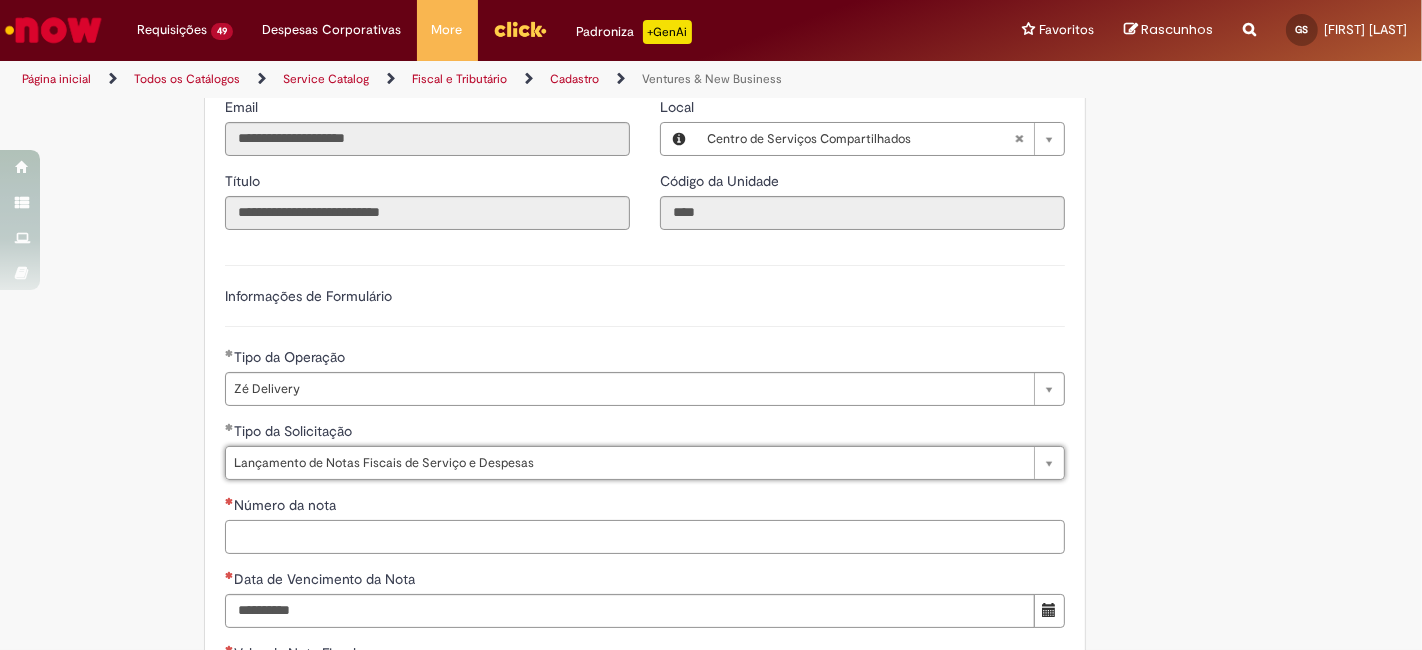 click on "Número da nota" at bounding box center [645, 537] 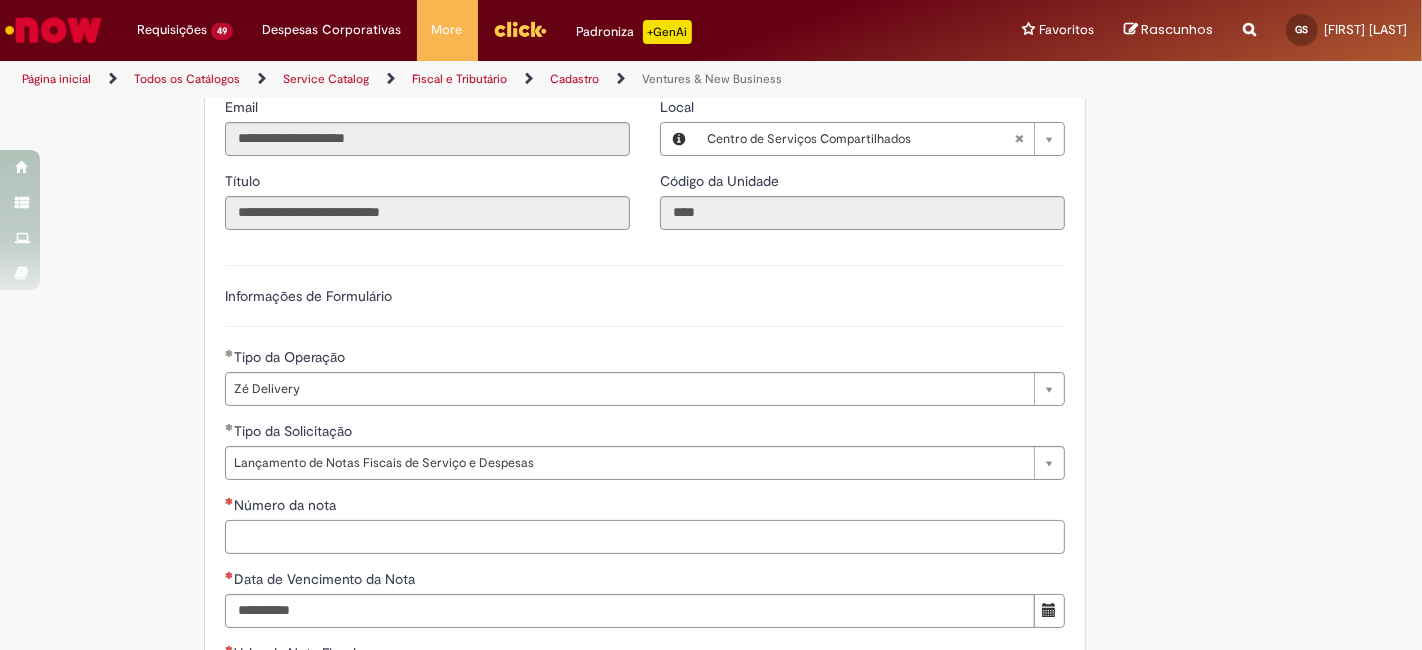 paste on "**********" 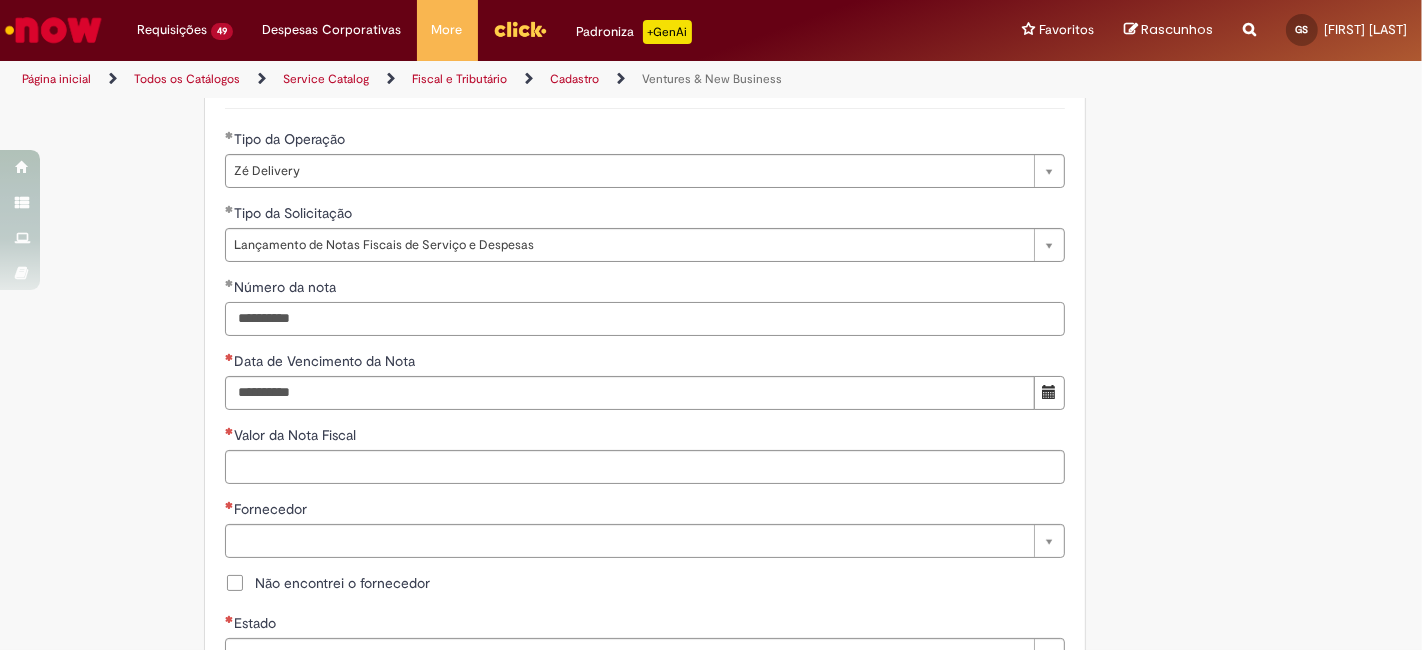 scroll, scrollTop: 666, scrollLeft: 0, axis: vertical 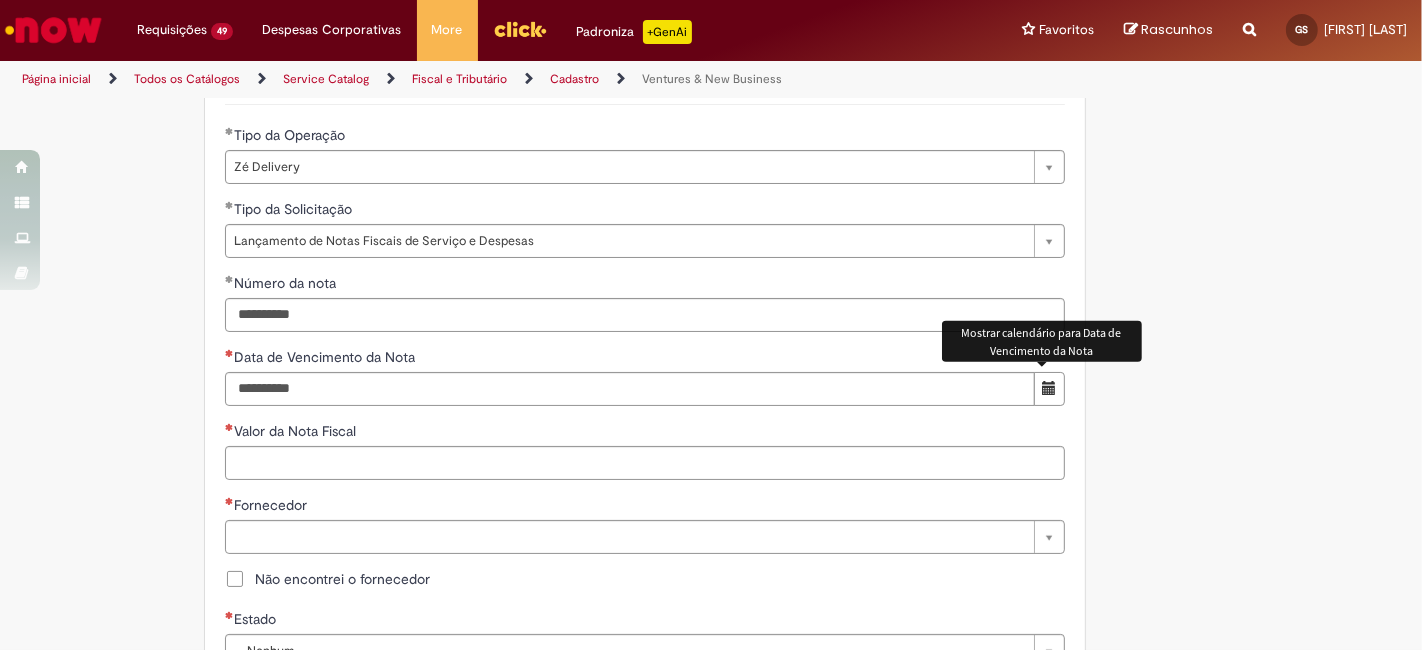 click at bounding box center [1049, 388] 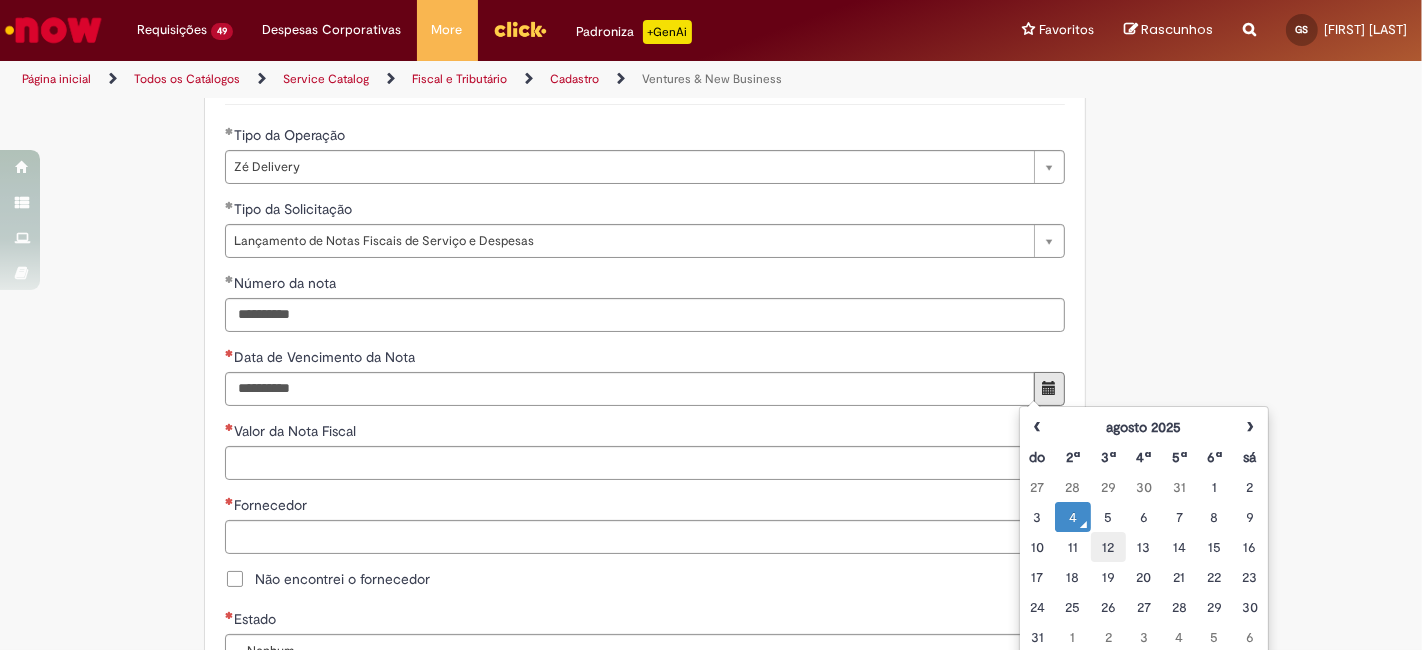click on "12" at bounding box center [1108, 547] 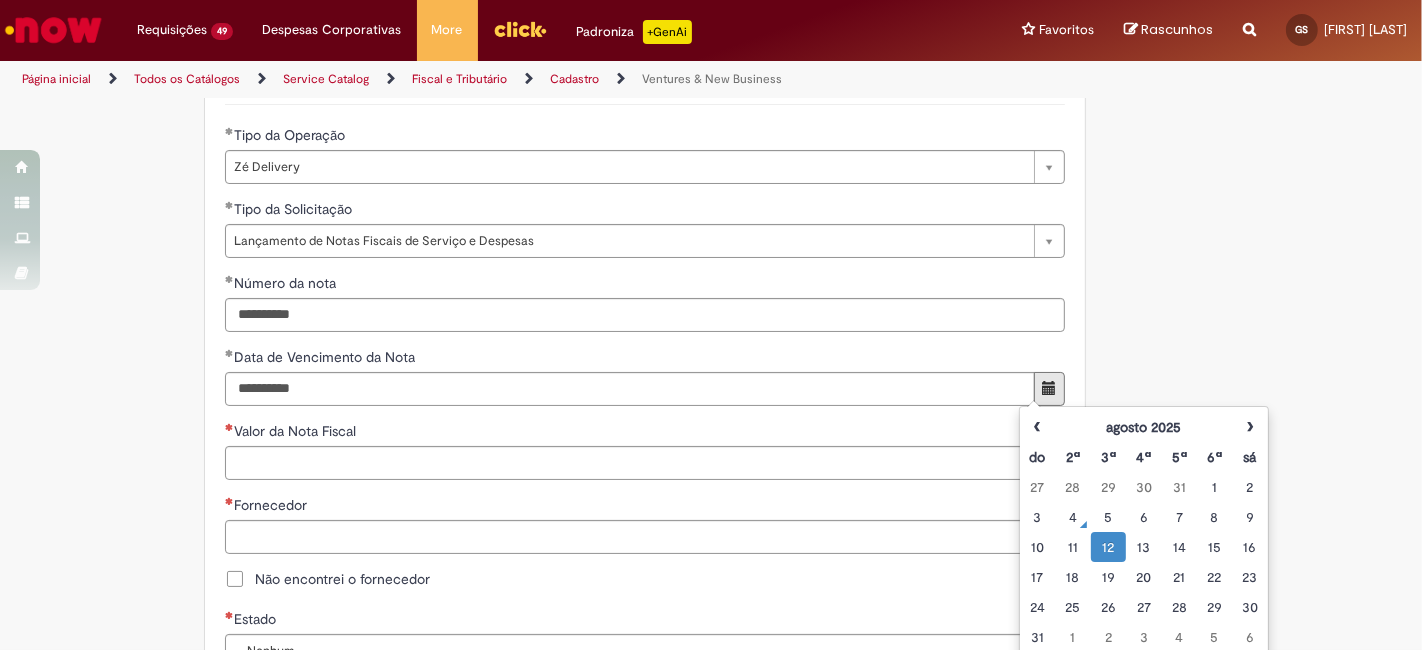 click on "**********" at bounding box center (711, 445) 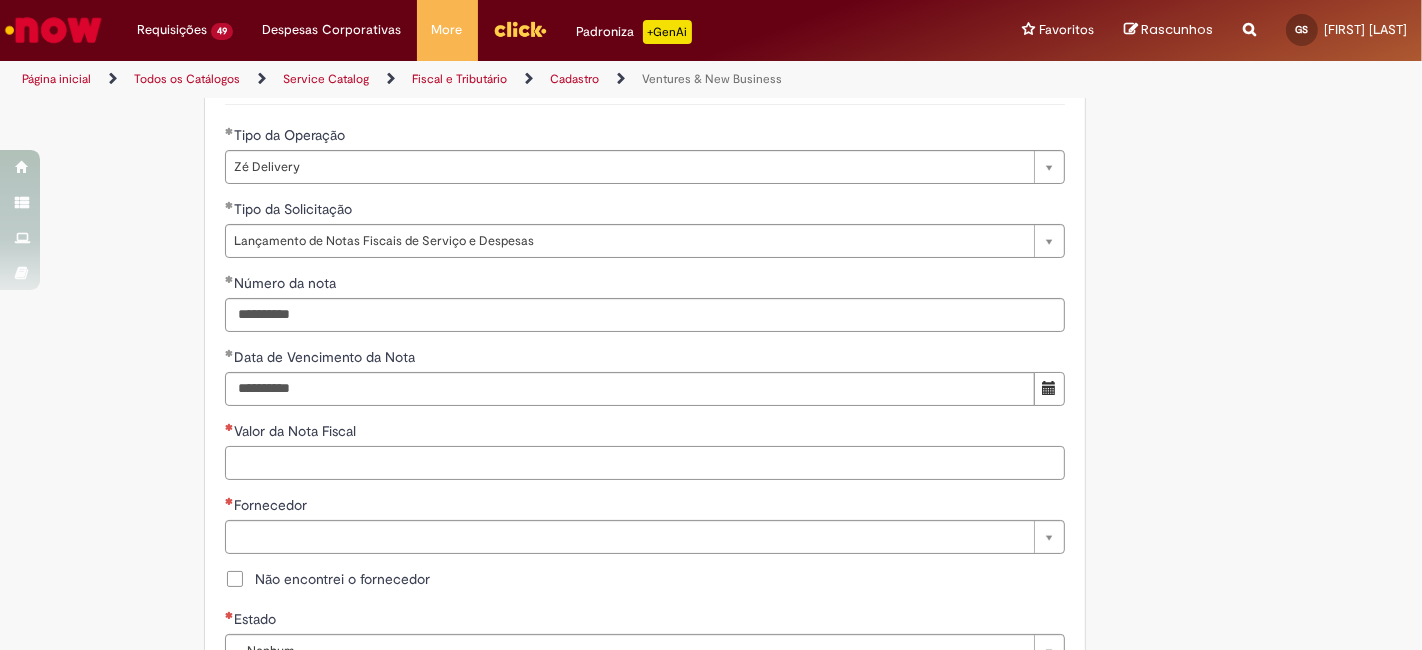click on "Valor da Nota Fiscal" at bounding box center [645, 463] 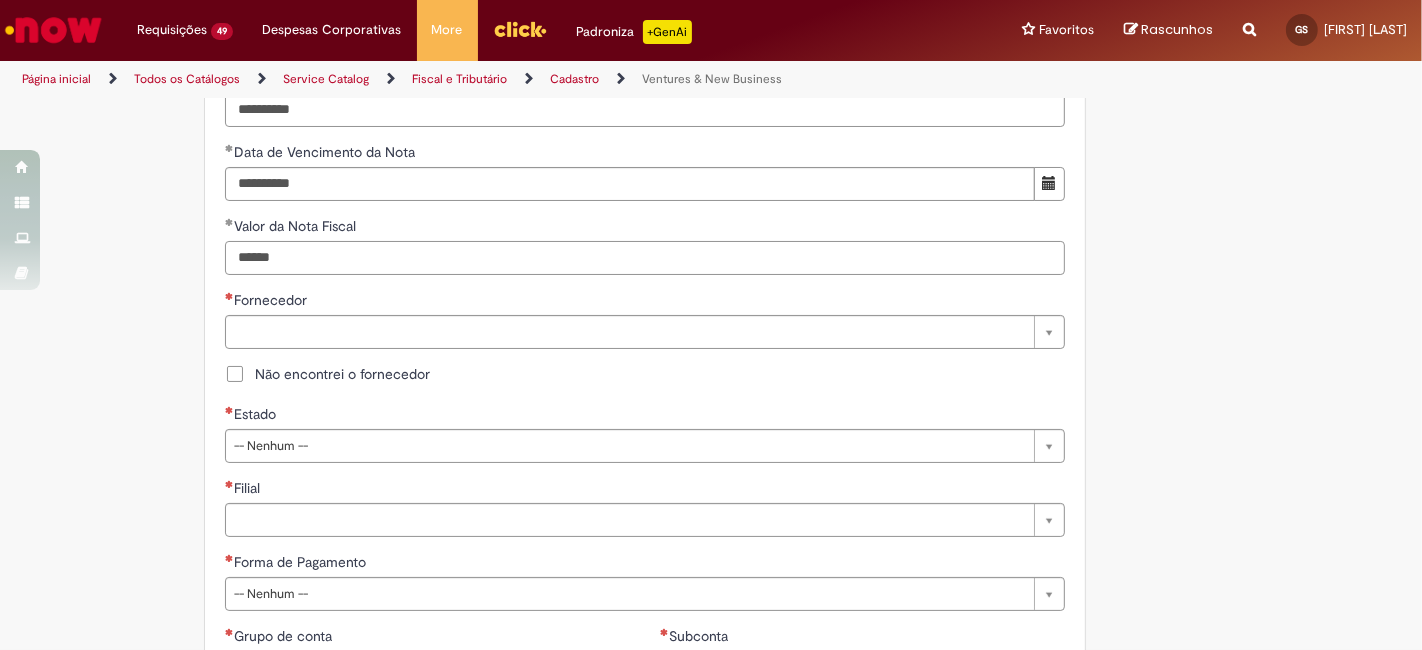 scroll, scrollTop: 888, scrollLeft: 0, axis: vertical 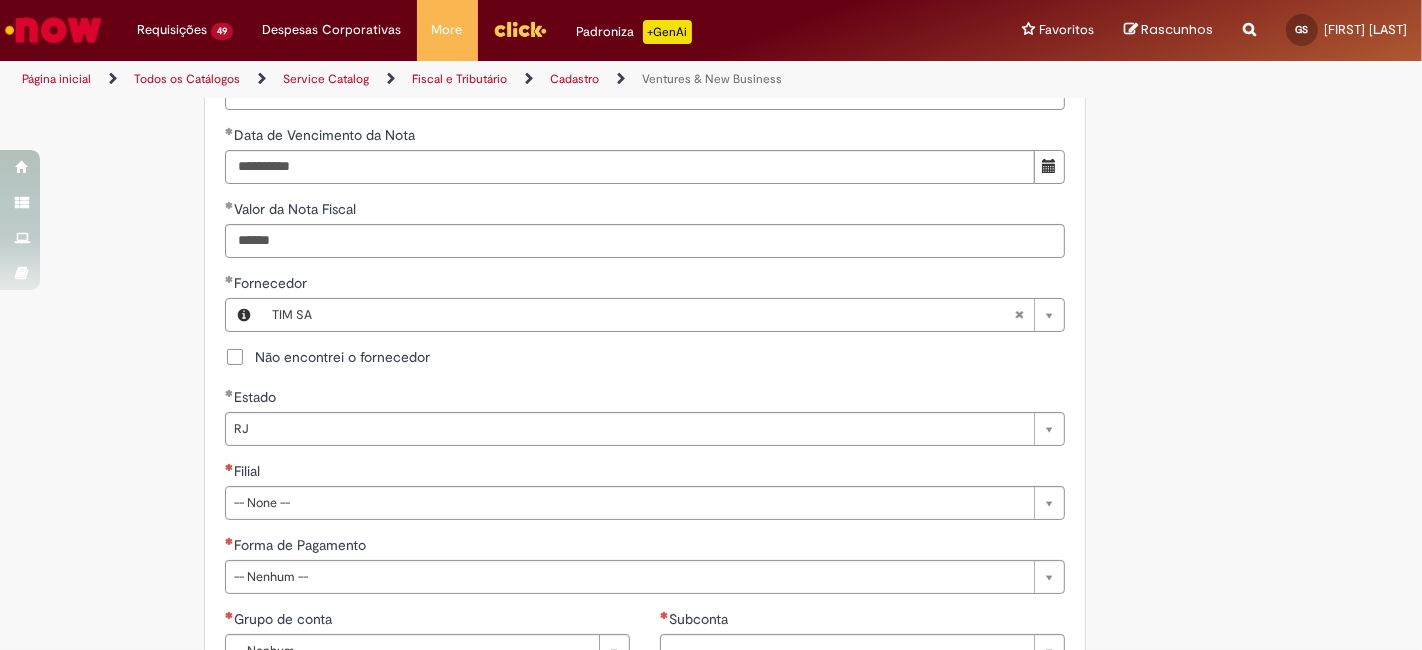 click on "**********" at bounding box center (645, 330) 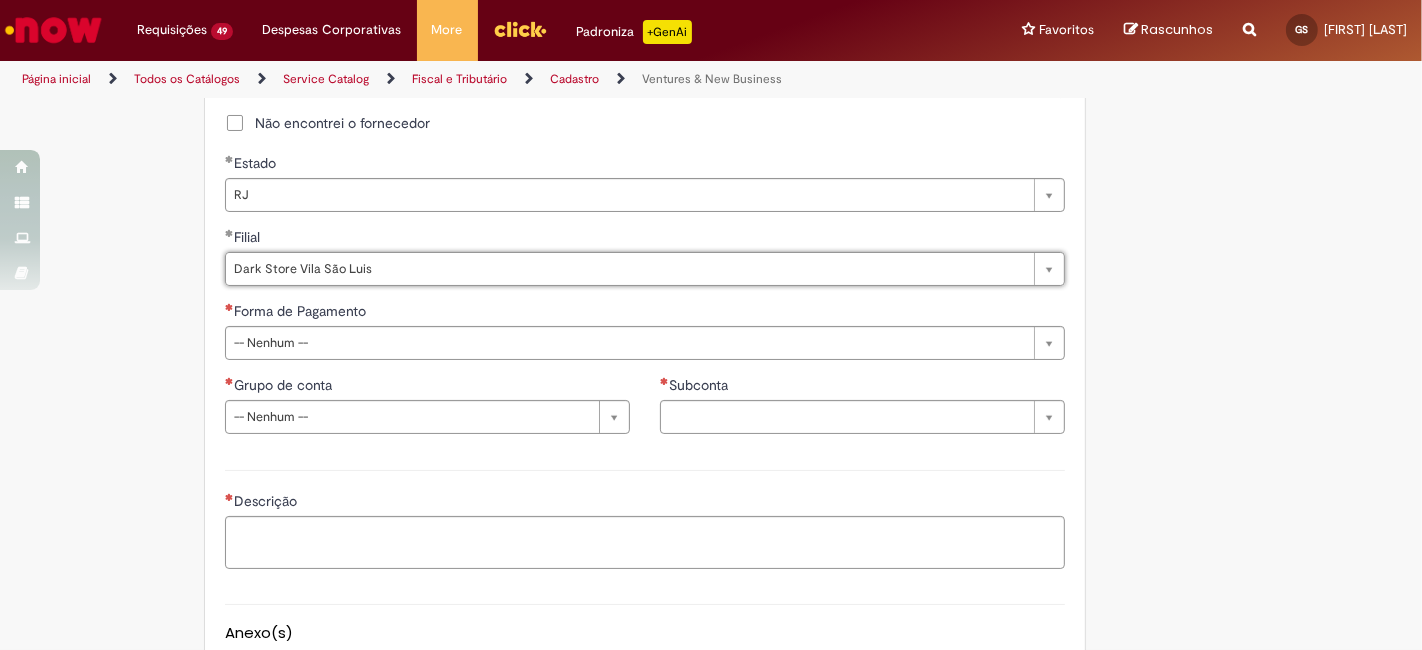 scroll, scrollTop: 1185, scrollLeft: 0, axis: vertical 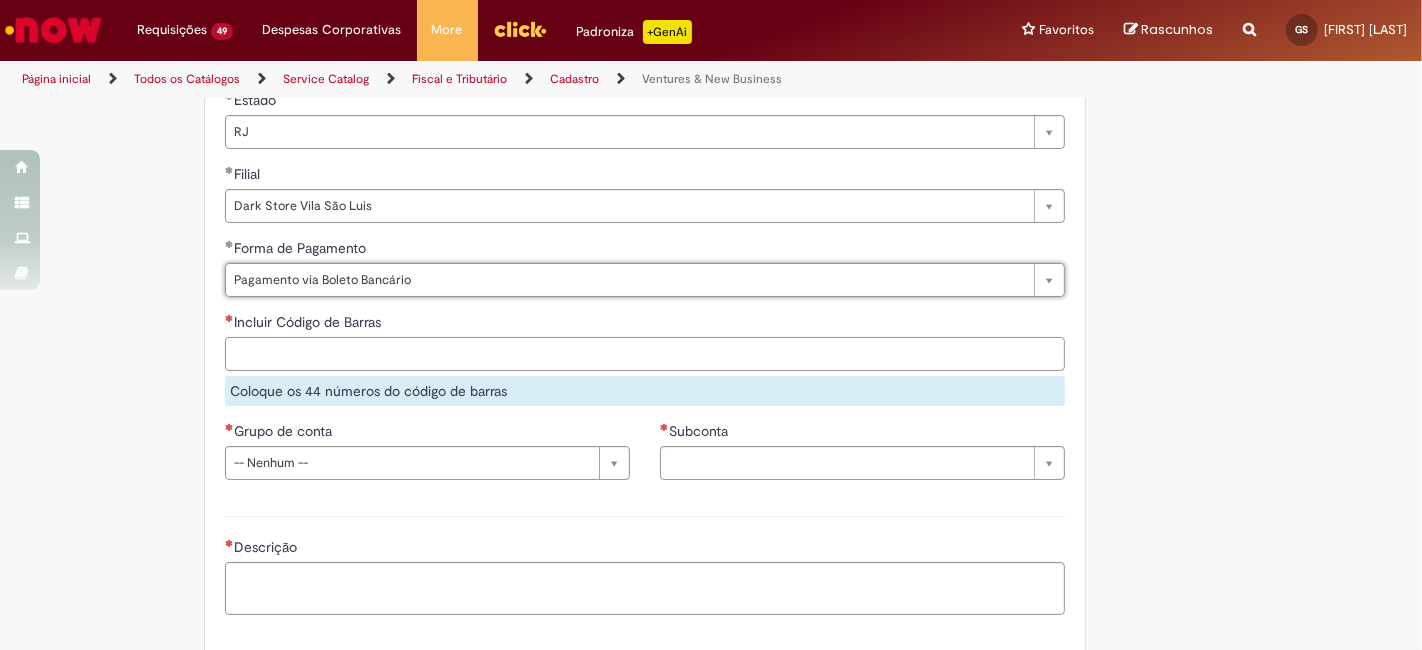 click on "Incluir Código de Barras" at bounding box center (645, 354) 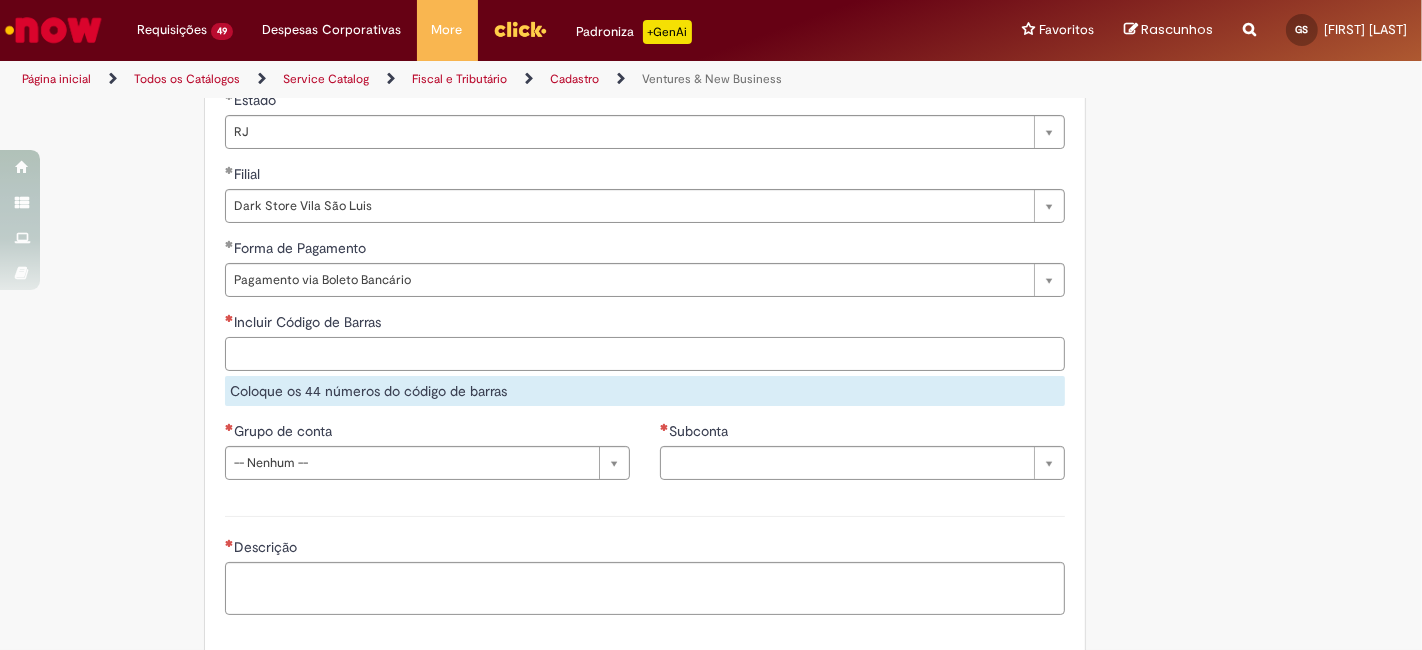 paste on "**********" 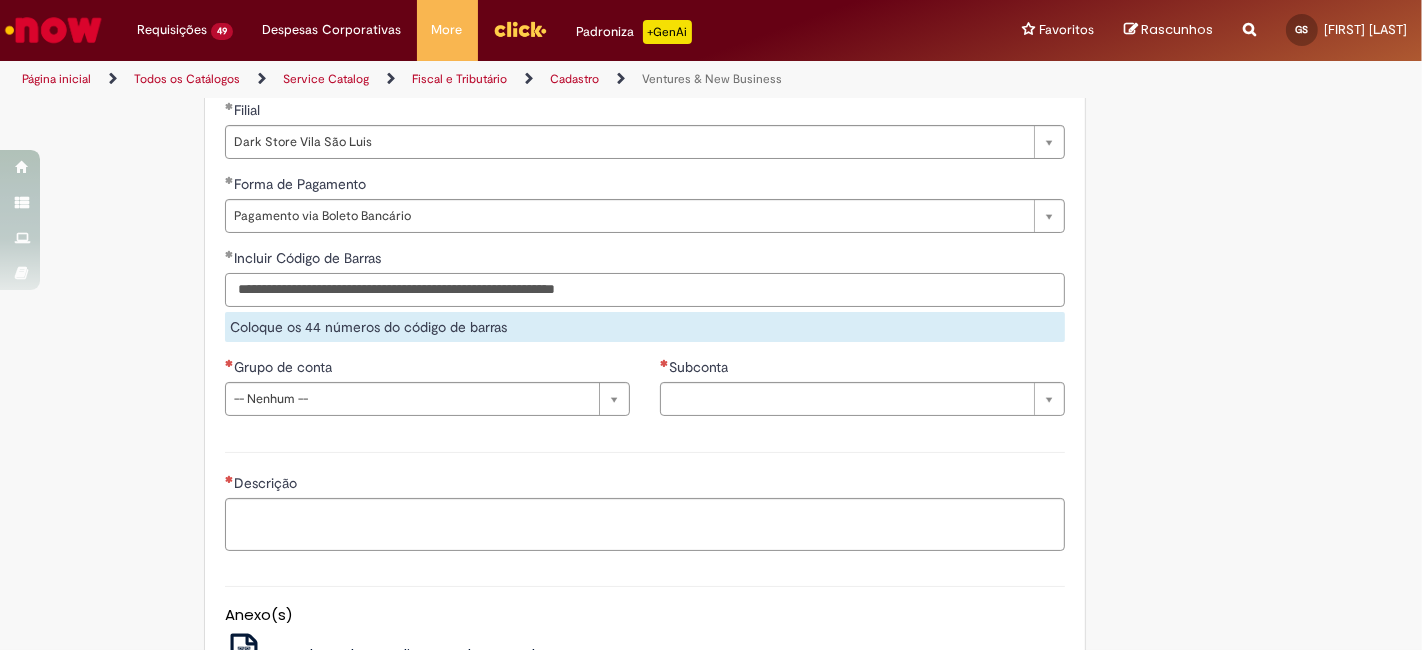 scroll, scrollTop: 1333, scrollLeft: 0, axis: vertical 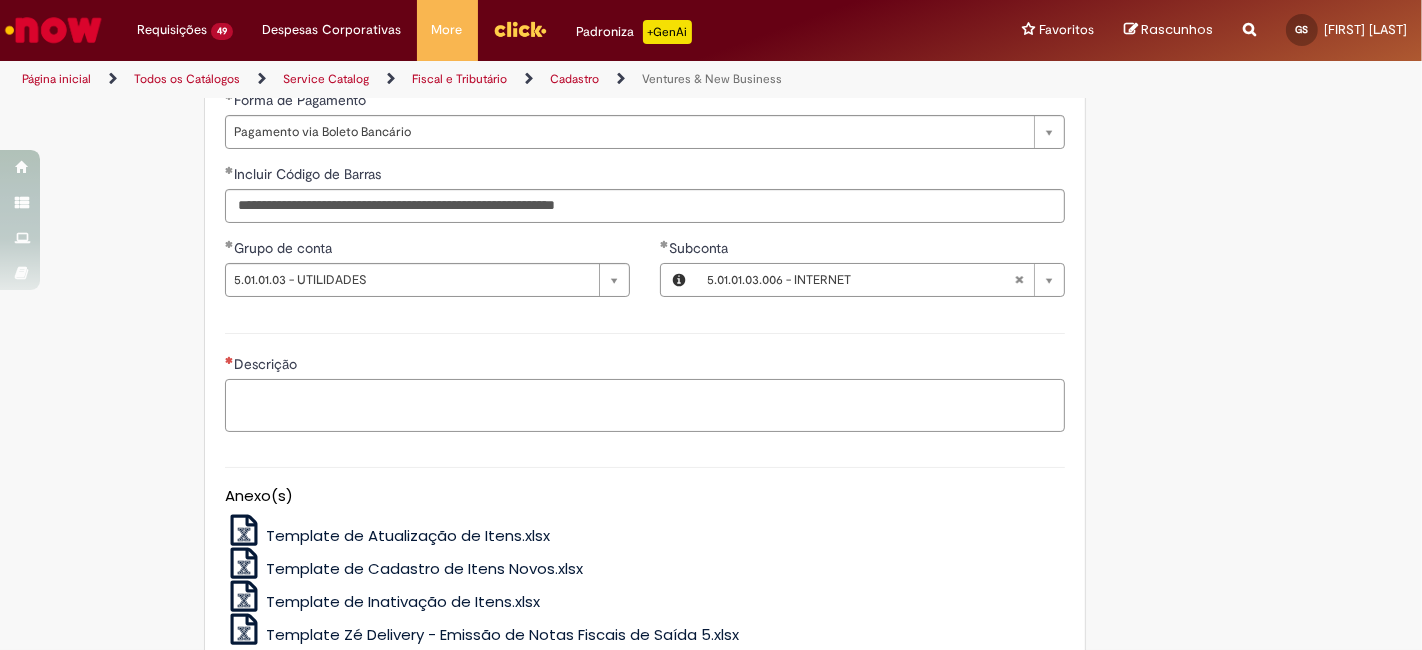 drag, startPoint x: 651, startPoint y: 390, endPoint x: 616, endPoint y: 407, distance: 38.910152 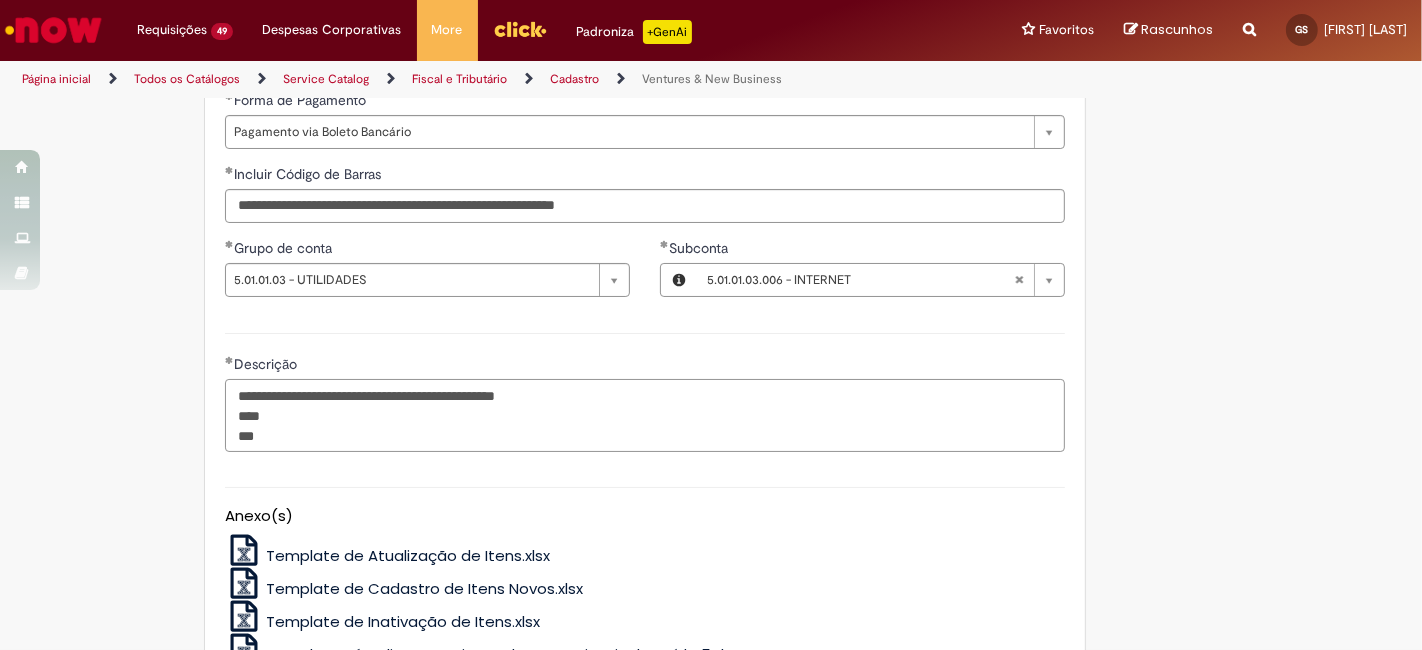 click on "**********" at bounding box center [645, 415] 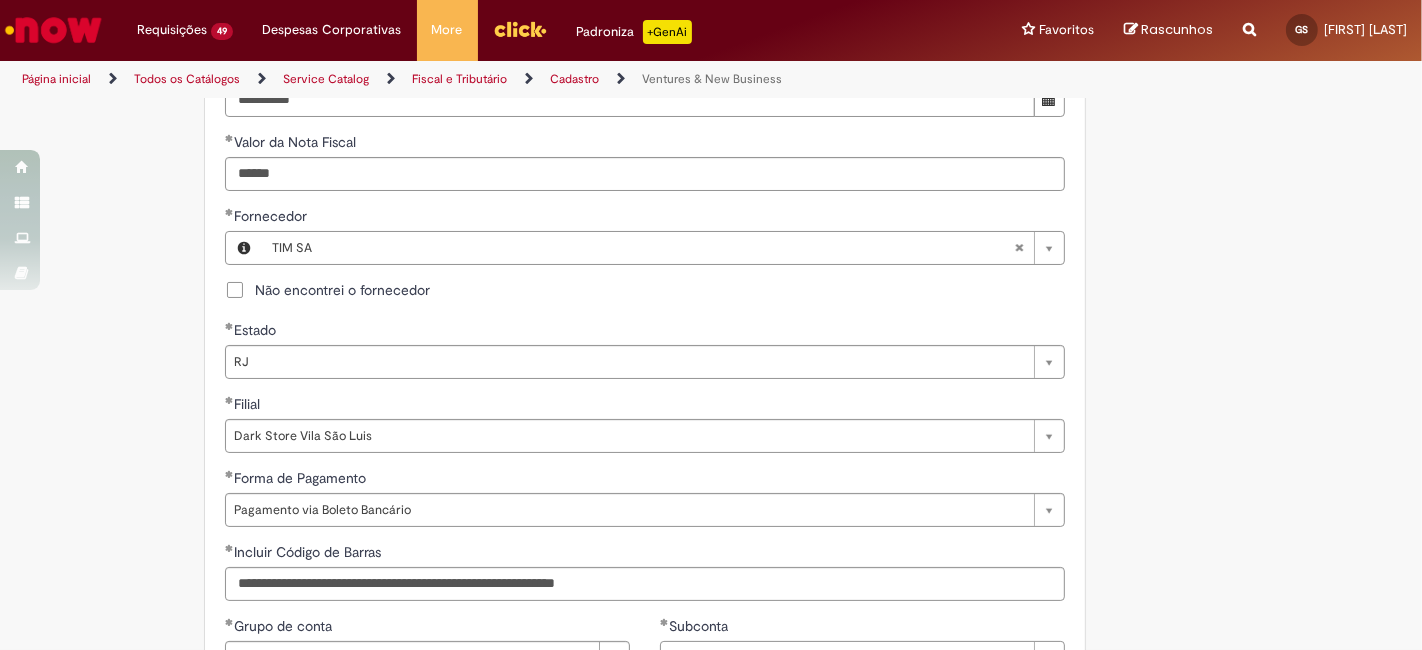 scroll, scrollTop: 888, scrollLeft: 0, axis: vertical 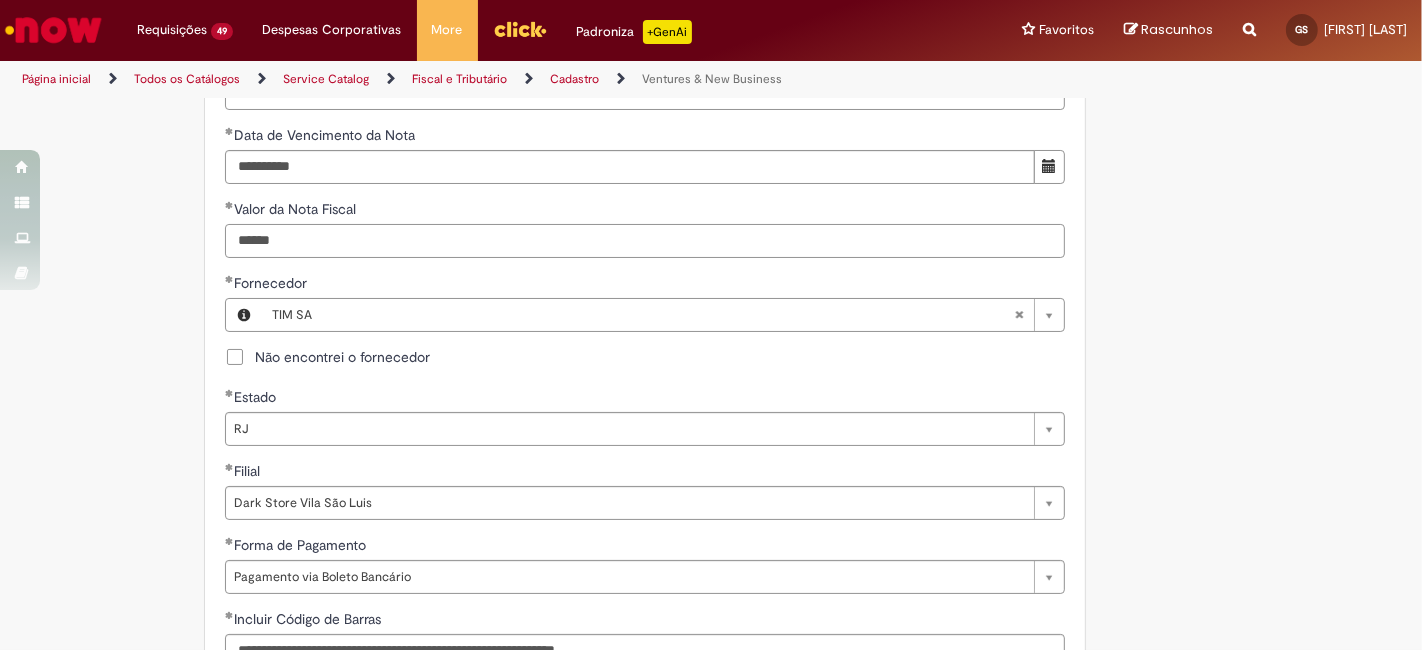 click on "******" at bounding box center (645, 241) 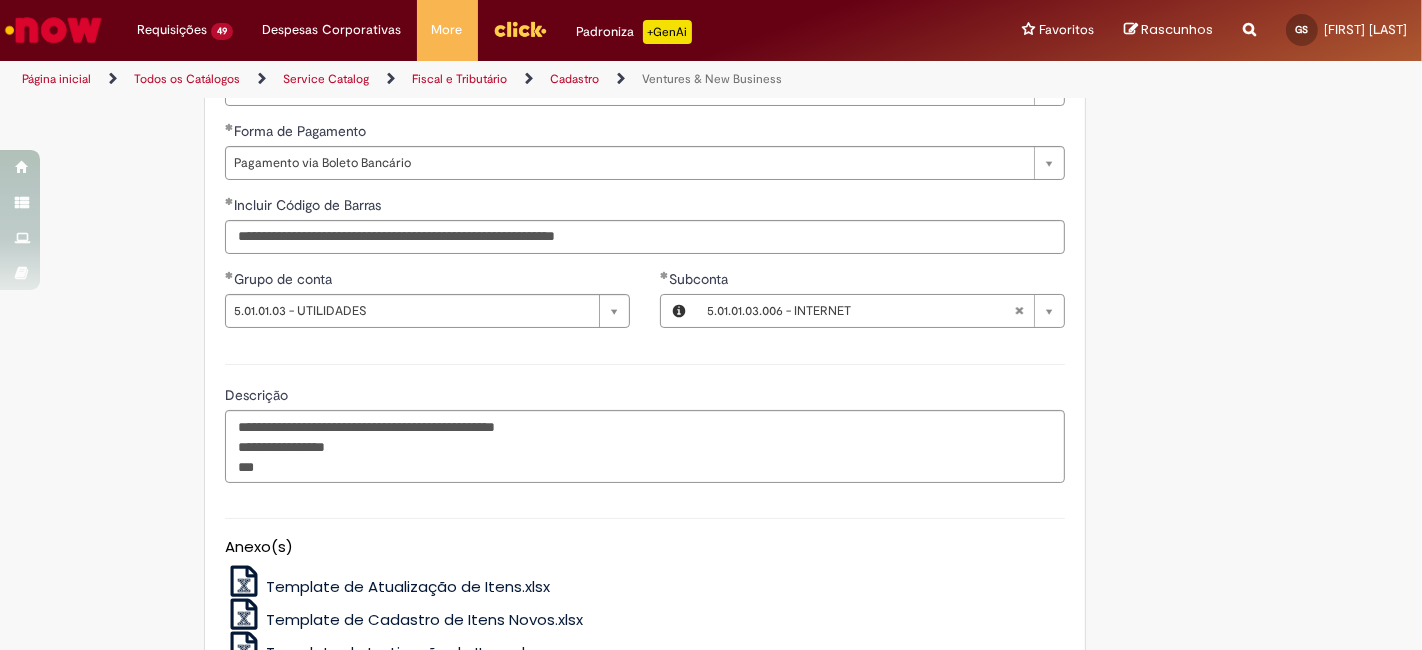 scroll, scrollTop: 1333, scrollLeft: 0, axis: vertical 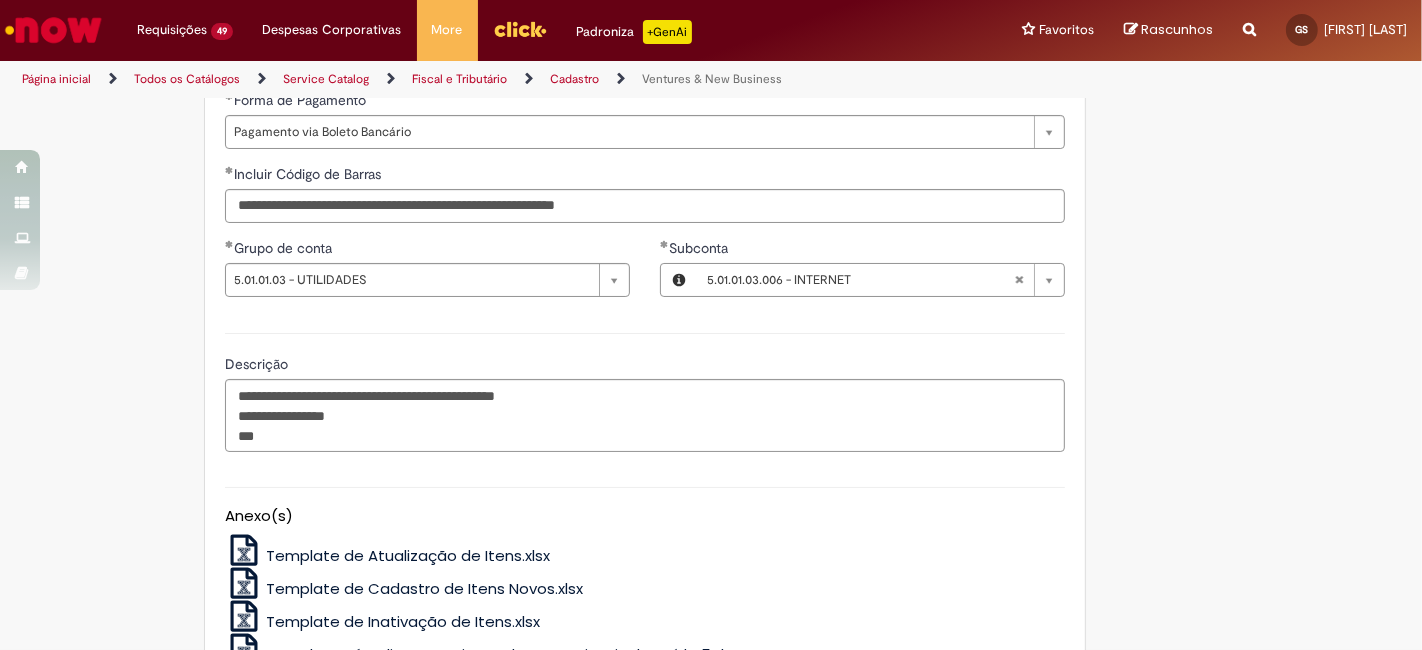 drag, startPoint x: 317, startPoint y: 464, endPoint x: 328, endPoint y: 439, distance: 27.313 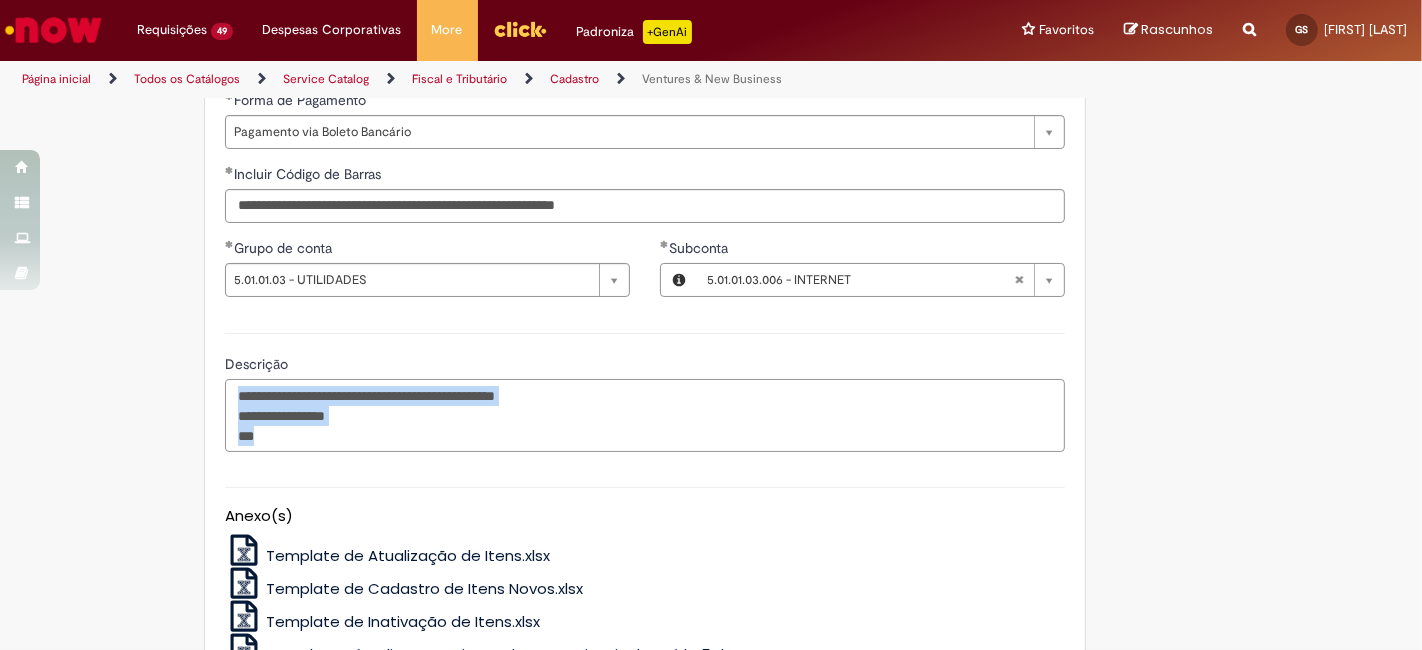 click on "**********" at bounding box center (645, 415) 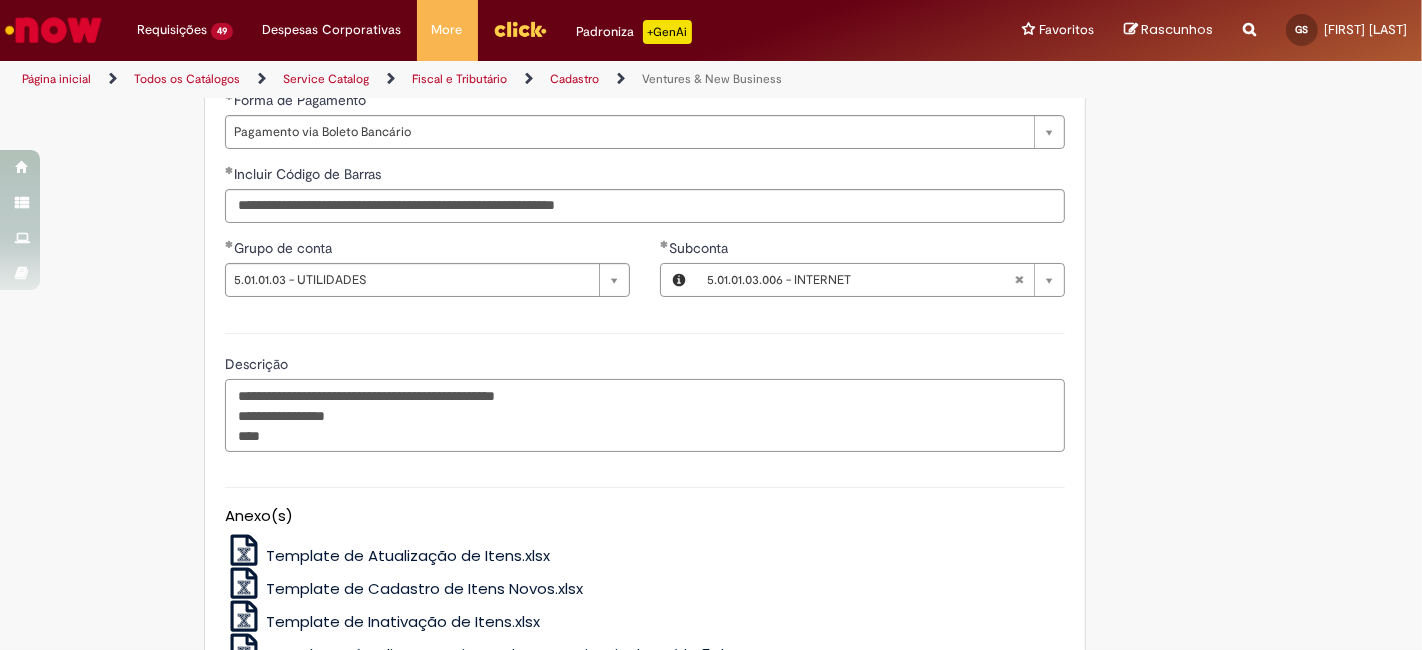 paste on "*******" 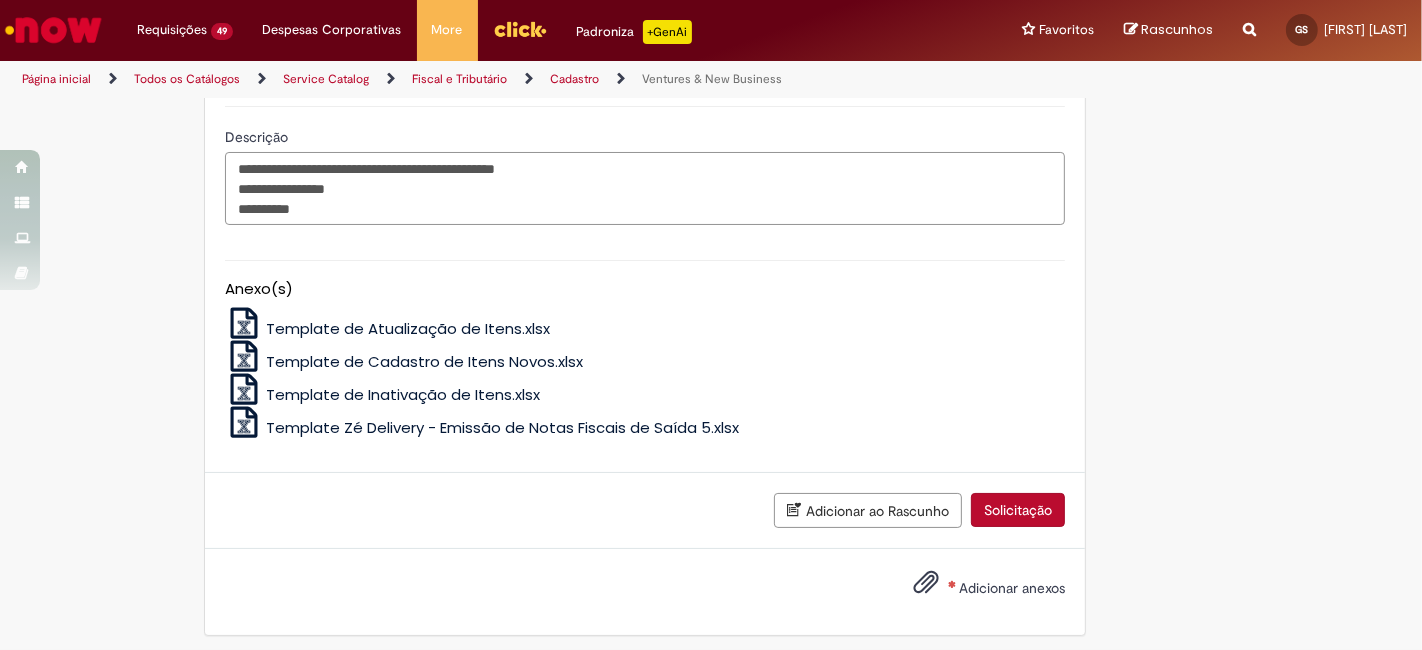 scroll, scrollTop: 1565, scrollLeft: 0, axis: vertical 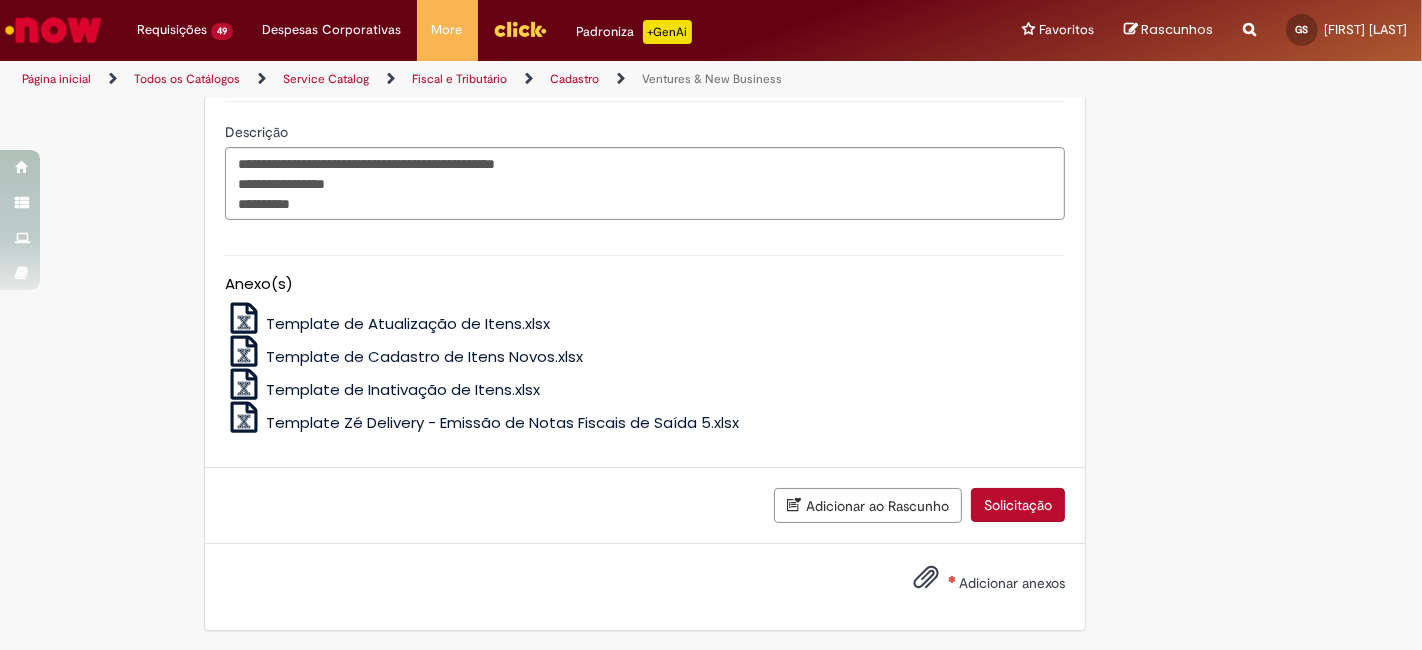 click on "Adicionar anexos" at bounding box center [1012, 583] 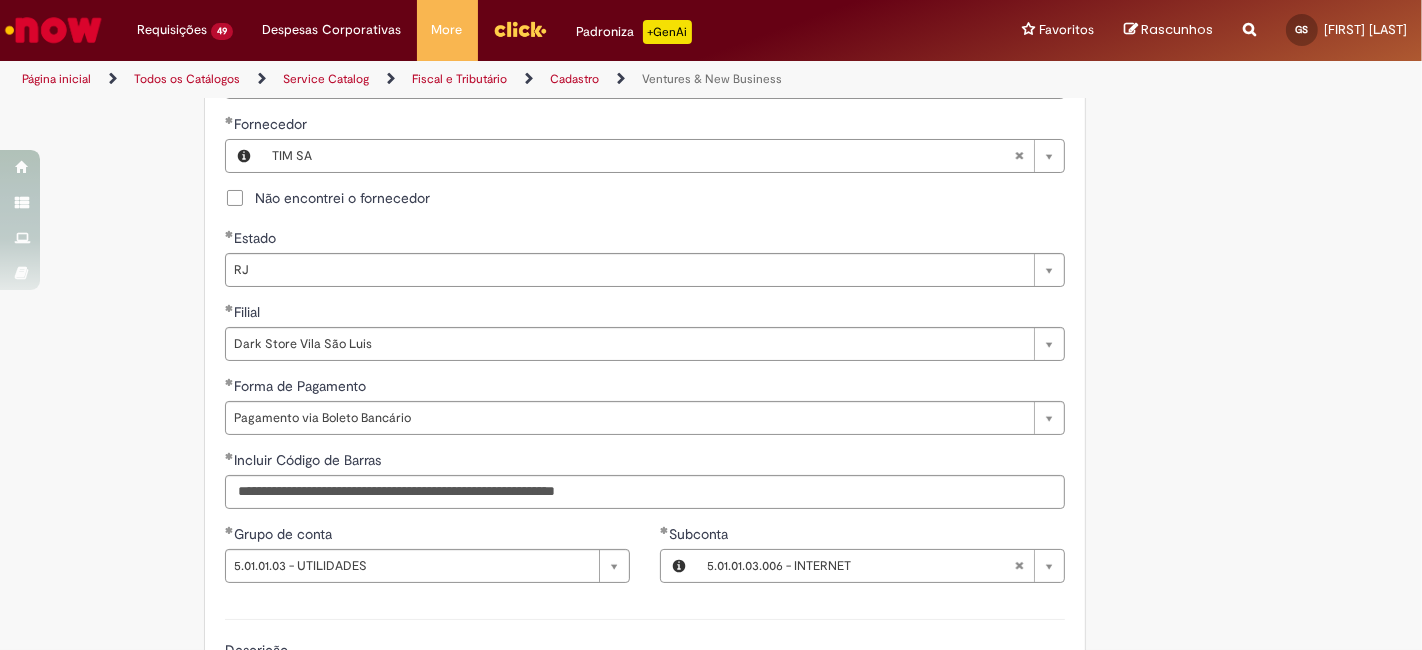 scroll, scrollTop: 1195, scrollLeft: 0, axis: vertical 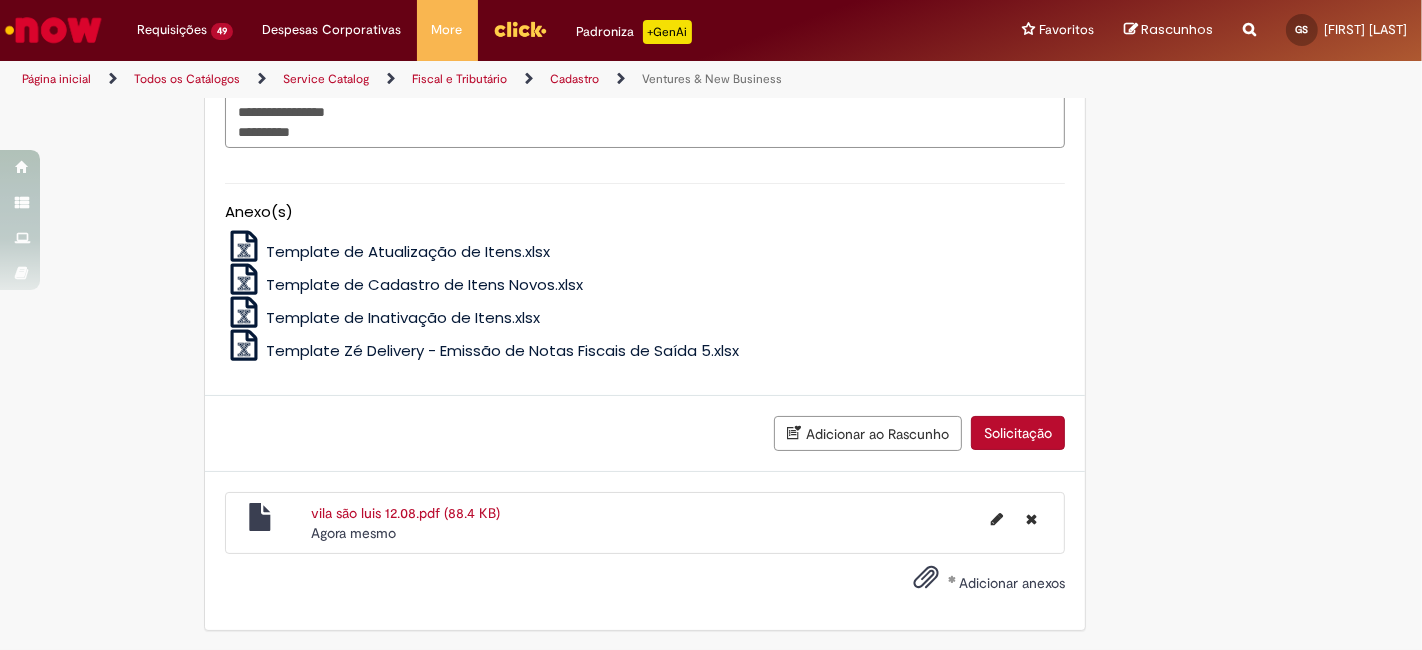 click on "Solicitação" at bounding box center (1018, 433) 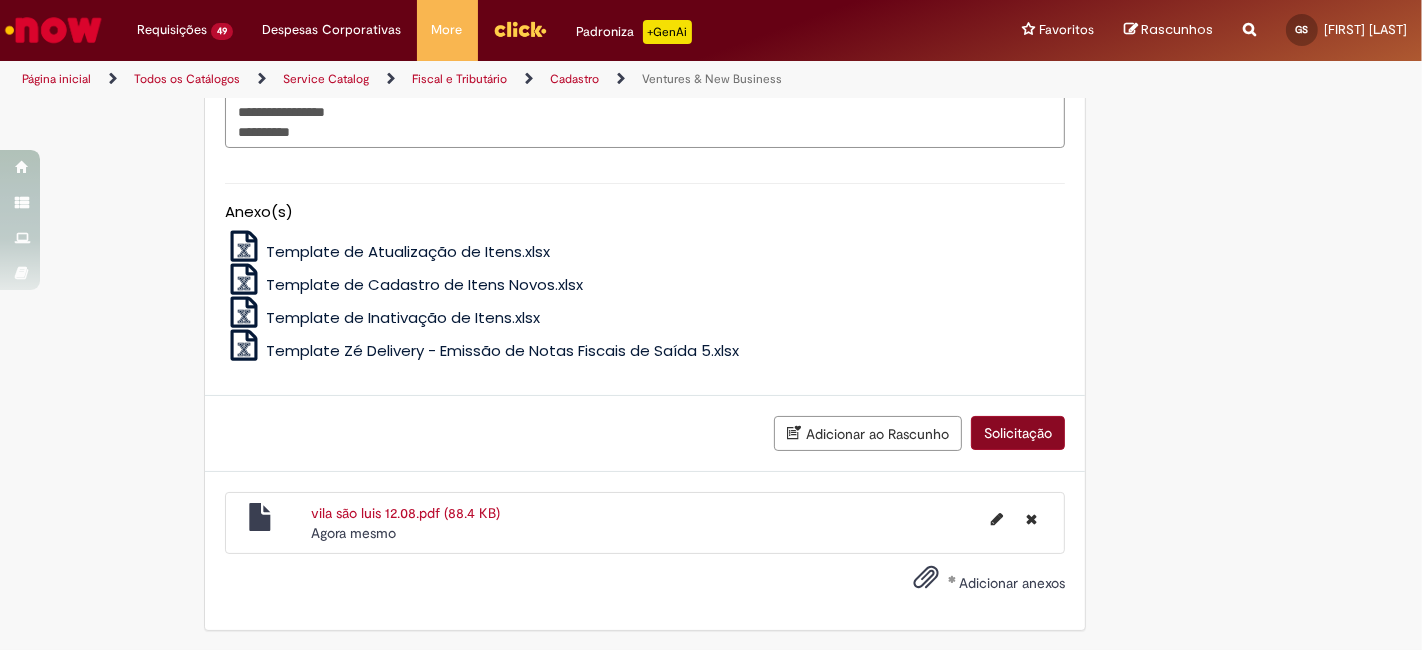 scroll, scrollTop: 1591, scrollLeft: 0, axis: vertical 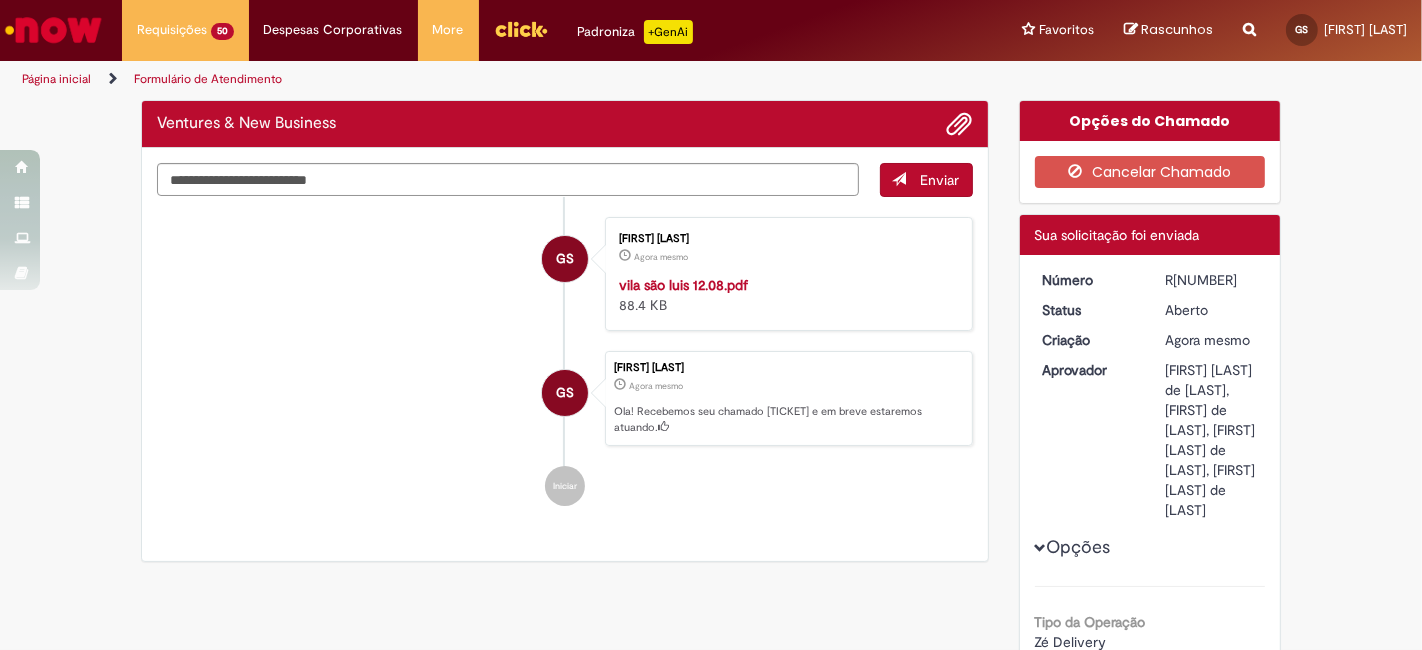 click on "R[NUMBER]" at bounding box center [1211, 280] 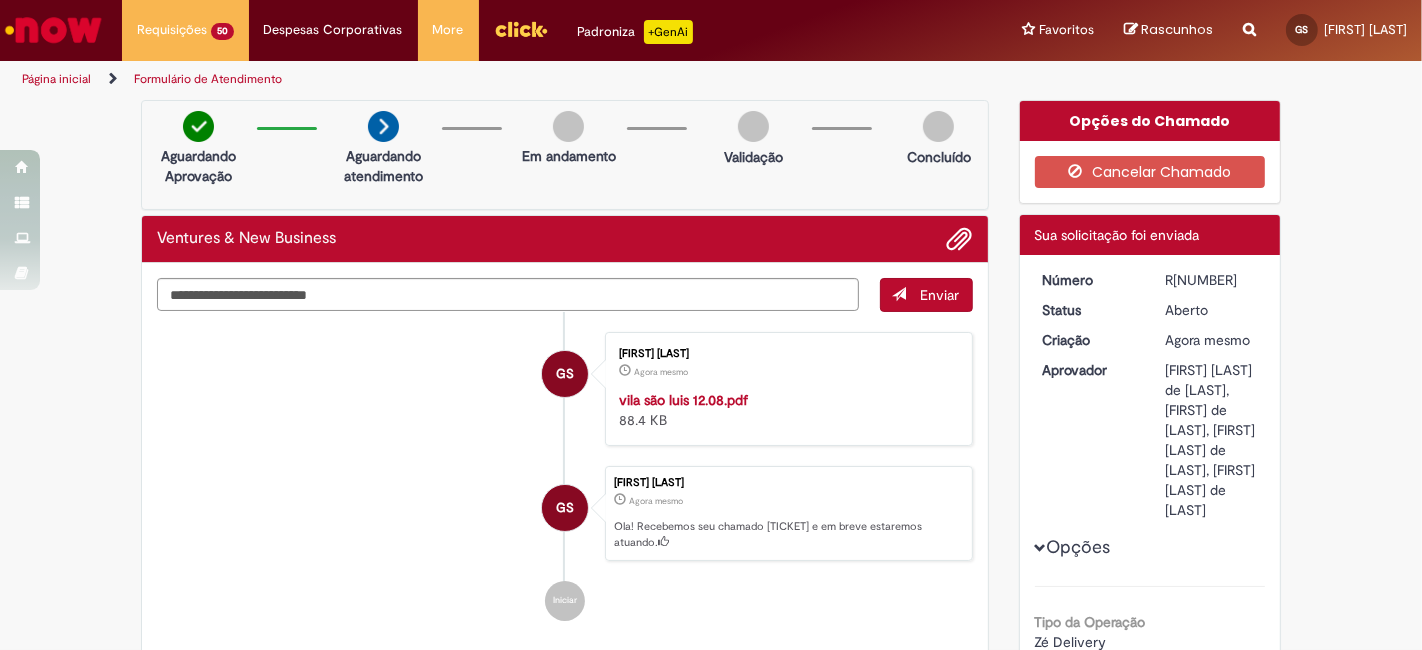 copy on "R[NUMBER]" 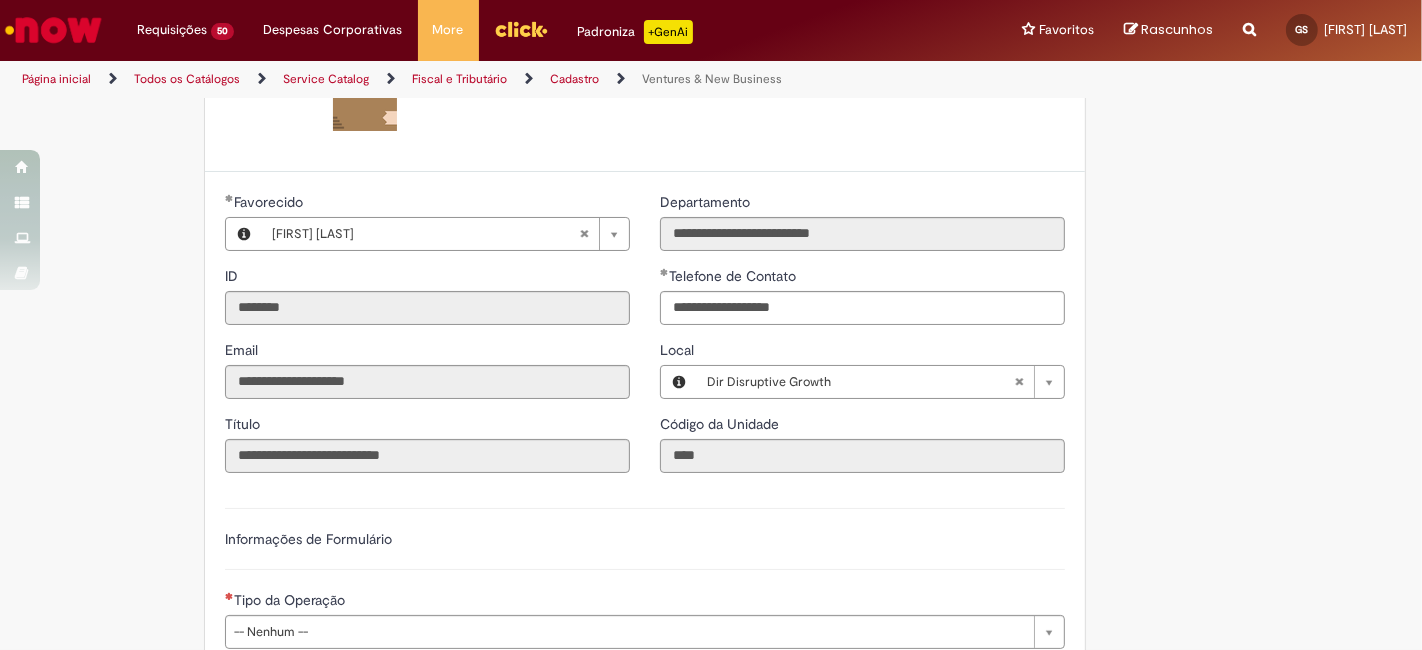 scroll, scrollTop: 222, scrollLeft: 0, axis: vertical 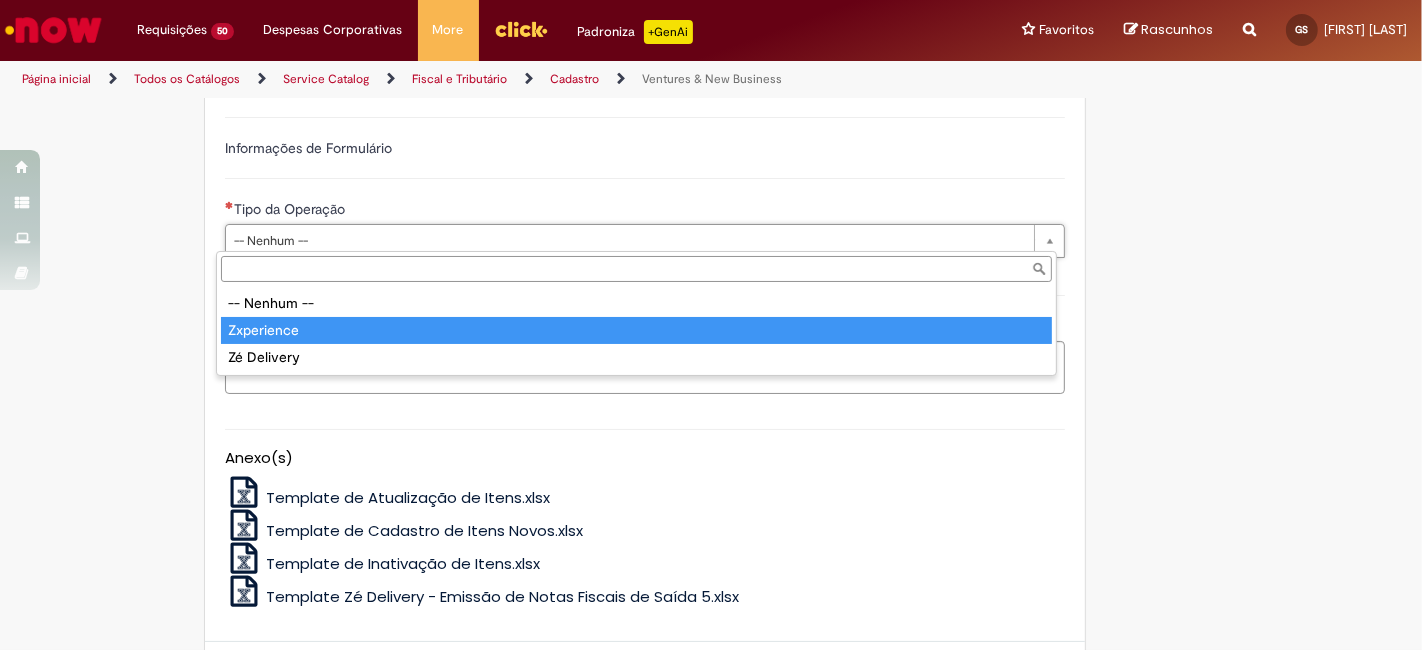 drag, startPoint x: 360, startPoint y: 358, endPoint x: 383, endPoint y: 343, distance: 27.45906 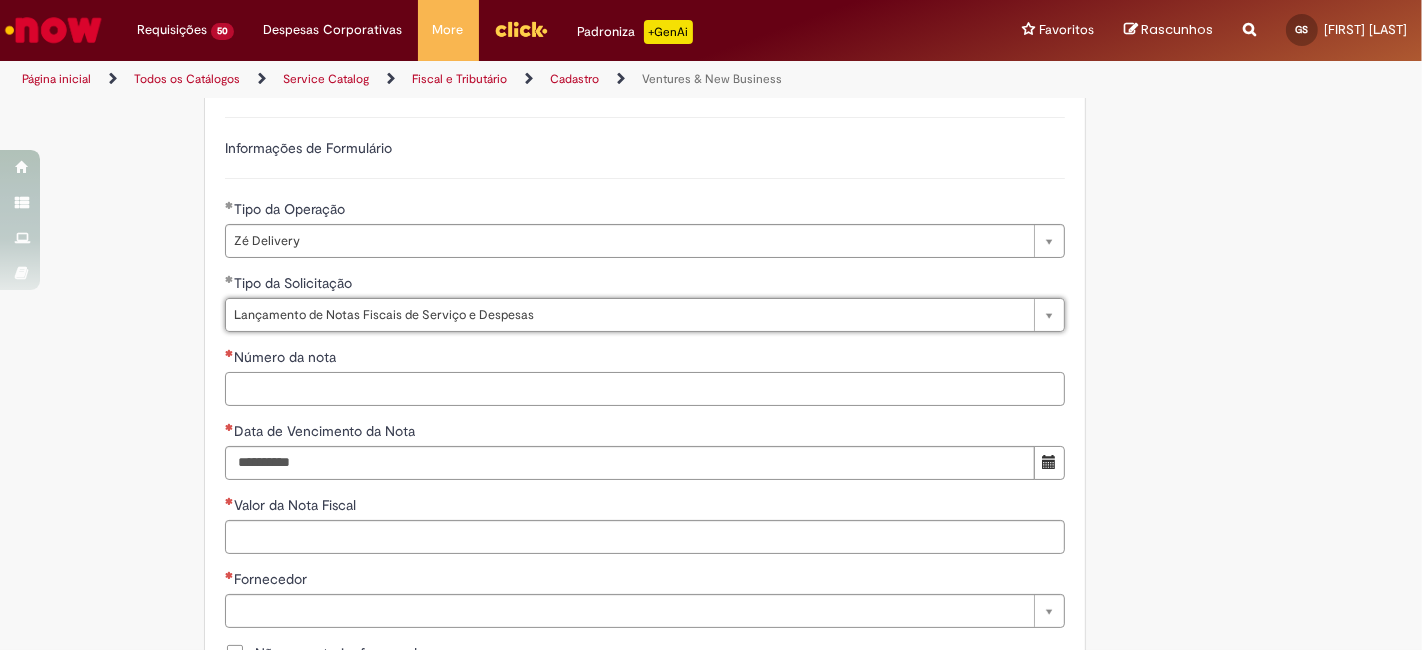 click on "Número da nota" at bounding box center [645, 389] 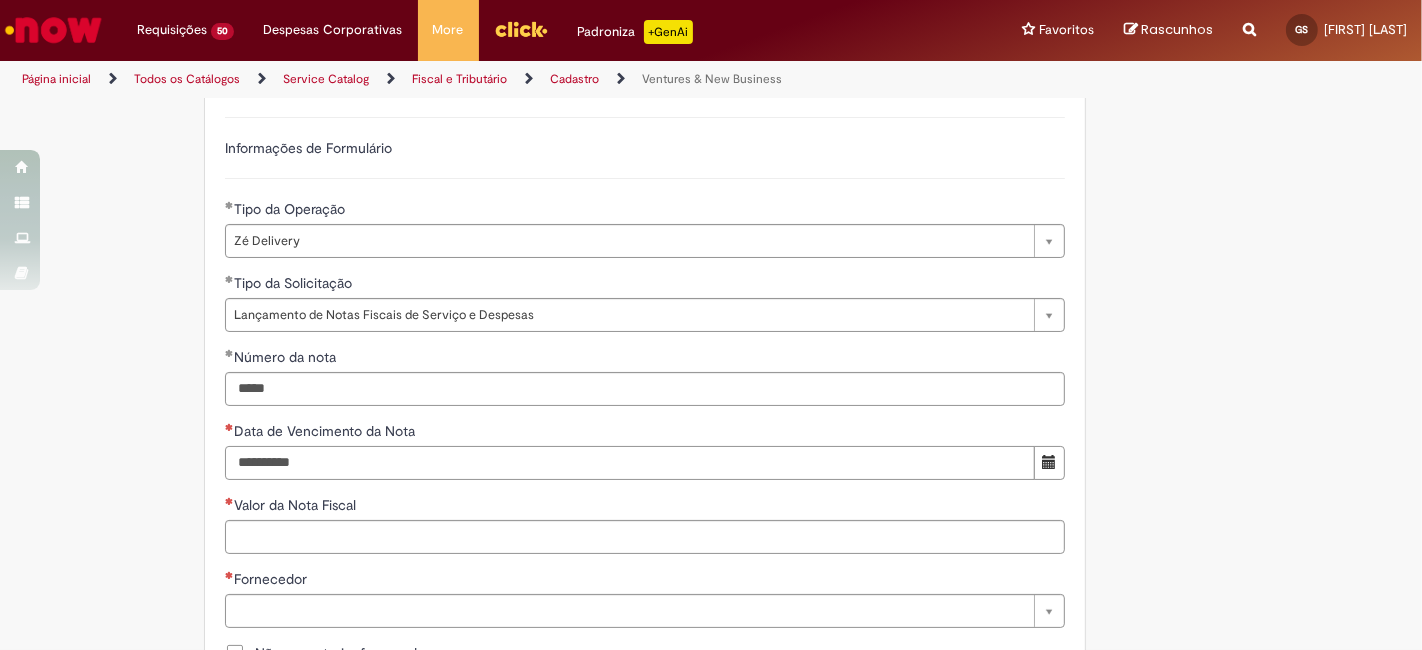 click on "Data de Vencimento da Nota" at bounding box center (630, 463) 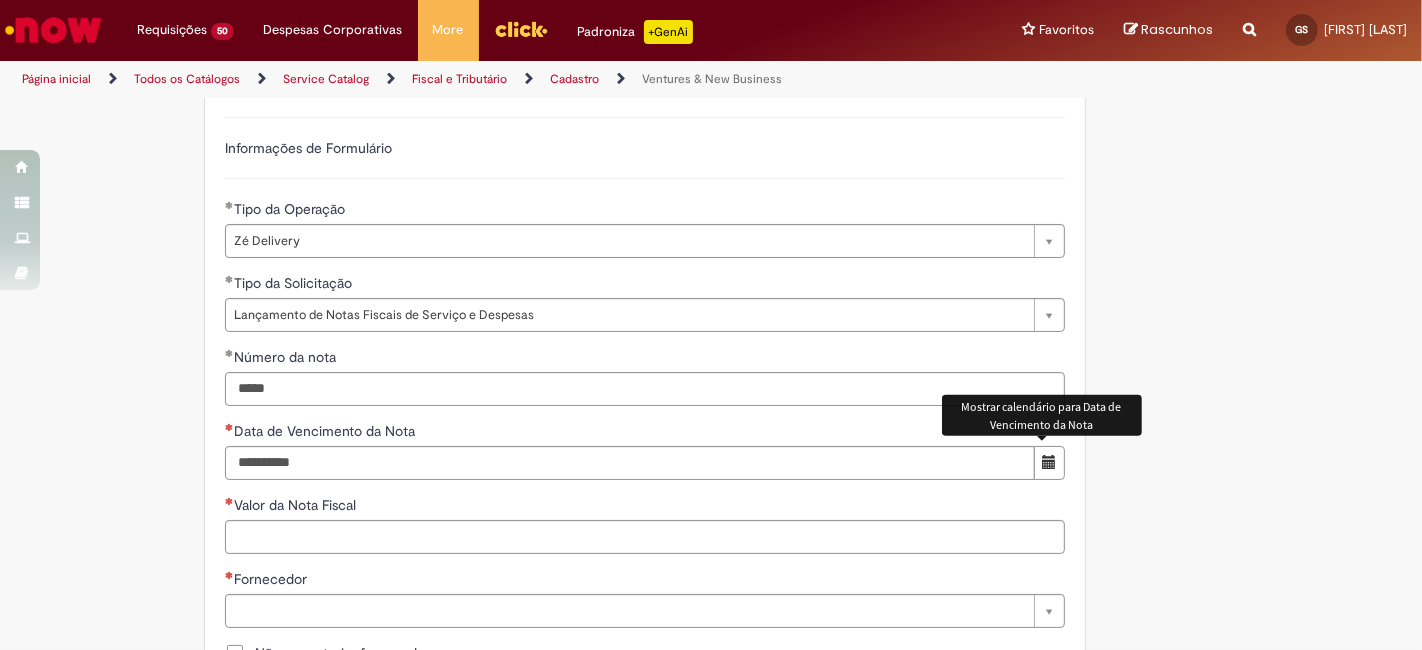 click at bounding box center (1049, 463) 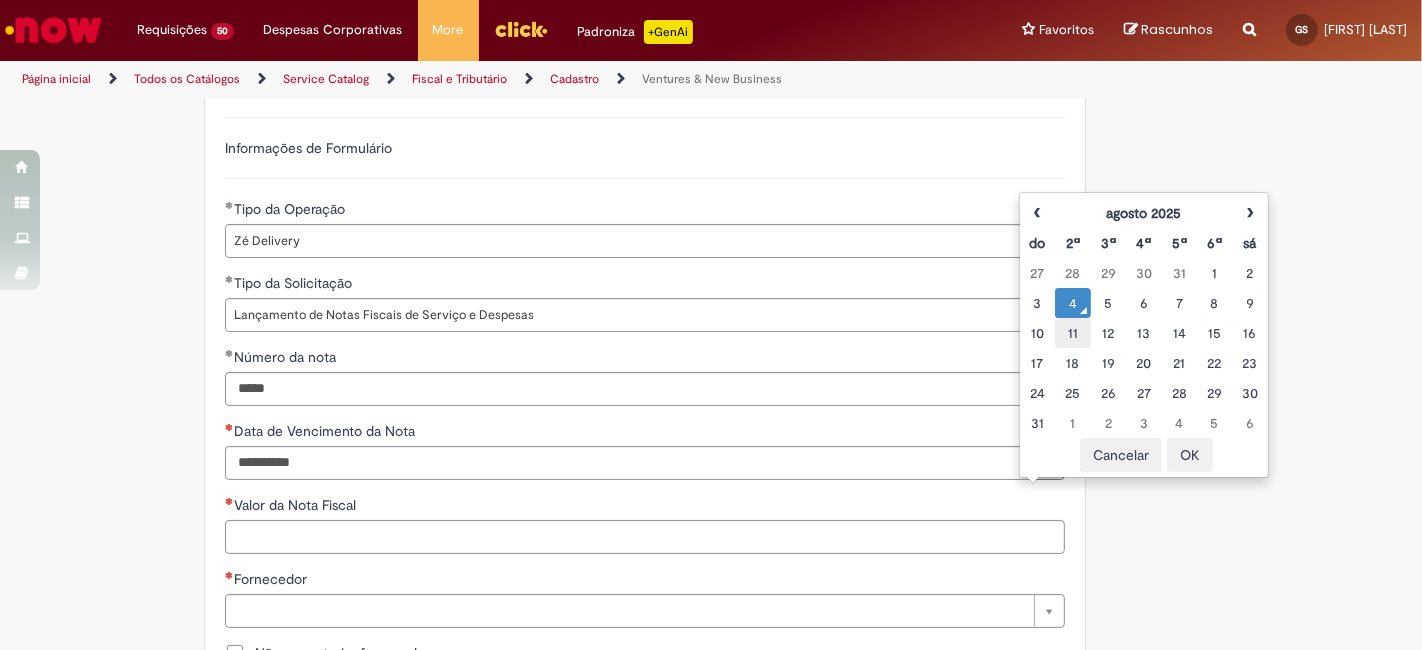 click on "11" at bounding box center (1072, 333) 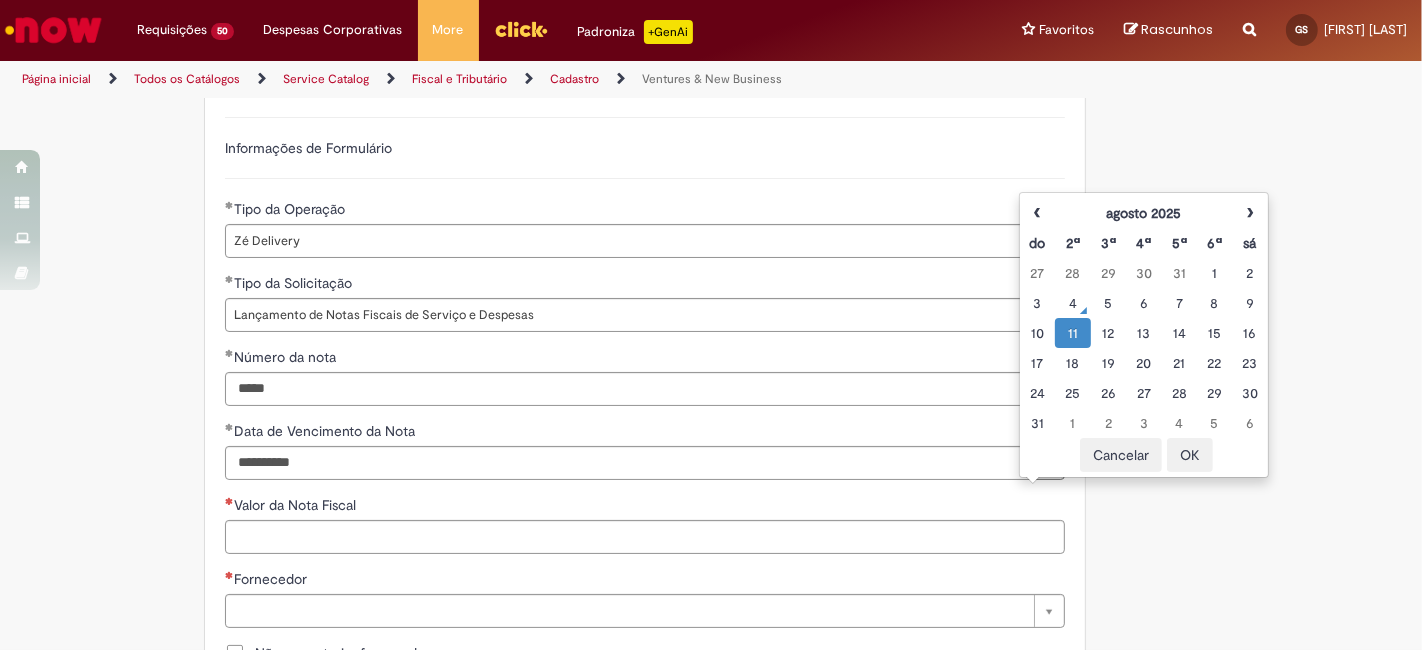 click on "OK" at bounding box center [1190, 455] 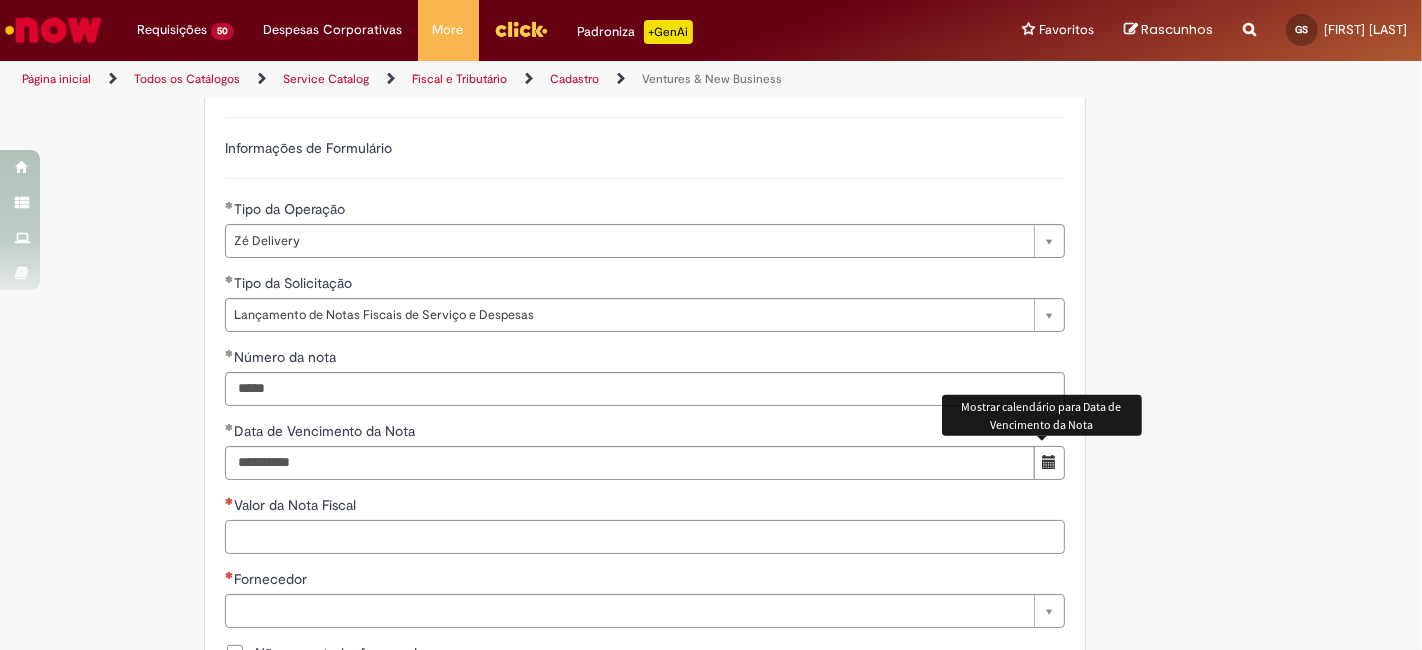 click on "Valor da Nota Fiscal" at bounding box center [645, 537] 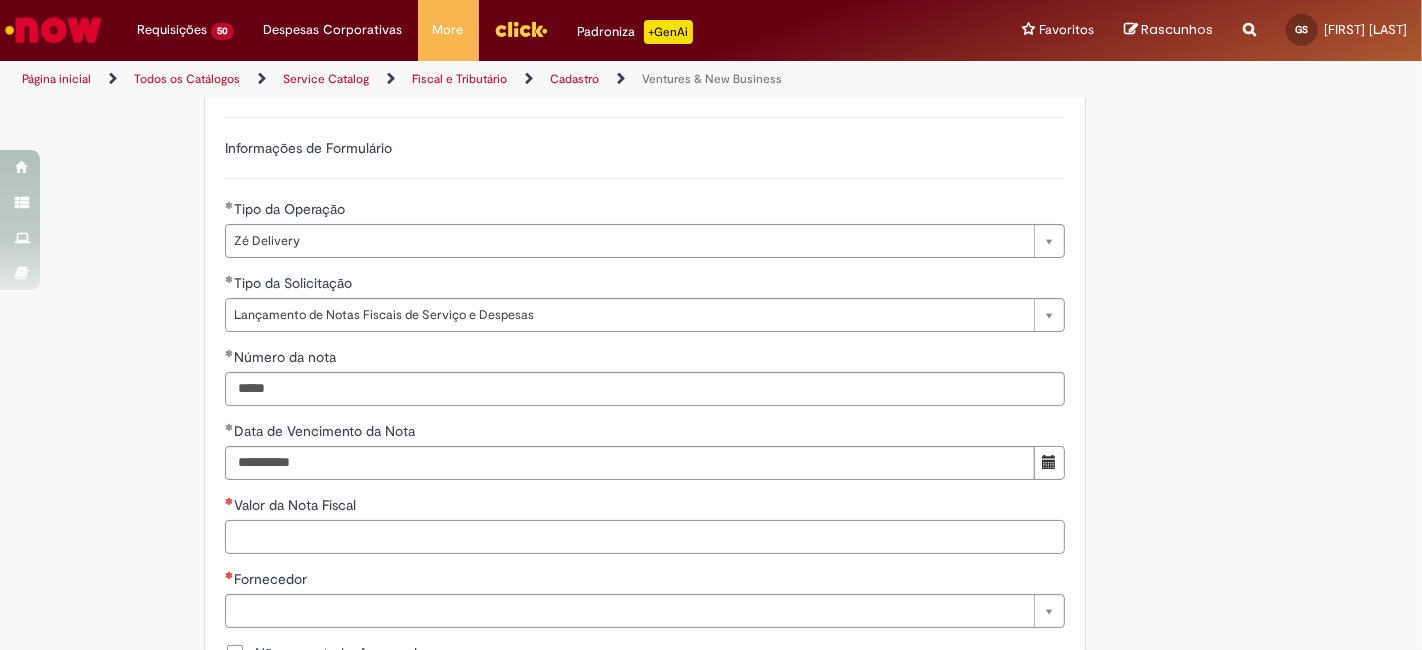 paste on "******" 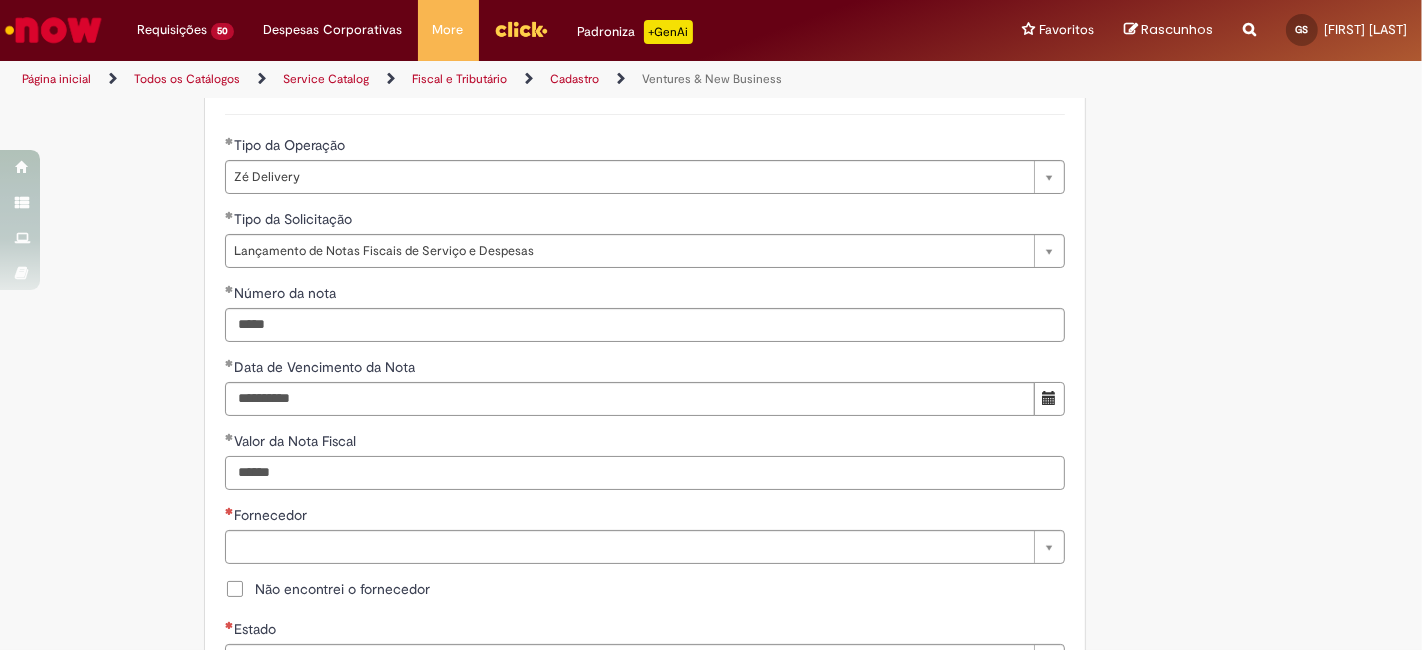 scroll, scrollTop: 888, scrollLeft: 0, axis: vertical 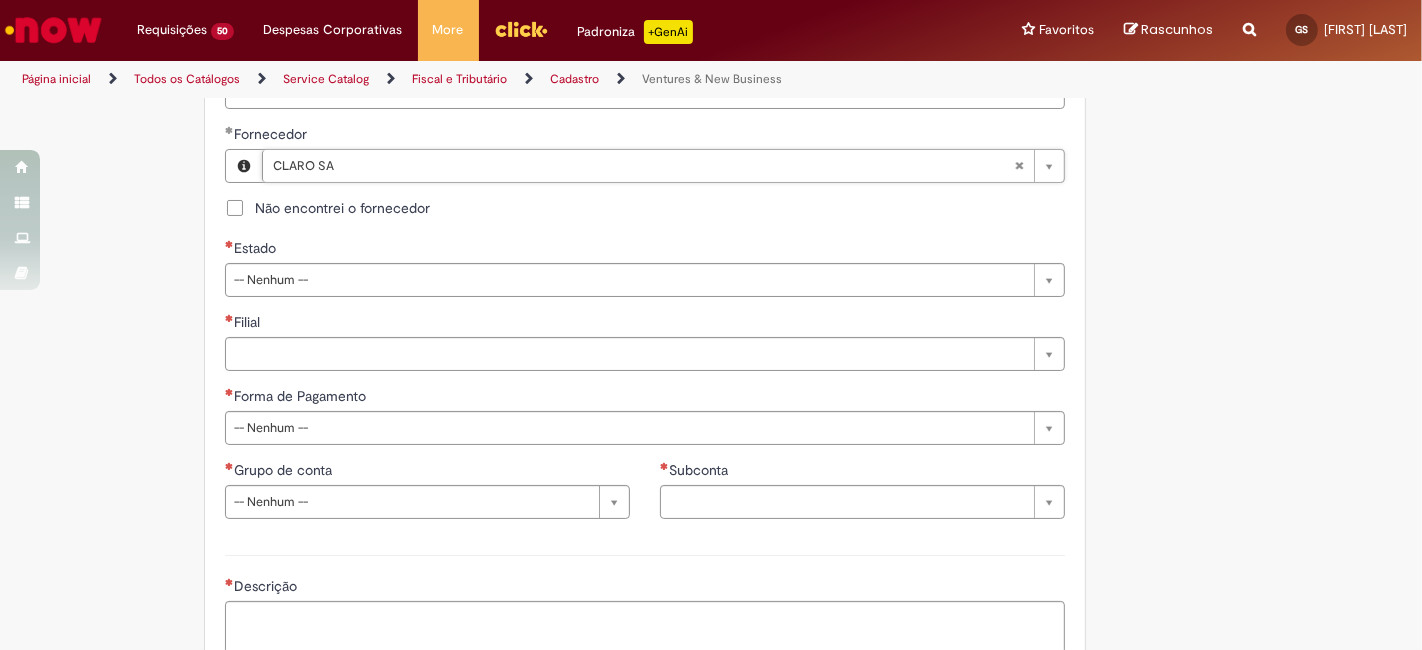 click on "**********" at bounding box center (645, 181) 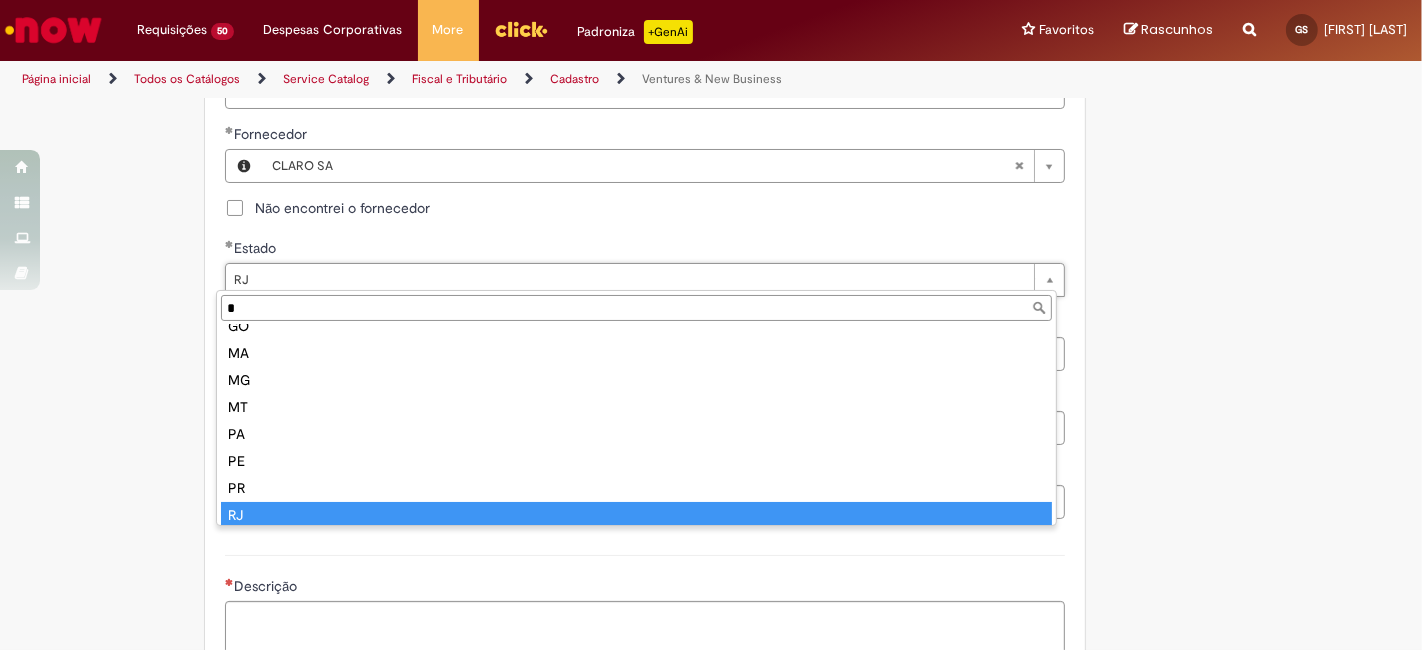 scroll, scrollTop: 0, scrollLeft: 0, axis: both 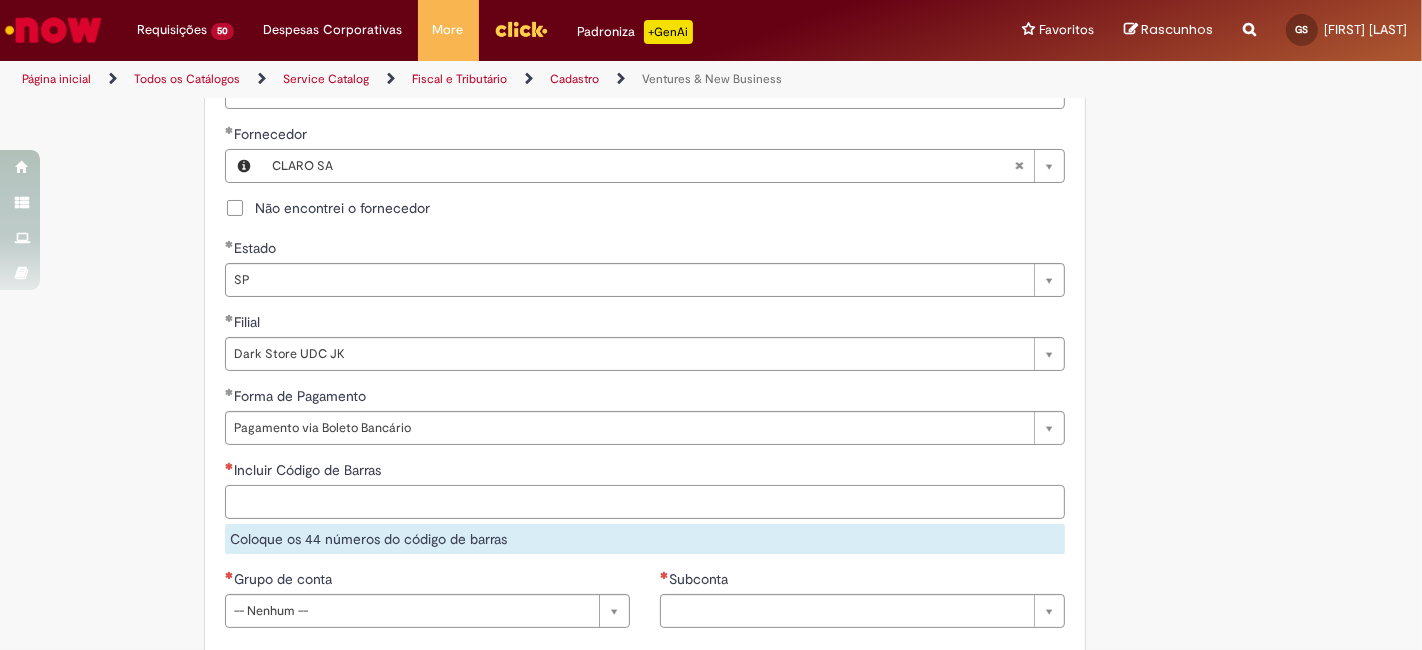 click on "Incluir Código de Barras" at bounding box center [645, 502] 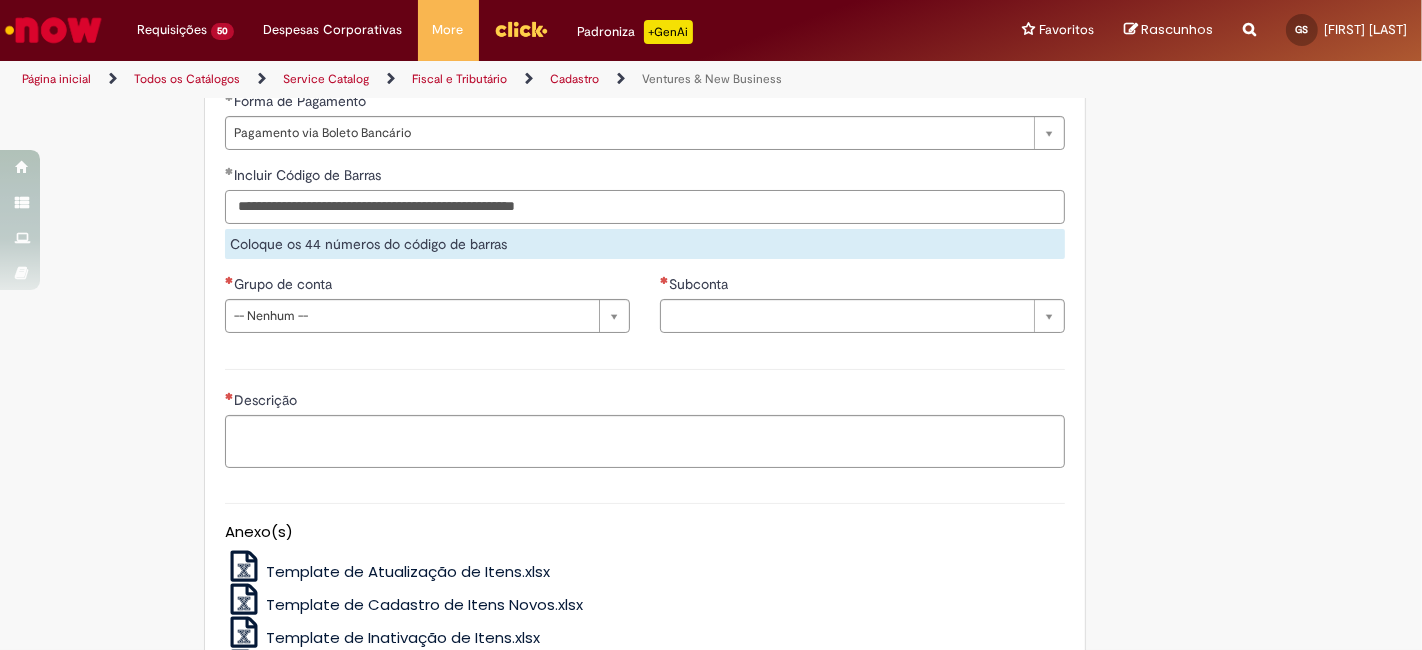 scroll, scrollTop: 1333, scrollLeft: 0, axis: vertical 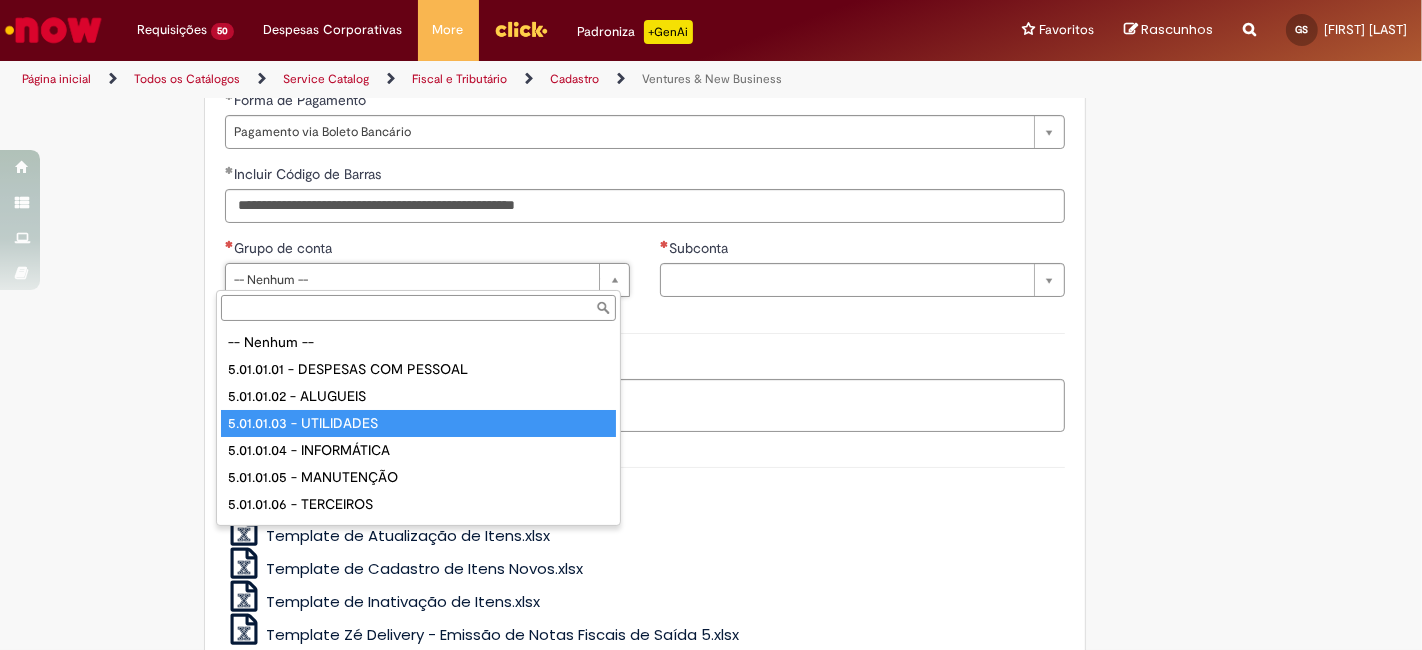 drag, startPoint x: 488, startPoint y: 412, endPoint x: 596, endPoint y: 349, distance: 125.032 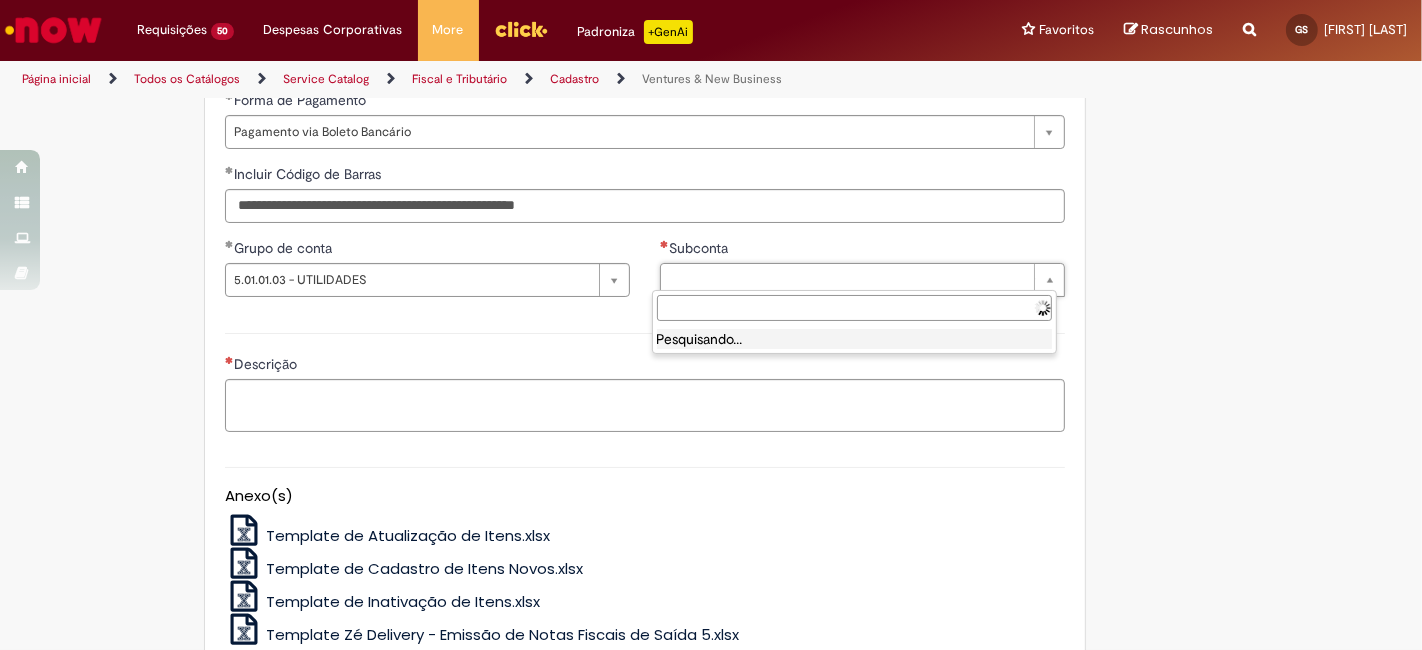 scroll, scrollTop: 0, scrollLeft: 0, axis: both 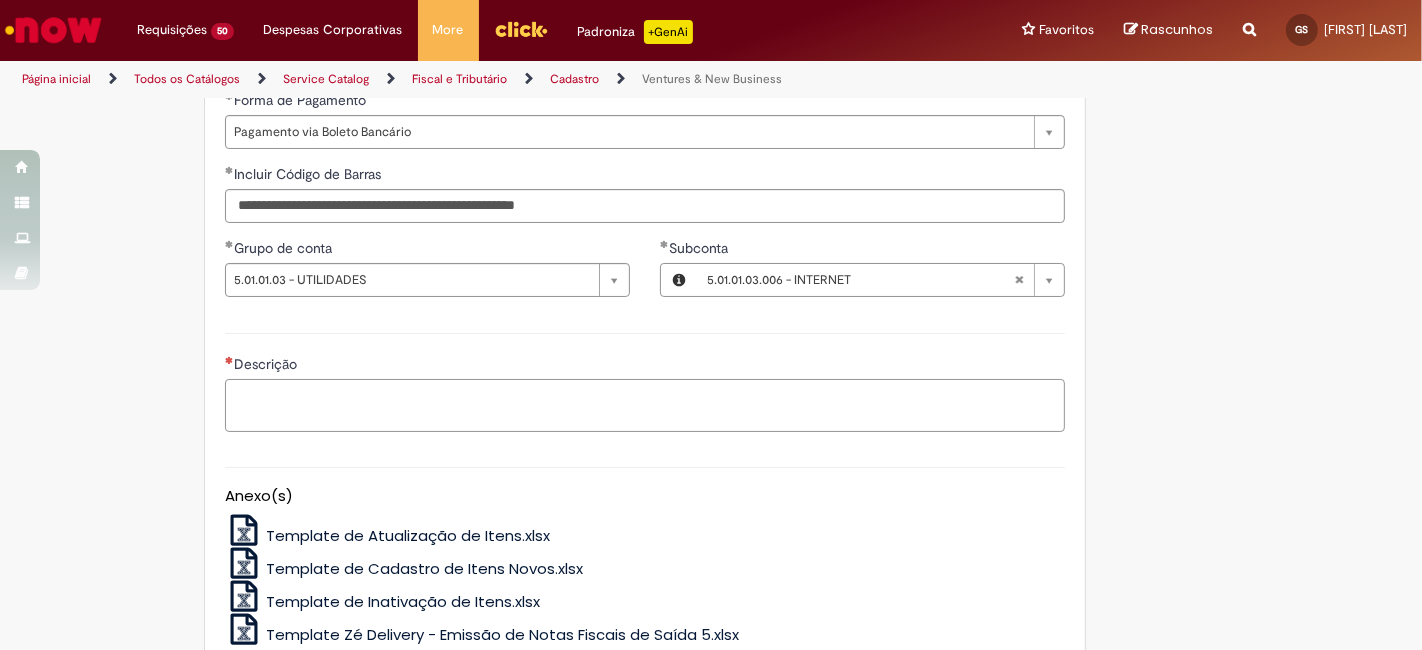 click on "Descrição" at bounding box center [645, 405] 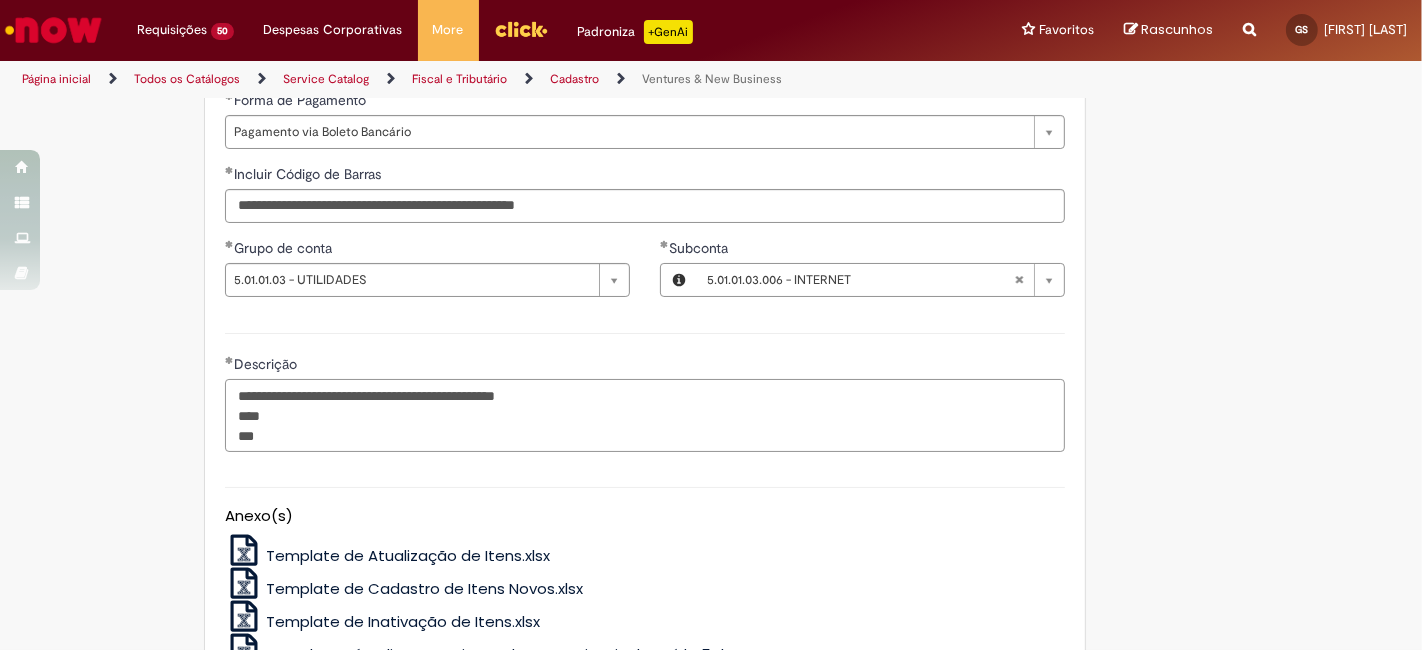 click on "**********" at bounding box center [645, 415] 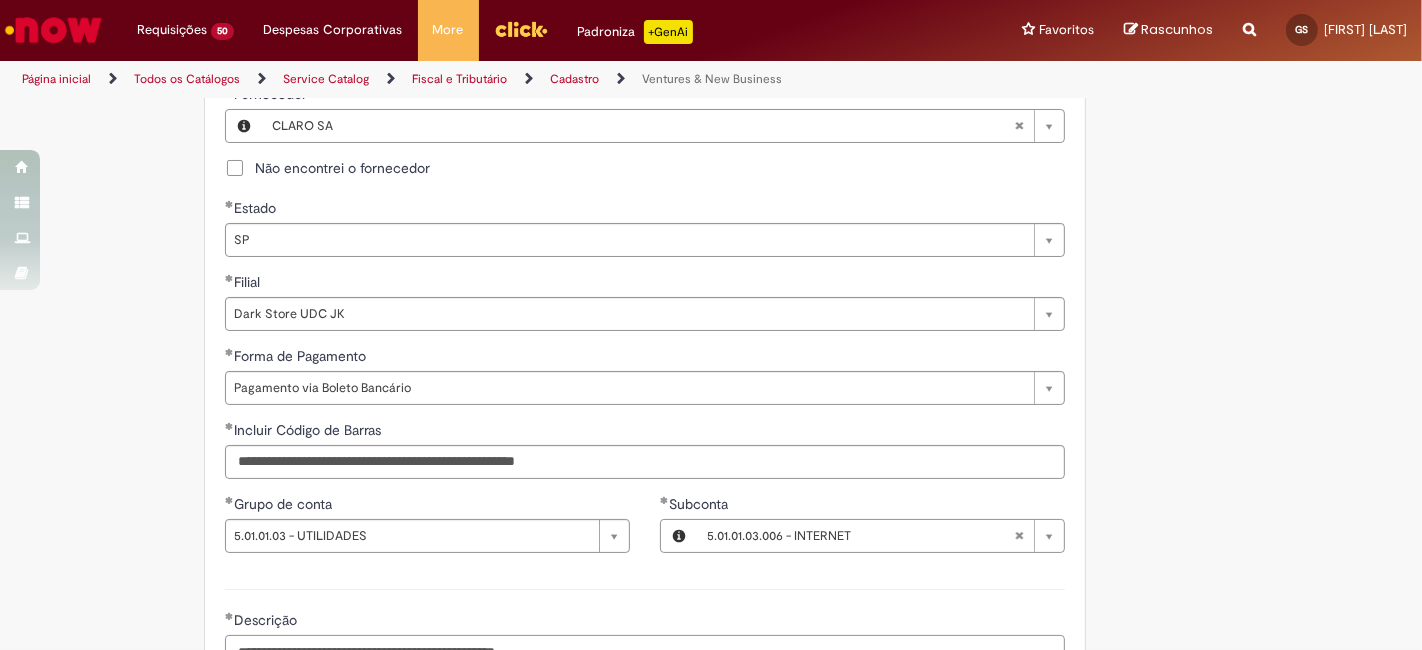 scroll, scrollTop: 962, scrollLeft: 0, axis: vertical 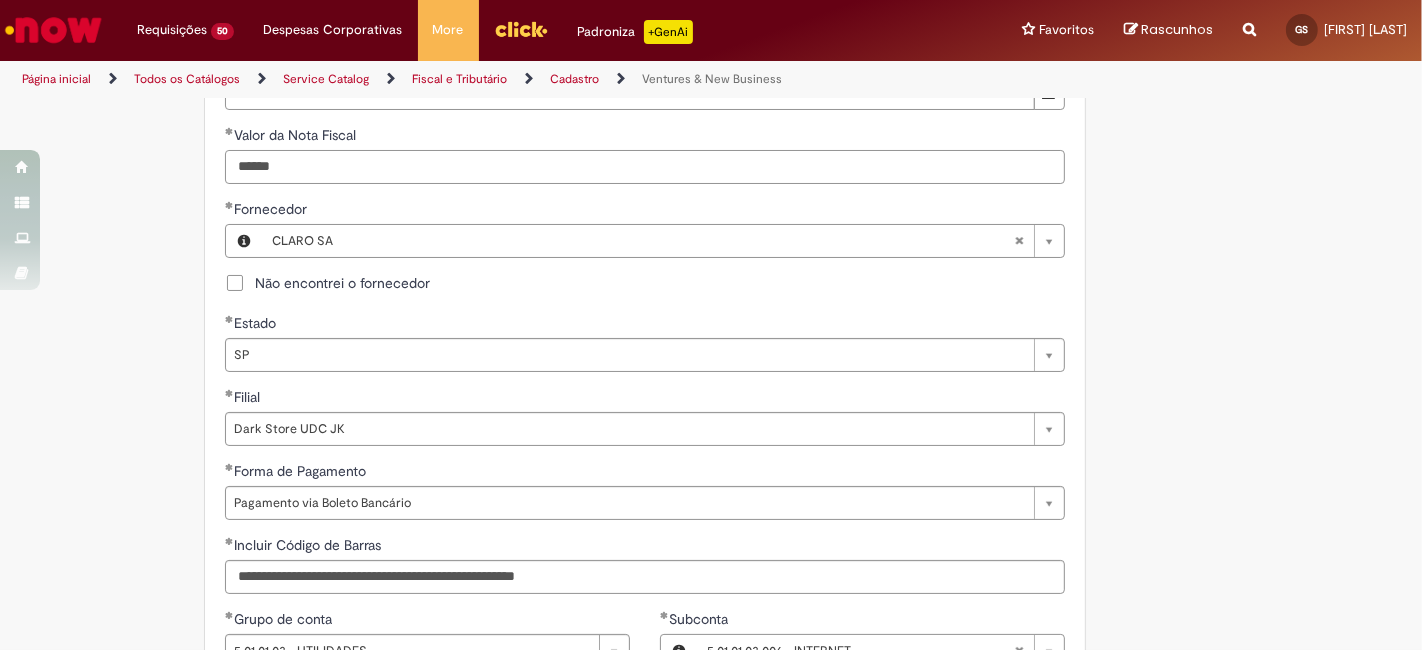 click on "******" at bounding box center [645, 167] 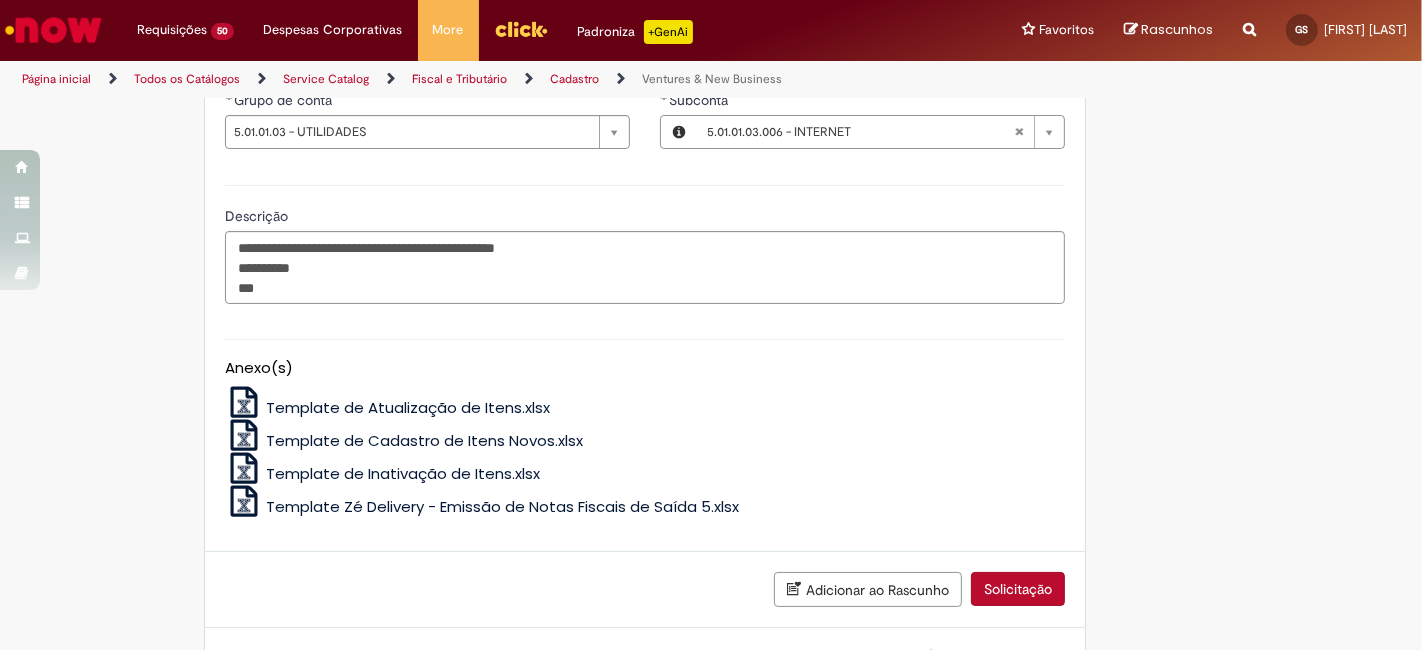 click on "**********" at bounding box center (645, 242) 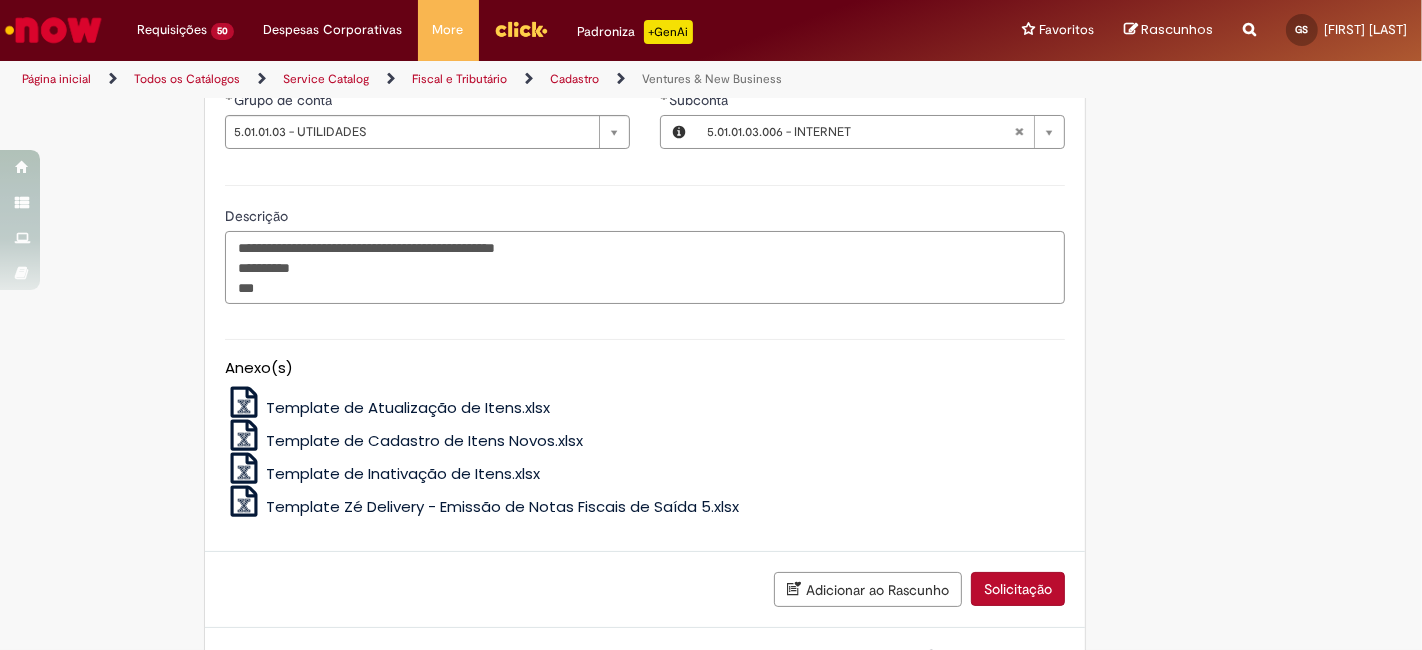 click on "**********" at bounding box center (645, 242) 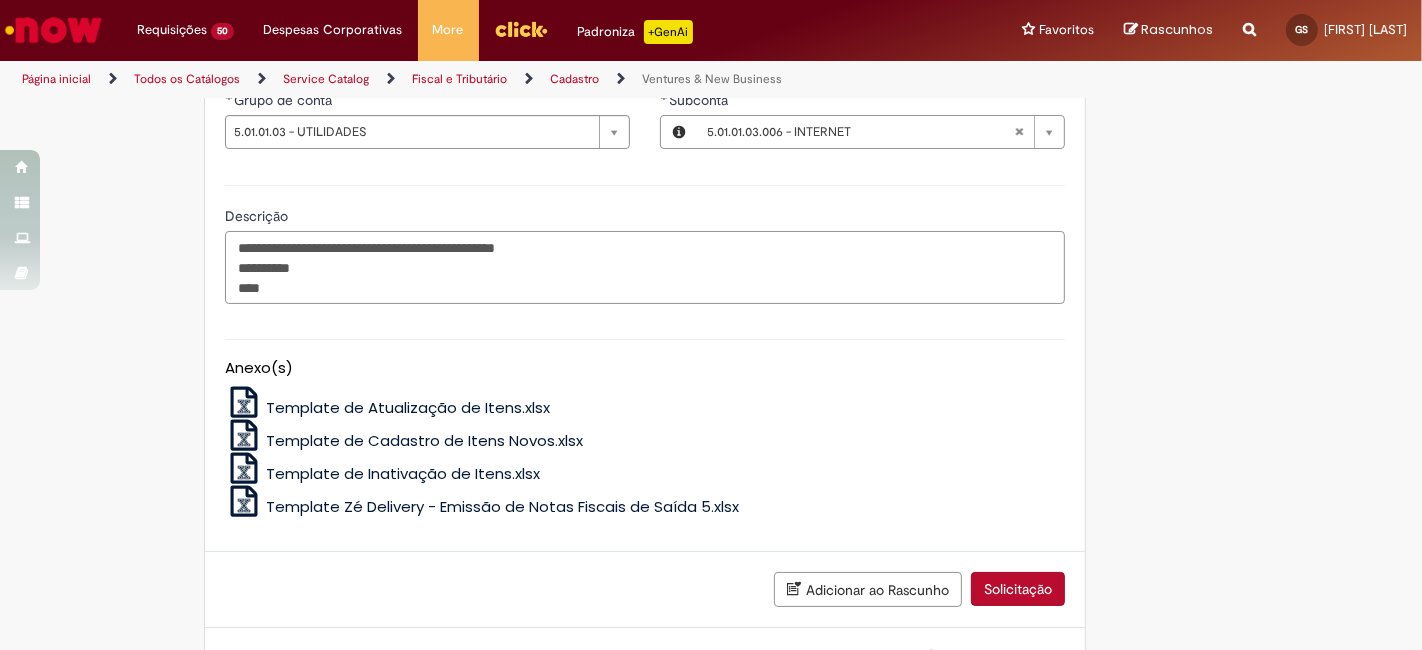 paste on "*******" 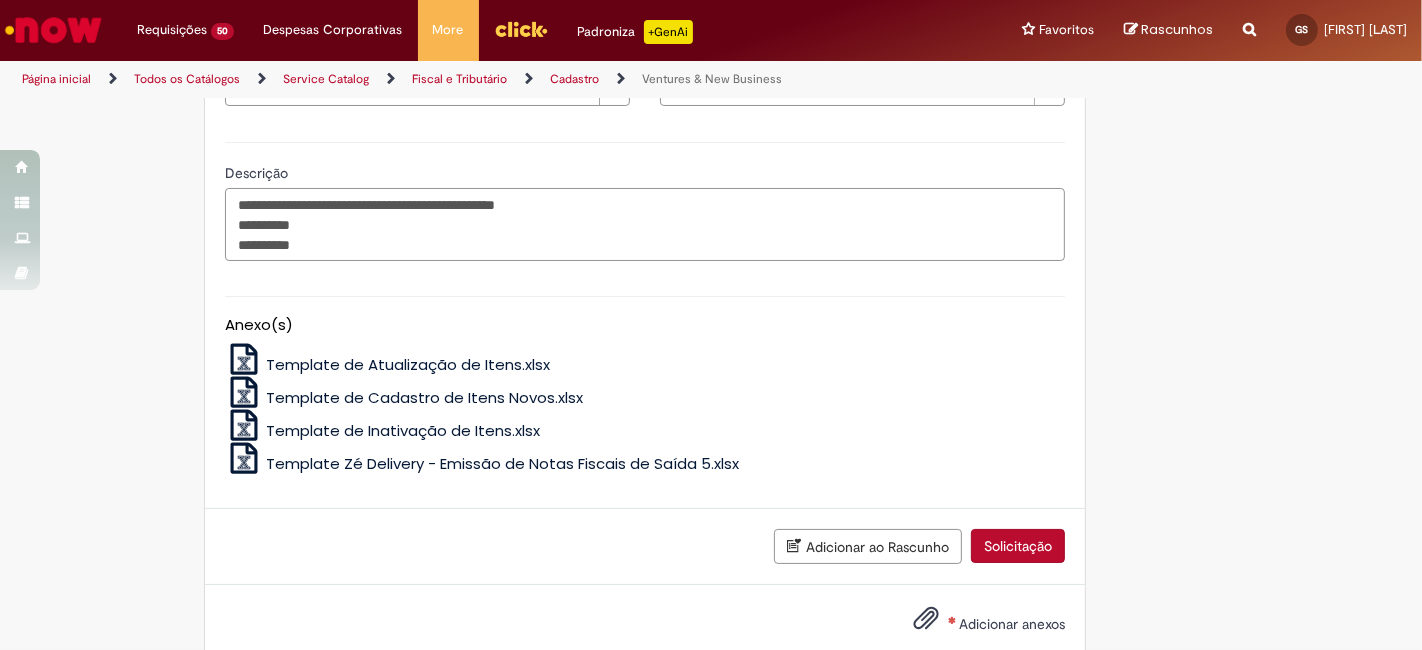 scroll, scrollTop: 1565, scrollLeft: 0, axis: vertical 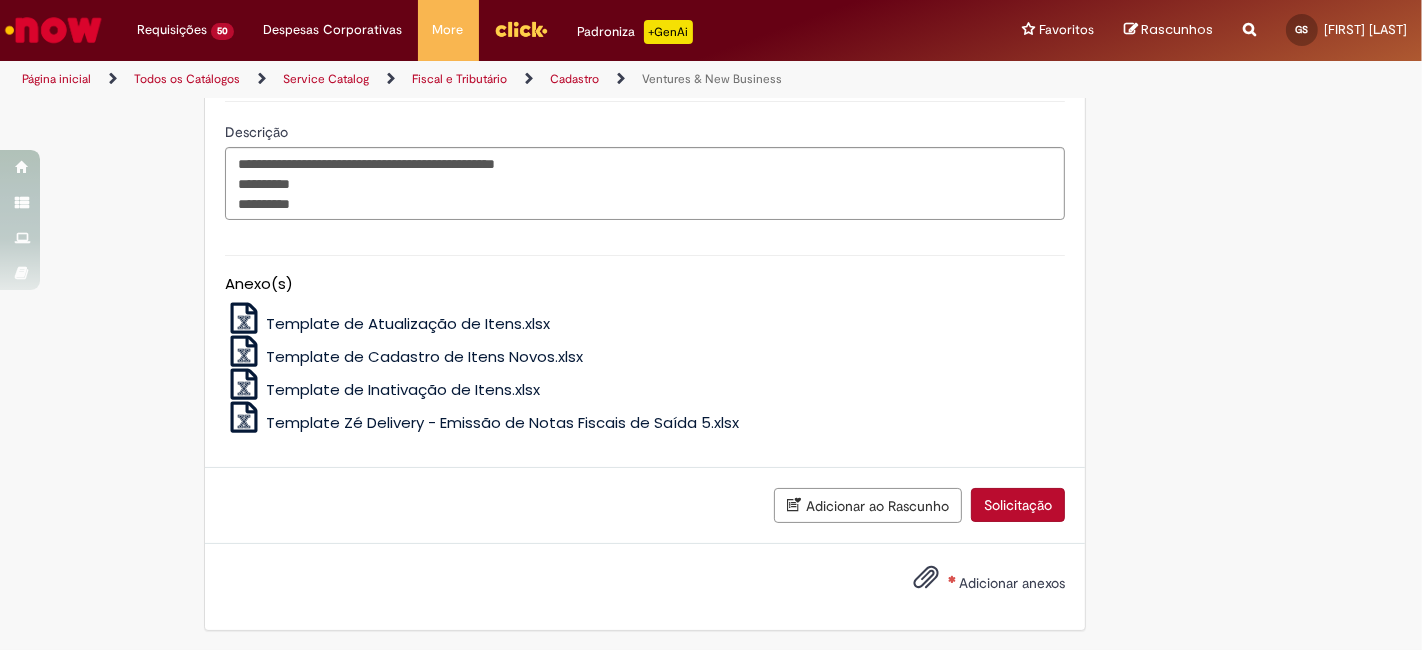 click on "Adicionar anexos" at bounding box center [1012, 583] 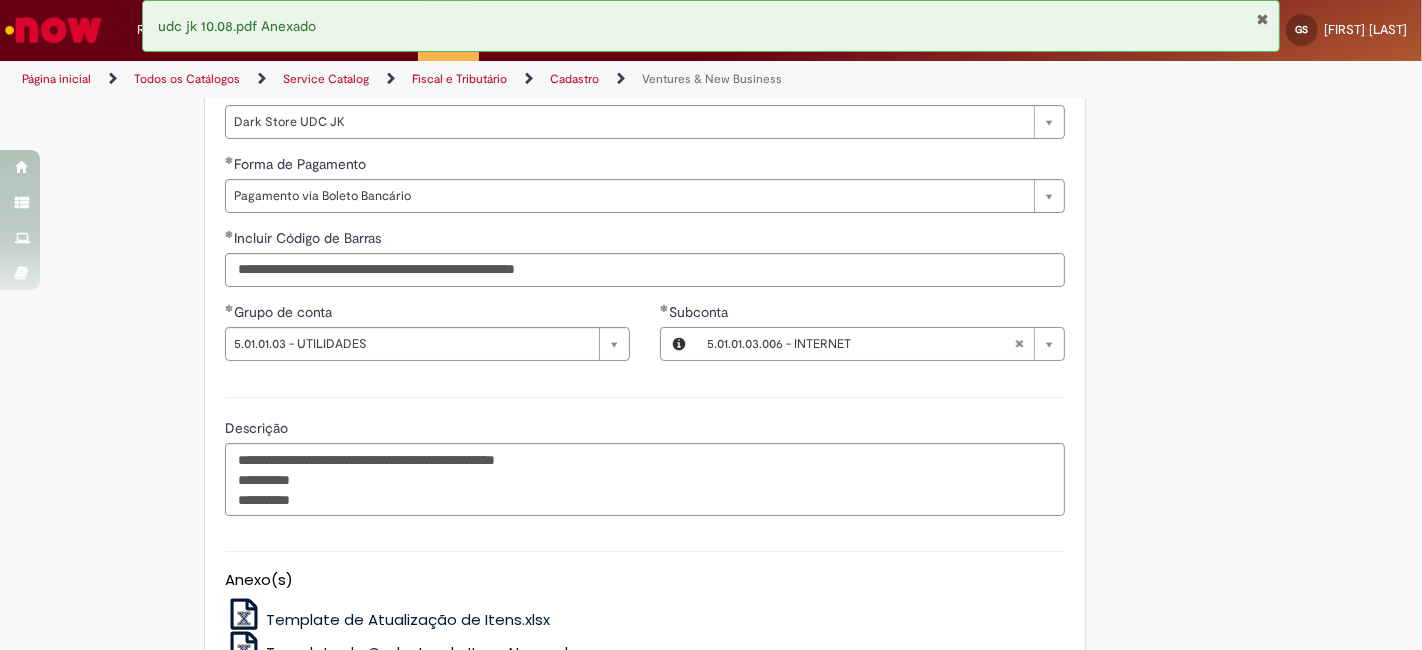 scroll, scrollTop: 973, scrollLeft: 0, axis: vertical 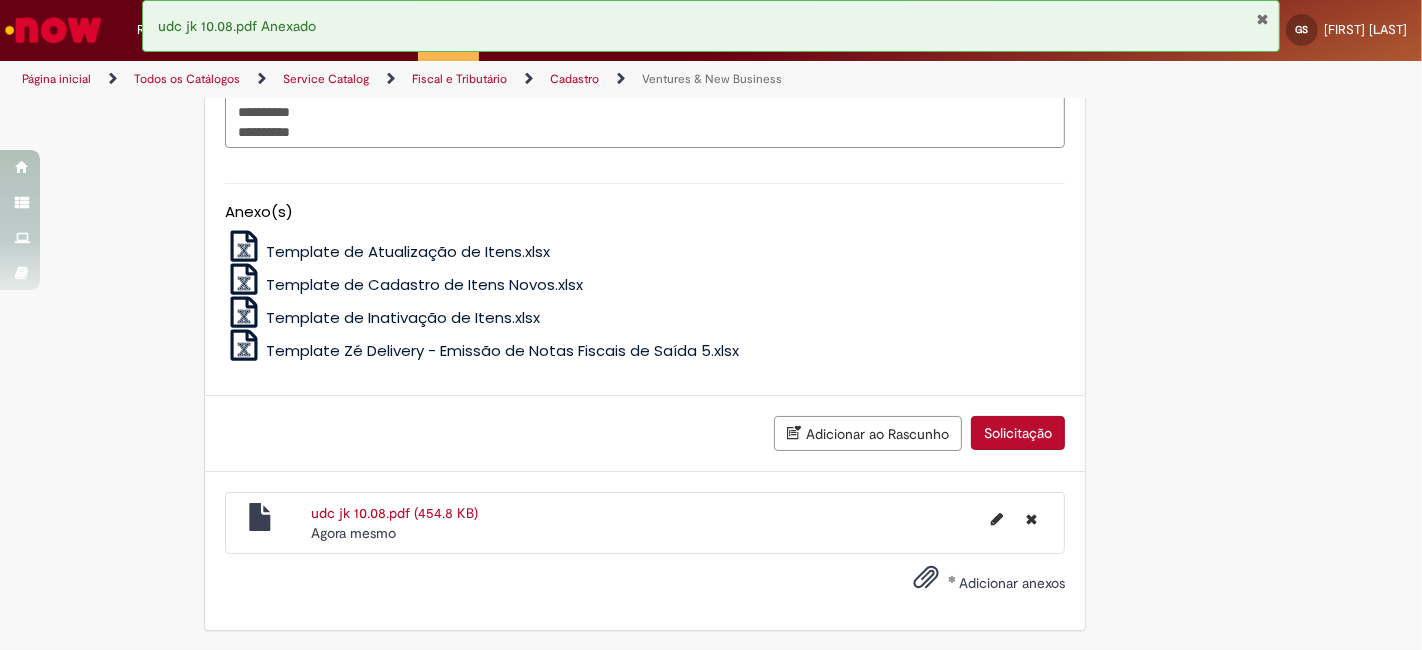 click on "Solicitação" at bounding box center (1018, 433) 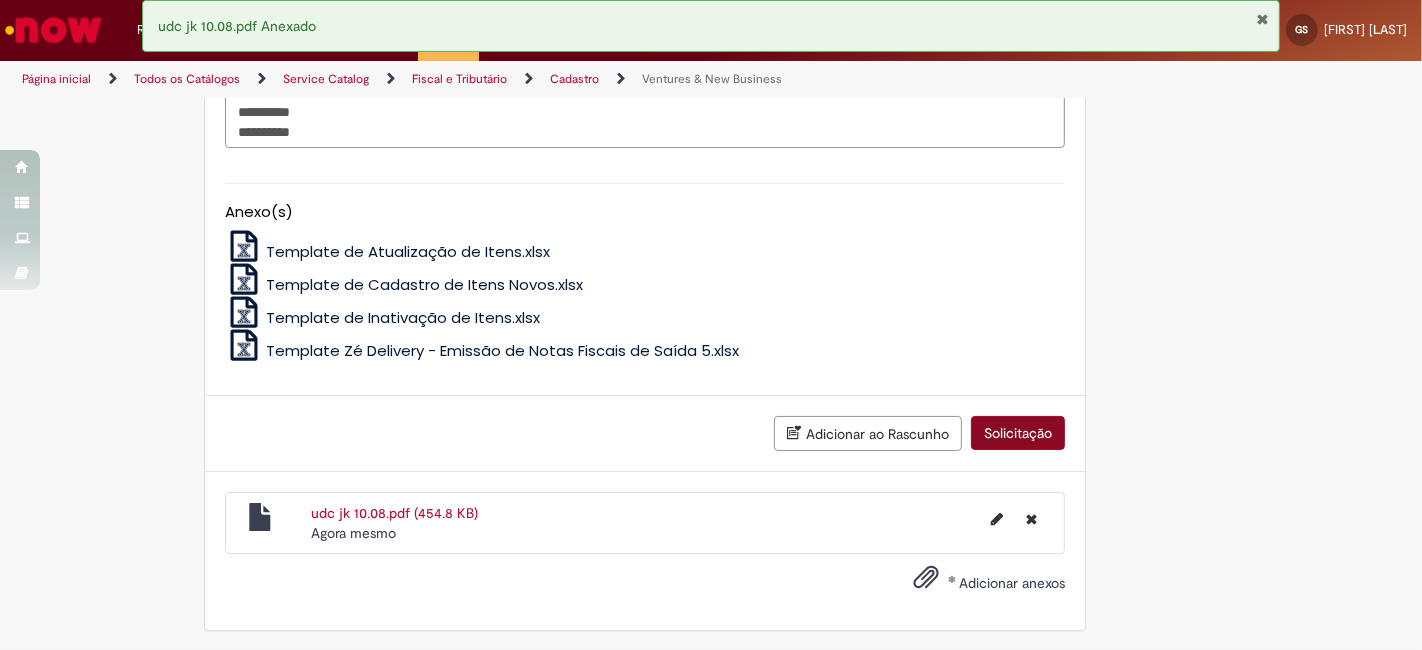 scroll, scrollTop: 1591, scrollLeft: 0, axis: vertical 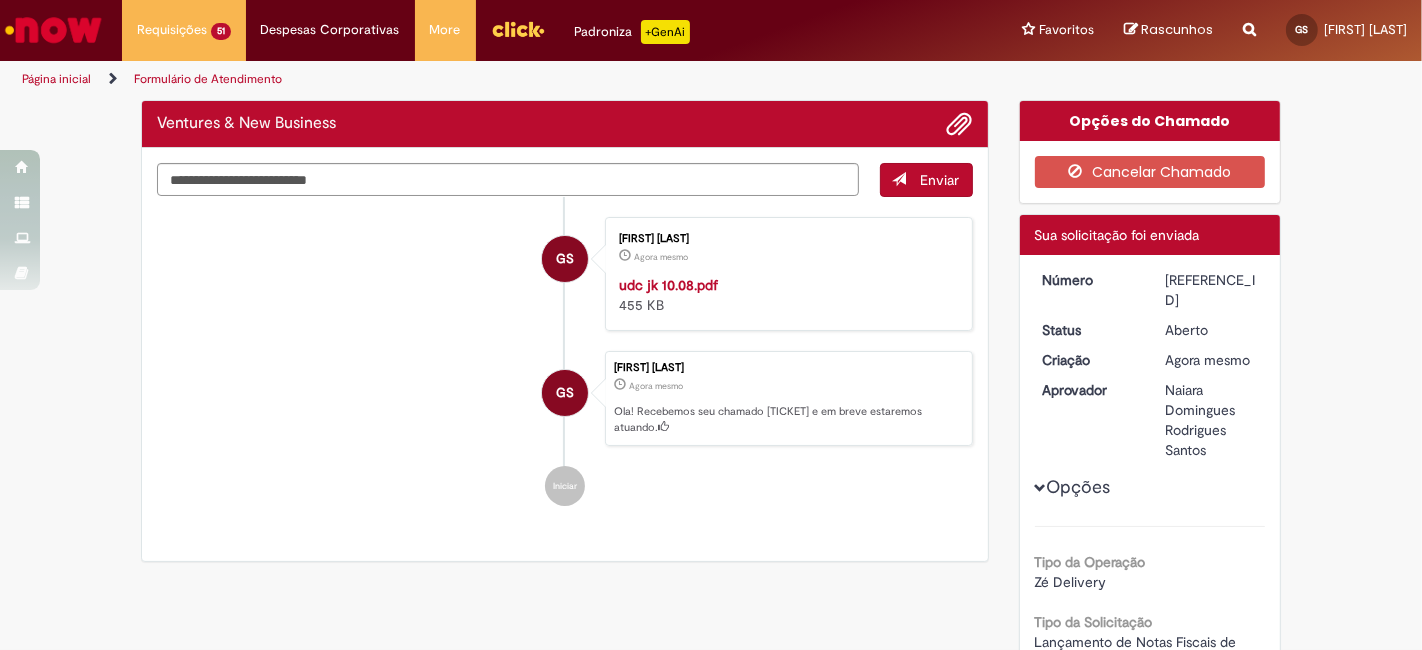click on "[REFERENCE_ID]" at bounding box center [1211, 290] 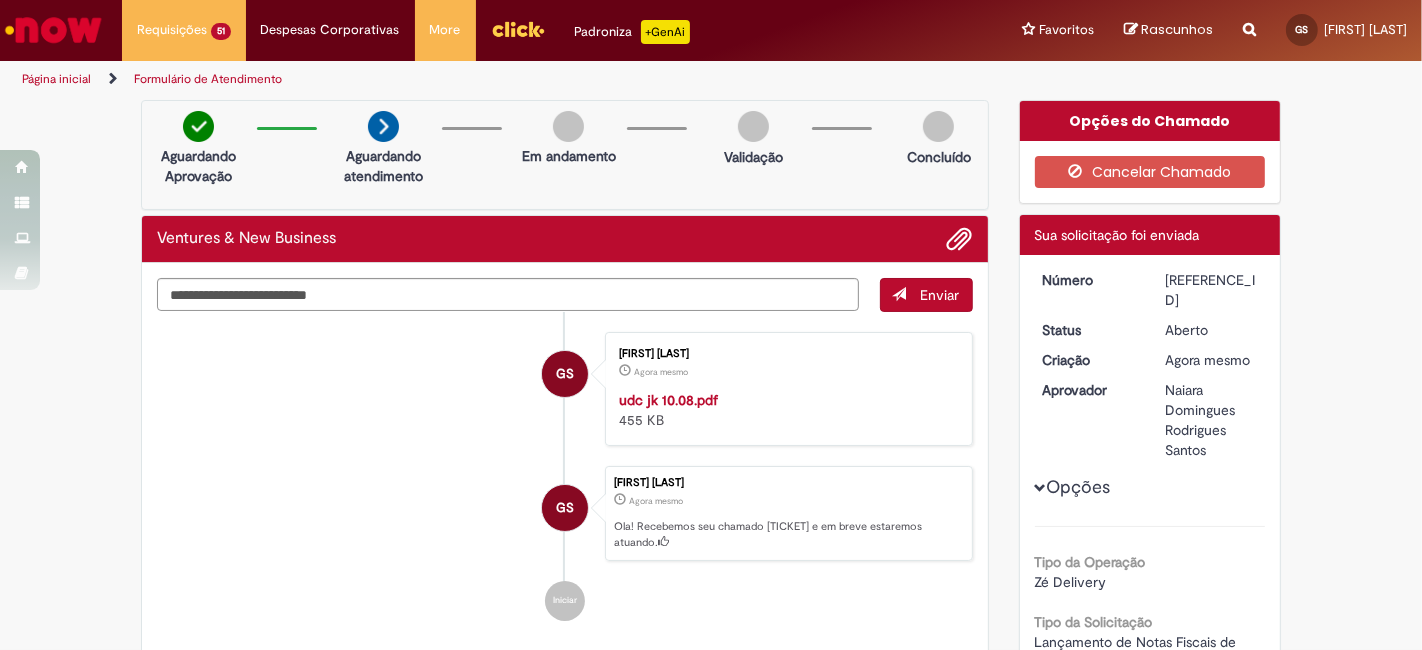 copy on "[REFERENCE_ID]" 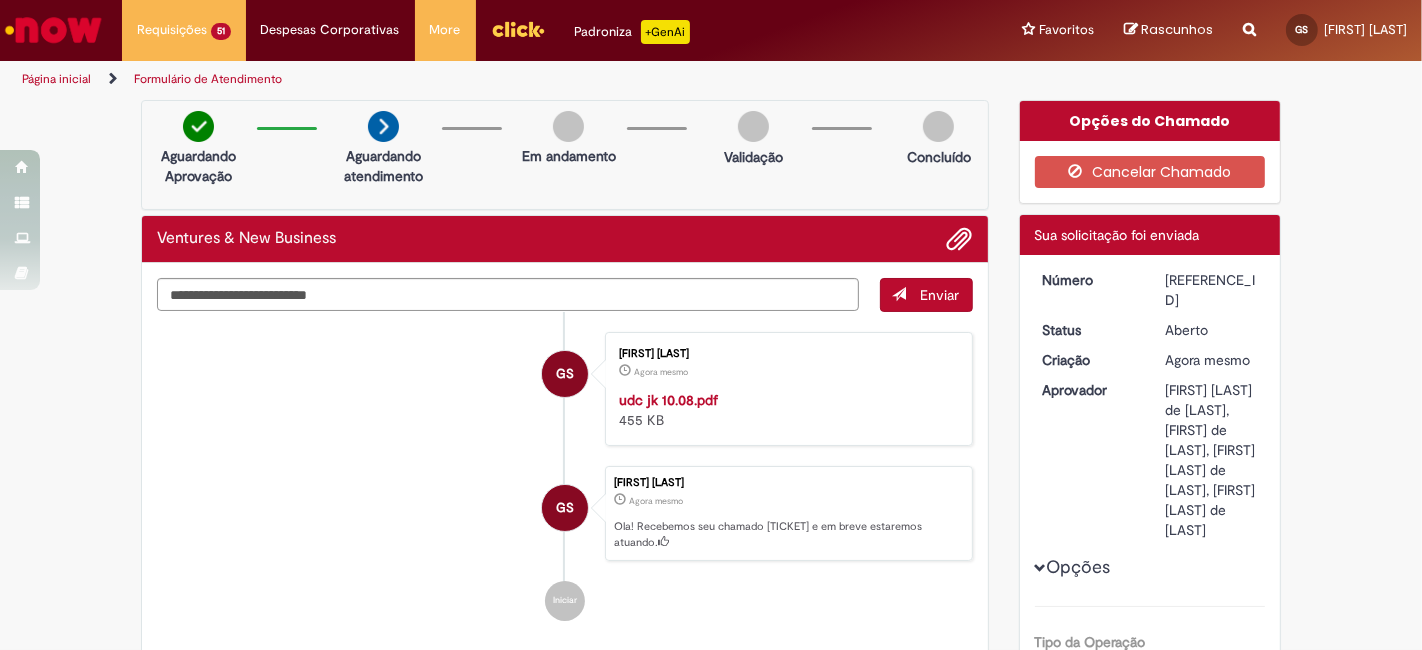 click on "[REFERENCE_ID]" at bounding box center (1211, 290) 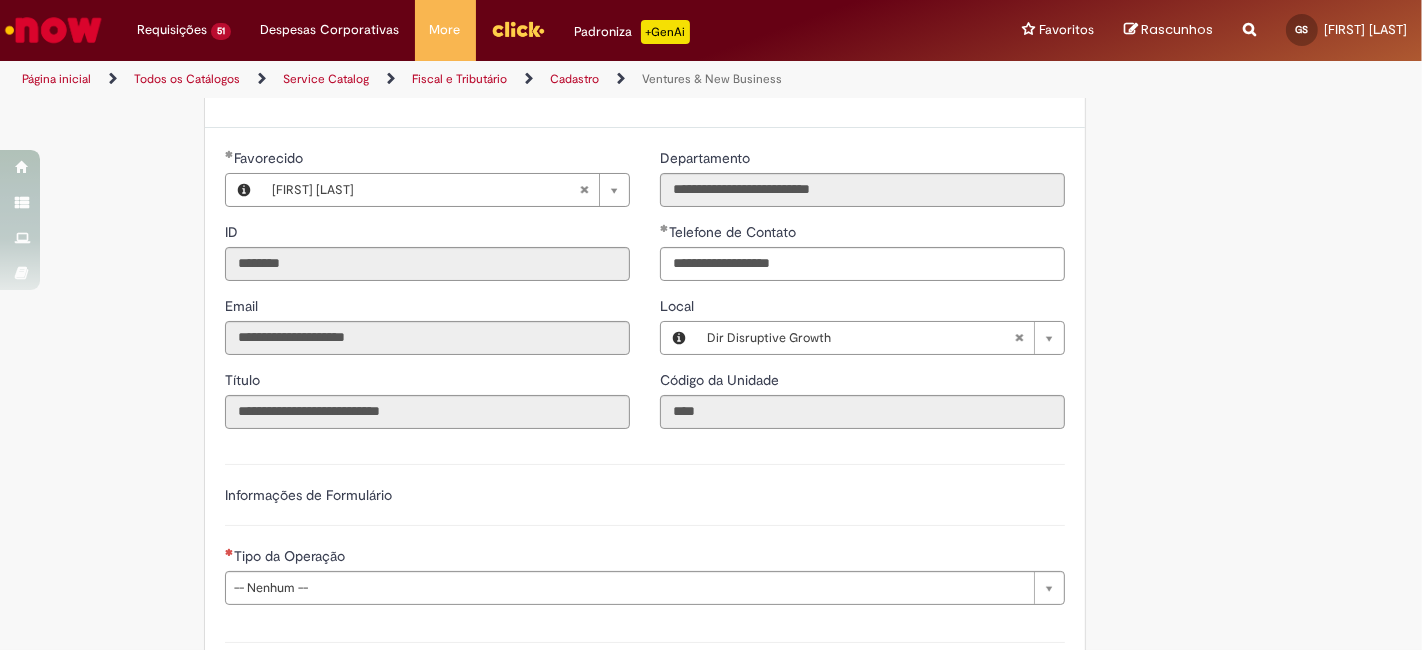 scroll, scrollTop: 370, scrollLeft: 0, axis: vertical 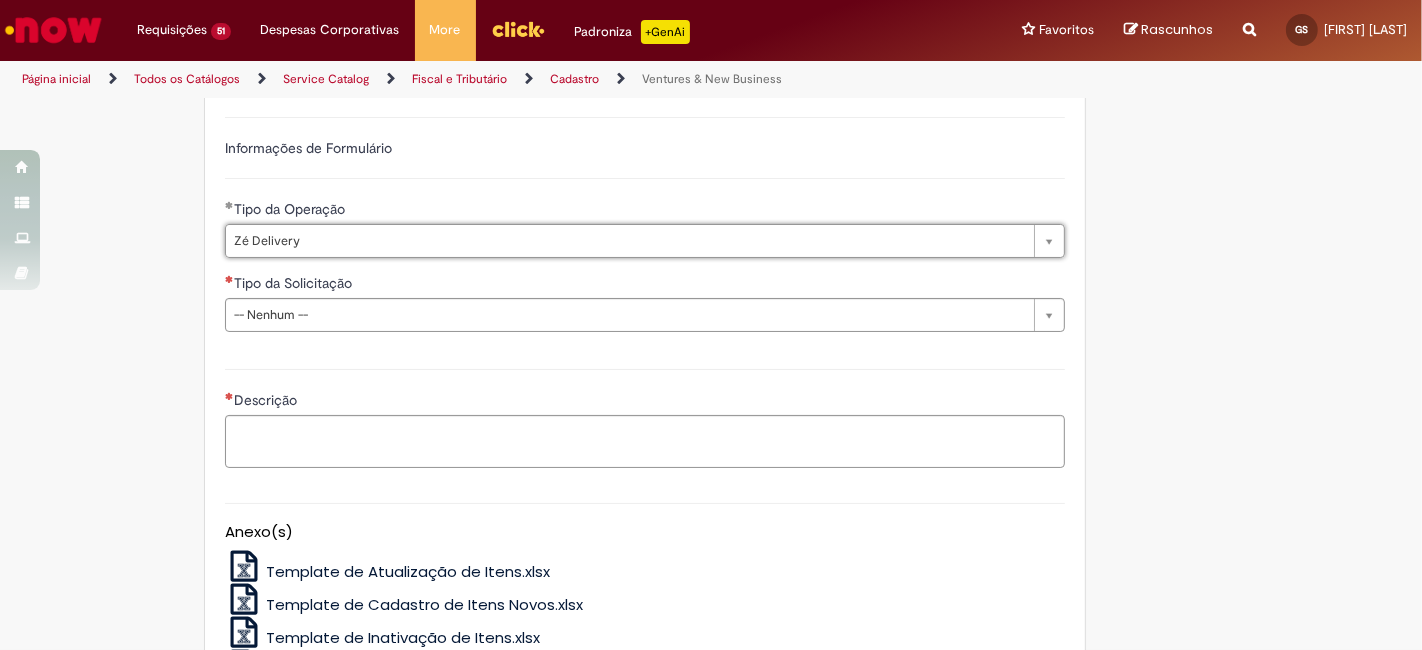 drag, startPoint x: 409, startPoint y: 332, endPoint x: 419, endPoint y: 327, distance: 11.18034 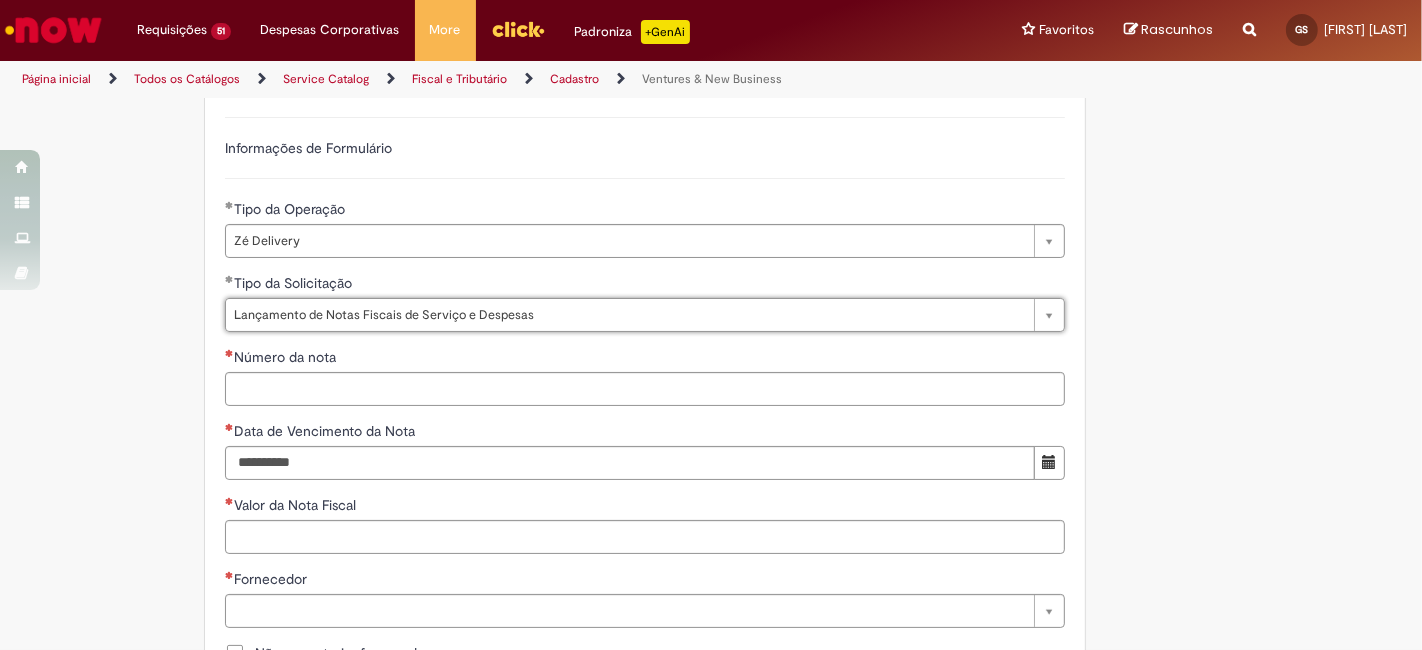 scroll, scrollTop: 0, scrollLeft: 0, axis: both 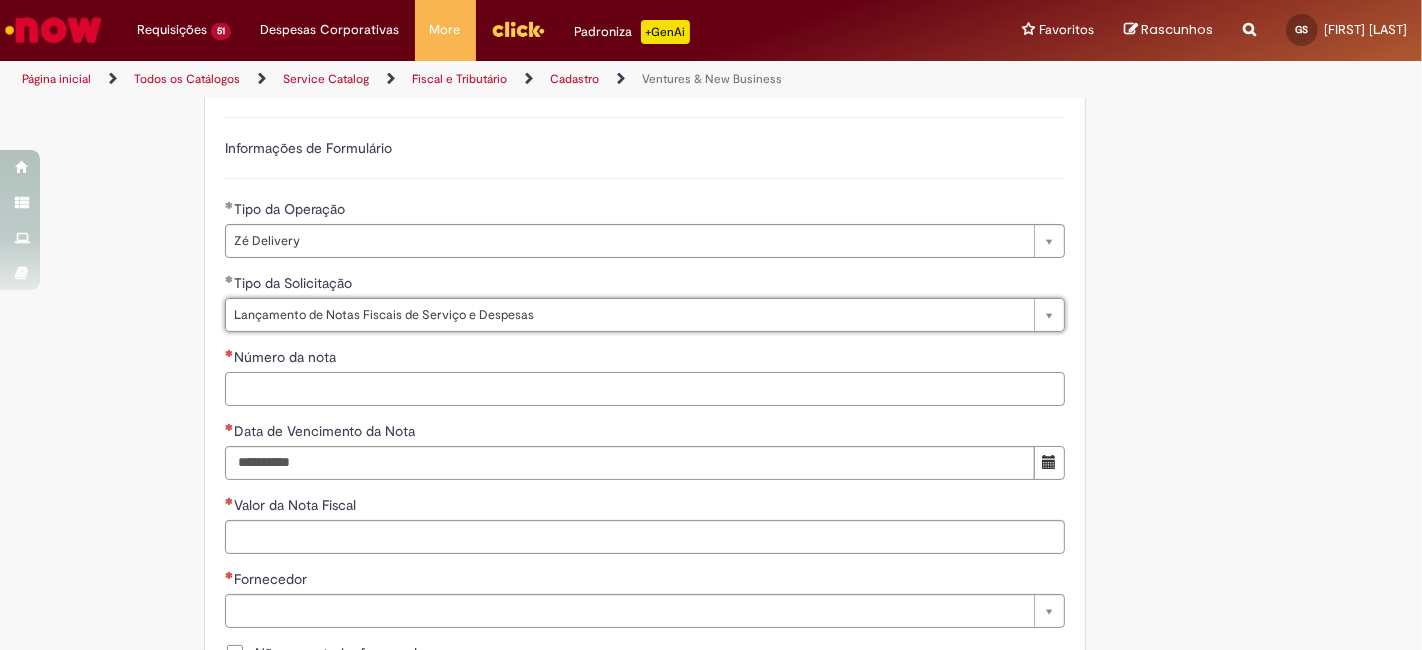 click on "Número da nota" at bounding box center (645, 389) 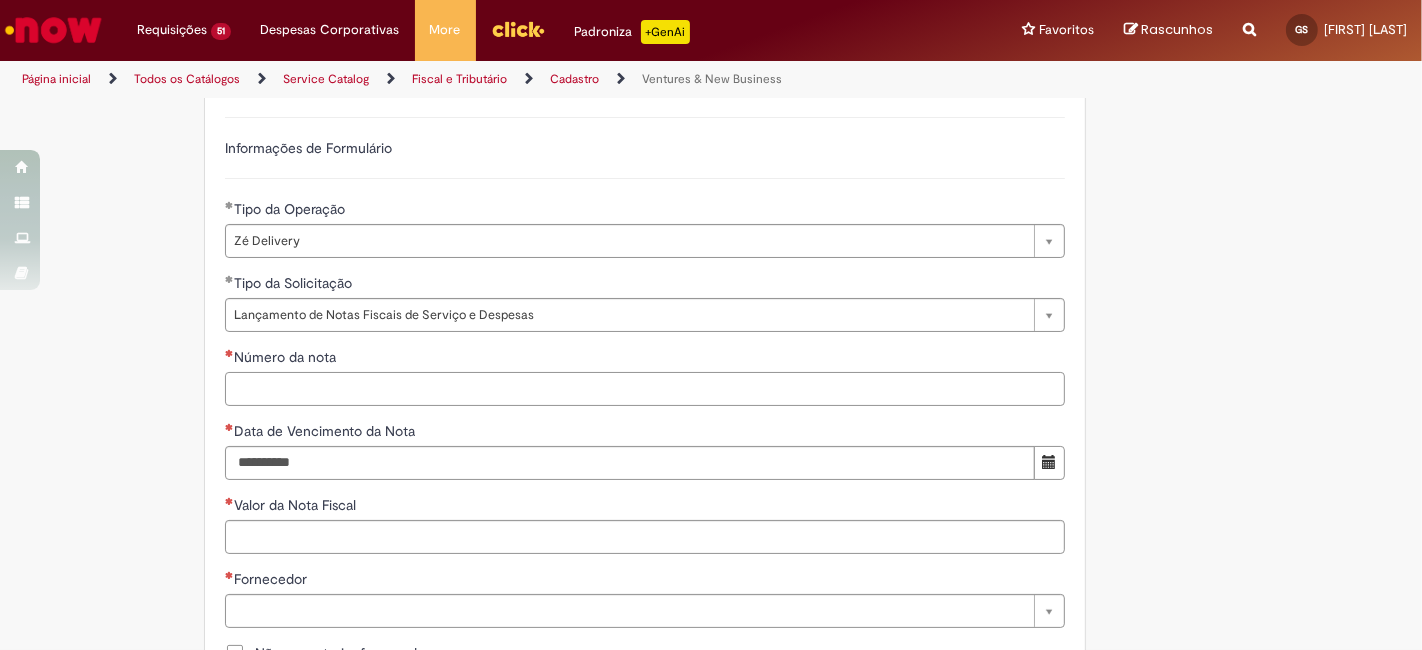 paste on "**********" 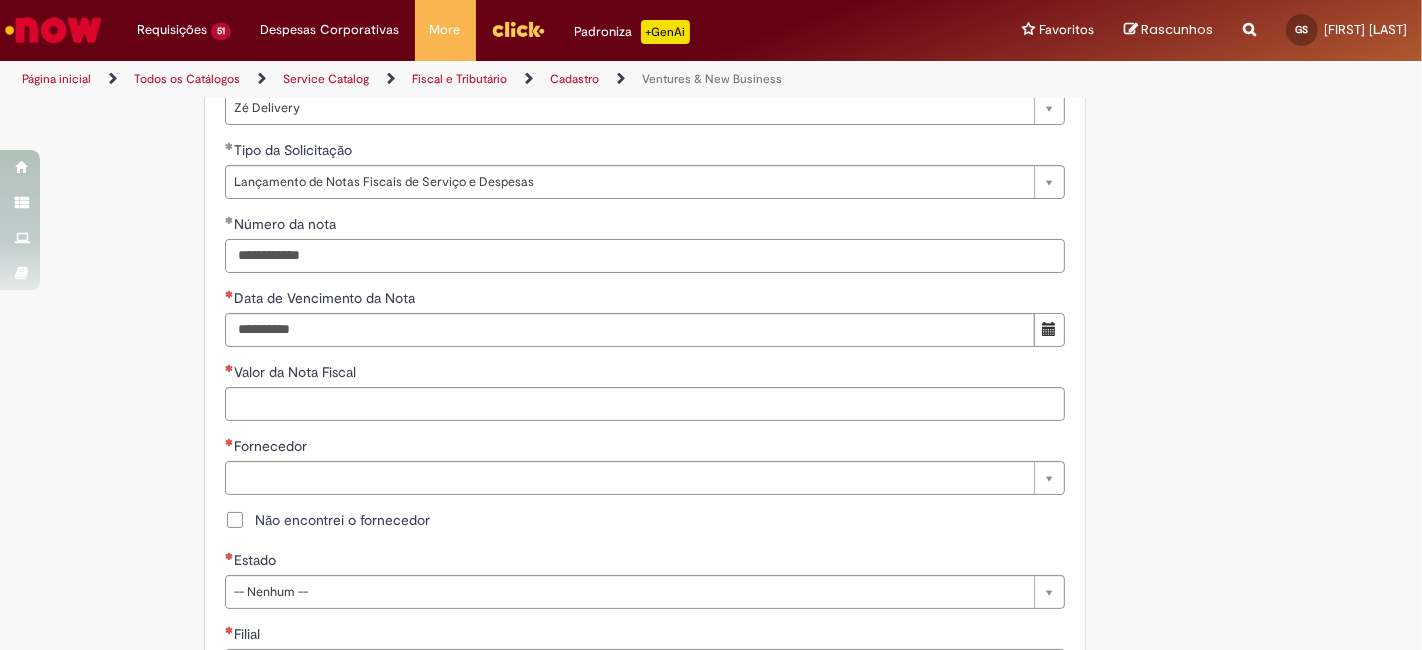 scroll, scrollTop: 740, scrollLeft: 0, axis: vertical 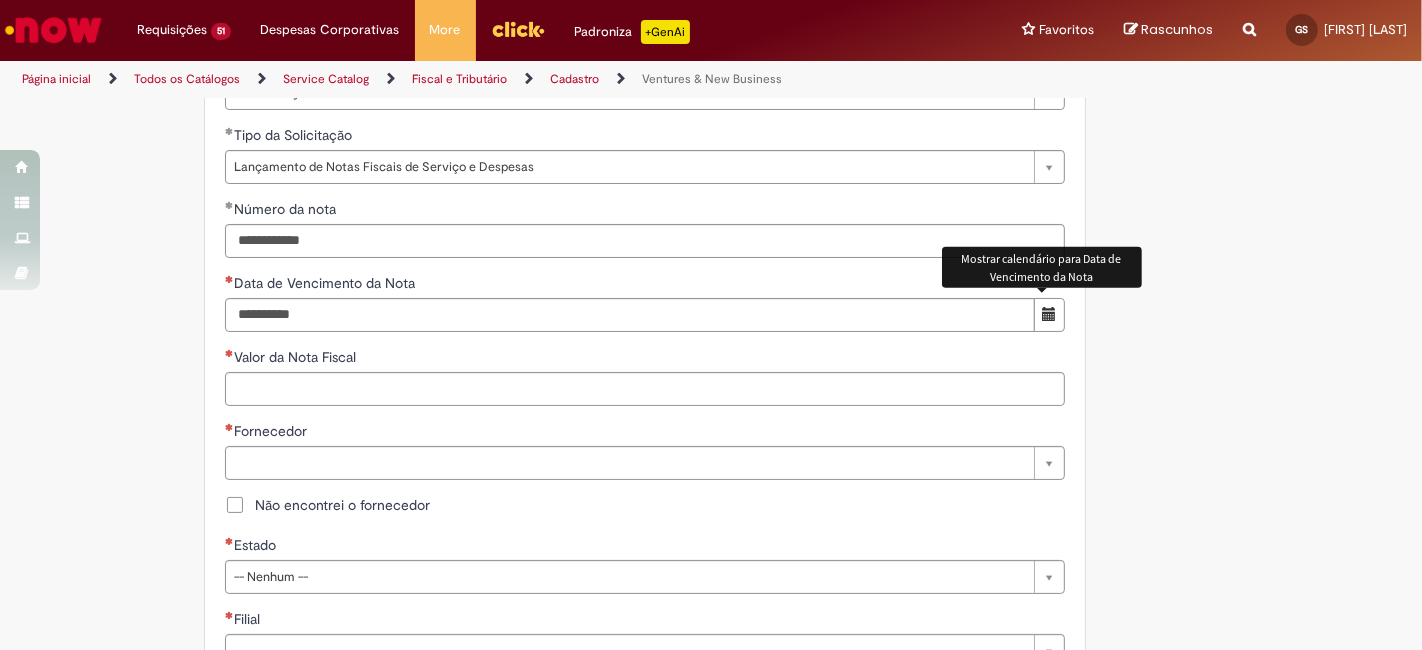 click at bounding box center [1049, 315] 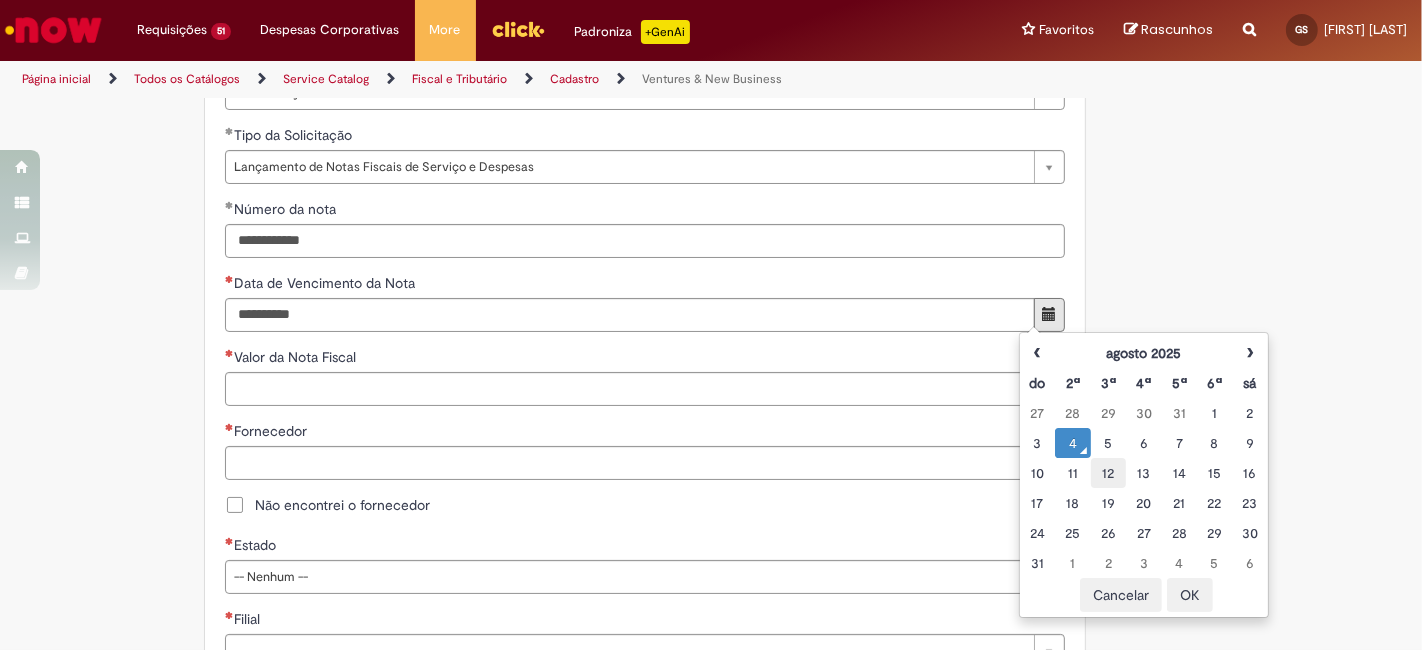 click on "12" at bounding box center [1108, 473] 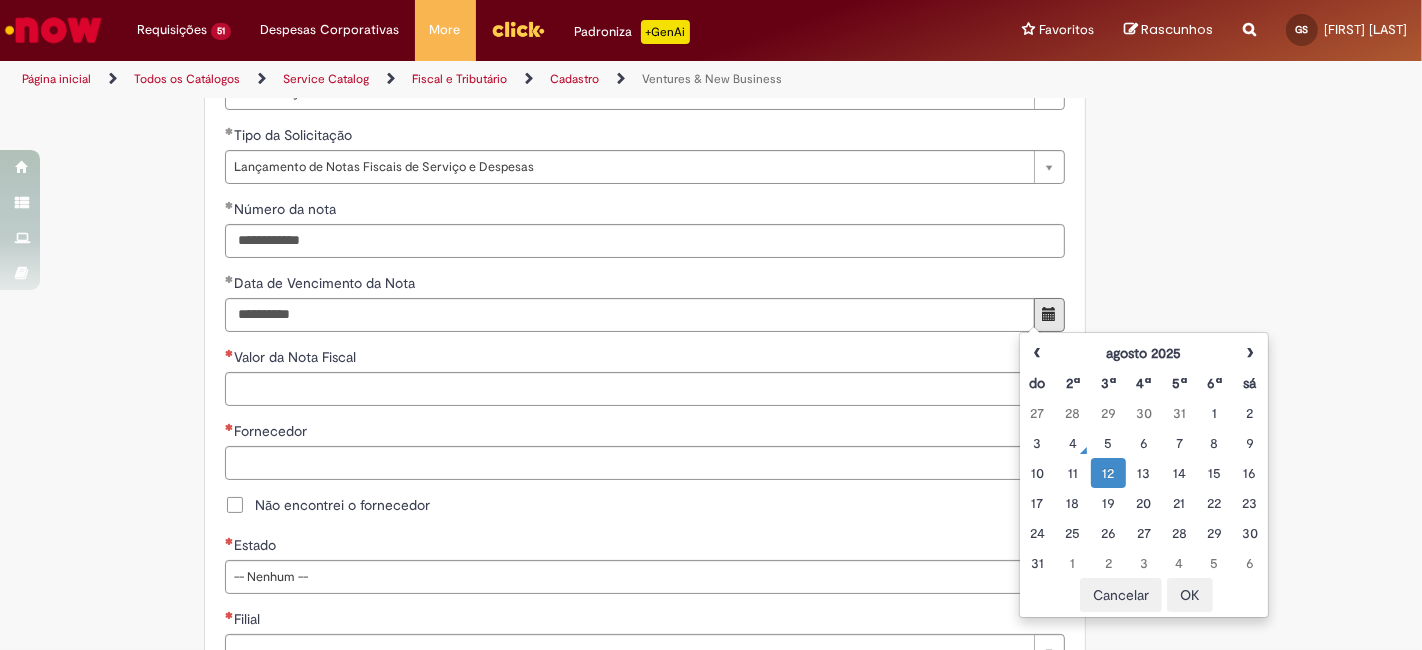 click on "OK" at bounding box center [1190, 595] 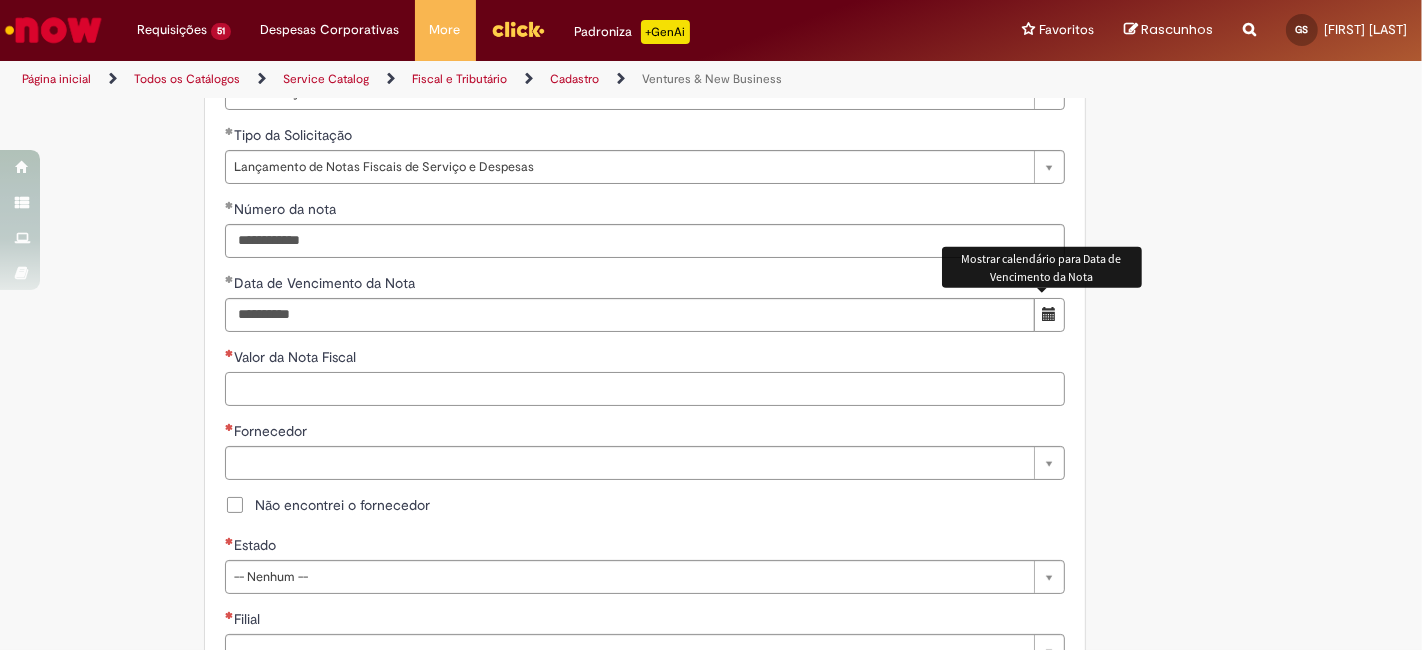 click on "Valor da Nota Fiscal" at bounding box center [645, 389] 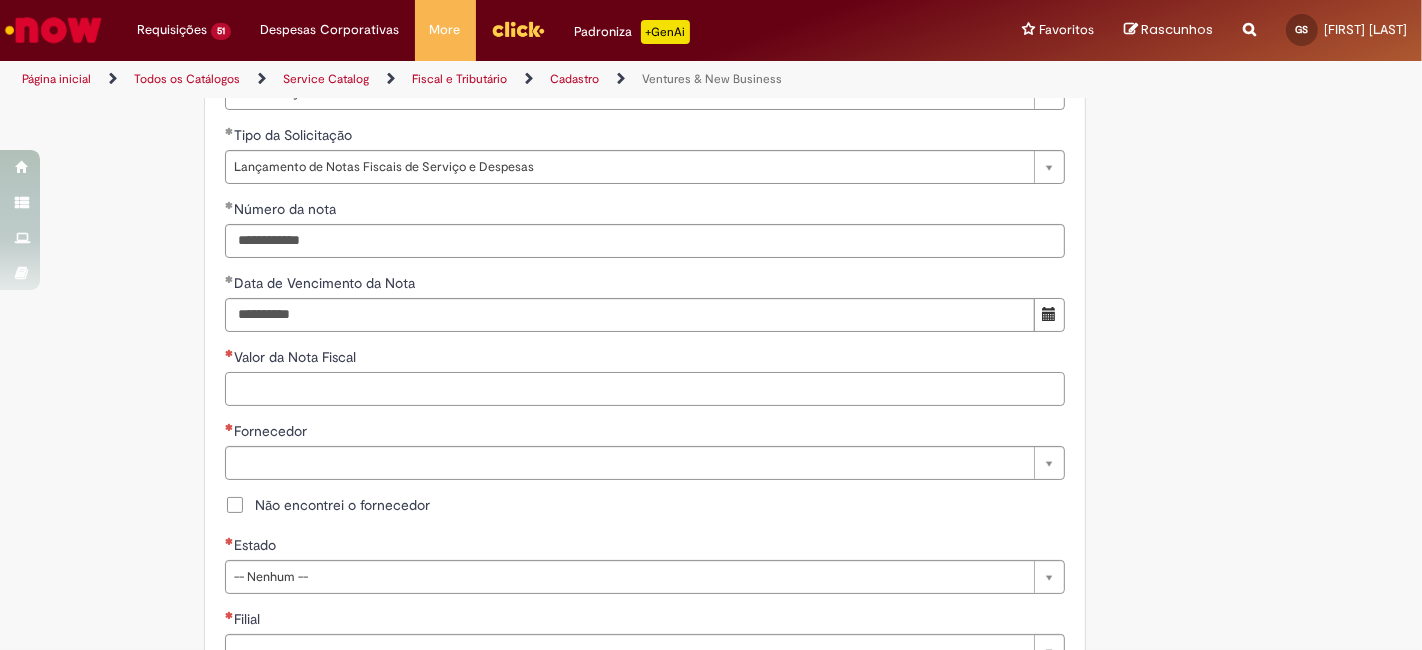 paste on "******" 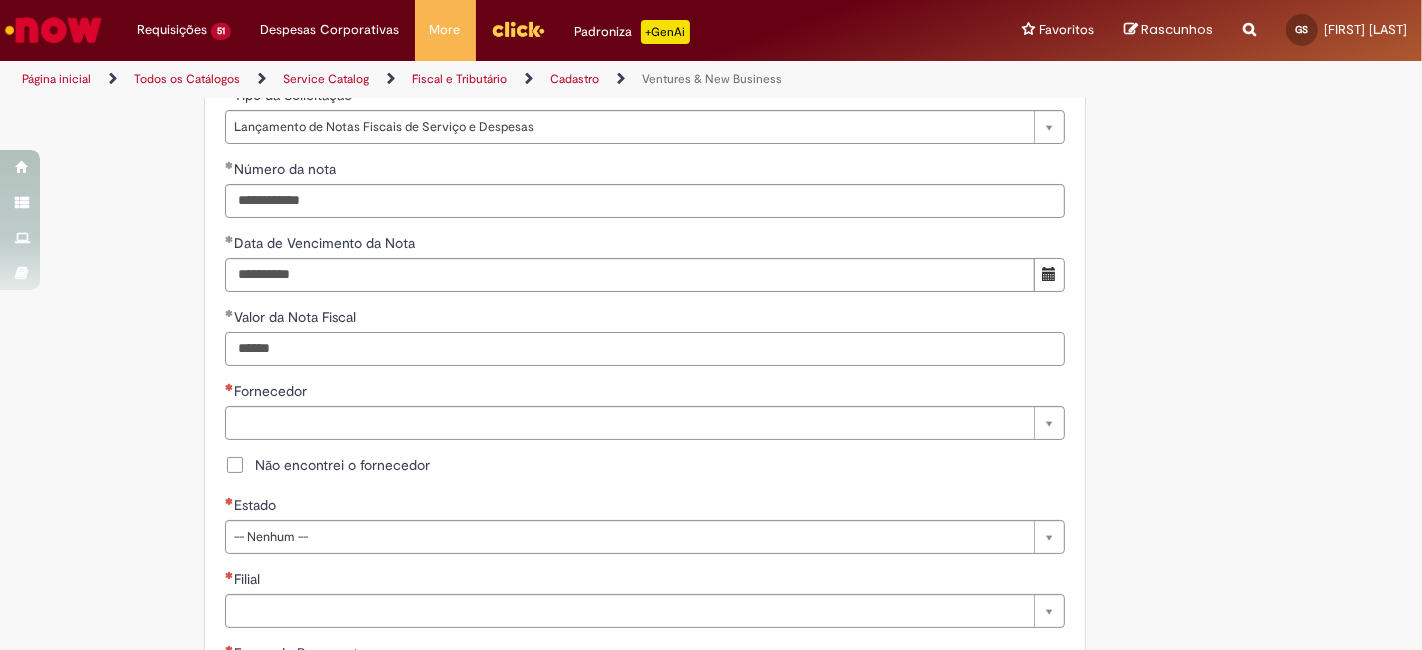 scroll, scrollTop: 814, scrollLeft: 0, axis: vertical 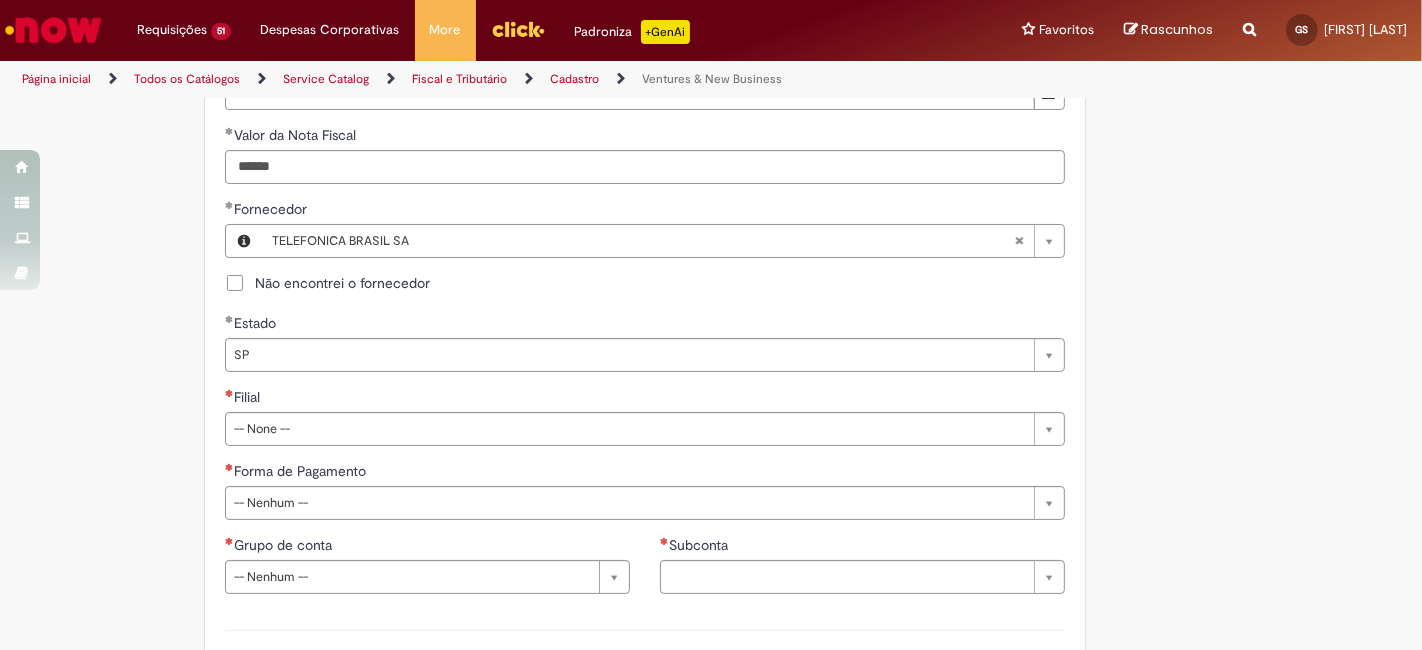 click on "**********" at bounding box center [645, 256] 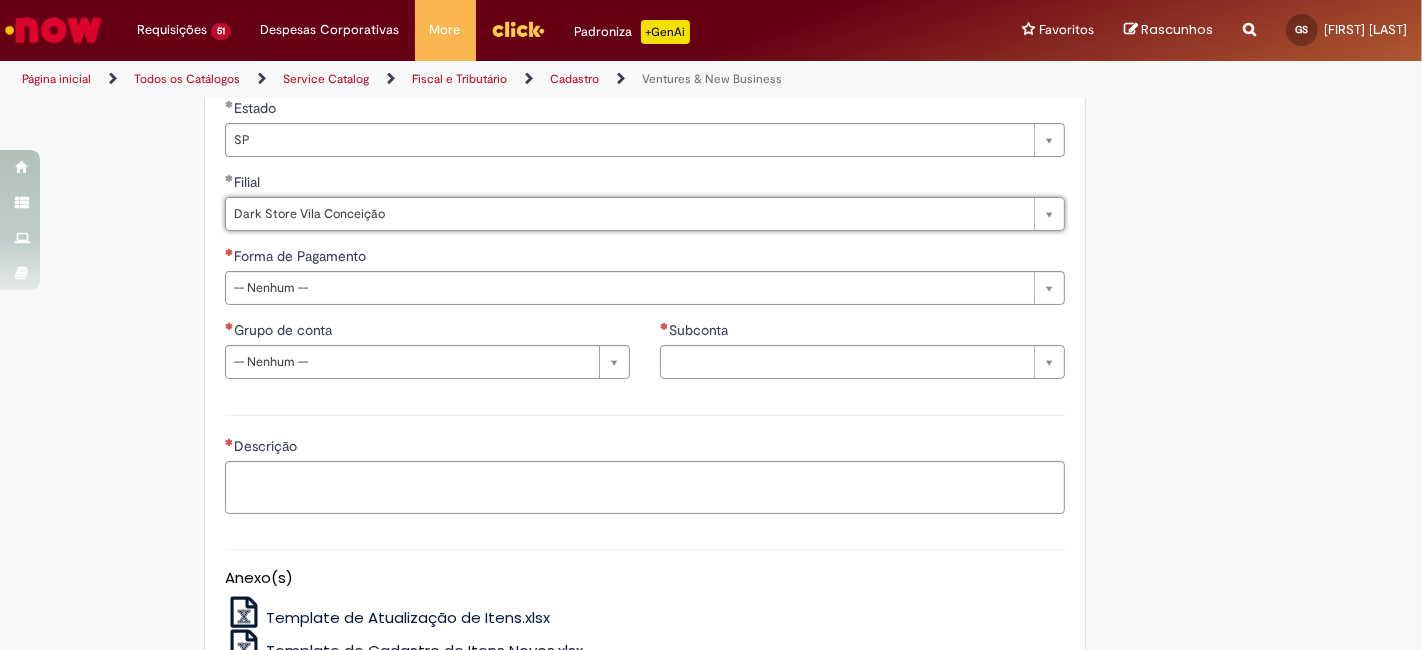 scroll, scrollTop: 1185, scrollLeft: 0, axis: vertical 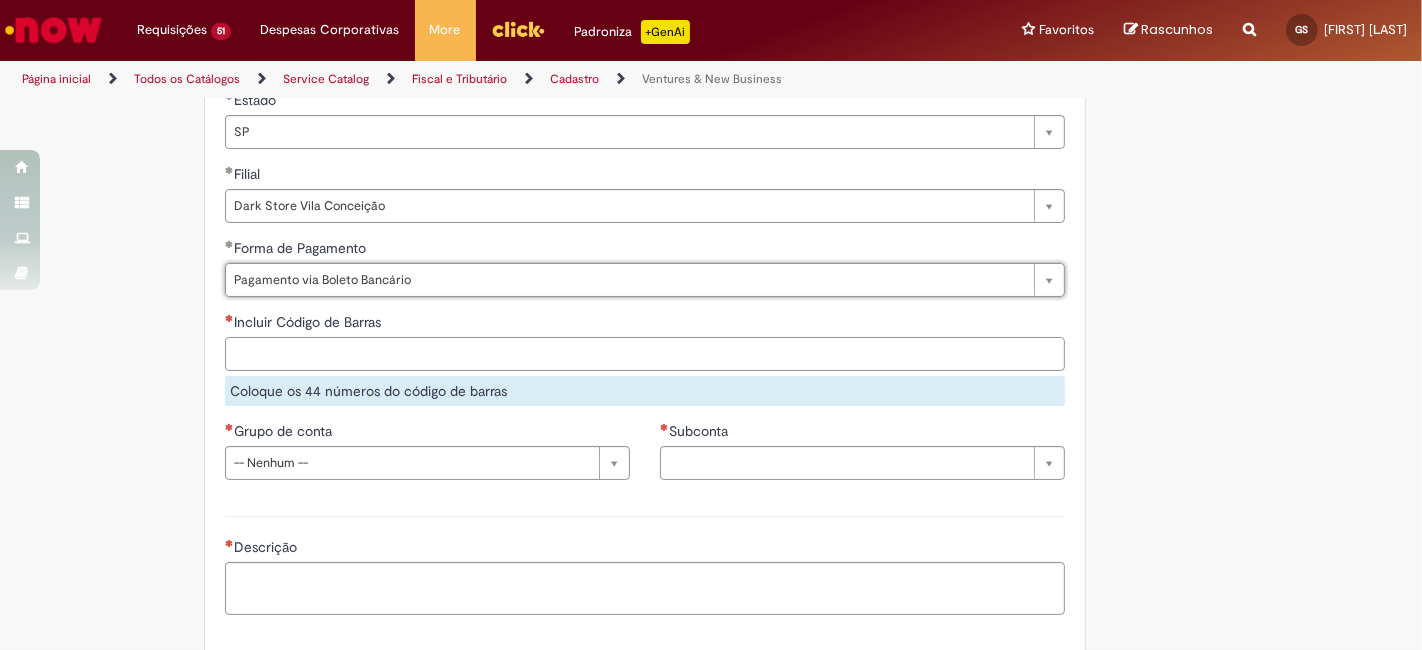 click on "Incluir Código de Barras" at bounding box center [645, 354] 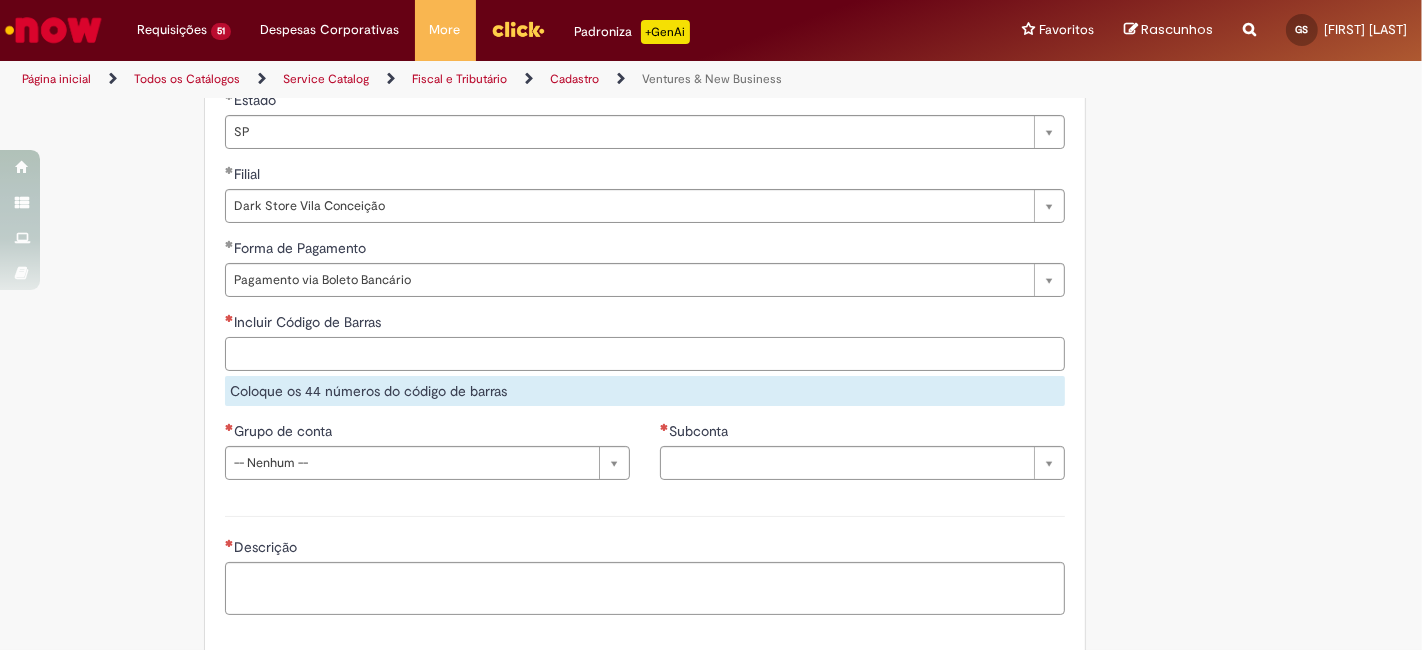 paste on "**********" 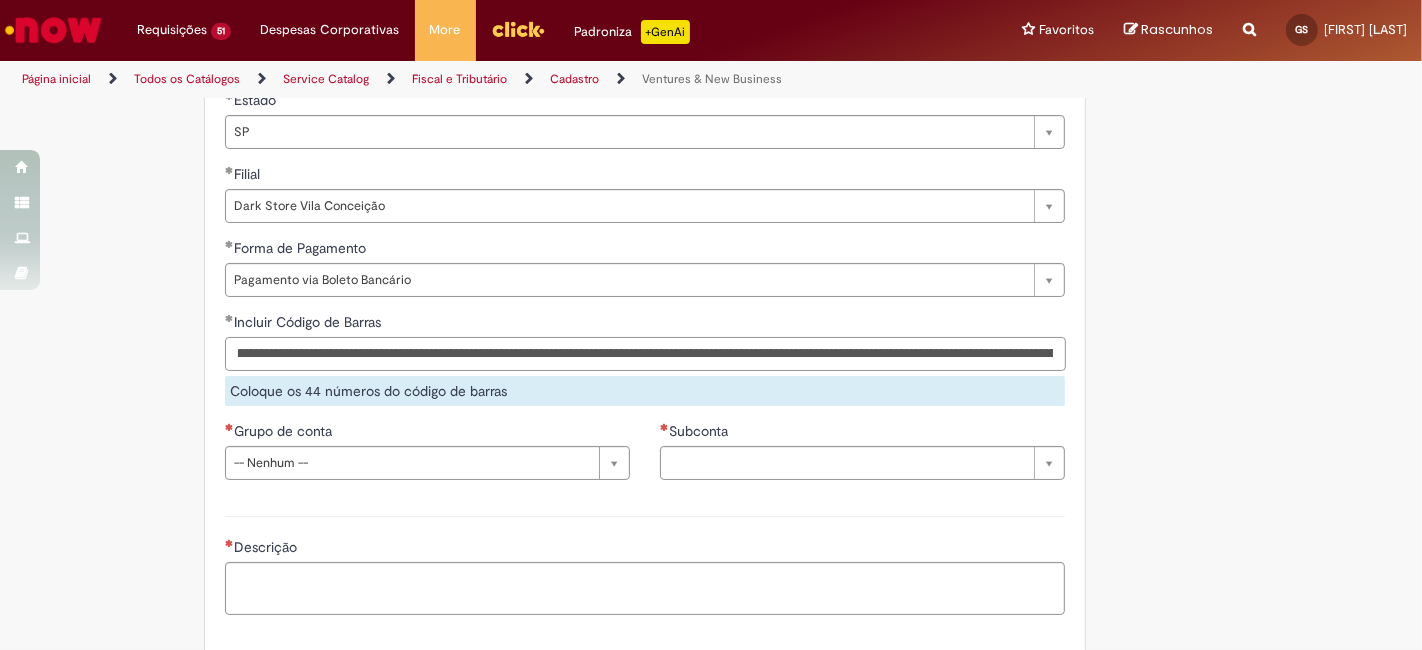 scroll, scrollTop: 0, scrollLeft: 0, axis: both 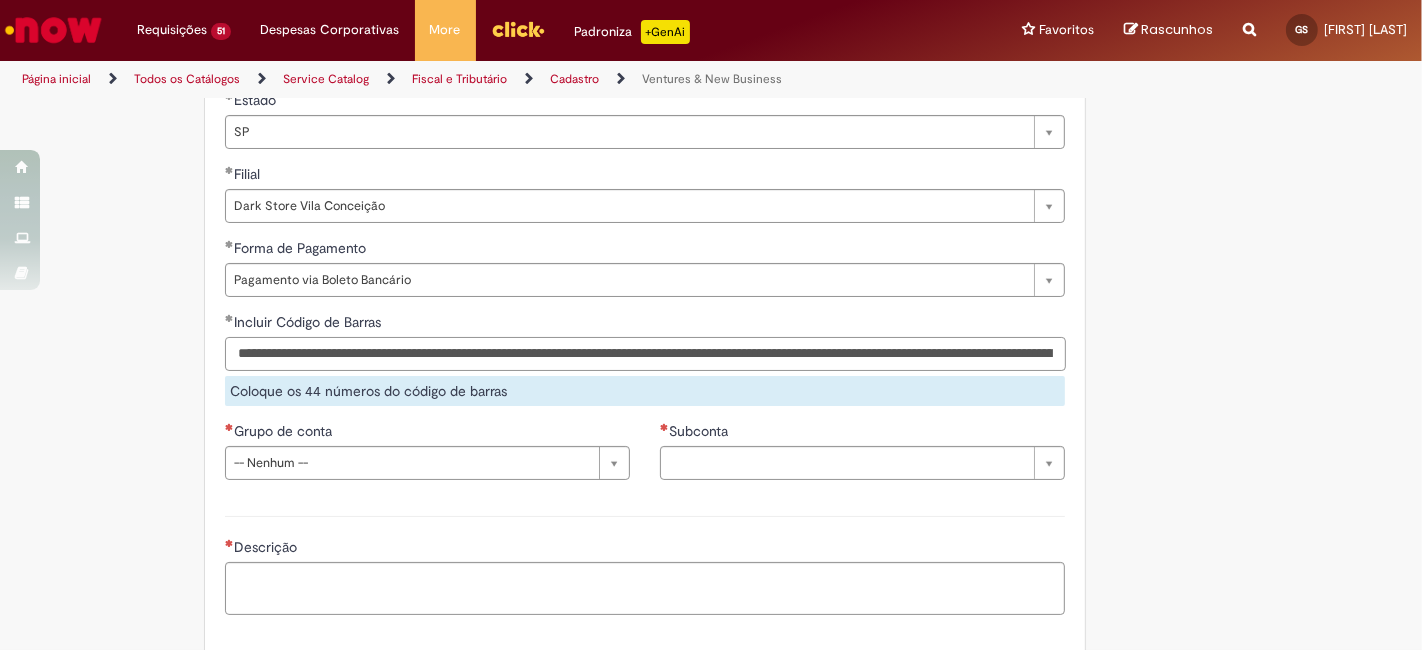 drag, startPoint x: 1034, startPoint y: 352, endPoint x: 612, endPoint y: 347, distance: 422.02963 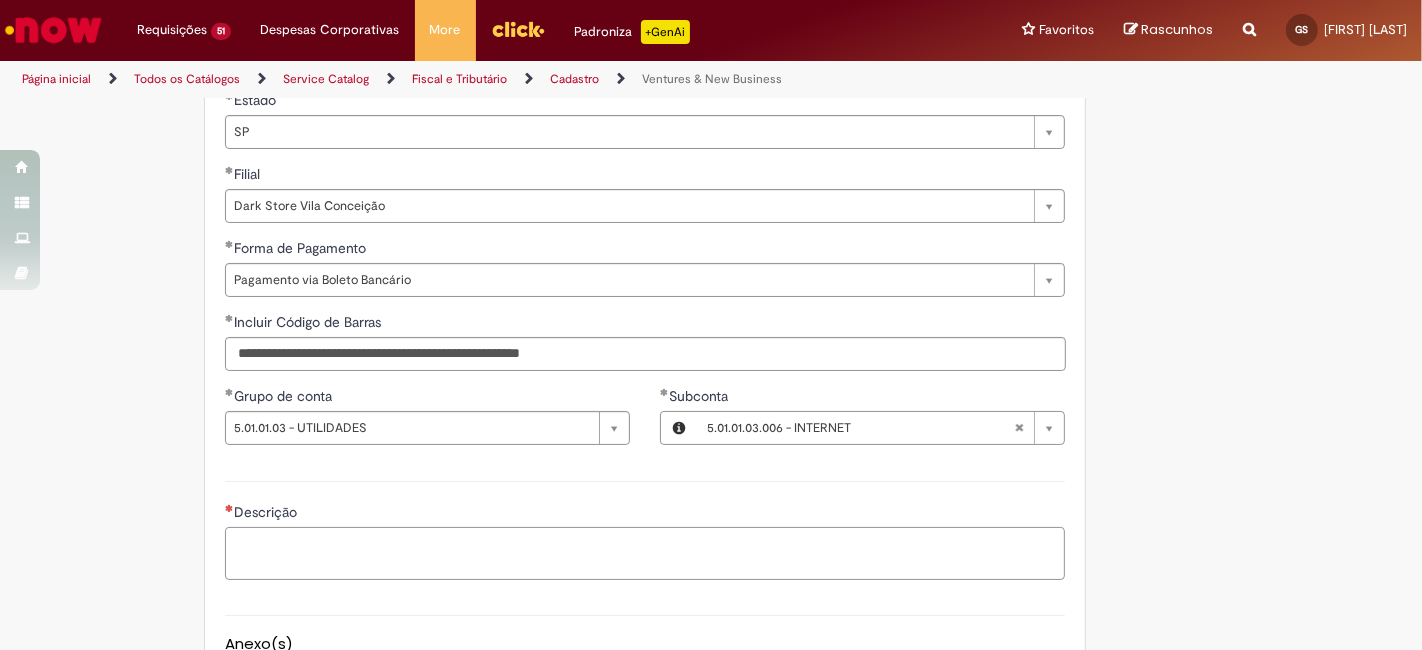 click on "Descrição" at bounding box center (645, 553) 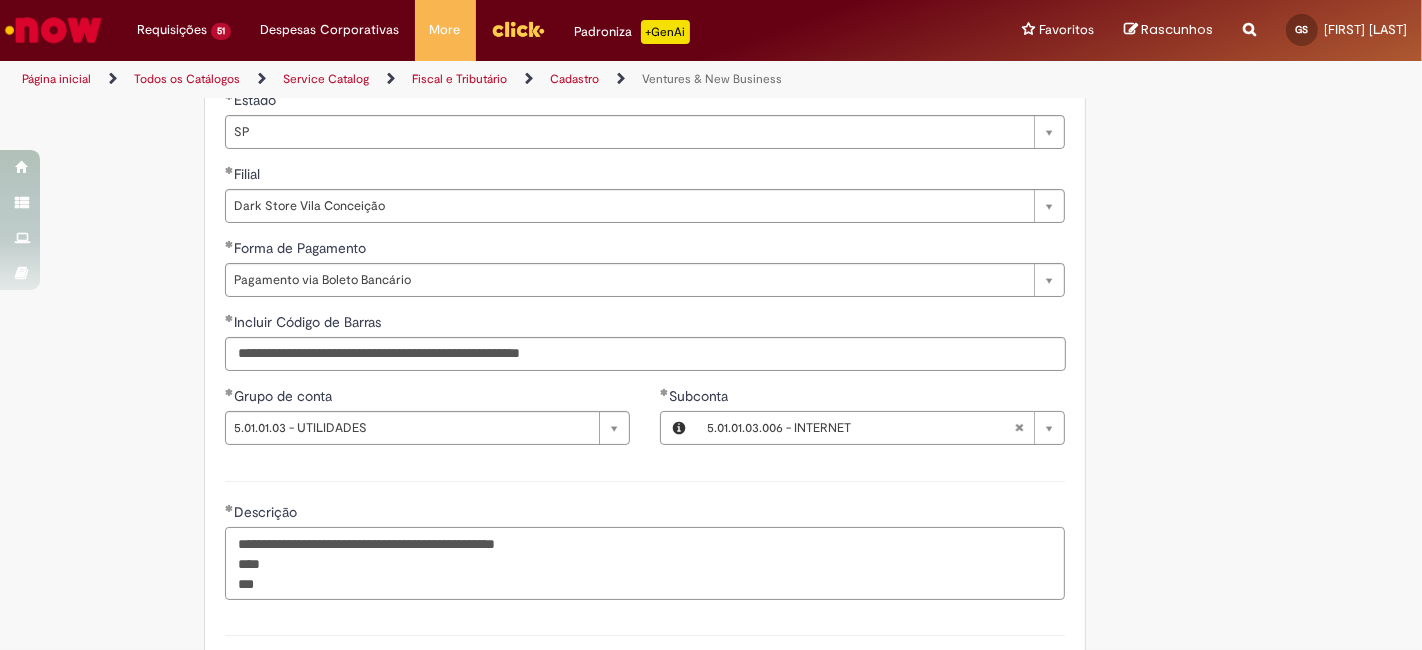 click on "**********" at bounding box center (645, 563) 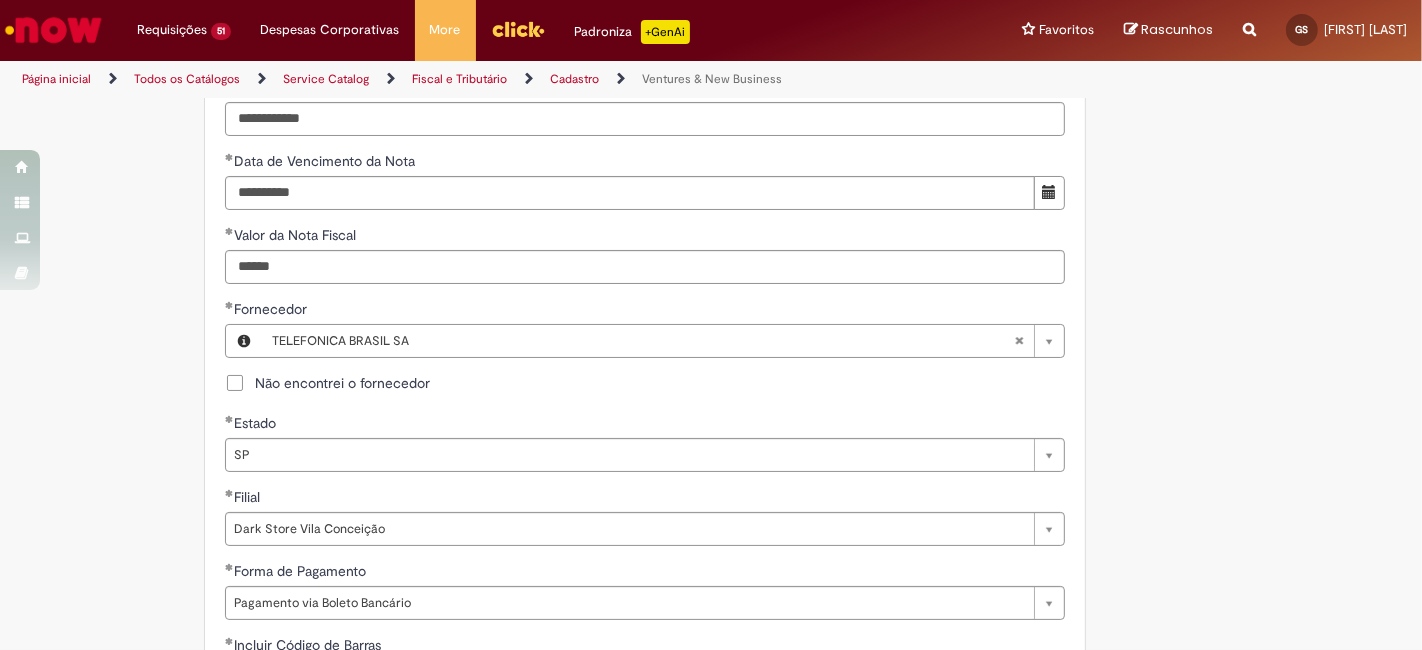 scroll, scrollTop: 814, scrollLeft: 0, axis: vertical 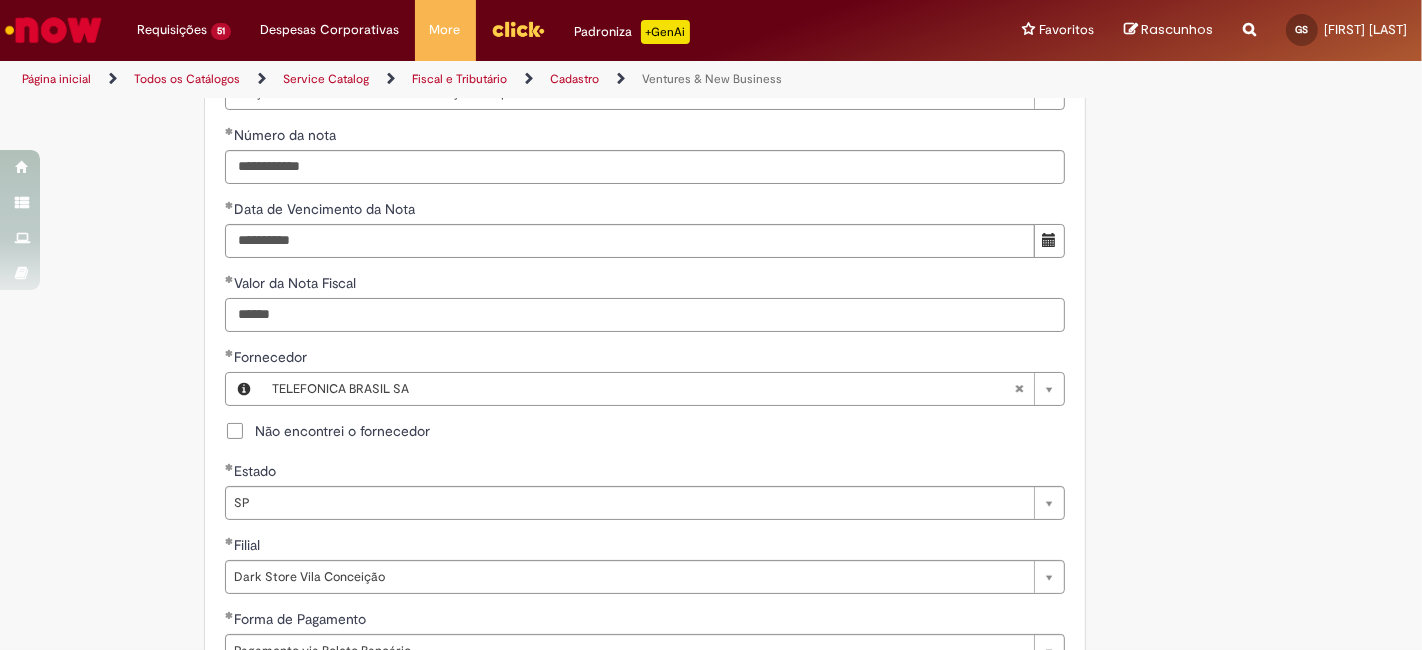click on "******" at bounding box center (645, 315) 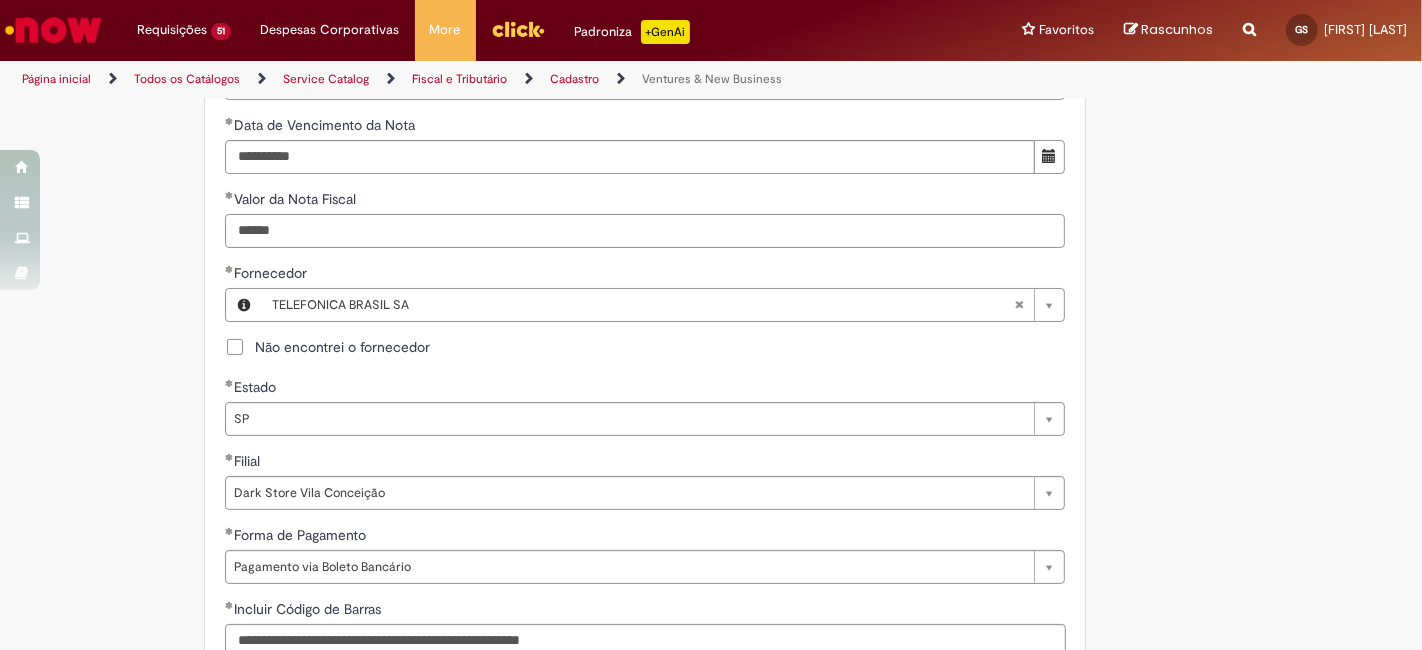 scroll, scrollTop: 1259, scrollLeft: 0, axis: vertical 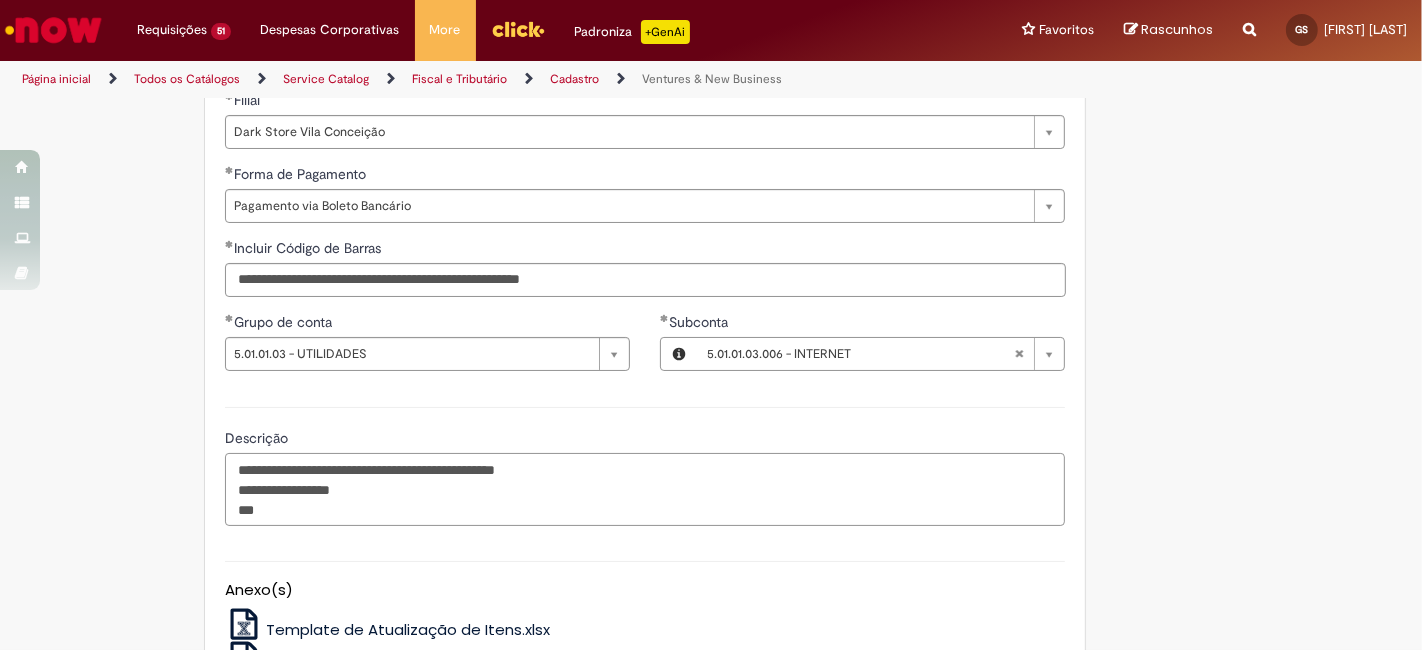 click on "**********" at bounding box center [645, 489] 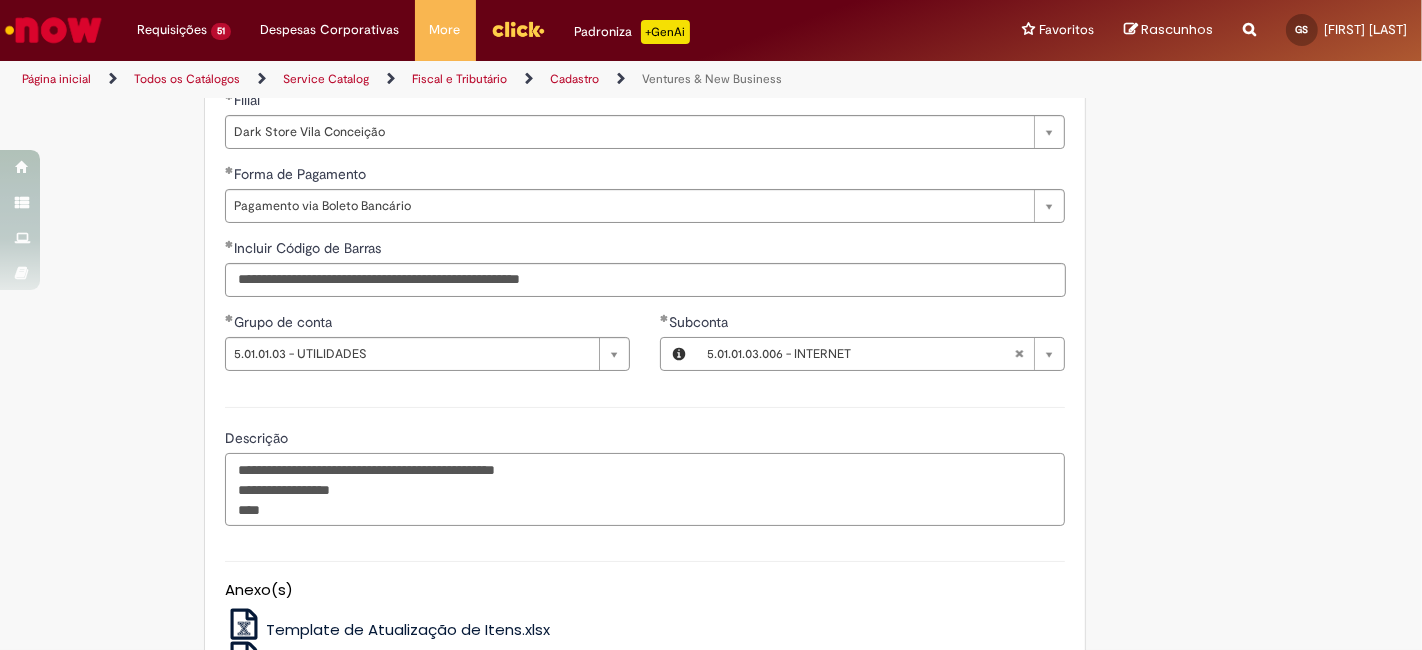 paste on "*******" 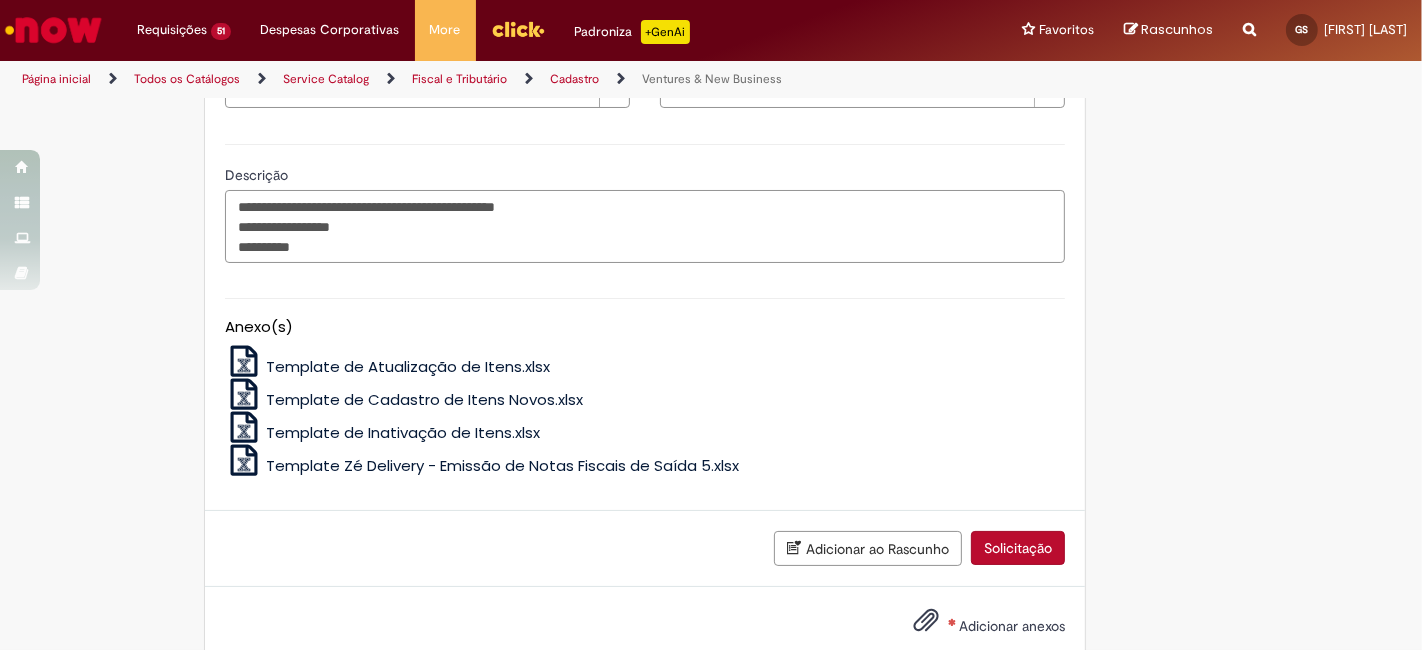 scroll, scrollTop: 1565, scrollLeft: 0, axis: vertical 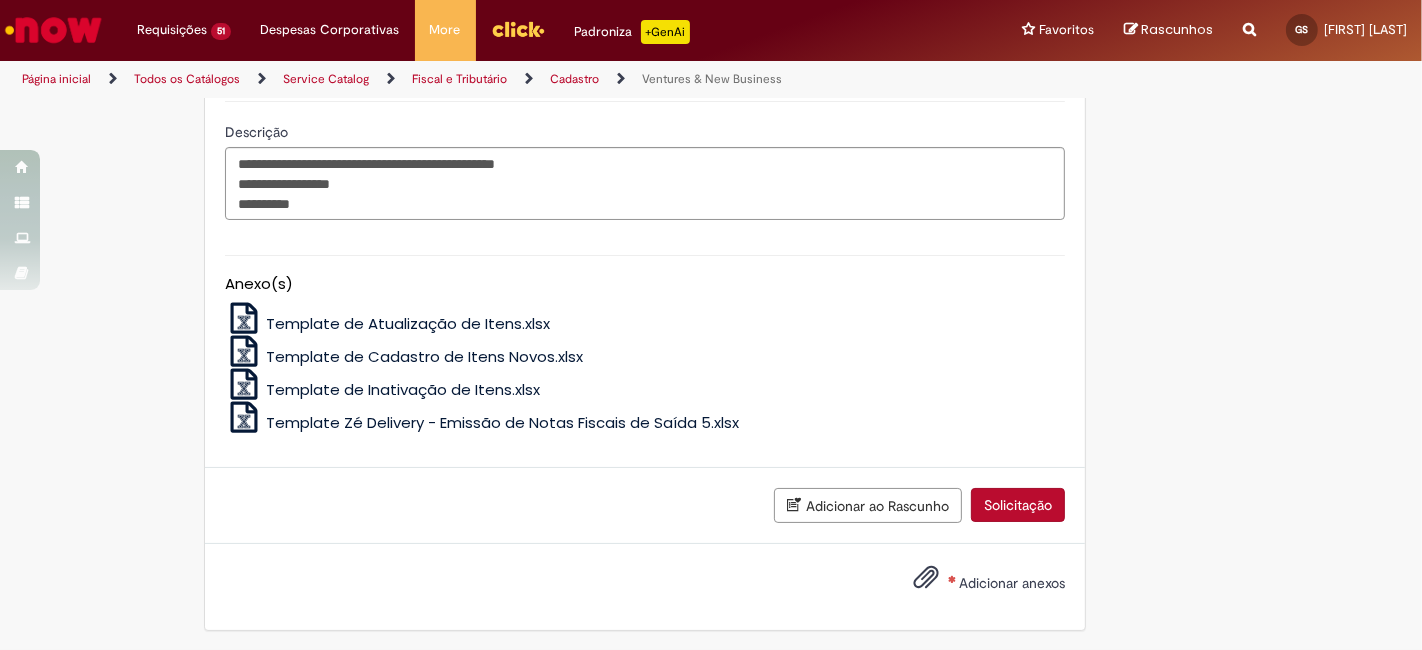 click on "Adicionar anexos" at bounding box center (974, 584) 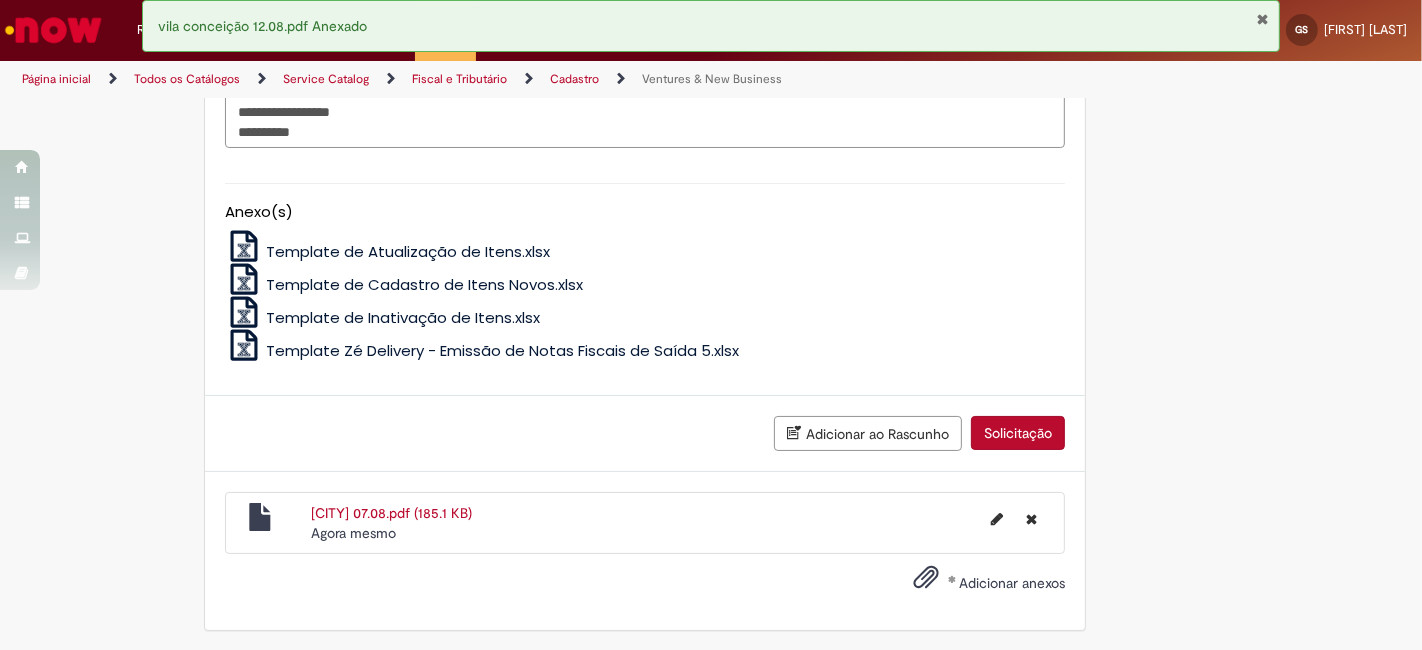 click on "Solicitação" at bounding box center [1018, 433] 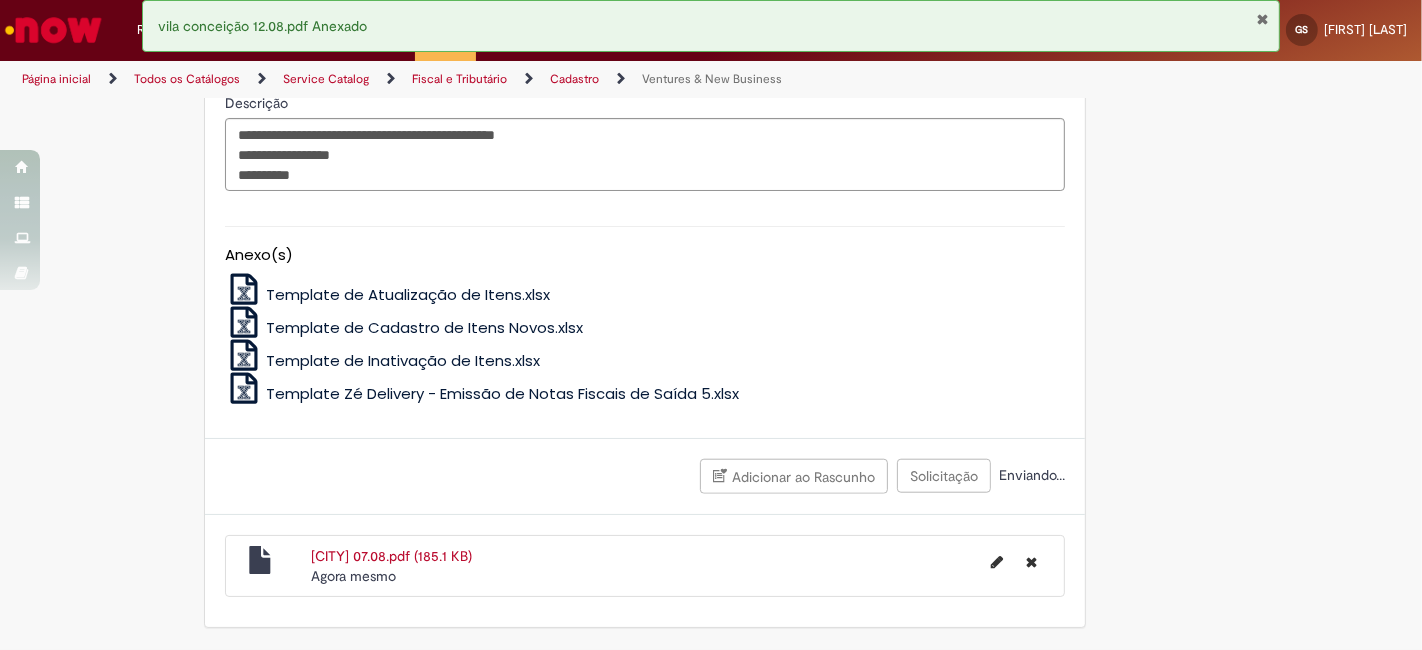 scroll, scrollTop: 1591, scrollLeft: 0, axis: vertical 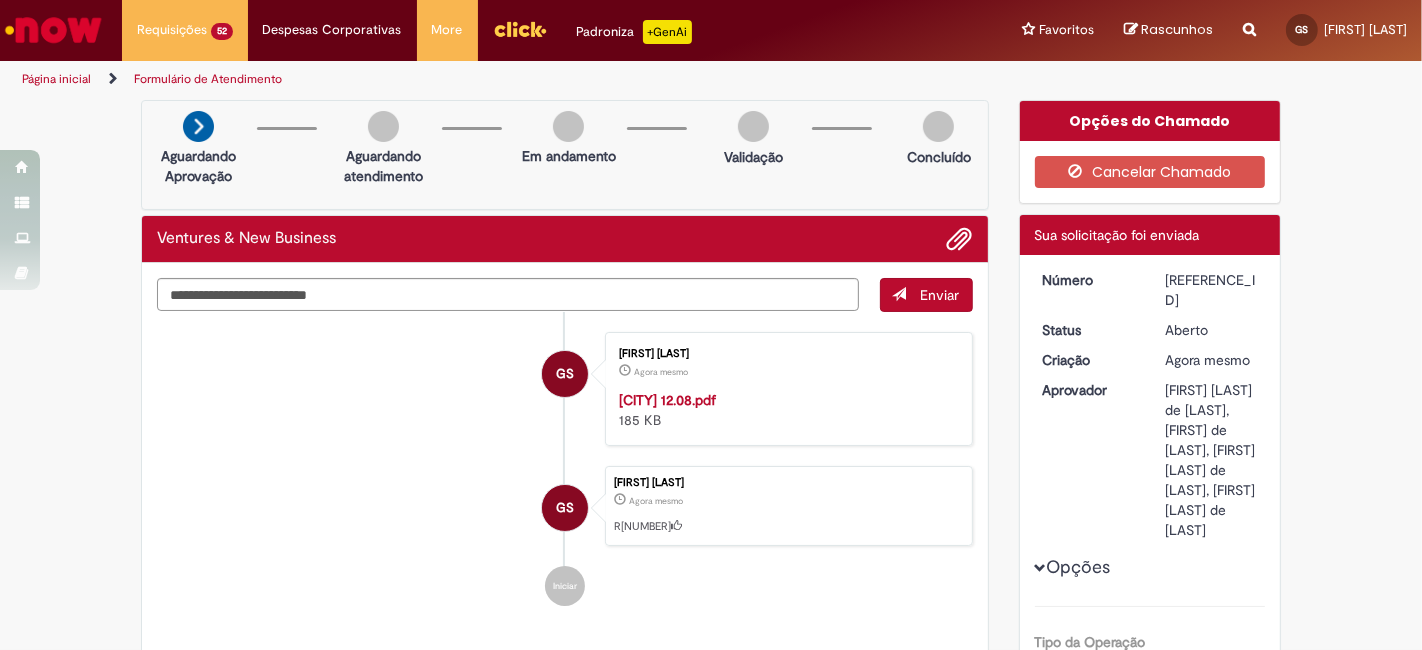 drag, startPoint x: 1160, startPoint y: 288, endPoint x: 1178, endPoint y: 278, distance: 20.59126 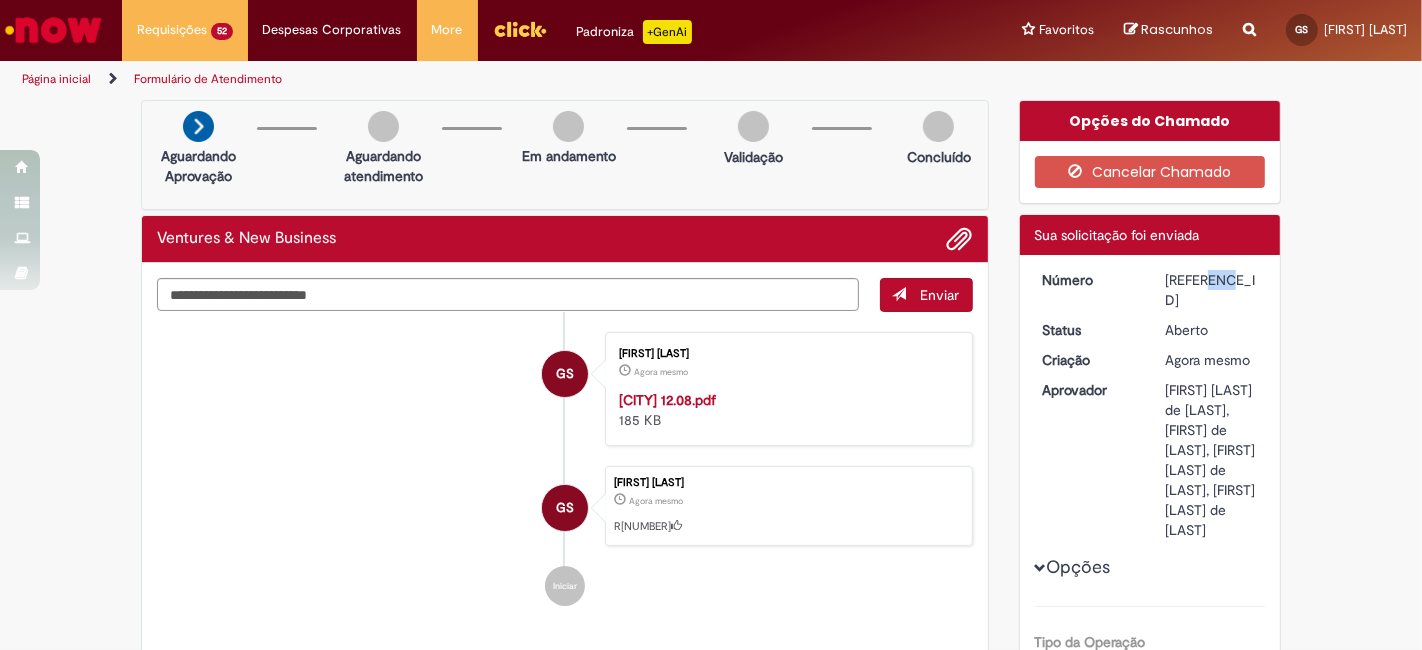 click on "[REFERENCE_ID]" at bounding box center (1211, 290) 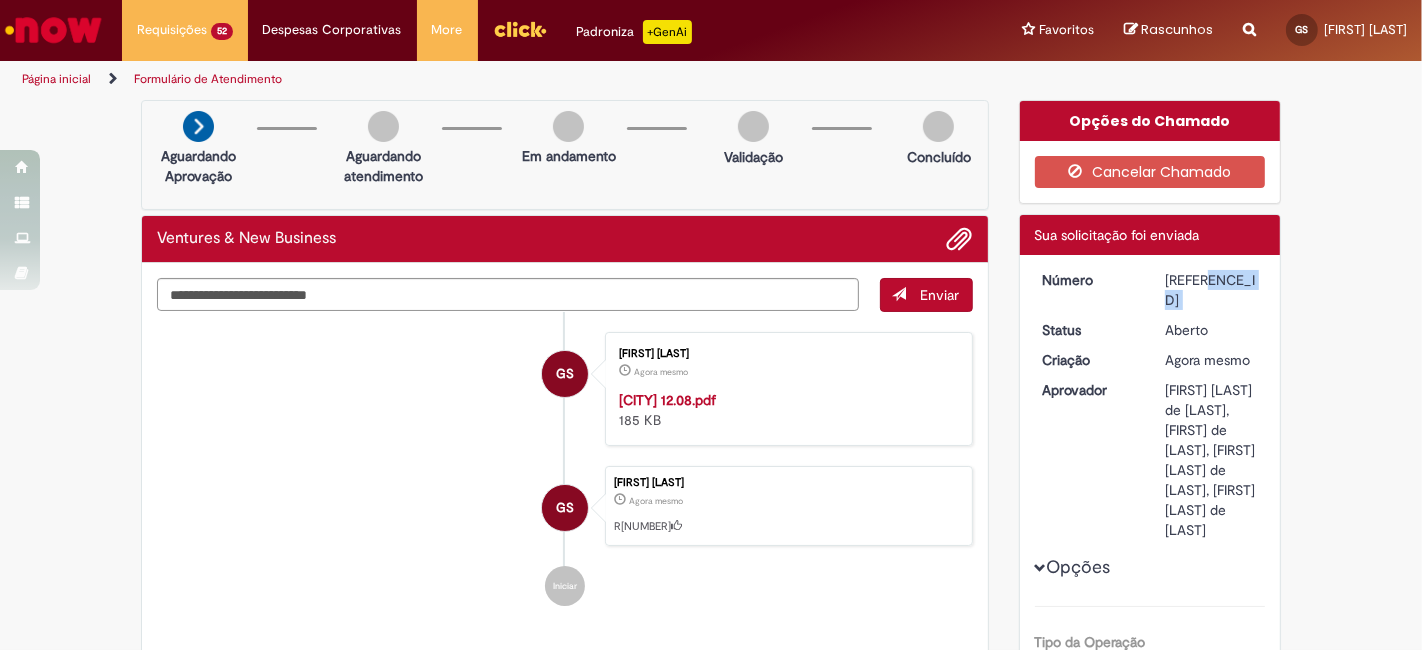 click on "[REFERENCE_ID]" at bounding box center (1211, 290) 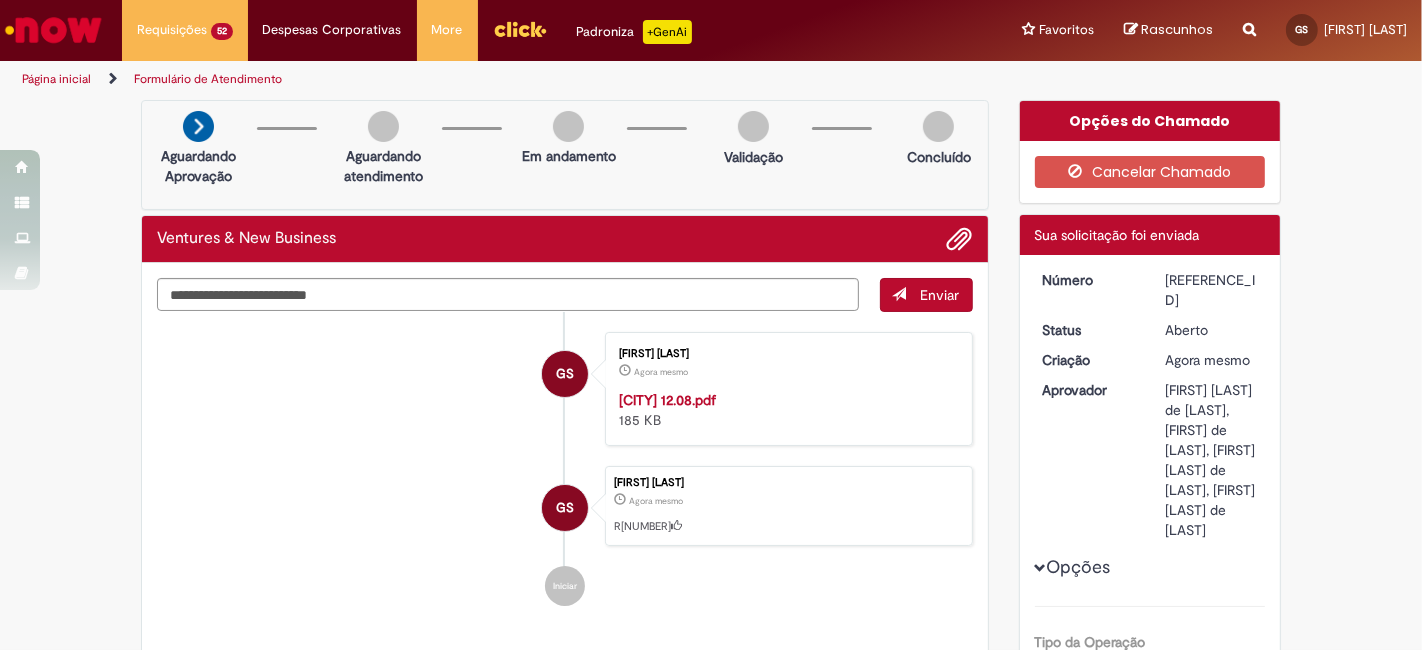 click on "Opções
Tipo da Operação
Zé Delivery
Tipo da Solicitação
Lançamento de Notas Fiscais de Serviço e Despesas
Número da nota
[NUMBER]
Data de Vencimento da Nota
12/08/2025
Valor da Nota Fiscal
192,81
Fornecedor
[COMPANY]
Não encontrei o fornecedor
Falso
Estado
SP
Filial
Dark Store [CITY]
Forma de Pagamento
Pagamento via Boleto Bancário
Incluir Código de Barras
[NUMBER]
Grupo de conta
5.01.01.03 - UTILIDADES
Subconta
5.01.01.03.006 - INTERNET" at bounding box center [1150, 911] 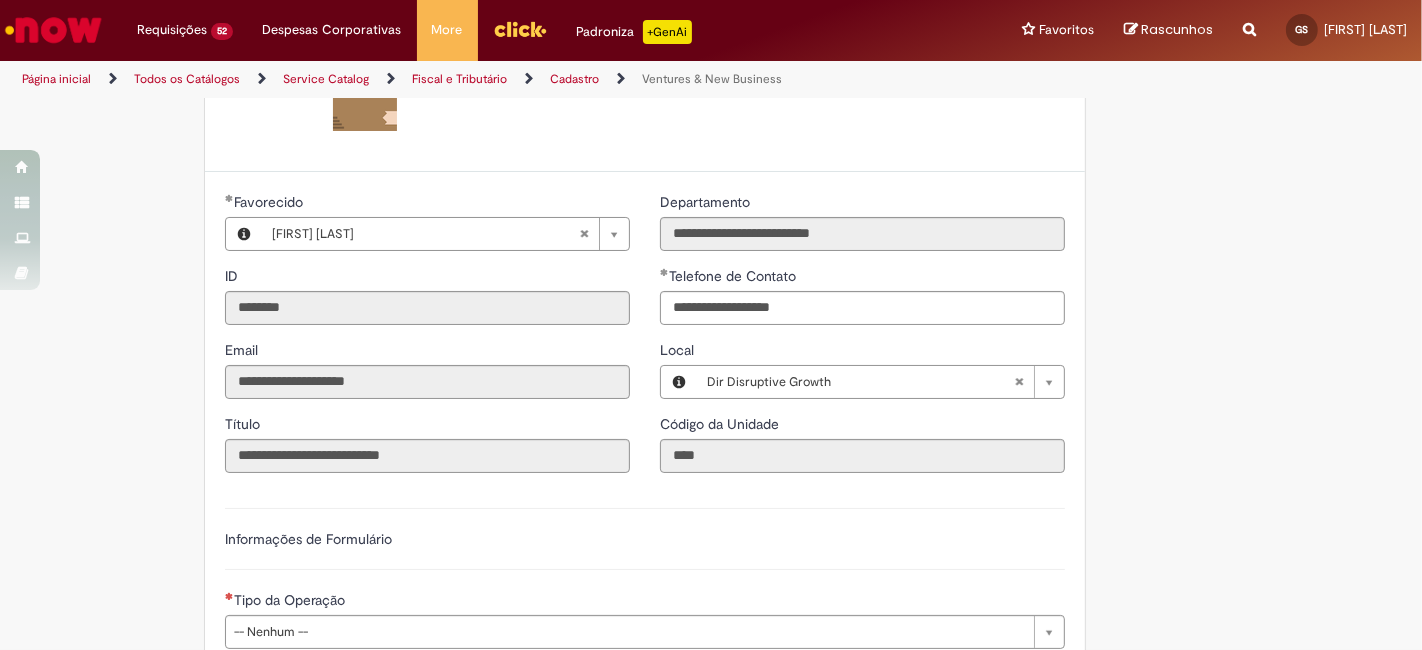scroll, scrollTop: 296, scrollLeft: 0, axis: vertical 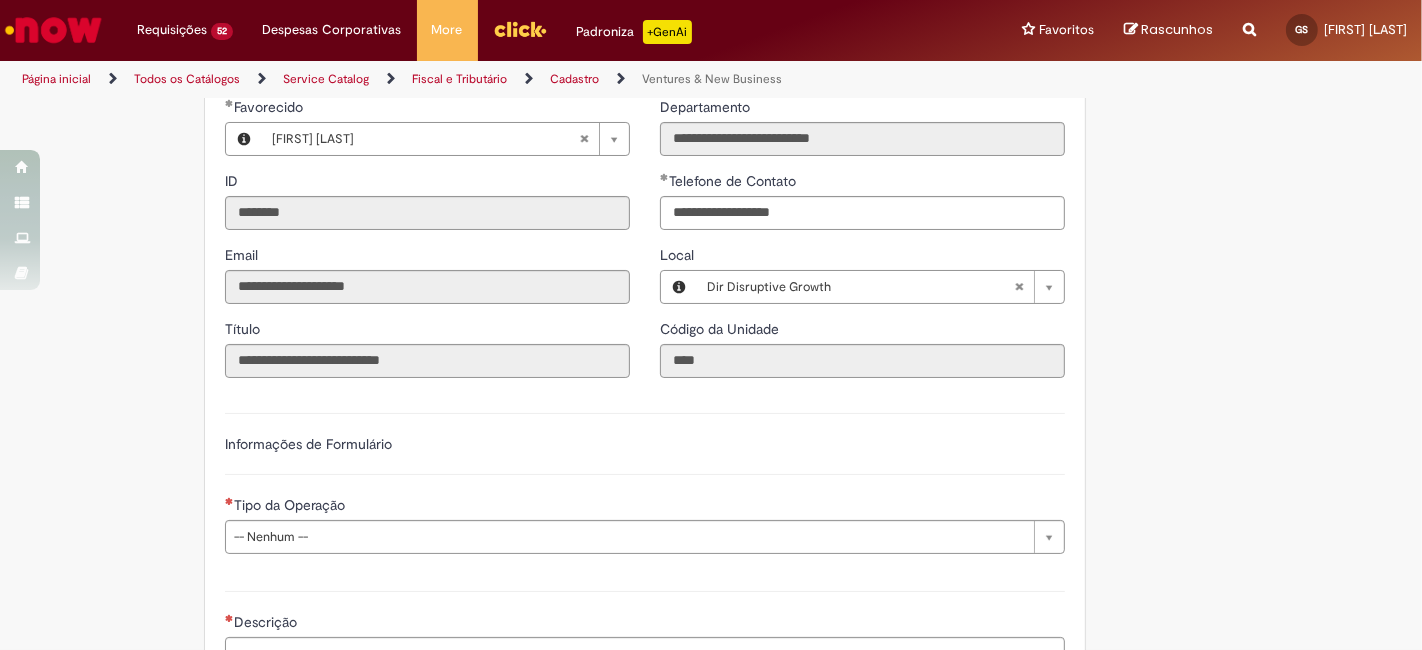 click on "**********" at bounding box center (862, 245) 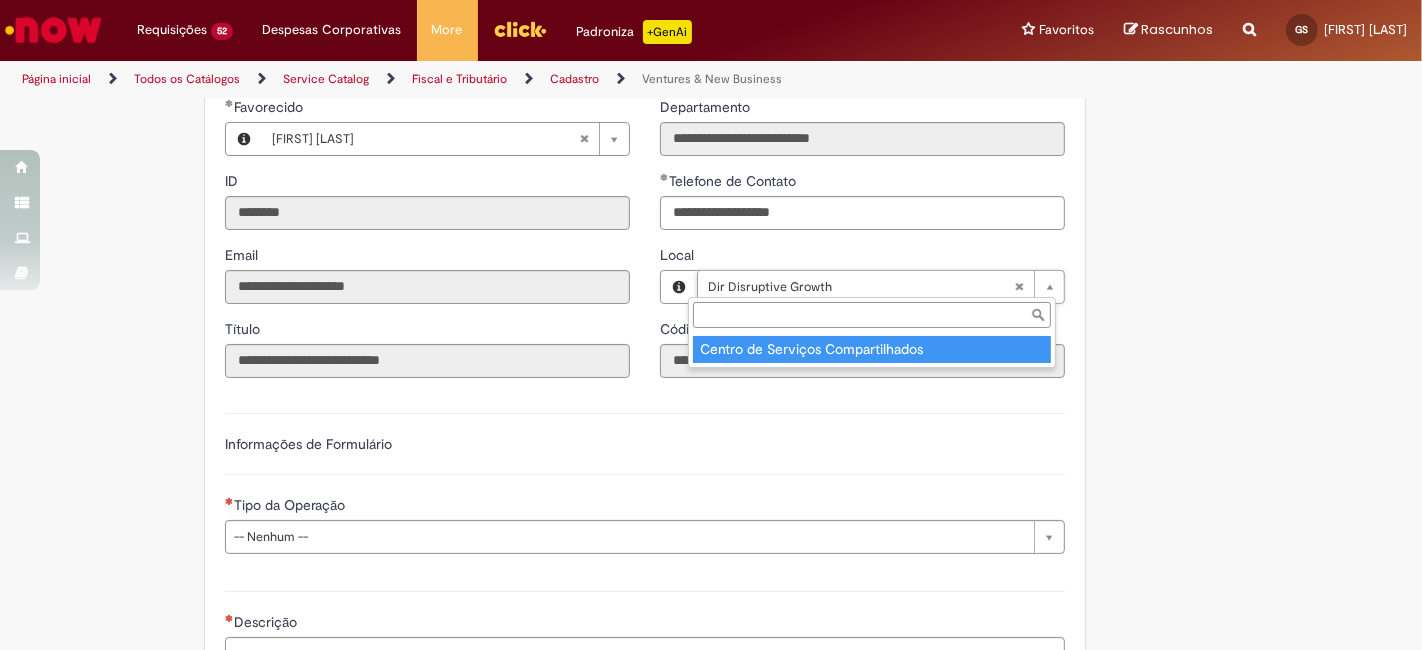scroll, scrollTop: 0, scrollLeft: 134, axis: horizontal 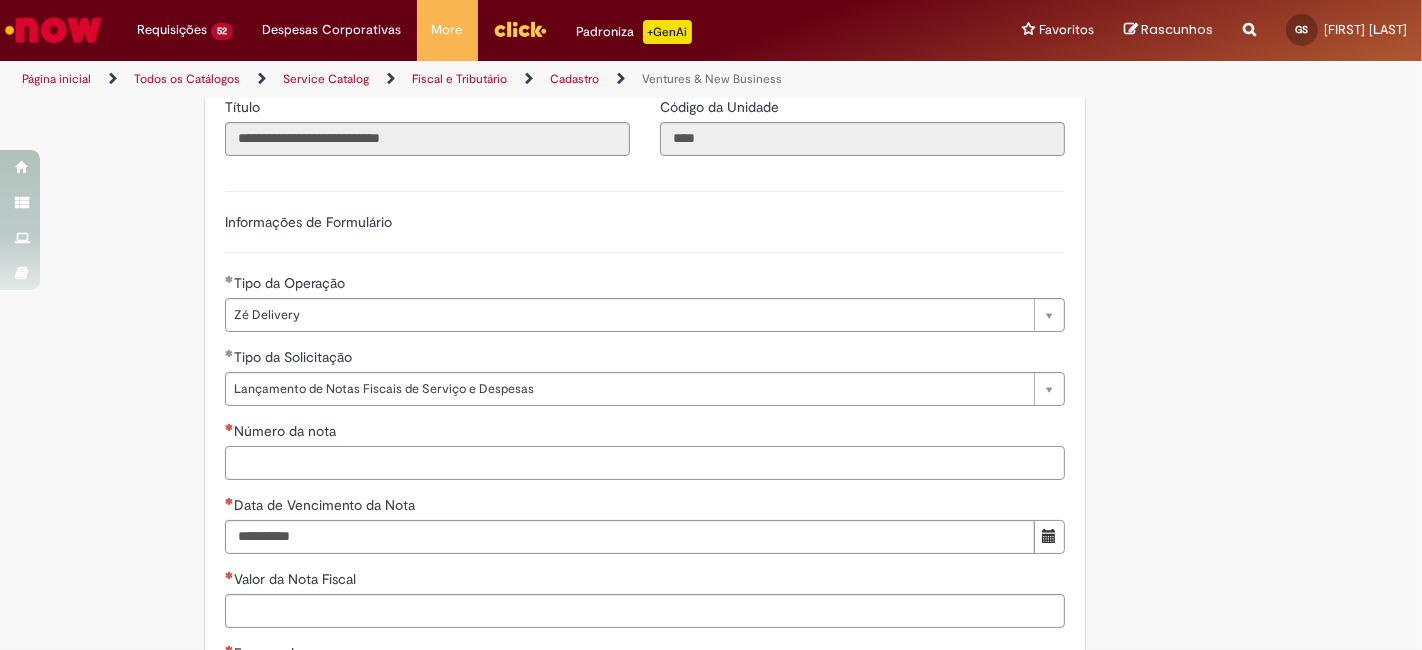 click on "Número da nota" at bounding box center [645, 463] 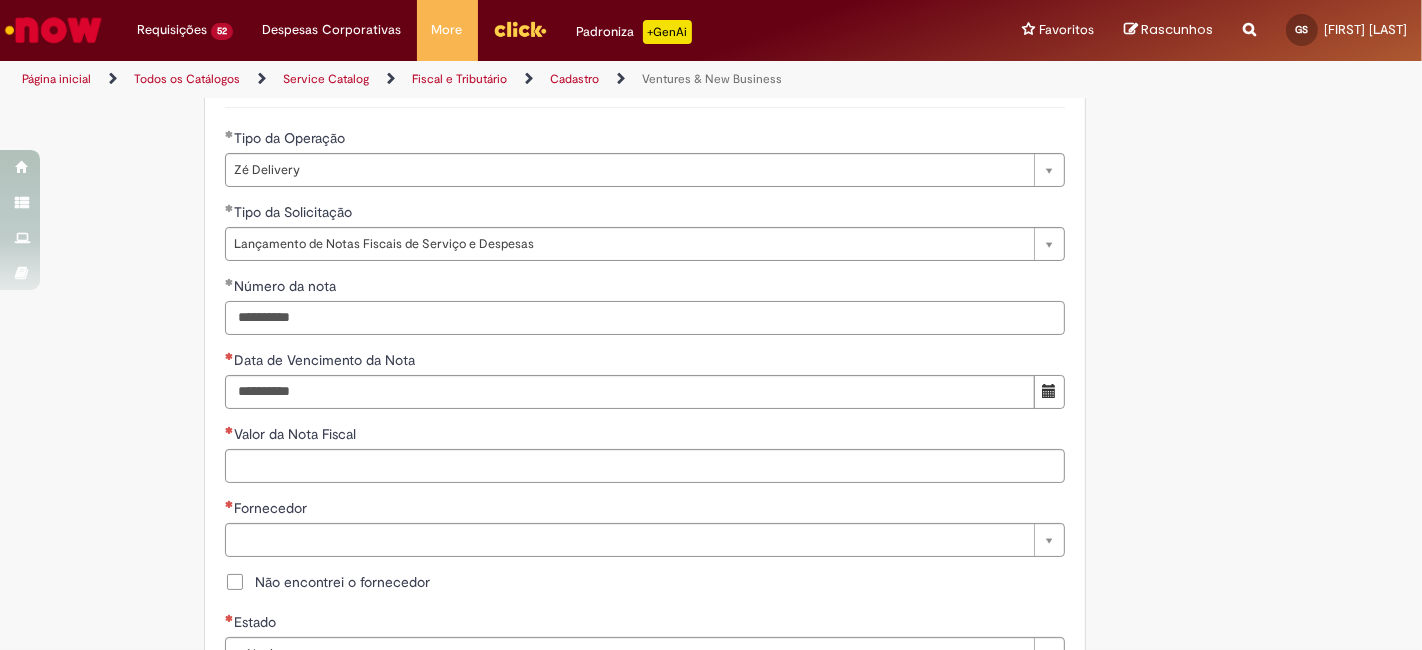 scroll, scrollTop: 666, scrollLeft: 0, axis: vertical 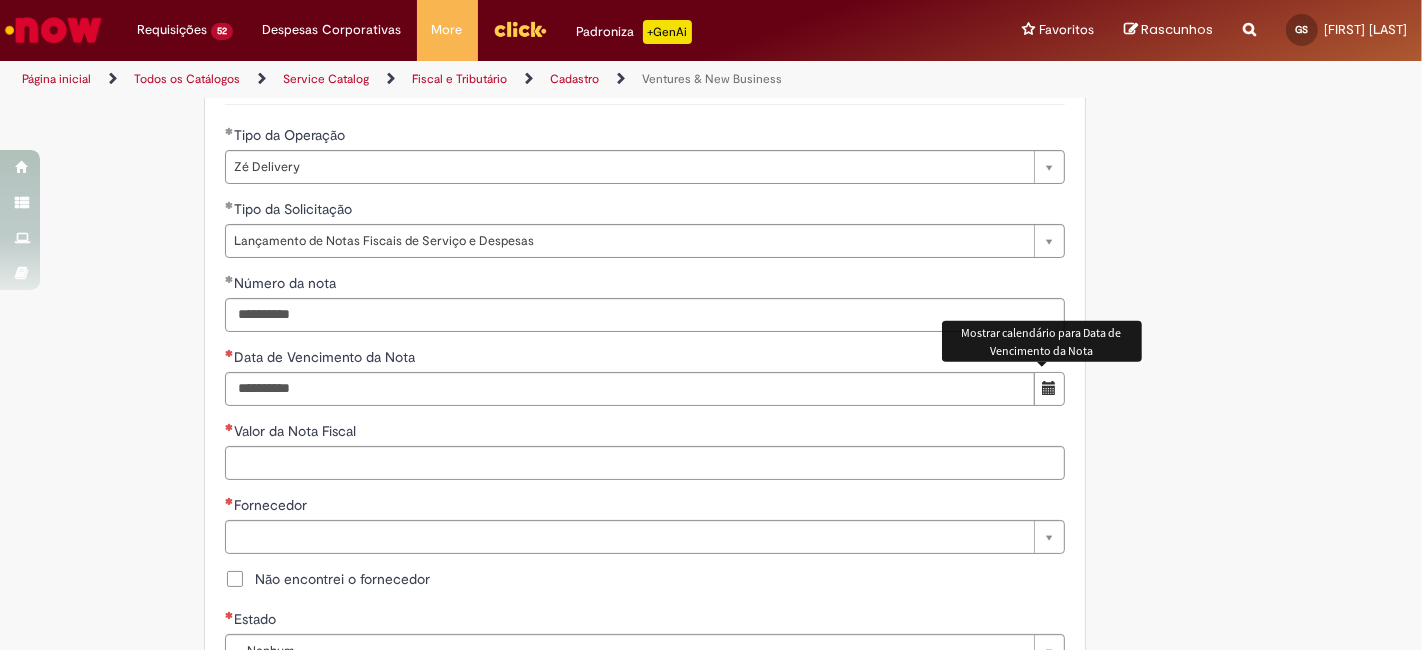 click at bounding box center [1049, 388] 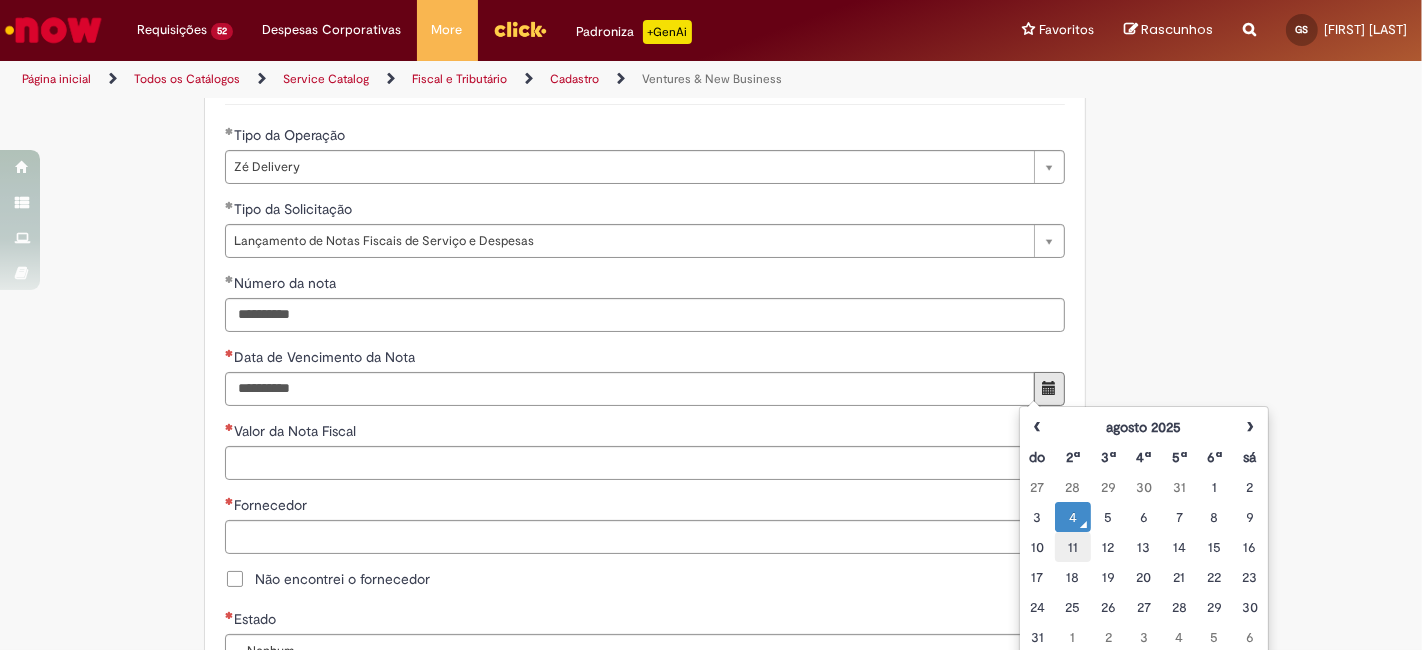 drag, startPoint x: 1083, startPoint y: 541, endPoint x: 1112, endPoint y: 433, distance: 111.82576 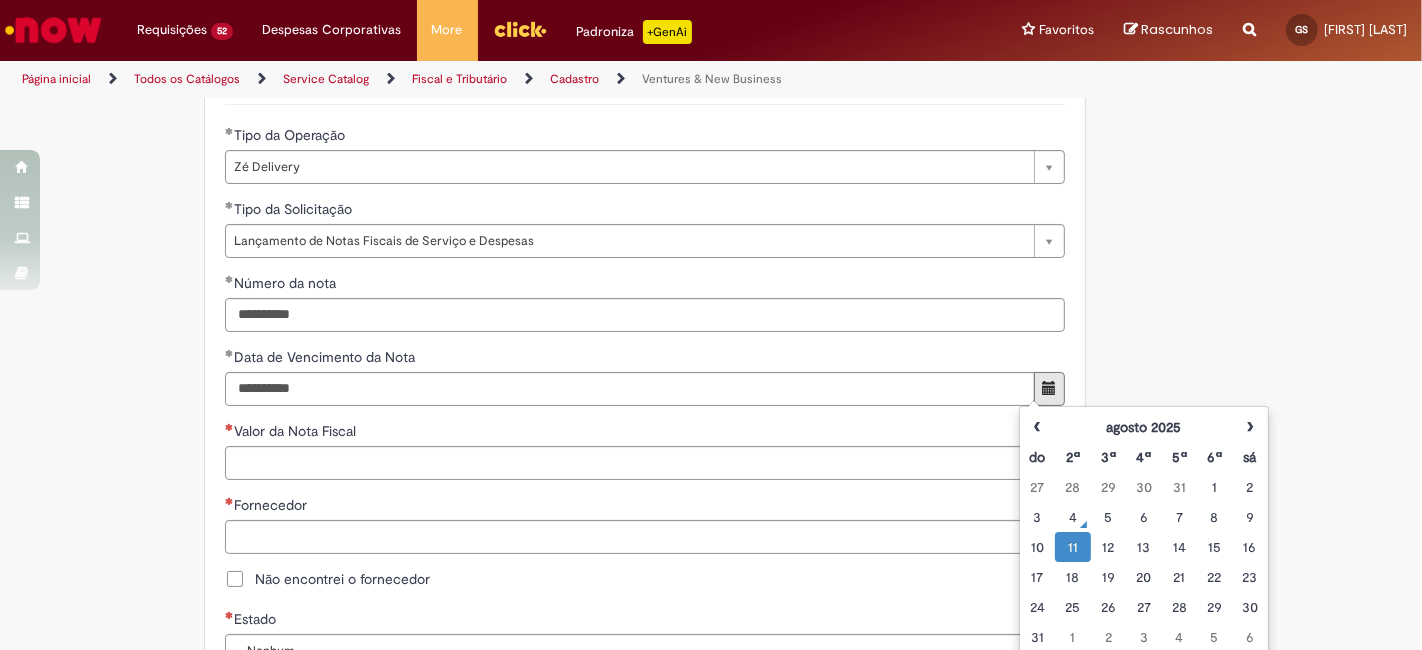 click on "**********" at bounding box center (711, 445) 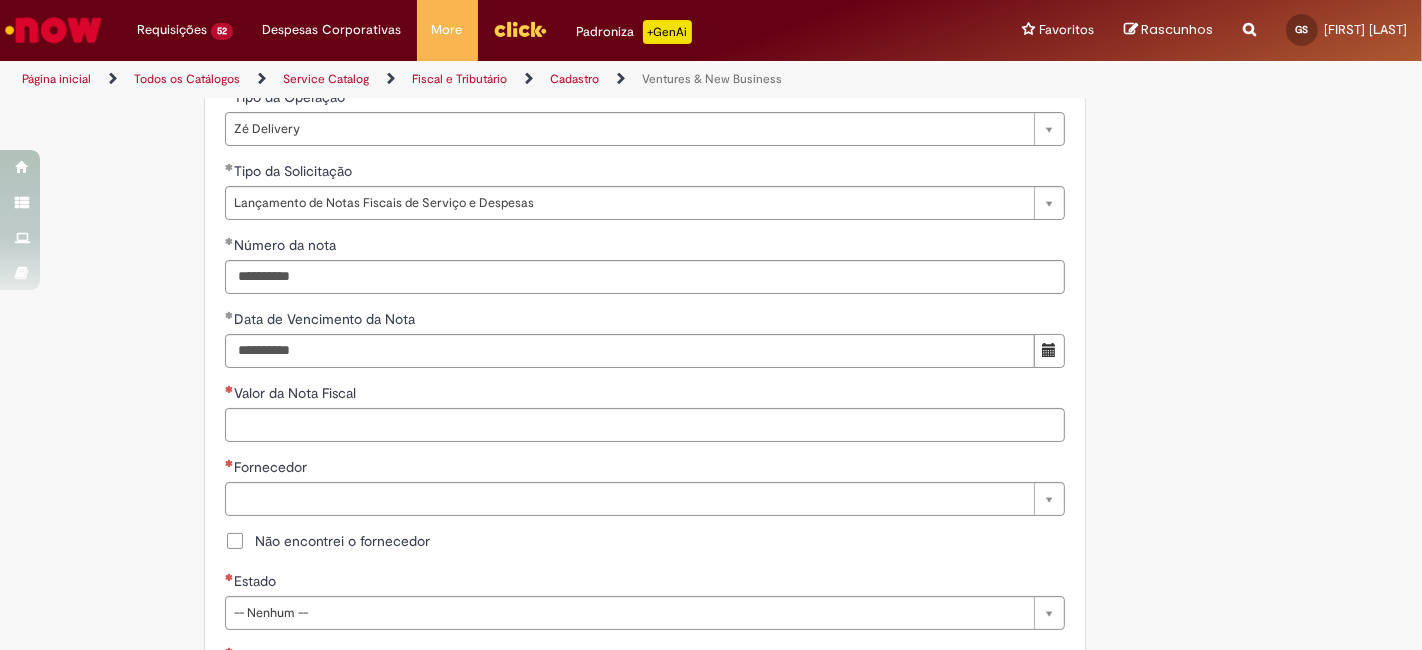 scroll, scrollTop: 740, scrollLeft: 0, axis: vertical 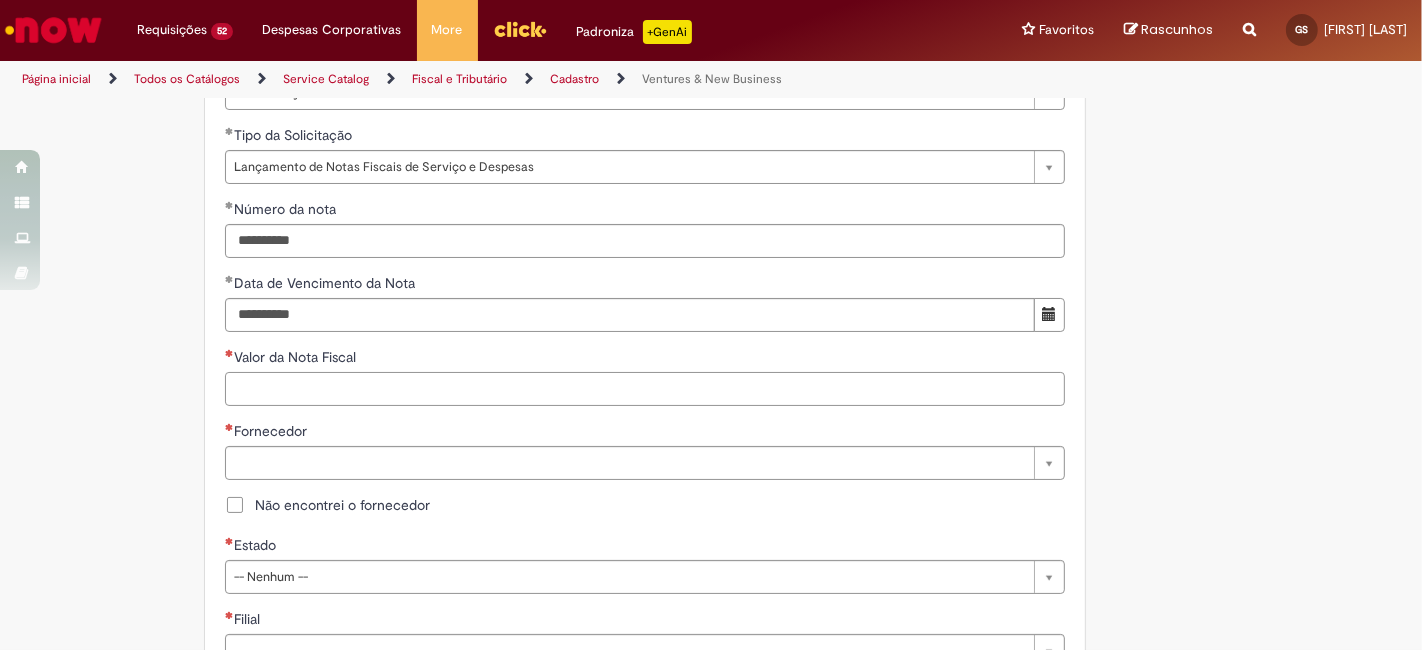 click on "Valor da Nota Fiscal" at bounding box center [645, 389] 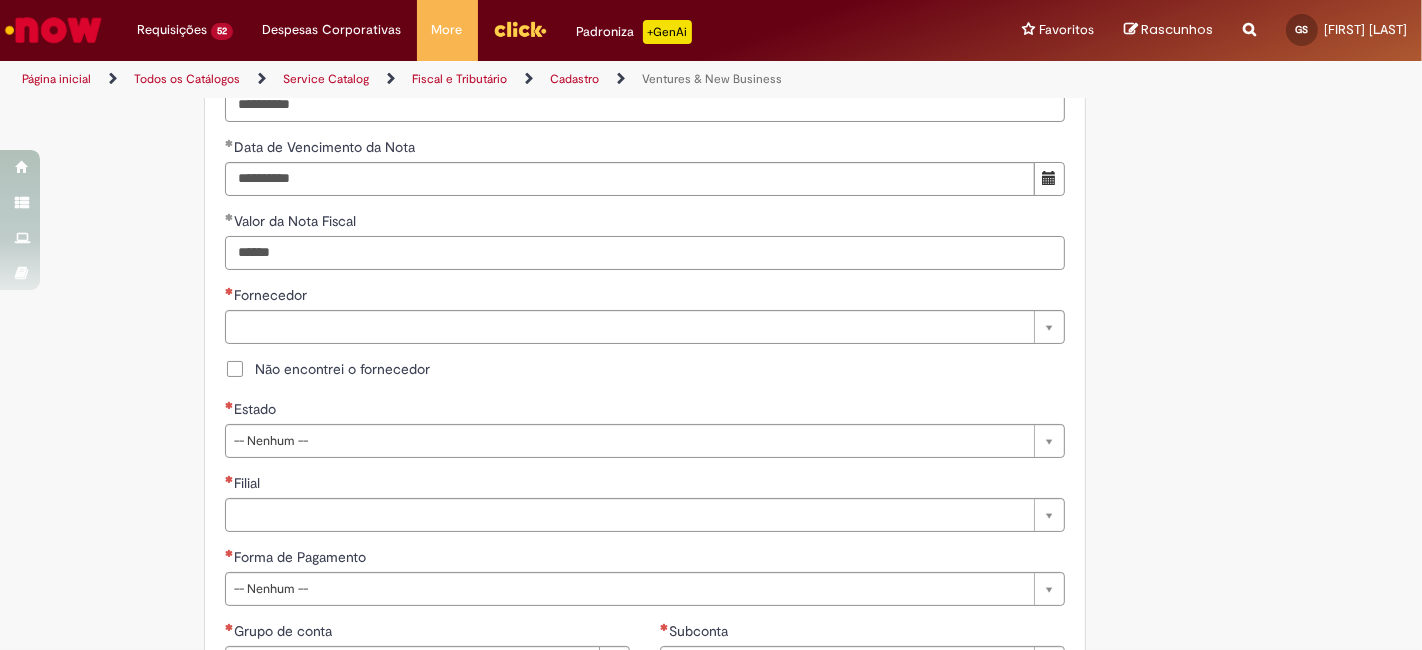scroll, scrollTop: 888, scrollLeft: 0, axis: vertical 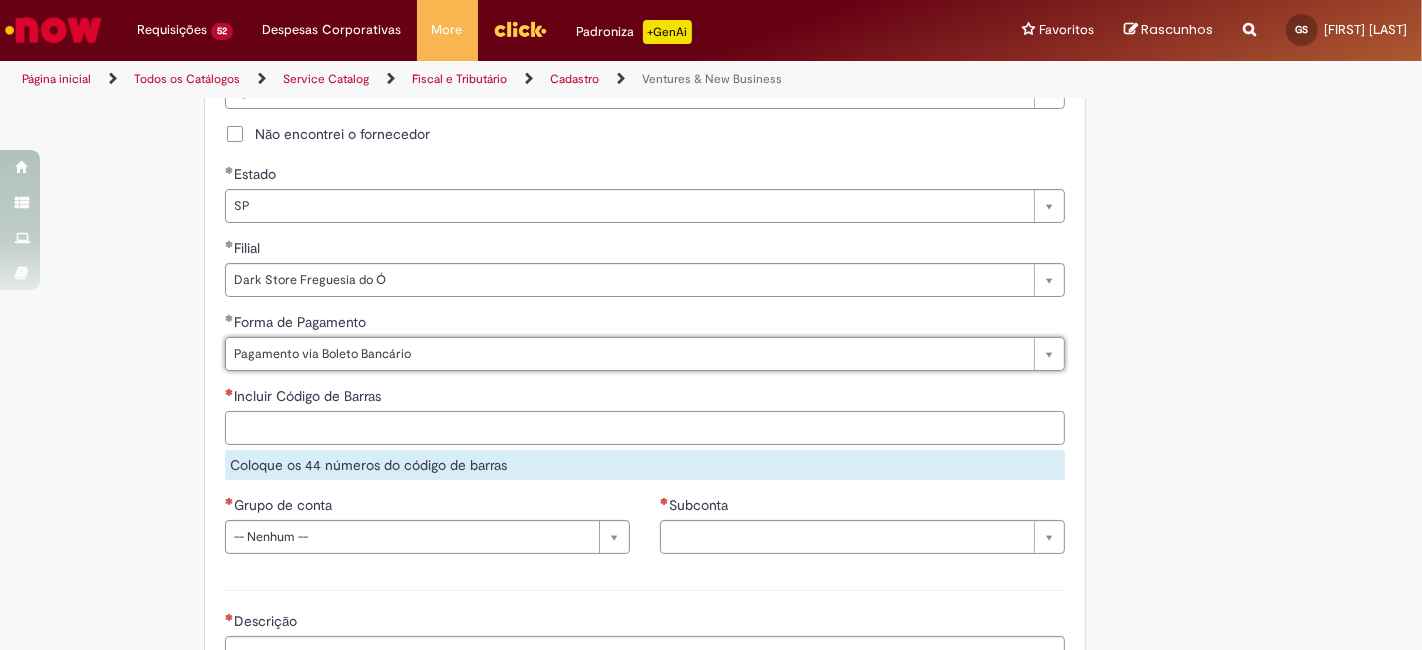 click on "Incluir Código de Barras" at bounding box center (645, 428) 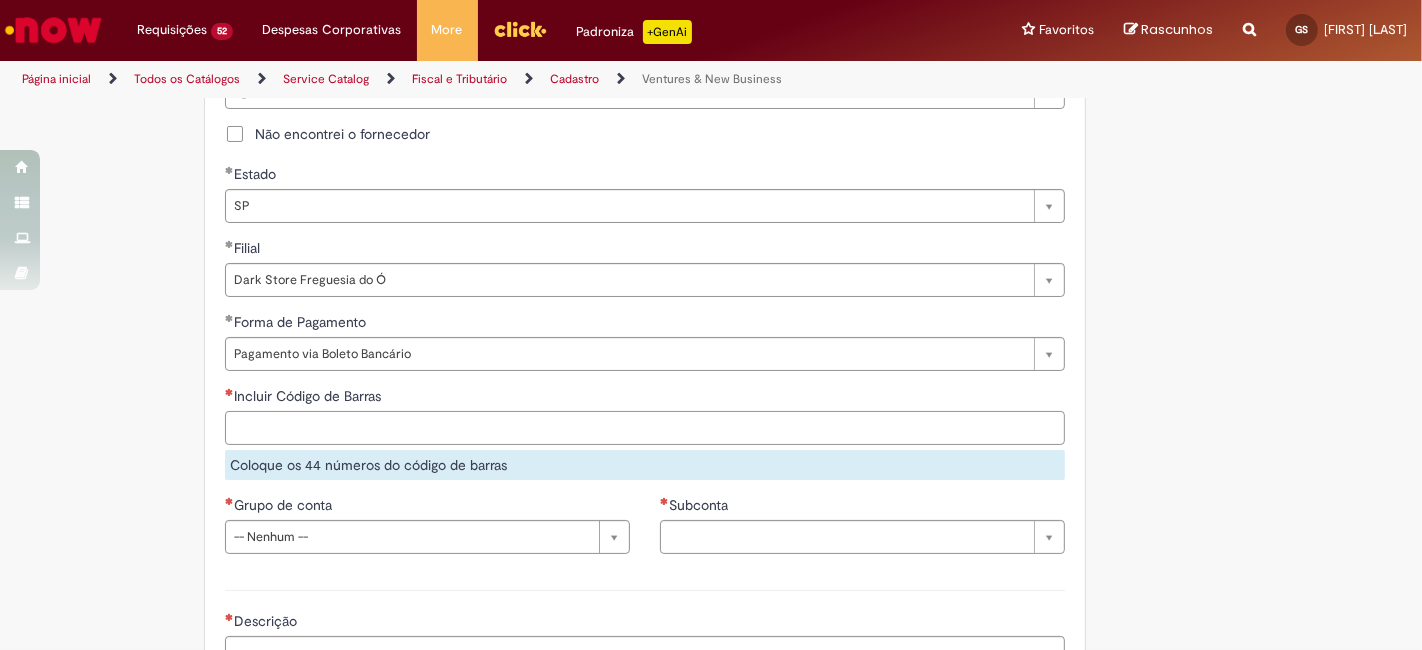 paste on "**********" 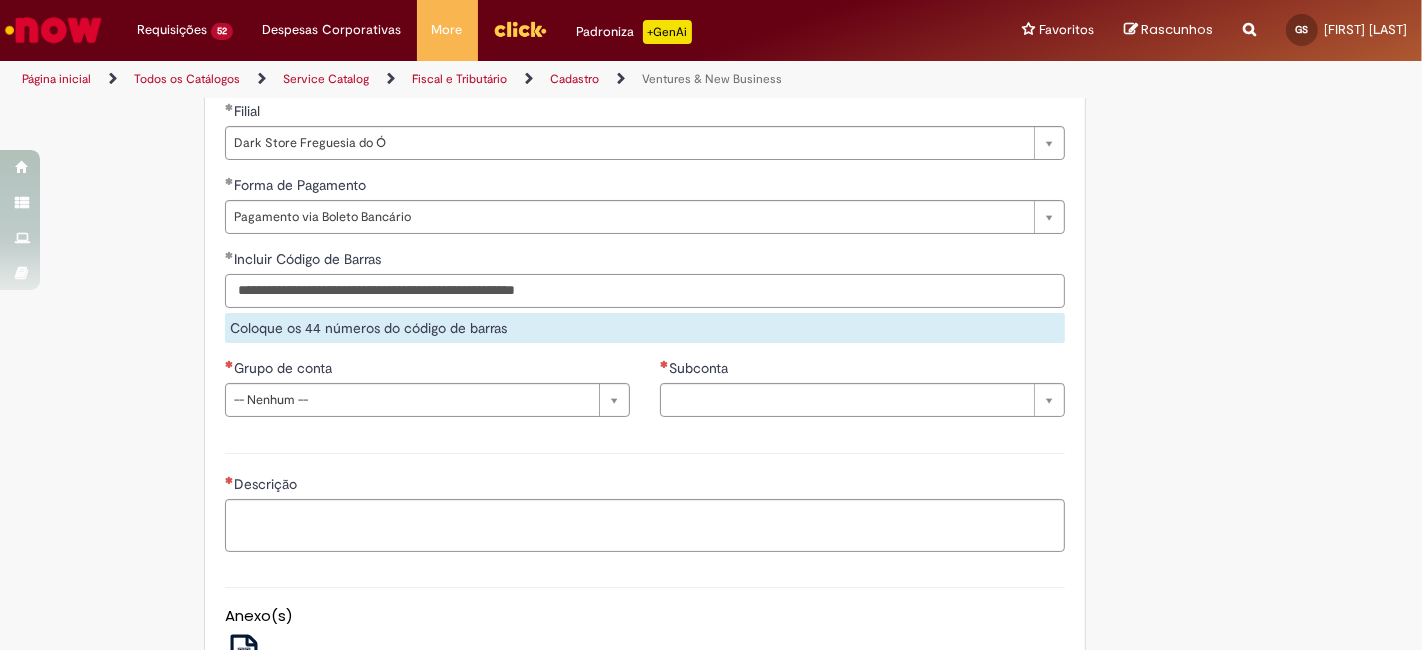 scroll, scrollTop: 1259, scrollLeft: 0, axis: vertical 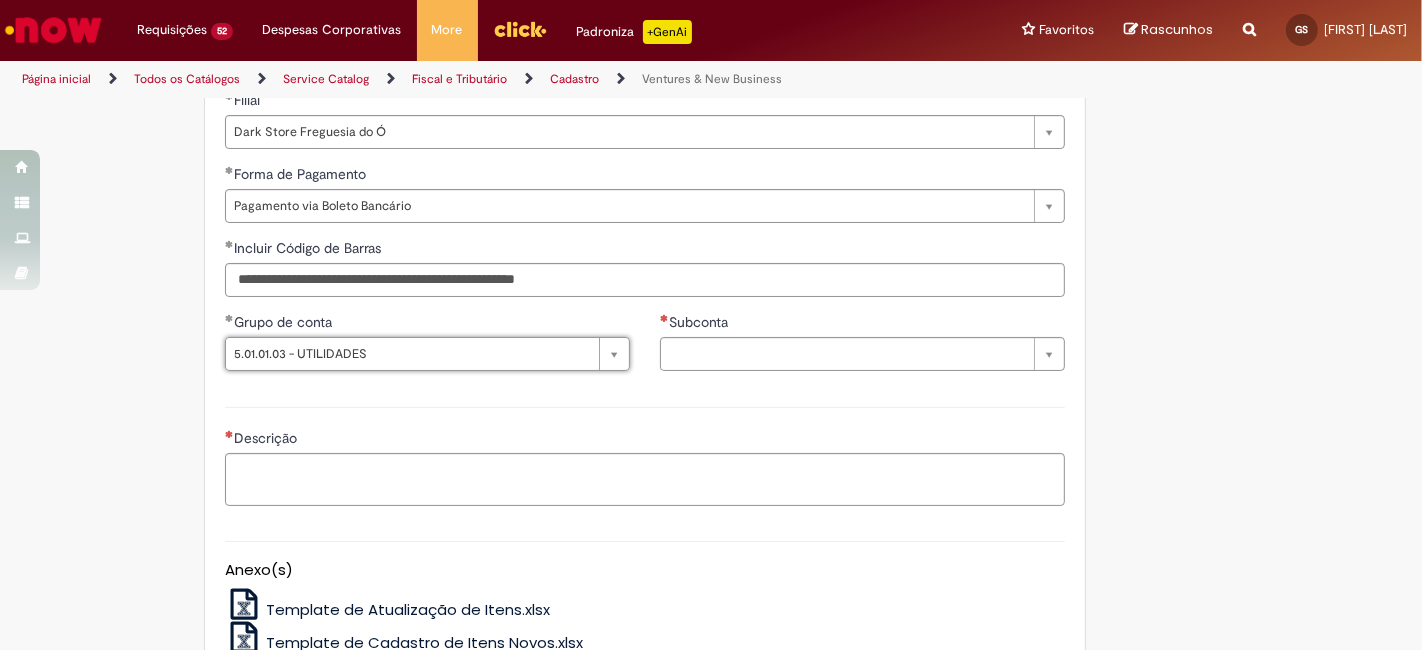 drag, startPoint x: 639, startPoint y: 367, endPoint x: 671, endPoint y: 358, distance: 33.24154 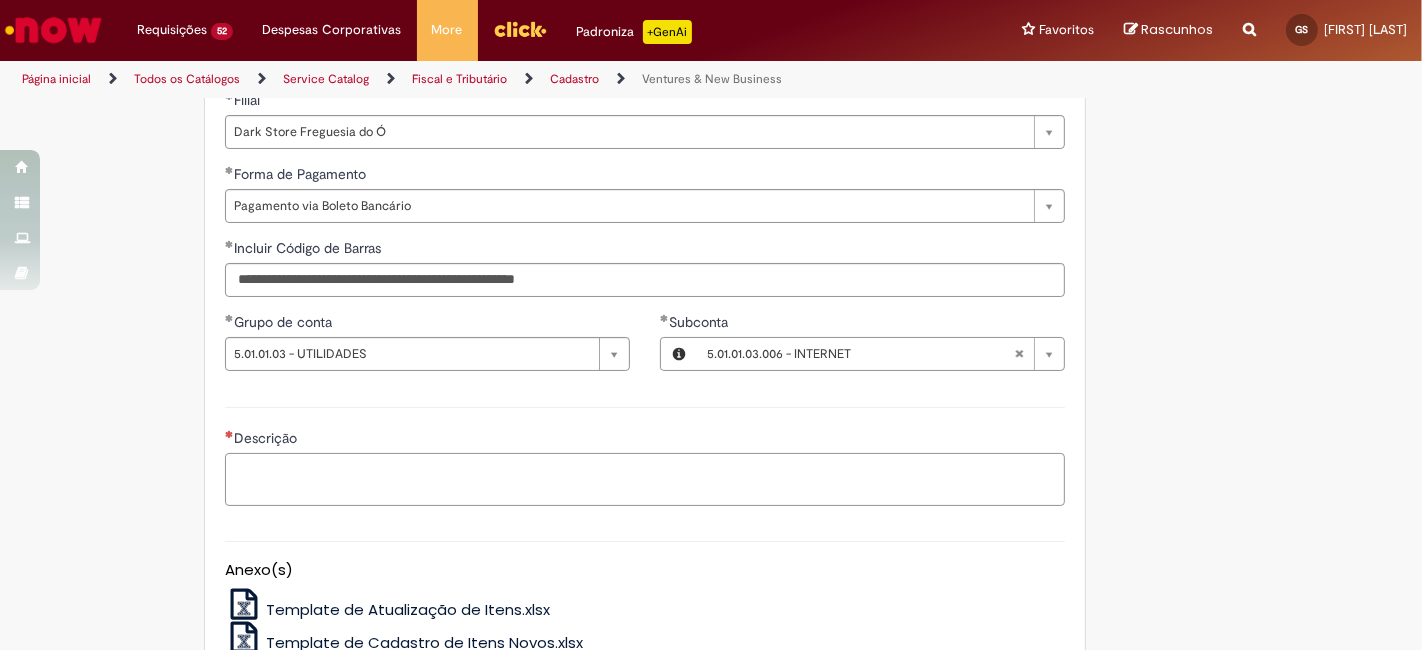 click on "Descrição" at bounding box center (645, 479) 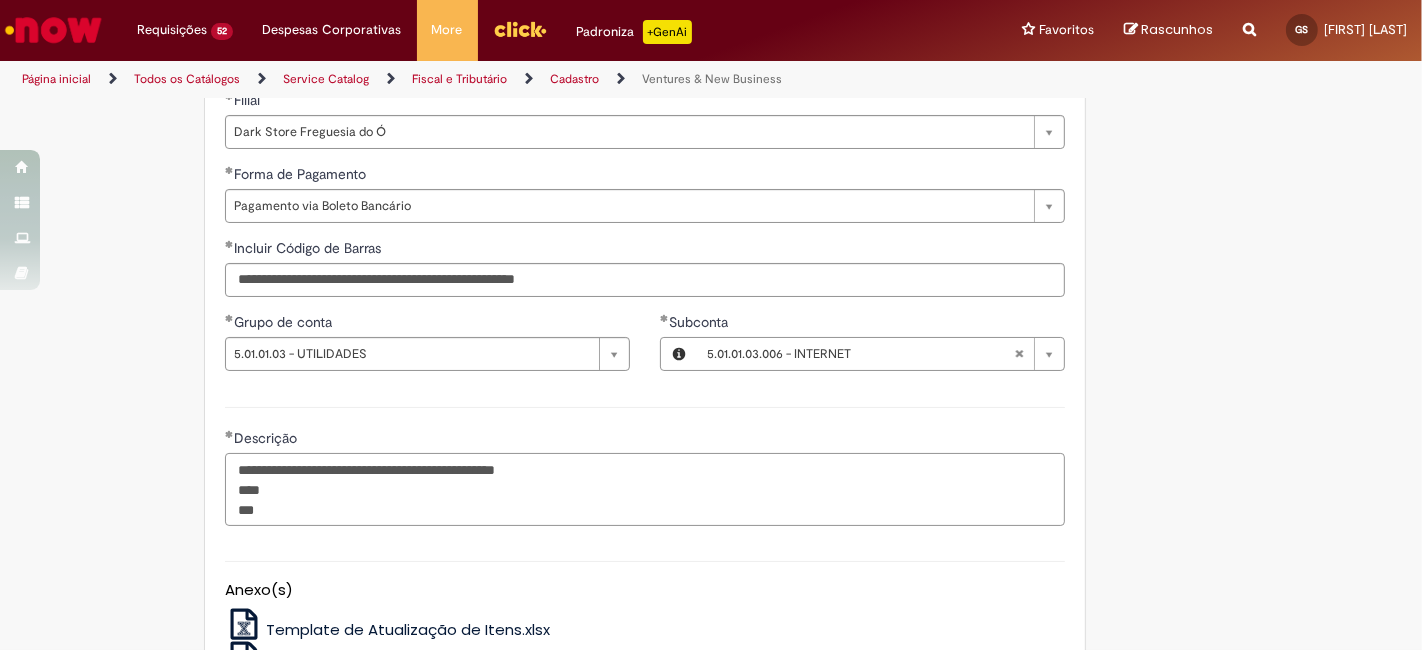 click on "**********" at bounding box center (645, 489) 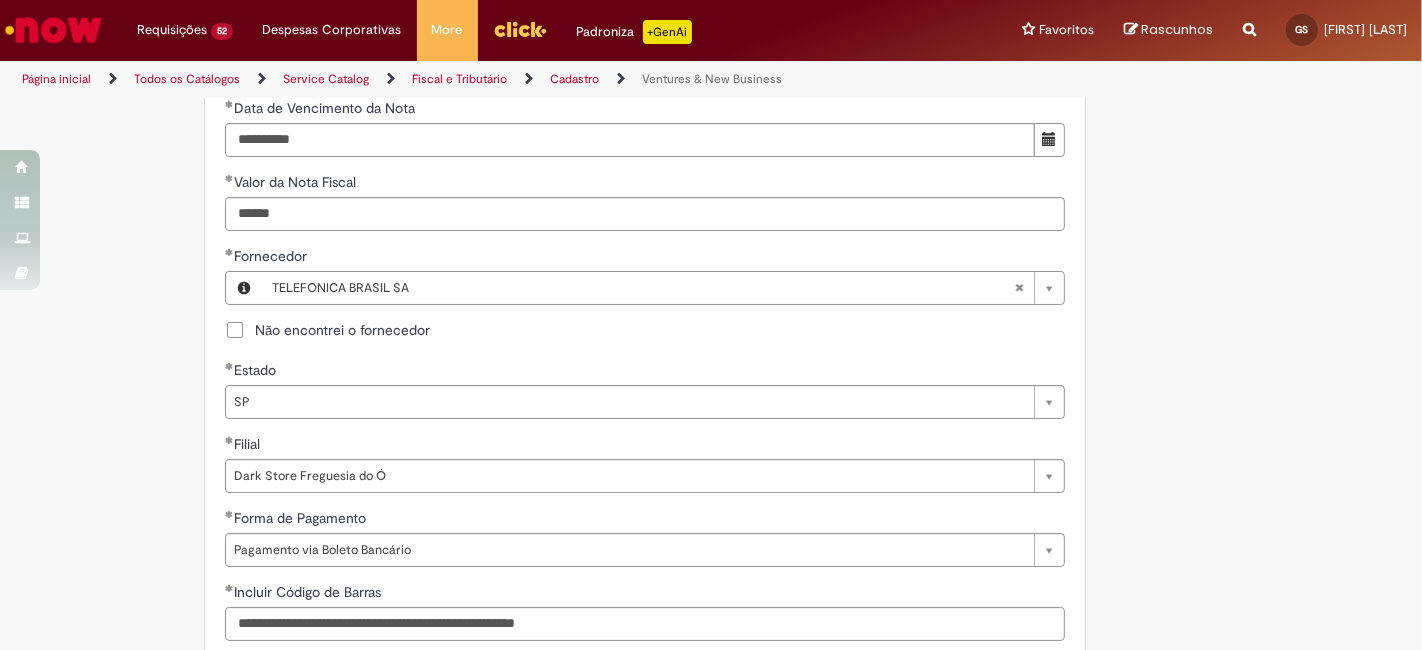 scroll, scrollTop: 888, scrollLeft: 0, axis: vertical 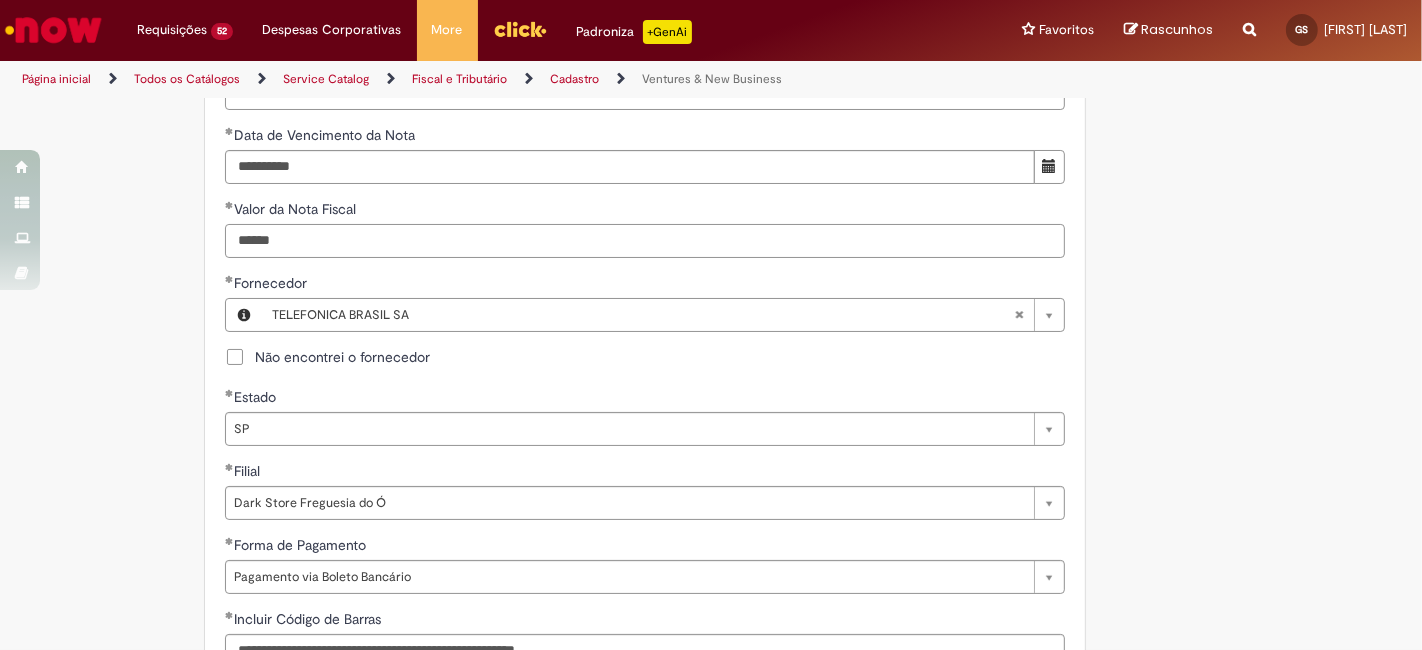 click on "******" at bounding box center [645, 241] 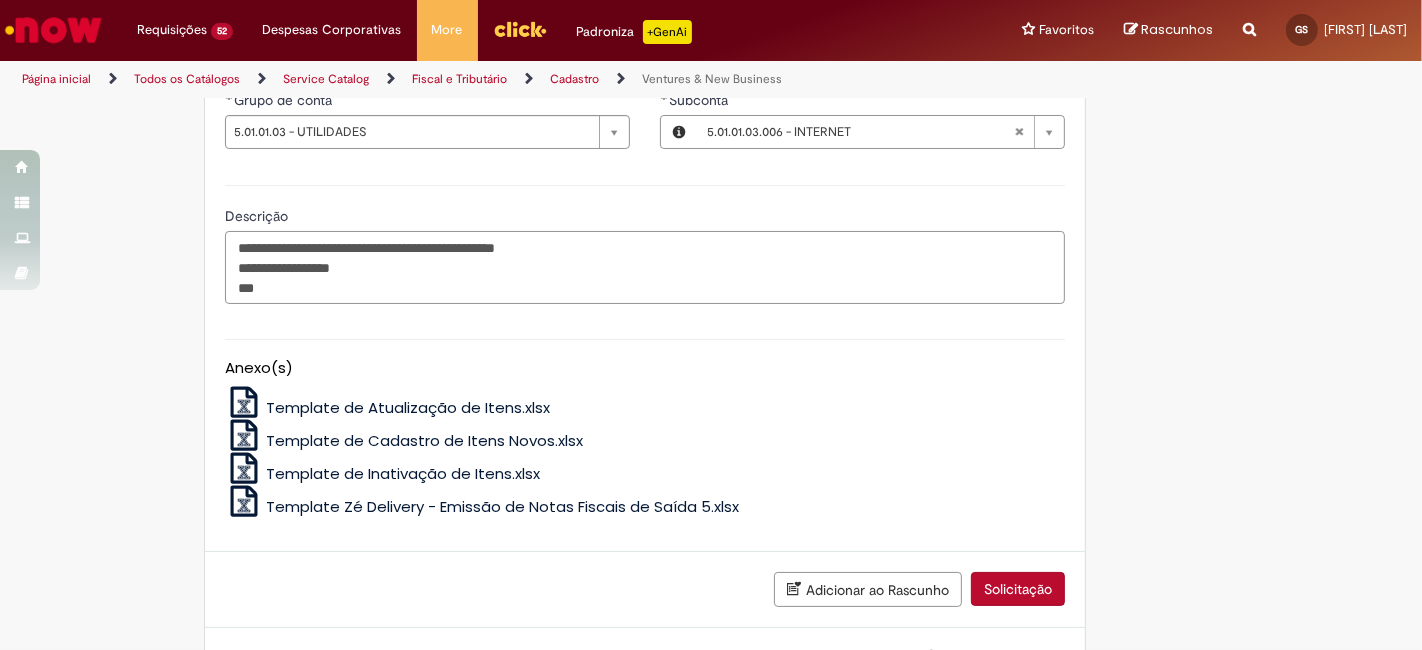 click on "**********" at bounding box center [645, 267] 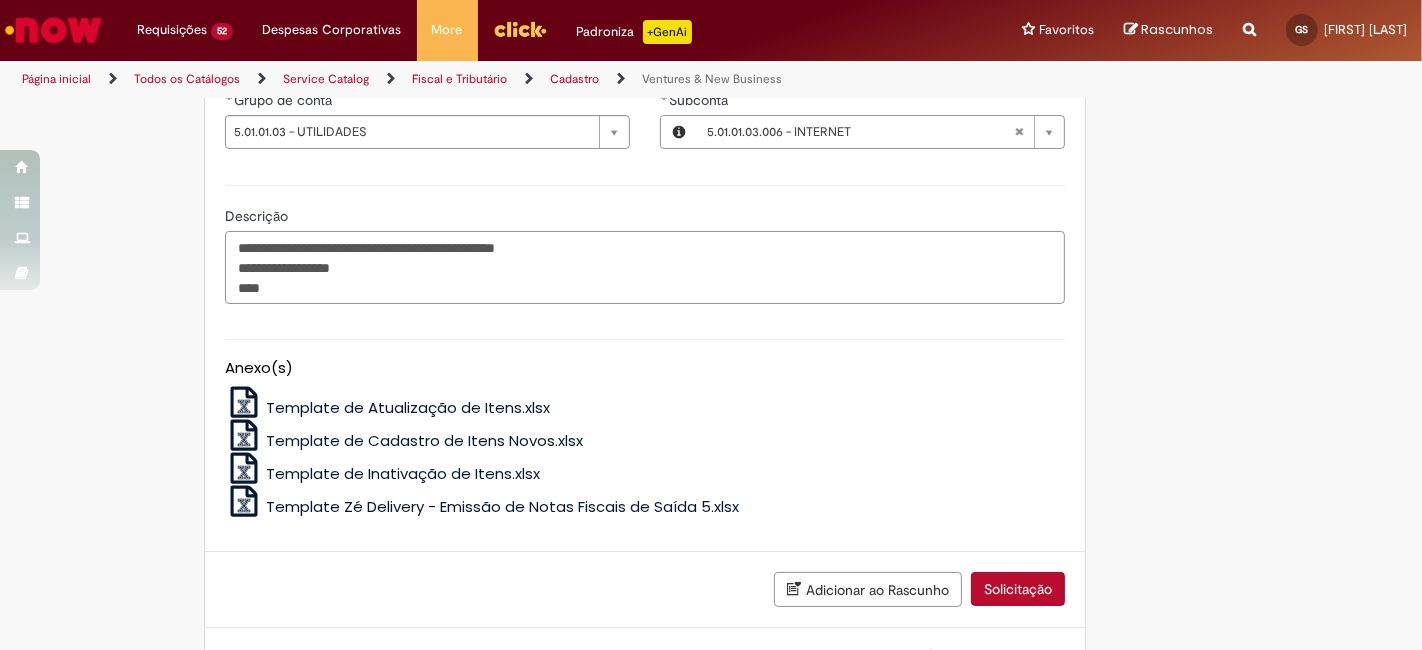 paste on "*******" 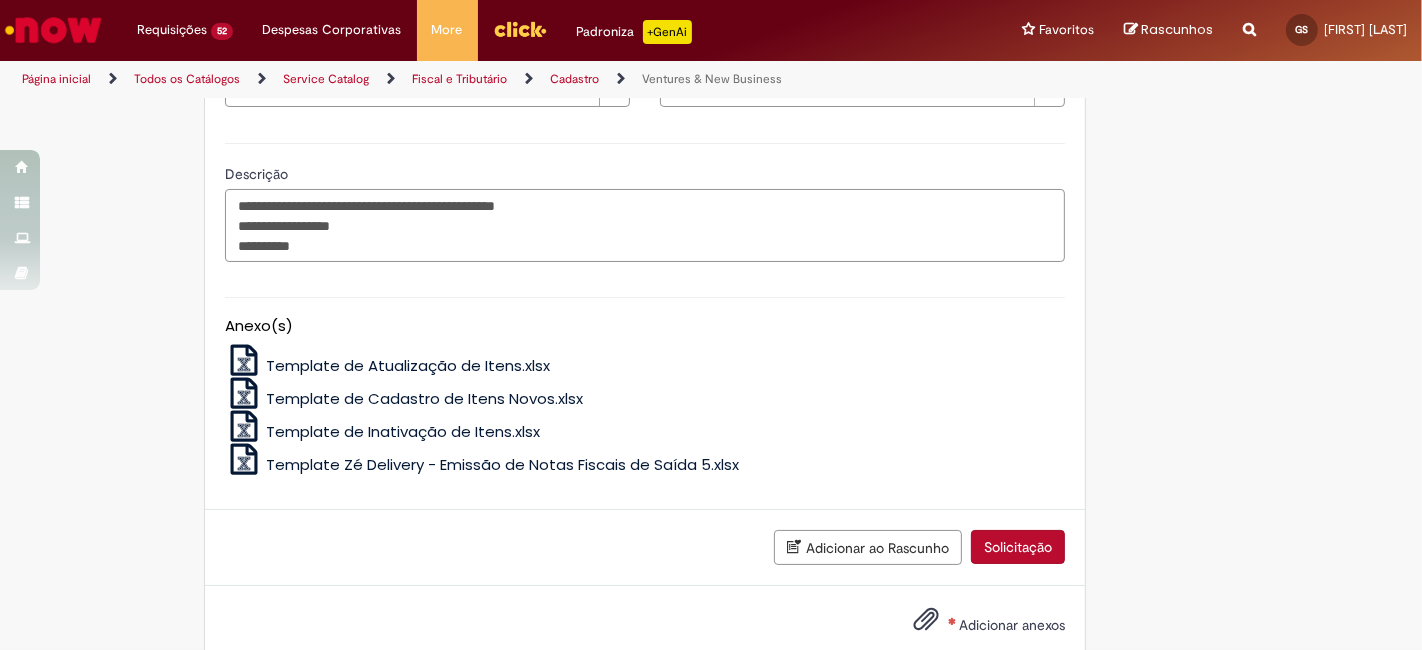 scroll, scrollTop: 1565, scrollLeft: 0, axis: vertical 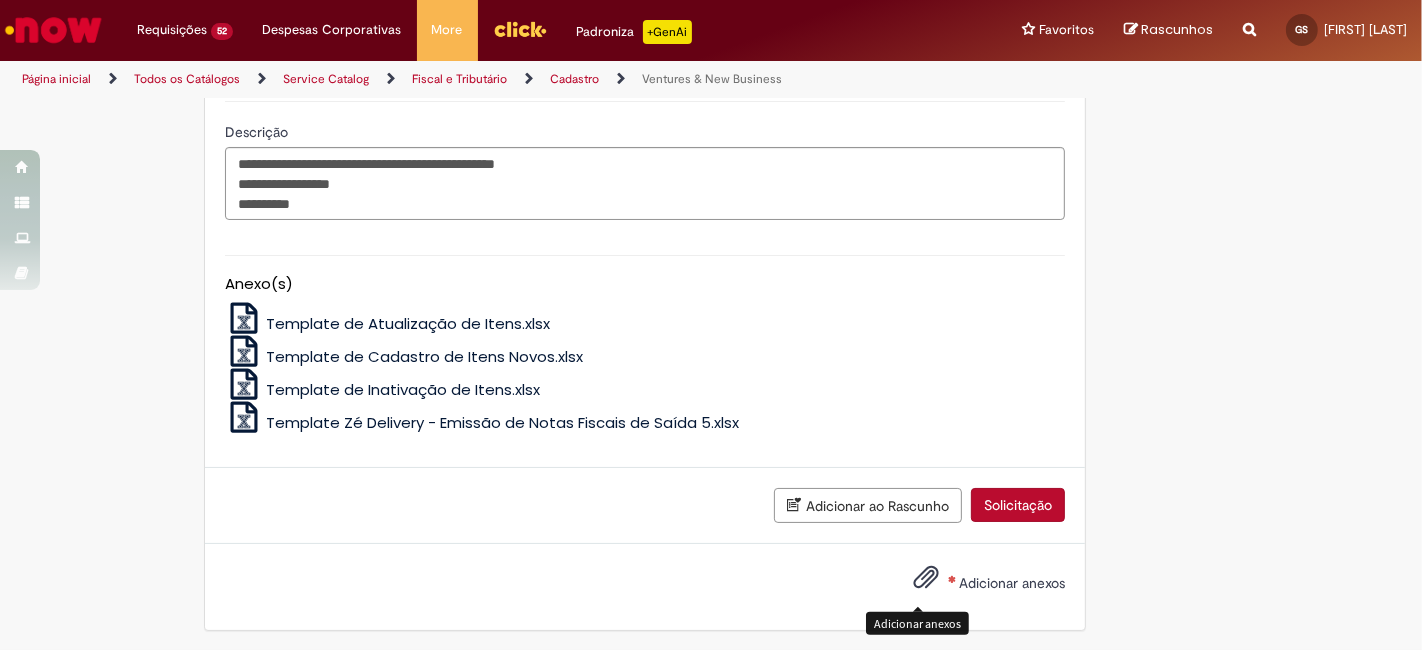 click at bounding box center (926, 578) 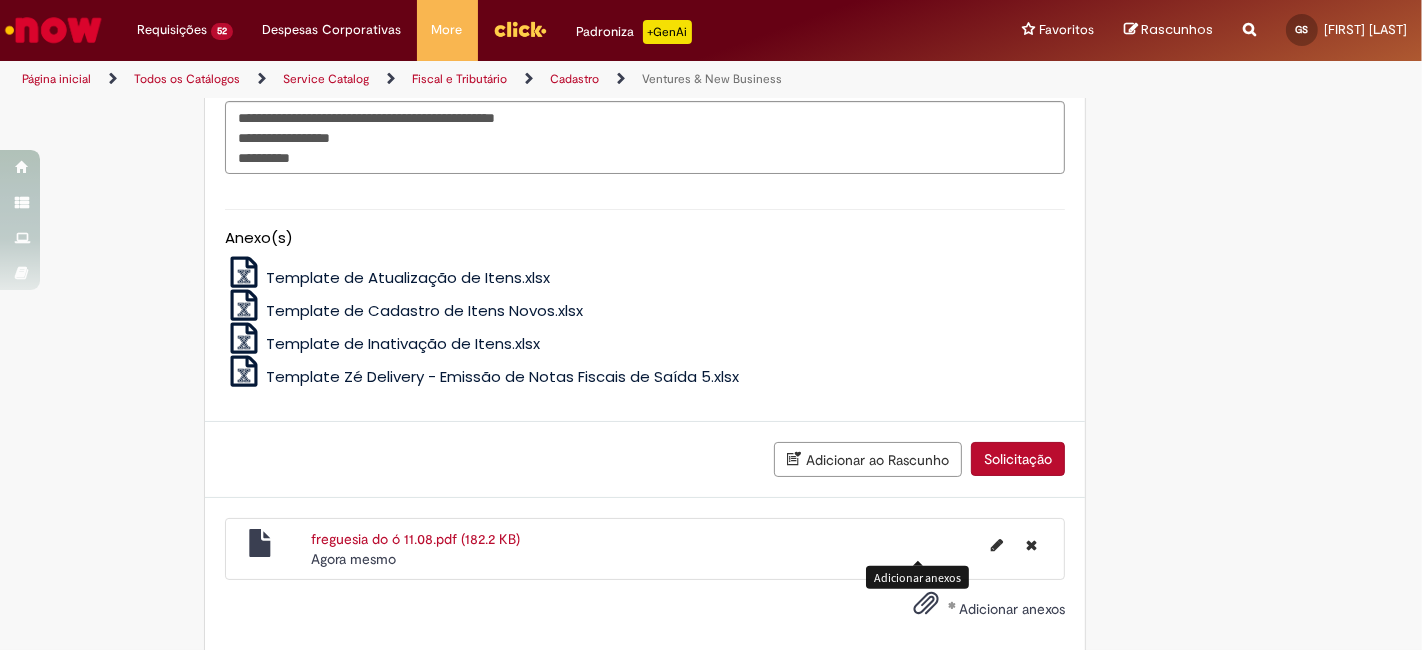 scroll, scrollTop: 1637, scrollLeft: 0, axis: vertical 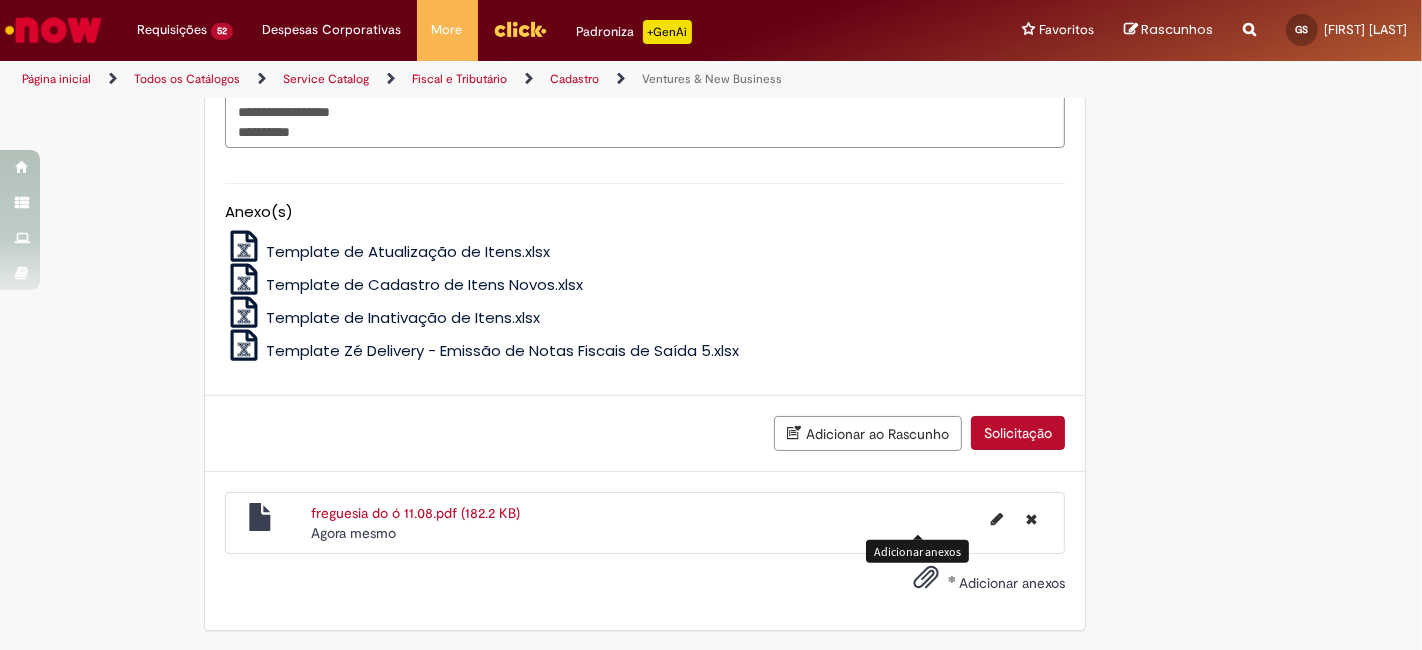 click on "Adicionar ao Rascunho        Solicitação" at bounding box center (645, 433) 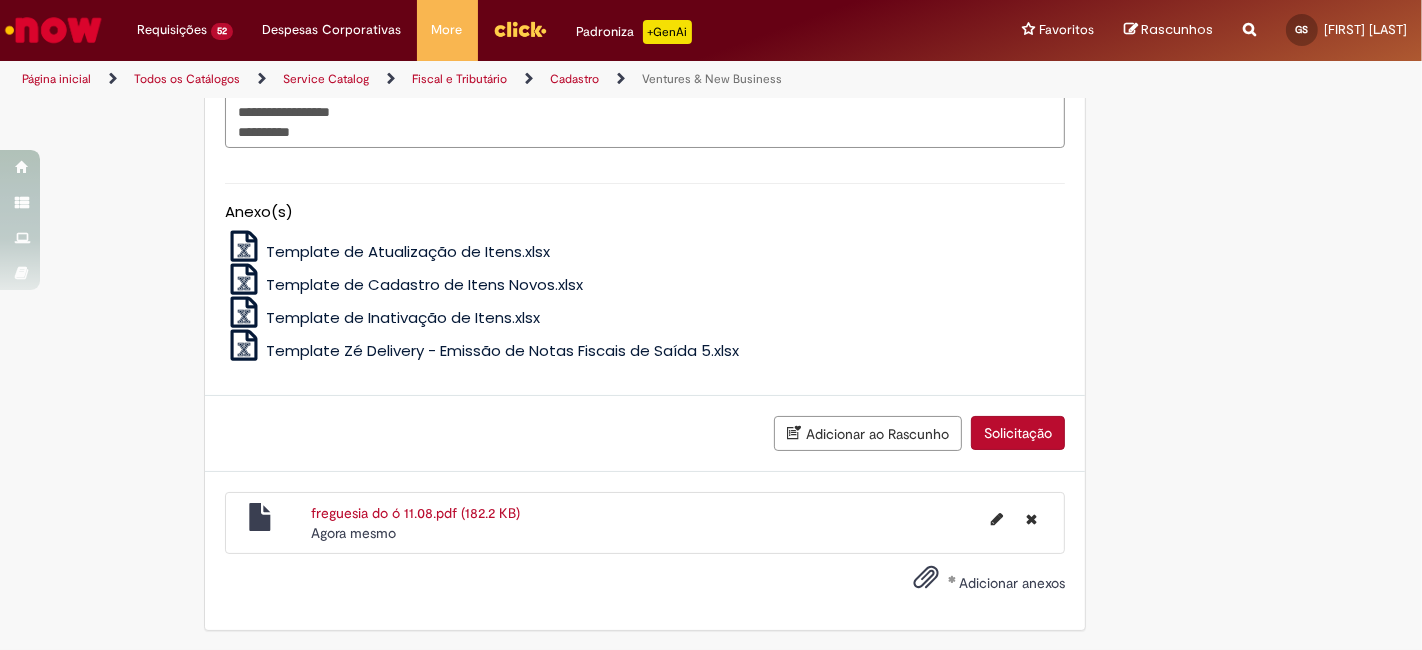 click on "Solicitação" at bounding box center (1018, 433) 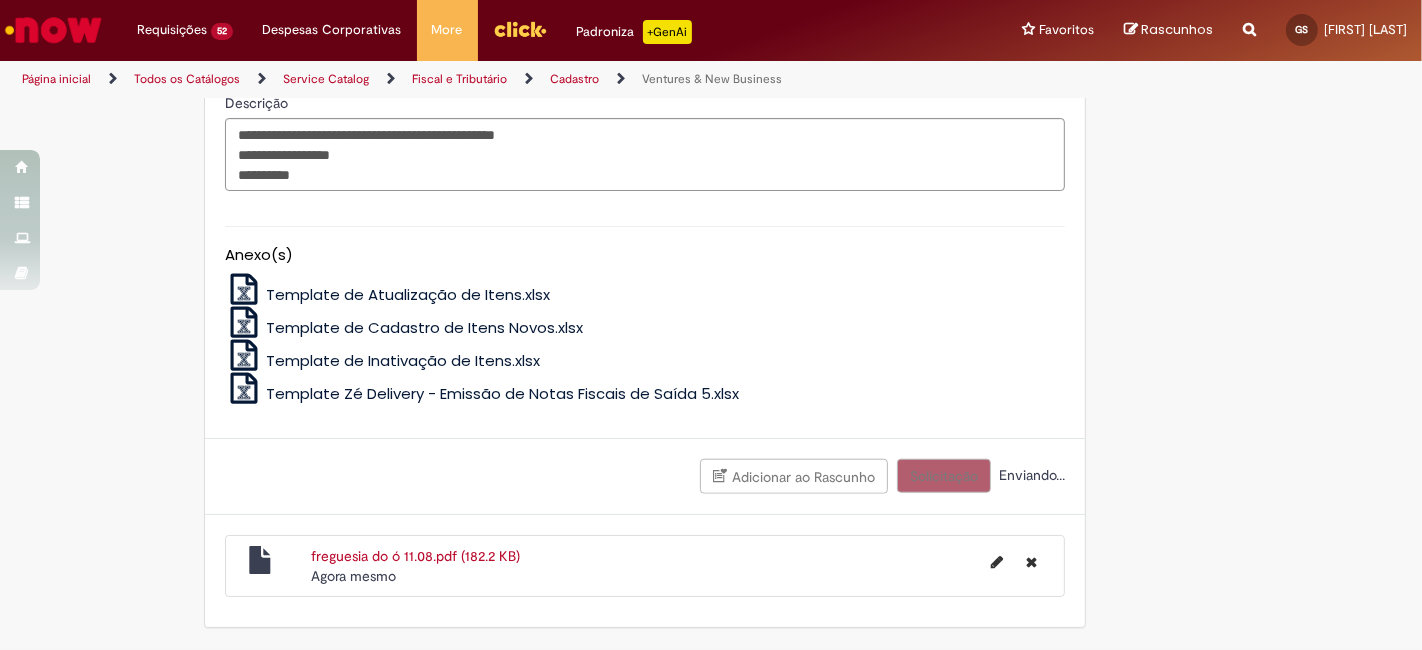 scroll, scrollTop: 1591, scrollLeft: 0, axis: vertical 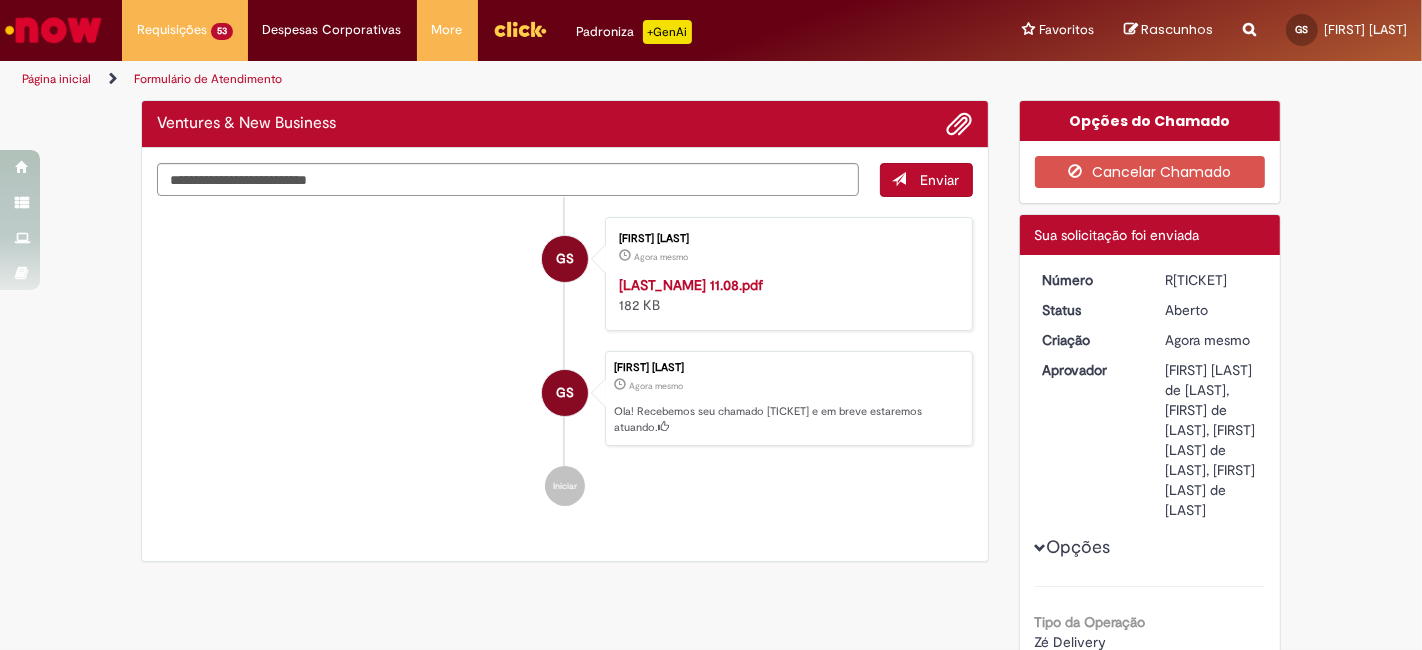 click on "R[TICKET]" at bounding box center [1211, 280] 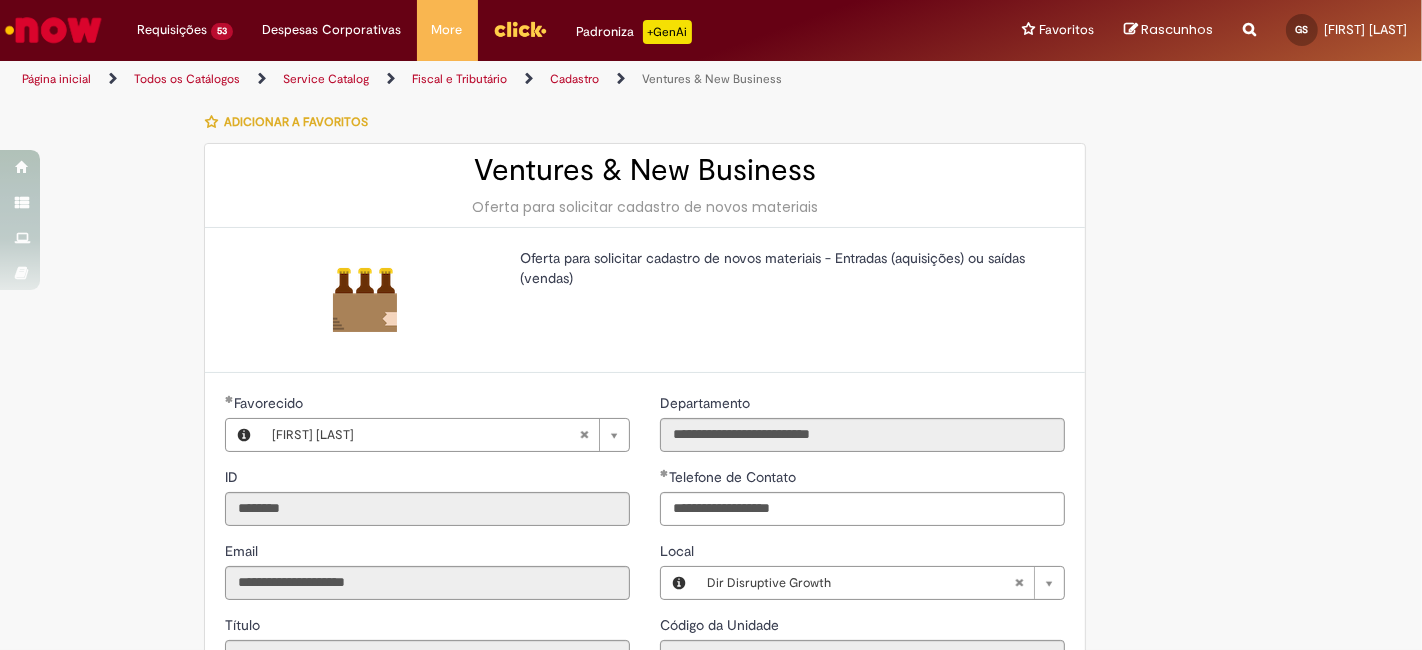 scroll, scrollTop: 148, scrollLeft: 0, axis: vertical 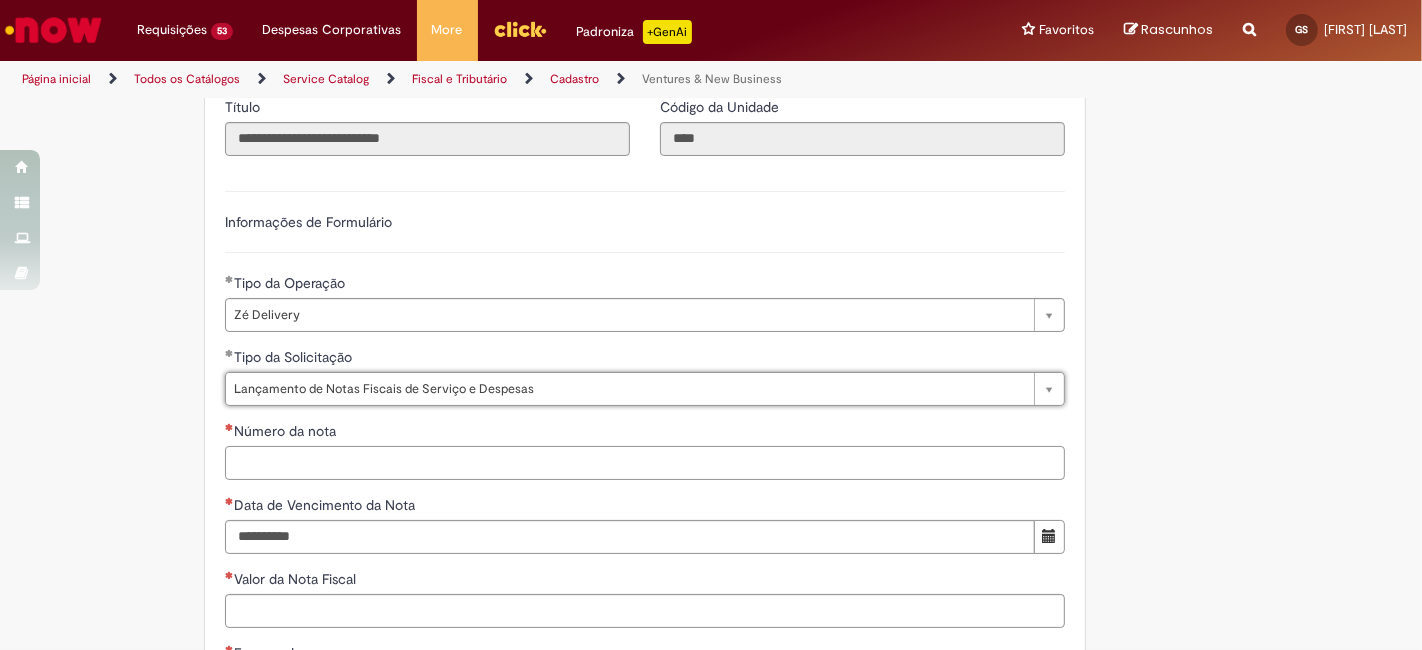 click on "Número da nota" at bounding box center [645, 463] 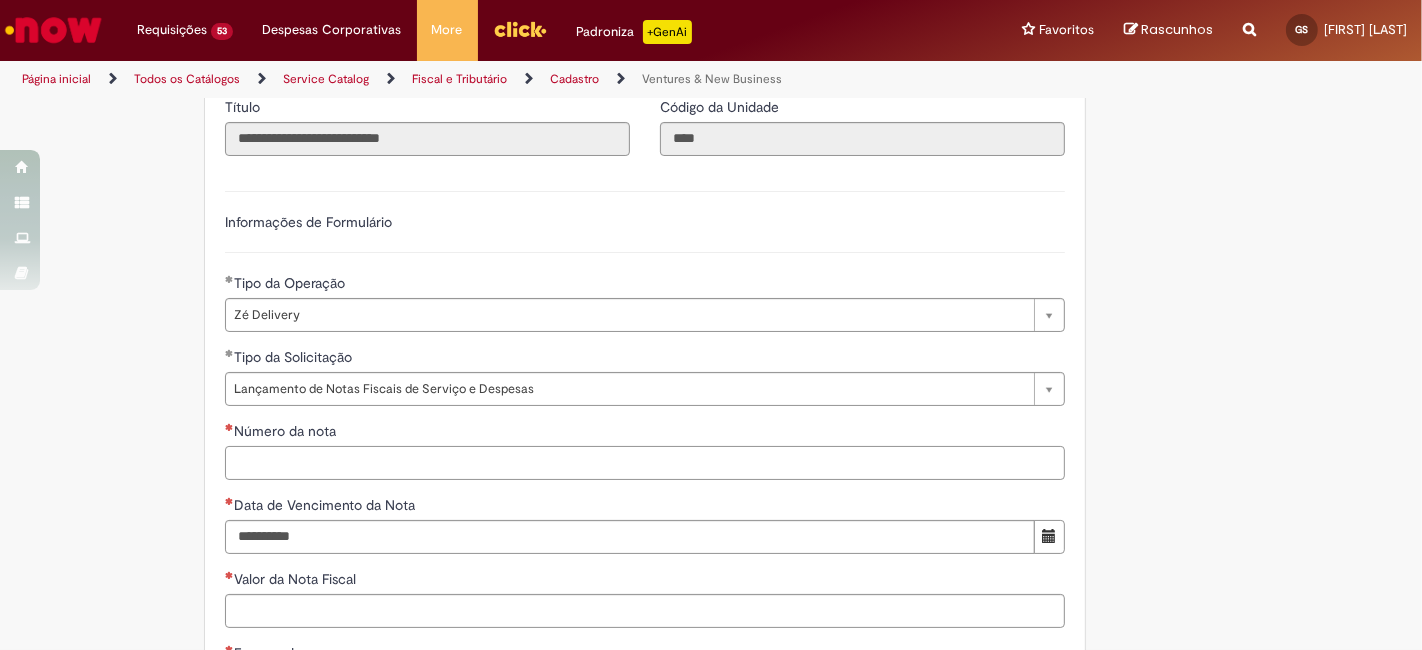 paste on "**********" 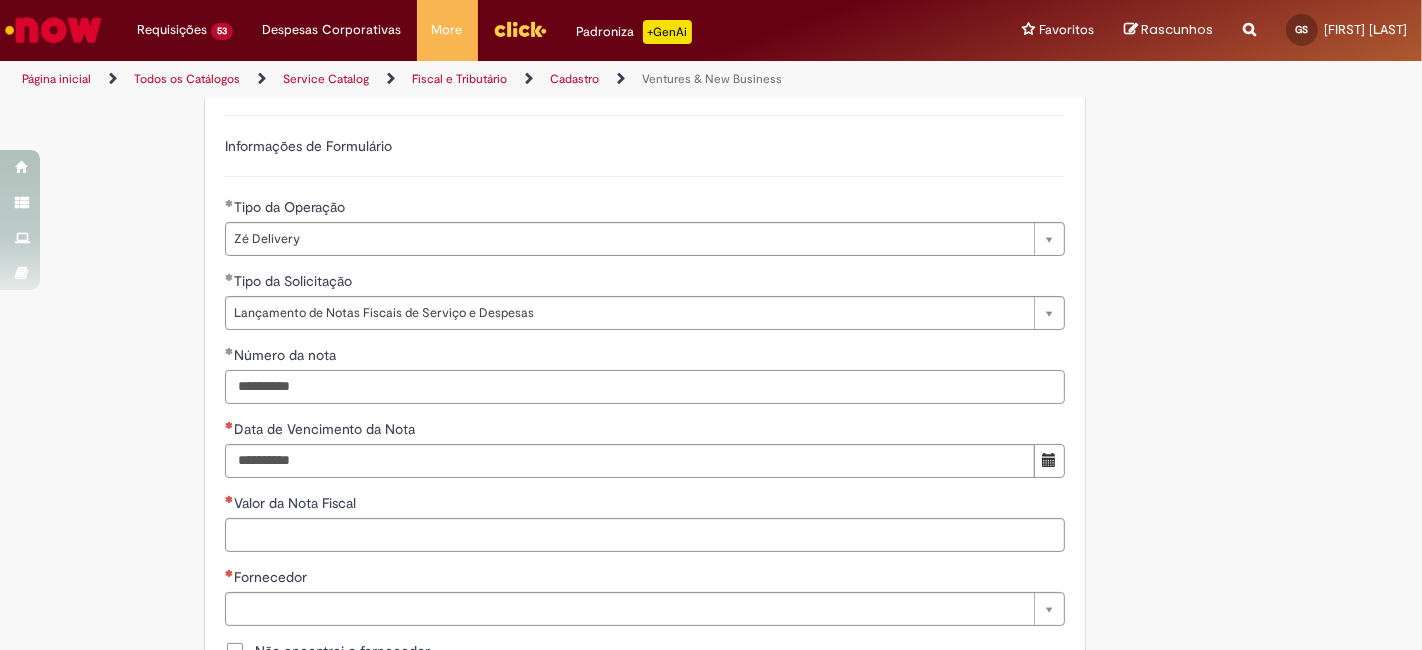 scroll, scrollTop: 666, scrollLeft: 0, axis: vertical 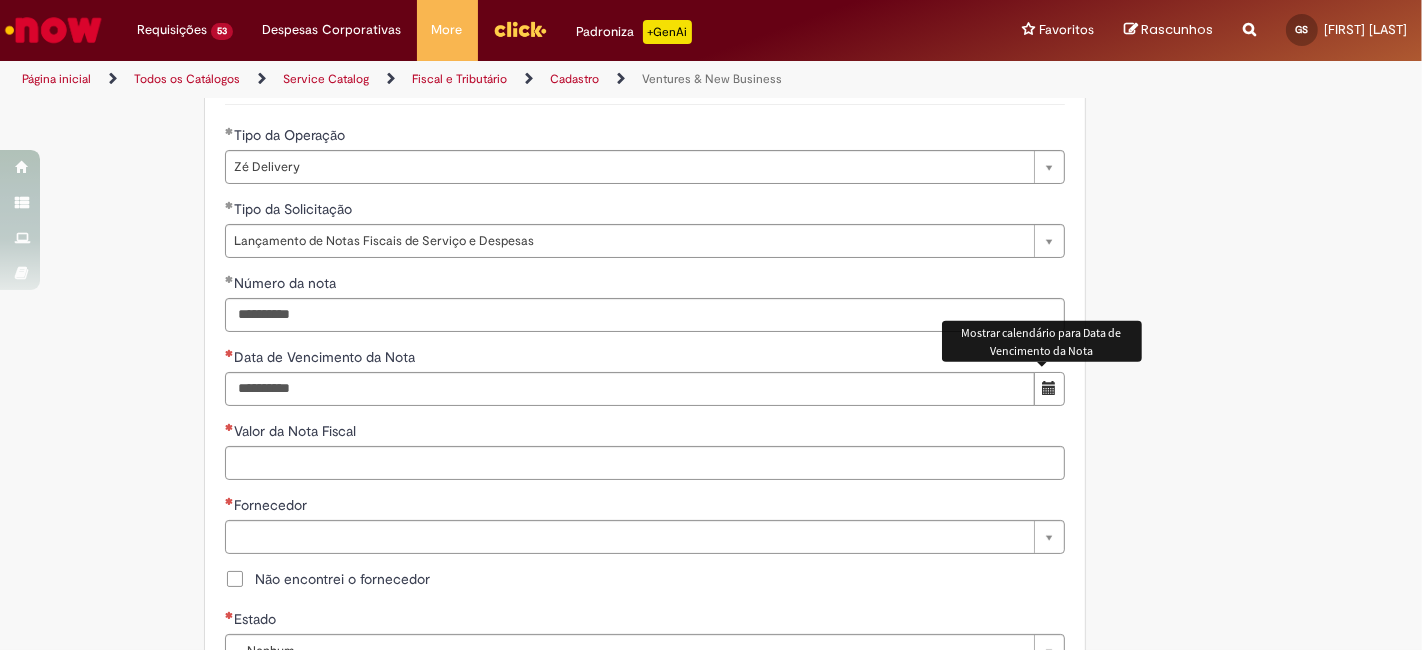 click at bounding box center [1049, 389] 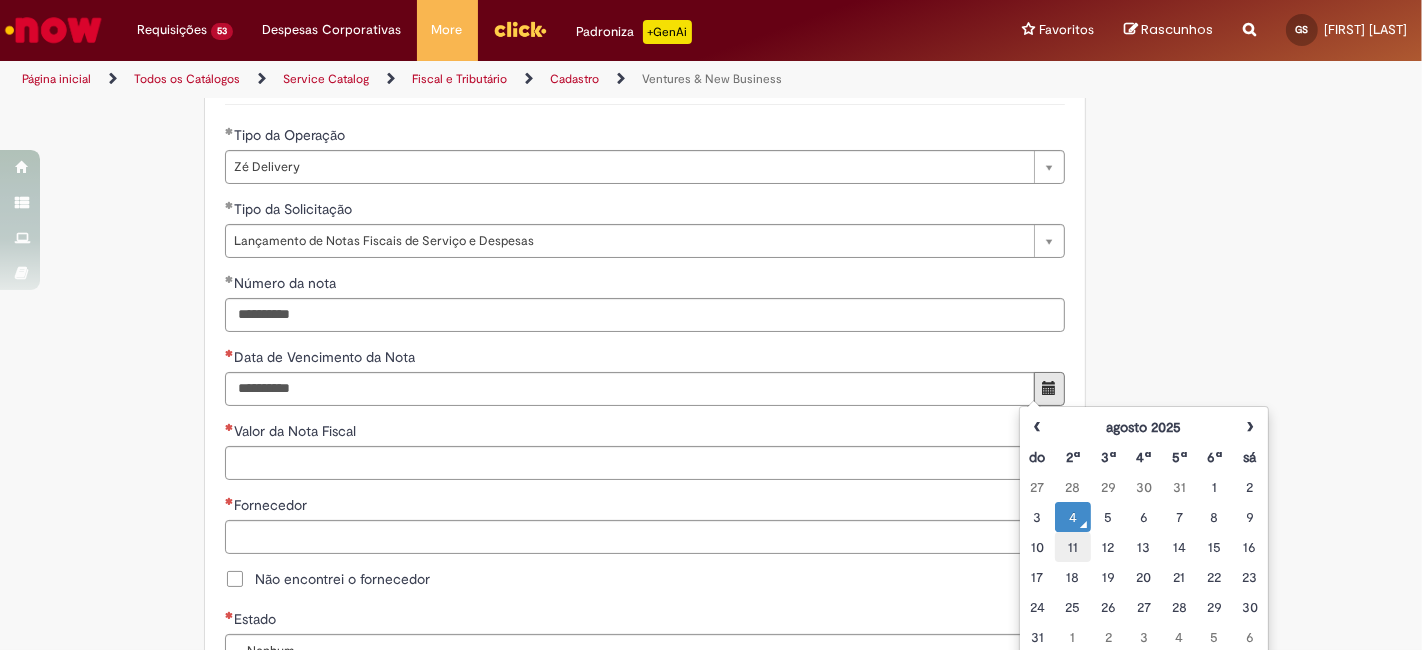 click on "11" at bounding box center [1072, 547] 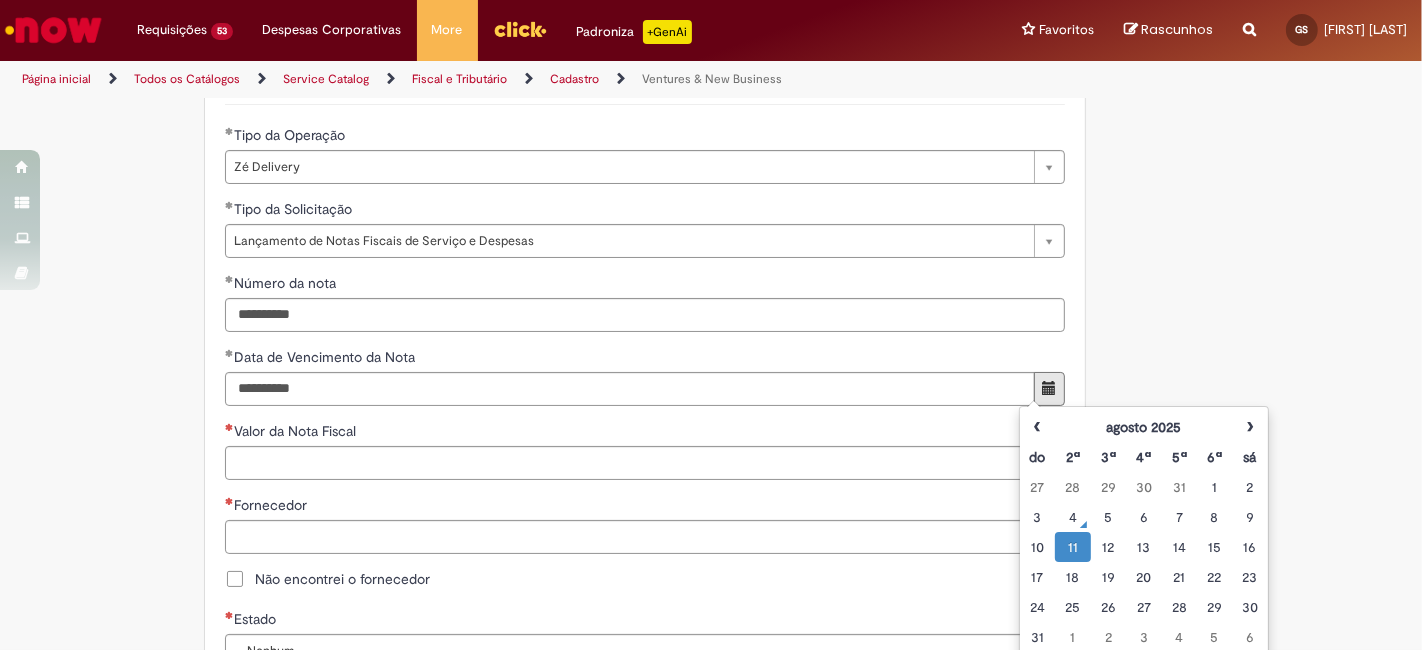 click on "**********" at bounding box center (711, 445) 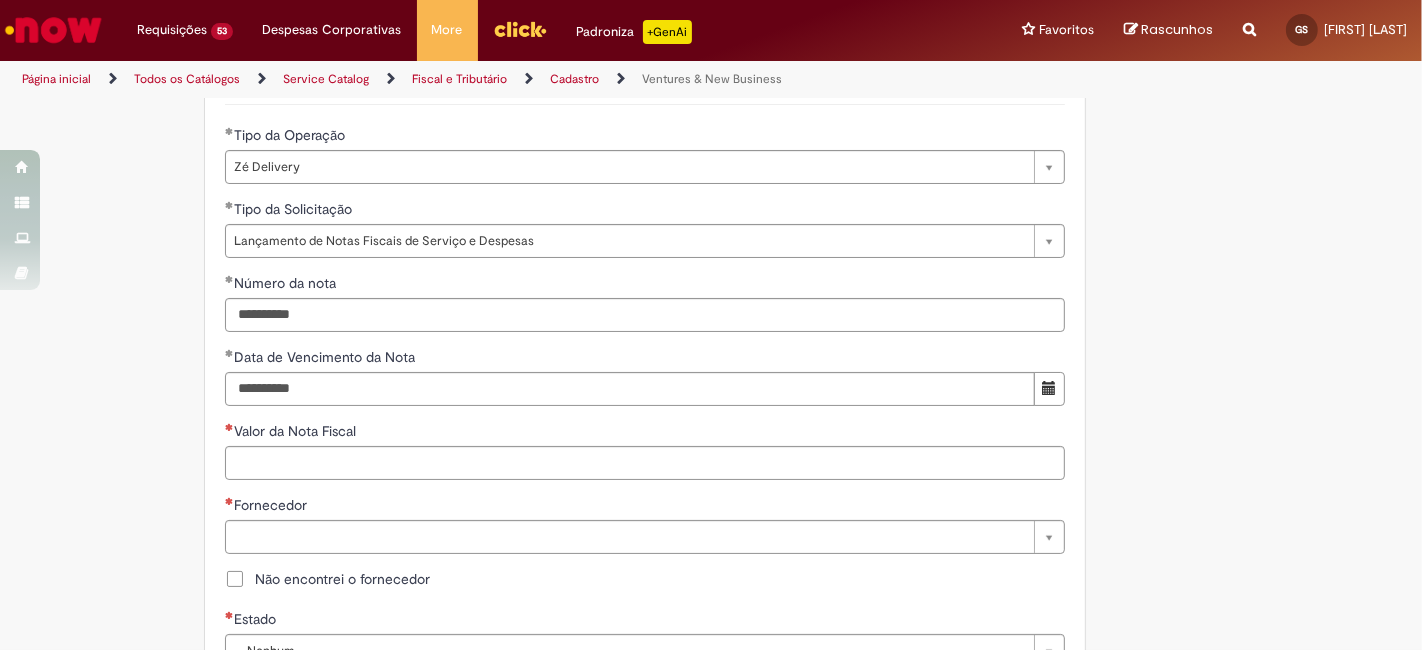 scroll, scrollTop: 740, scrollLeft: 0, axis: vertical 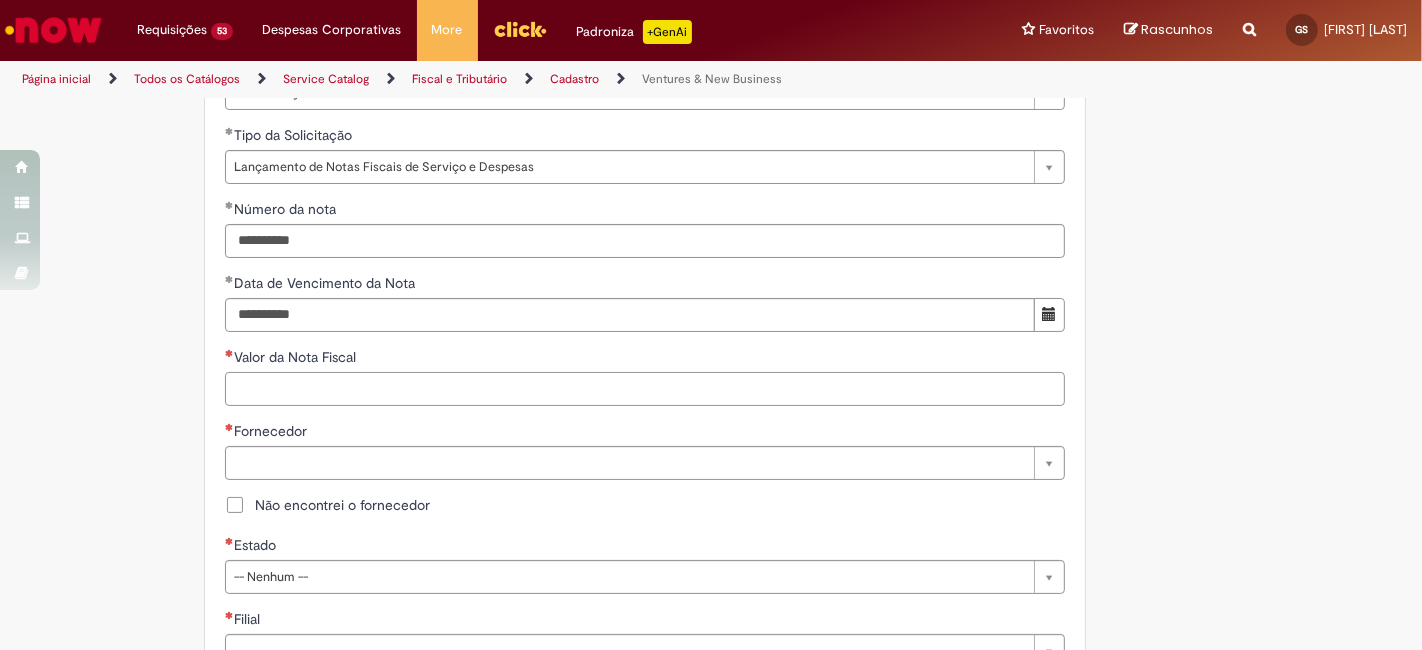 click on "Valor da Nota Fiscal" at bounding box center (645, 389) 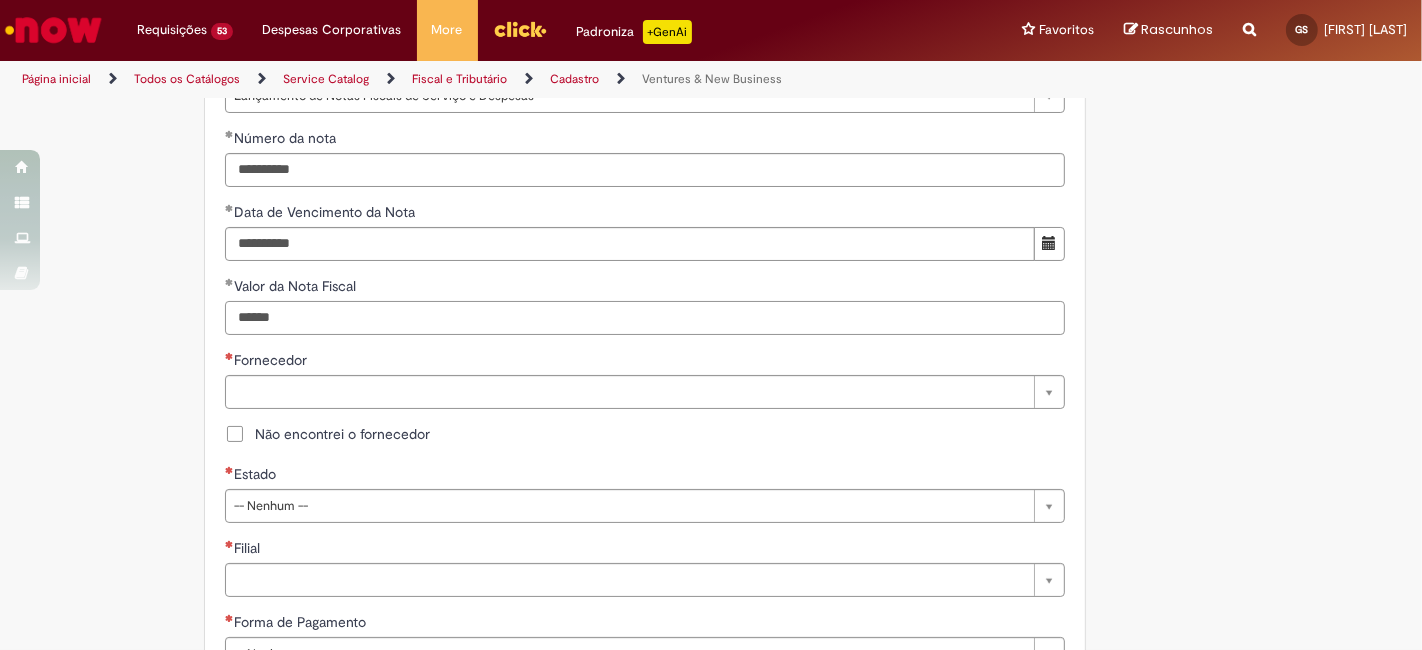 scroll, scrollTop: 888, scrollLeft: 0, axis: vertical 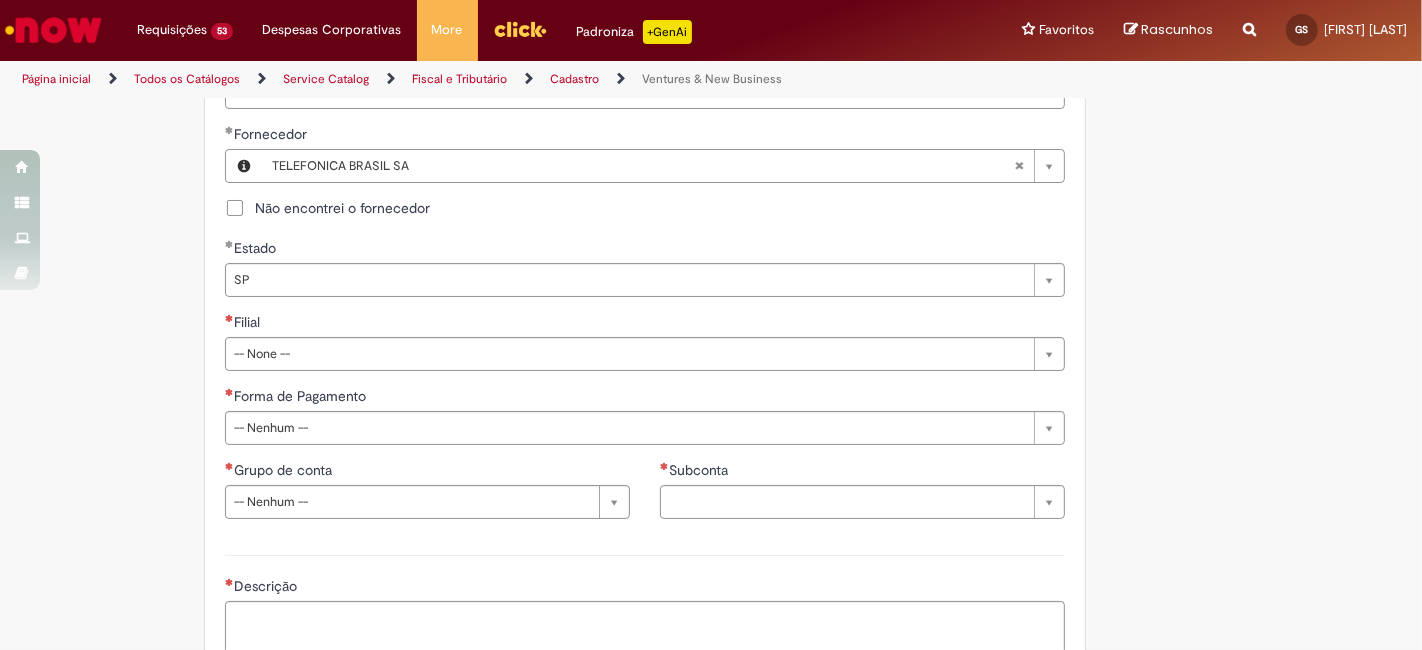 click on "**********" at bounding box center (645, 181) 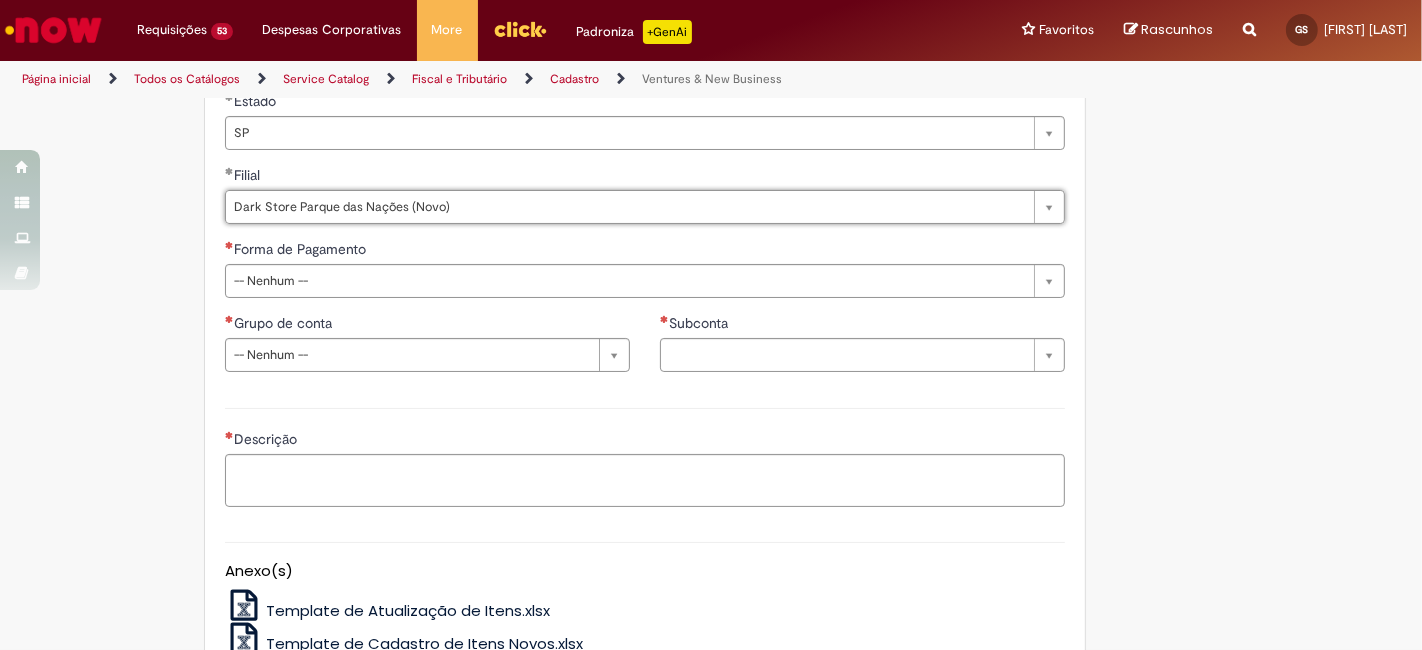 scroll, scrollTop: 1185, scrollLeft: 0, axis: vertical 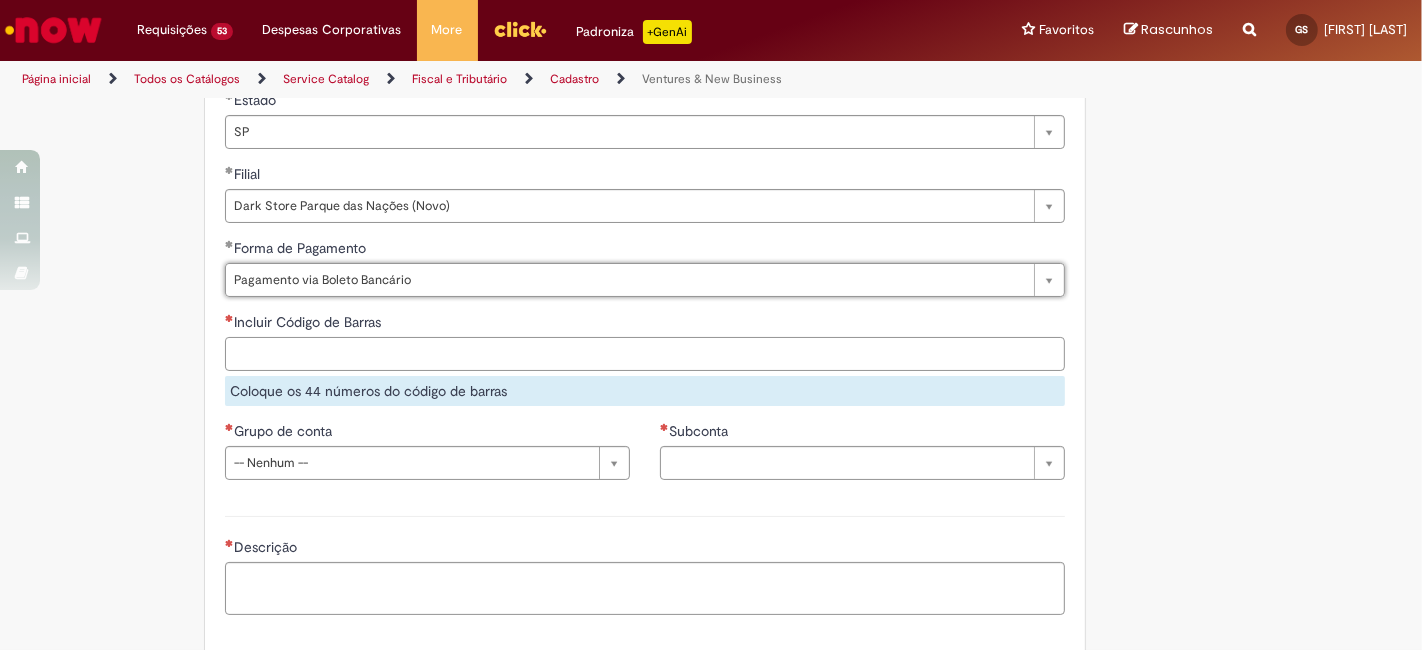 click on "Incluir Código de Barras Coloque os 44 números do código de barras" at bounding box center [645, 359] 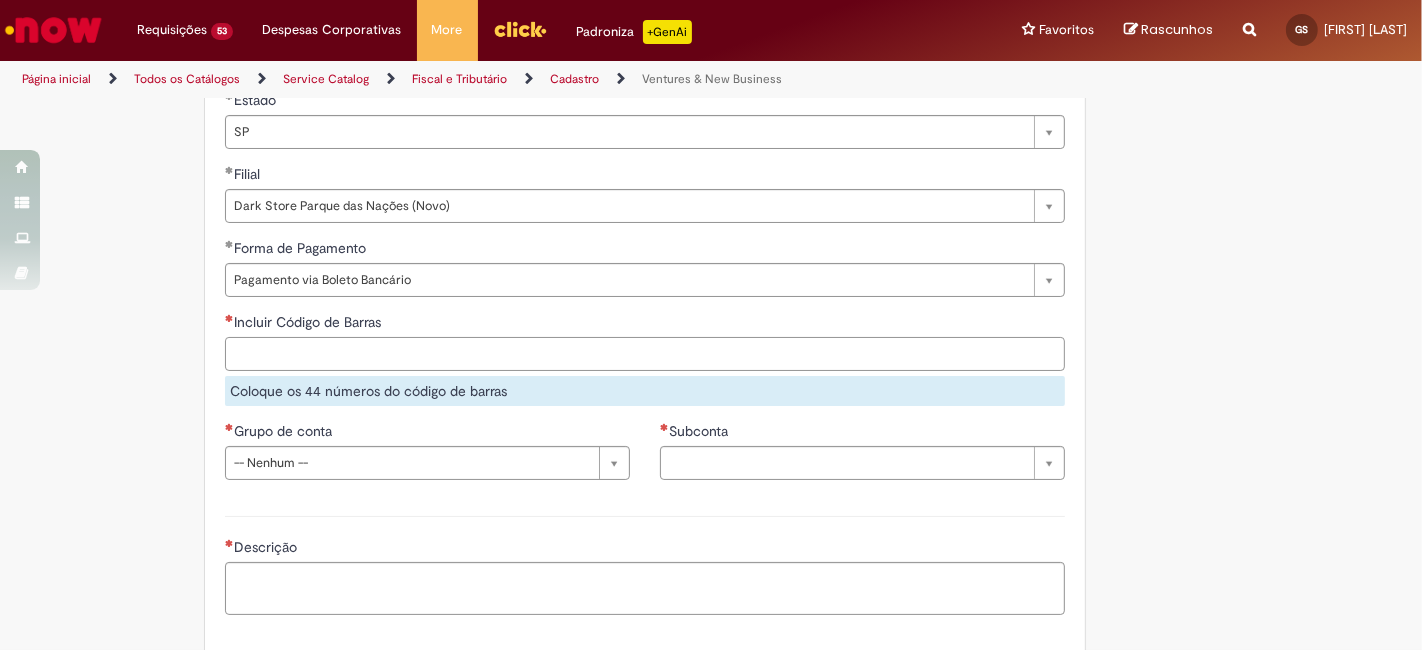 click on "Incluir Código de Barras" at bounding box center (645, 354) 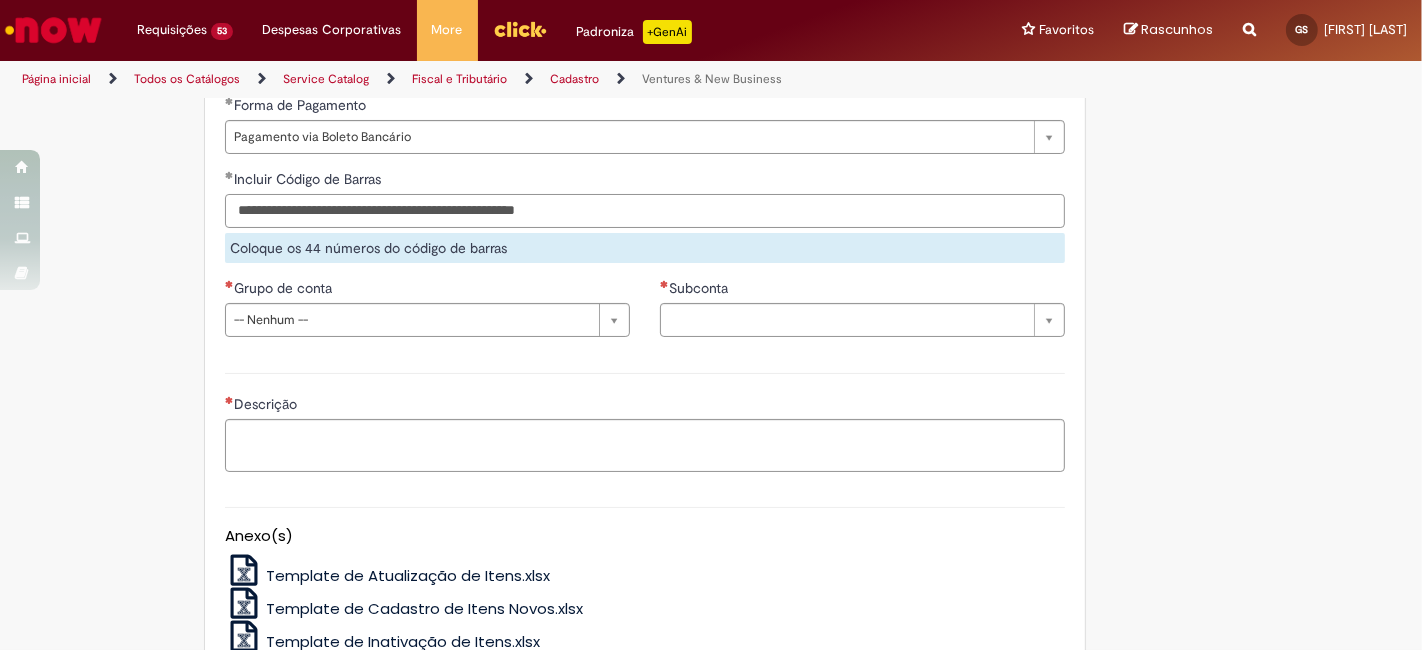 scroll, scrollTop: 1333, scrollLeft: 0, axis: vertical 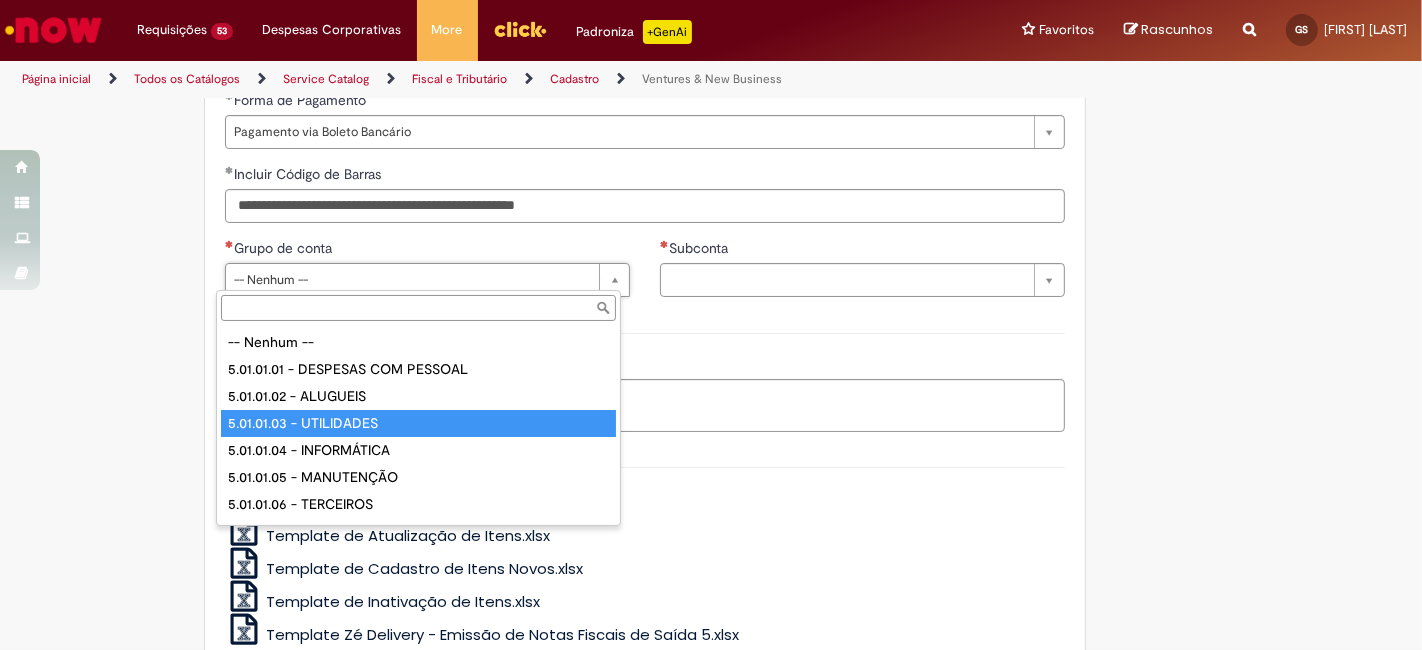 drag, startPoint x: 461, startPoint y: 415, endPoint x: 513, endPoint y: 382, distance: 61.587337 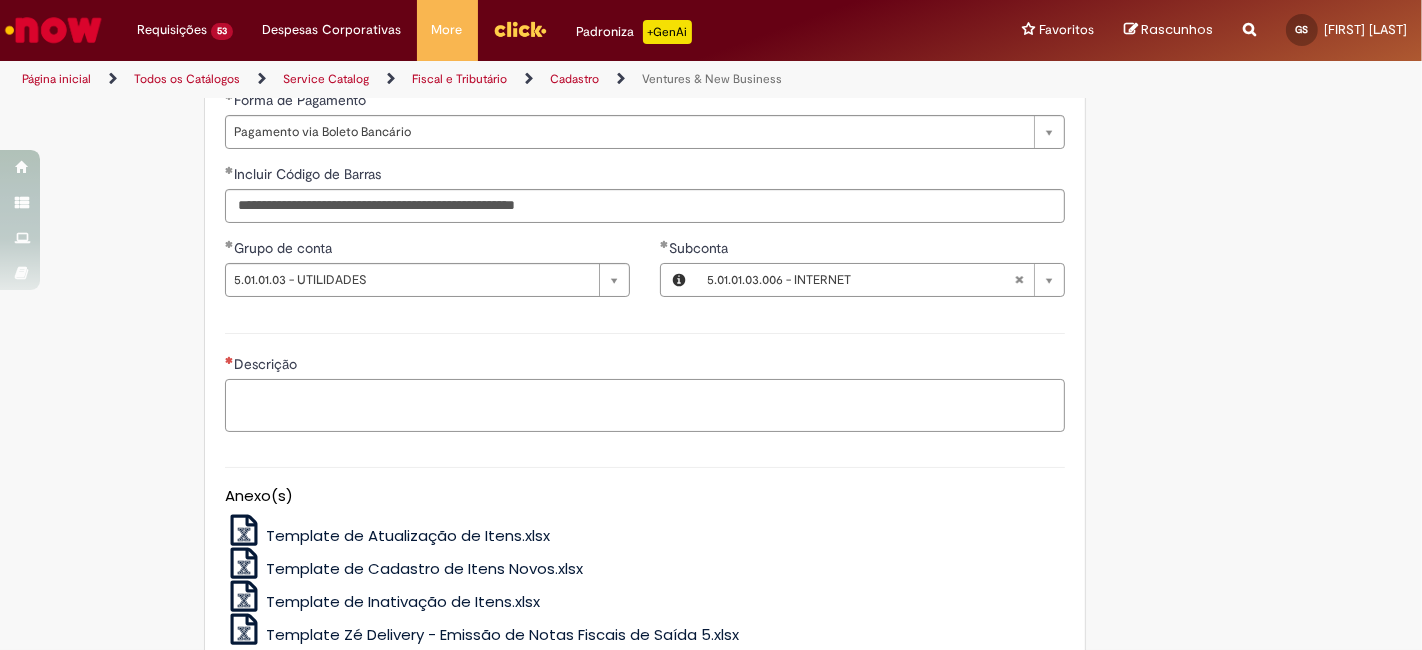 click on "Descrição" at bounding box center (645, 405) 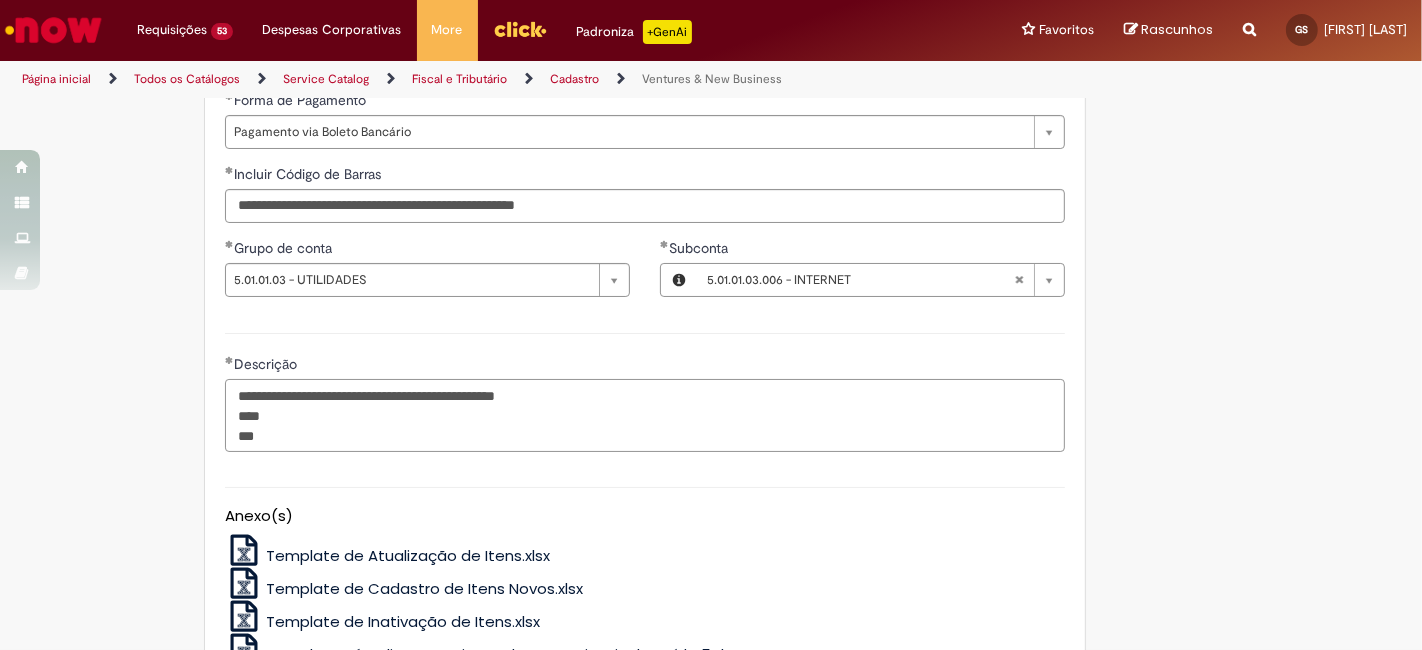 click on "**********" at bounding box center (645, 415) 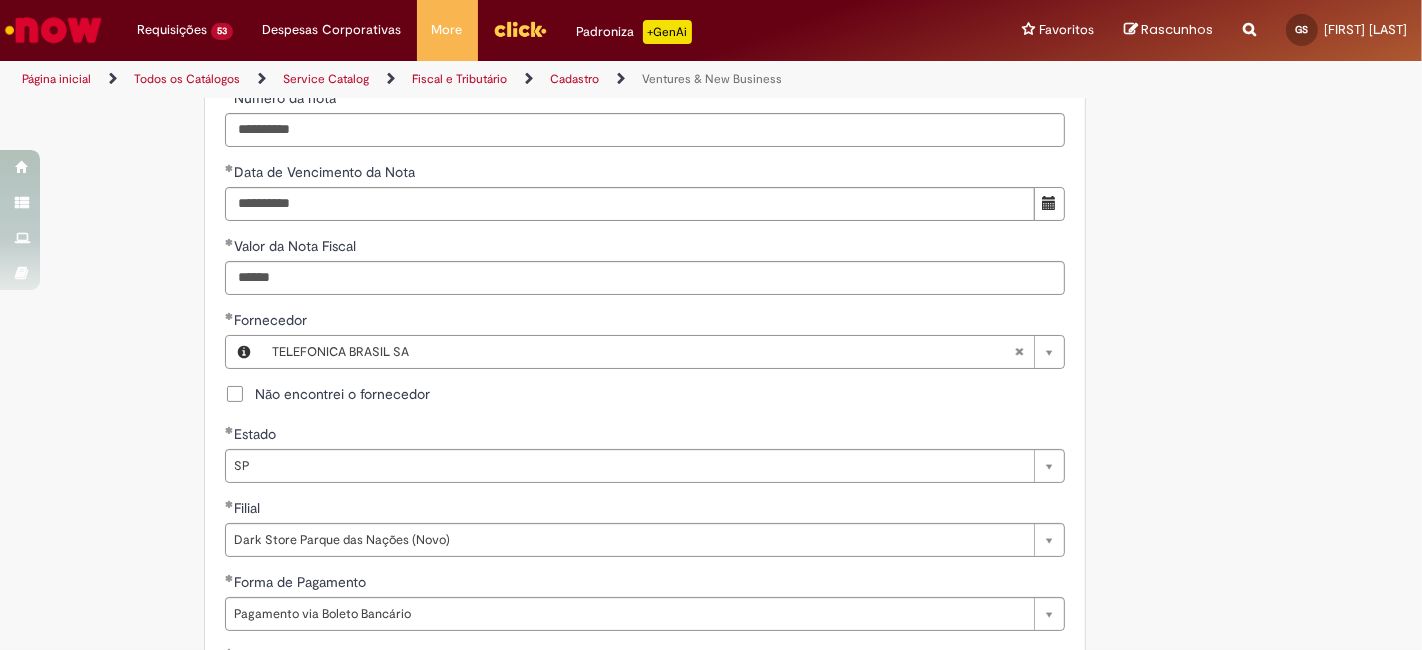 scroll, scrollTop: 814, scrollLeft: 0, axis: vertical 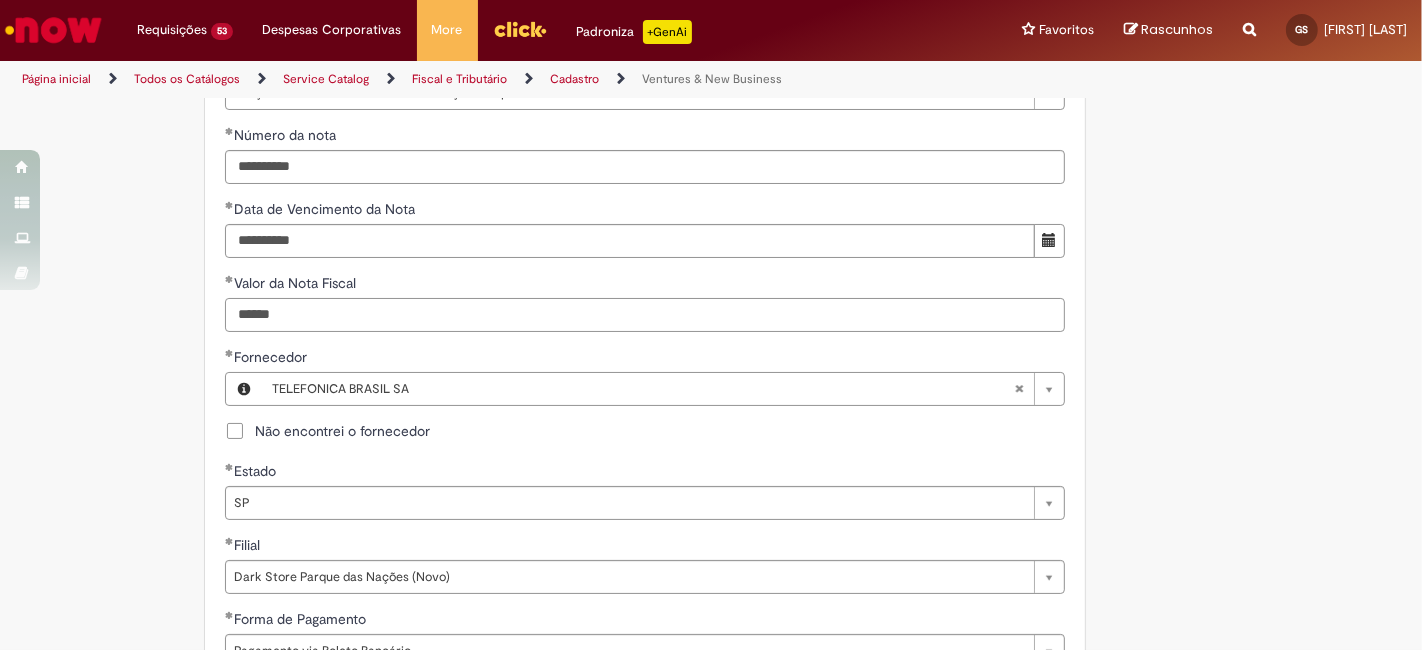 click on "******" at bounding box center [645, 315] 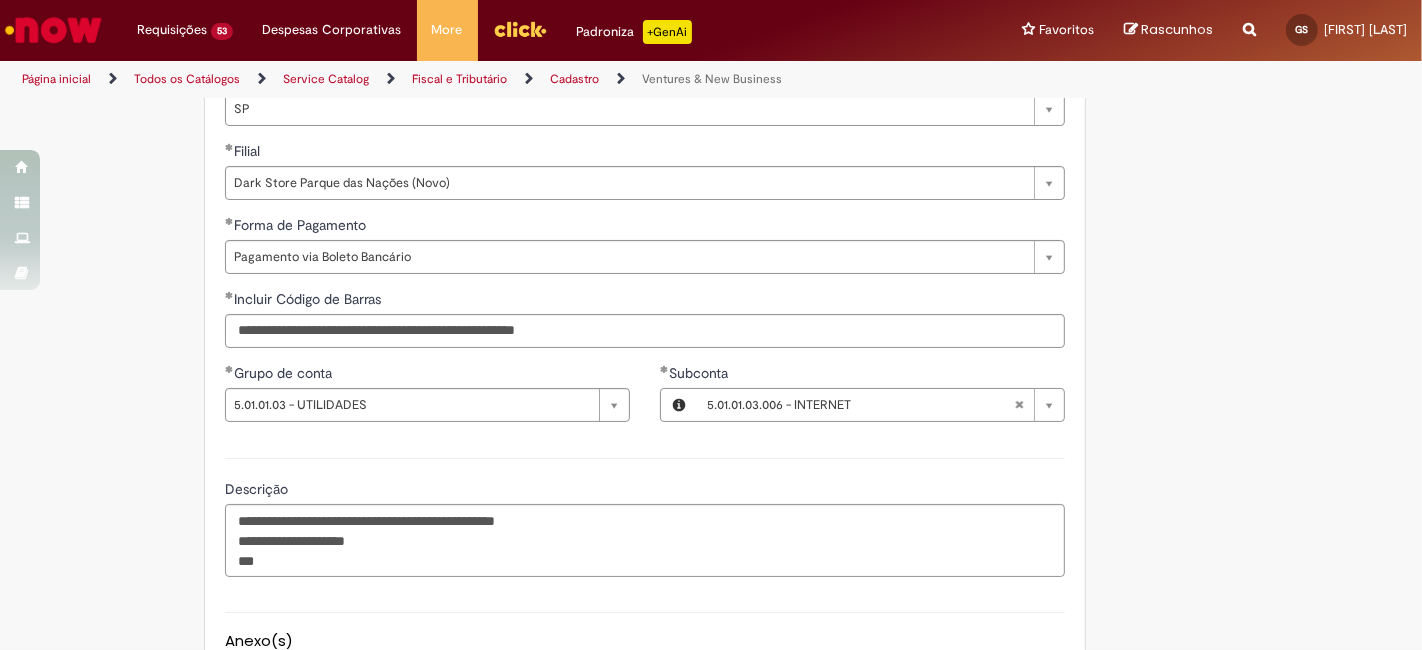 scroll, scrollTop: 1407, scrollLeft: 0, axis: vertical 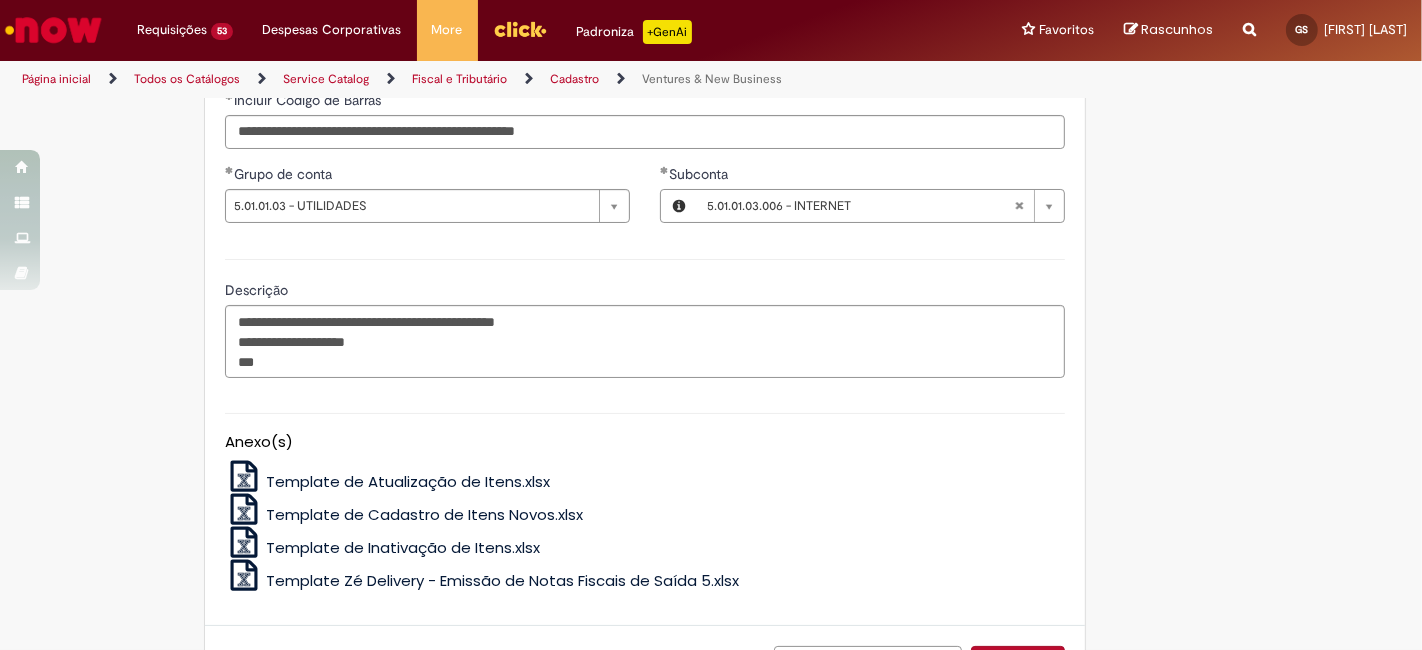 click on "**********" at bounding box center [645, 316] 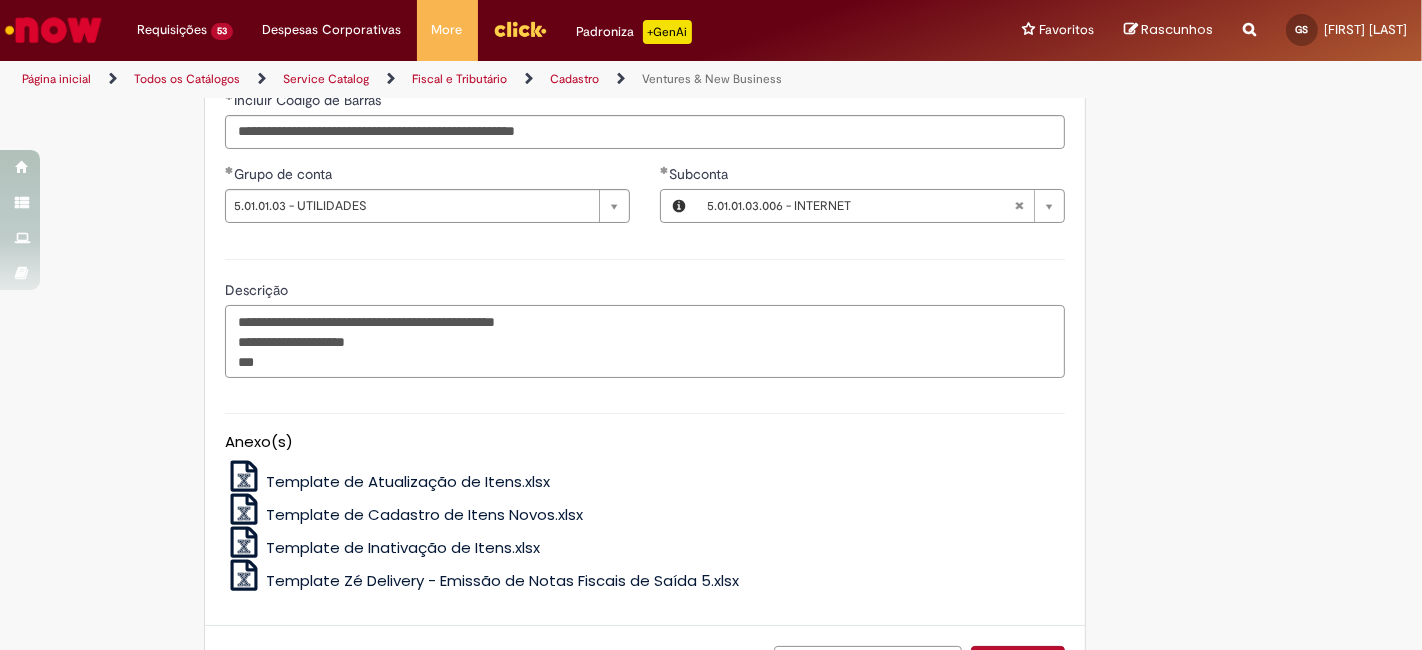 click on "**********" at bounding box center (645, 341) 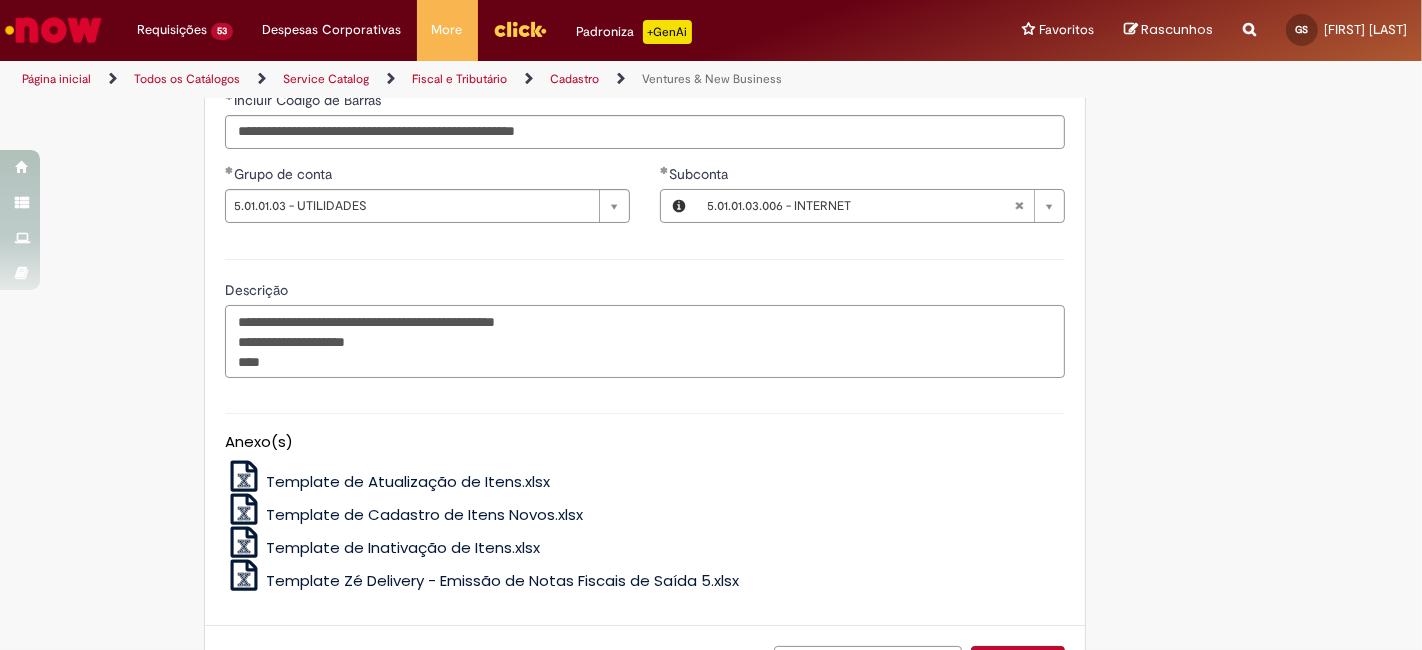 paste on "*******" 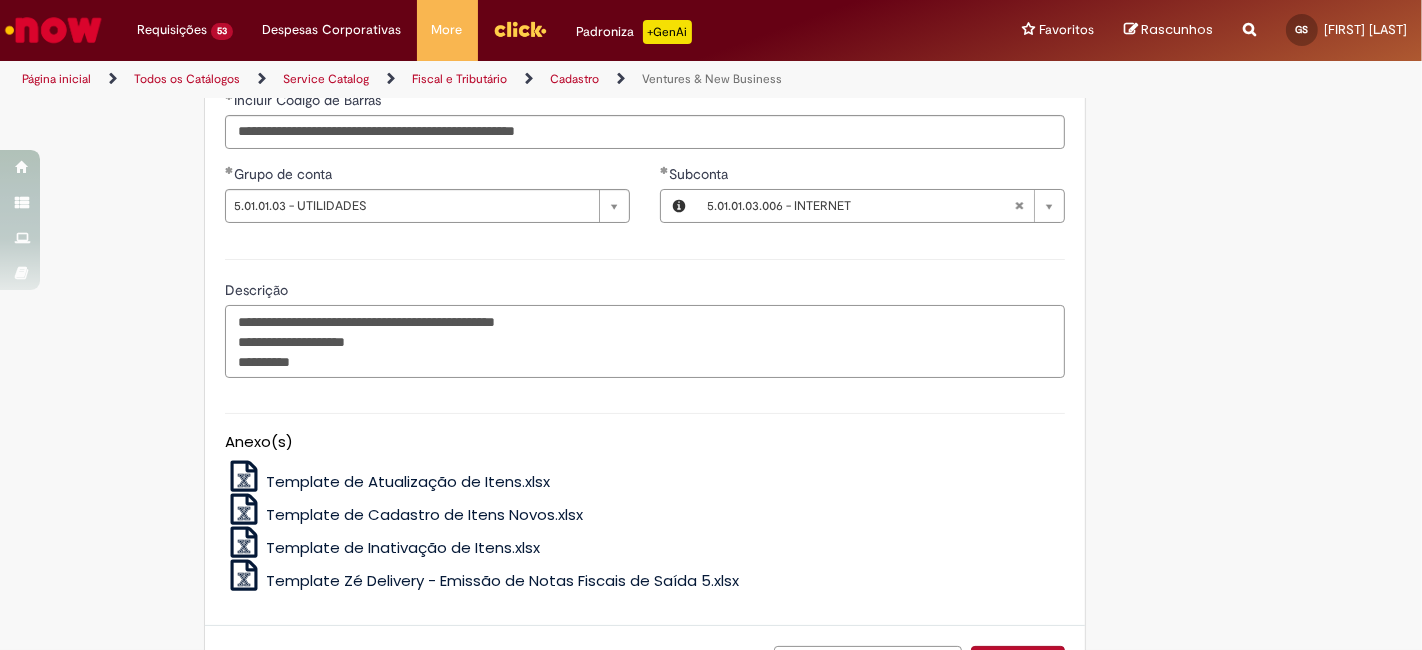 scroll, scrollTop: 1565, scrollLeft: 0, axis: vertical 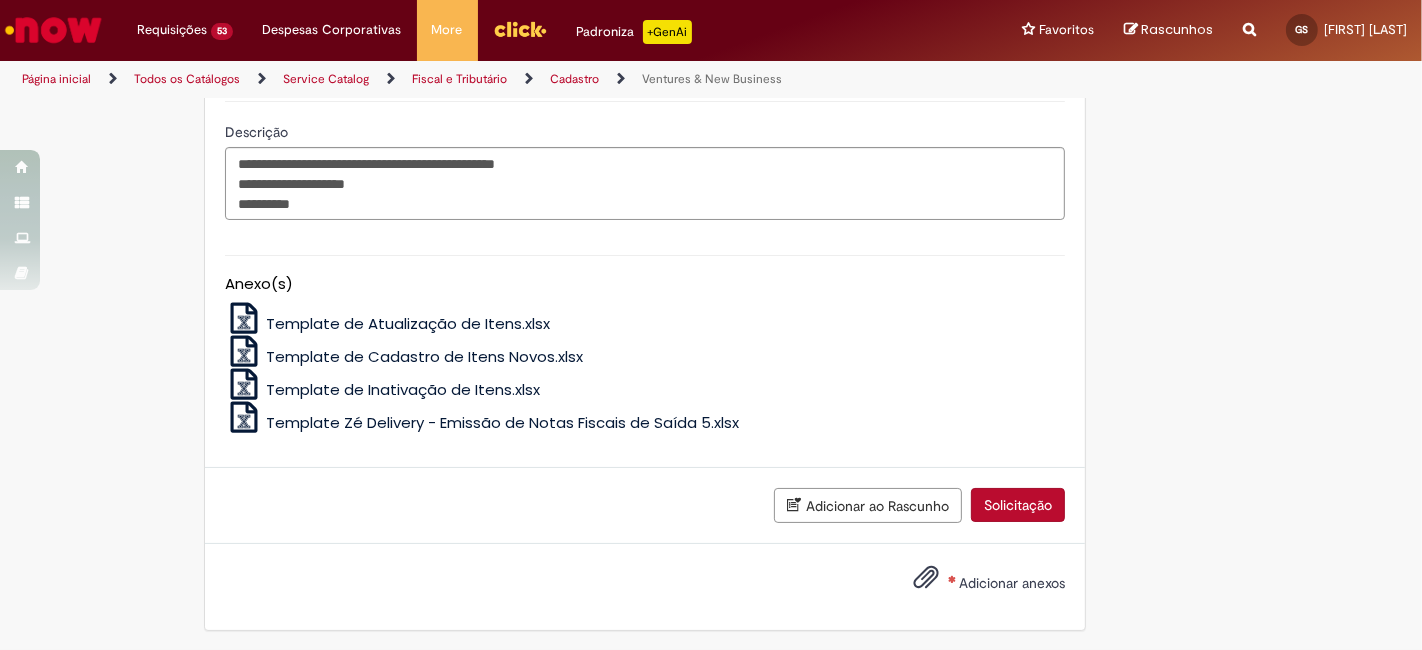 click on "Adicionar anexos" at bounding box center [1012, 583] 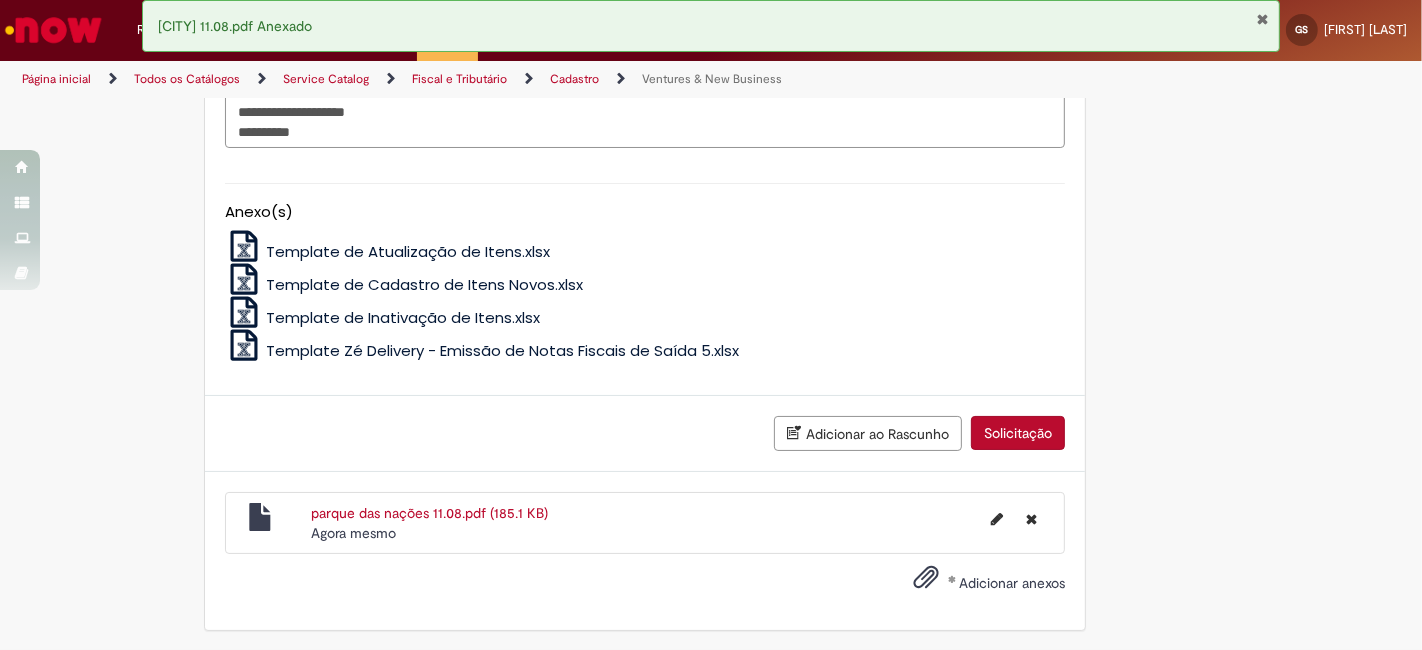 click on "Solicitação" at bounding box center (1018, 433) 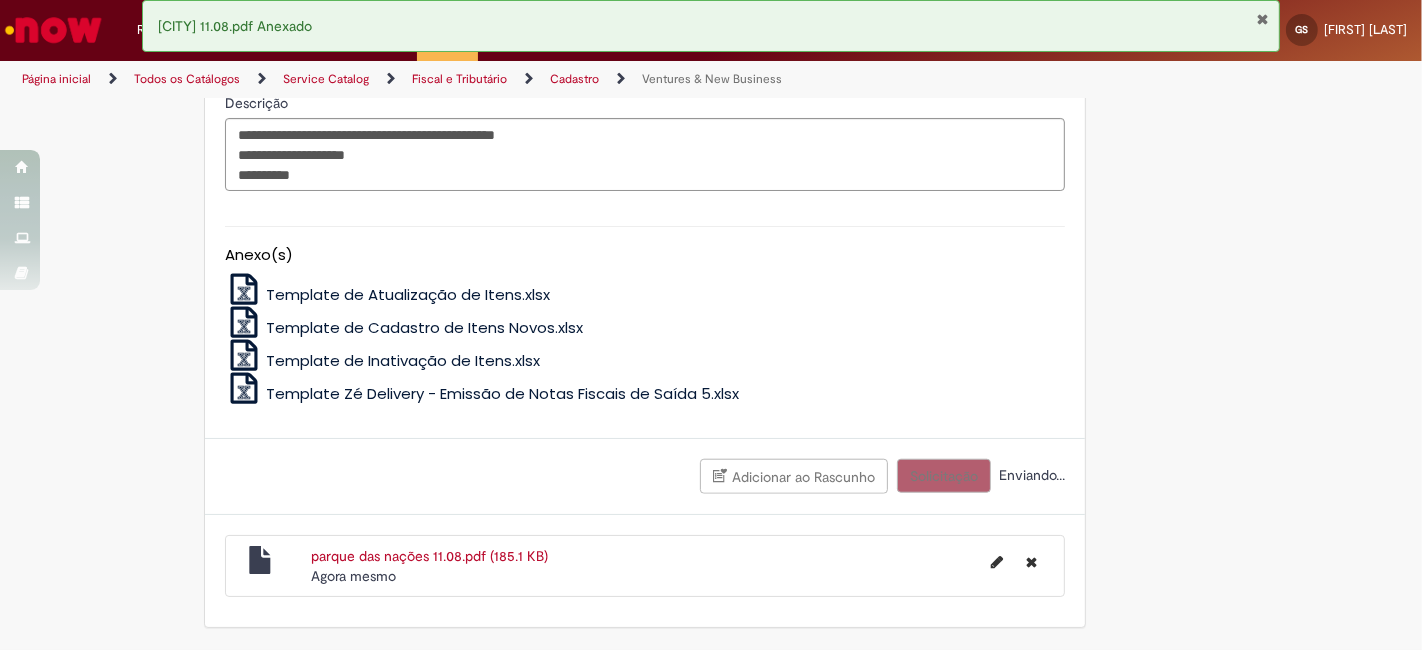 scroll, scrollTop: 1591, scrollLeft: 0, axis: vertical 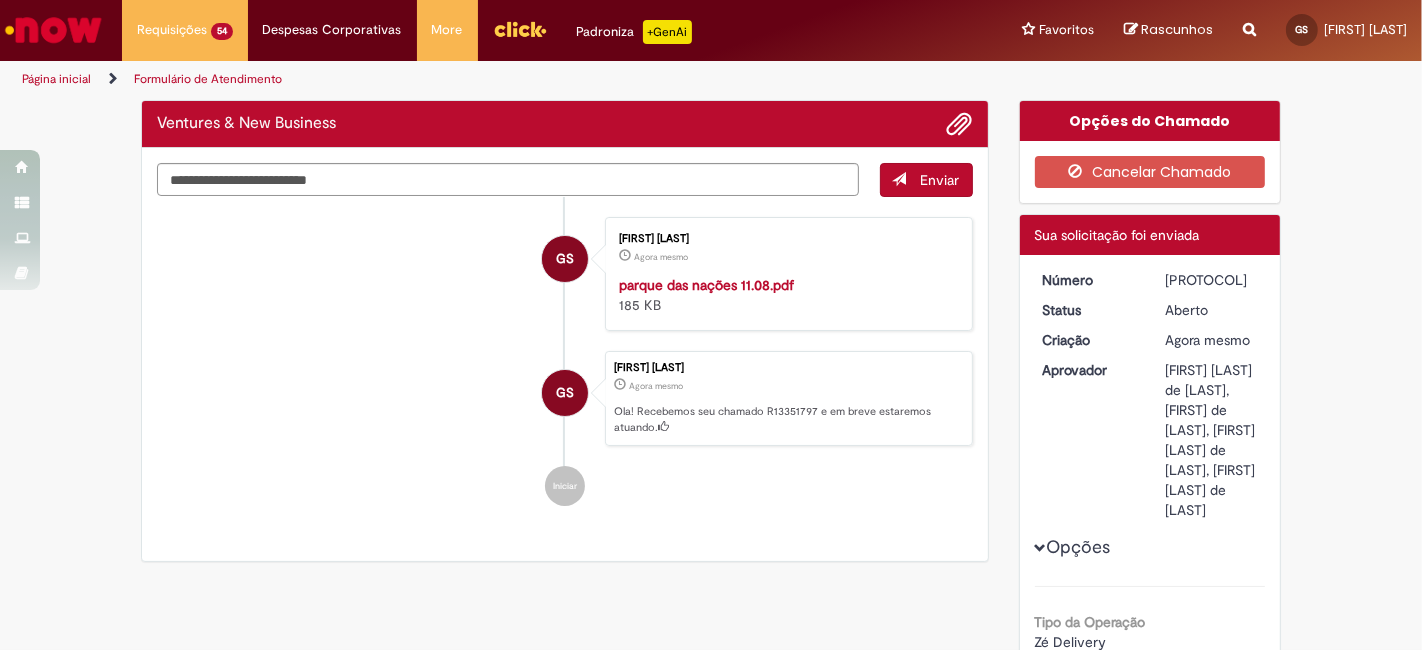 click on "[PROTOCOL]" at bounding box center [1211, 280] 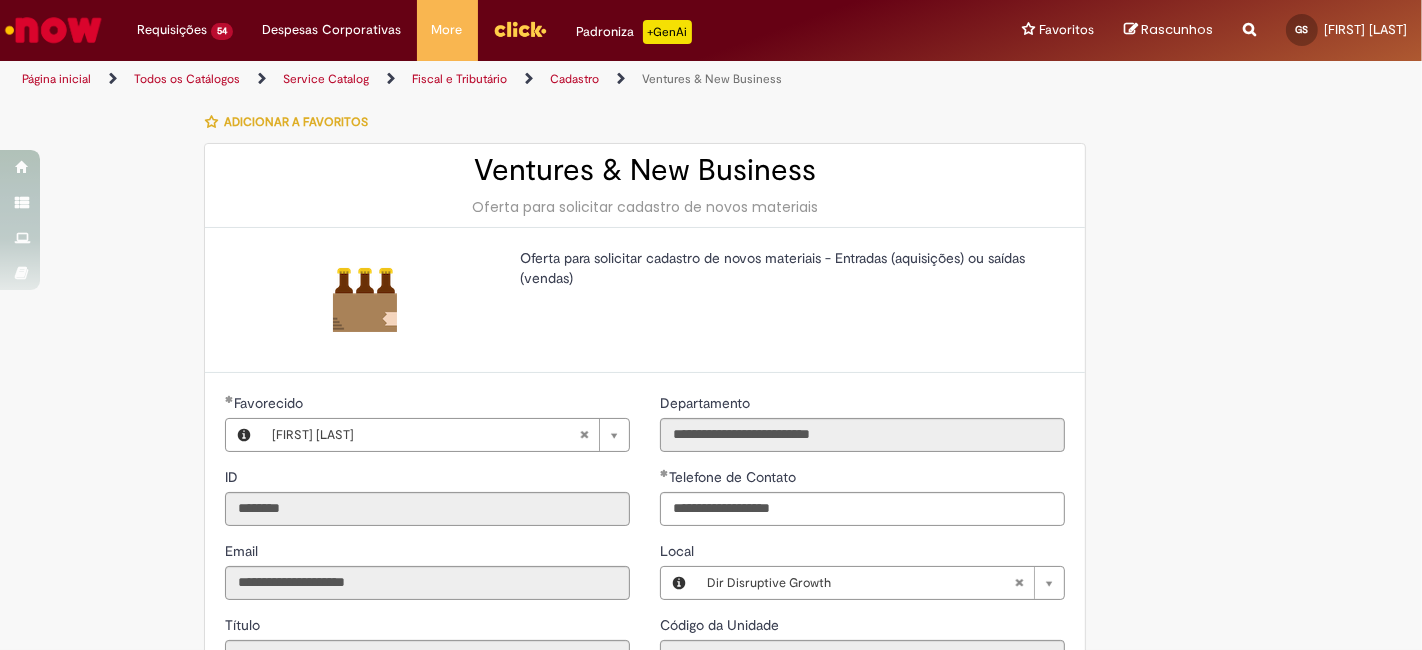 scroll, scrollTop: 0, scrollLeft: 0, axis: both 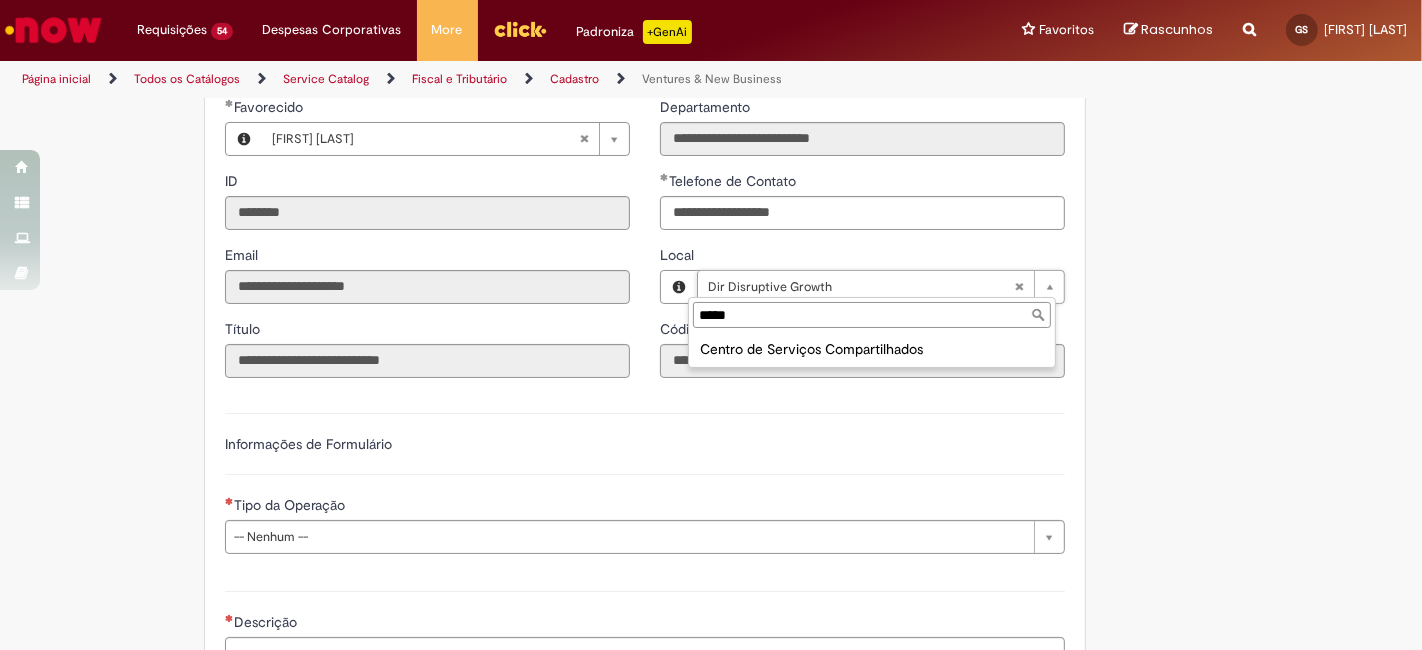 click on "Centro de Serviços Compartilhados" at bounding box center [872, 349] 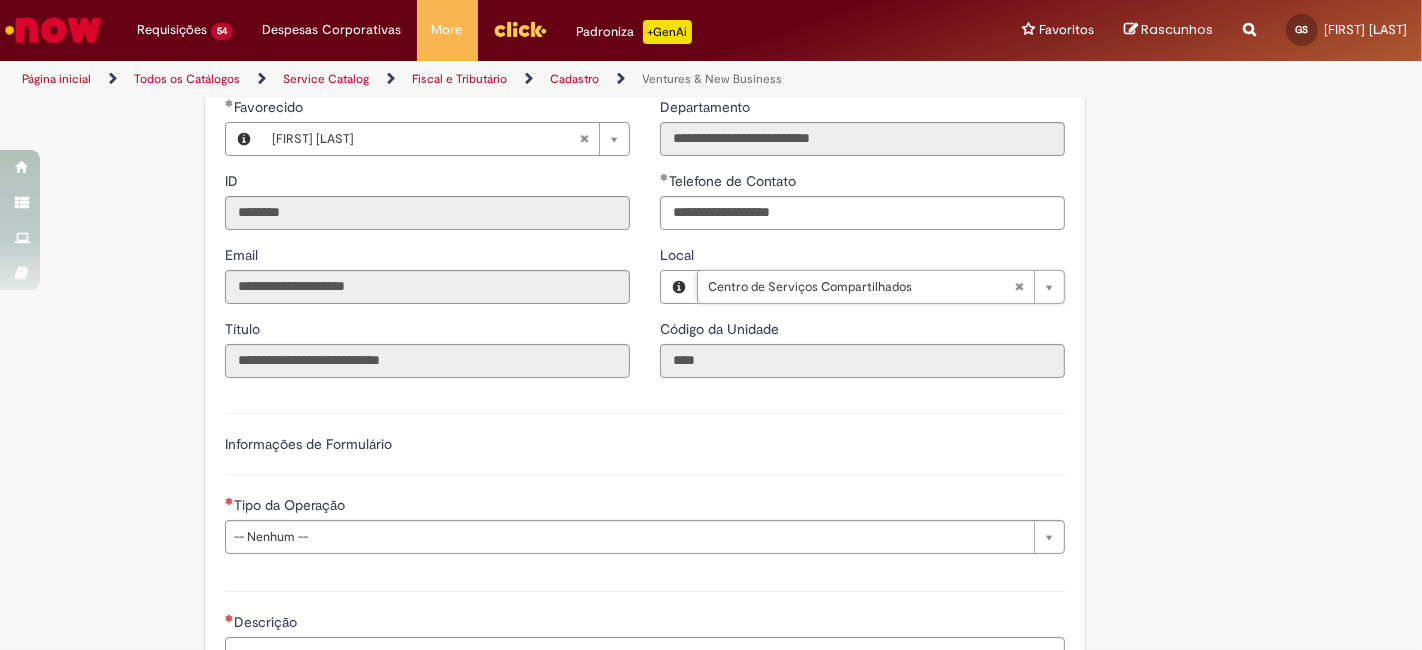 scroll, scrollTop: 0, scrollLeft: 134, axis: horizontal 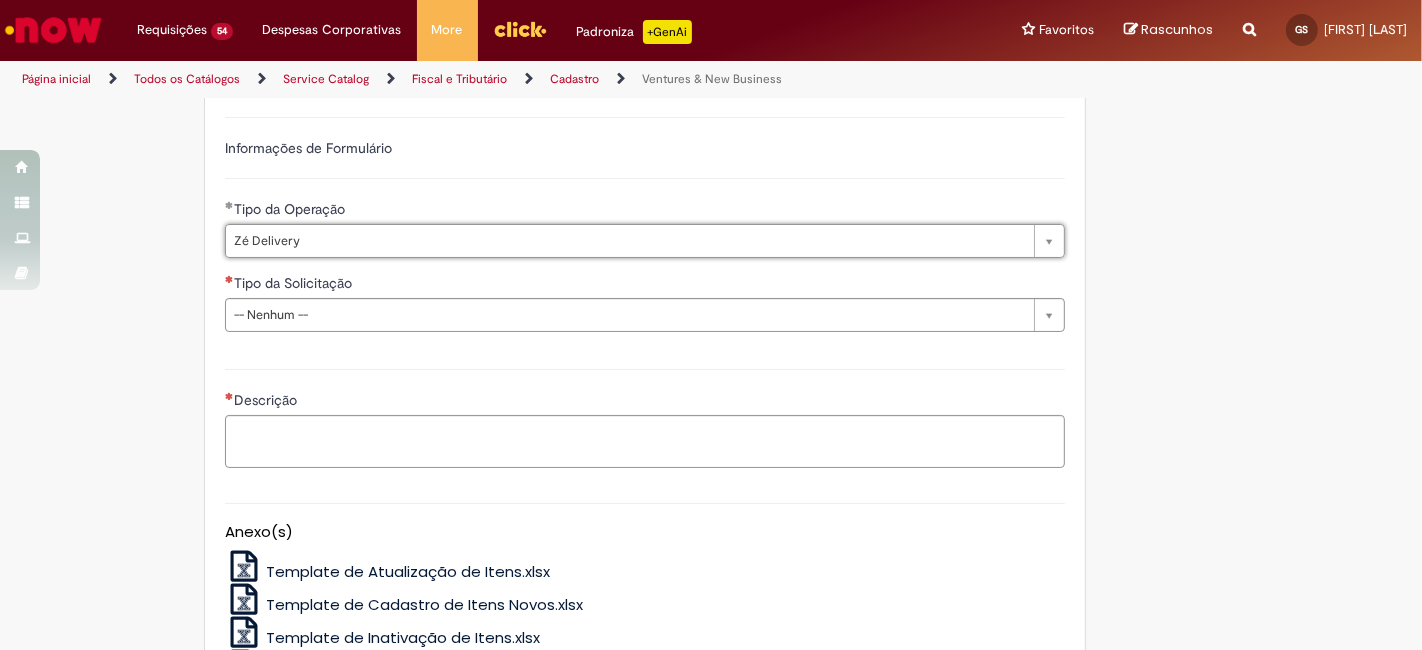 click on "**********" at bounding box center [645, 222] 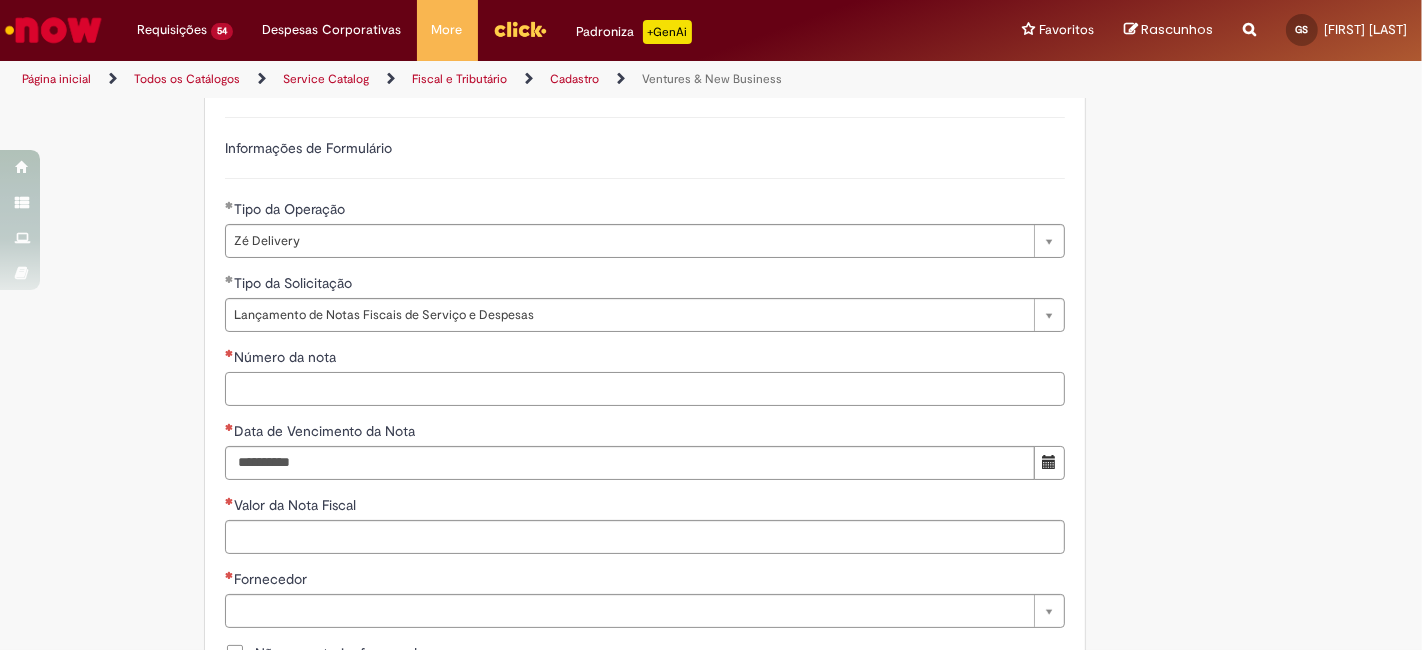 click on "Número da nota" at bounding box center (645, 389) 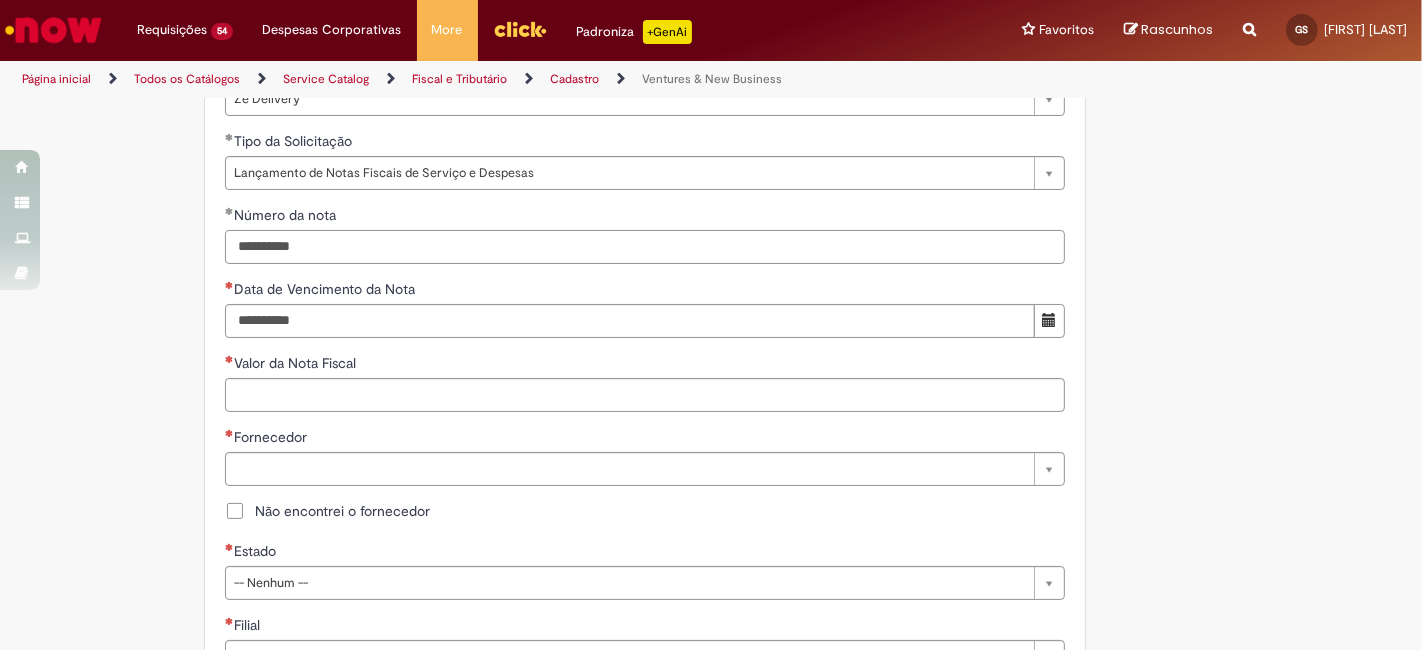scroll, scrollTop: 740, scrollLeft: 0, axis: vertical 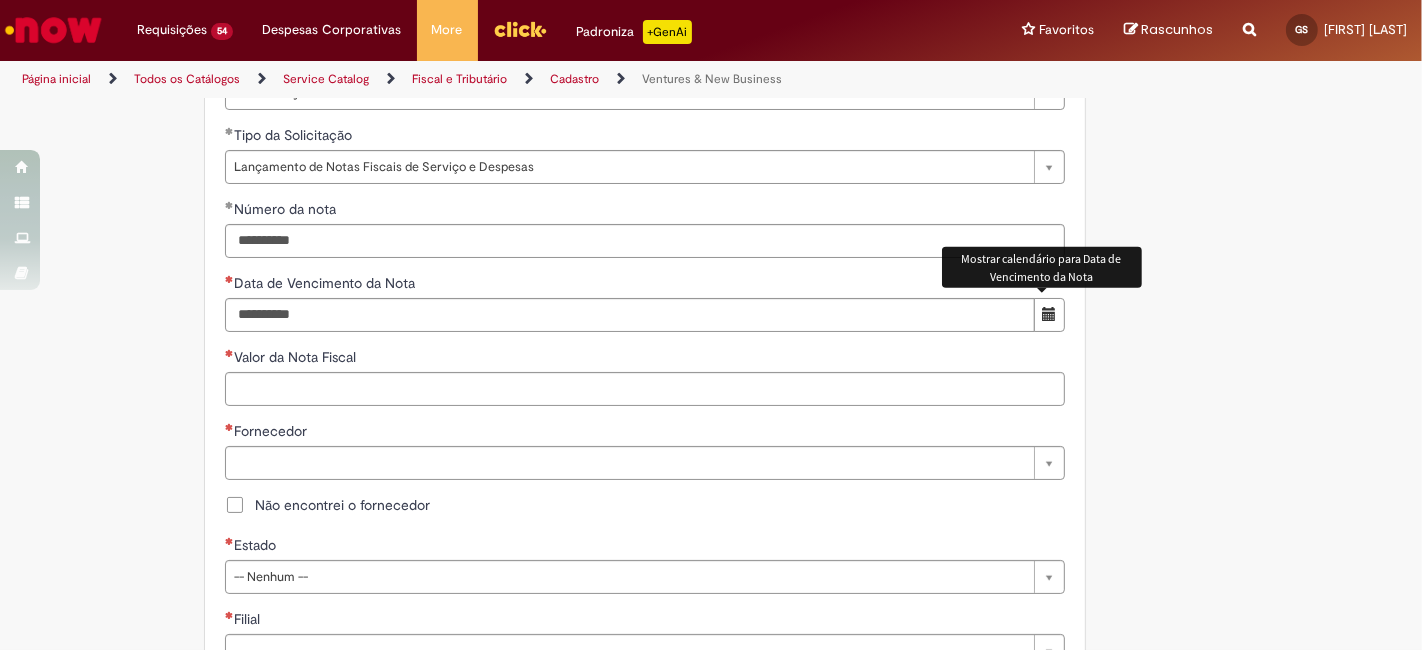 click on "**********" at bounding box center (645, 478) 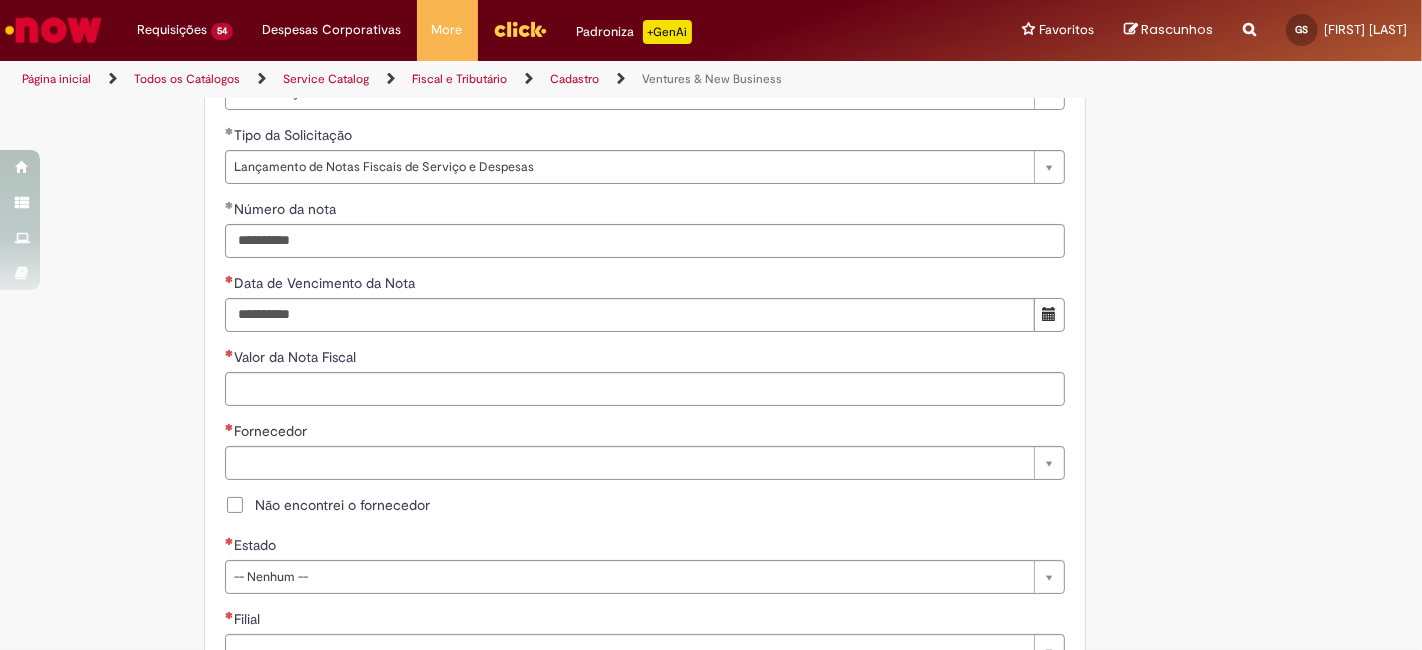 click at bounding box center [1049, 315] 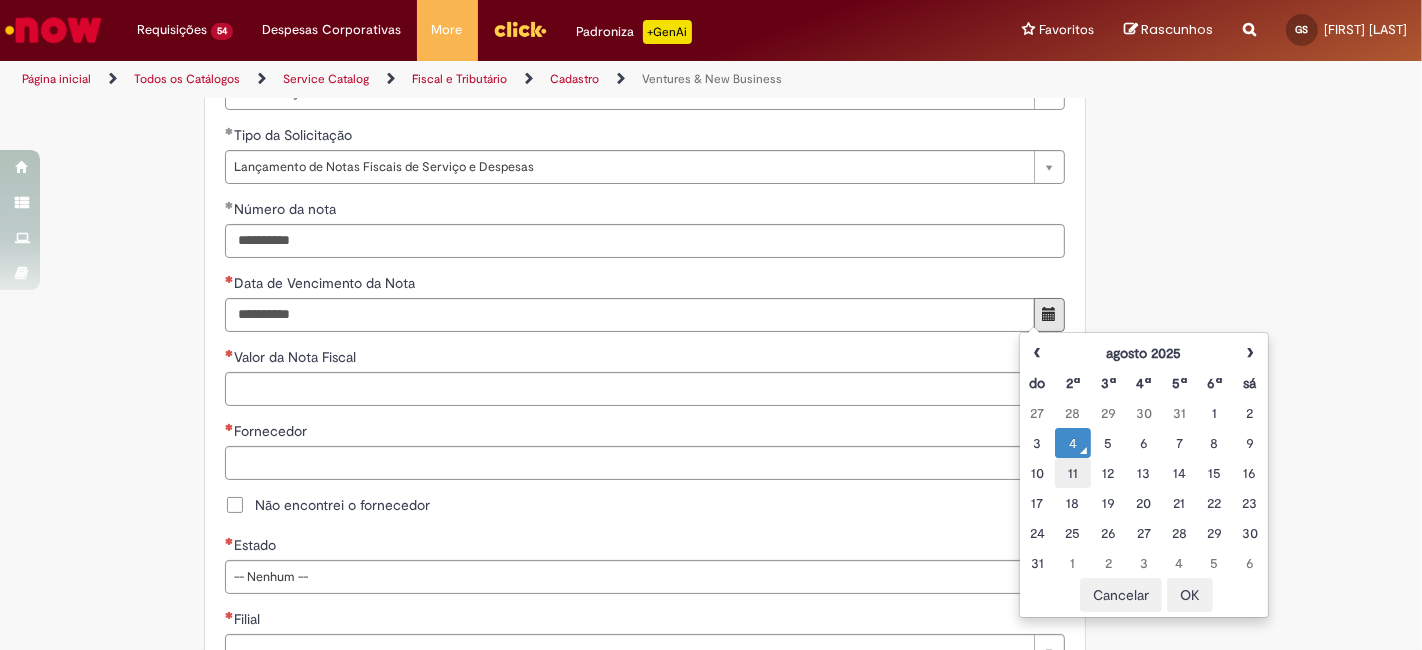 click on "11" at bounding box center [1072, 473] 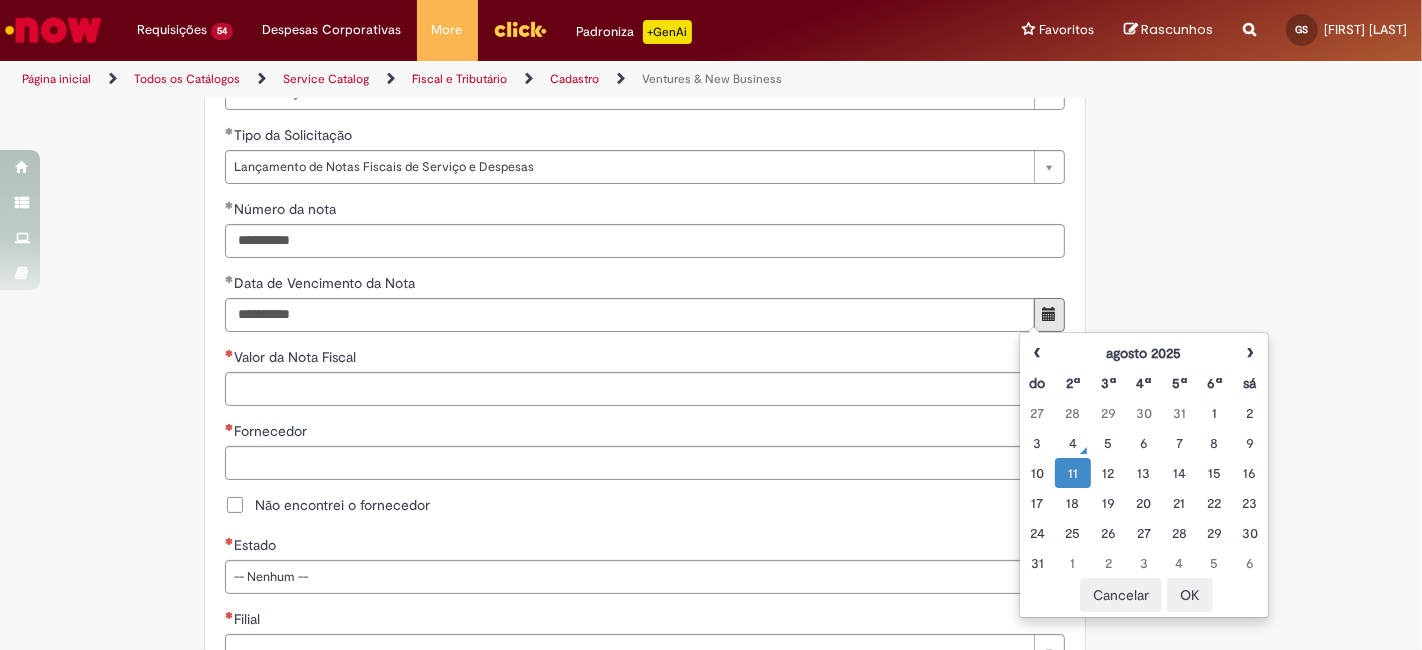 drag, startPoint x: 1201, startPoint y: 587, endPoint x: 1162, endPoint y: 550, distance: 53.75872 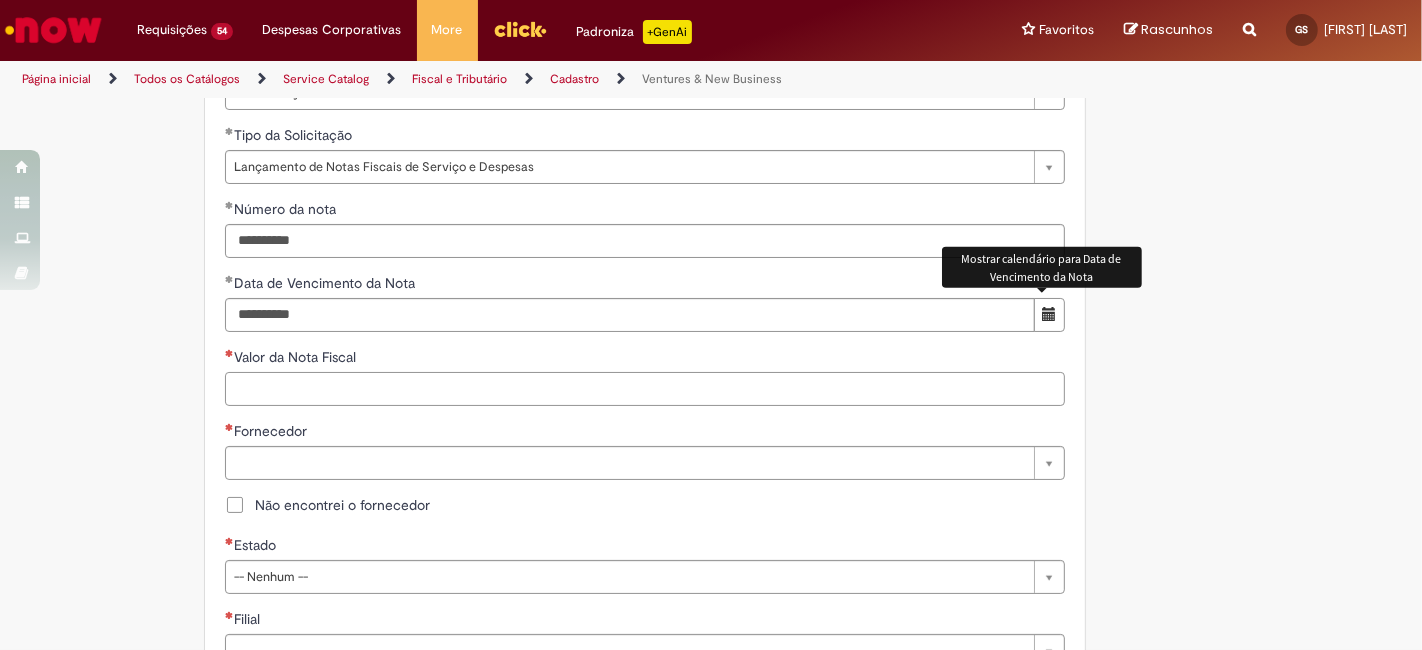 click on "Valor da Nota Fiscal" at bounding box center [645, 389] 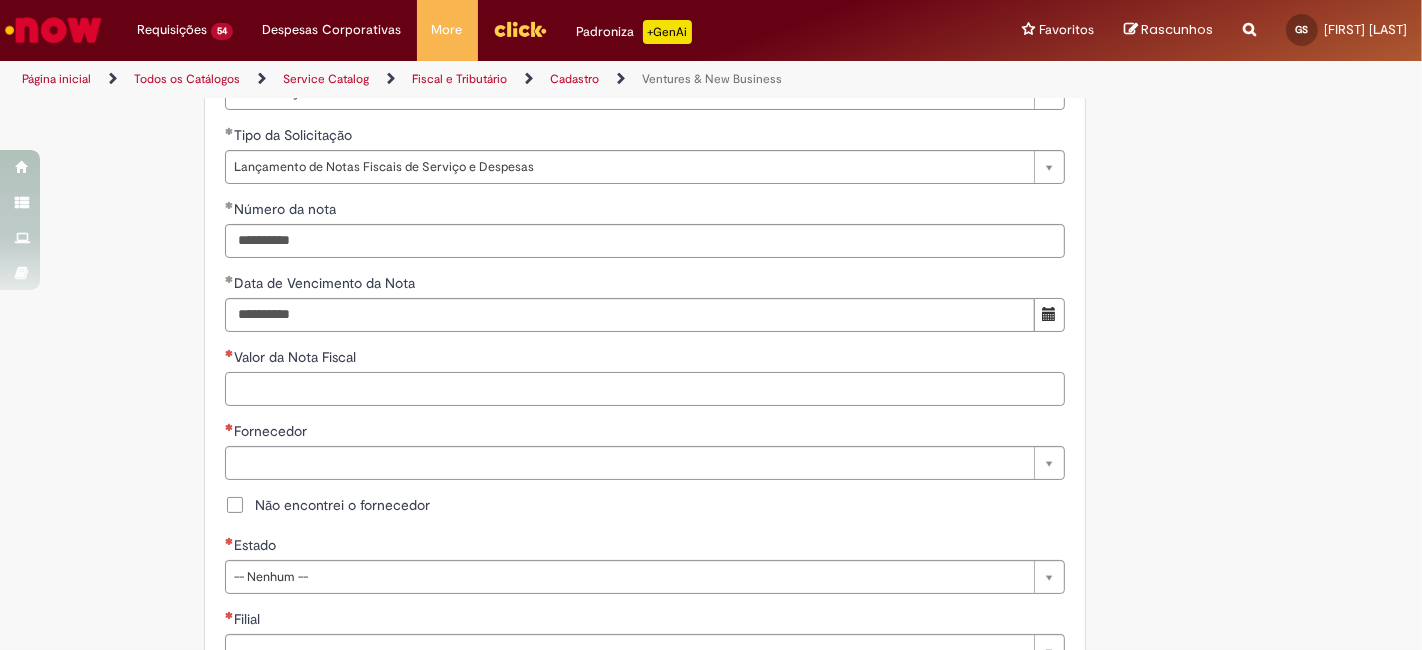 paste on "******" 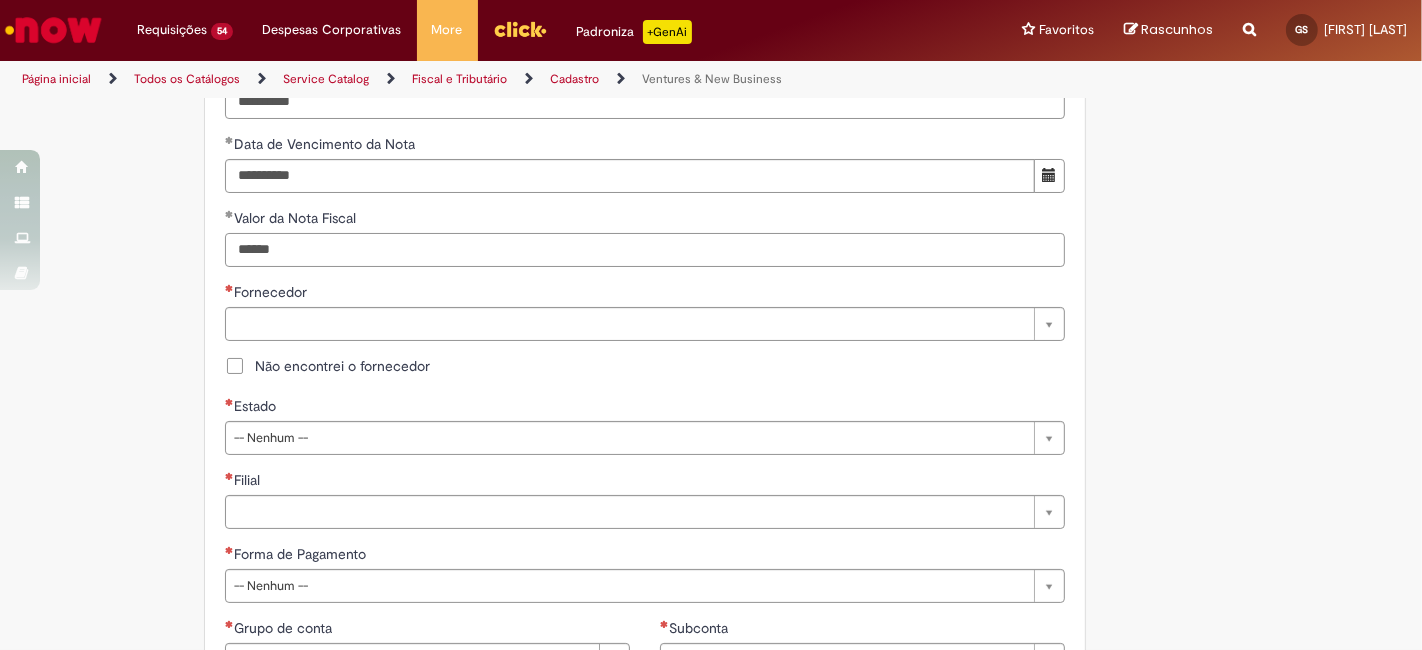 scroll, scrollTop: 888, scrollLeft: 0, axis: vertical 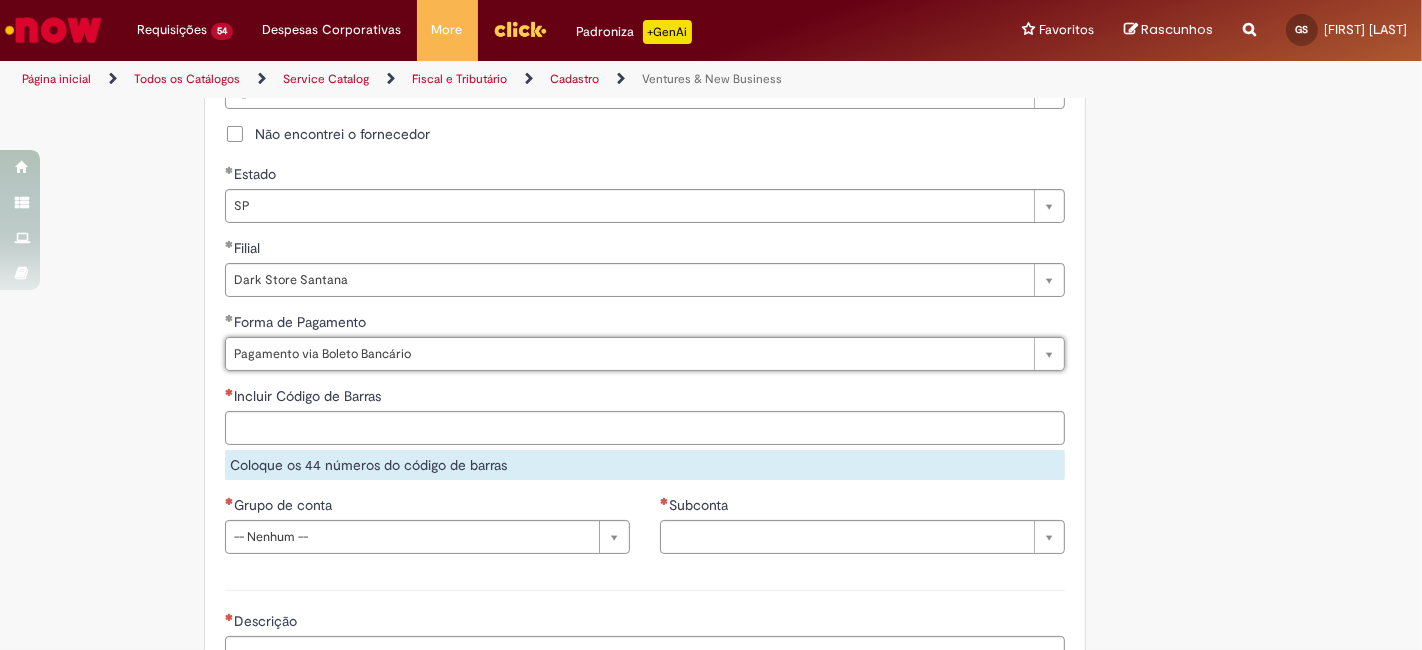 click on "Incluir Código de Barras" at bounding box center [309, 396] 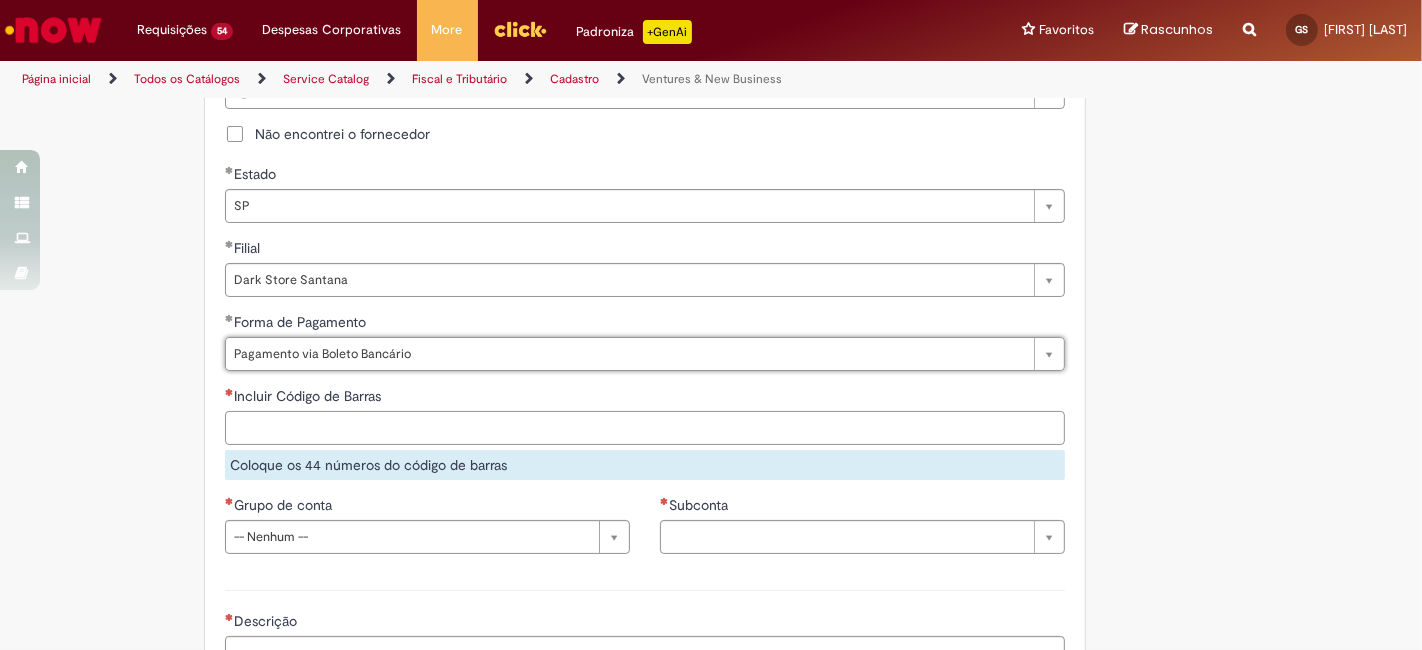 click on "Incluir Código de Barras" at bounding box center [645, 428] 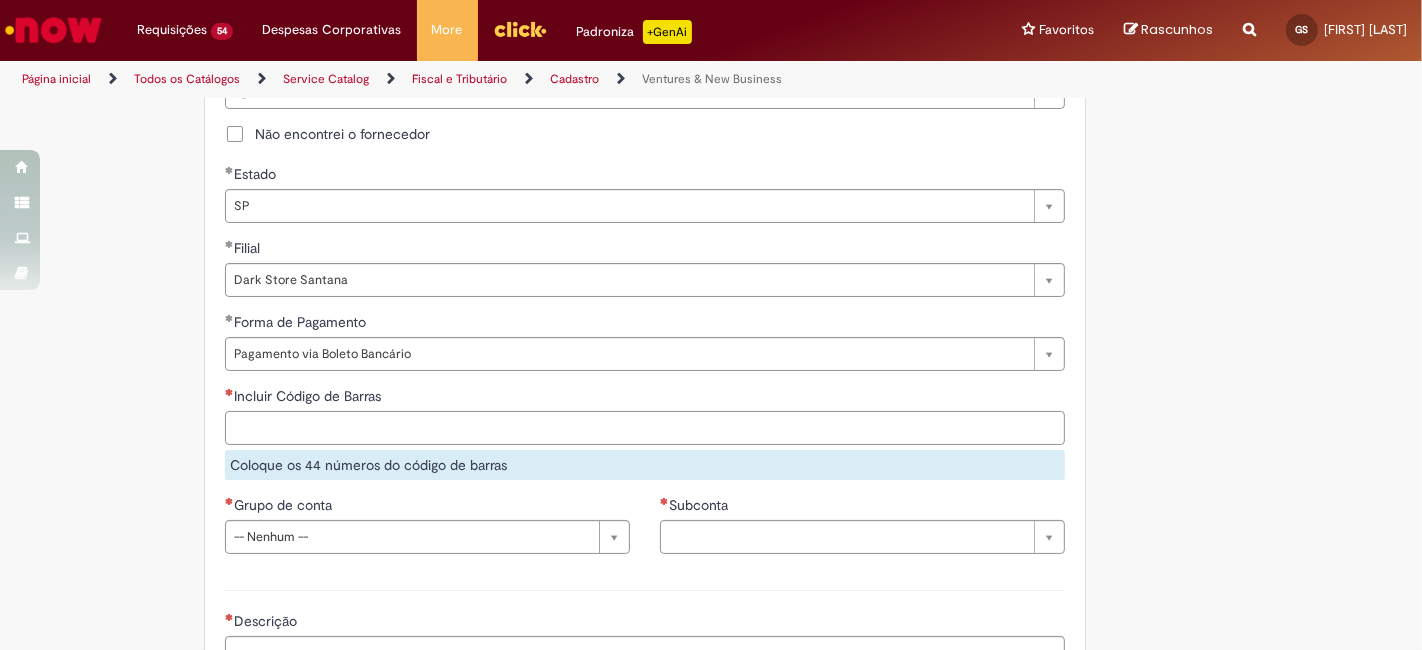 click on "Incluir Código de Barras" at bounding box center [645, 428] 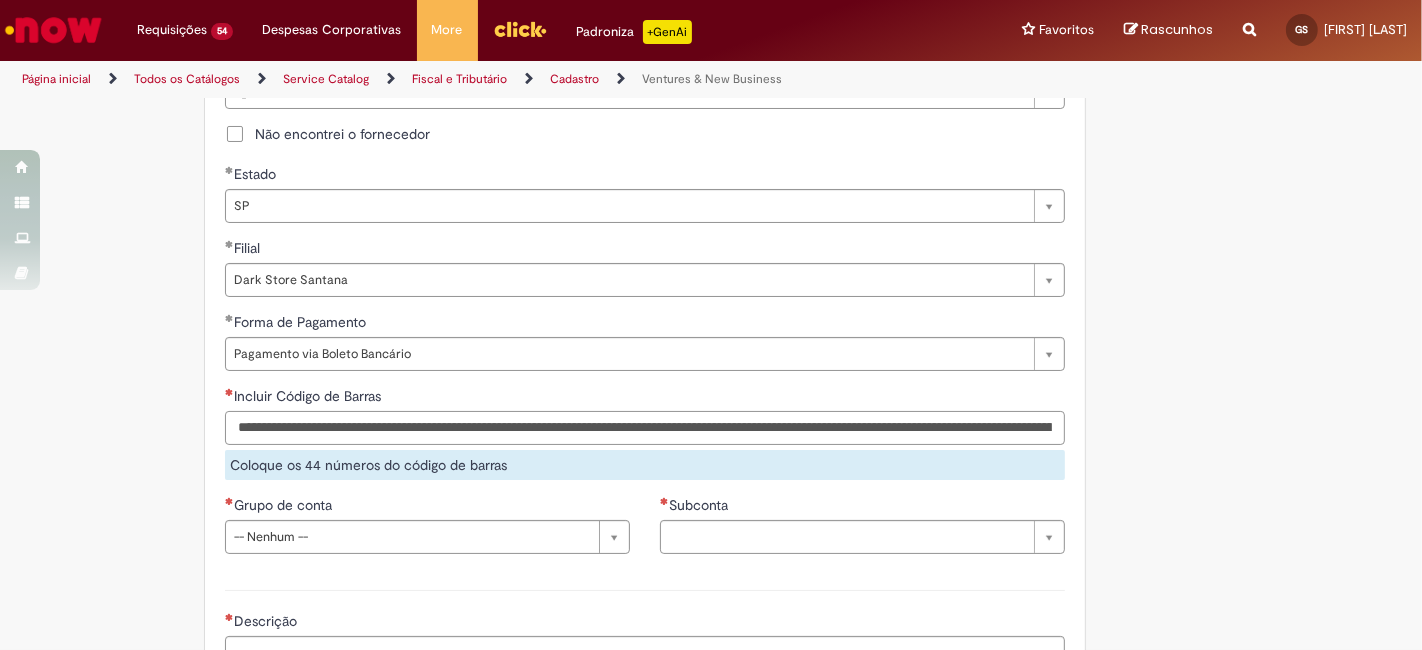 scroll, scrollTop: 0, scrollLeft: 5131, axis: horizontal 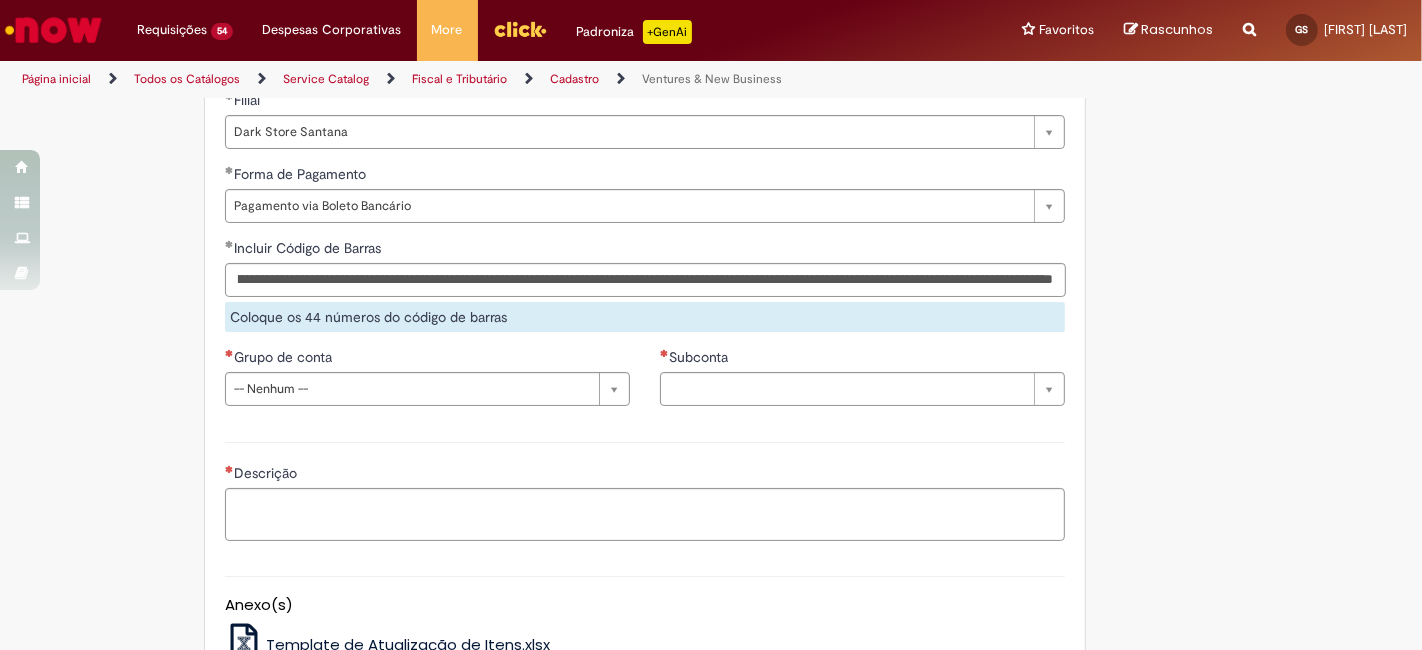 drag, startPoint x: 627, startPoint y: 249, endPoint x: 627, endPoint y: 261, distance: 12 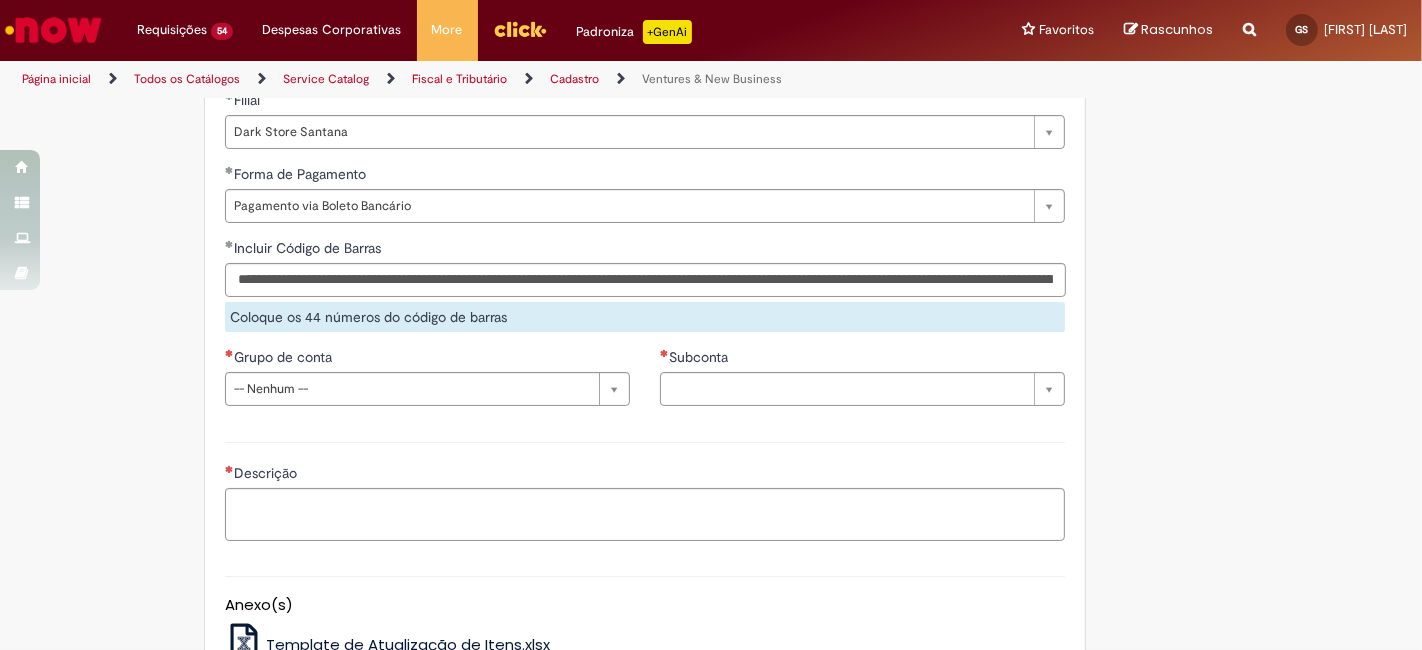 click on "**********" at bounding box center [645, 285] 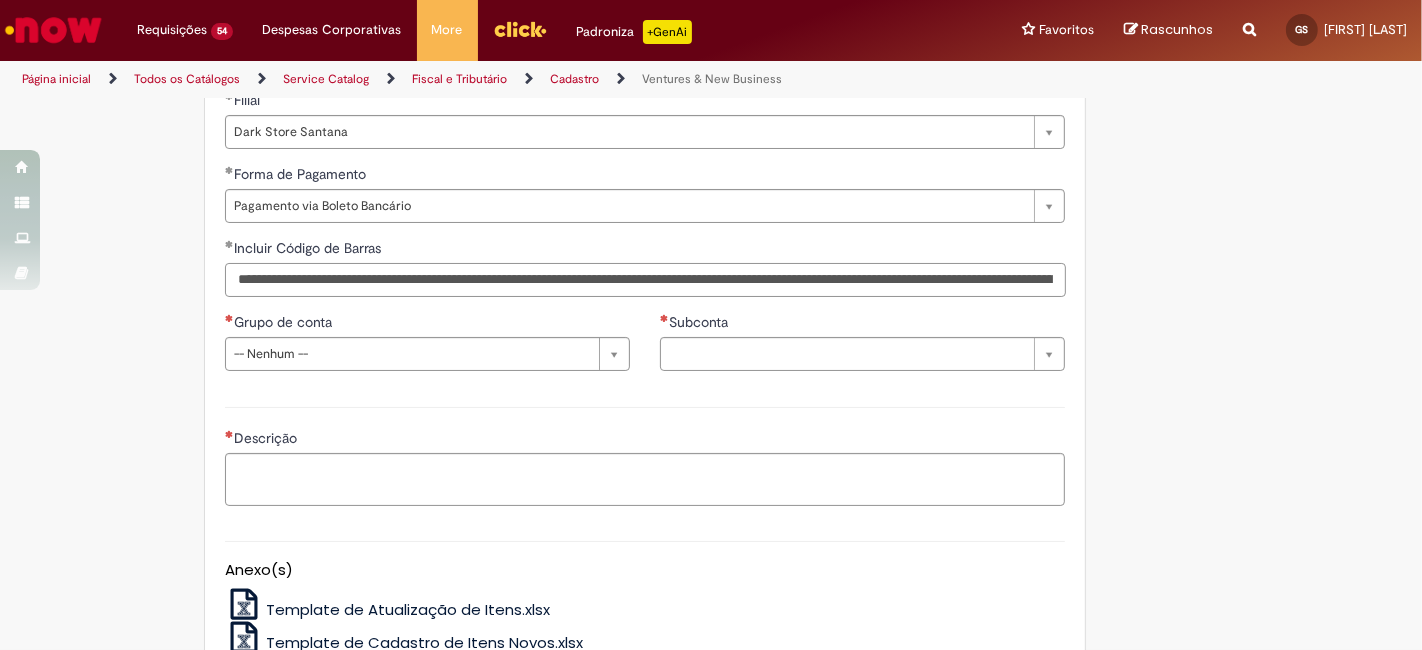 click on "**********" at bounding box center [645, 280] 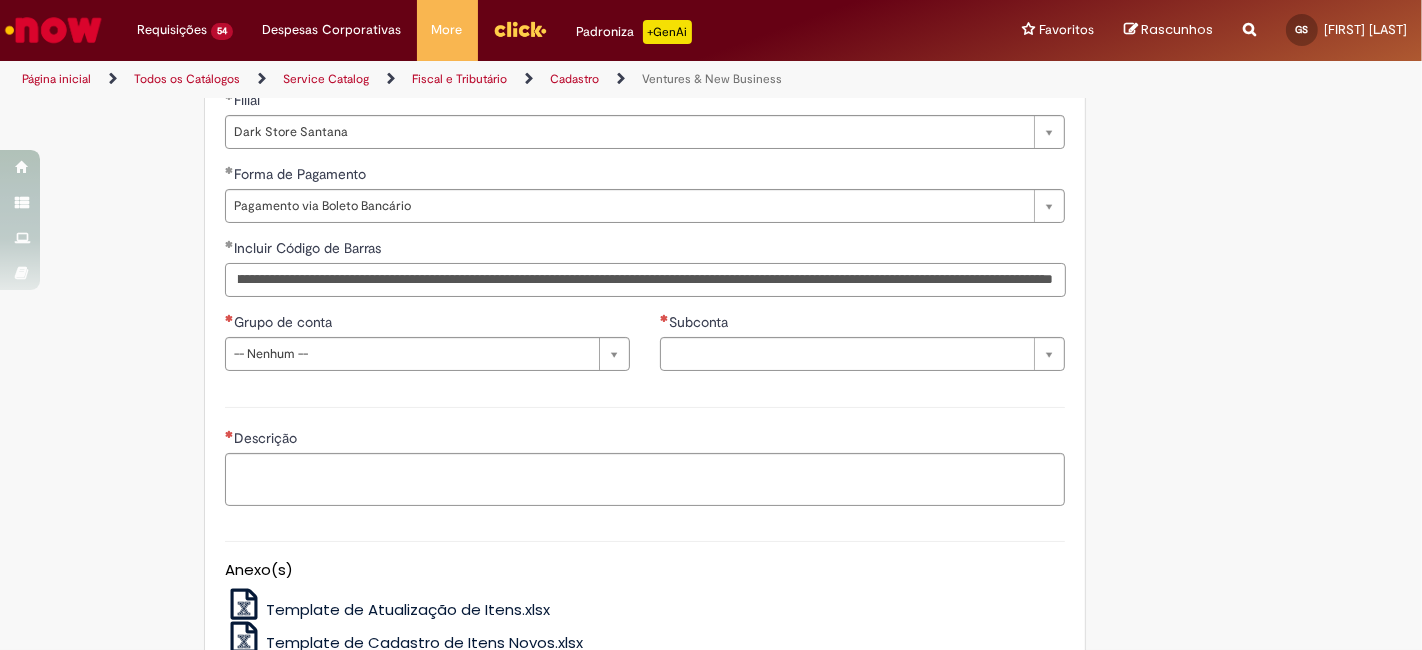 scroll, scrollTop: 0, scrollLeft: 5131, axis: horizontal 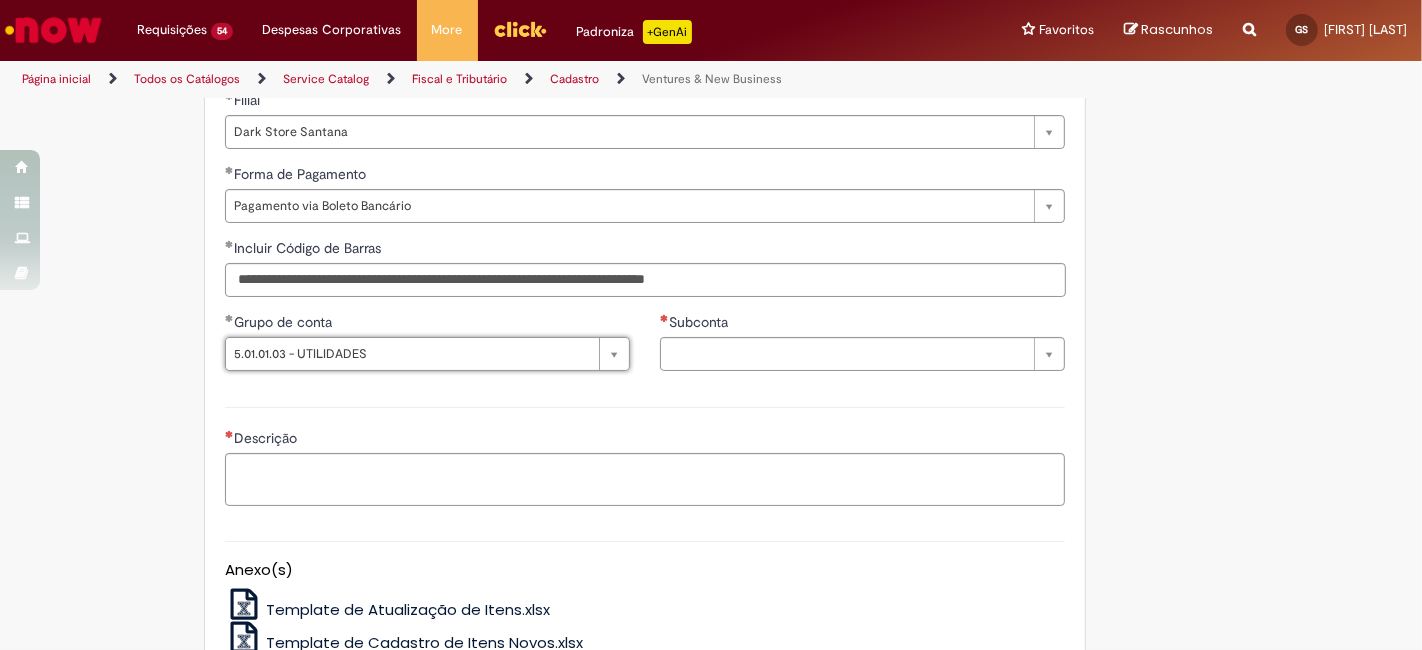 click on "Subconta" at bounding box center [862, 324] 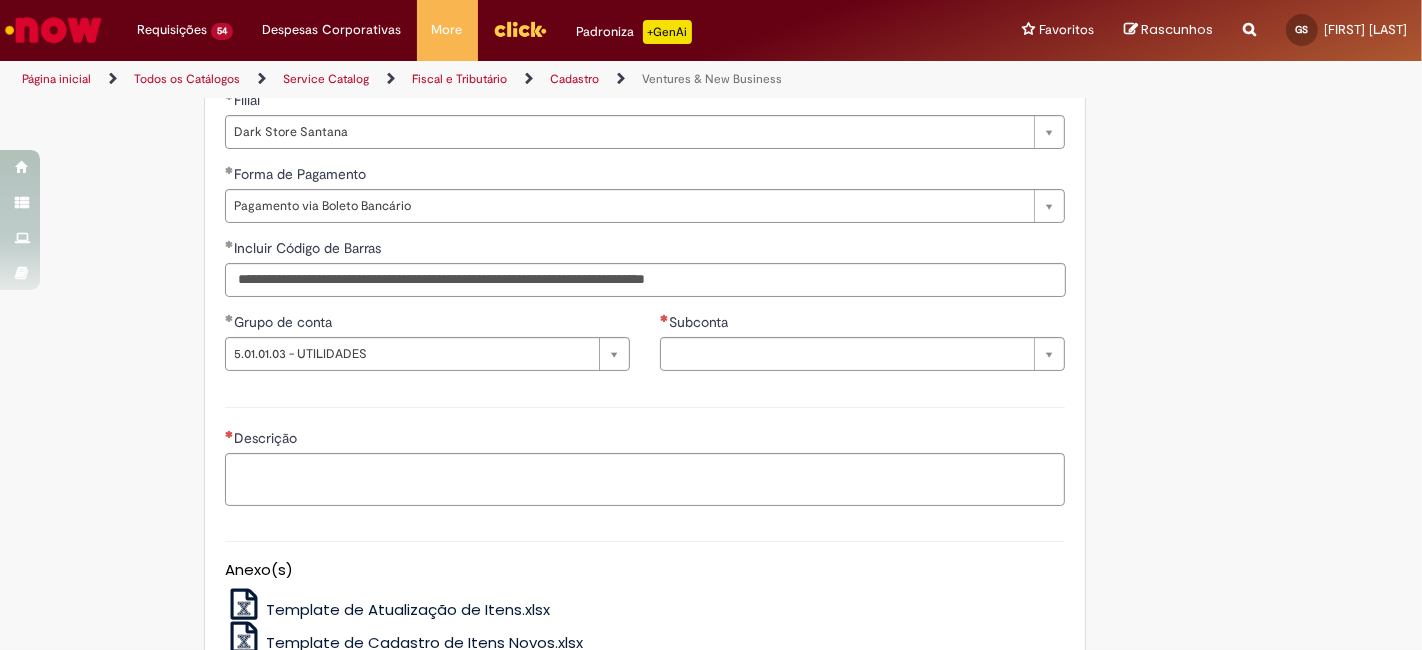 click on "Agencia CNPJ da Conta Subconta          Pesquisar usando lista                 Subconta" at bounding box center [862, 349] 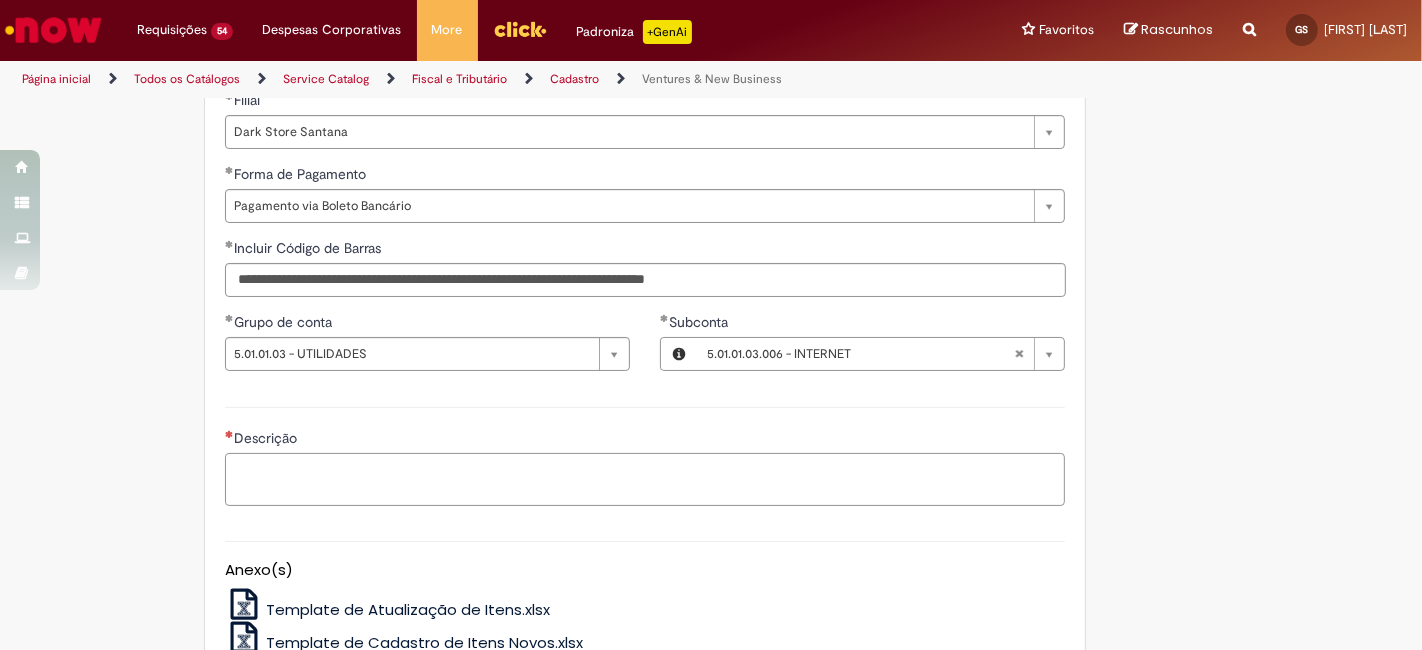 click on "Descrição" at bounding box center [645, 479] 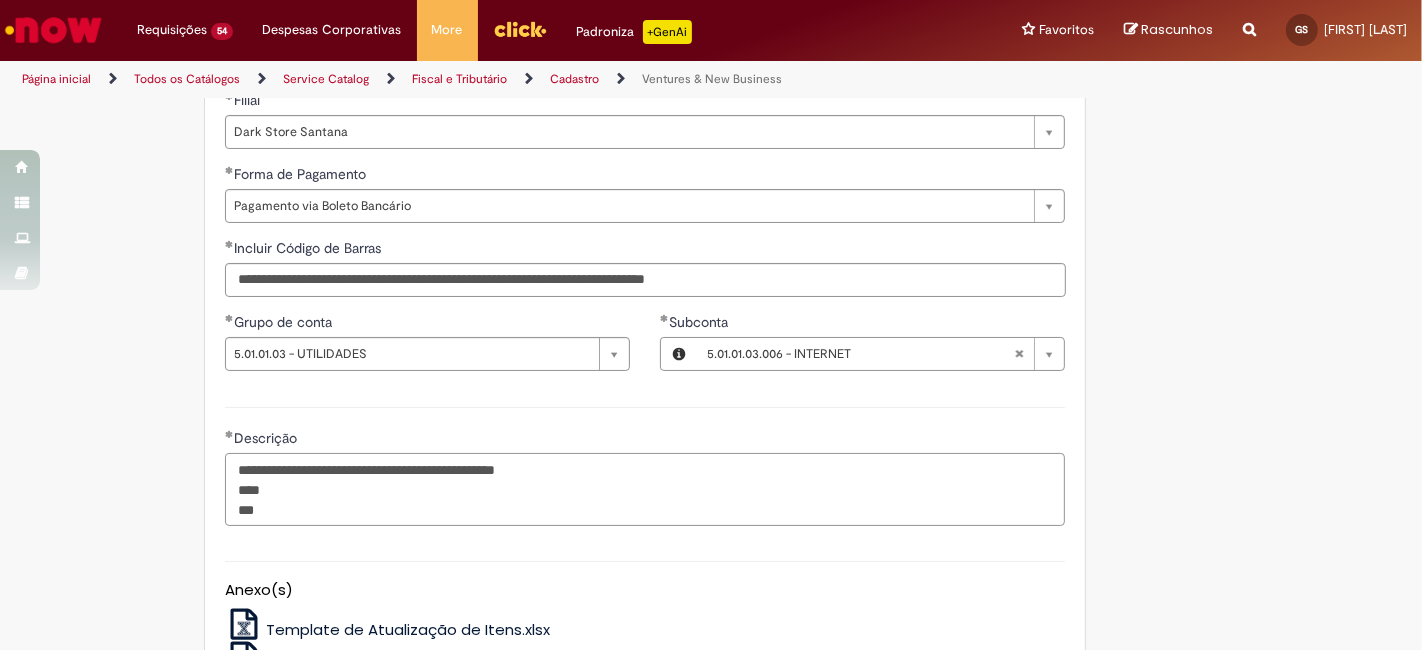 click on "**********" at bounding box center (645, 489) 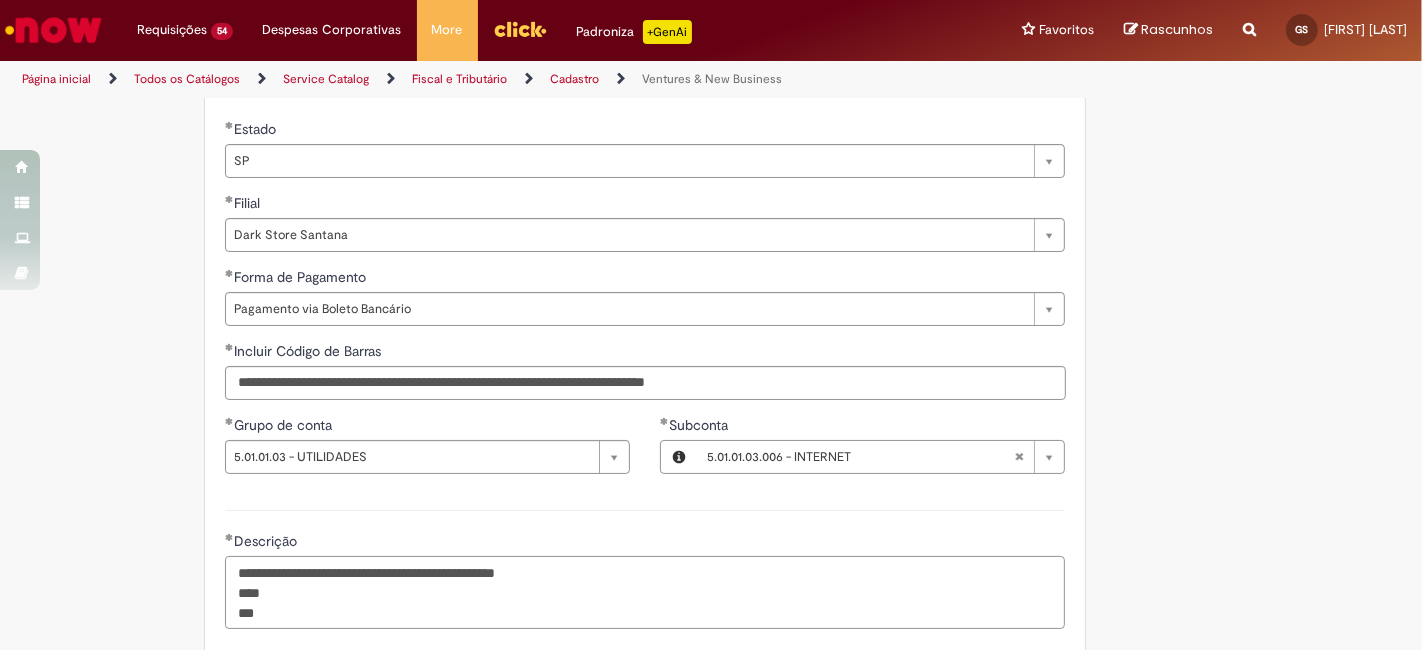 scroll, scrollTop: 1333, scrollLeft: 0, axis: vertical 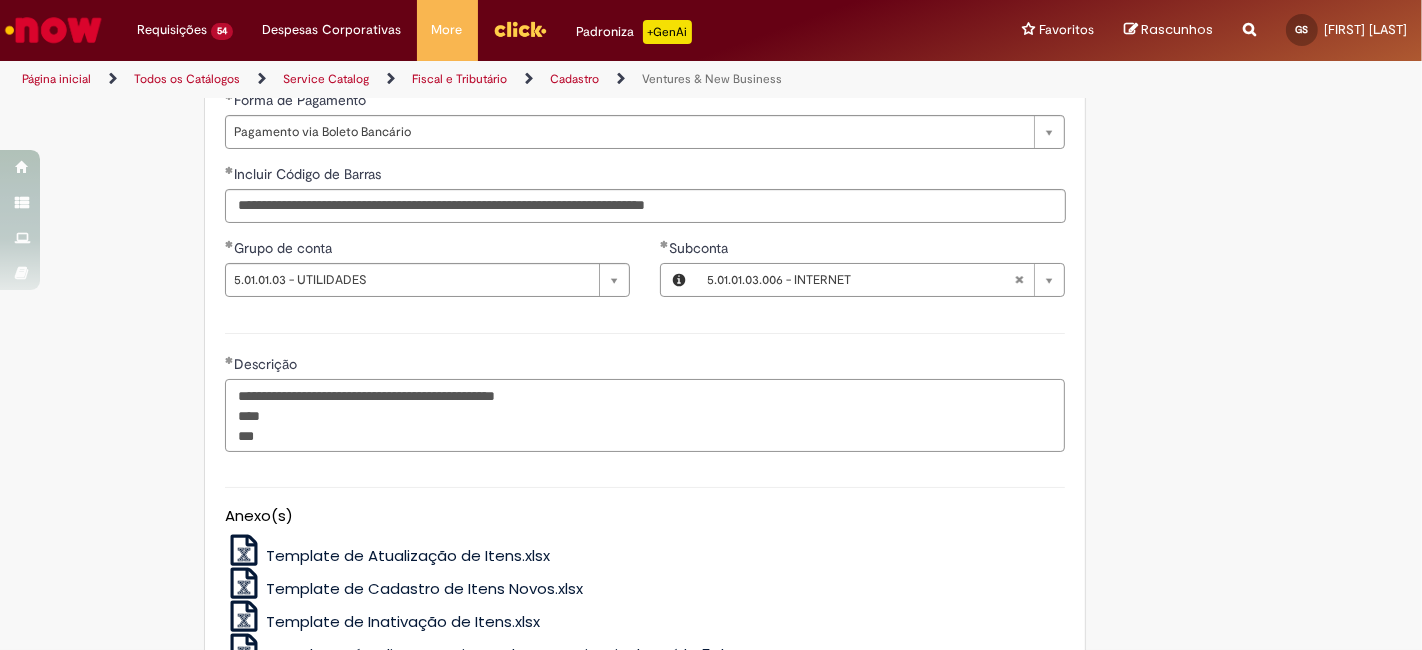 click on "**********" at bounding box center [645, 415] 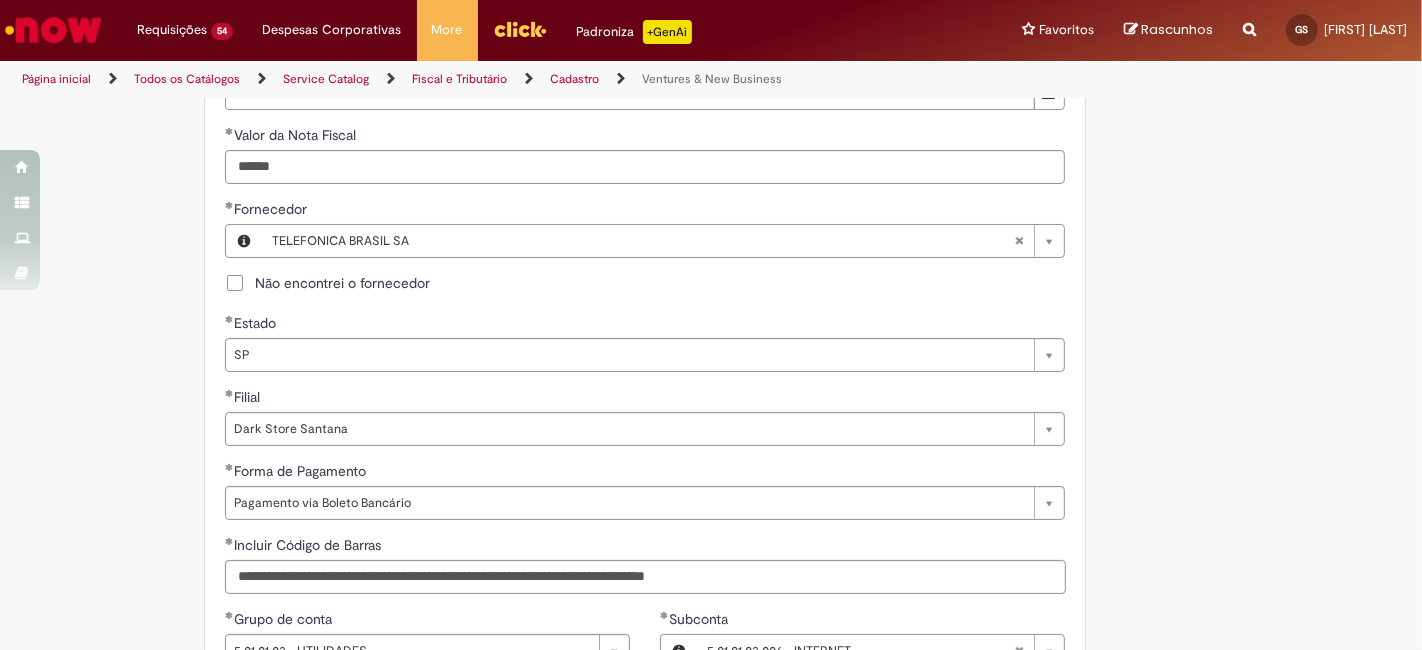 scroll, scrollTop: 740, scrollLeft: 0, axis: vertical 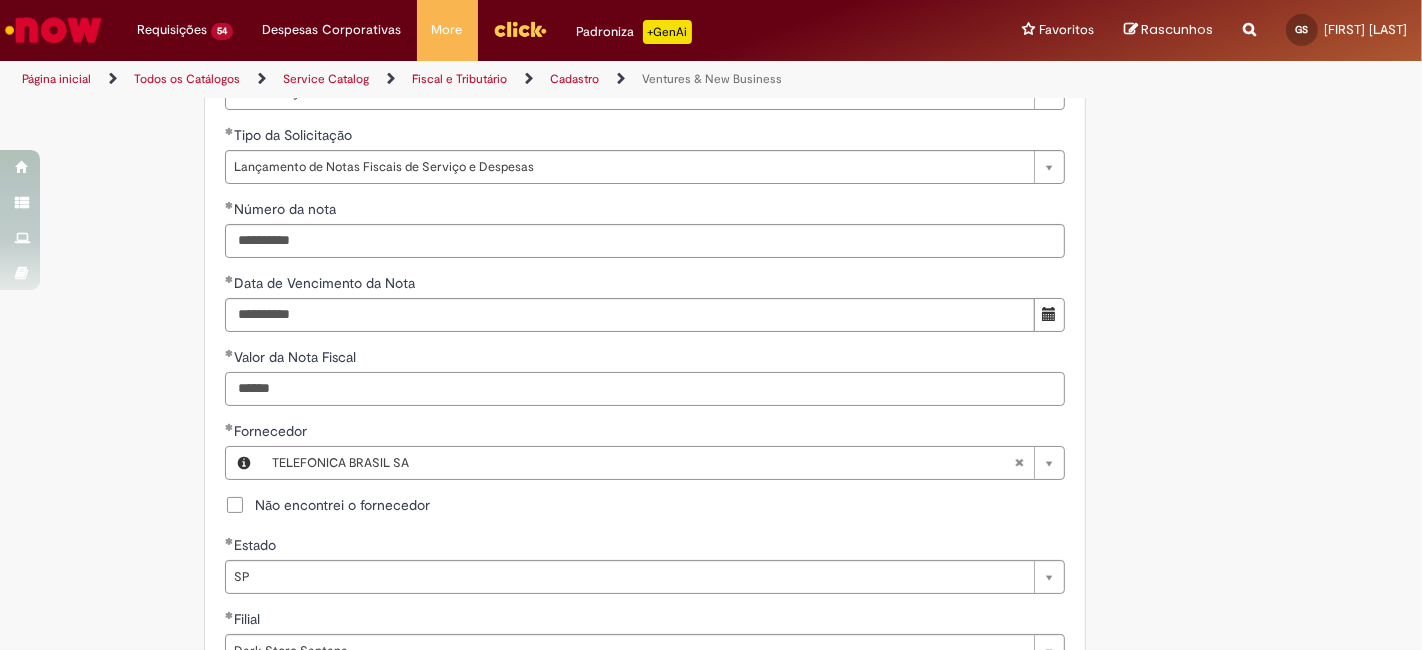 click on "******" at bounding box center (645, 389) 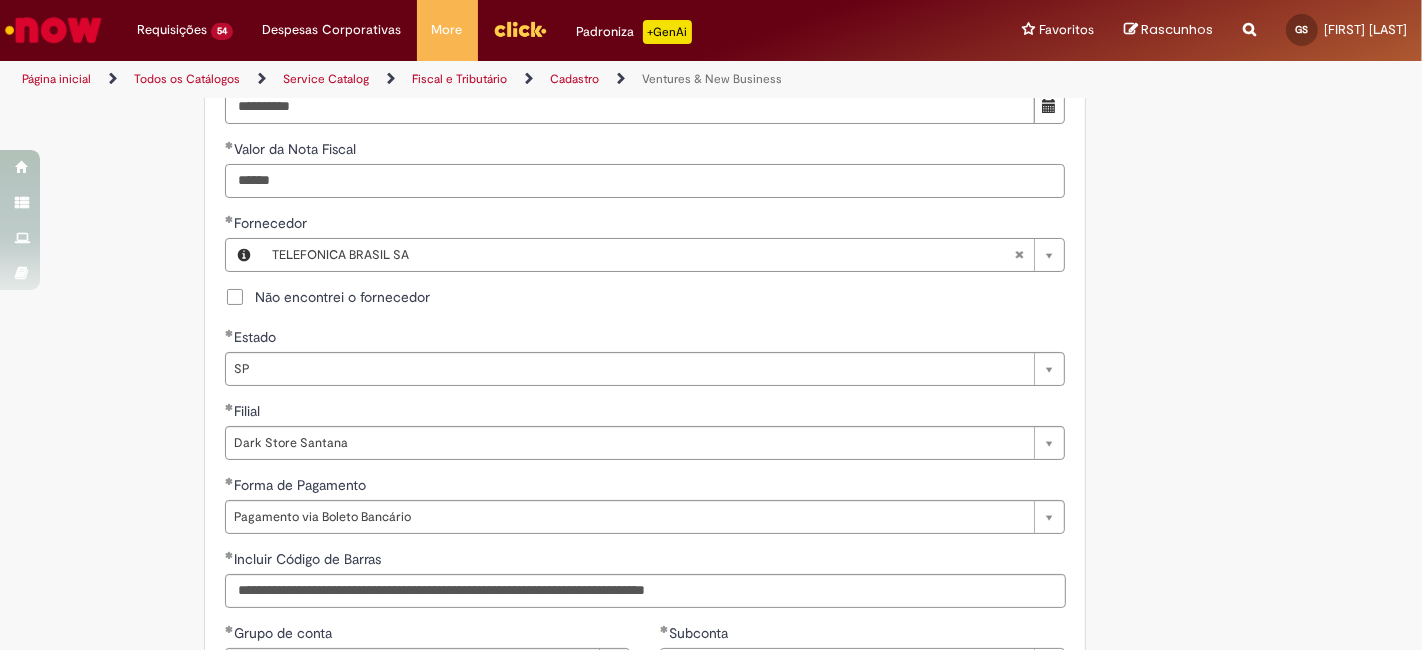 scroll, scrollTop: 1259, scrollLeft: 0, axis: vertical 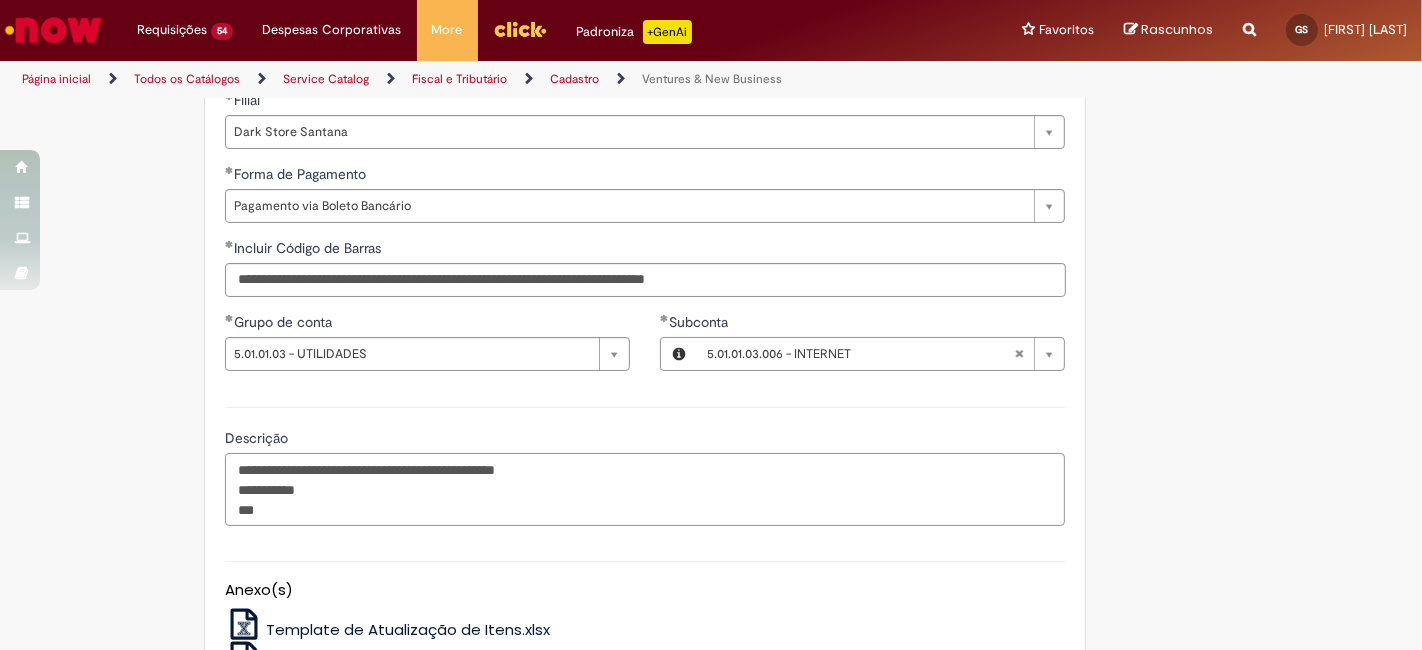 click on "**********" at bounding box center (645, 489) 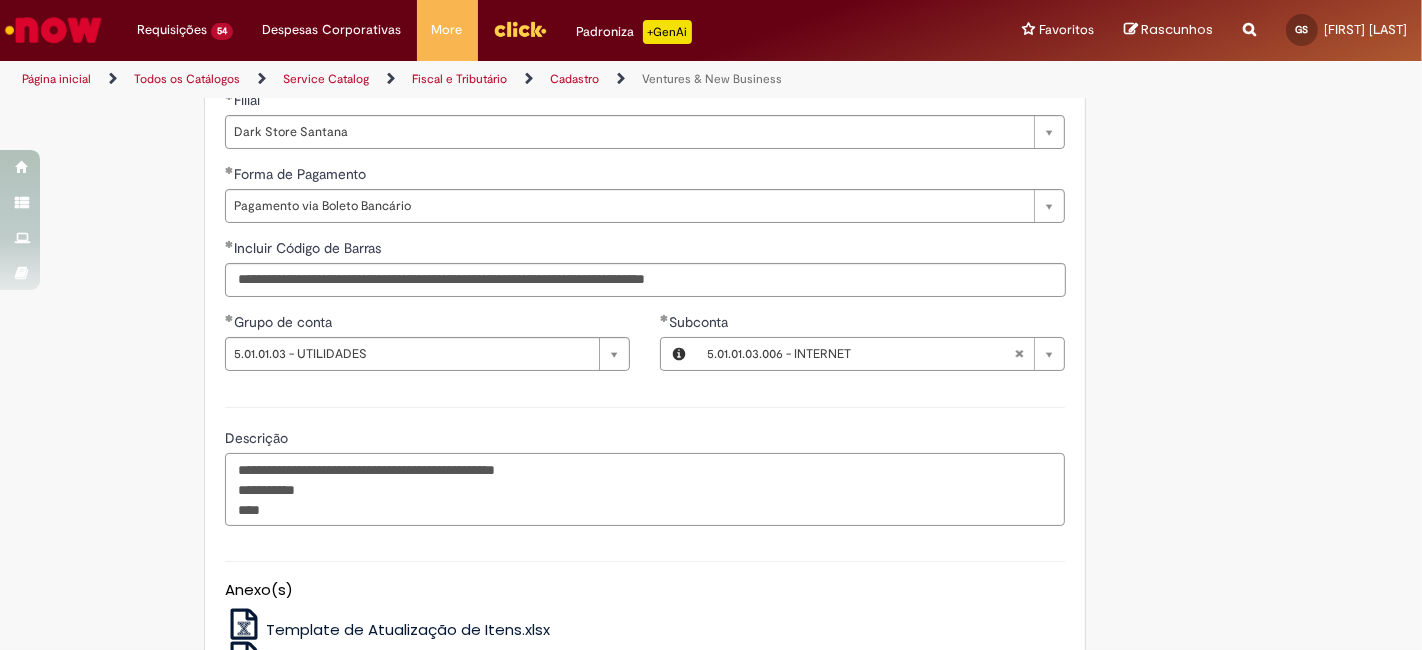 paste on "*******" 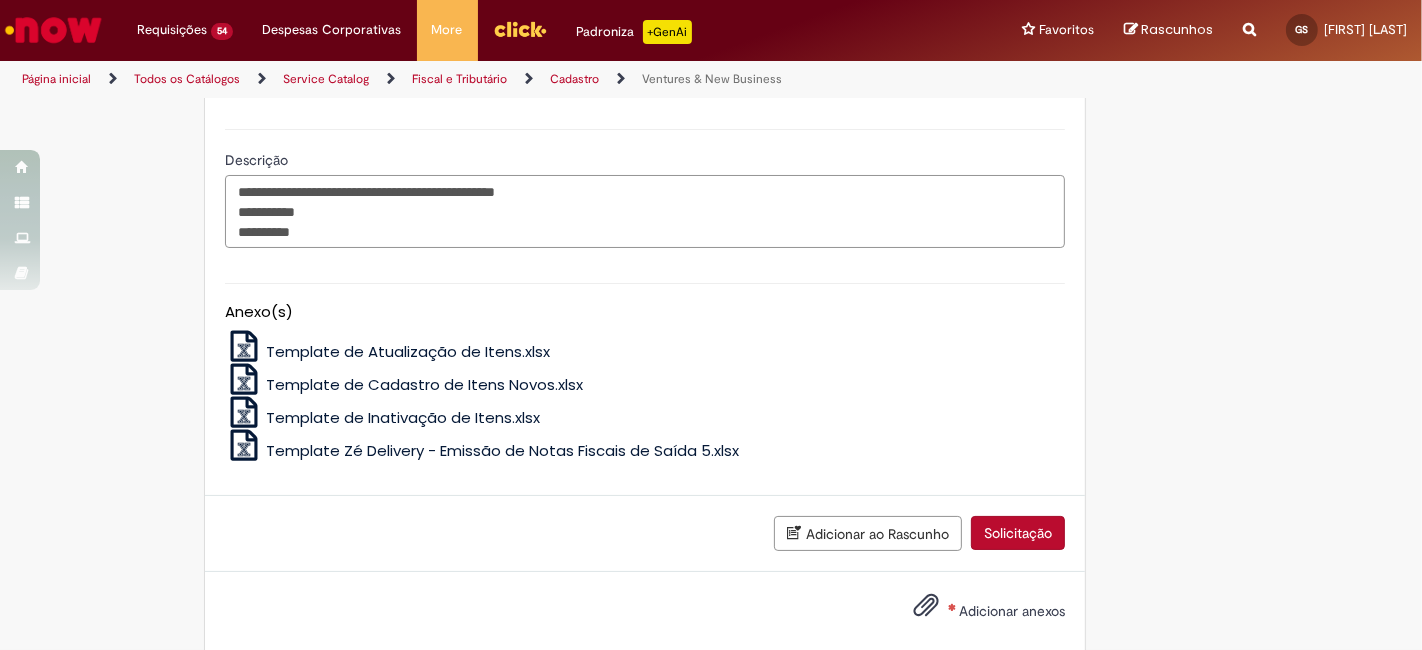 scroll, scrollTop: 1565, scrollLeft: 0, axis: vertical 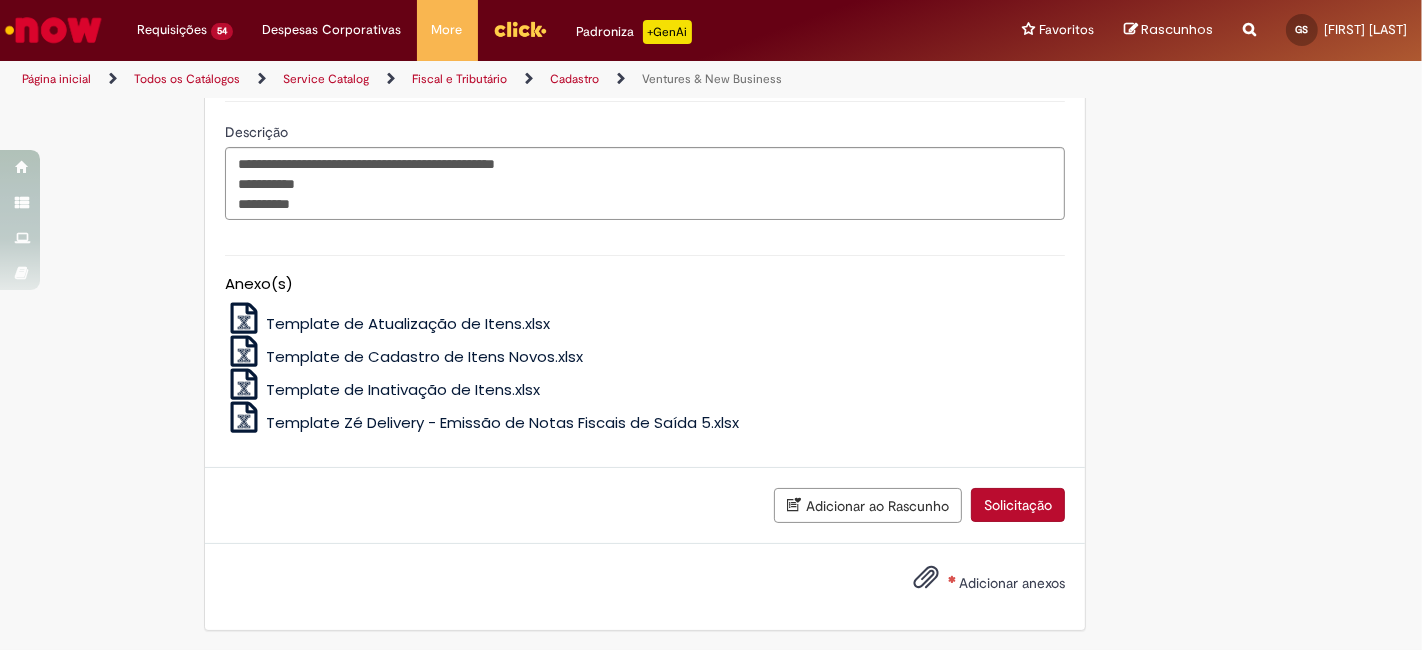 drag, startPoint x: 973, startPoint y: 553, endPoint x: 971, endPoint y: 576, distance: 23.086792 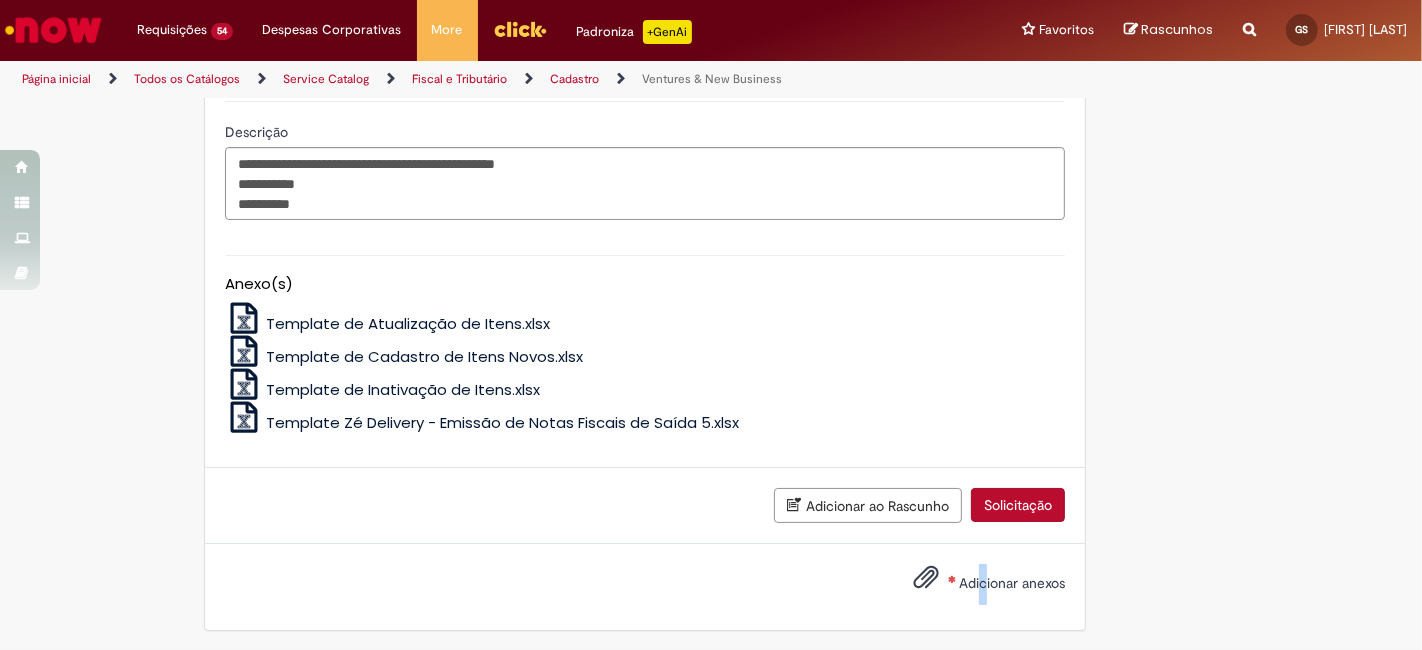 click on "Adicionar anexos" at bounding box center [1012, 583] 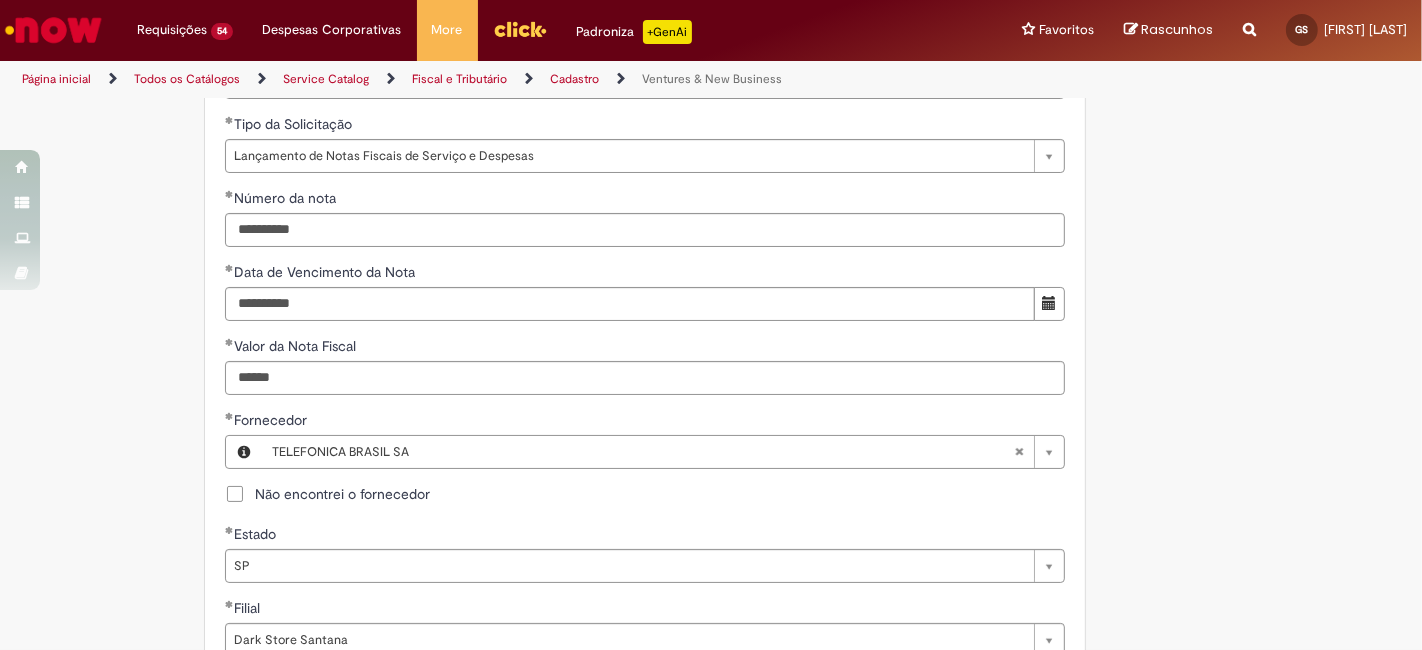 scroll, scrollTop: 751, scrollLeft: 0, axis: vertical 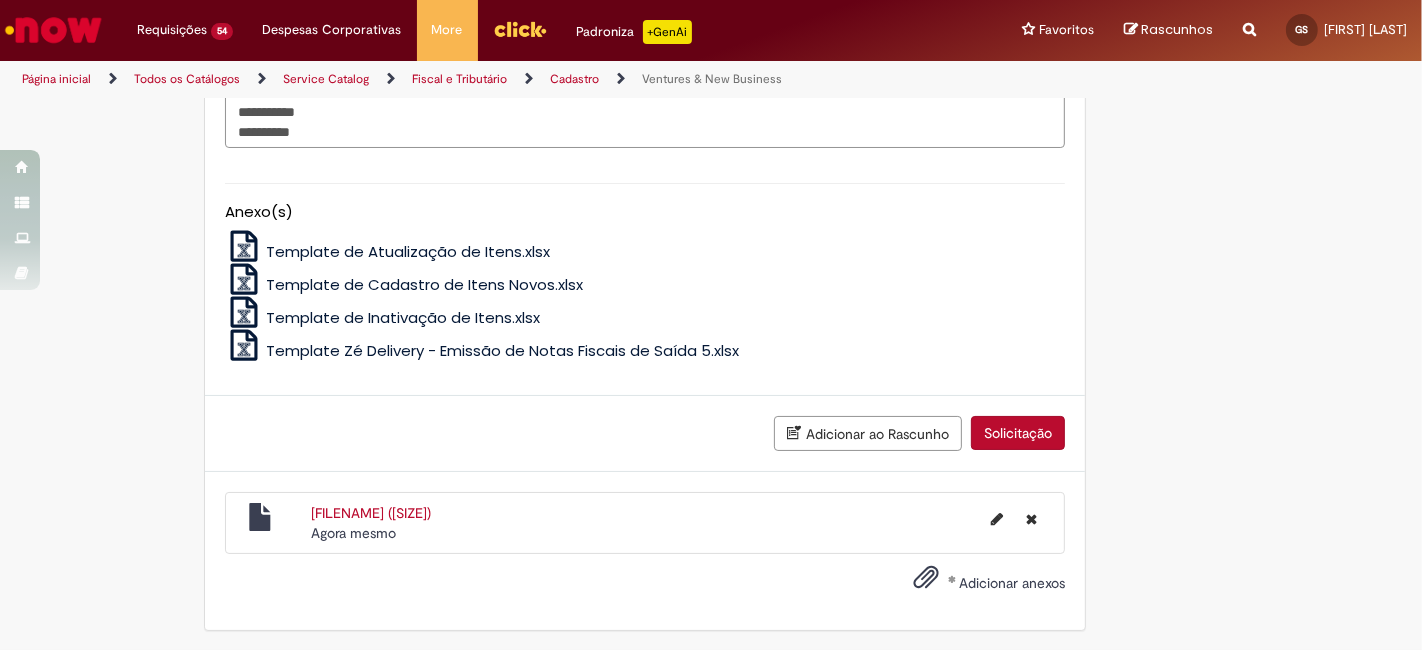 click on "Solicitação" at bounding box center (1018, 433) 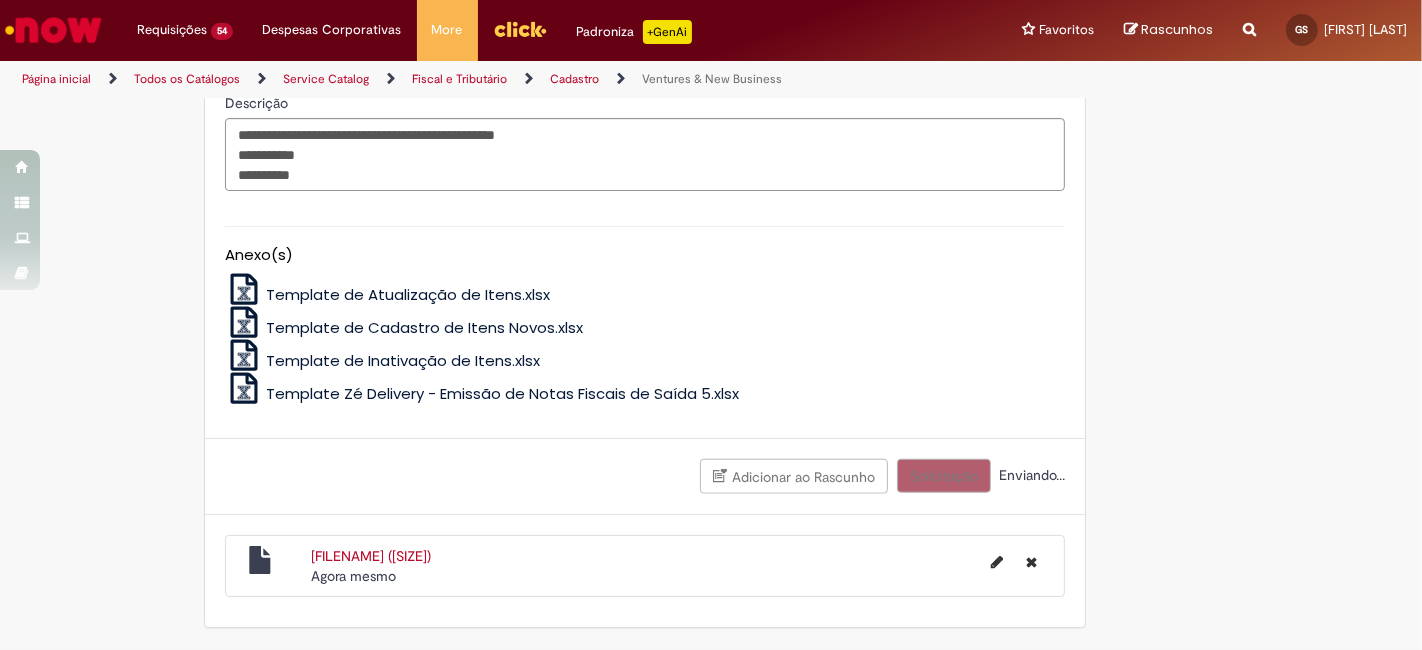 scroll, scrollTop: 1591, scrollLeft: 0, axis: vertical 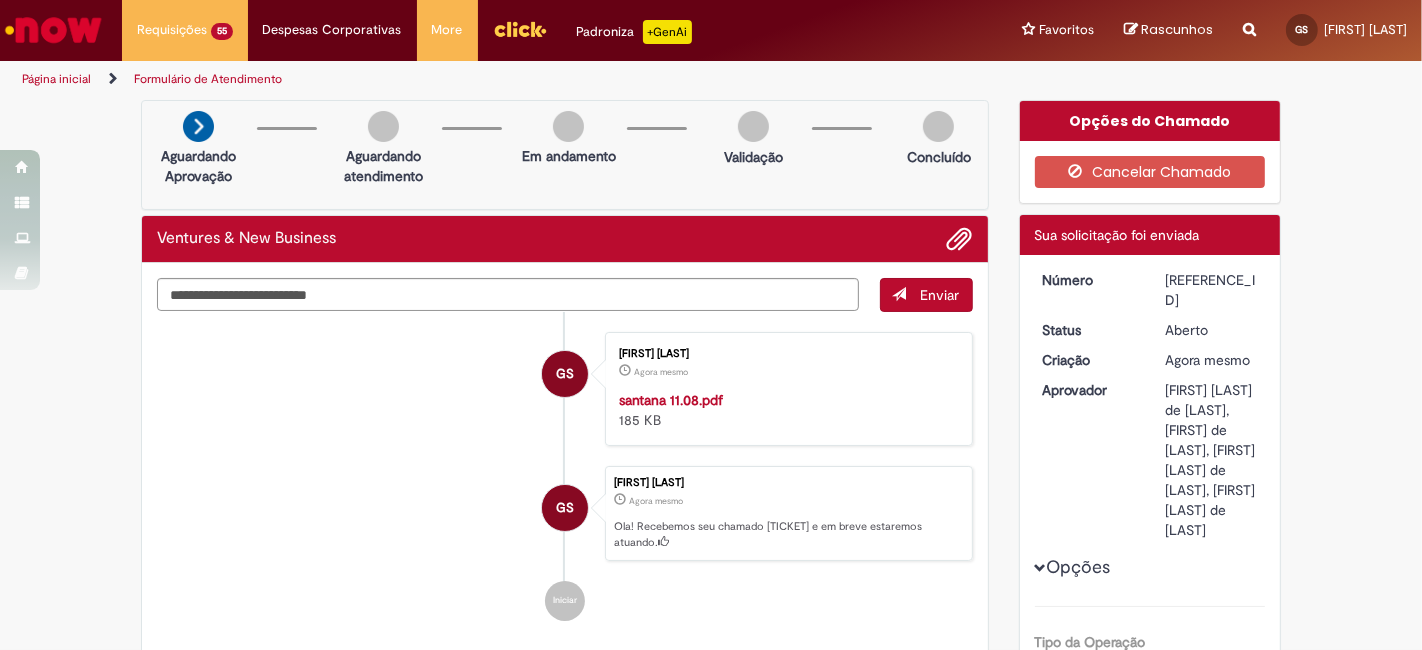 click on "[REFERENCE_ID]" at bounding box center [1211, 290] 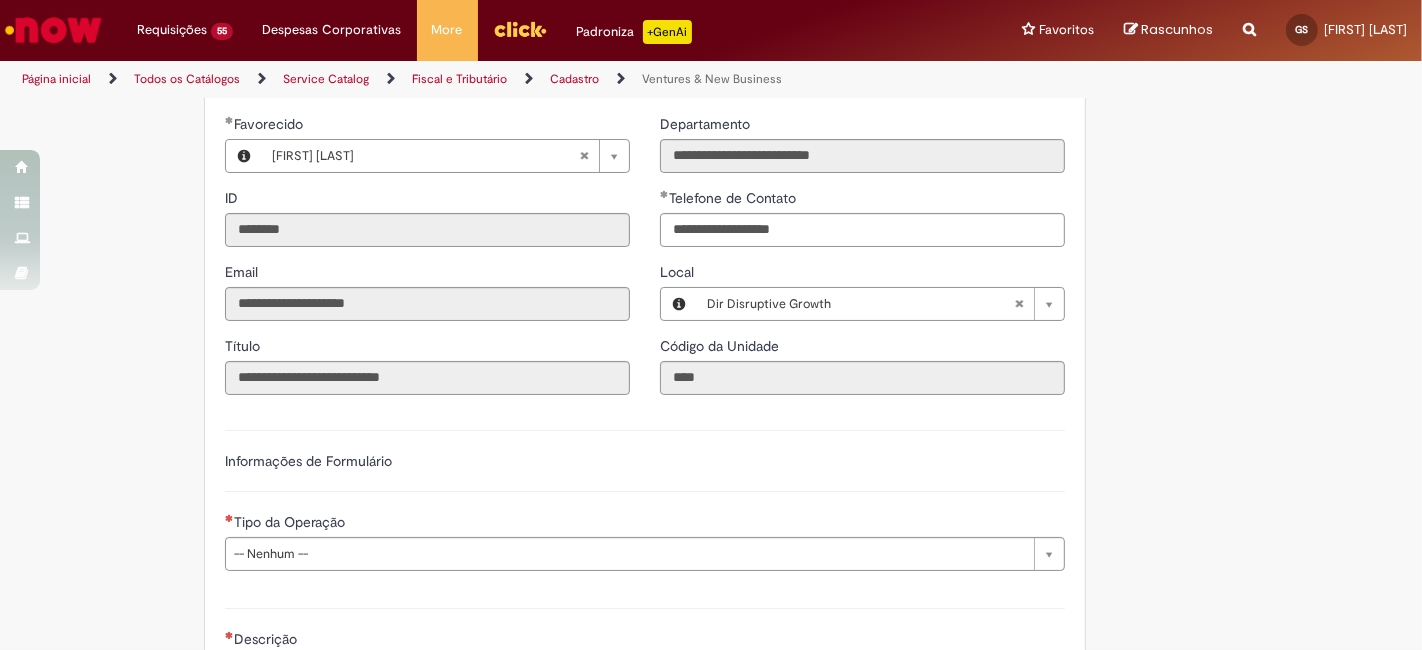 scroll, scrollTop: 296, scrollLeft: 0, axis: vertical 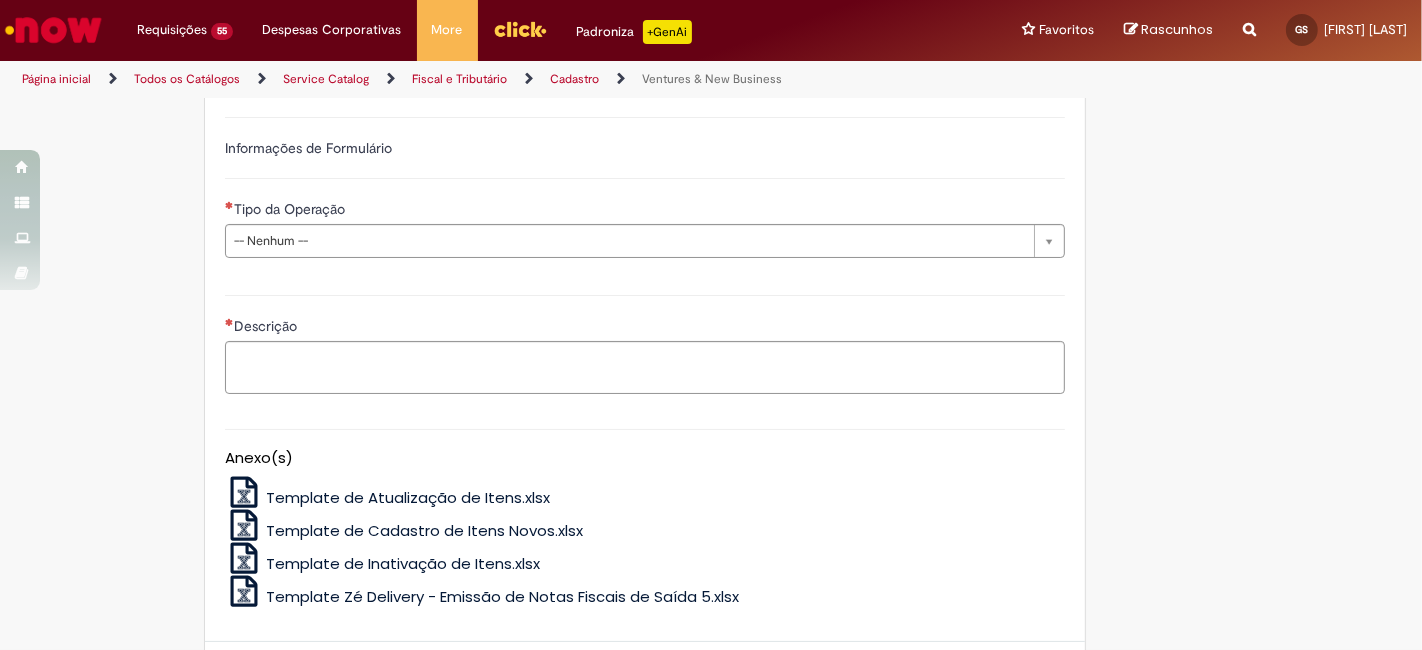 drag, startPoint x: 465, startPoint y: 217, endPoint x: 431, endPoint y: 244, distance: 43.416588 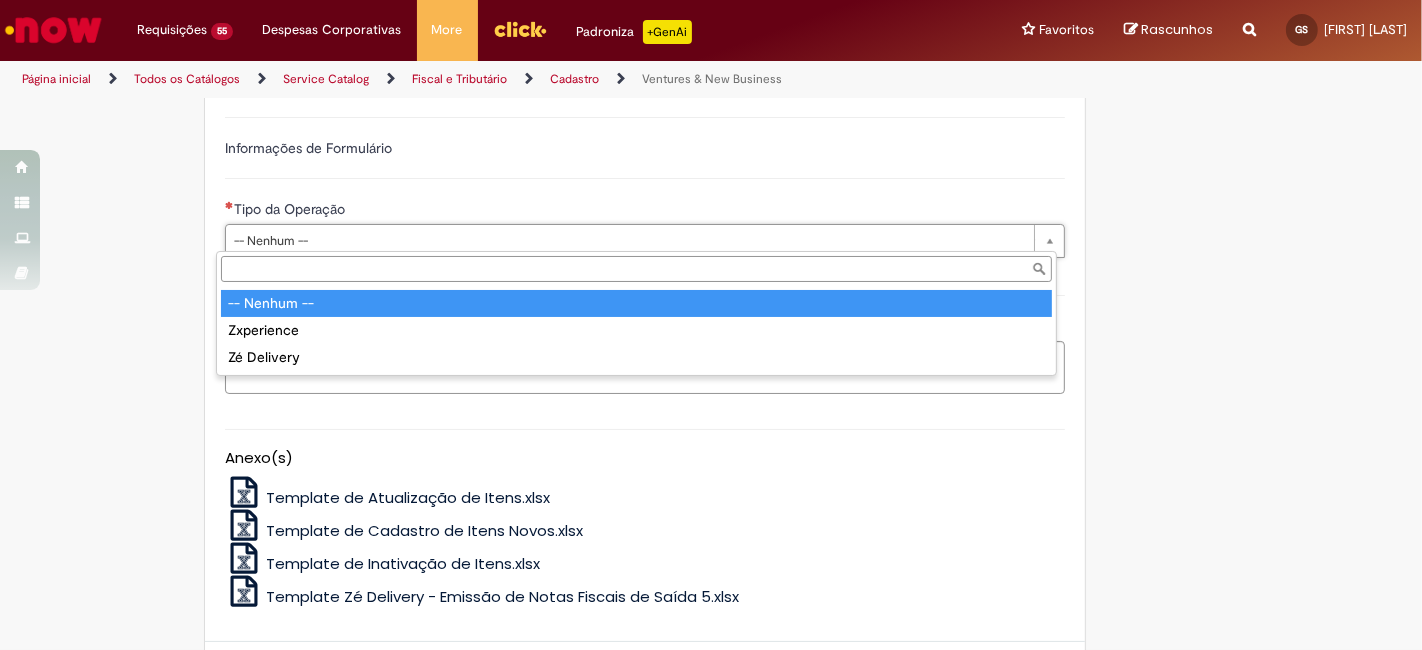 drag, startPoint x: 428, startPoint y: 247, endPoint x: 409, endPoint y: 255, distance: 20.615528 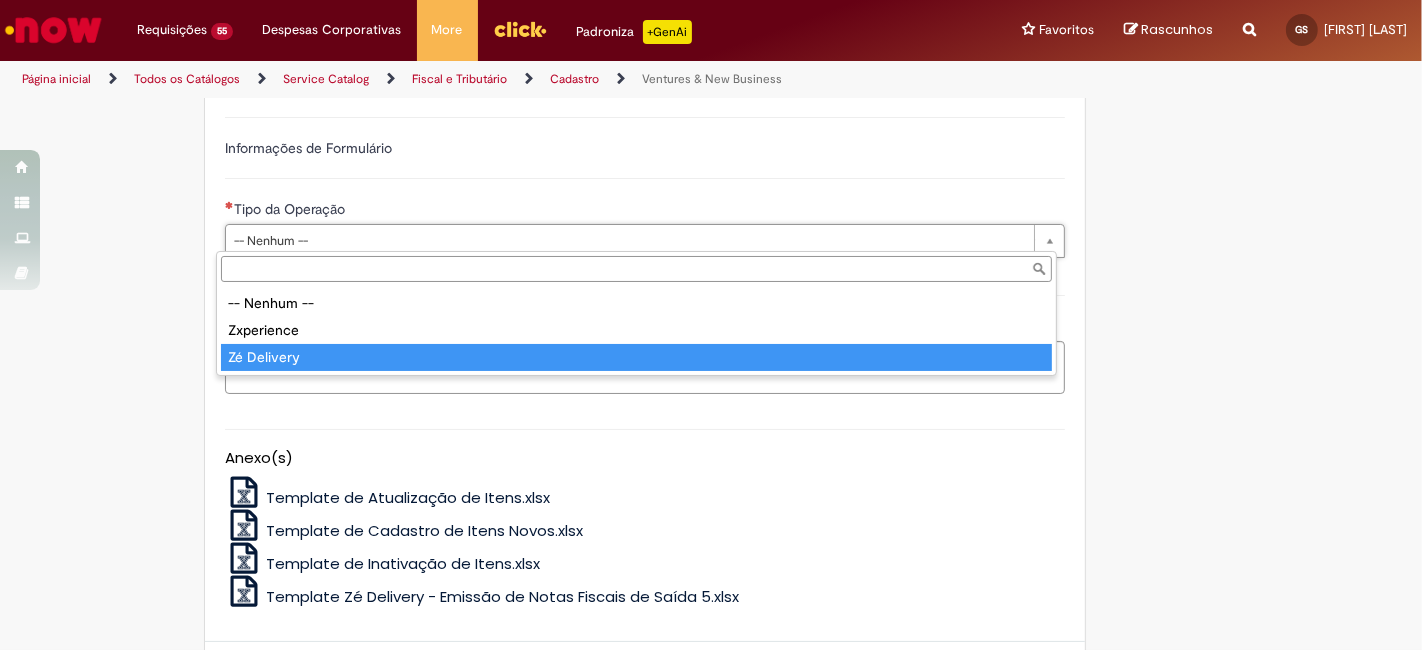 drag, startPoint x: 328, startPoint y: 369, endPoint x: 331, endPoint y: 348, distance: 21.213203 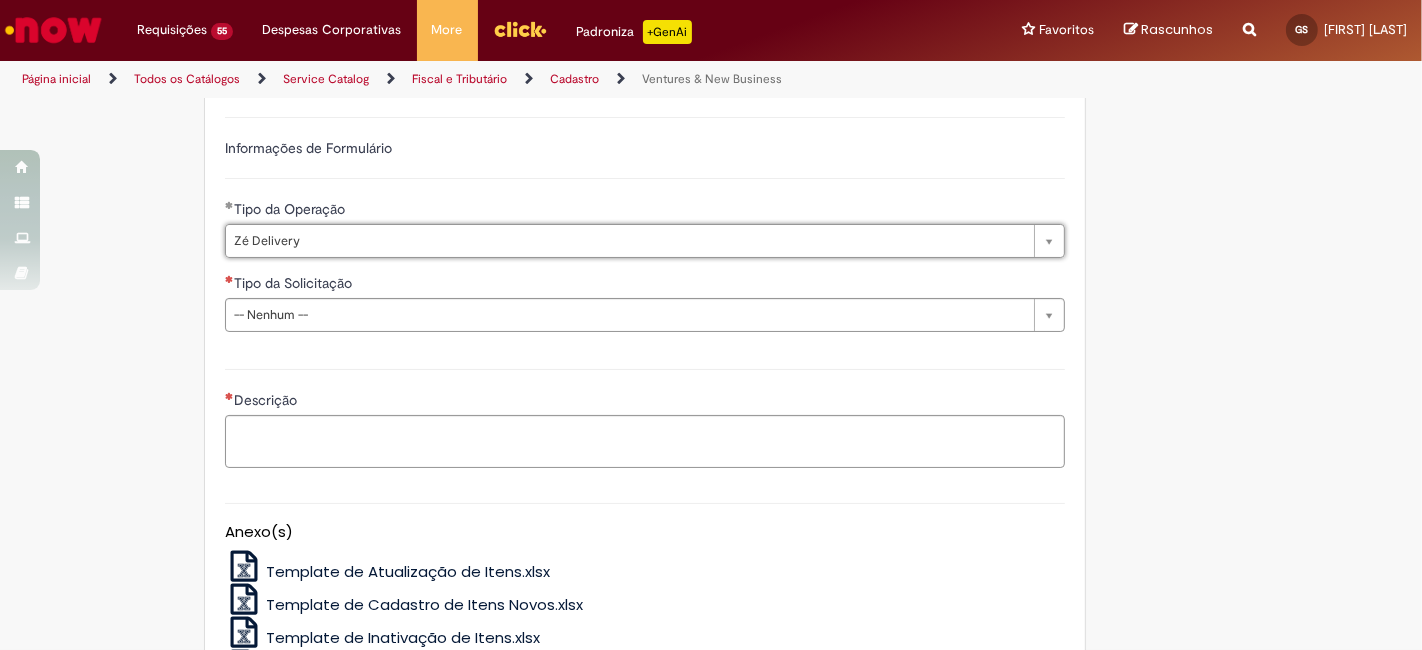click on "Tipo da Solicitação" at bounding box center (645, 285) 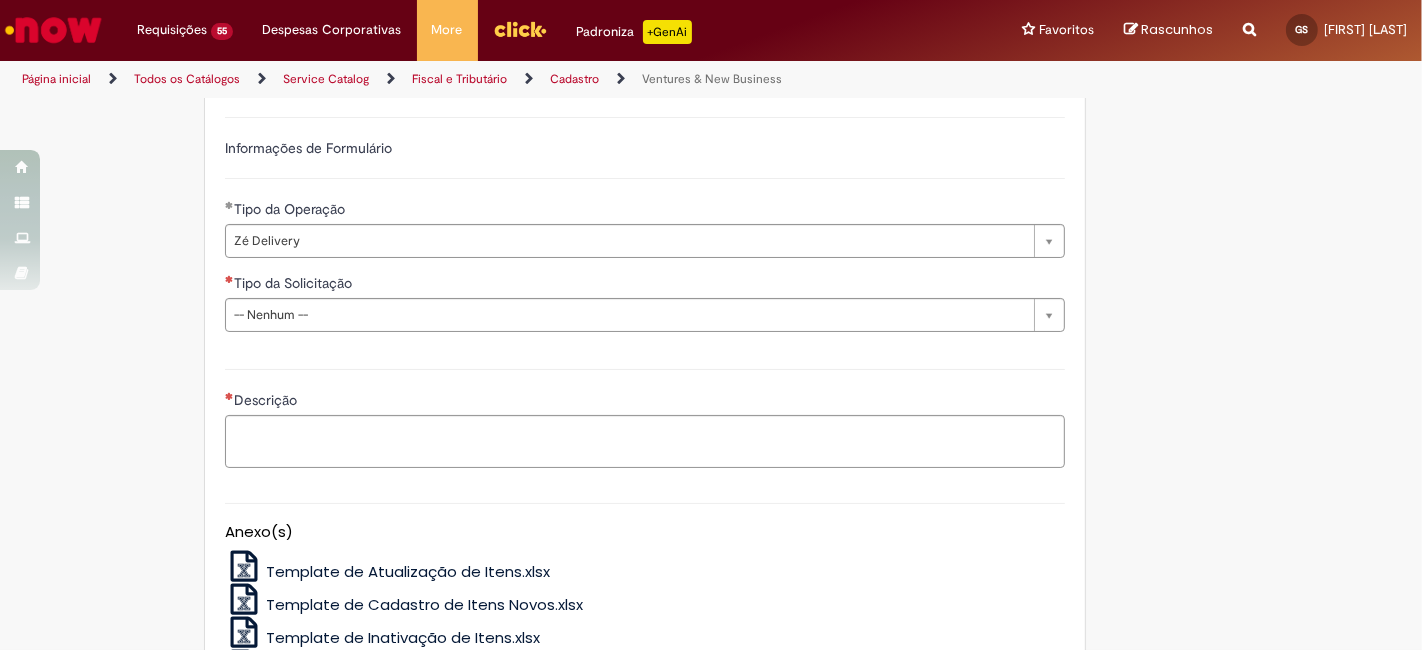 click on "Tipo da Solicitação" at bounding box center [645, 285] 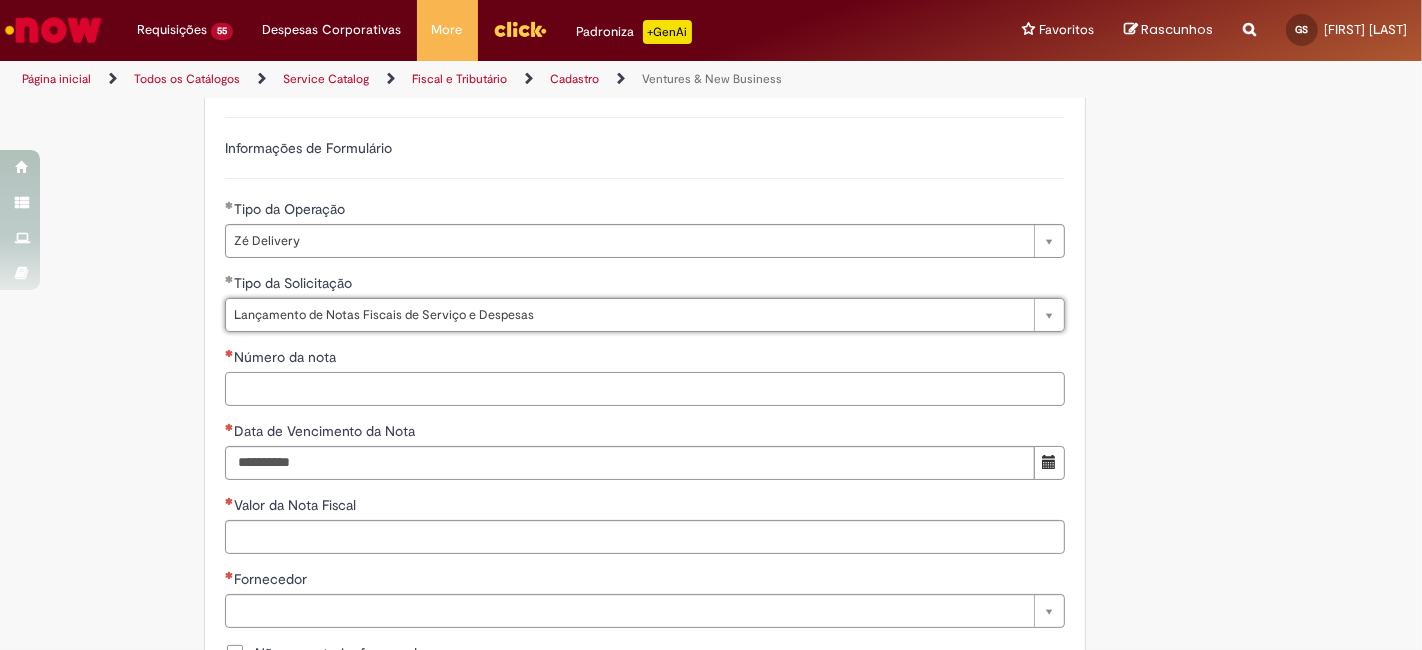 click on "Número da nota" at bounding box center [645, 389] 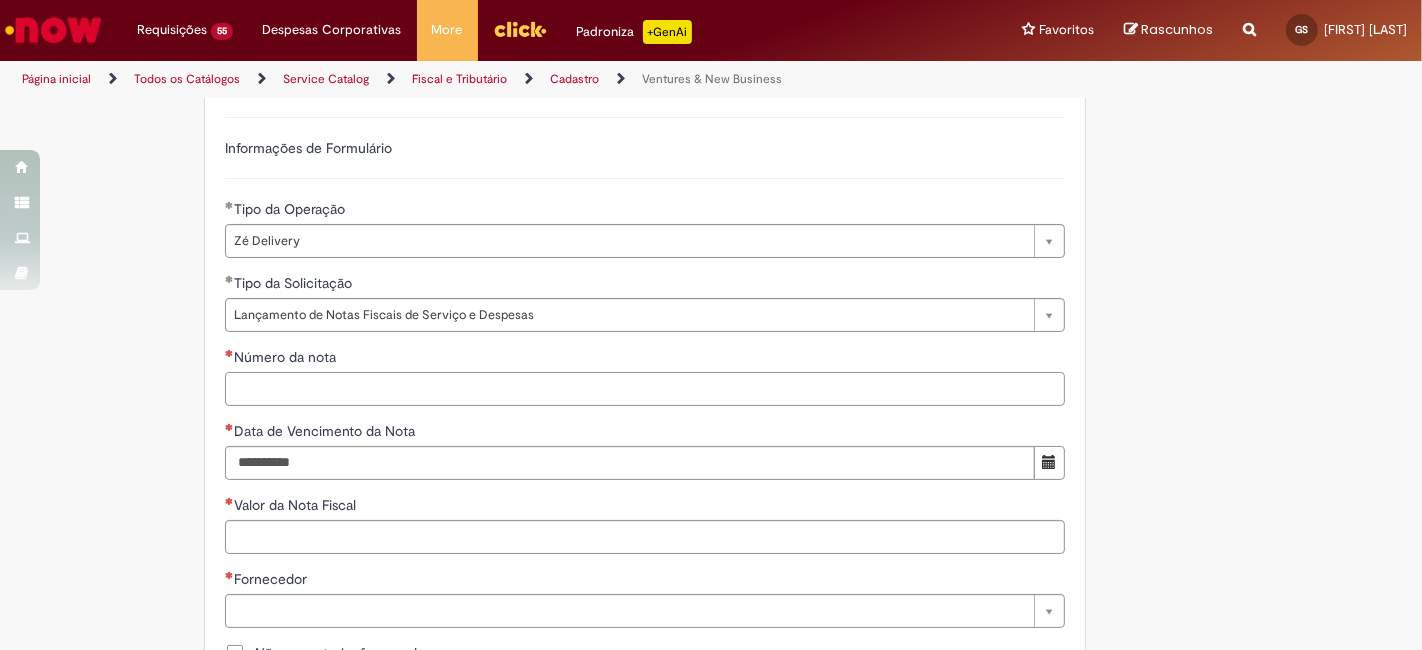 paste on "**********" 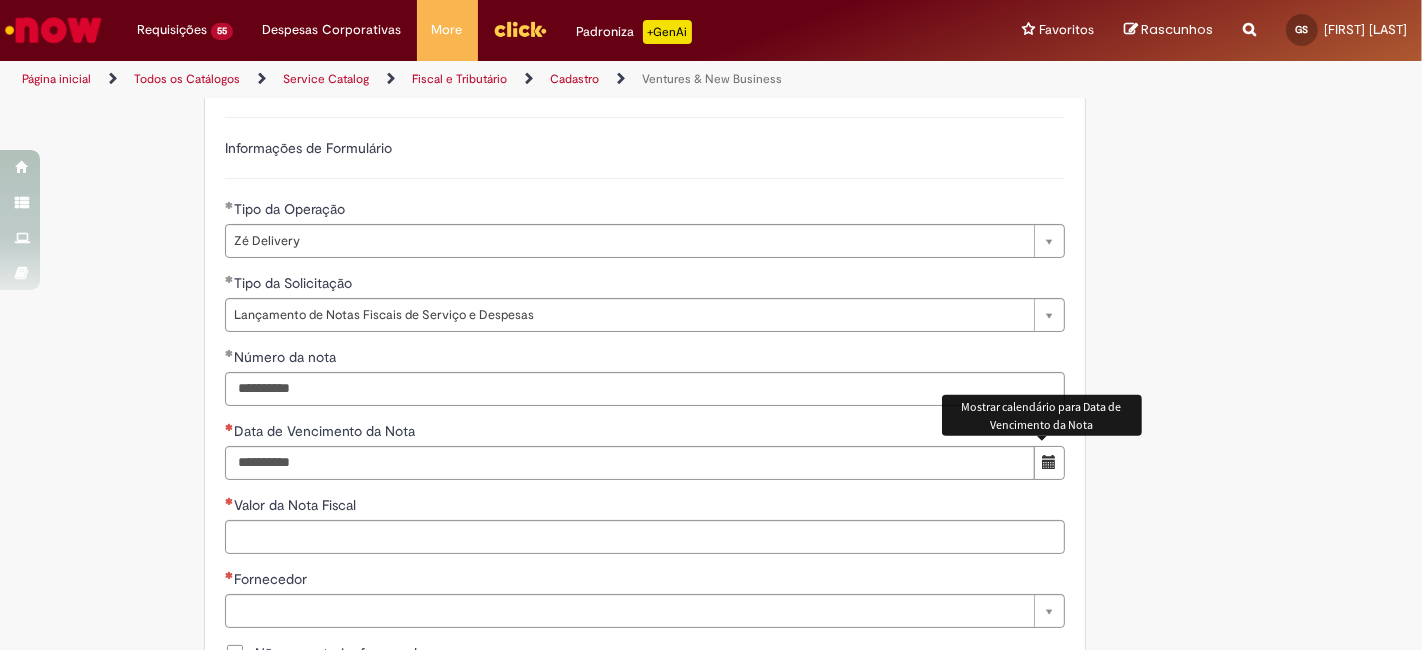 click at bounding box center [1049, 463] 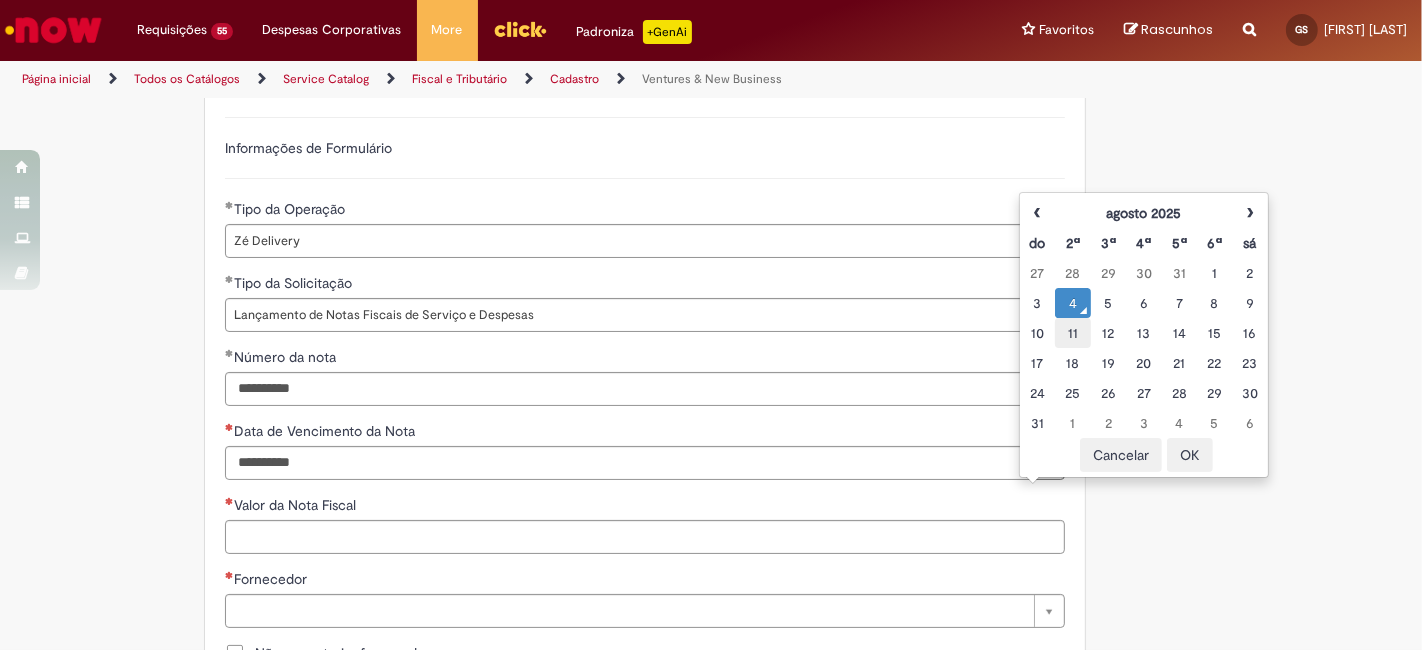 click on "11" at bounding box center [1072, 333] 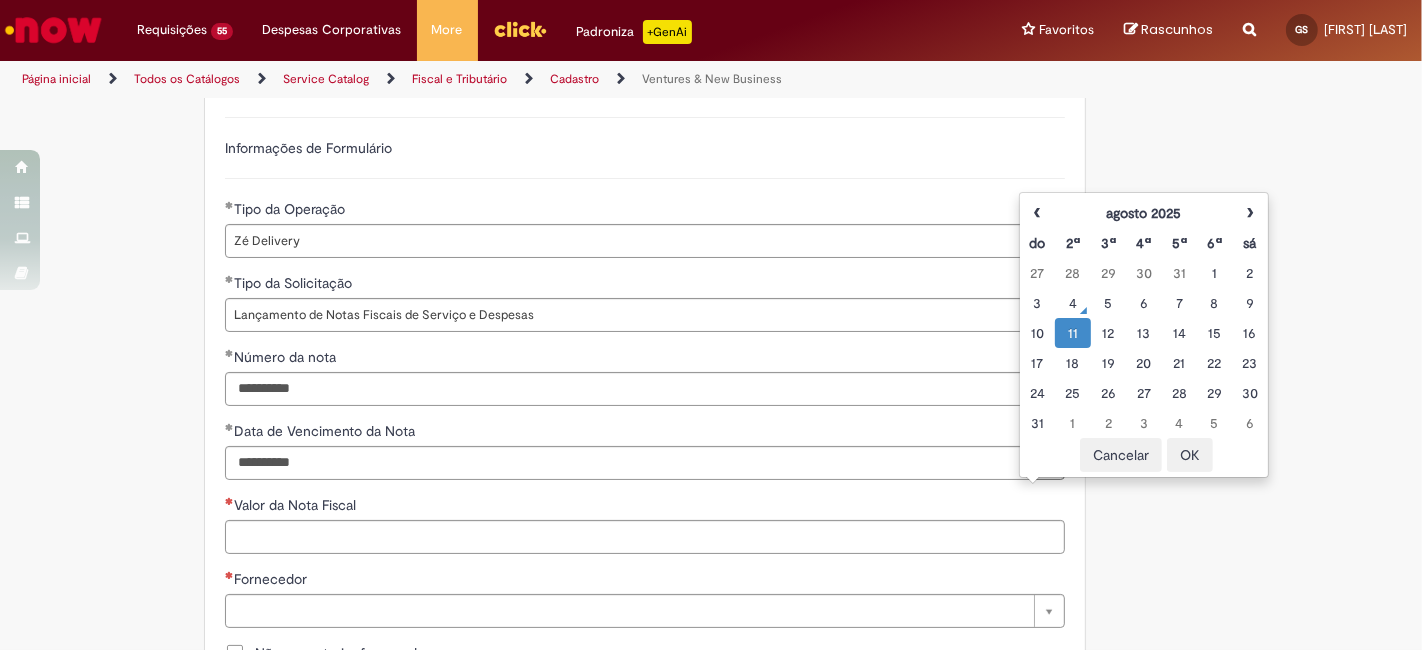 click on "OK" at bounding box center [1190, 455] 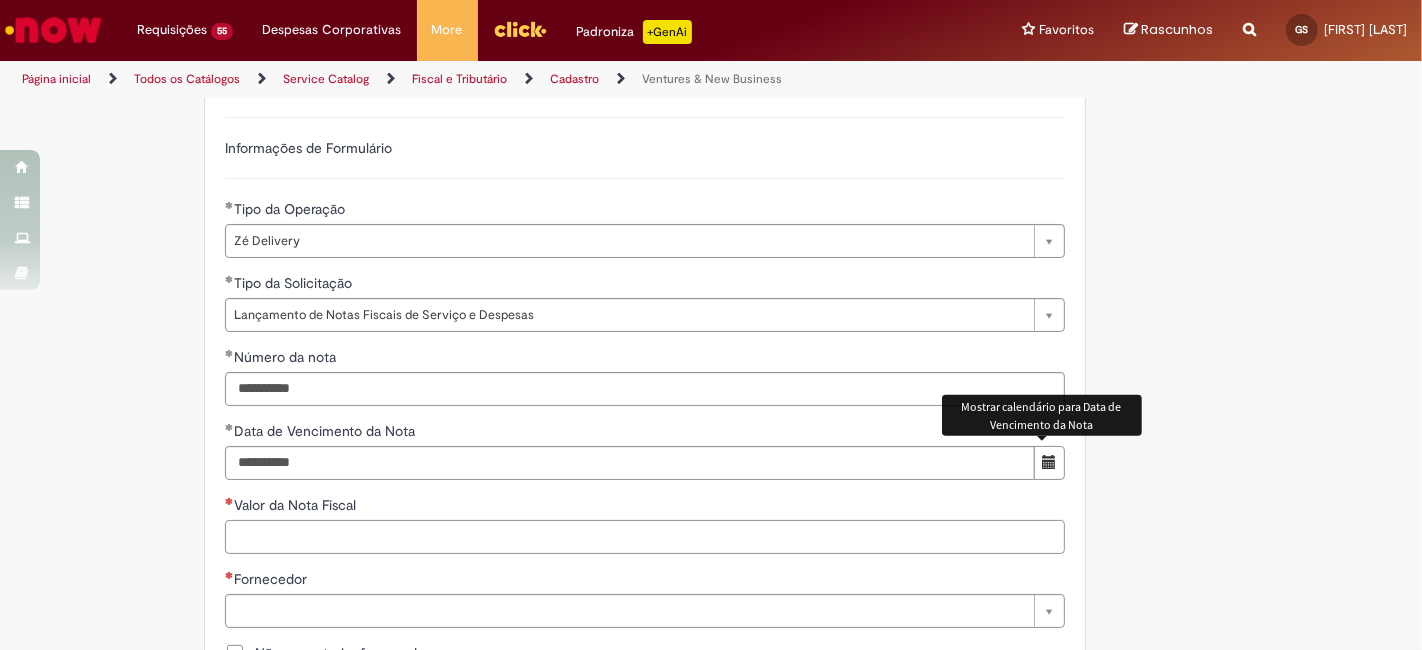 click on "Valor da Nota Fiscal" at bounding box center (645, 537) 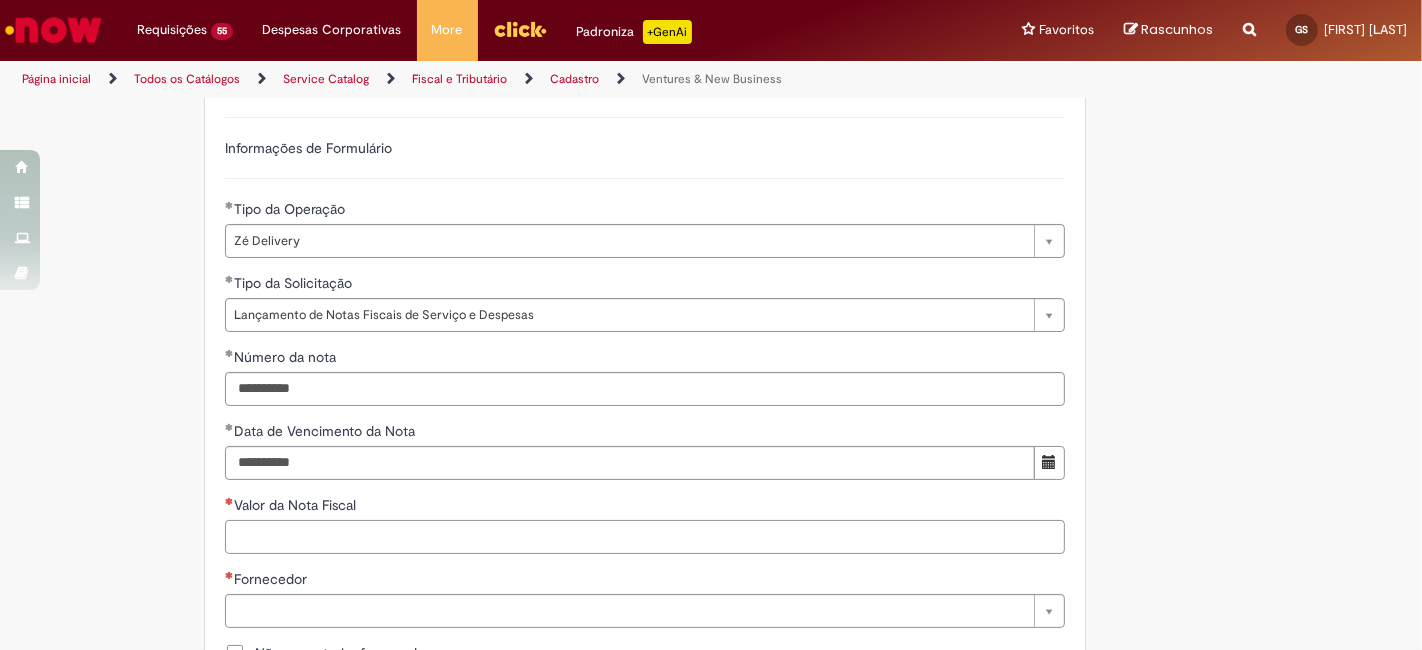 paste on "******" 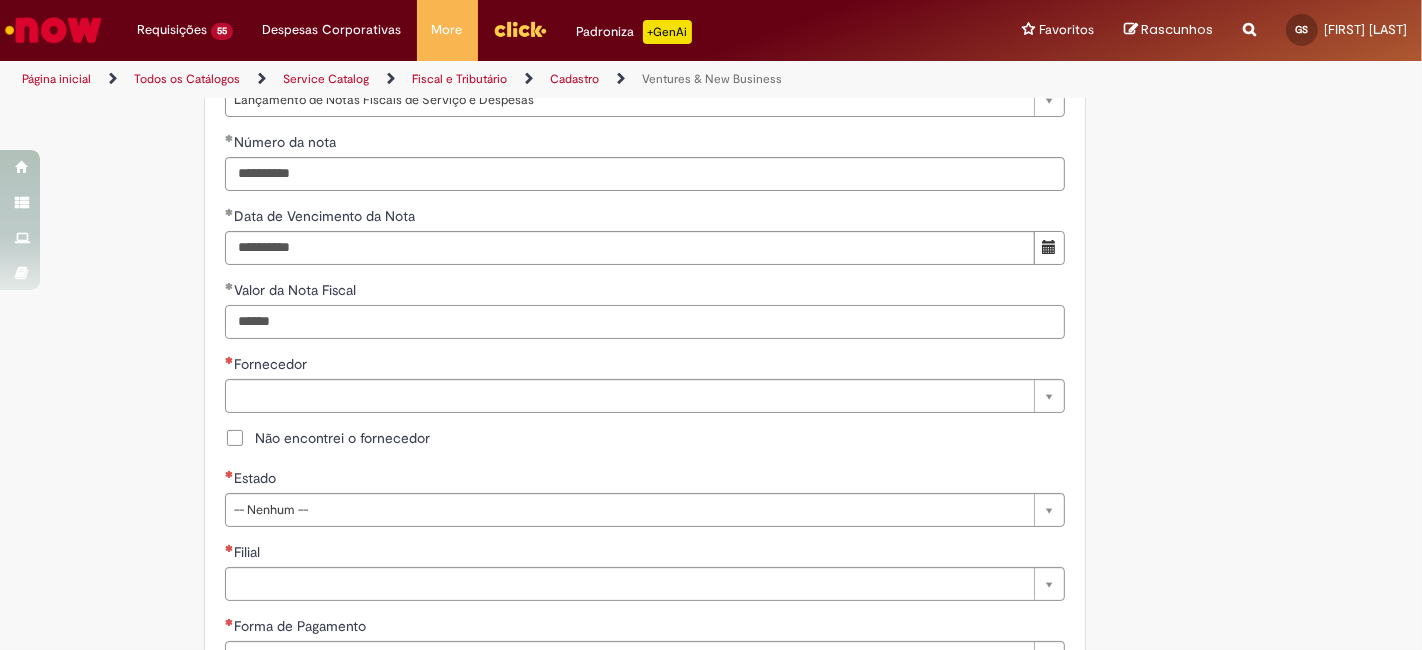 scroll, scrollTop: 814, scrollLeft: 0, axis: vertical 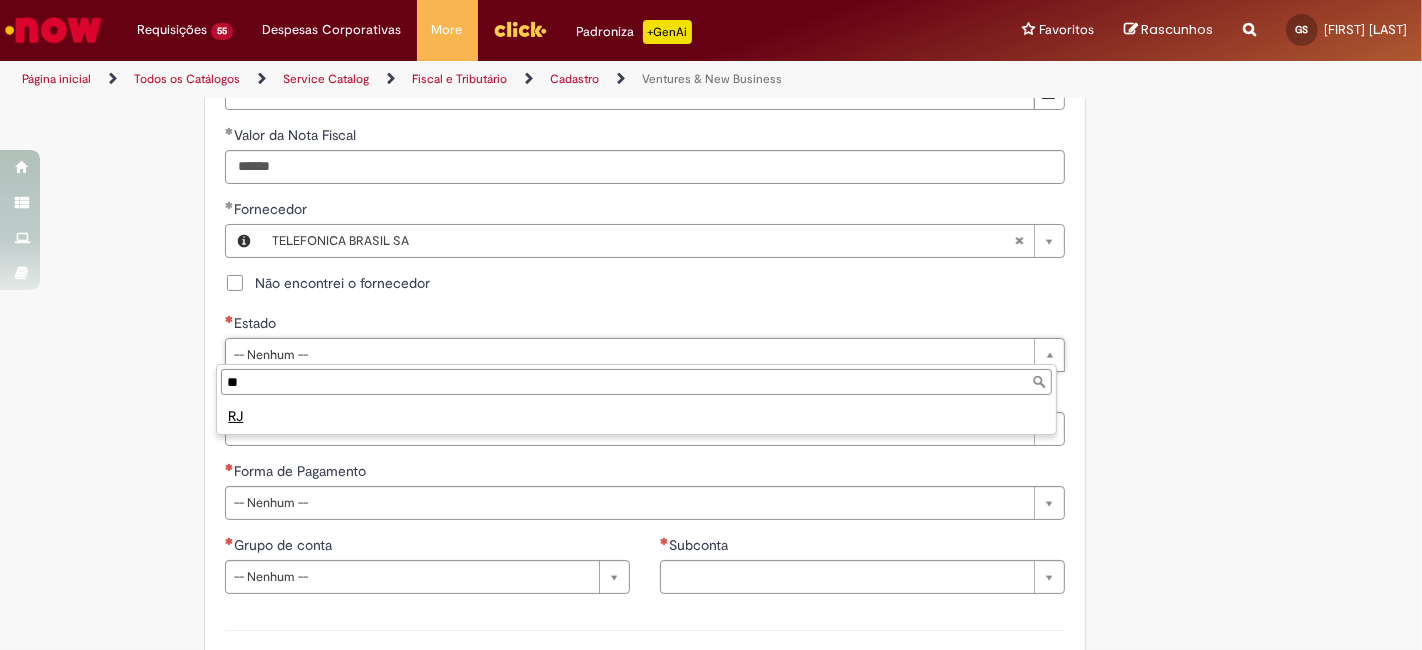 click on "RJ" at bounding box center [636, 416] 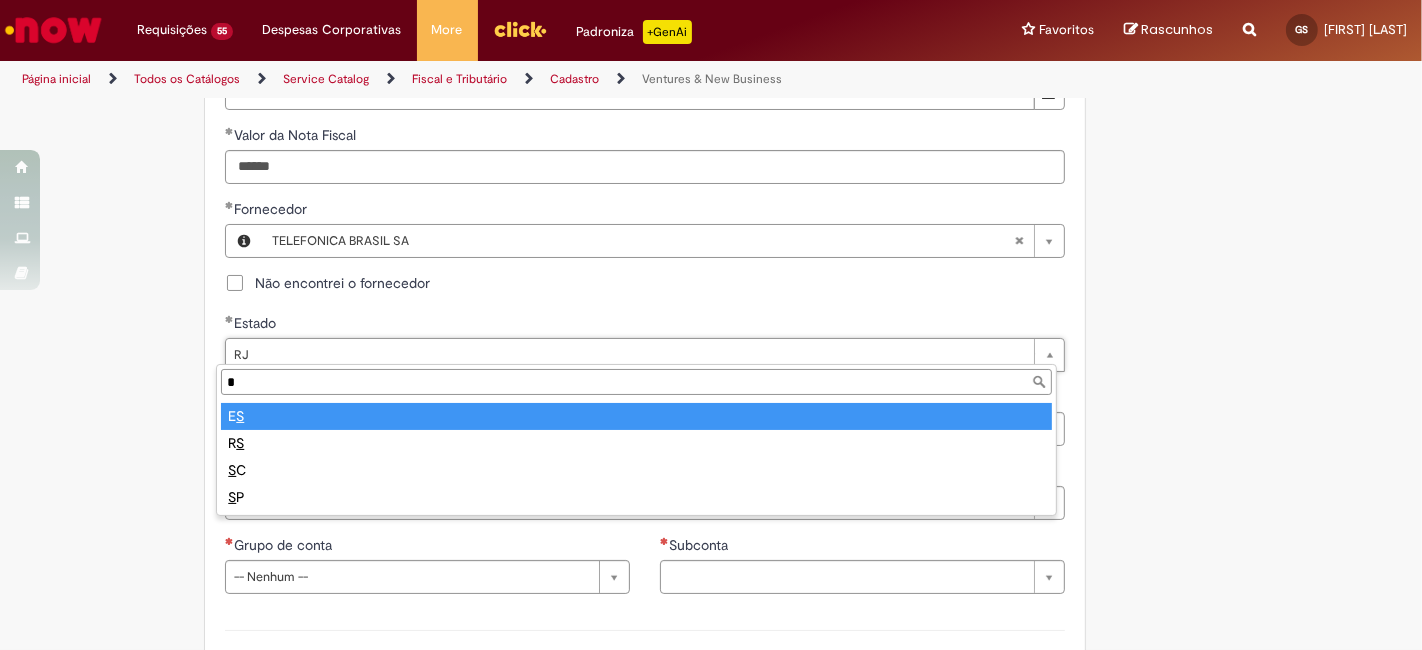 scroll, scrollTop: 0, scrollLeft: 0, axis: both 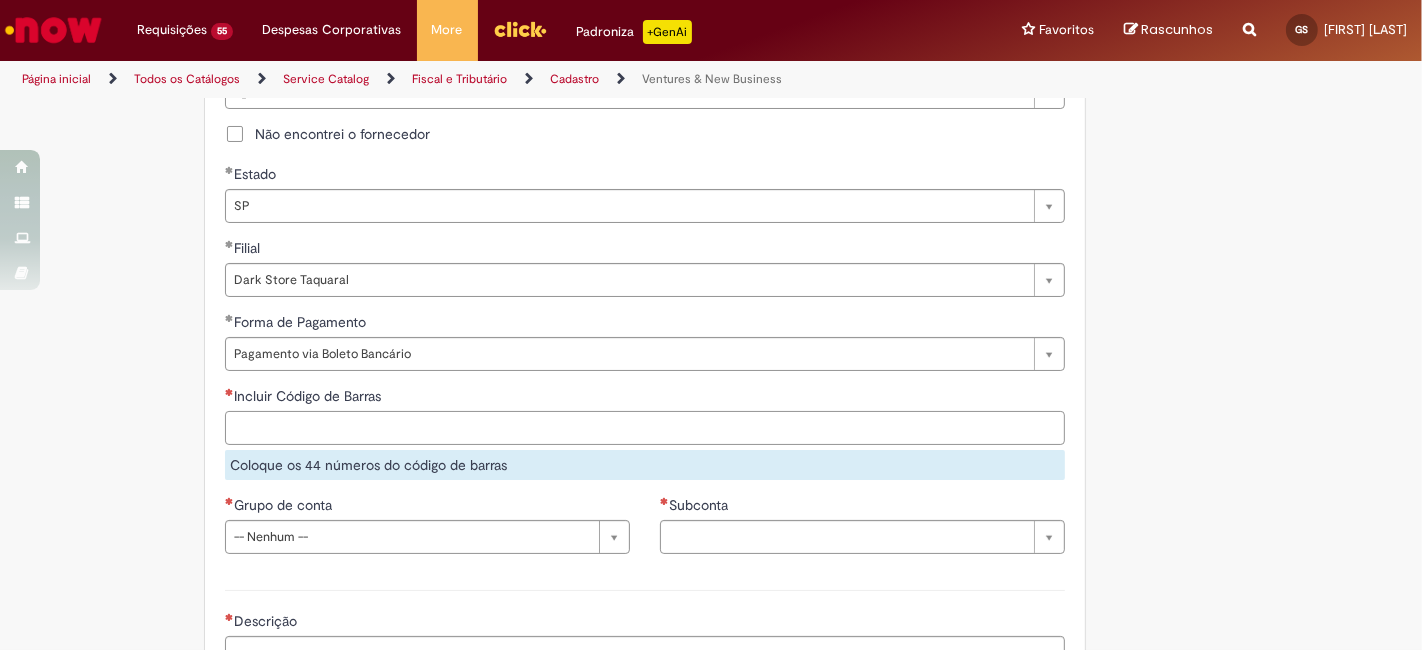 click on "Incluir Código de Barras" at bounding box center (645, 428) 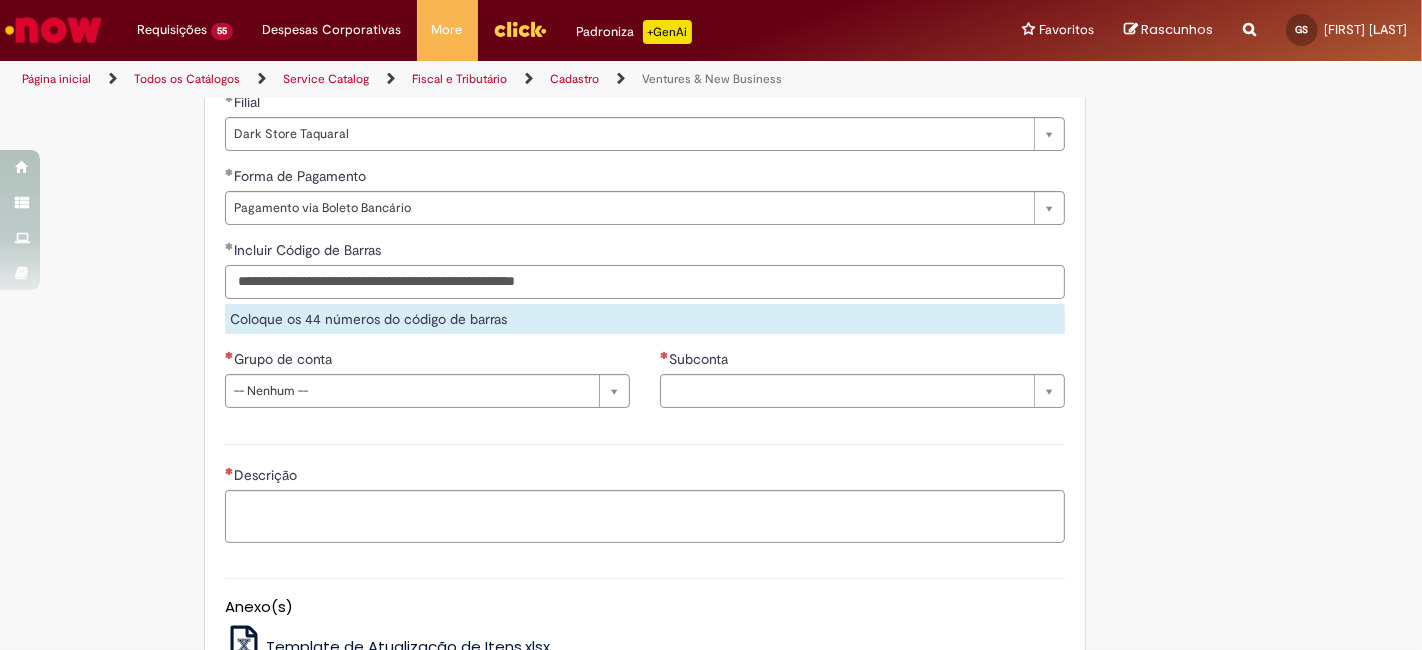 scroll, scrollTop: 1259, scrollLeft: 0, axis: vertical 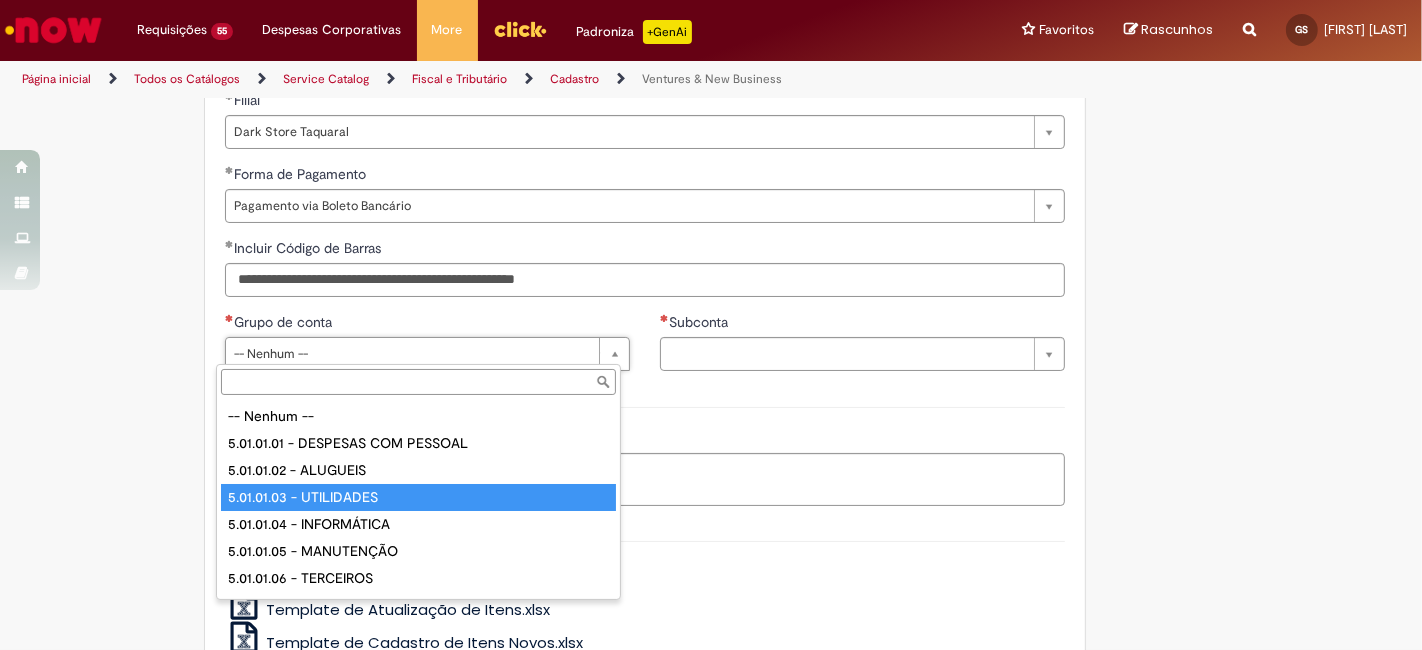 drag, startPoint x: 343, startPoint y: 485, endPoint x: 565, endPoint y: 404, distance: 236.31546 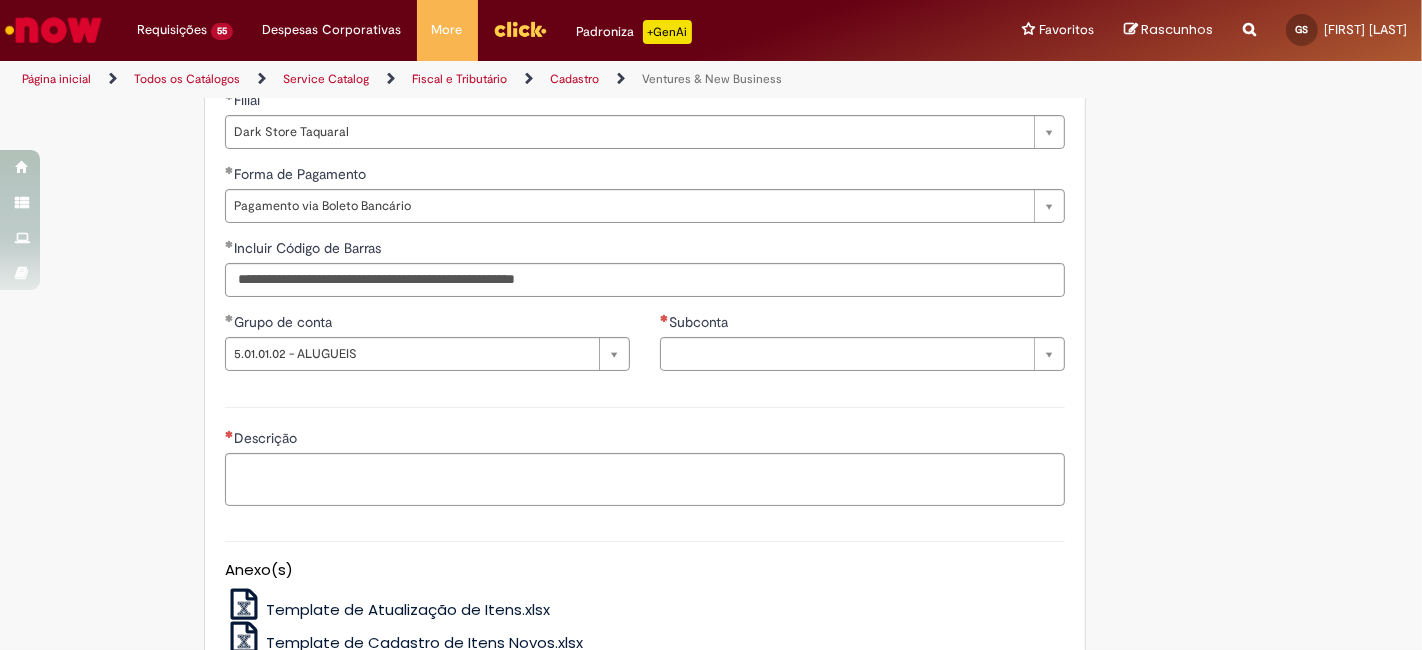 click on "Agencia CNPJ da Conta Subconta          Pesquisar usando lista                 Subconta" at bounding box center (862, 349) 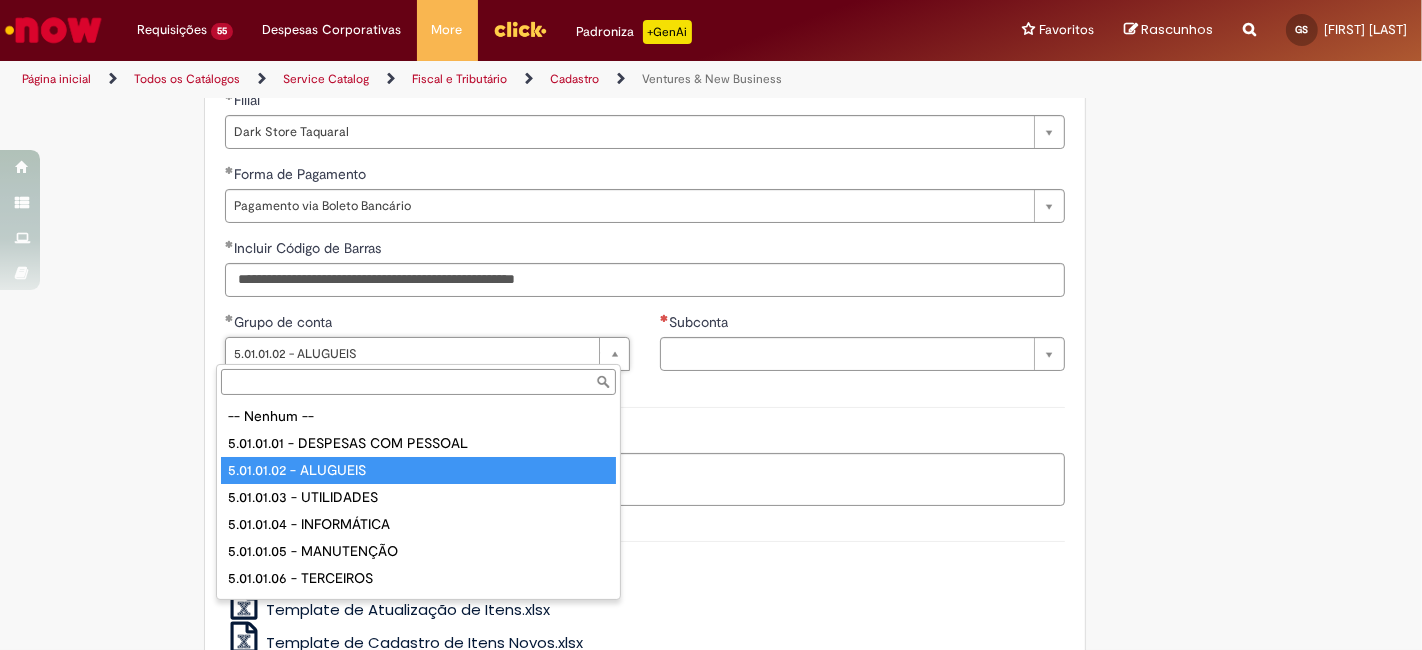 scroll, scrollTop: 0, scrollLeft: 0, axis: both 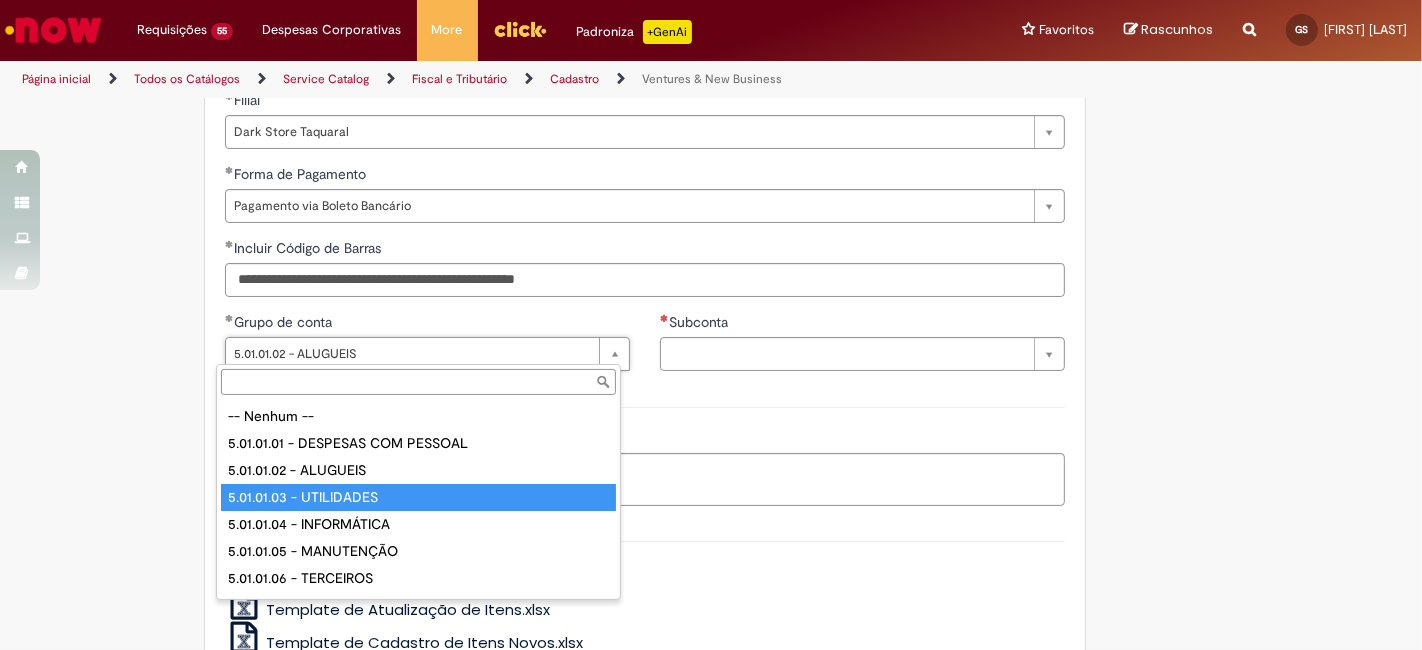 drag, startPoint x: 421, startPoint y: 493, endPoint x: 456, endPoint y: 480, distance: 37.336308 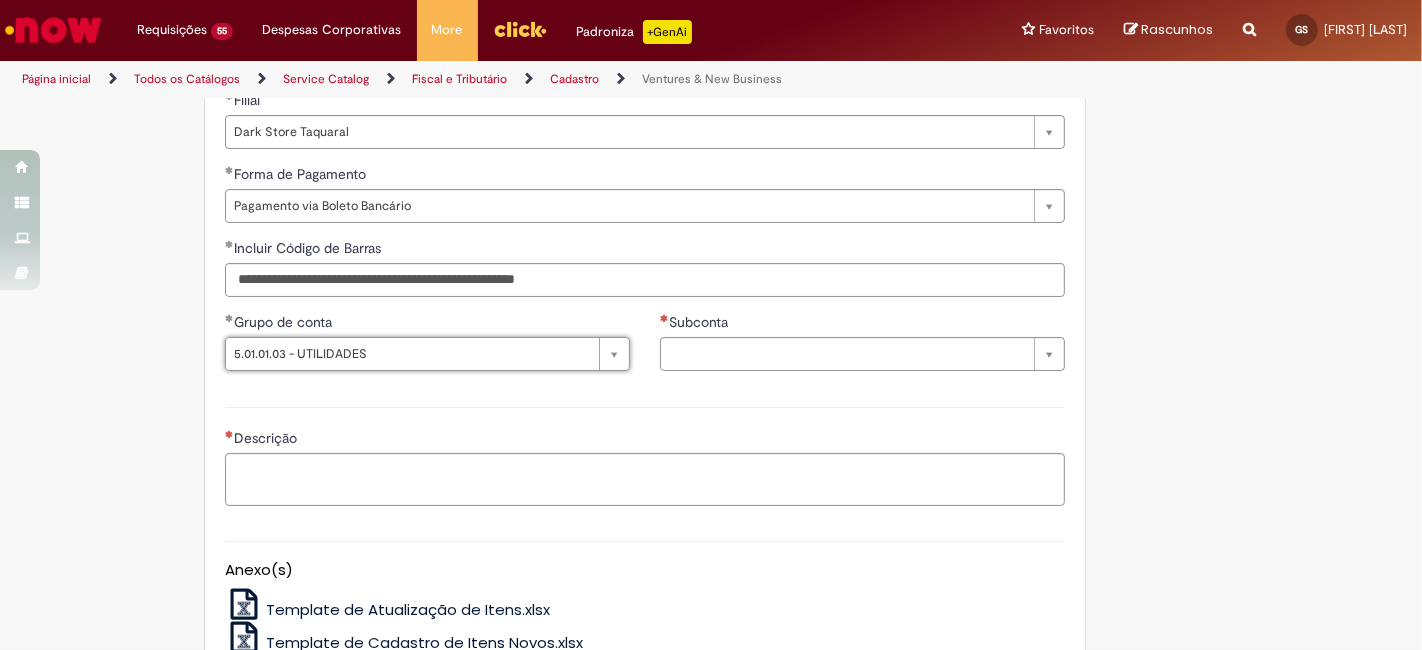 scroll, scrollTop: 0, scrollLeft: 0, axis: both 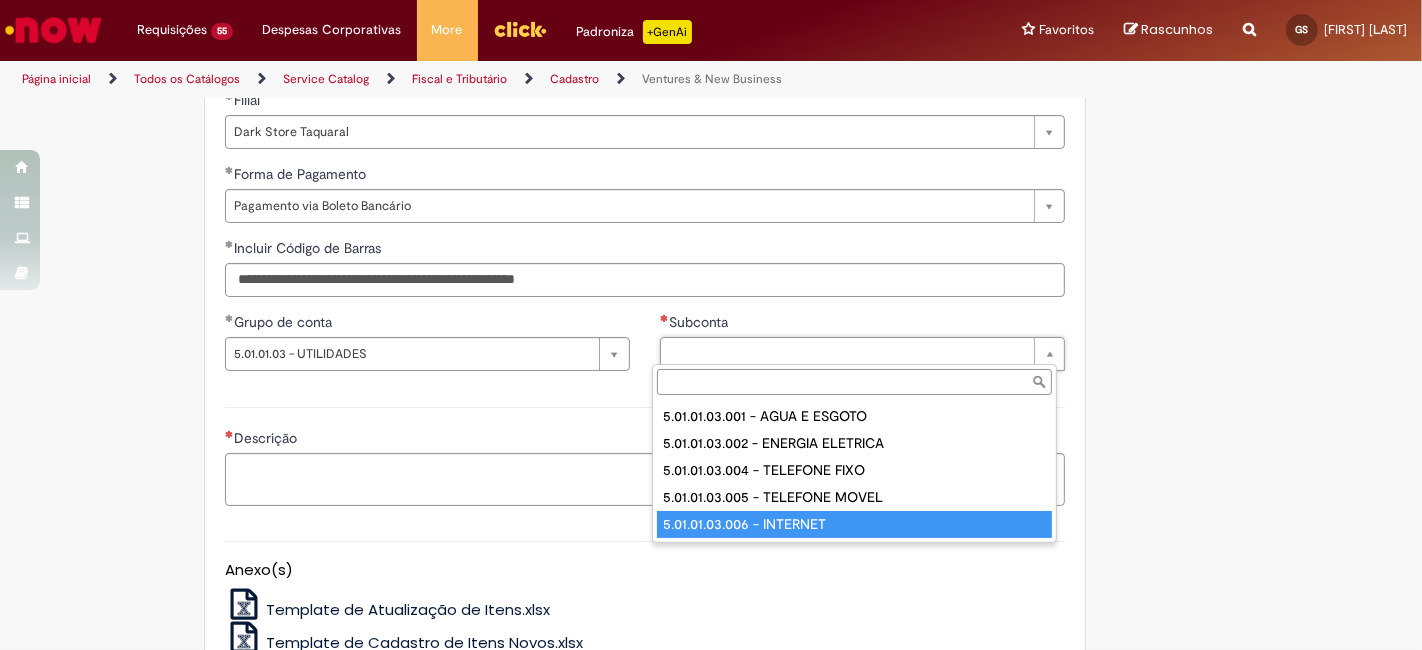 drag, startPoint x: 768, startPoint y: 521, endPoint x: 785, endPoint y: 526, distance: 17.720045 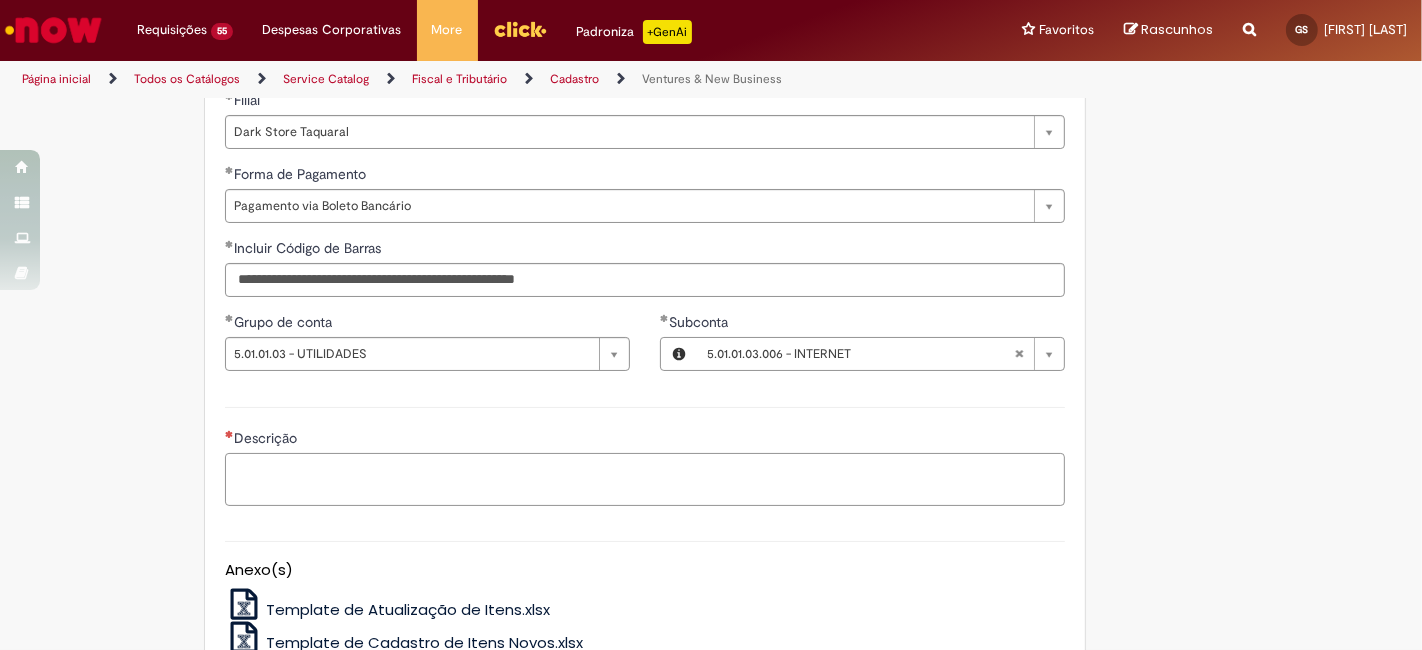 click on "Descrição" at bounding box center [645, 479] 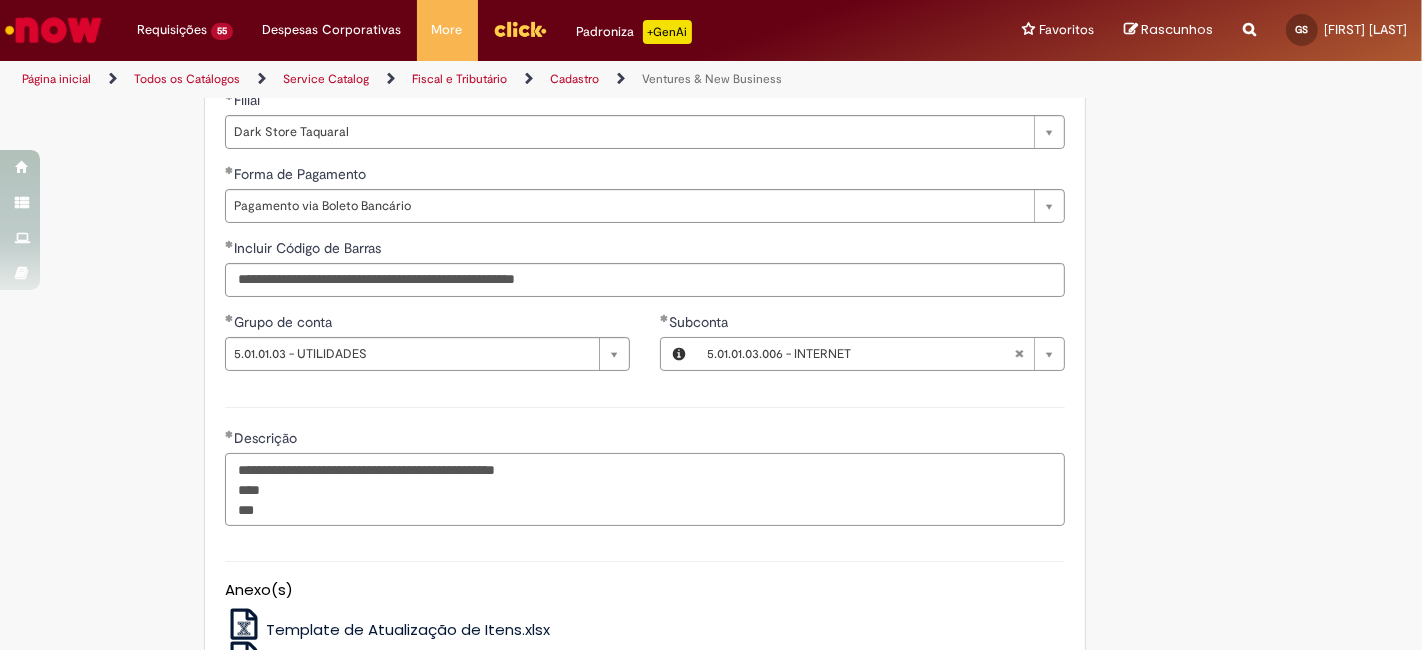 click on "**********" at bounding box center [645, 489] 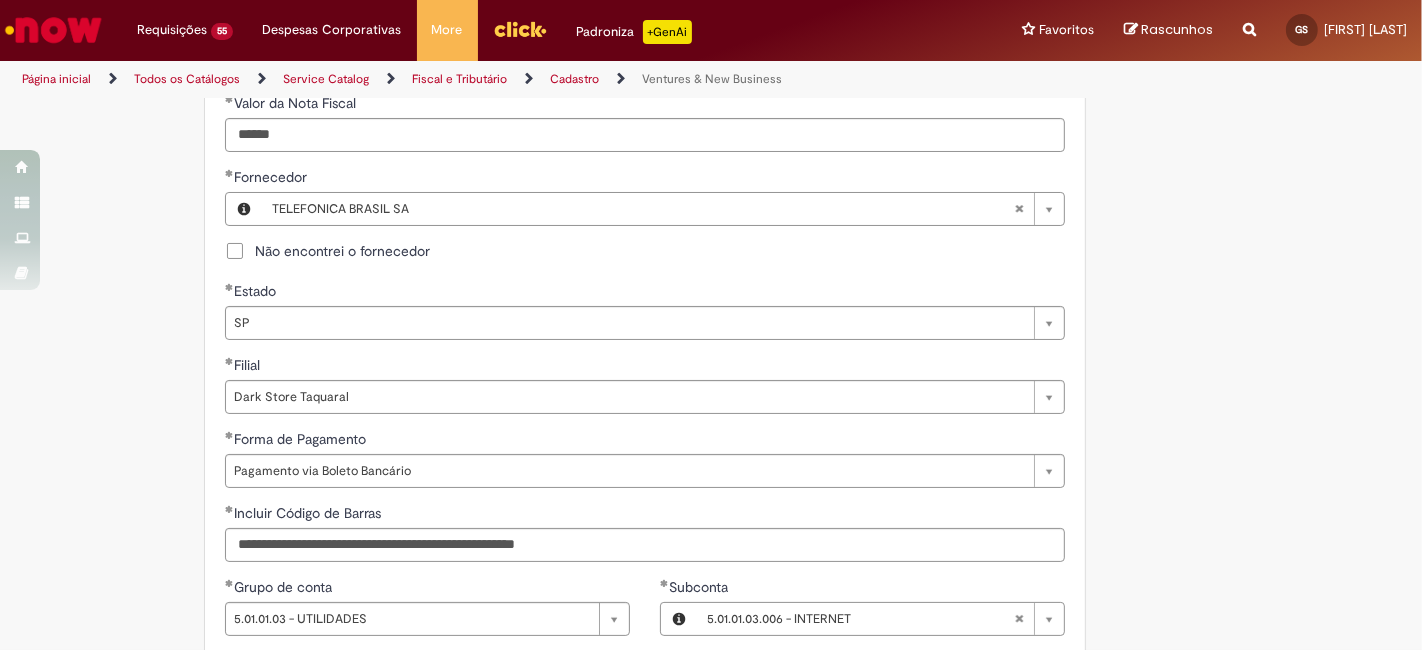 scroll, scrollTop: 888, scrollLeft: 0, axis: vertical 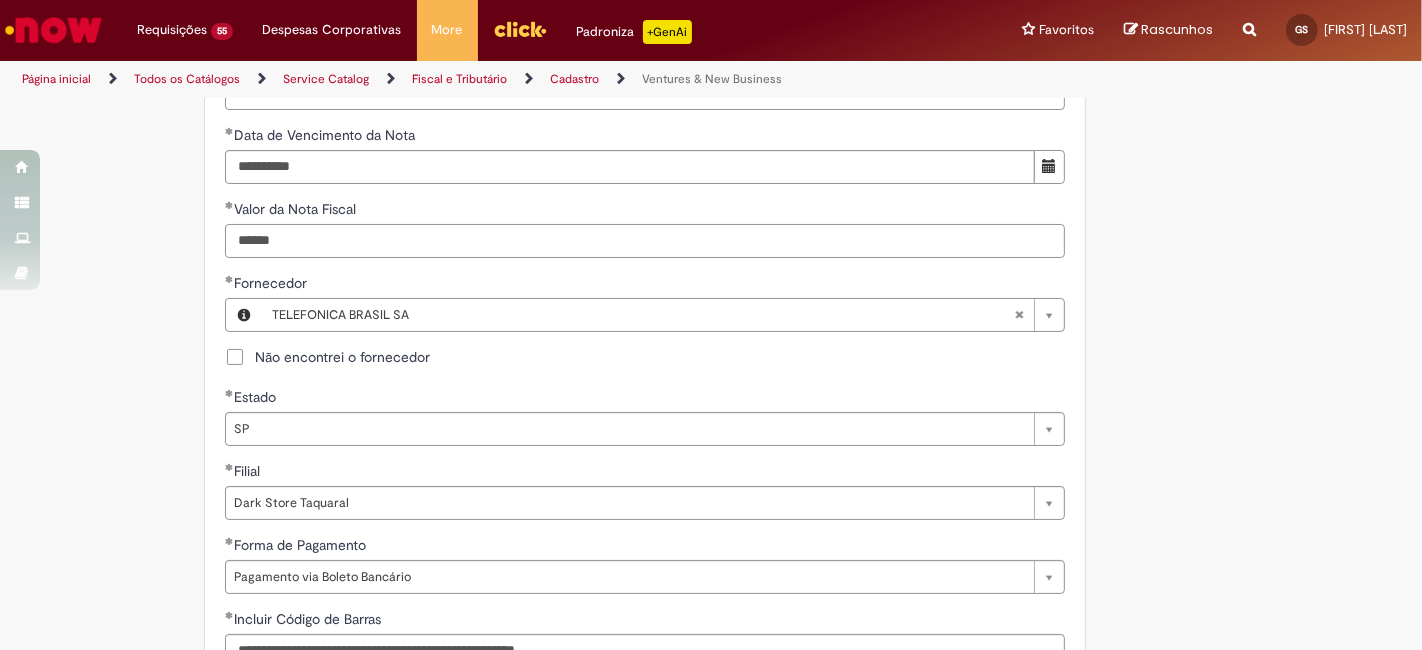 click on "******" at bounding box center [645, 241] 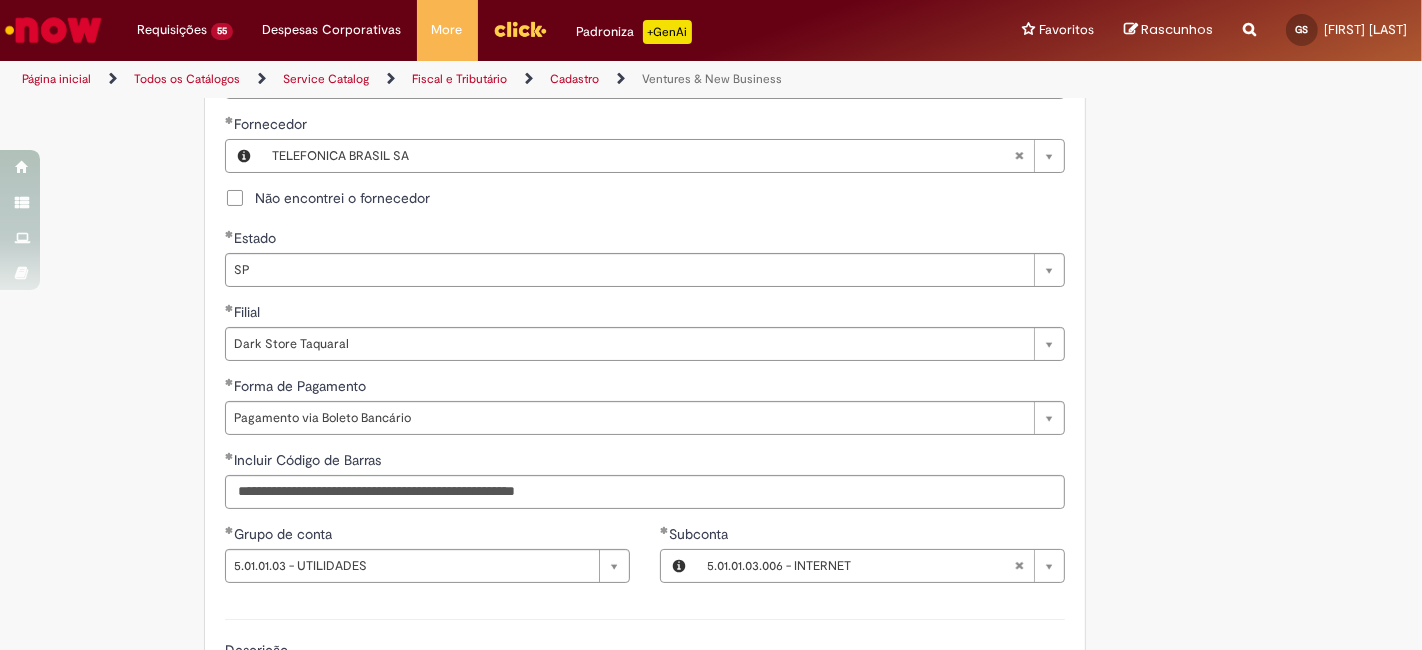 scroll, scrollTop: 1481, scrollLeft: 0, axis: vertical 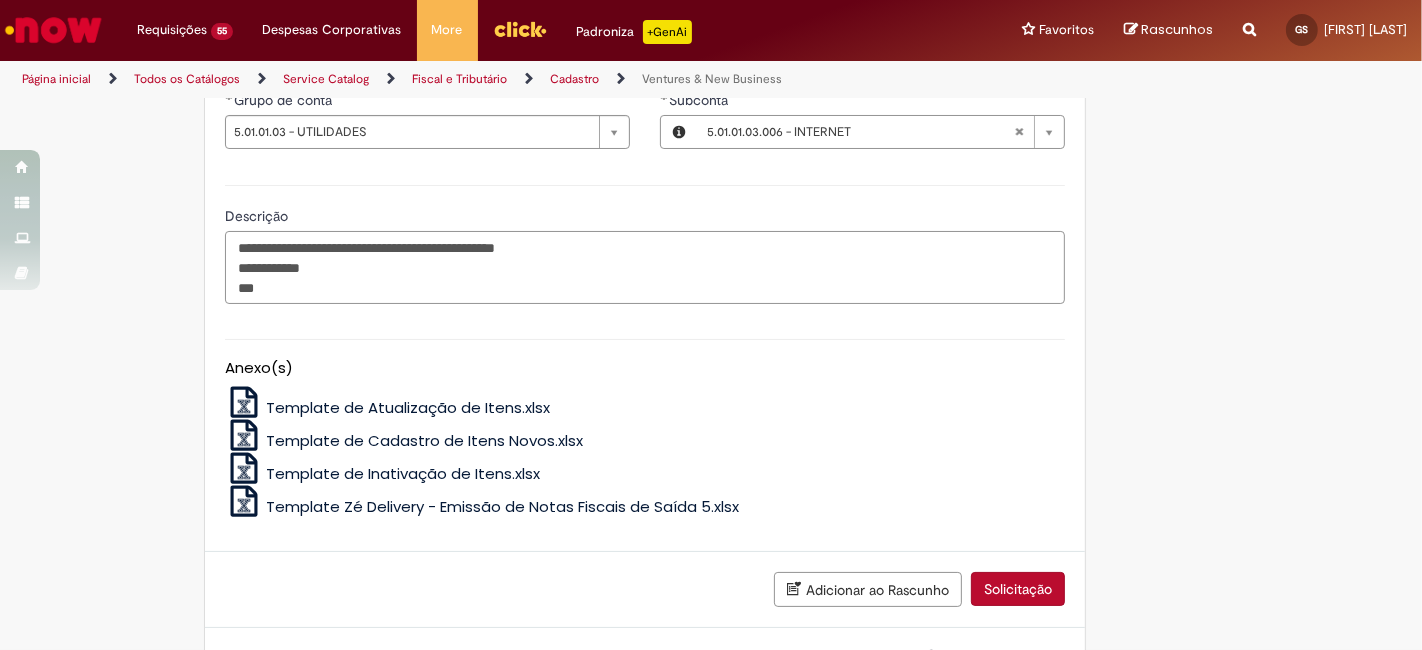 click on "**********" at bounding box center [645, 267] 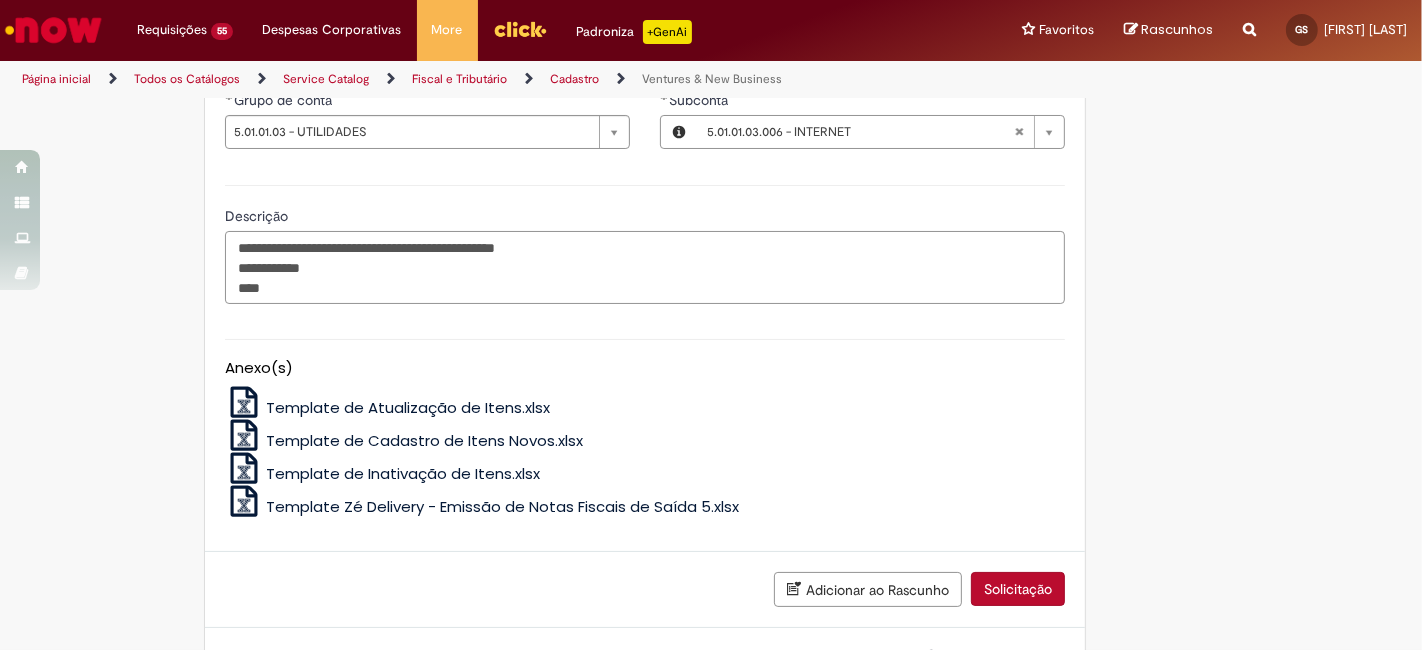paste on "*******" 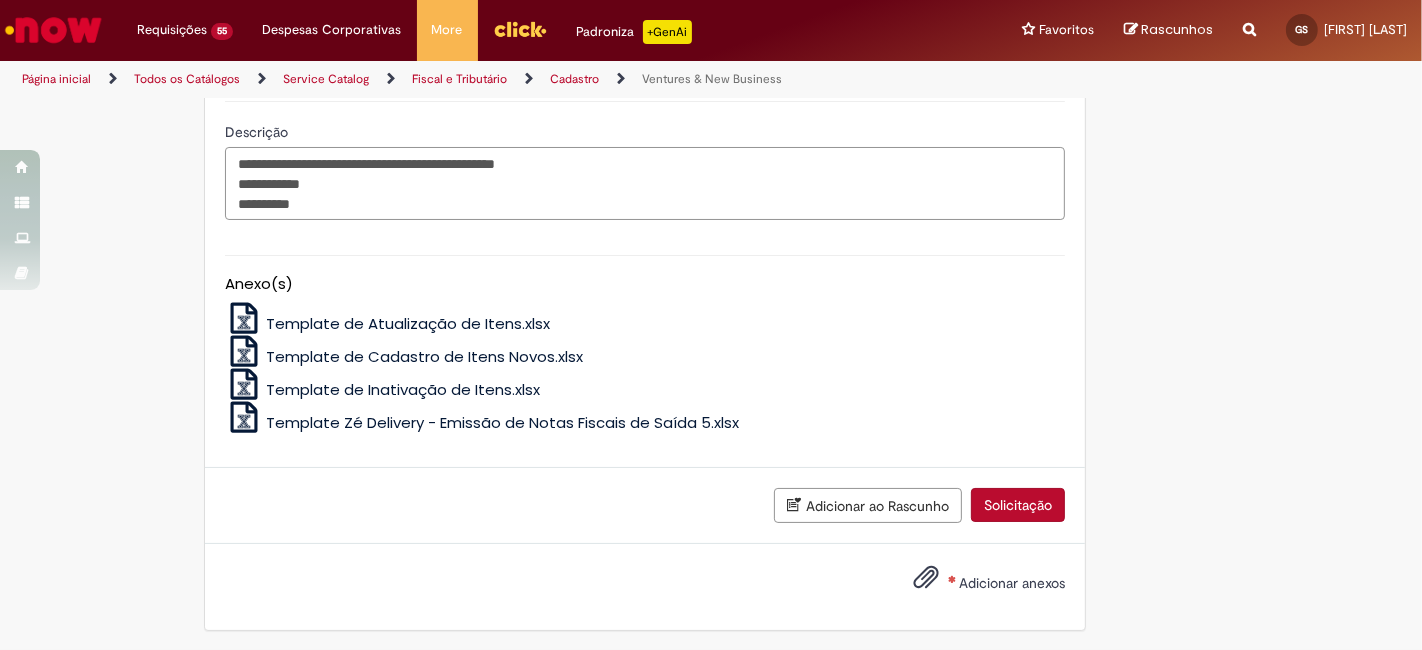 scroll, scrollTop: 1565, scrollLeft: 0, axis: vertical 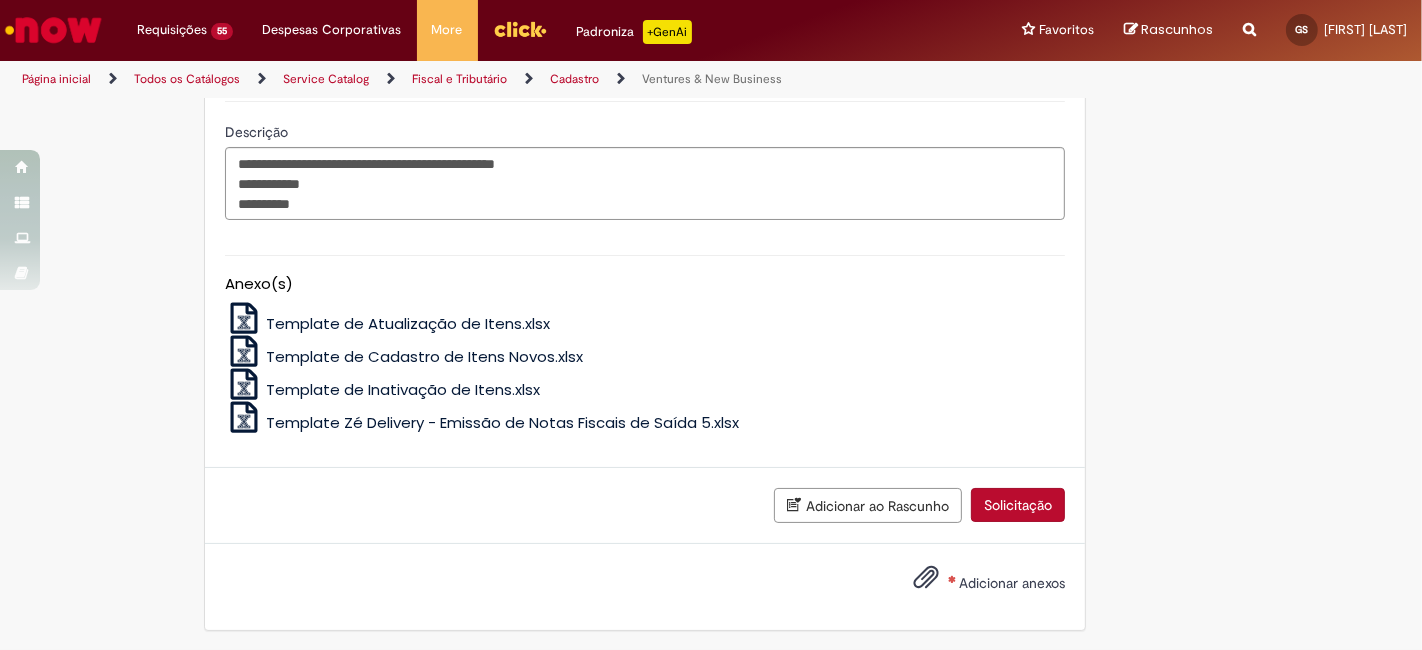 click on "Adicionar anexos" at bounding box center [1012, 583] 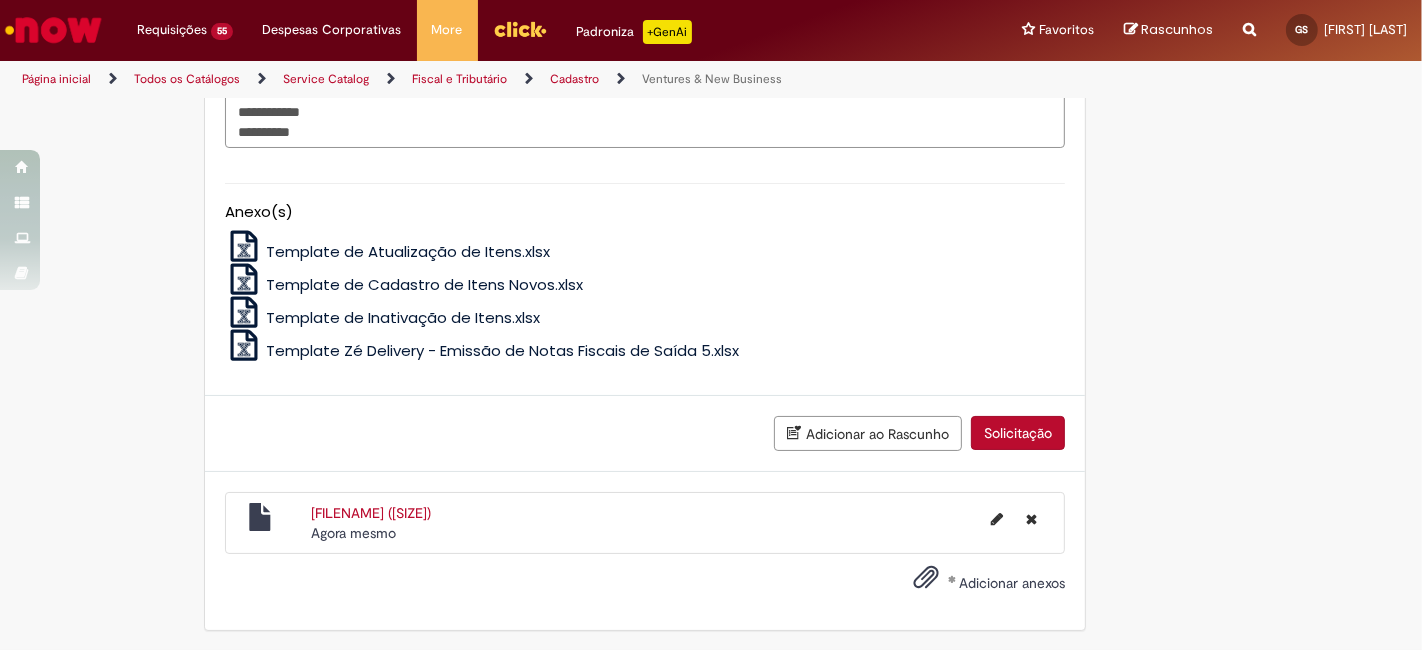 click on "Solicitação" at bounding box center [1018, 433] 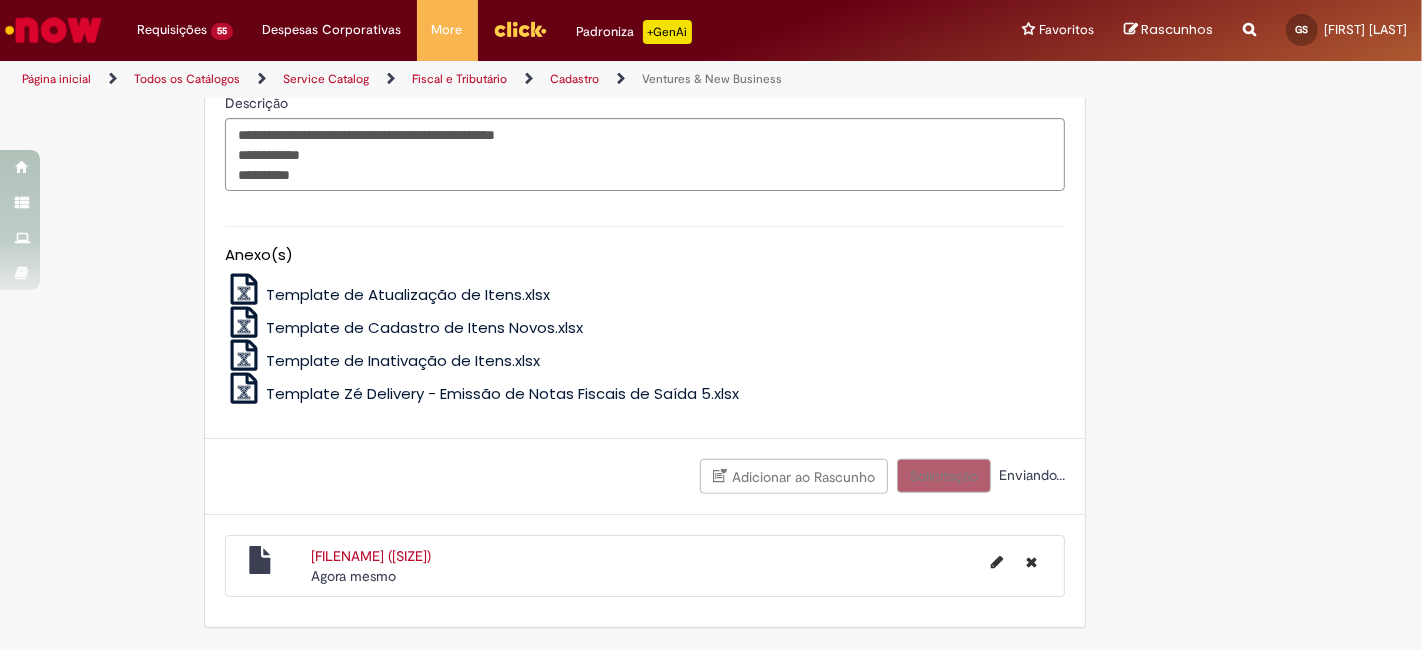 scroll, scrollTop: 1591, scrollLeft: 0, axis: vertical 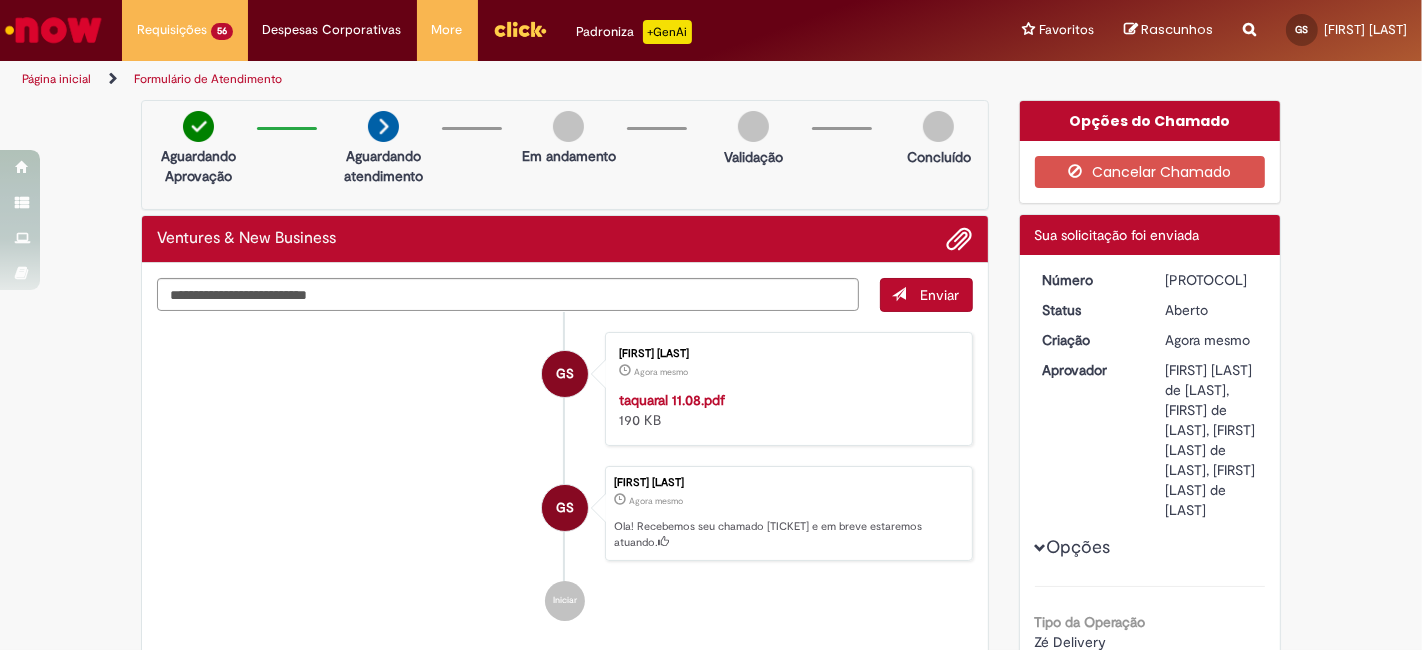 click on "[PROTOCOL]" at bounding box center [1211, 280] 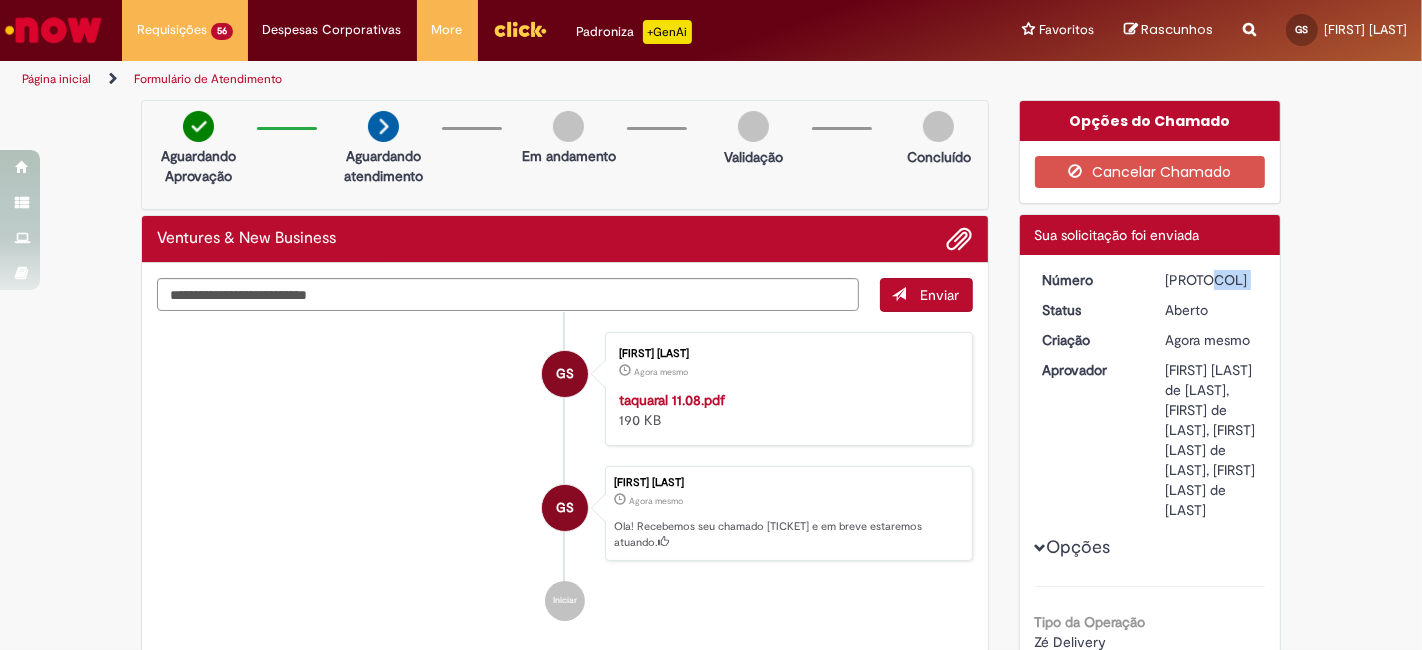 click on "[PROTOCOL]" at bounding box center [1211, 280] 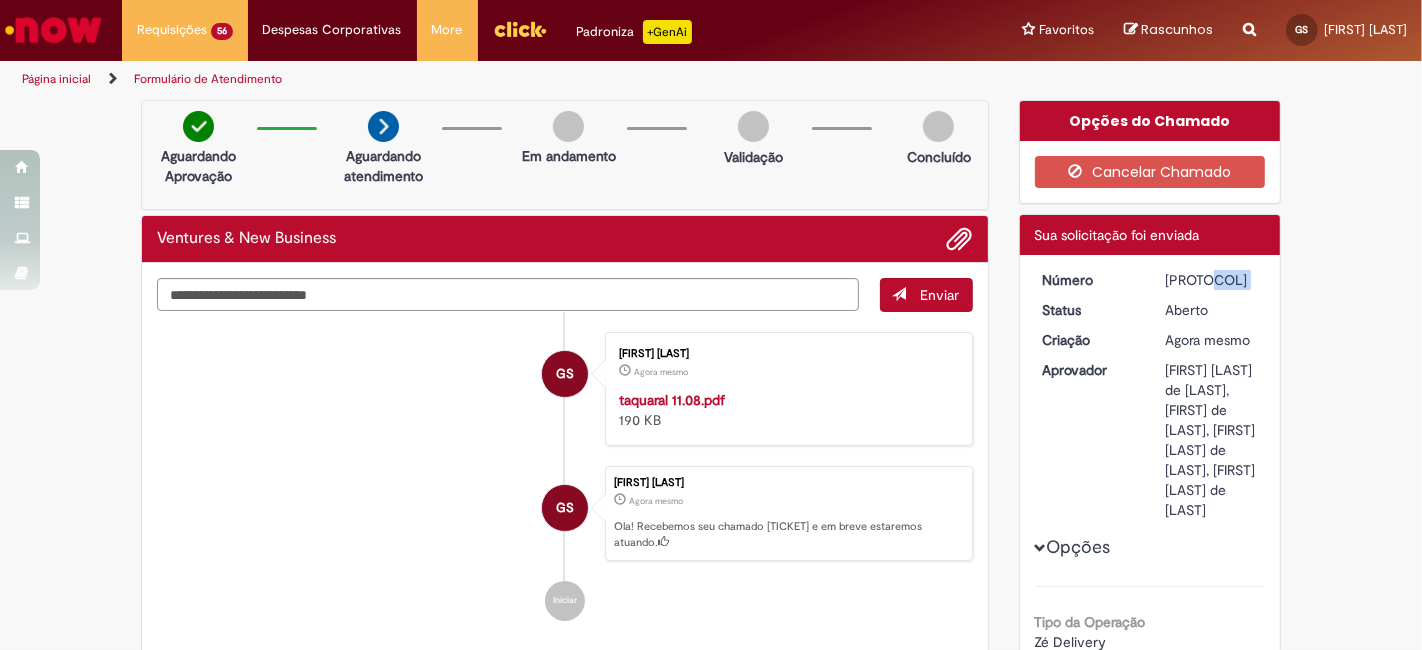click on "[PROTOCOL]" at bounding box center (1211, 280) 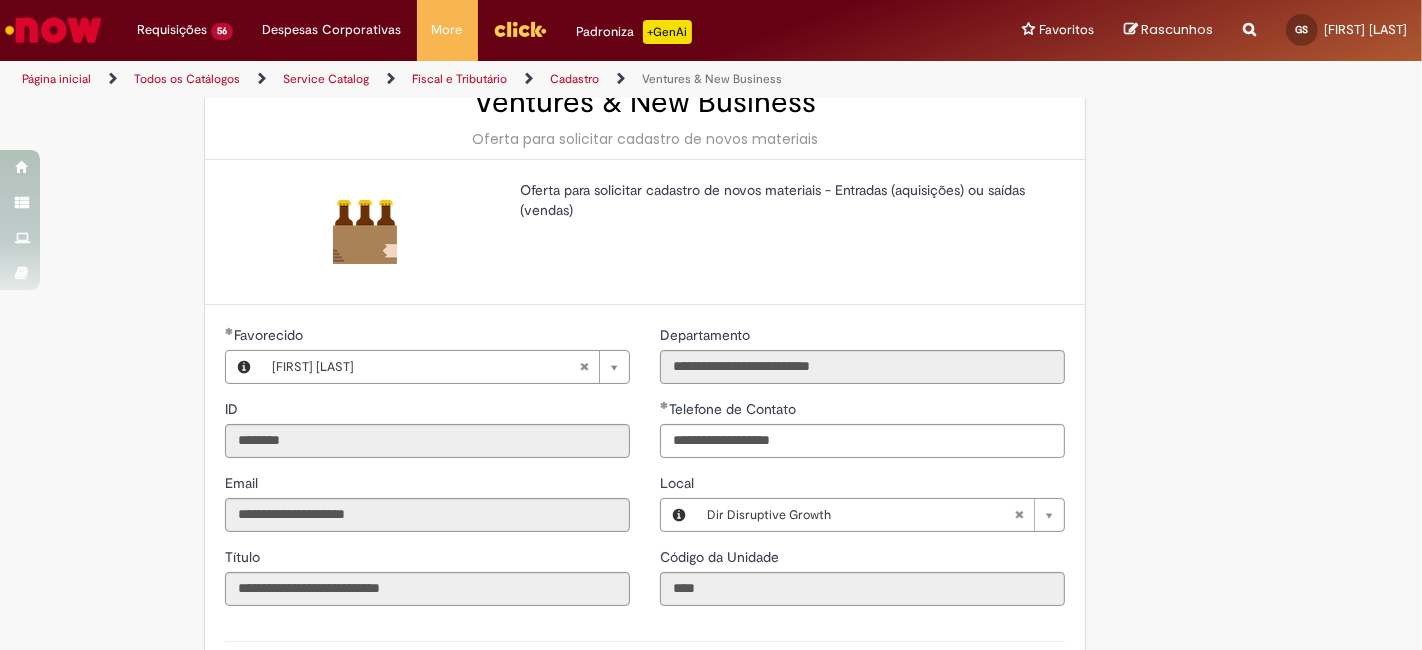 scroll, scrollTop: 148, scrollLeft: 0, axis: vertical 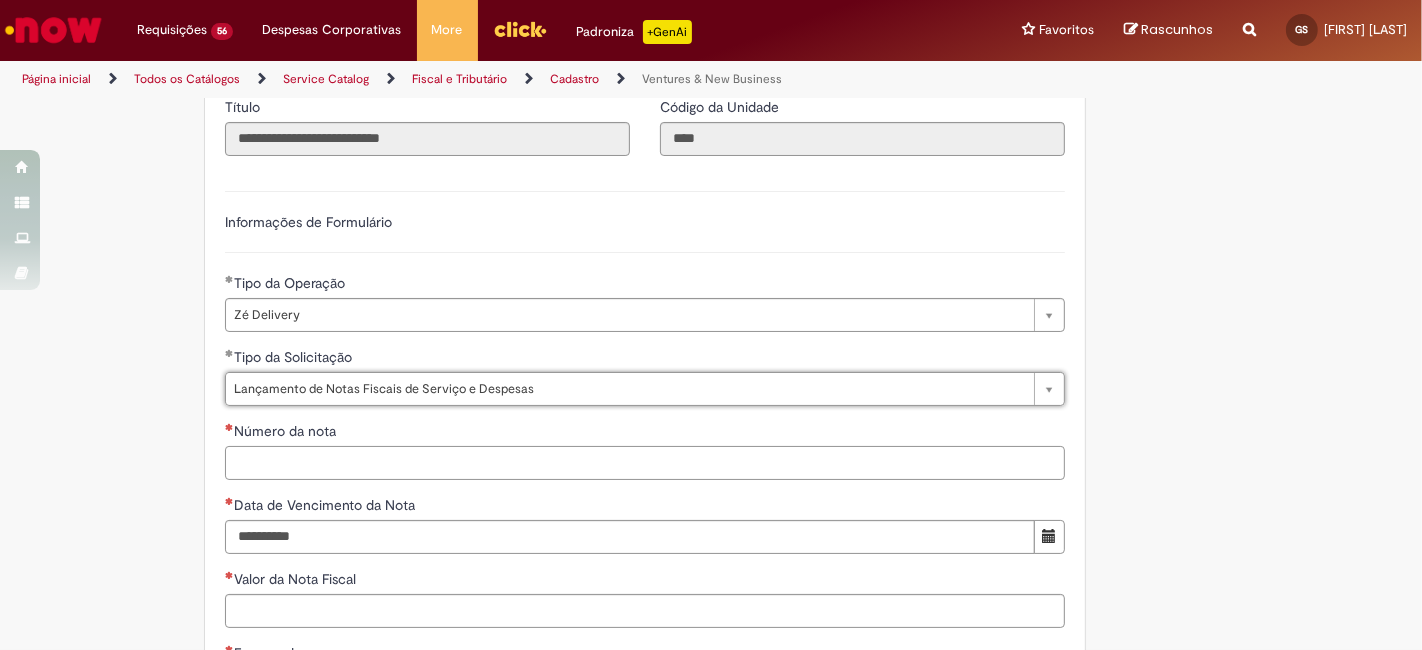click on "Número da nota" at bounding box center (645, 463) 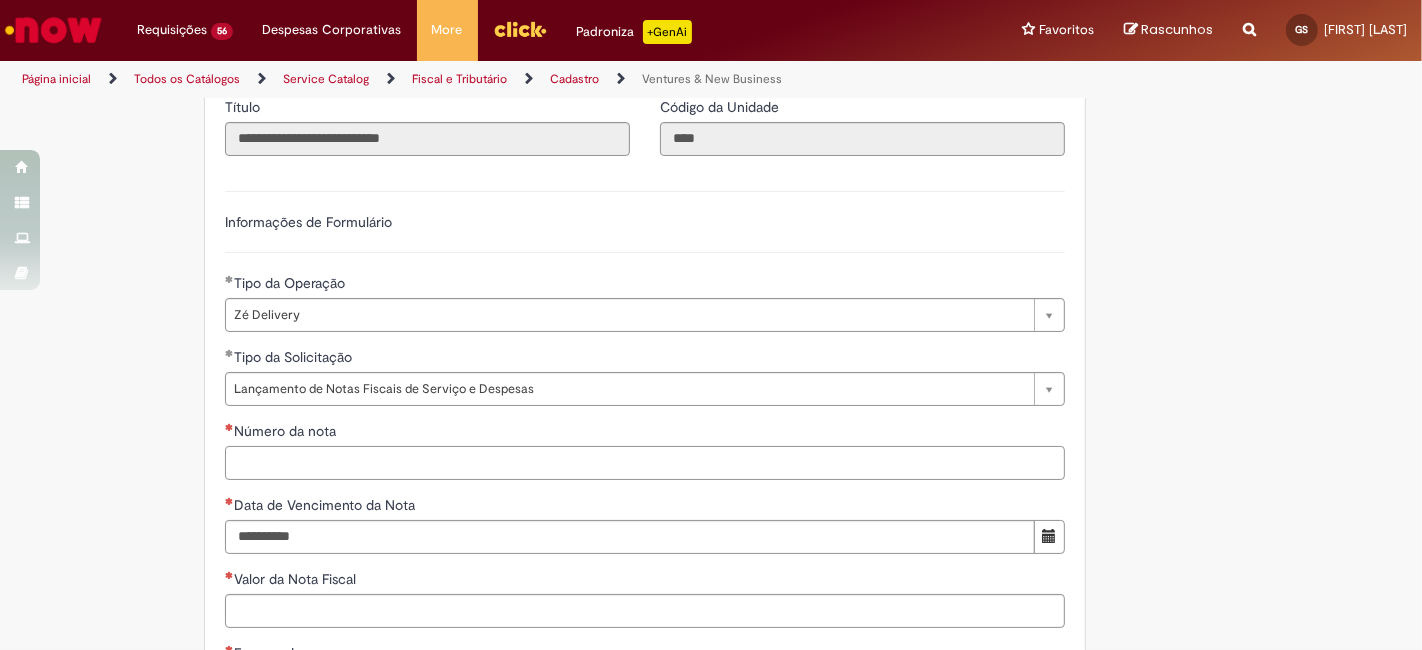 paste on "**********" 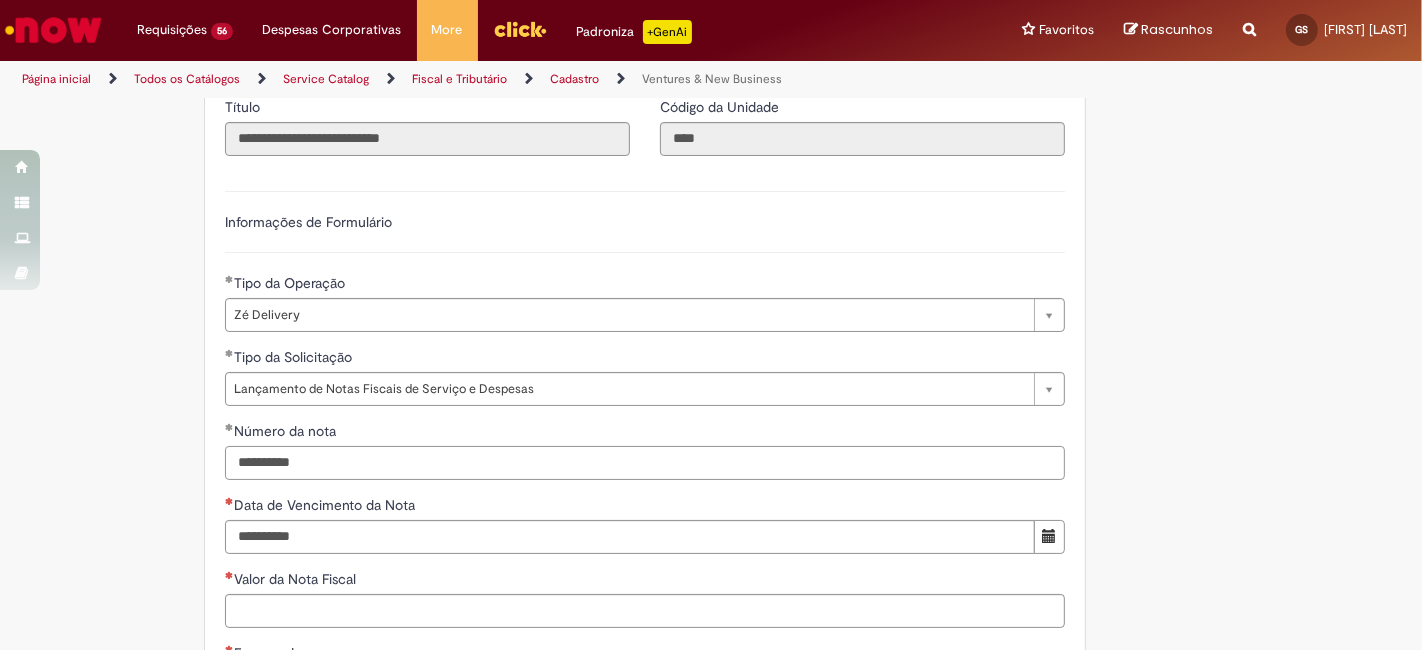 scroll, scrollTop: 592, scrollLeft: 0, axis: vertical 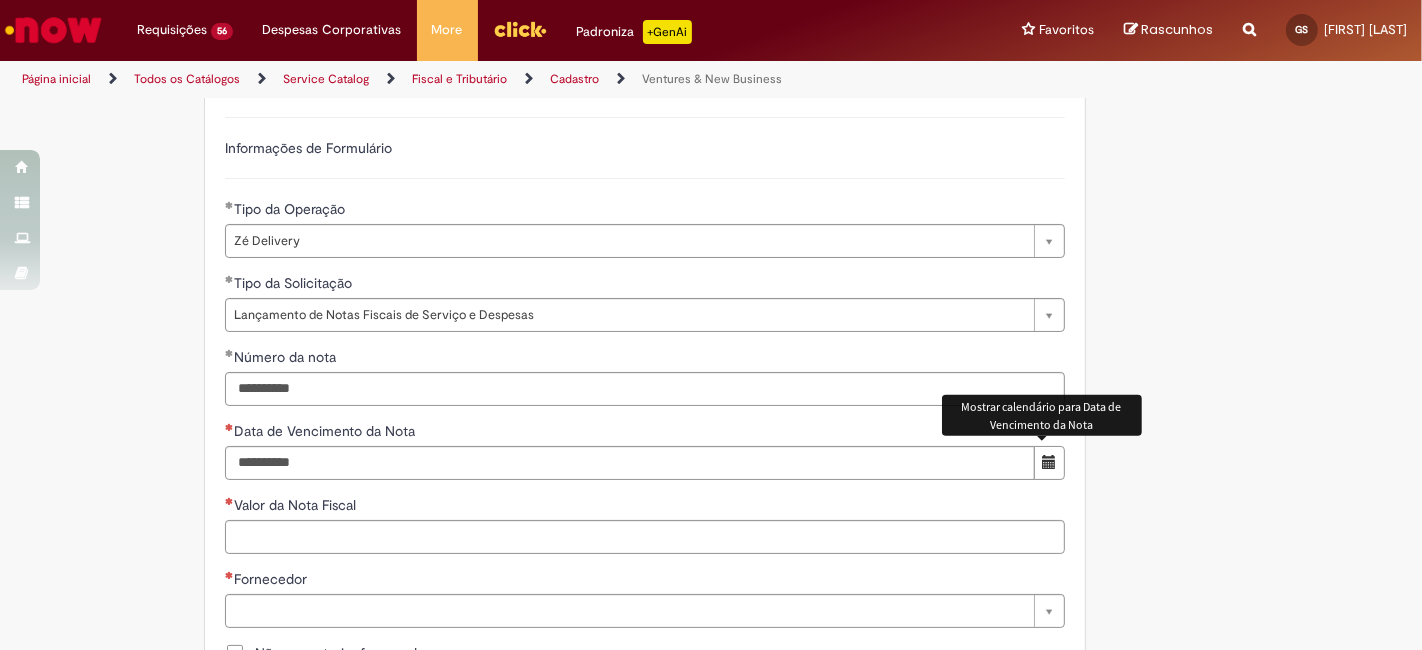 click at bounding box center (1049, 462) 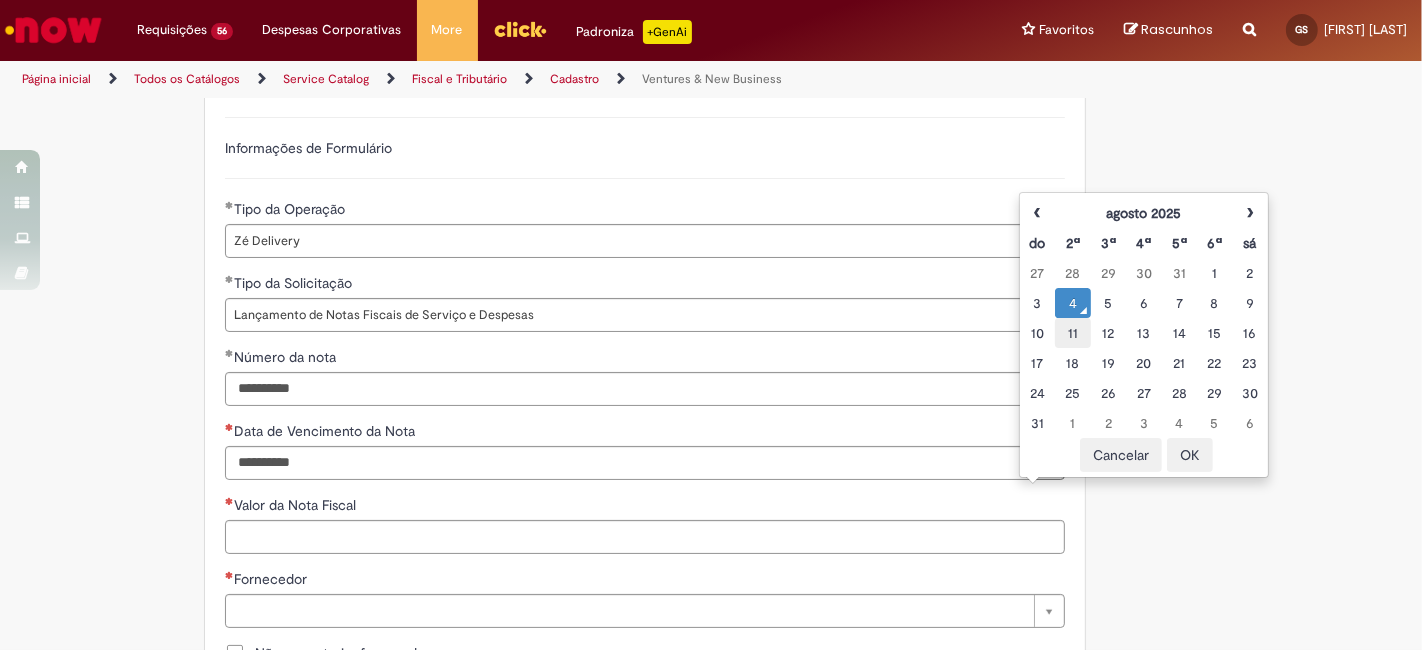 click on "11" at bounding box center (1072, 333) 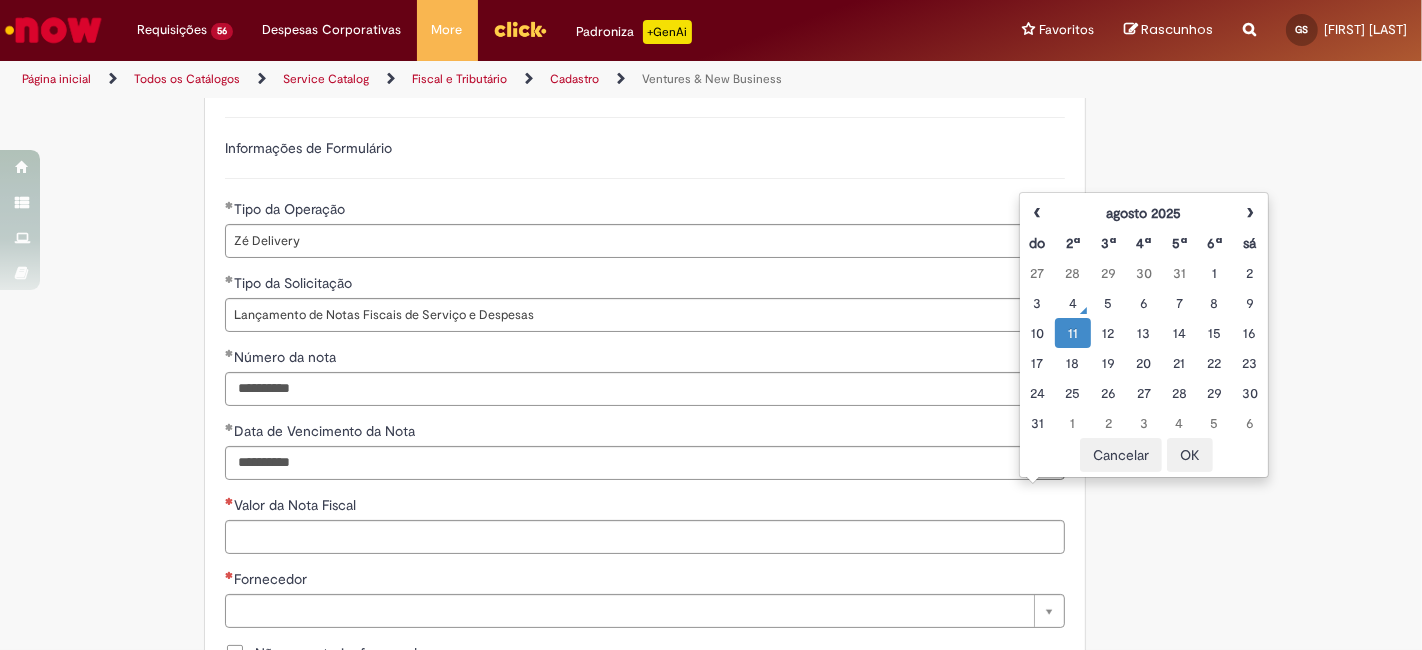click on "OK" at bounding box center (1190, 455) 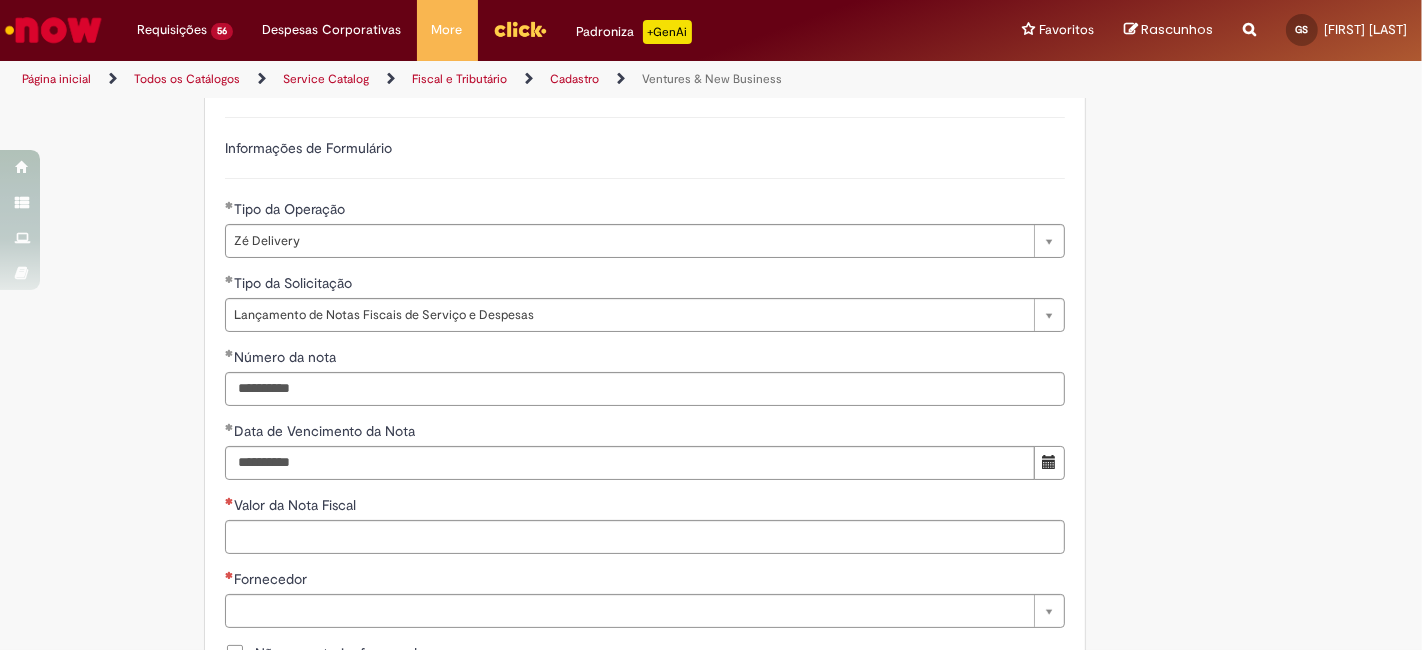 scroll, scrollTop: 640, scrollLeft: 0, axis: vertical 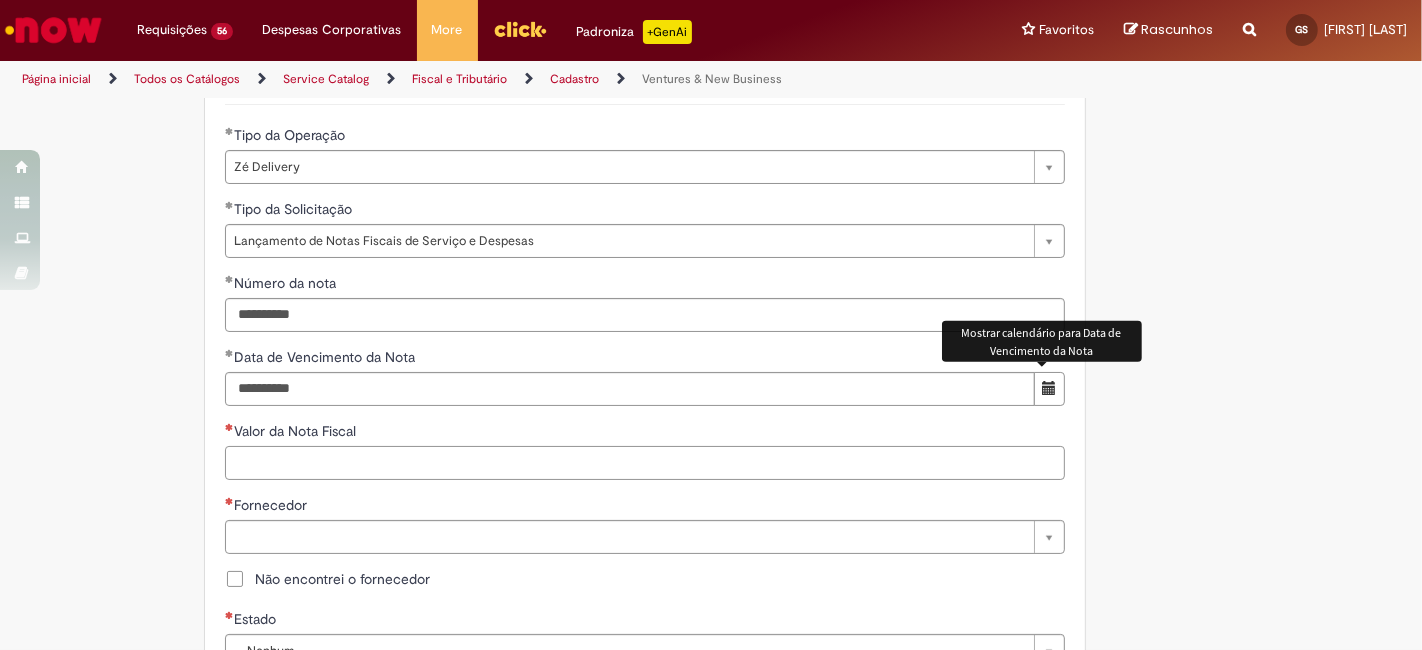 click on "Valor da Nota Fiscal" at bounding box center (645, 463) 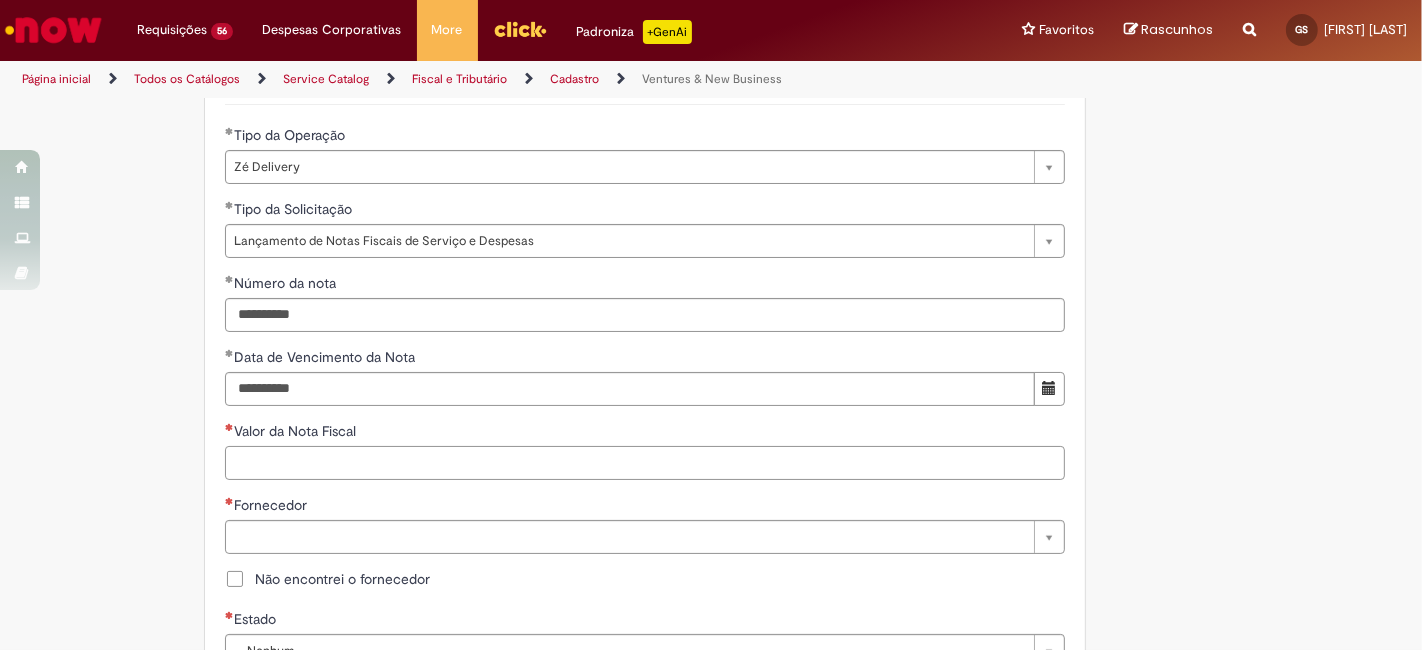 paste on "******" 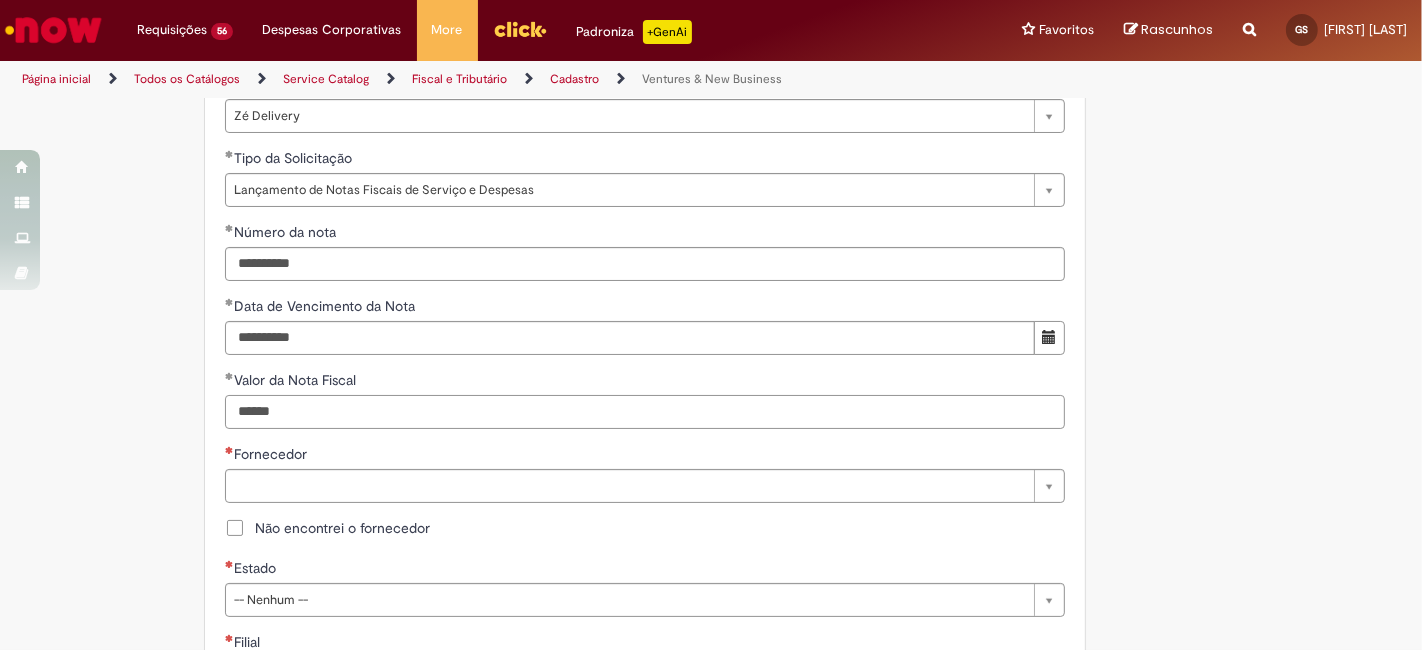 scroll, scrollTop: 740, scrollLeft: 0, axis: vertical 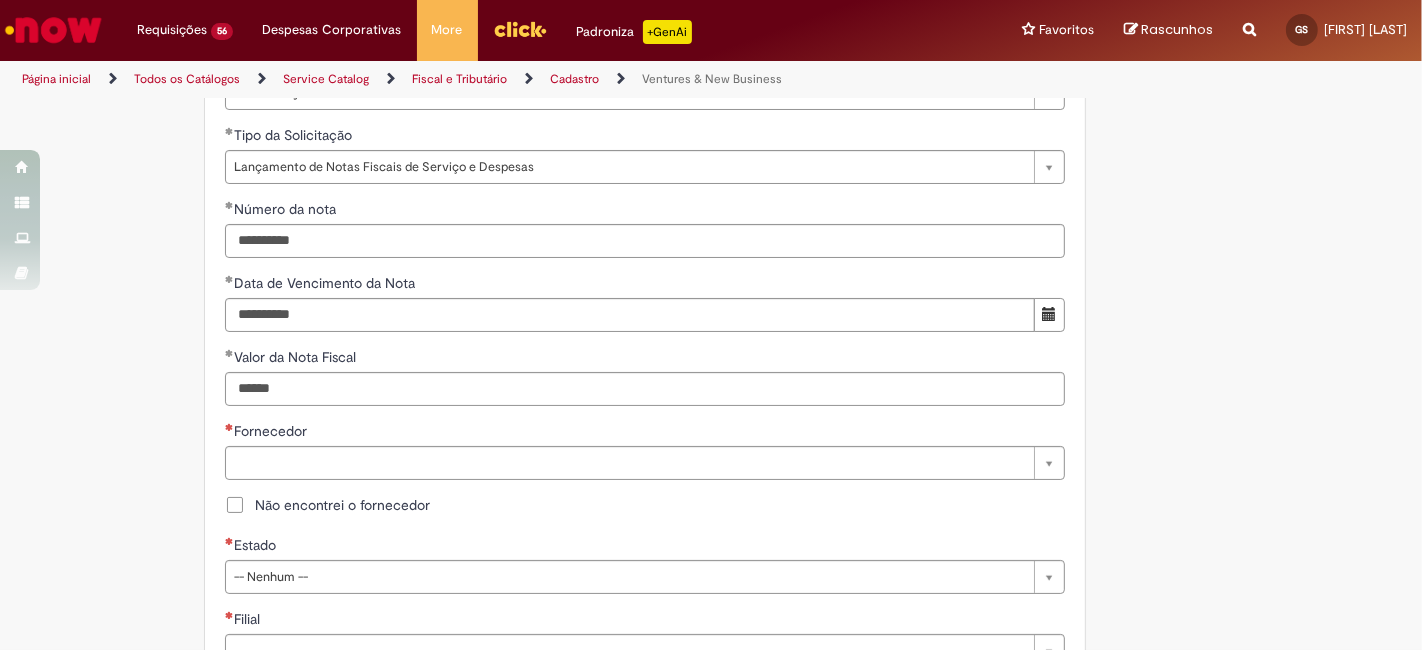 click on "Fornecedor" at bounding box center (645, 433) 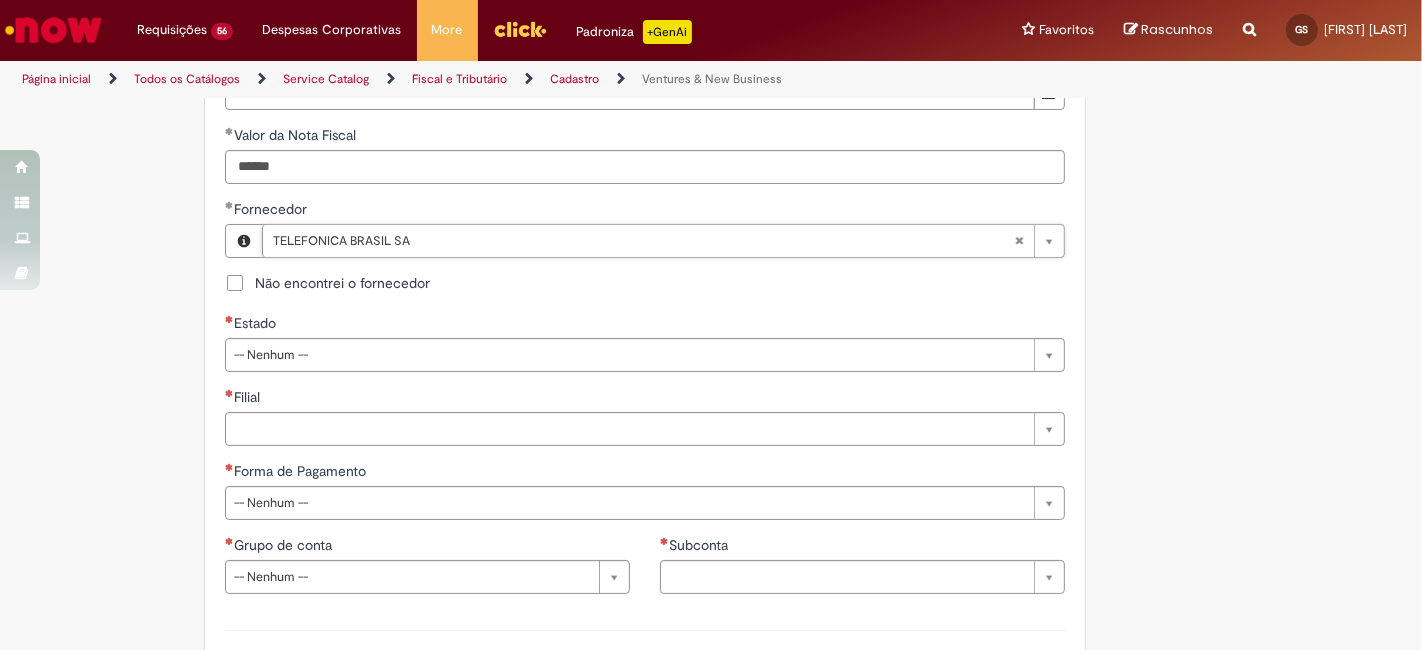 scroll, scrollTop: 962, scrollLeft: 0, axis: vertical 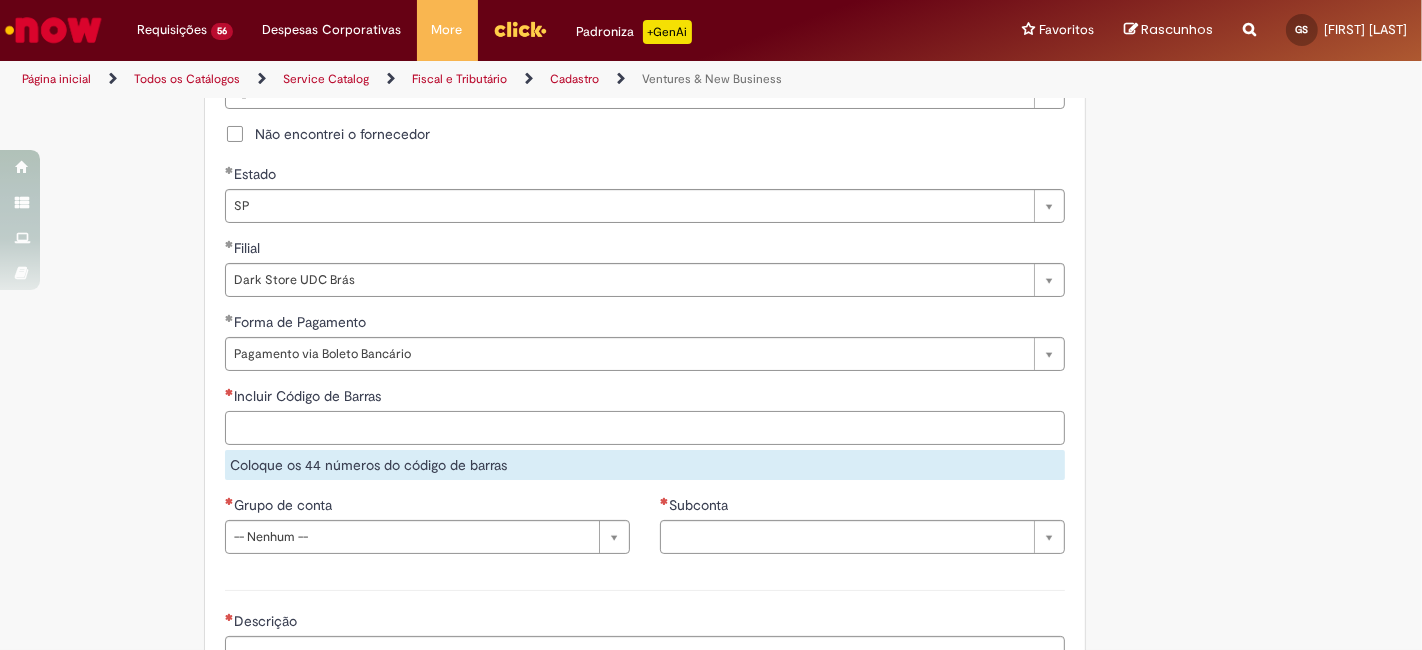 click on "Incluir Código de Barras" at bounding box center [645, 428] 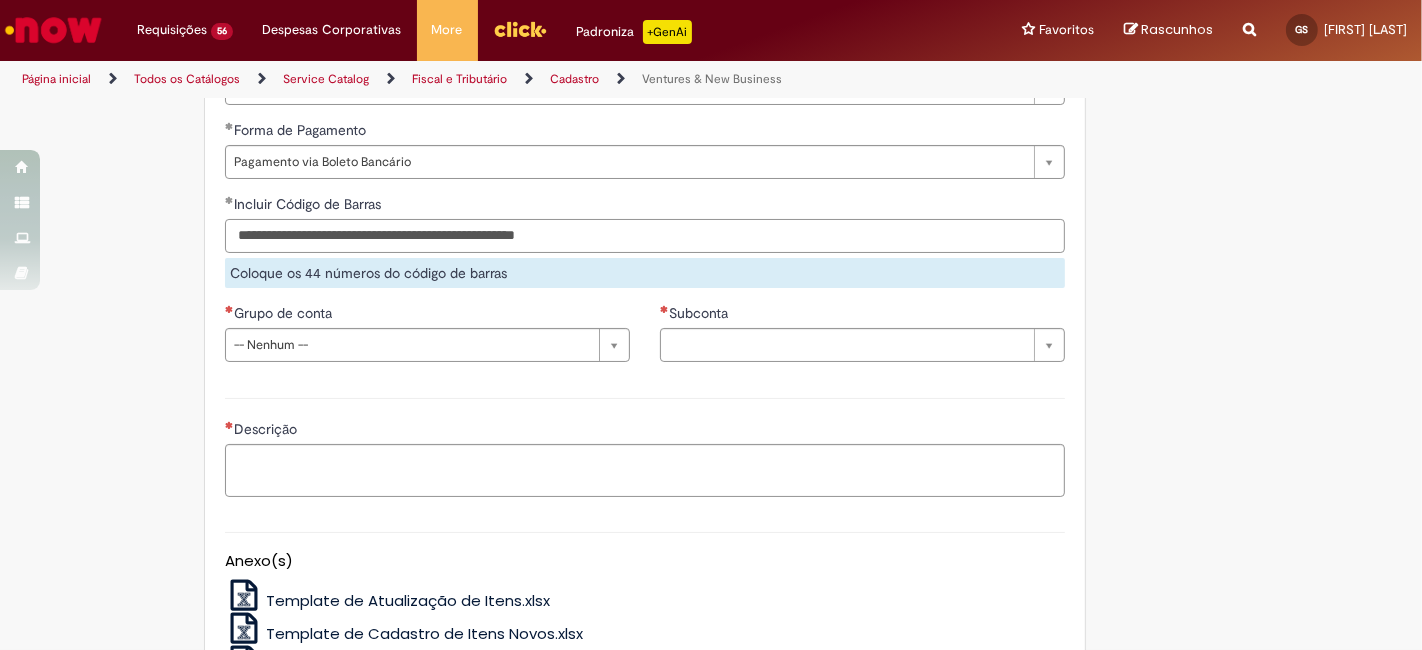 scroll, scrollTop: 1333, scrollLeft: 0, axis: vertical 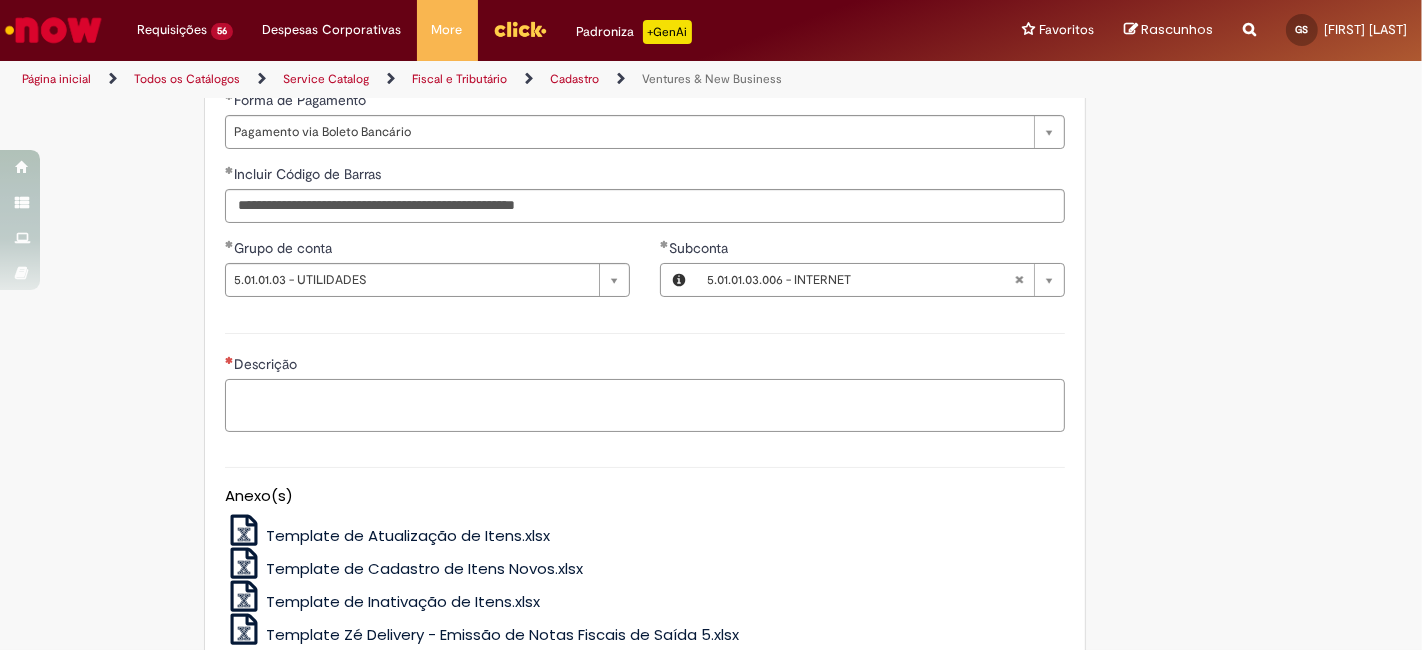 click on "Descrição" at bounding box center (645, 405) 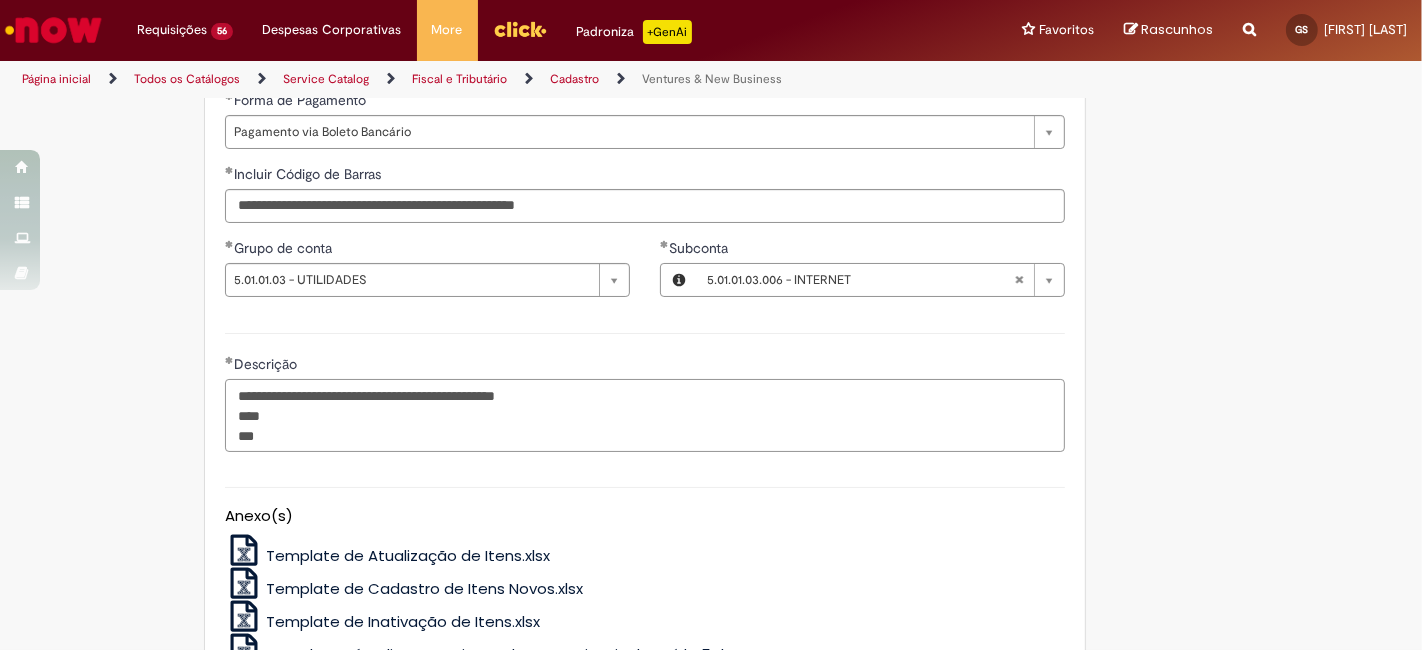 click on "**********" at bounding box center [645, 415] 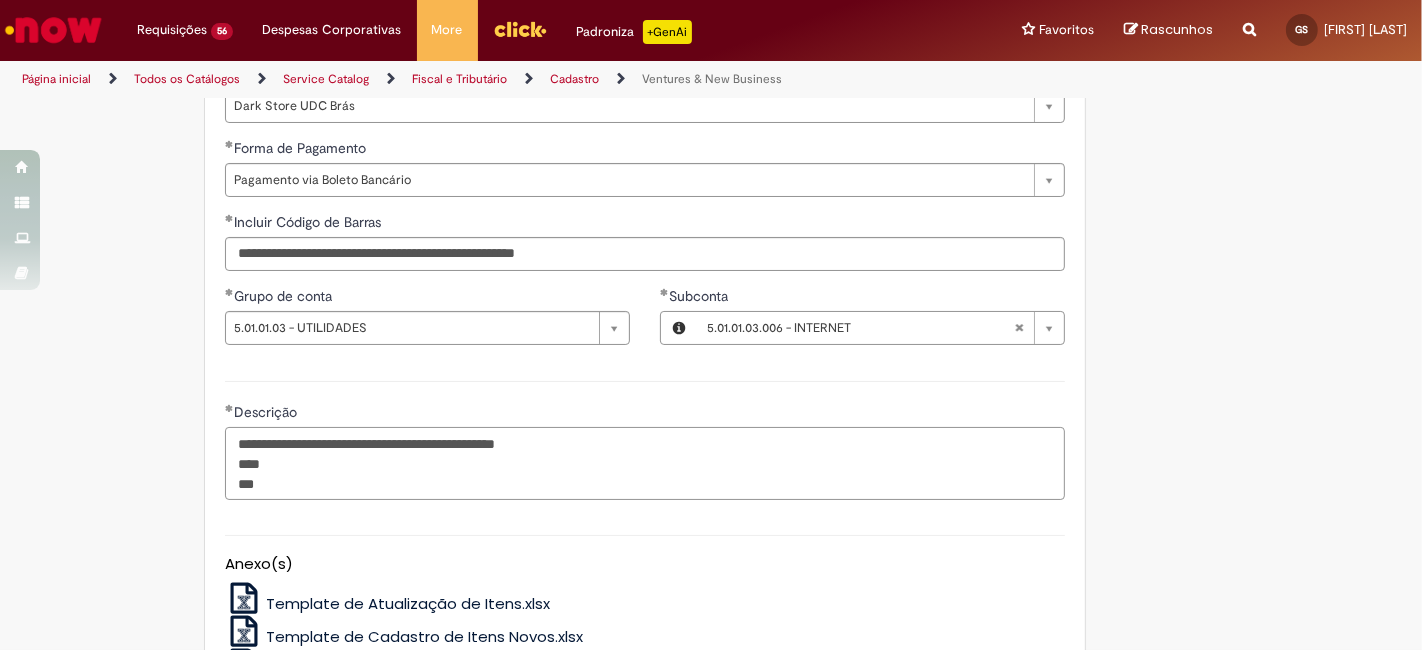 scroll, scrollTop: 1259, scrollLeft: 0, axis: vertical 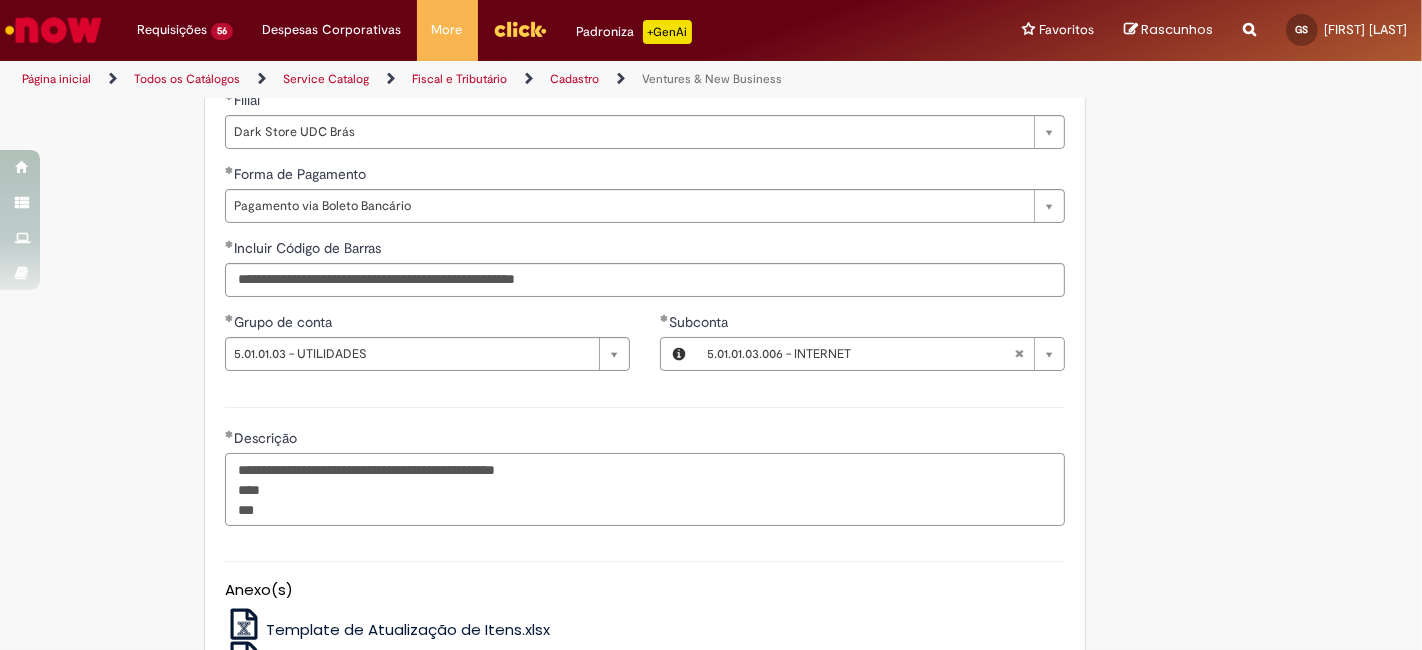click on "**********" at bounding box center [645, 489] 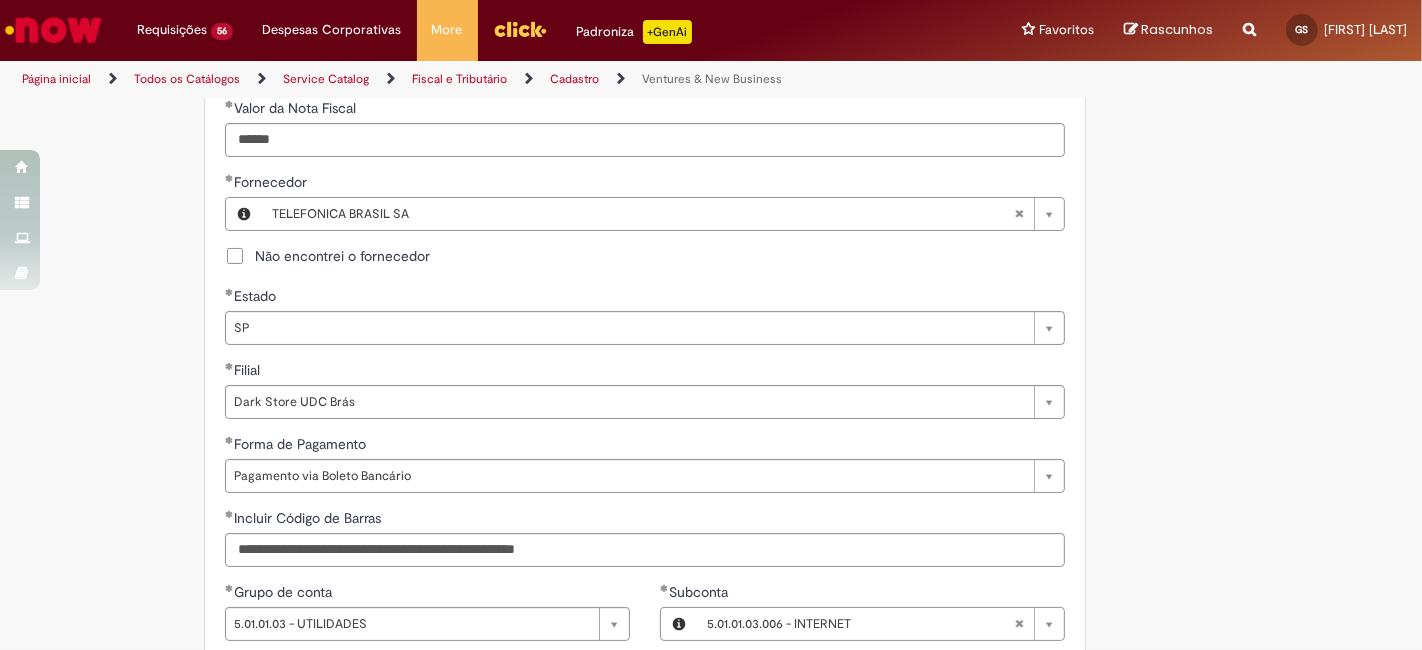scroll, scrollTop: 962, scrollLeft: 0, axis: vertical 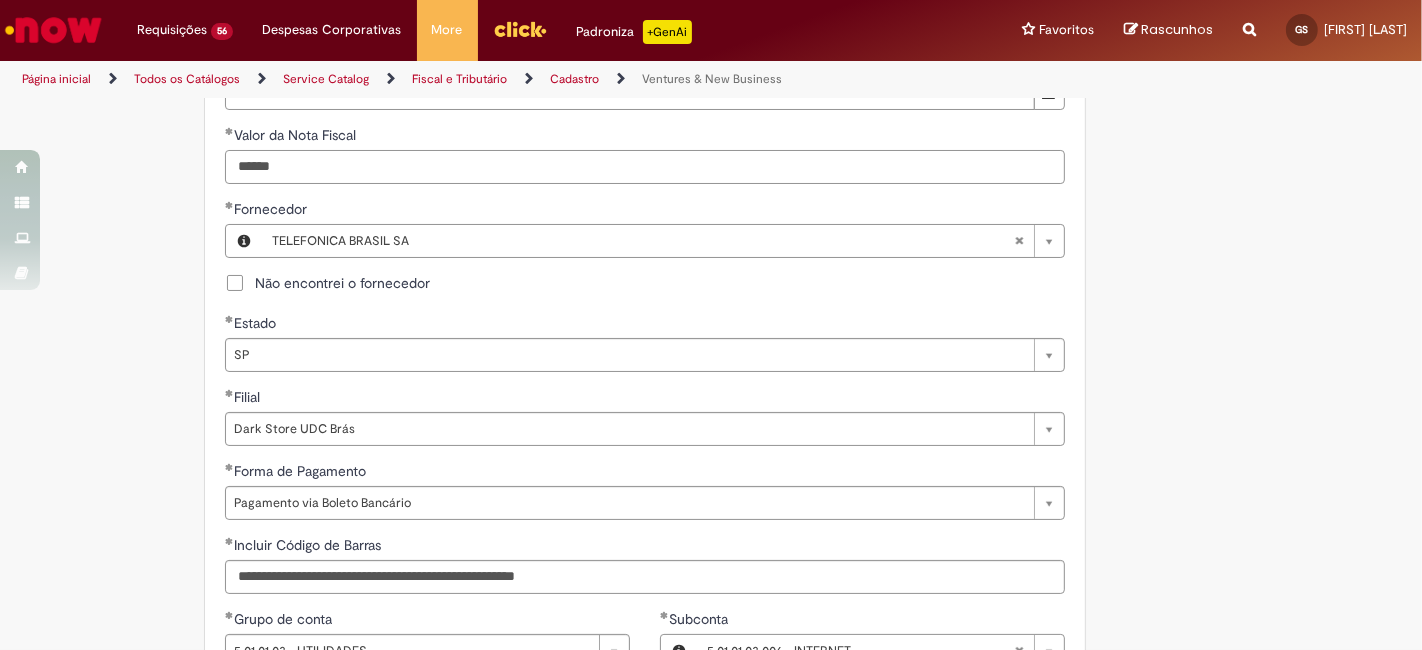 click on "******" at bounding box center [645, 167] 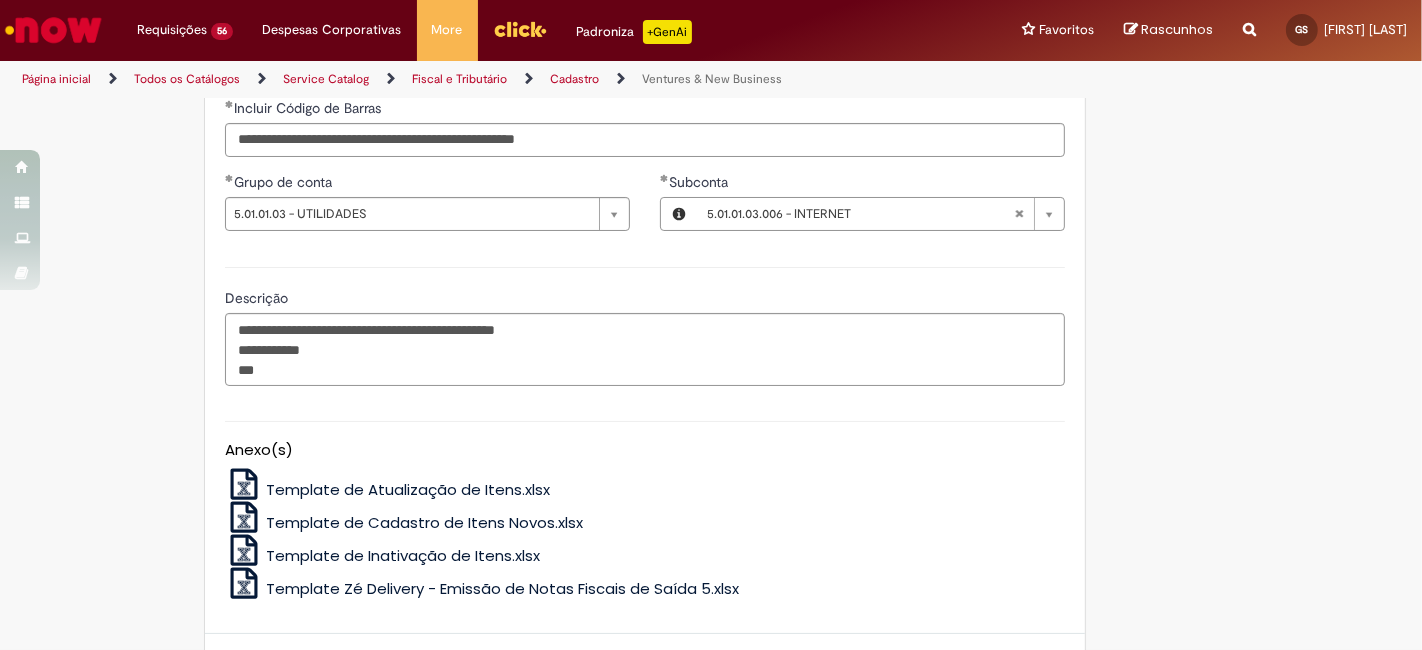 scroll, scrollTop: 1407, scrollLeft: 0, axis: vertical 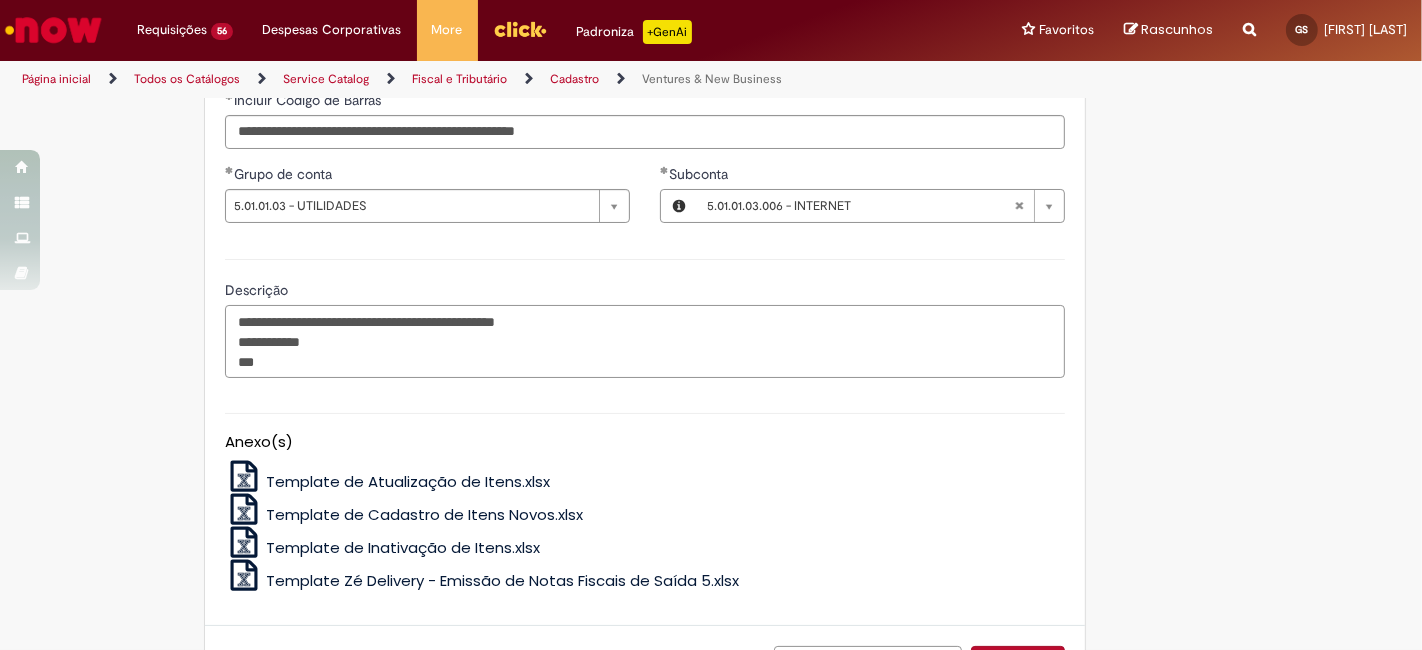 click on "**********" at bounding box center [645, 341] 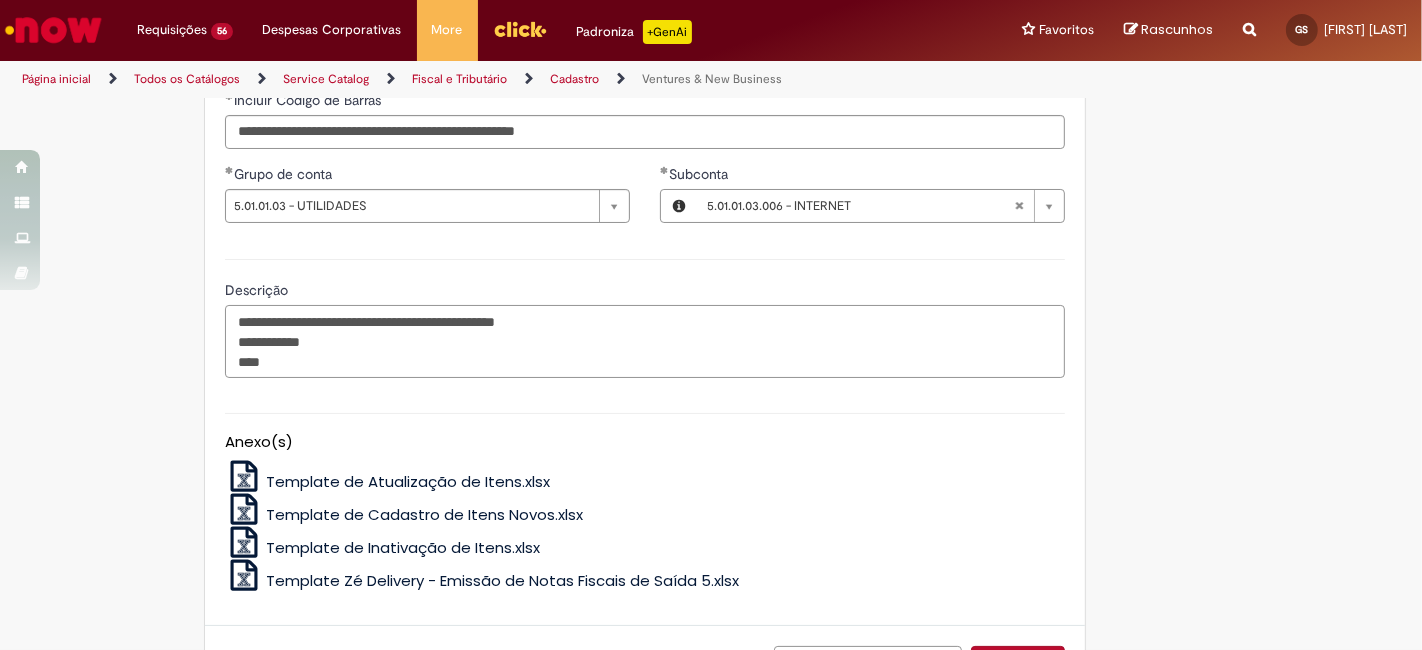 paste on "*******" 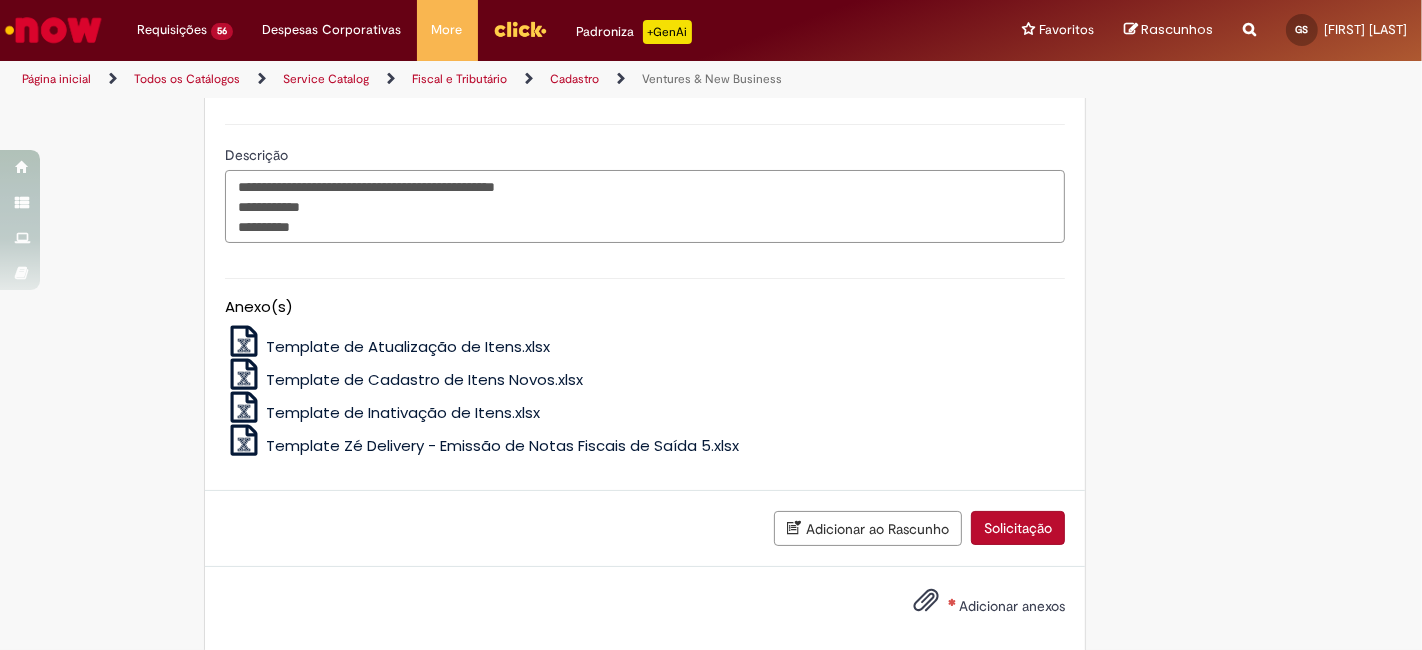 scroll, scrollTop: 1565, scrollLeft: 0, axis: vertical 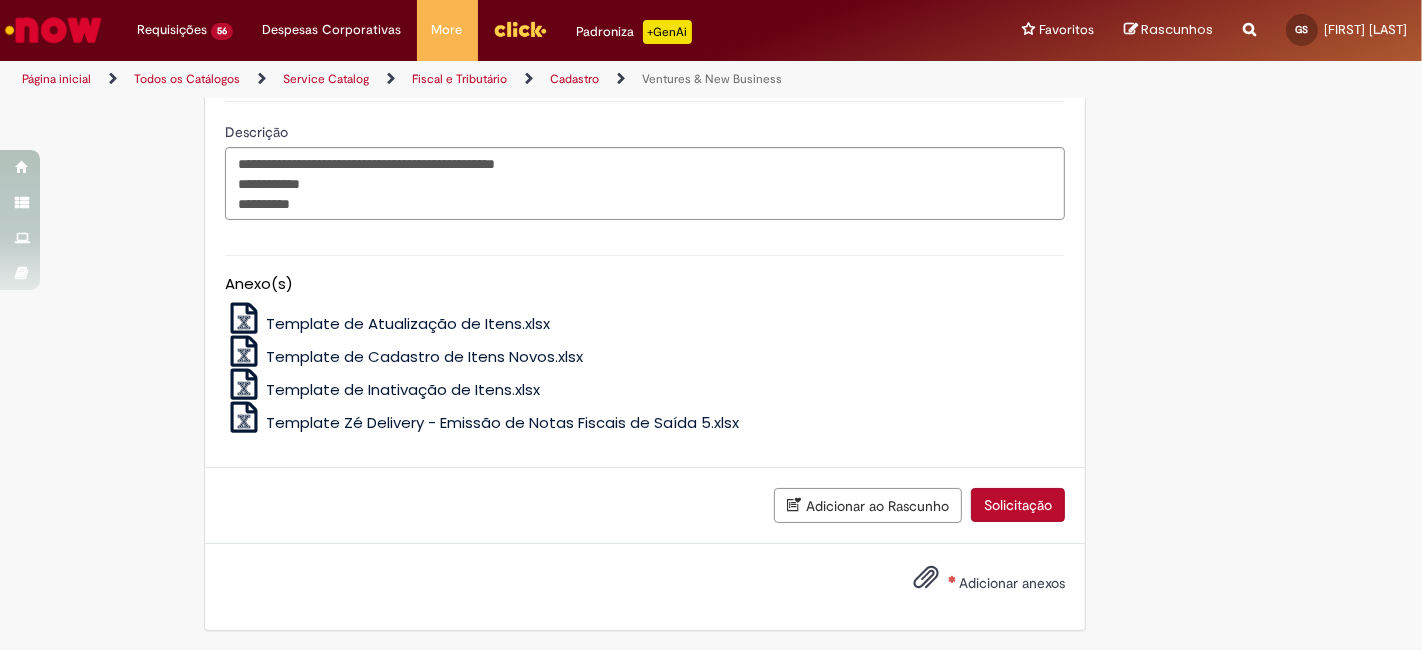 click on "Adicionar anexos" at bounding box center [1012, 583] 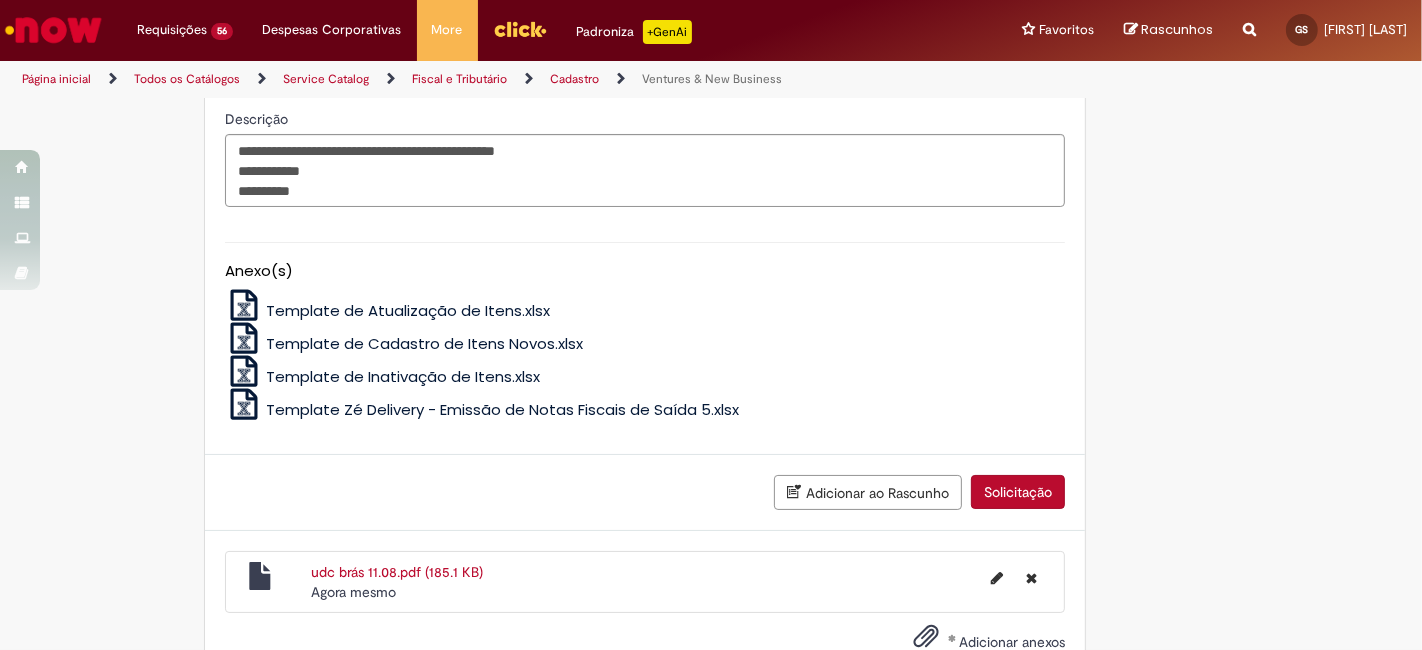 scroll, scrollTop: 1637, scrollLeft: 0, axis: vertical 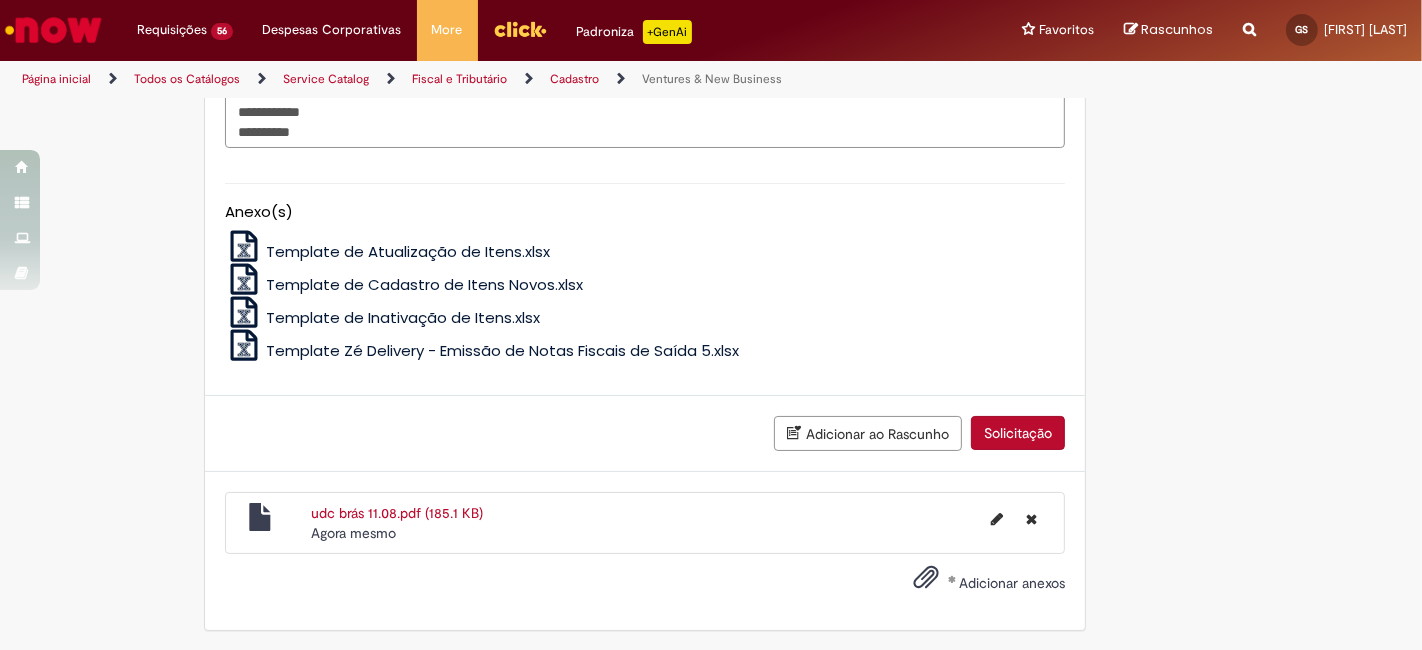 click on "Adicionar ao Rascunho        Solicitação" at bounding box center [645, 434] 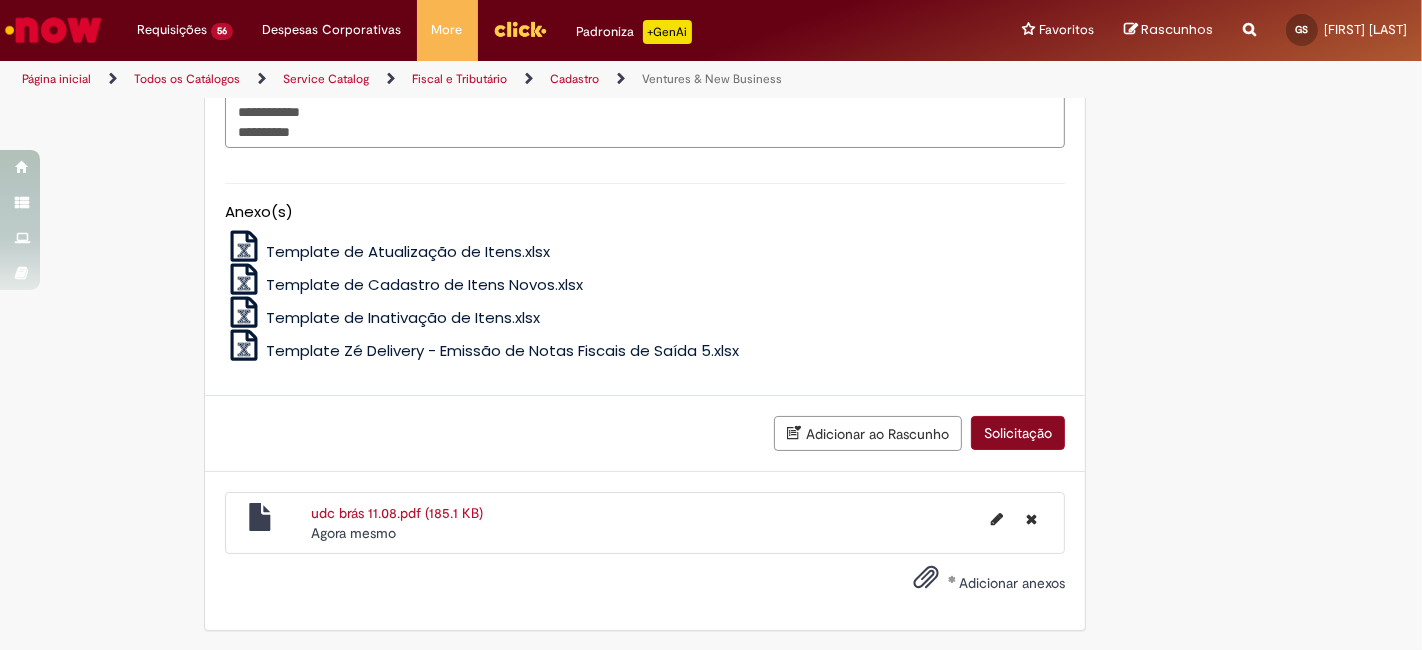 scroll, scrollTop: 1591, scrollLeft: 0, axis: vertical 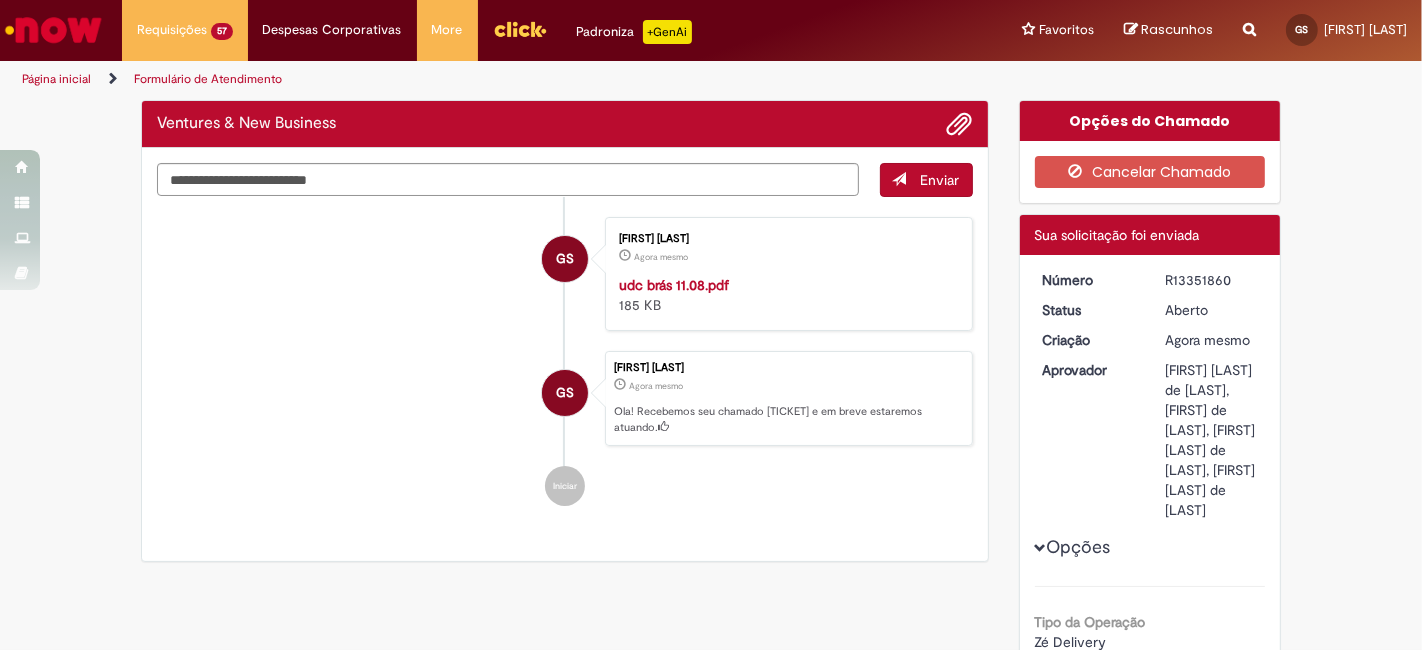 click on "R13351860" at bounding box center (1211, 280) 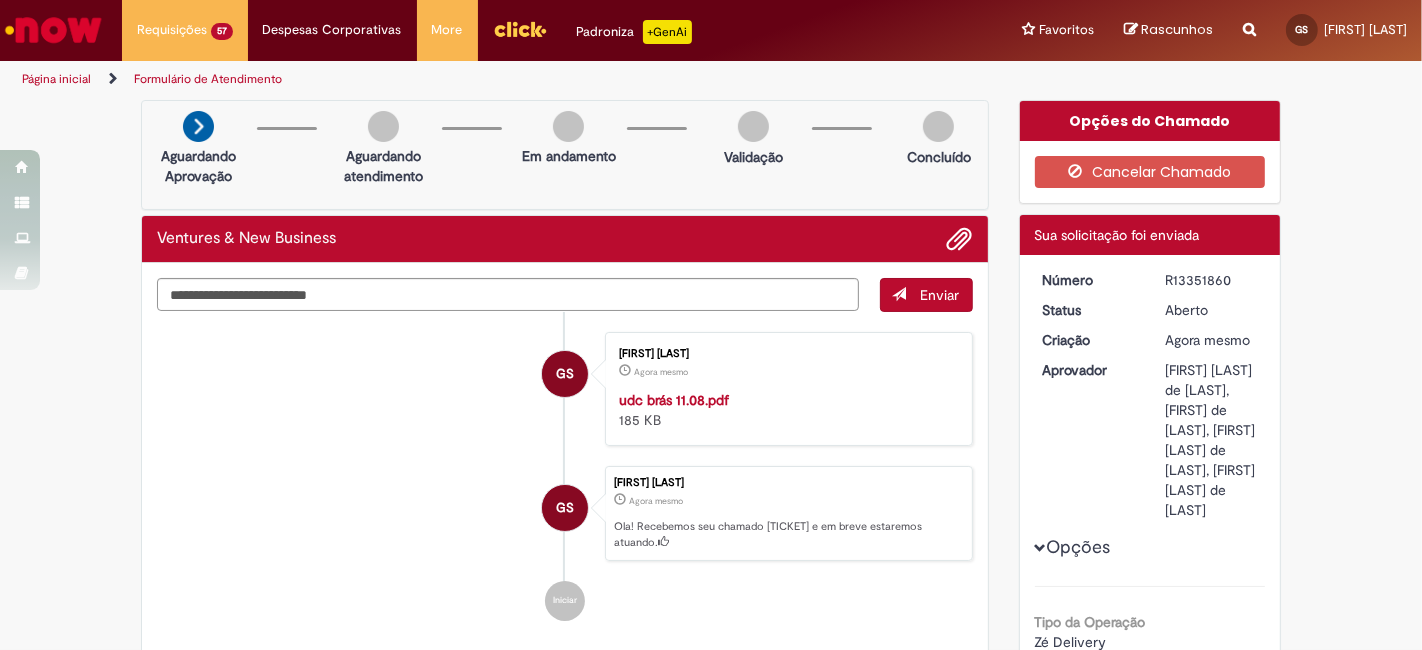 click on "R13351860" at bounding box center [1211, 280] 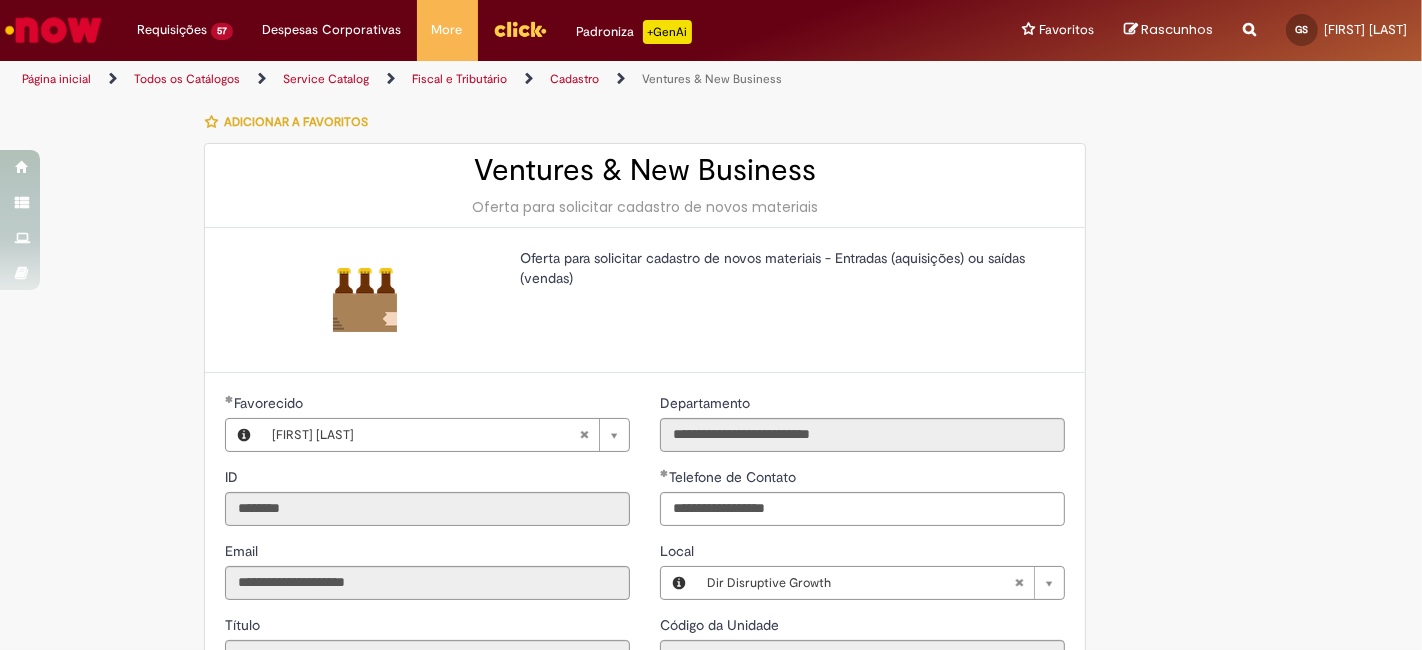 scroll, scrollTop: 222, scrollLeft: 0, axis: vertical 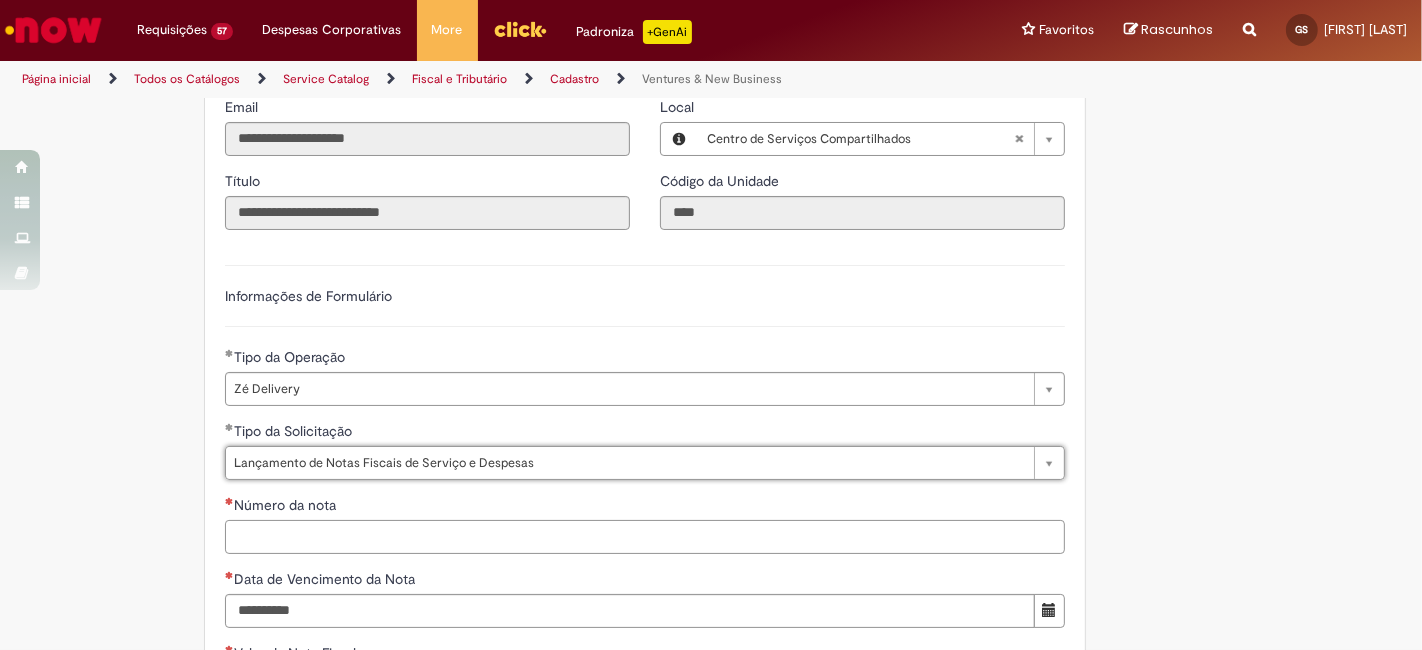click on "Número da nota" at bounding box center (645, 537) 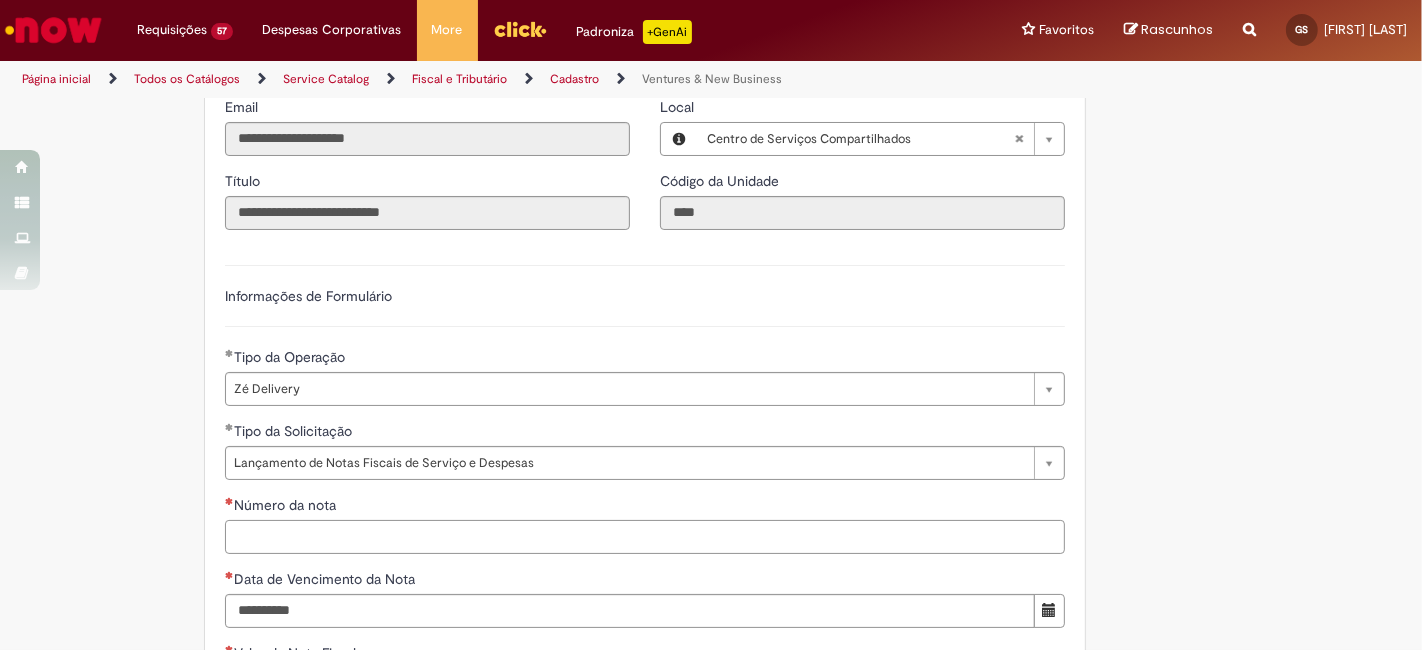 paste on "*********" 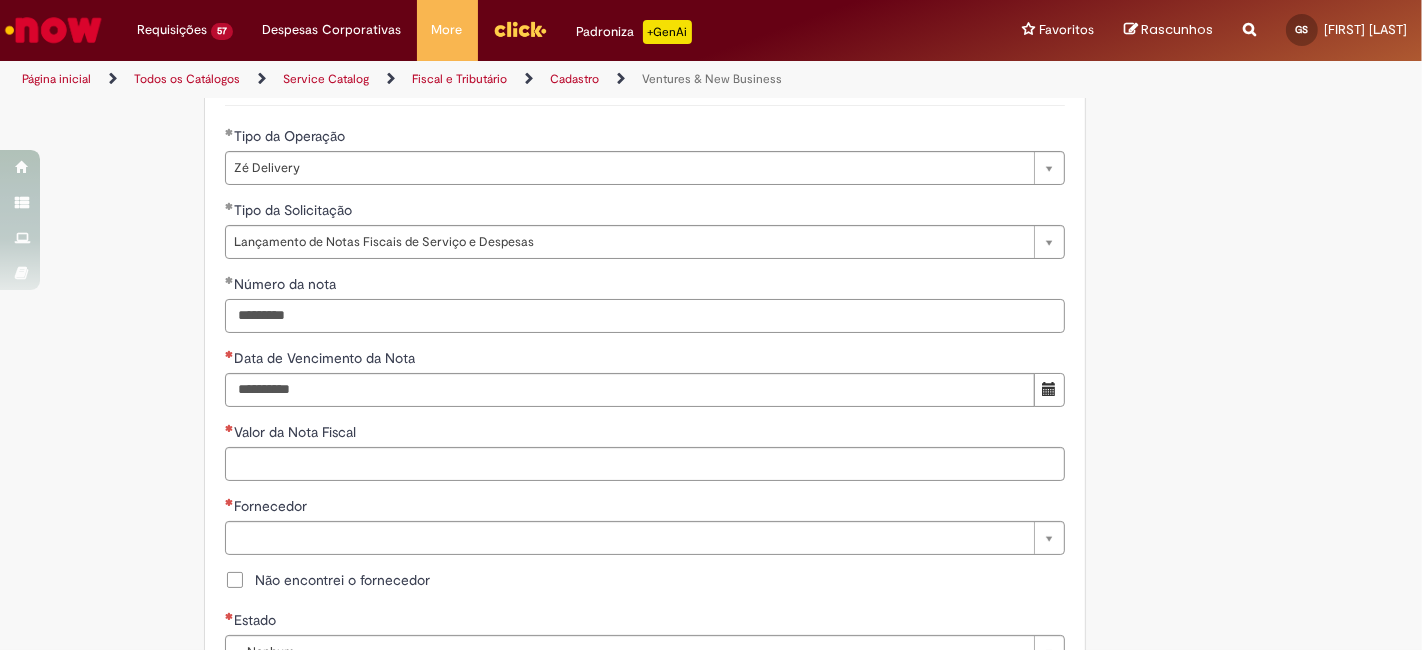 scroll, scrollTop: 666, scrollLeft: 0, axis: vertical 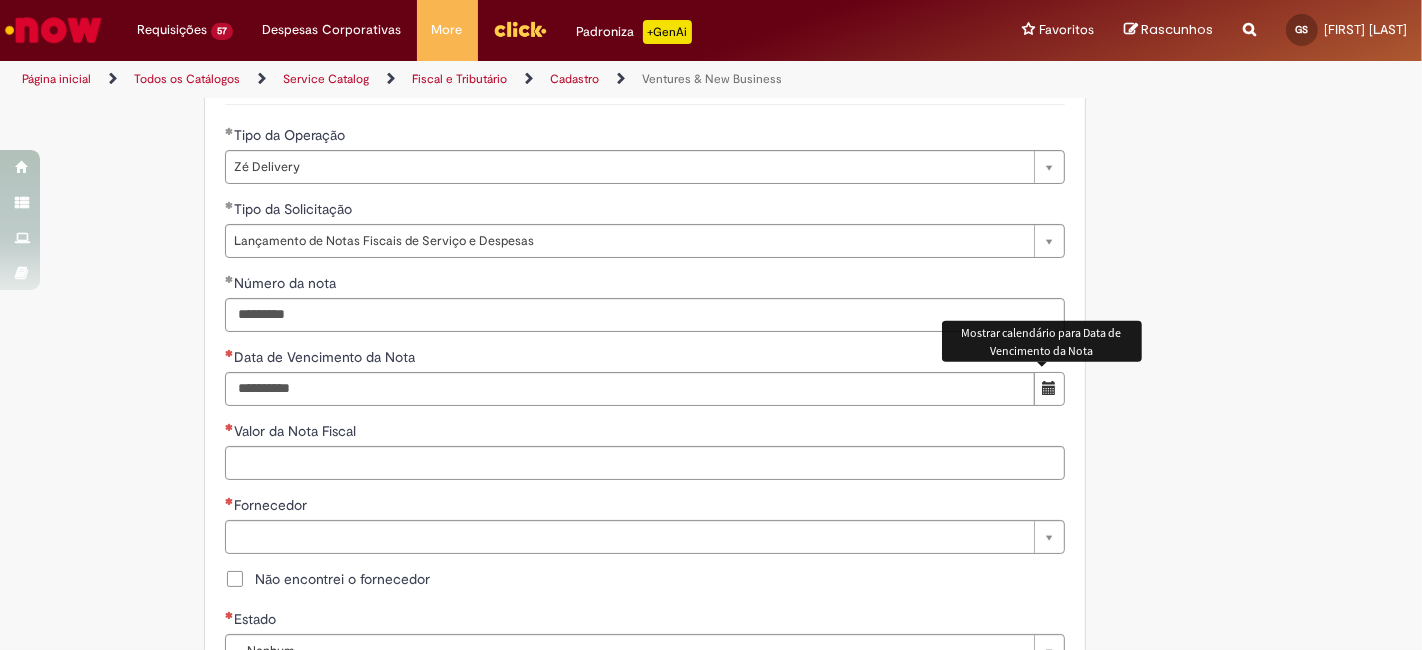 click at bounding box center [1049, 388] 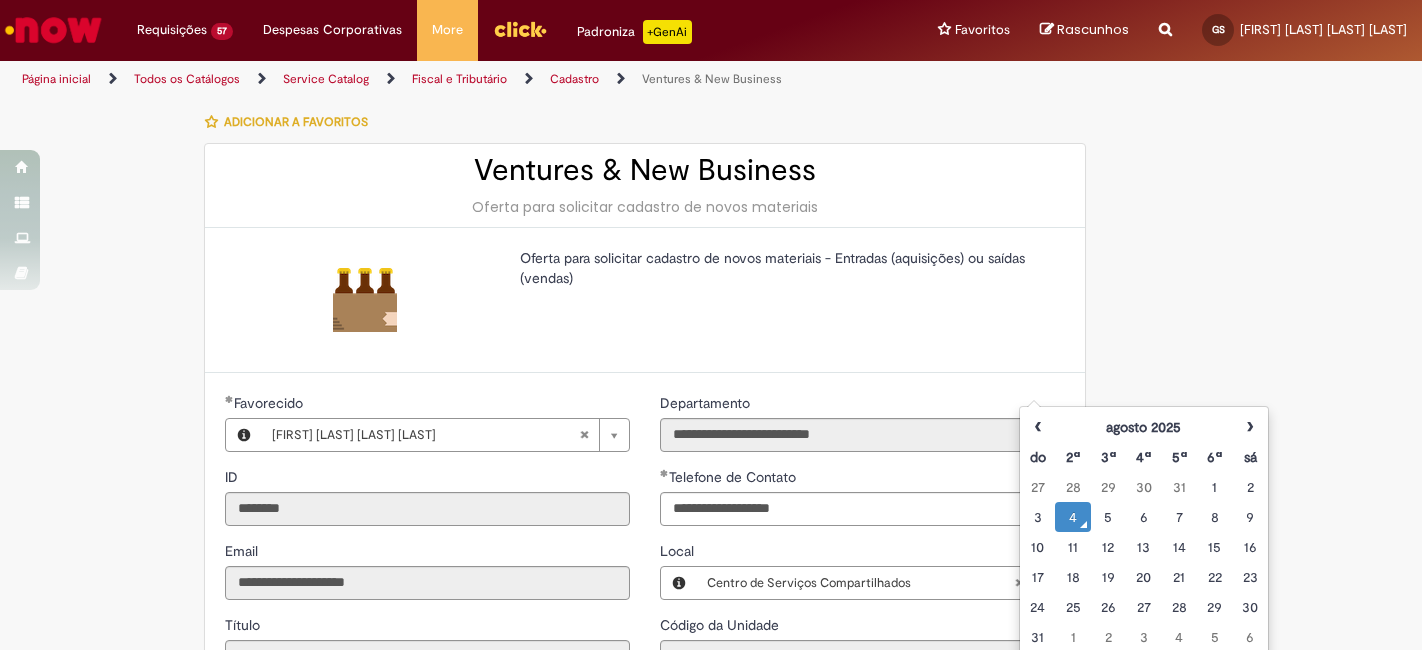select on "**********" 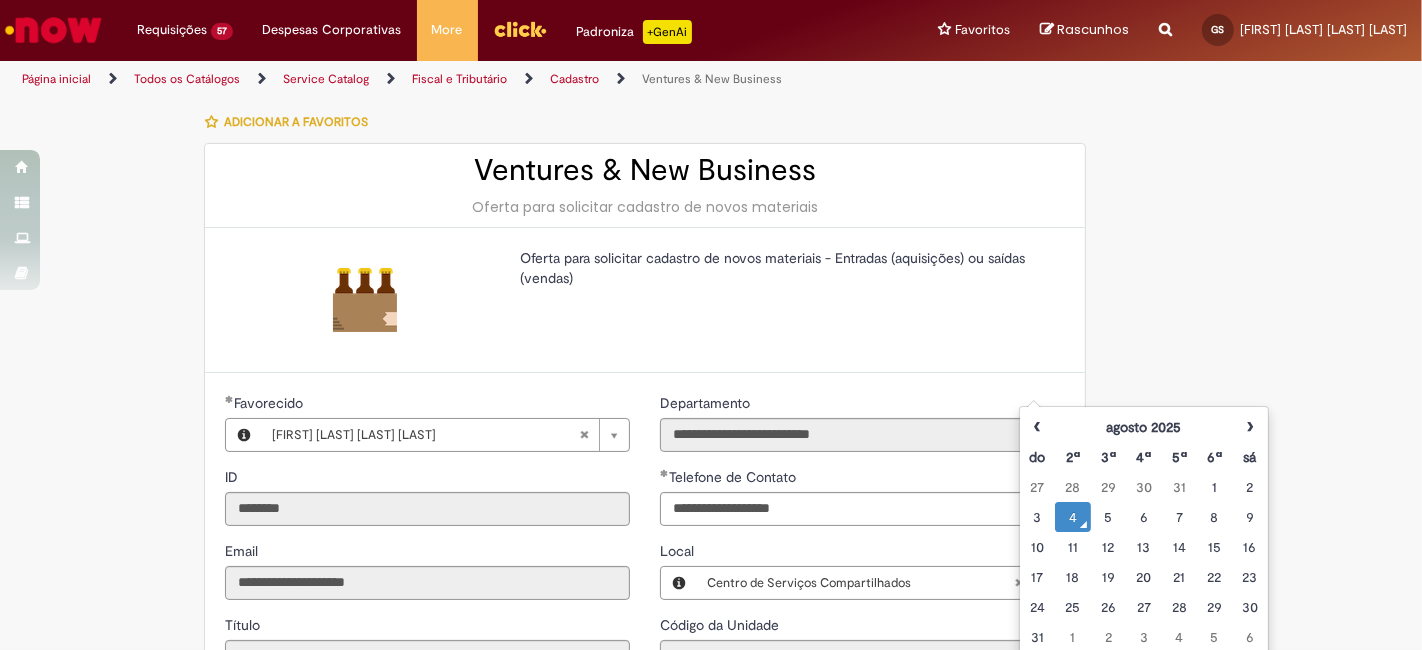scroll, scrollTop: 666, scrollLeft: 0, axis: vertical 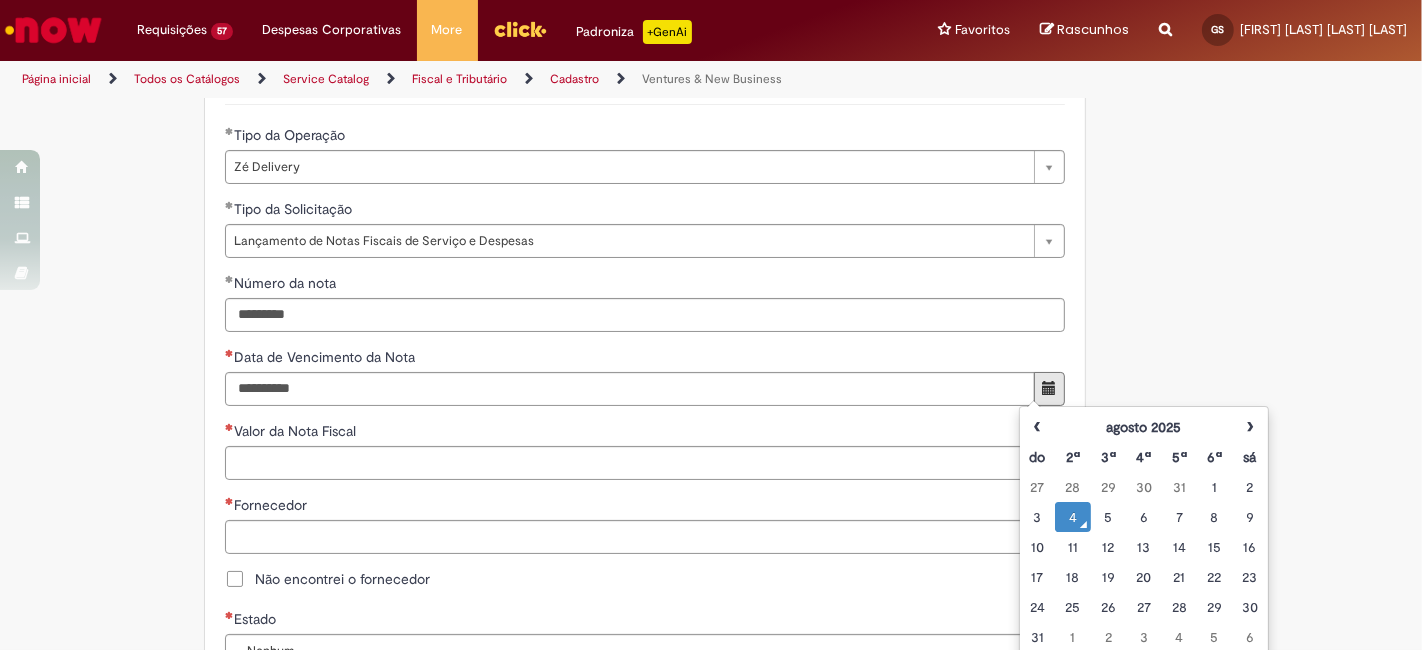 click on "**********" at bounding box center (711, 445) 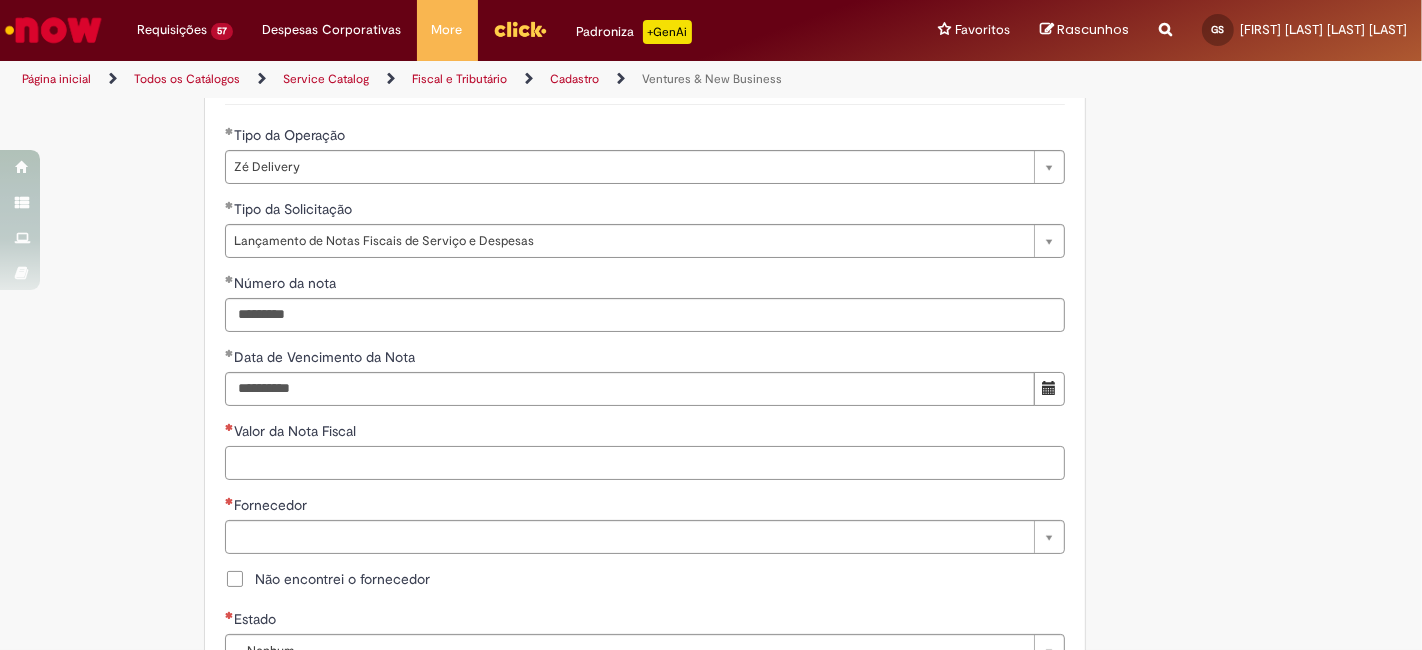 click on "Valor da Nota Fiscal" at bounding box center [645, 463] 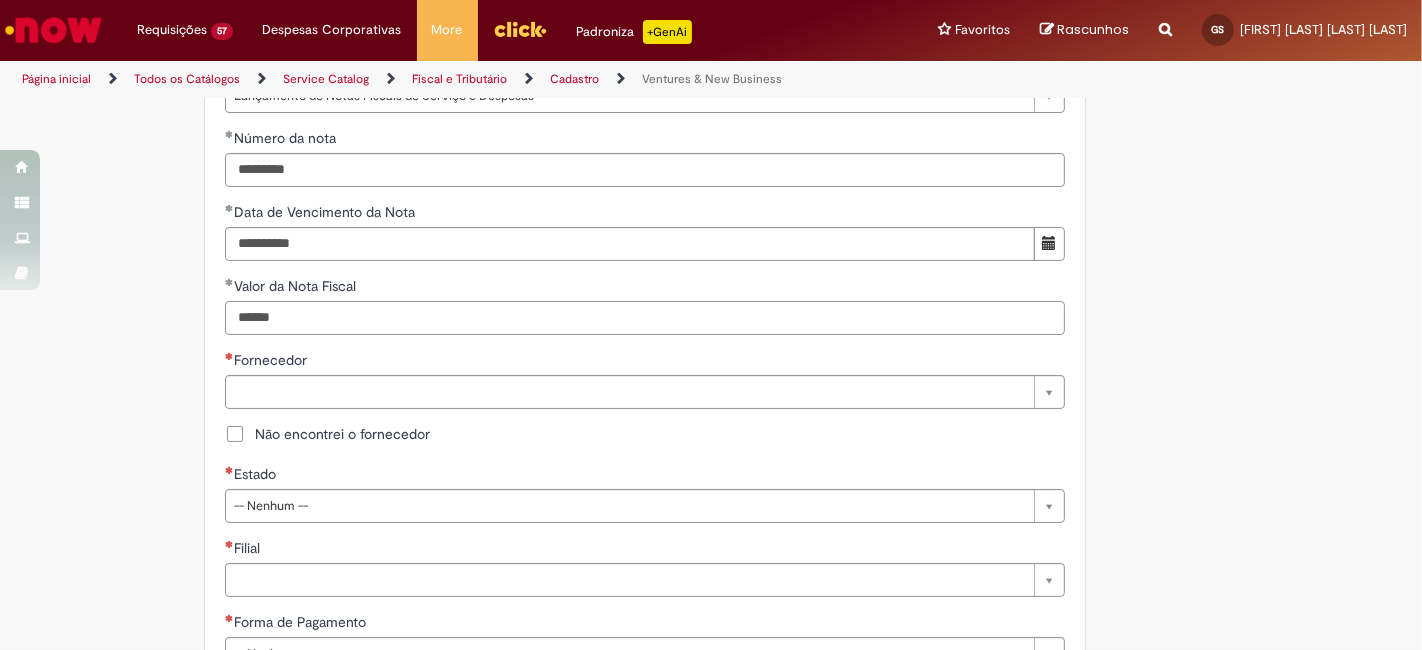 scroll, scrollTop: 814, scrollLeft: 0, axis: vertical 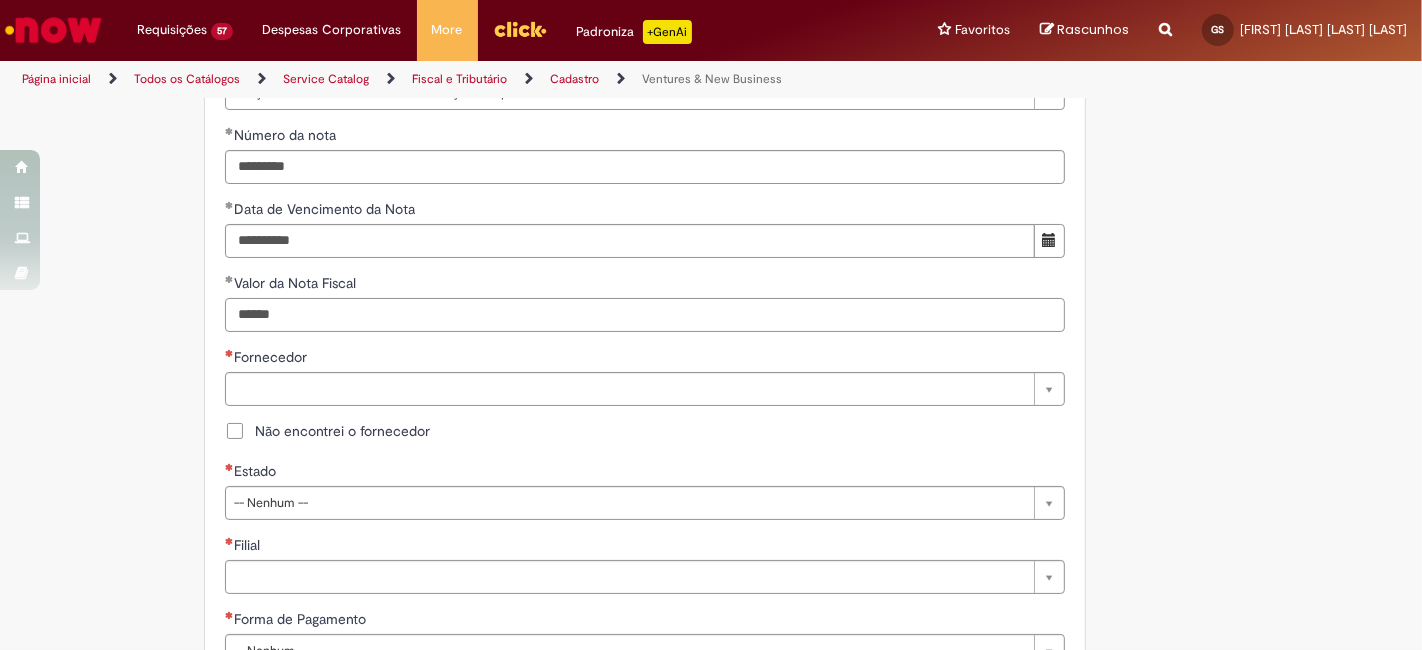 type on "******" 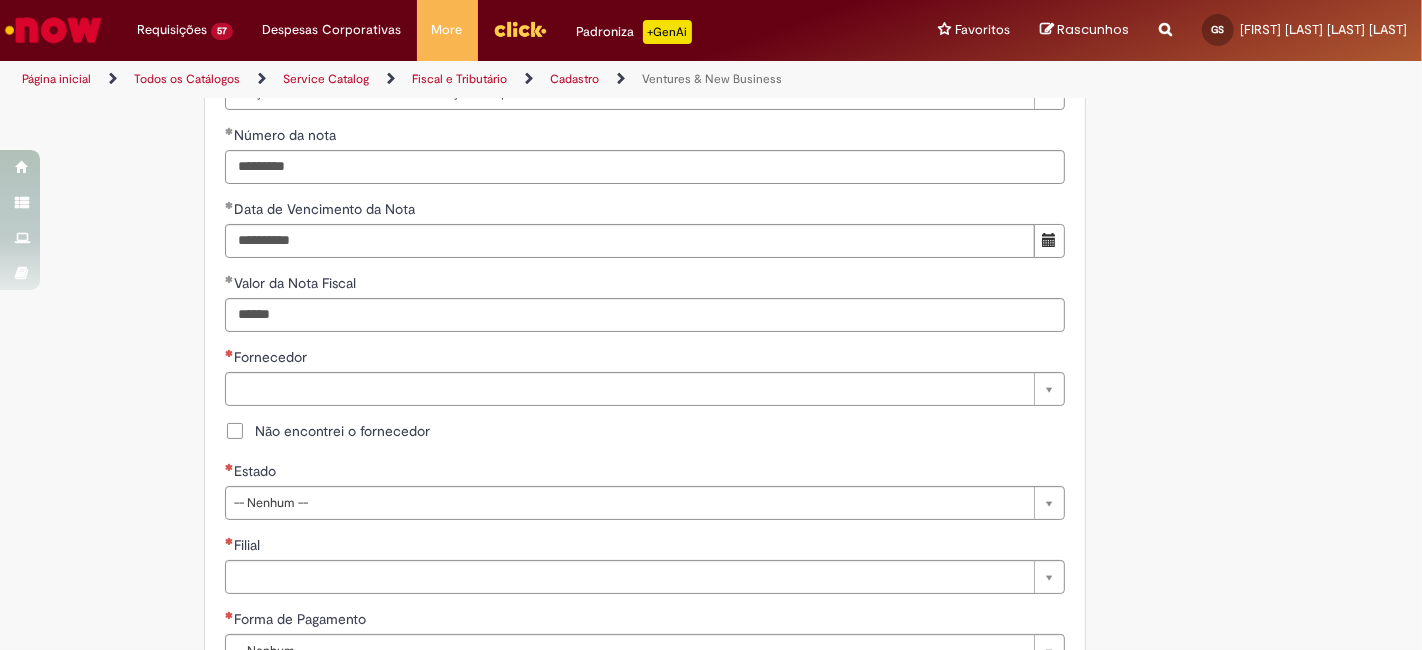 click on "Não encontrei o fornecedor" at bounding box center [342, 431] 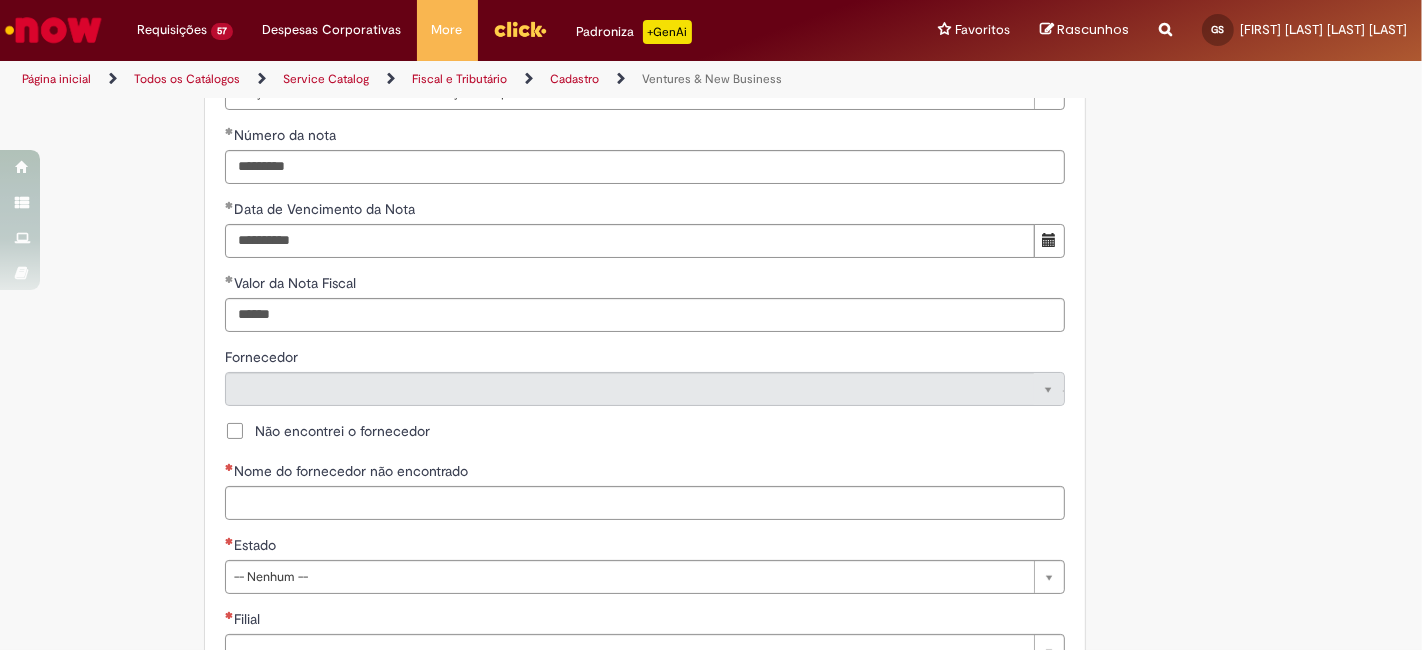 drag, startPoint x: 351, startPoint y: 475, endPoint x: 345, endPoint y: 490, distance: 16.155495 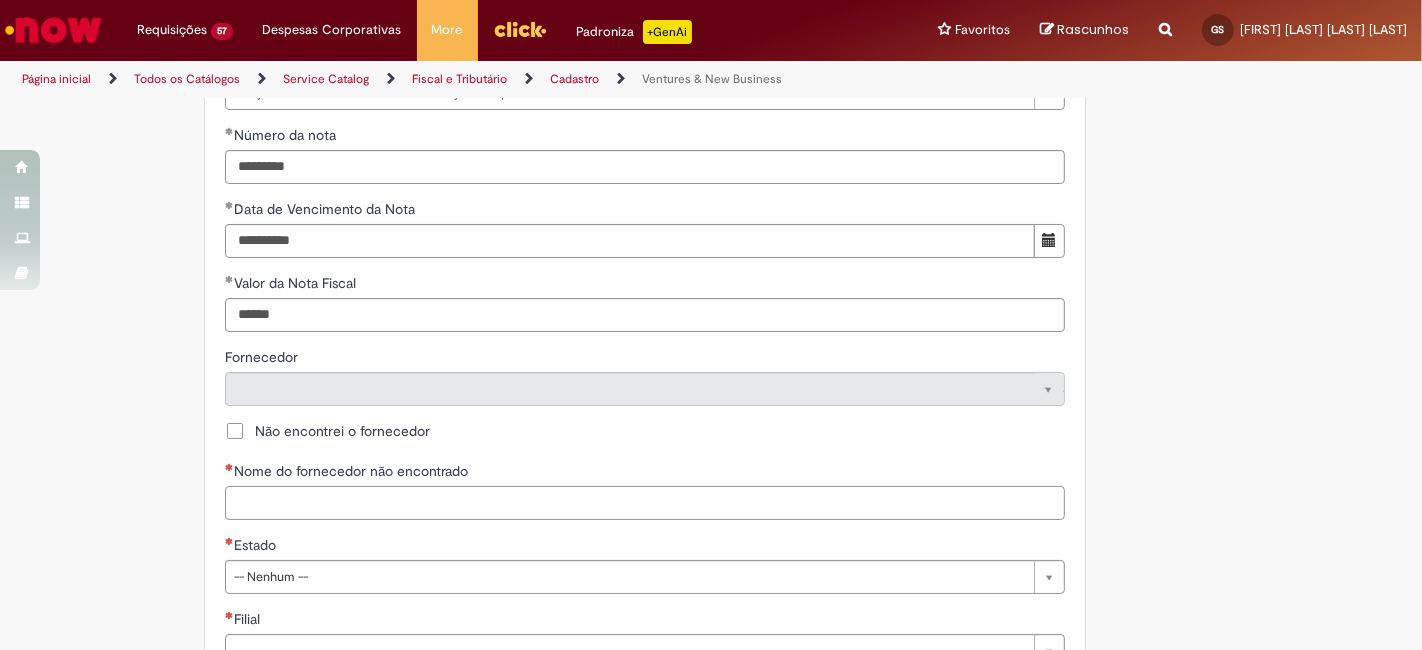 click on "Nome do fornecedor não encontrado" at bounding box center (645, 503) 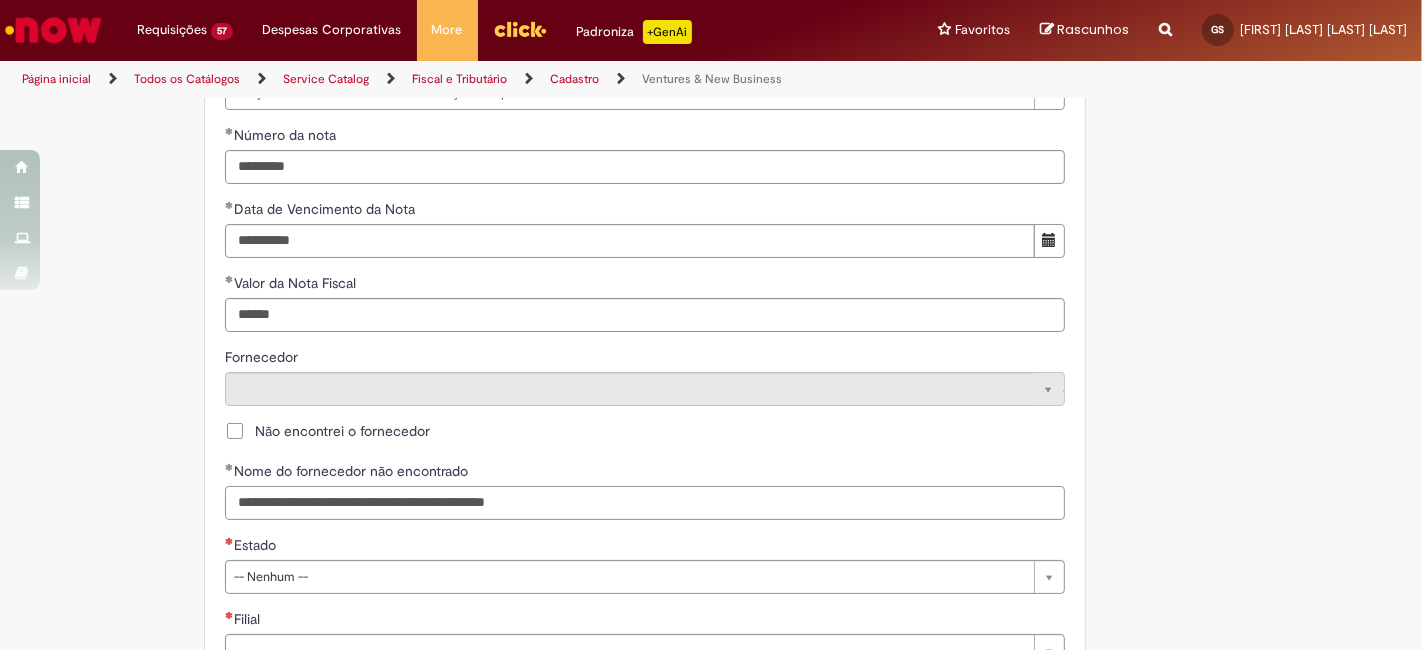 paste on "**********" 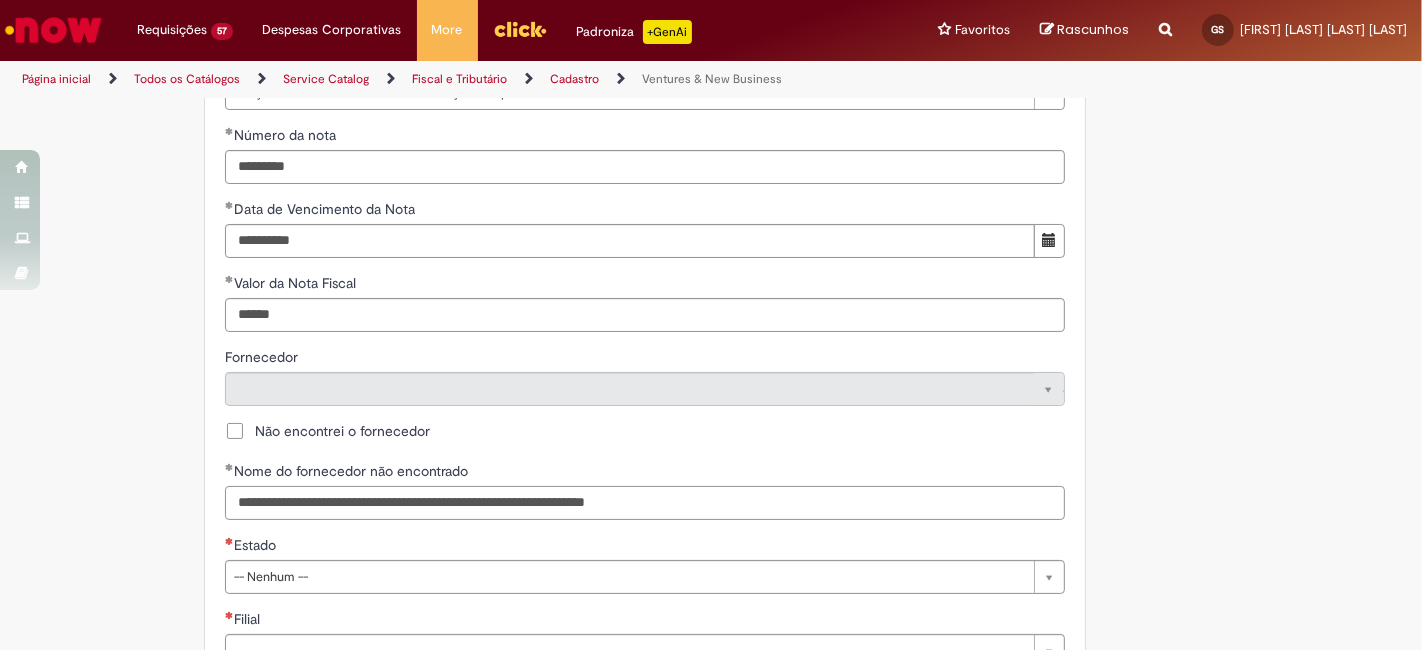 click on "**********" at bounding box center [645, 503] 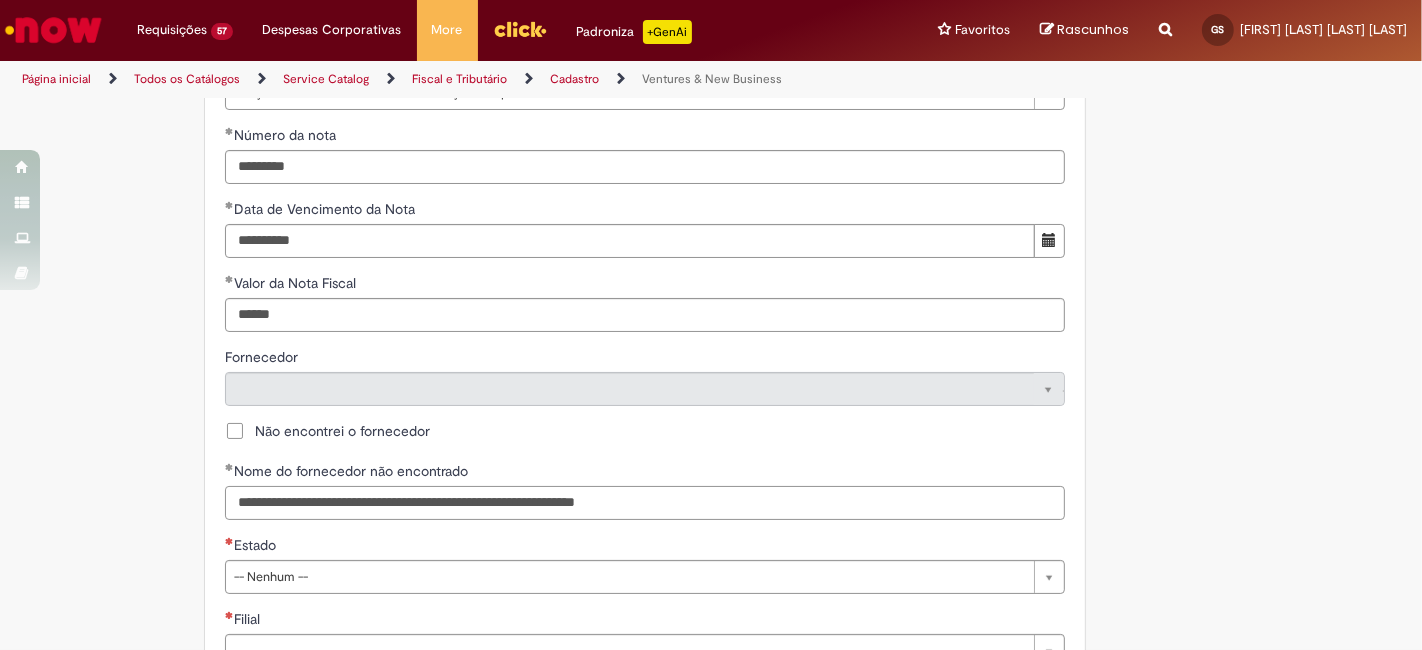 scroll, scrollTop: 962, scrollLeft: 0, axis: vertical 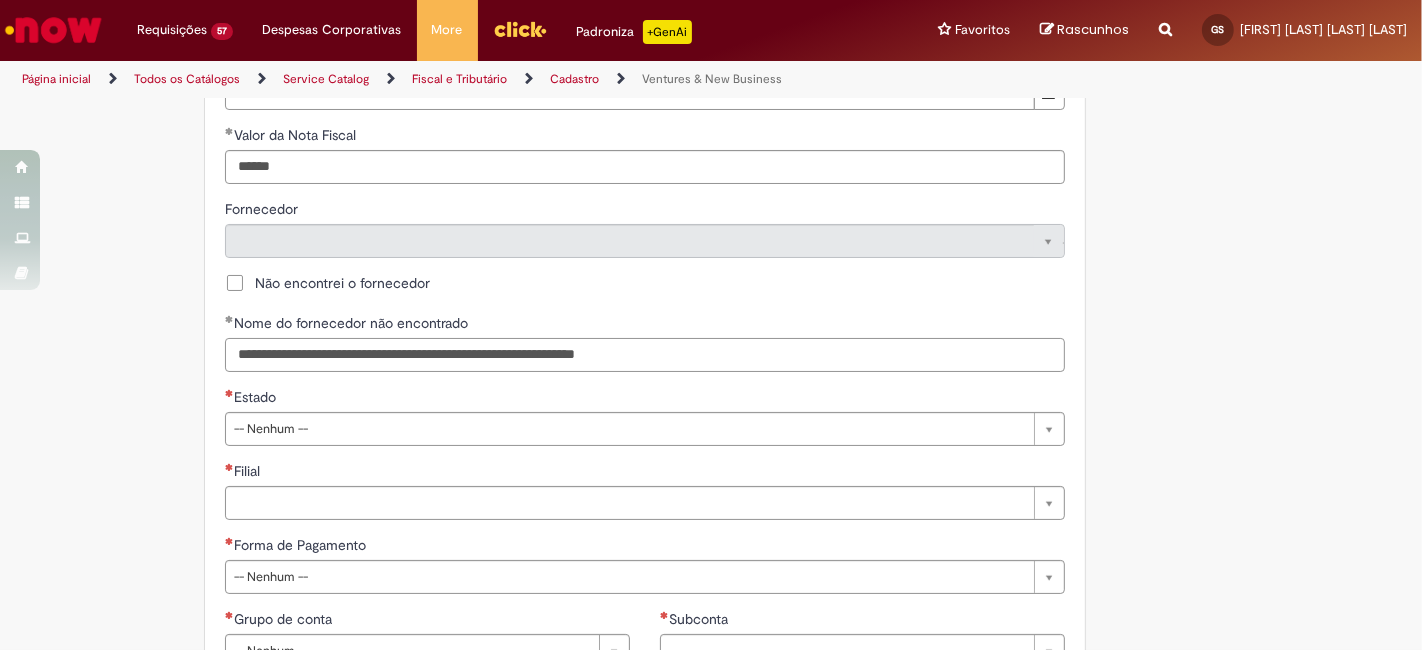 type on "**********" 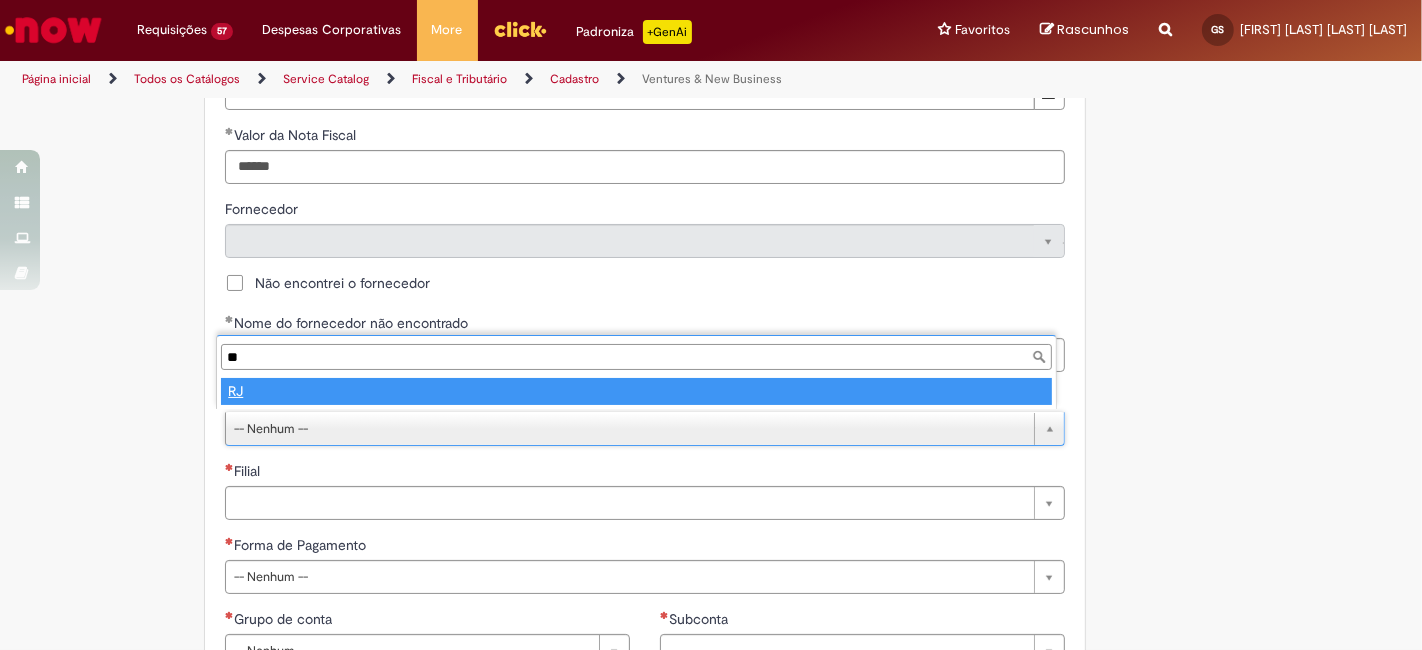 type on "**" 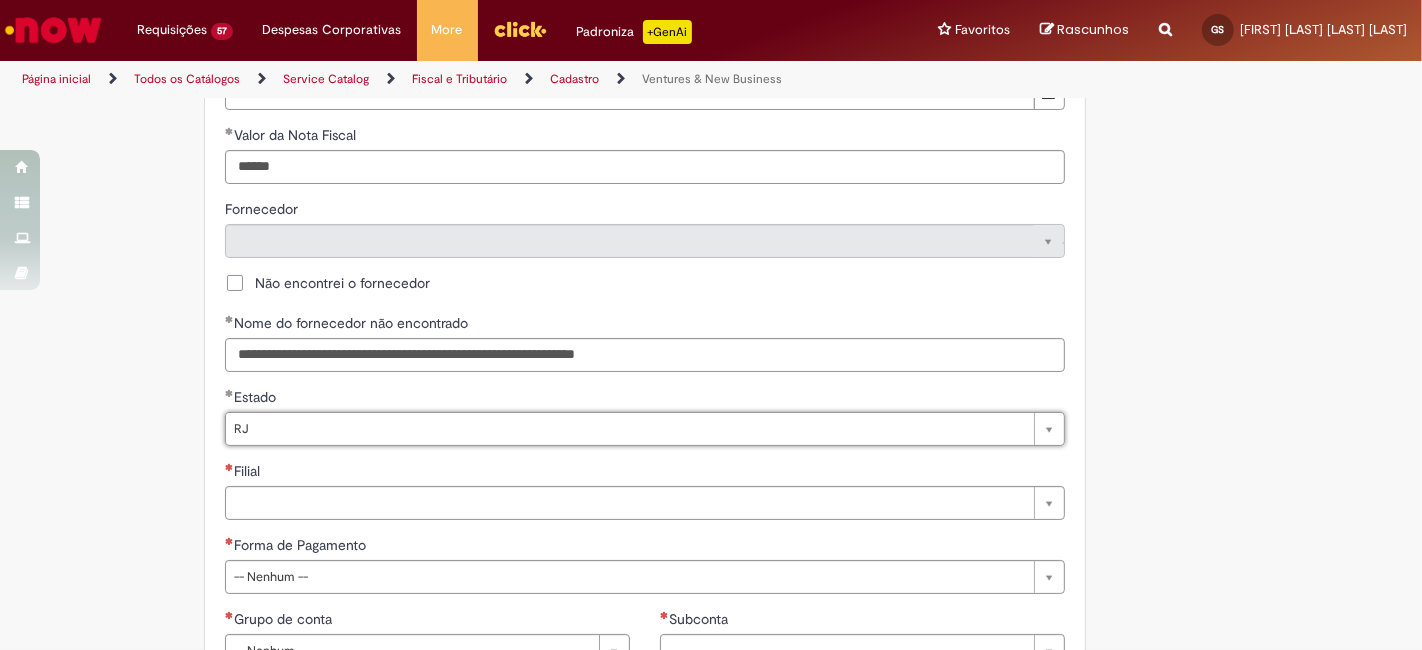 select 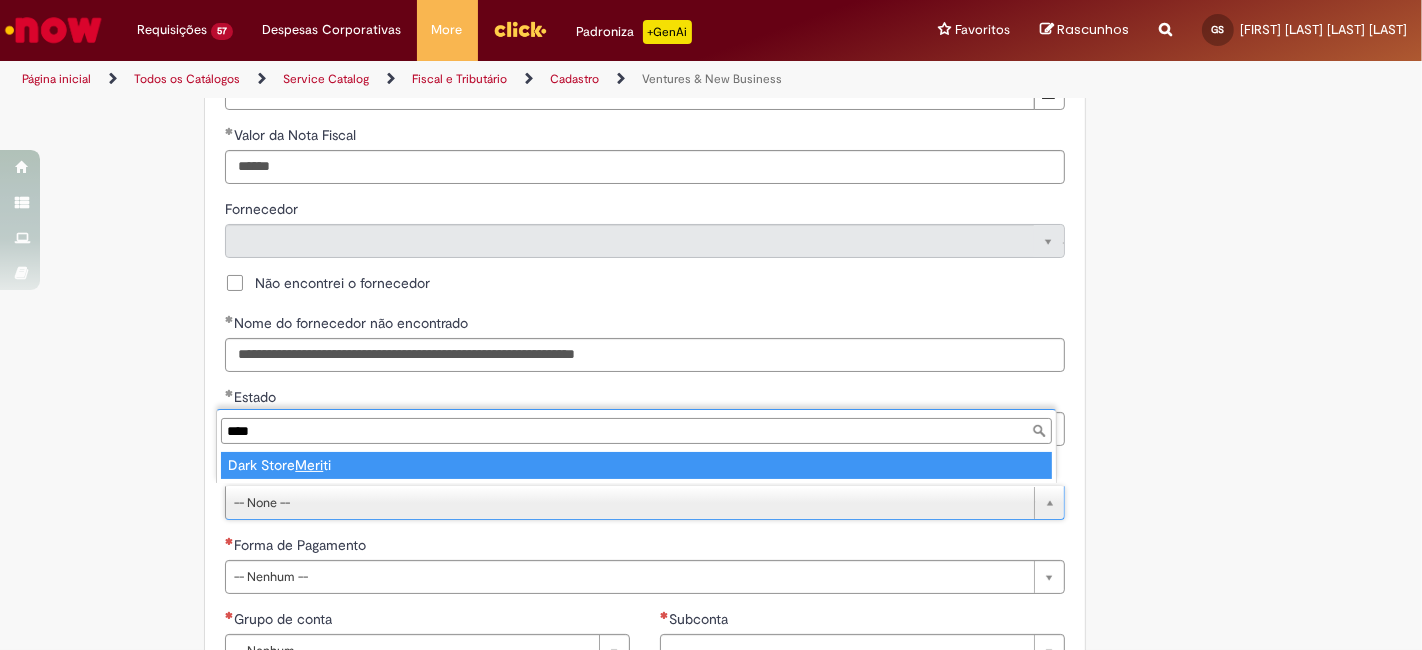 type on "****" 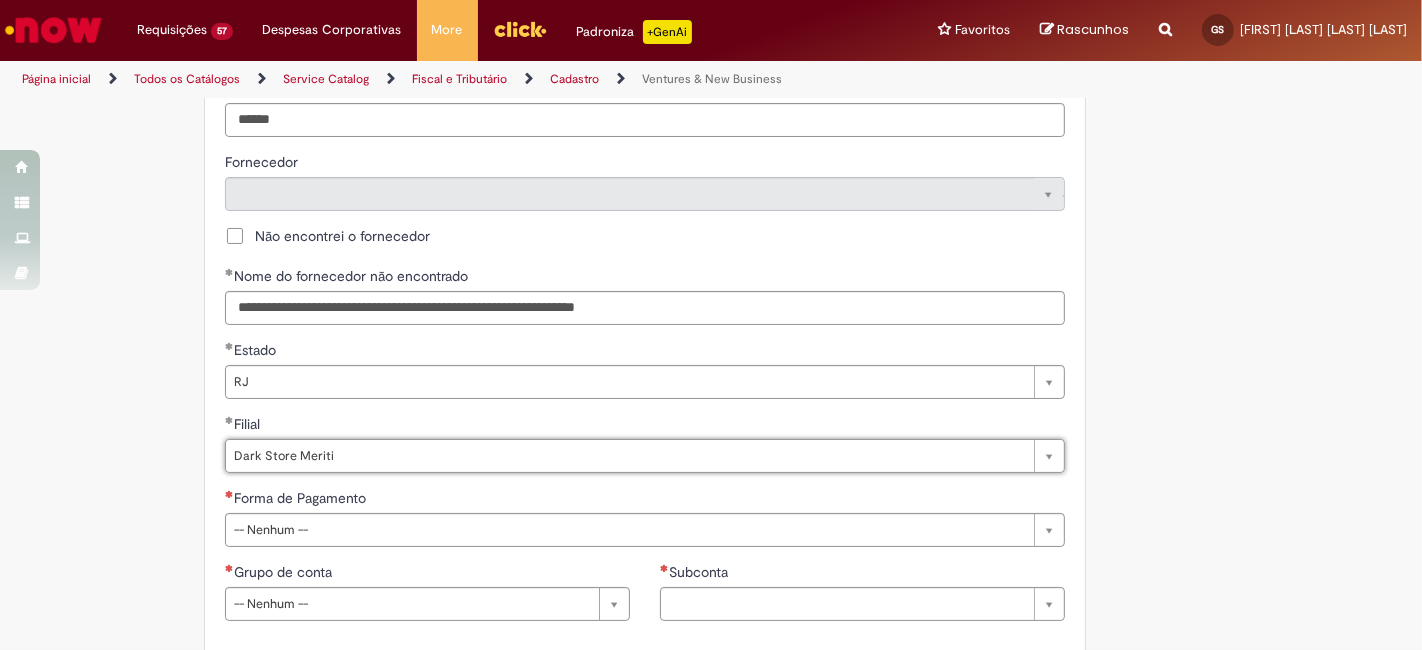 scroll, scrollTop: 1185, scrollLeft: 0, axis: vertical 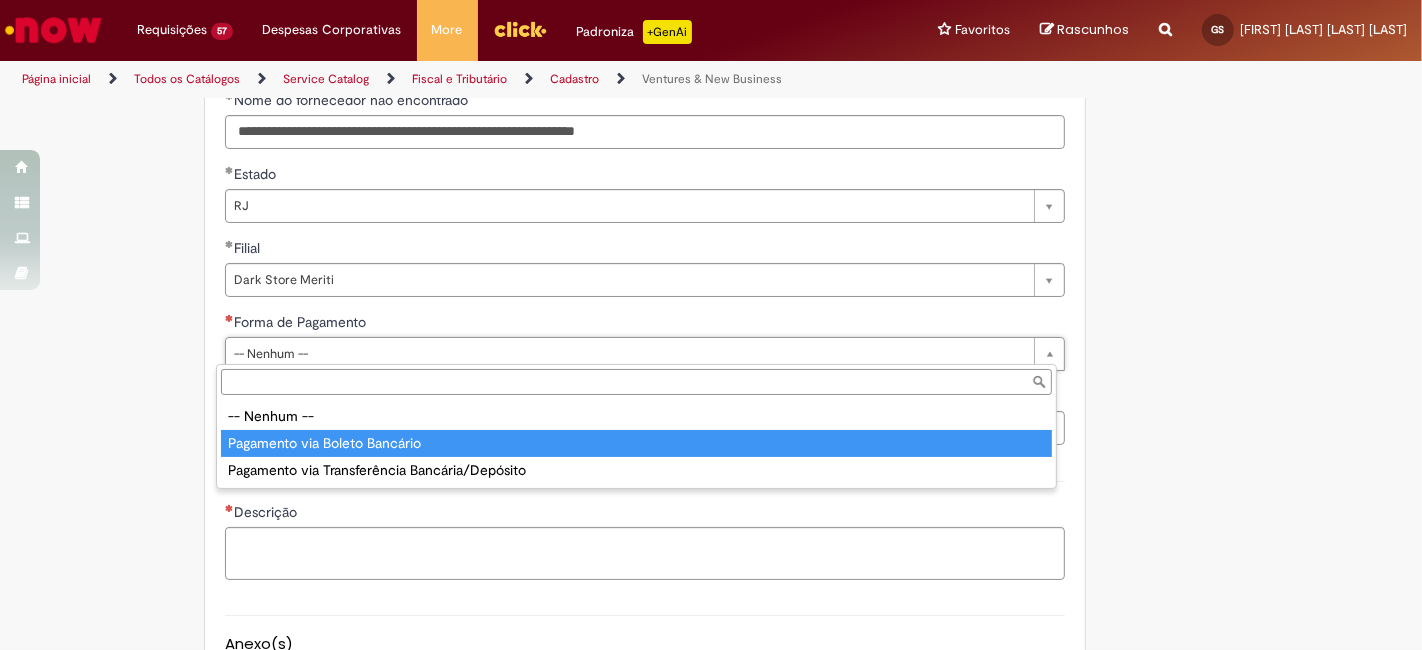 type on "**********" 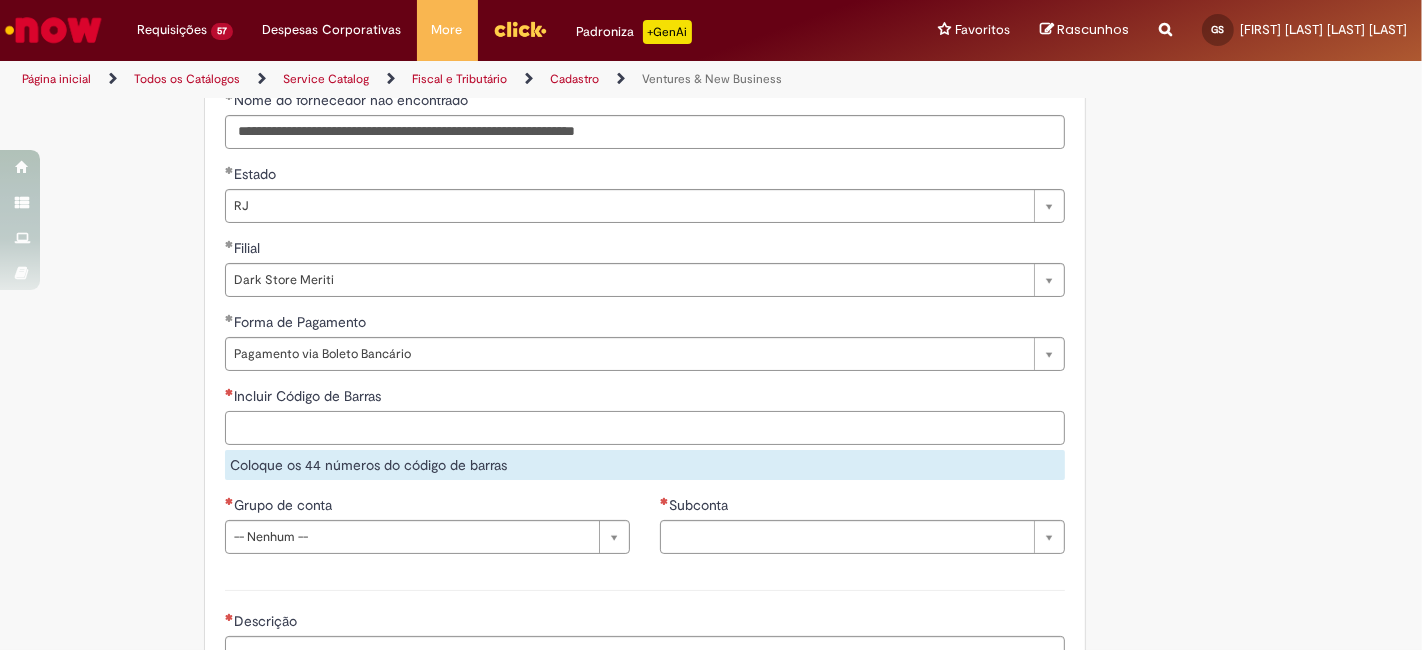 click on "Incluir Código de Barras" at bounding box center [645, 428] 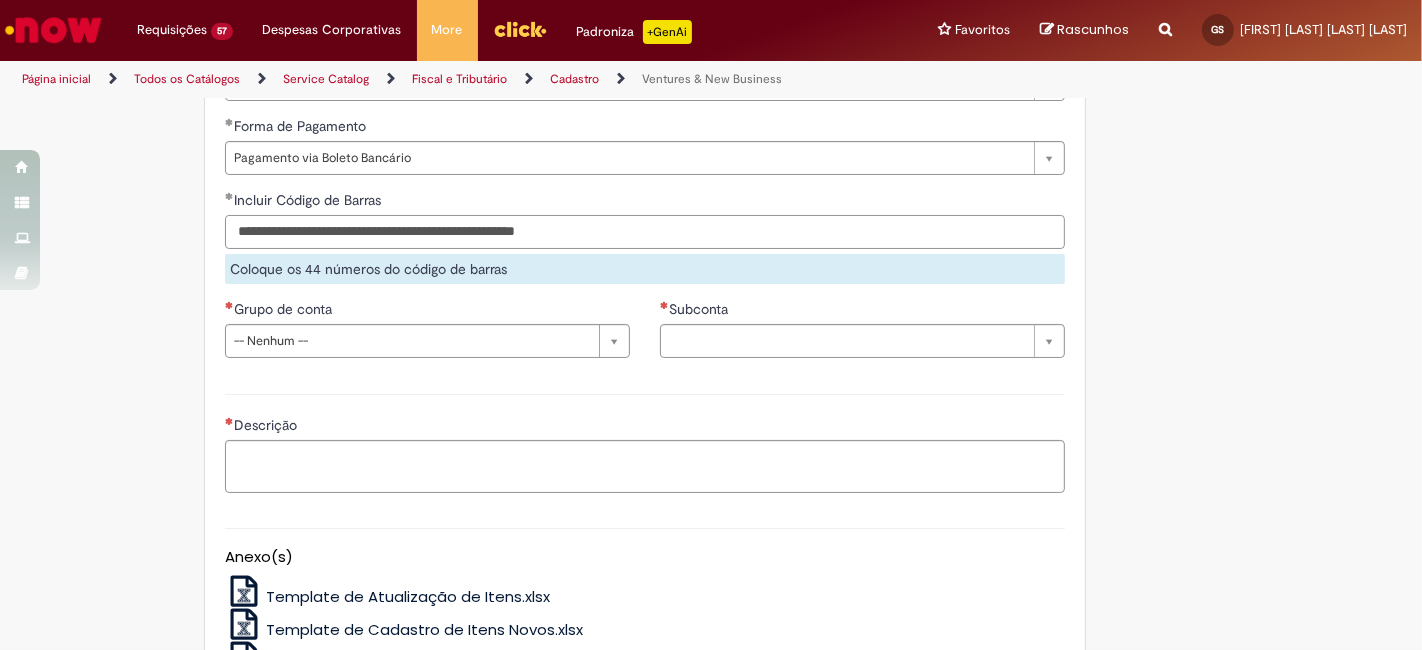 scroll, scrollTop: 1407, scrollLeft: 0, axis: vertical 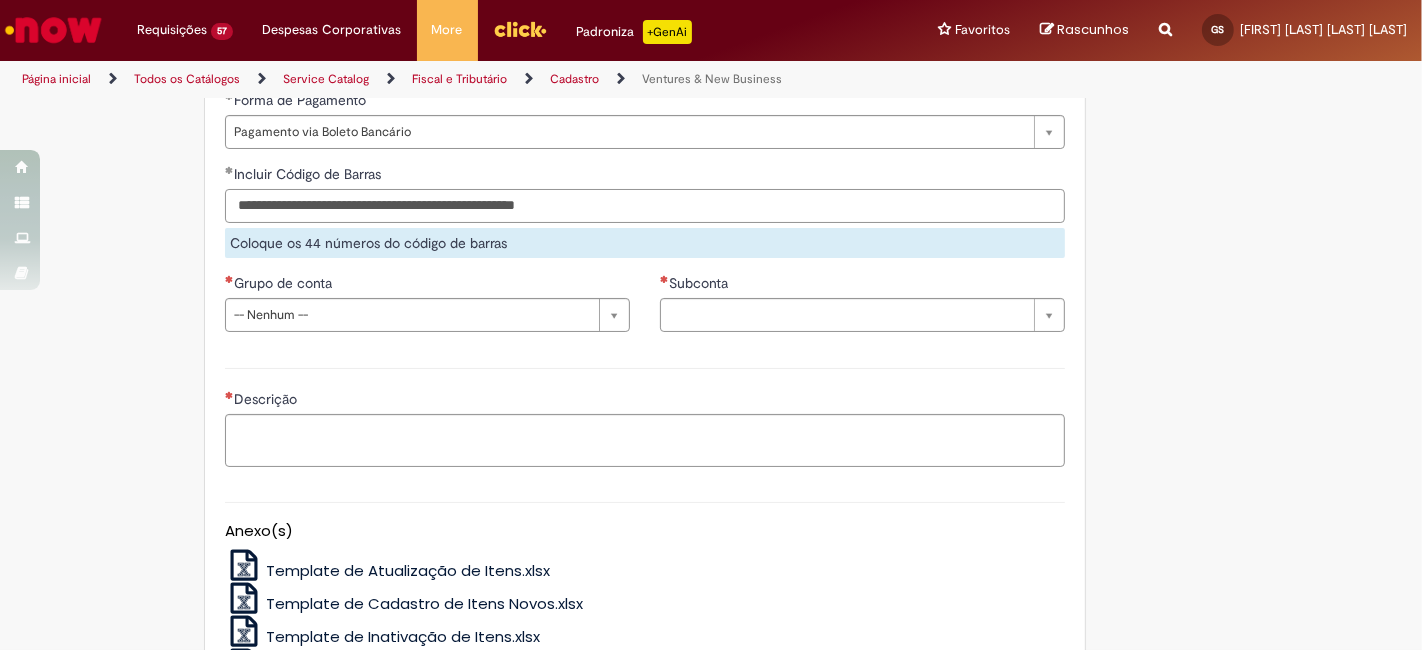 type on "**********" 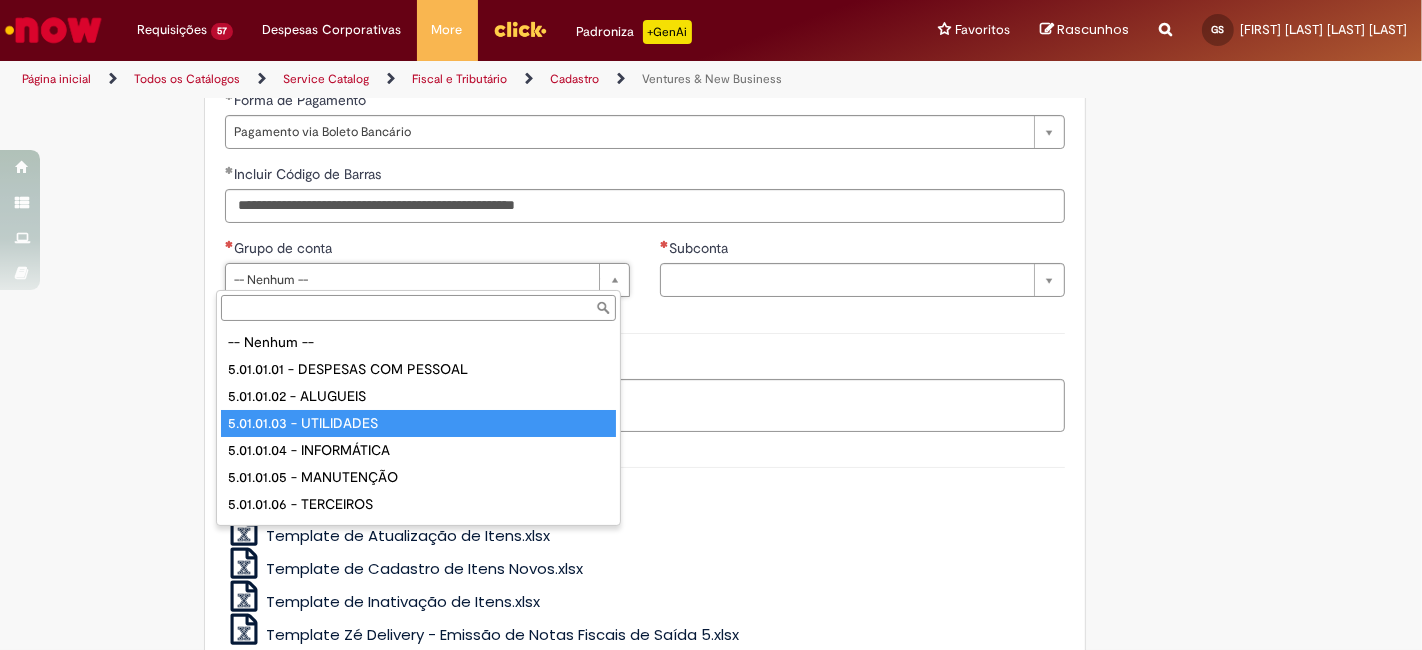 type on "**********" 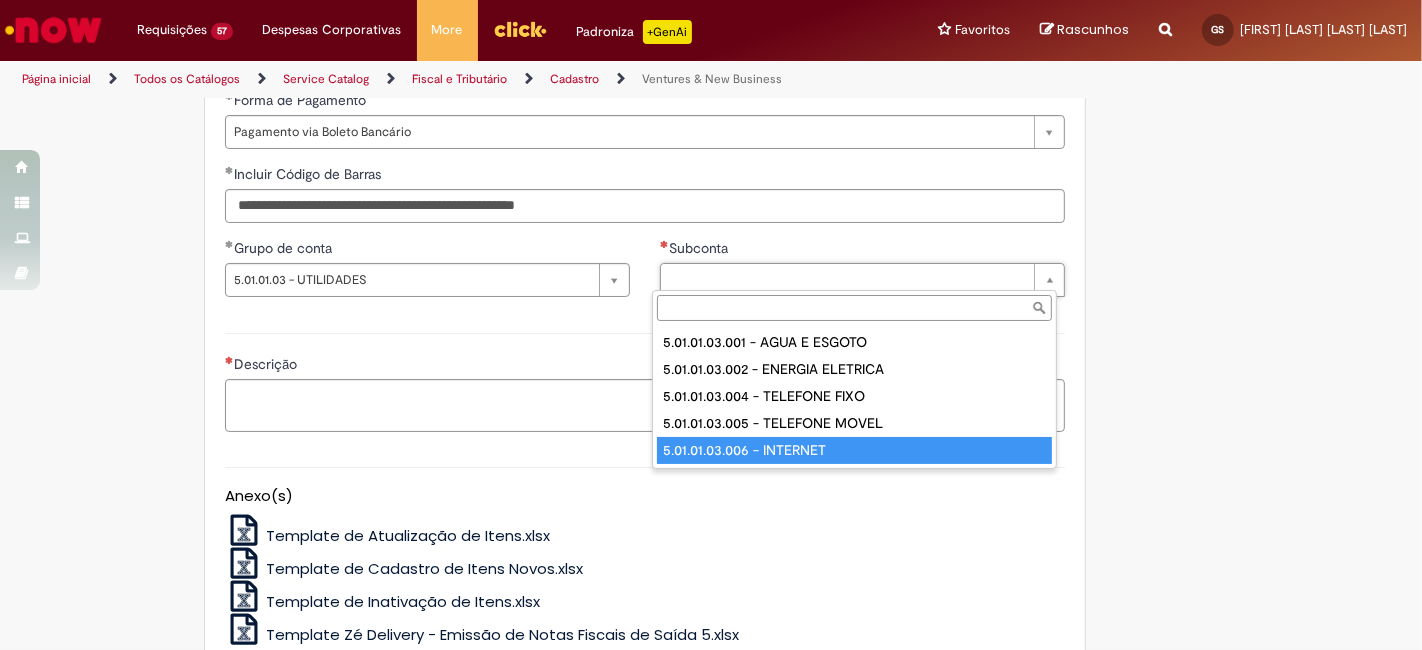 type on "**********" 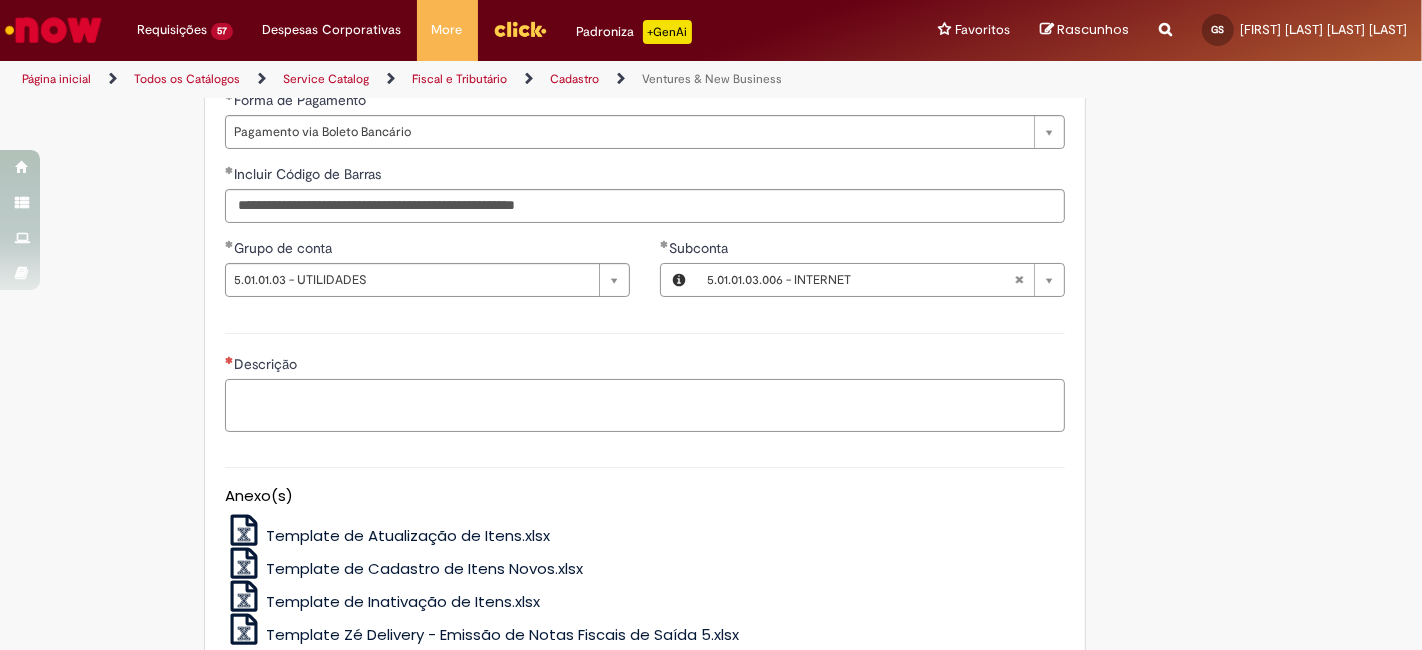 click on "Descrição" at bounding box center [645, 405] 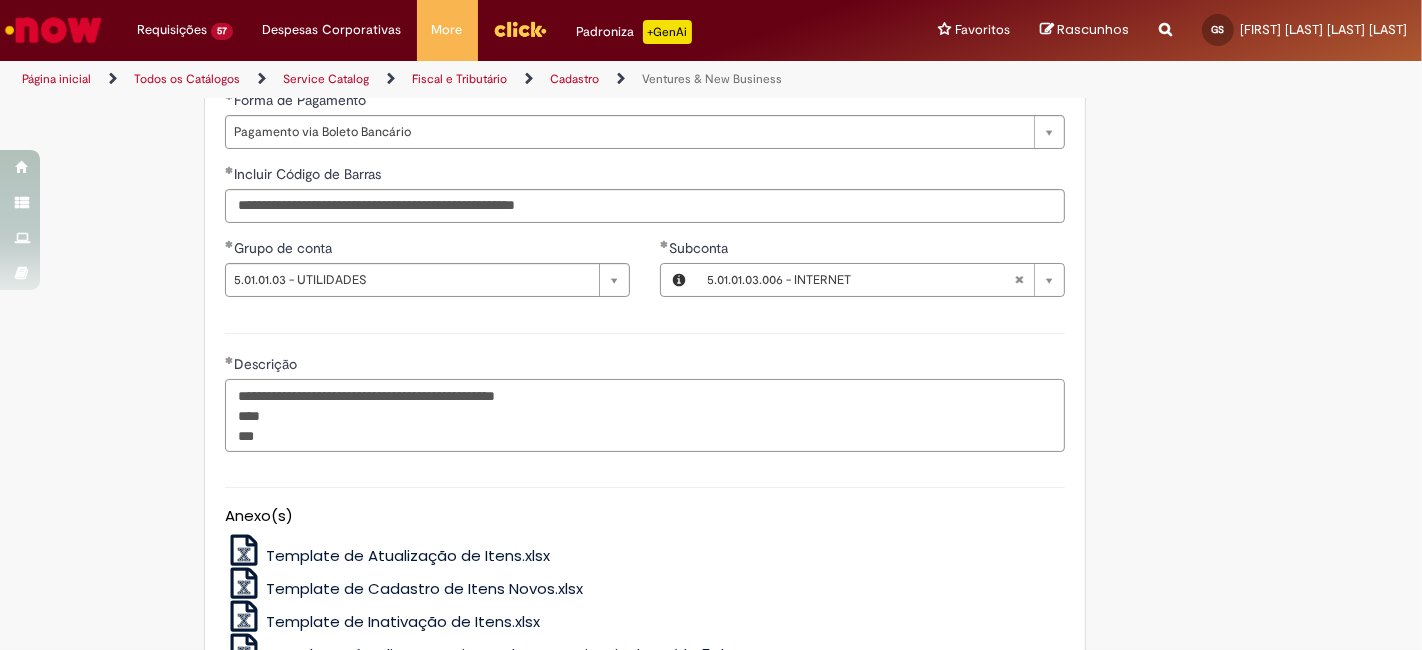 click on "**********" at bounding box center [645, 415] 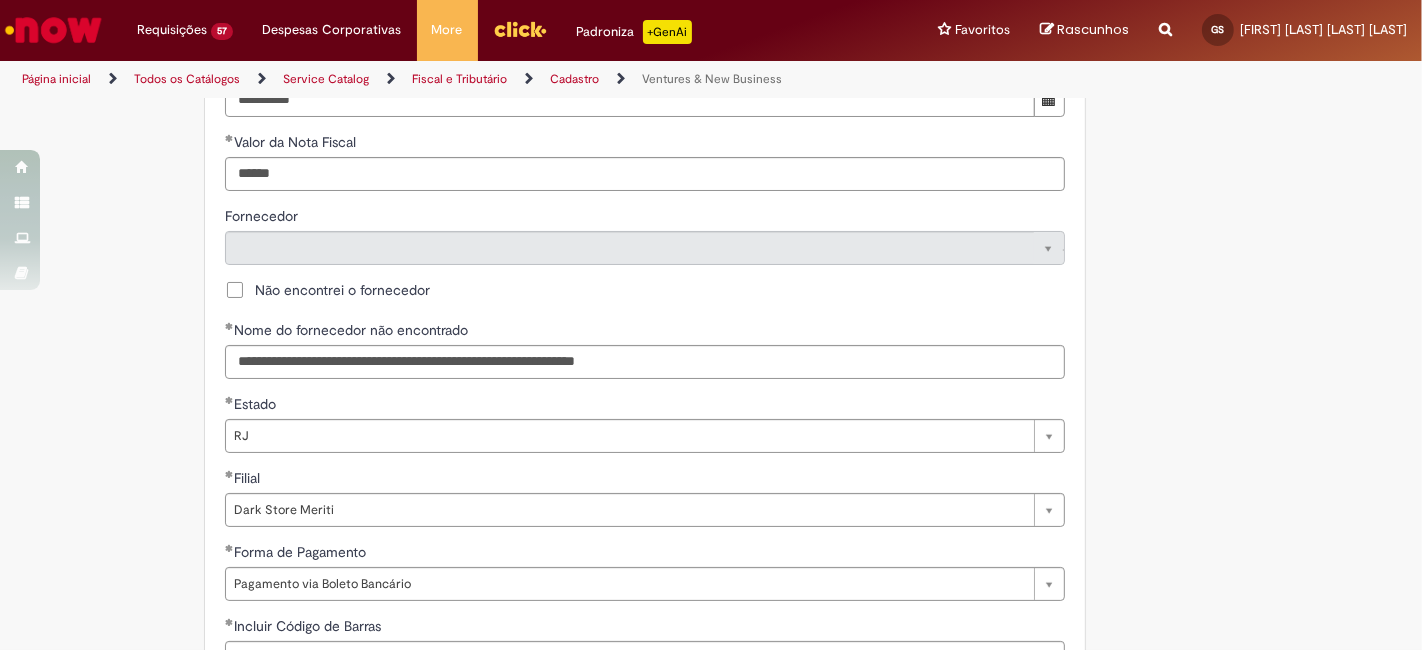 scroll, scrollTop: 814, scrollLeft: 0, axis: vertical 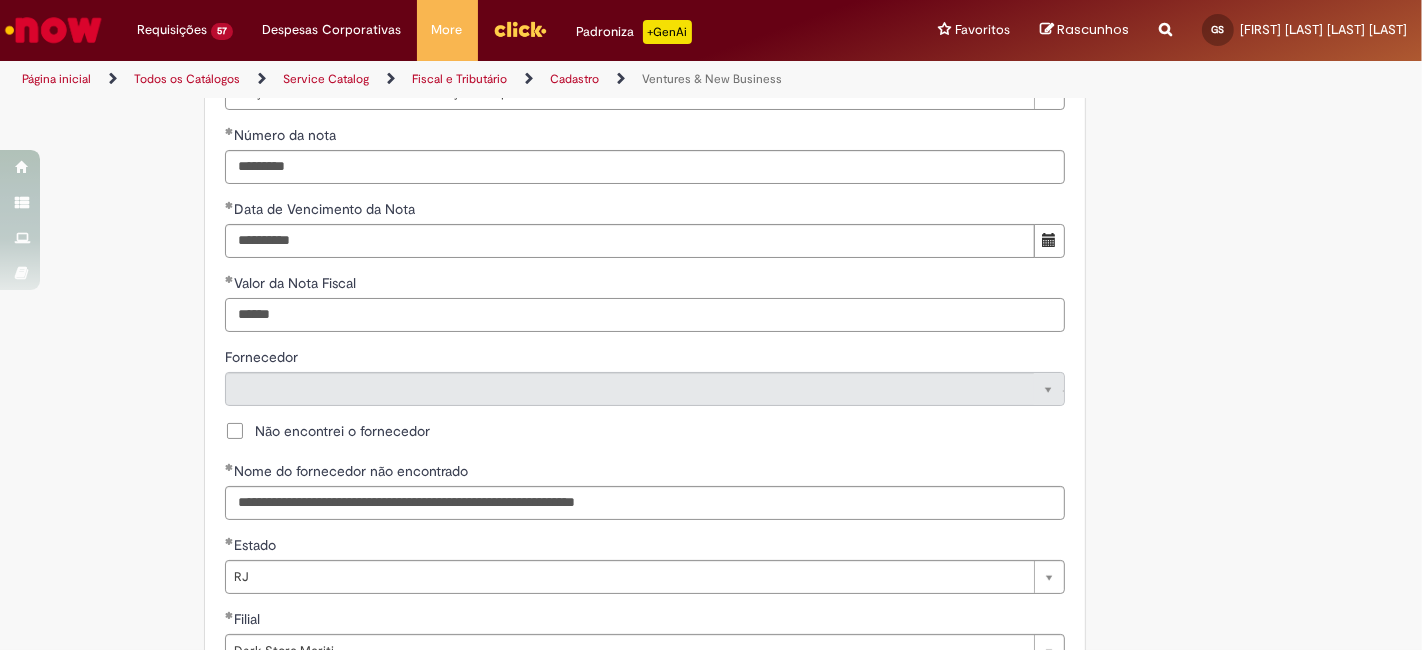 click on "******" at bounding box center (645, 315) 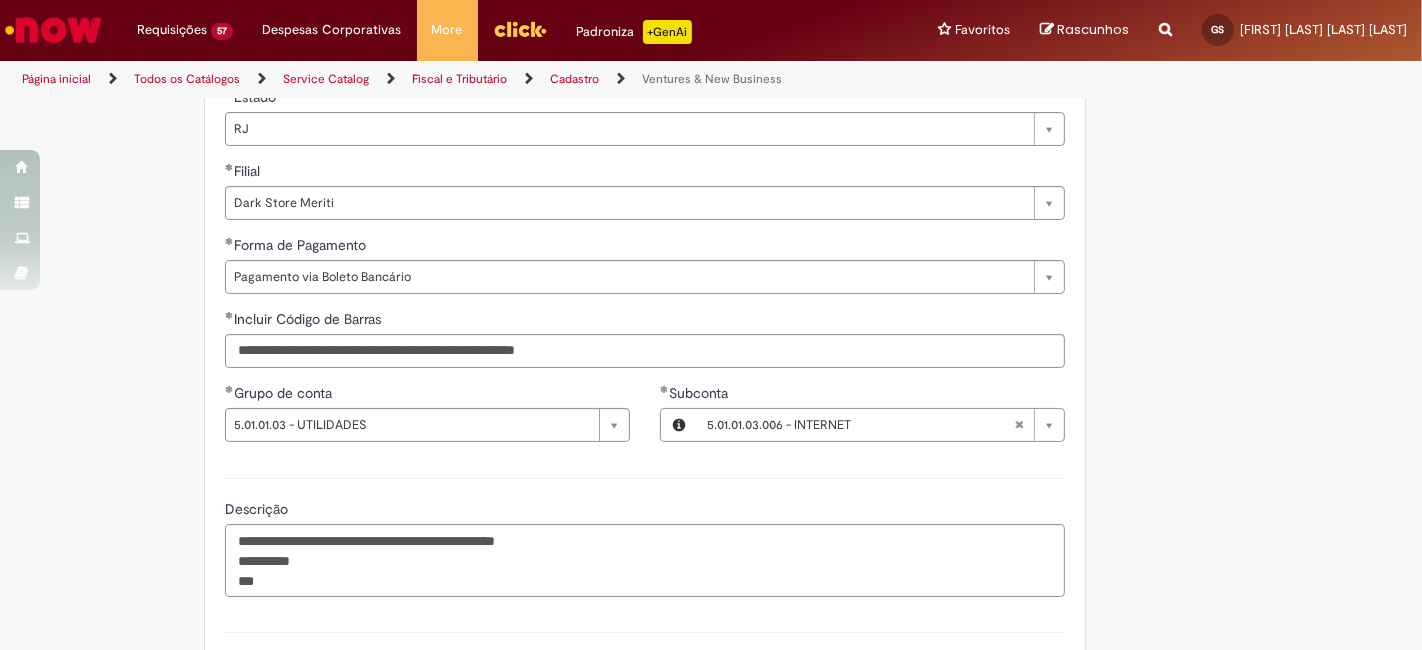 scroll, scrollTop: 1333, scrollLeft: 0, axis: vertical 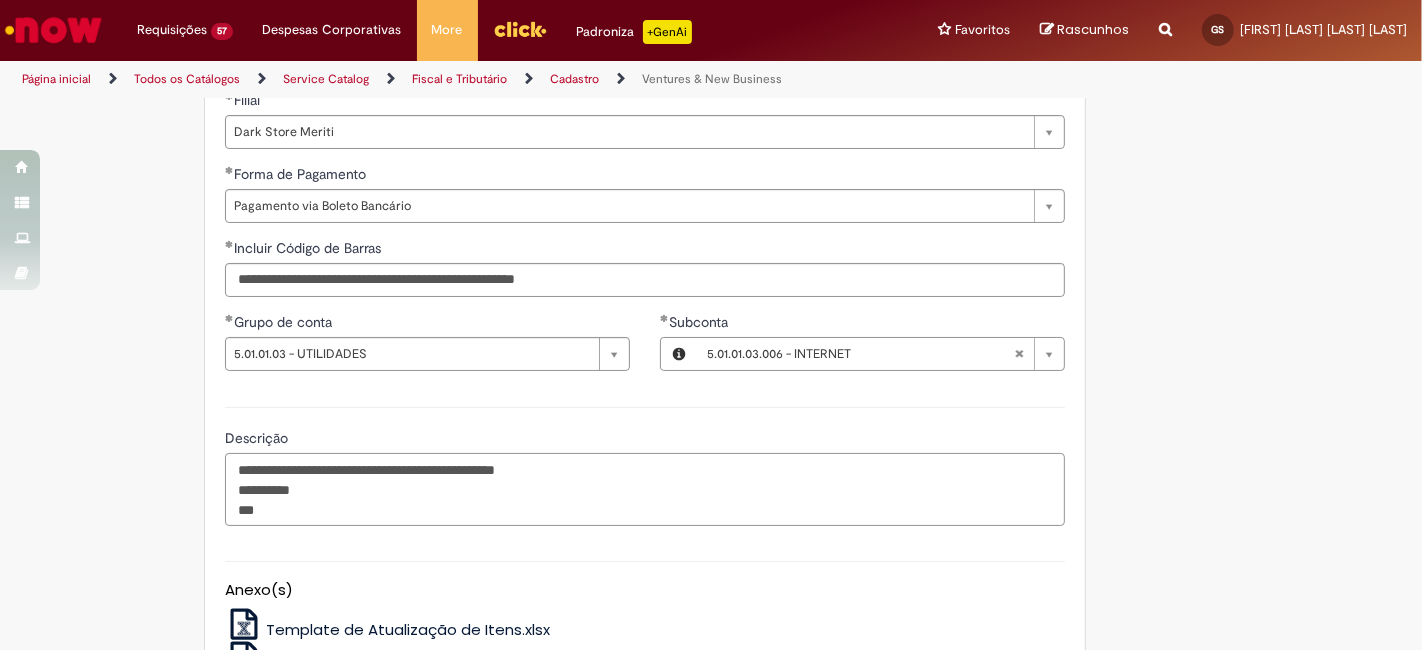 click on "**********" at bounding box center (645, 489) 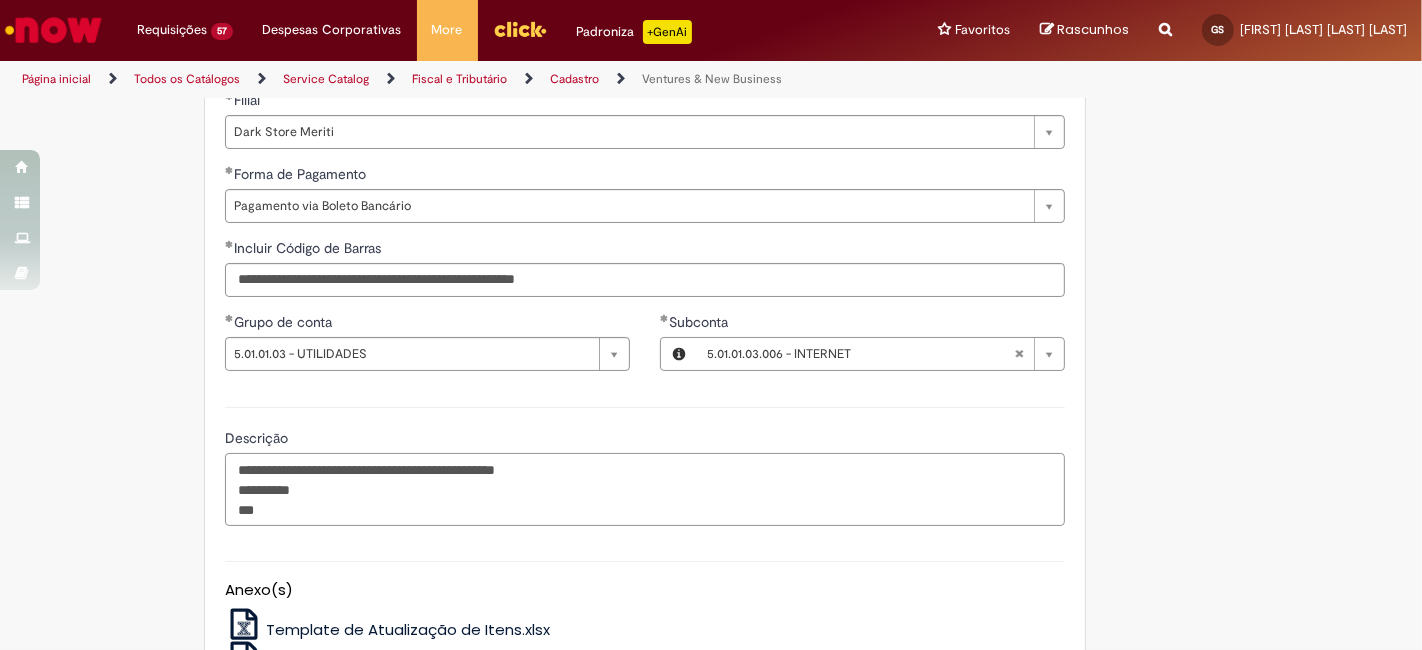 click on "**********" at bounding box center [645, 489] 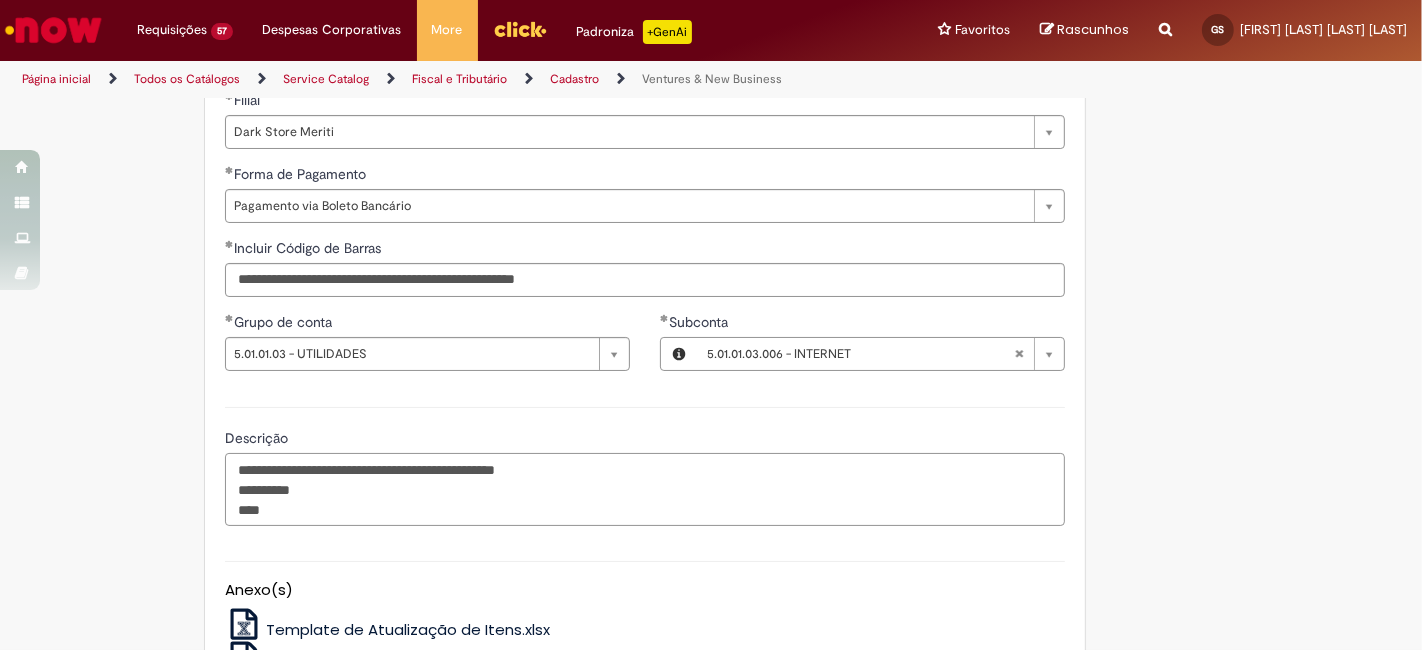 paste on "*******" 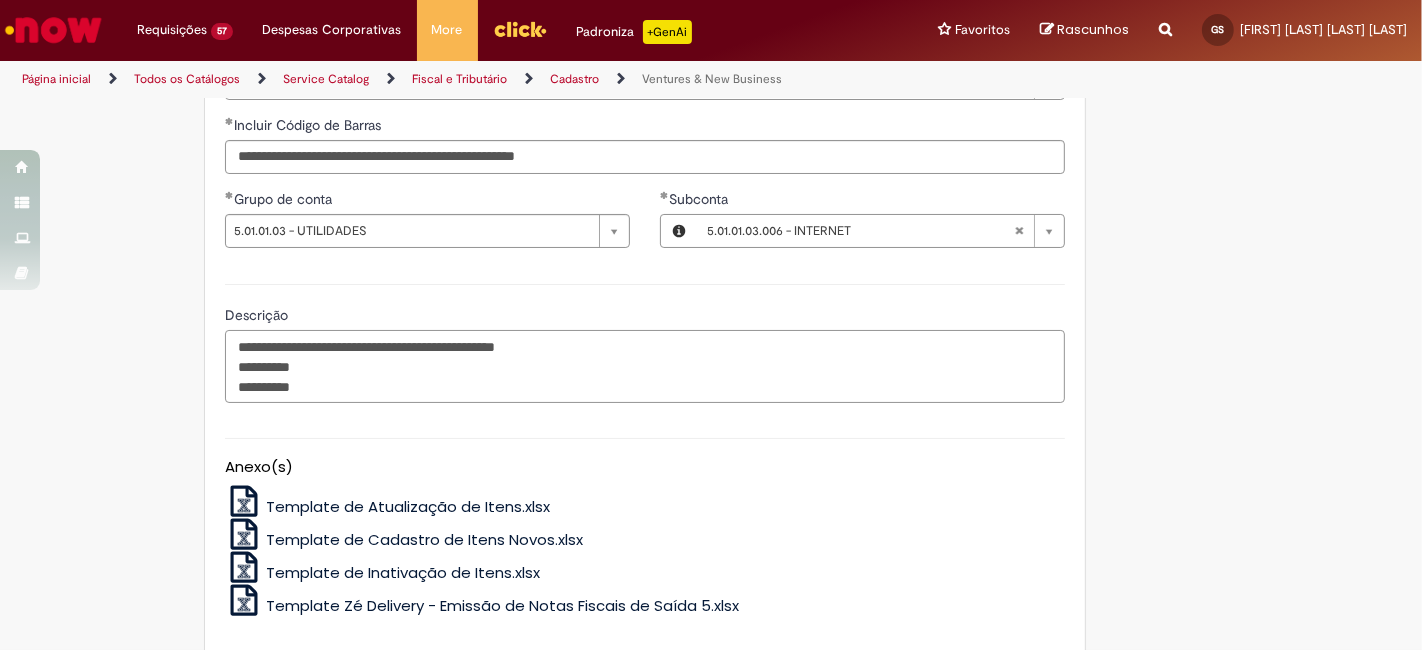 scroll, scrollTop: 1640, scrollLeft: 0, axis: vertical 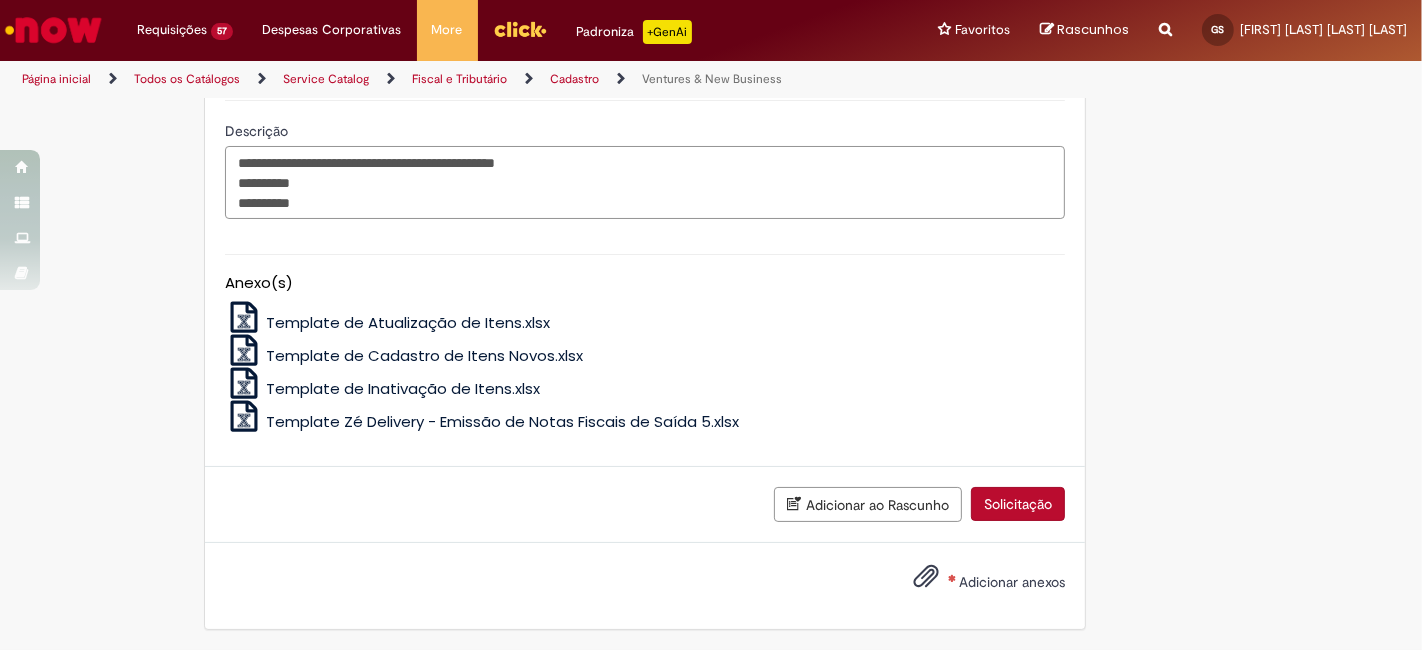 type on "**********" 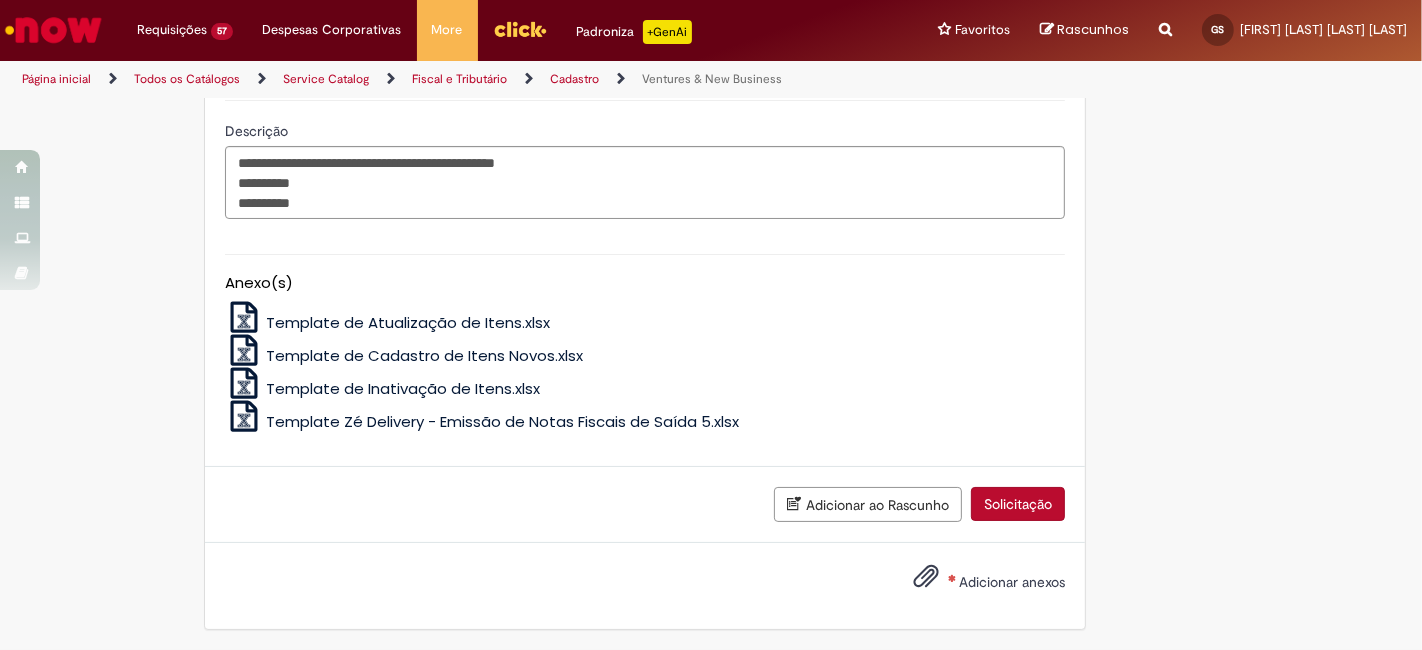 click on "Adicionar anexos" at bounding box center (1012, 582) 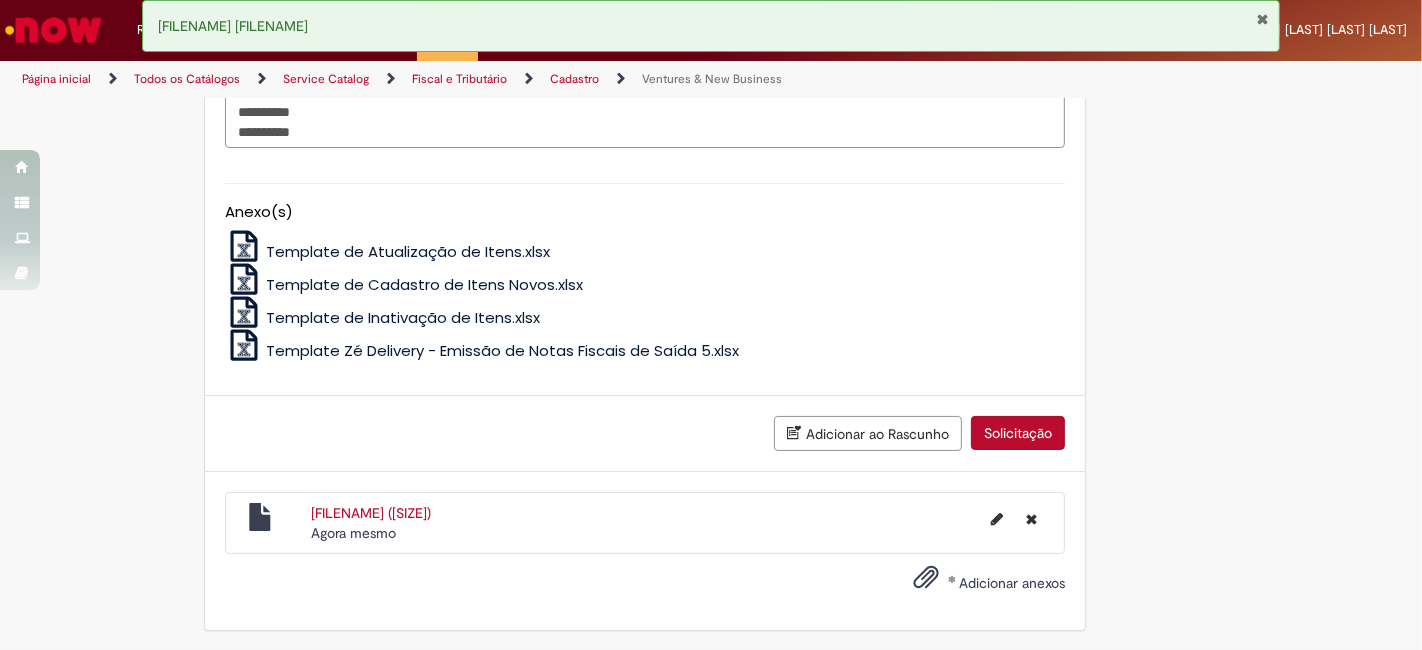 click on "Solicitação" at bounding box center [1018, 433] 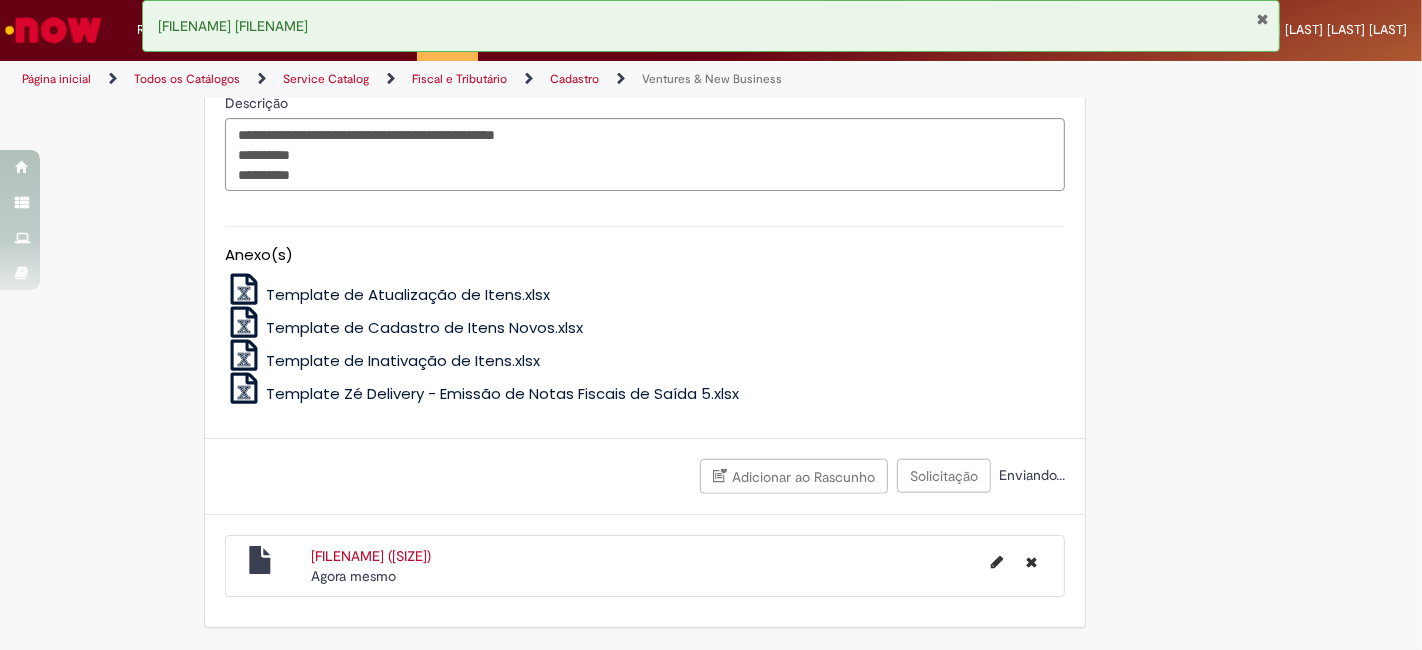 scroll, scrollTop: 1665, scrollLeft: 0, axis: vertical 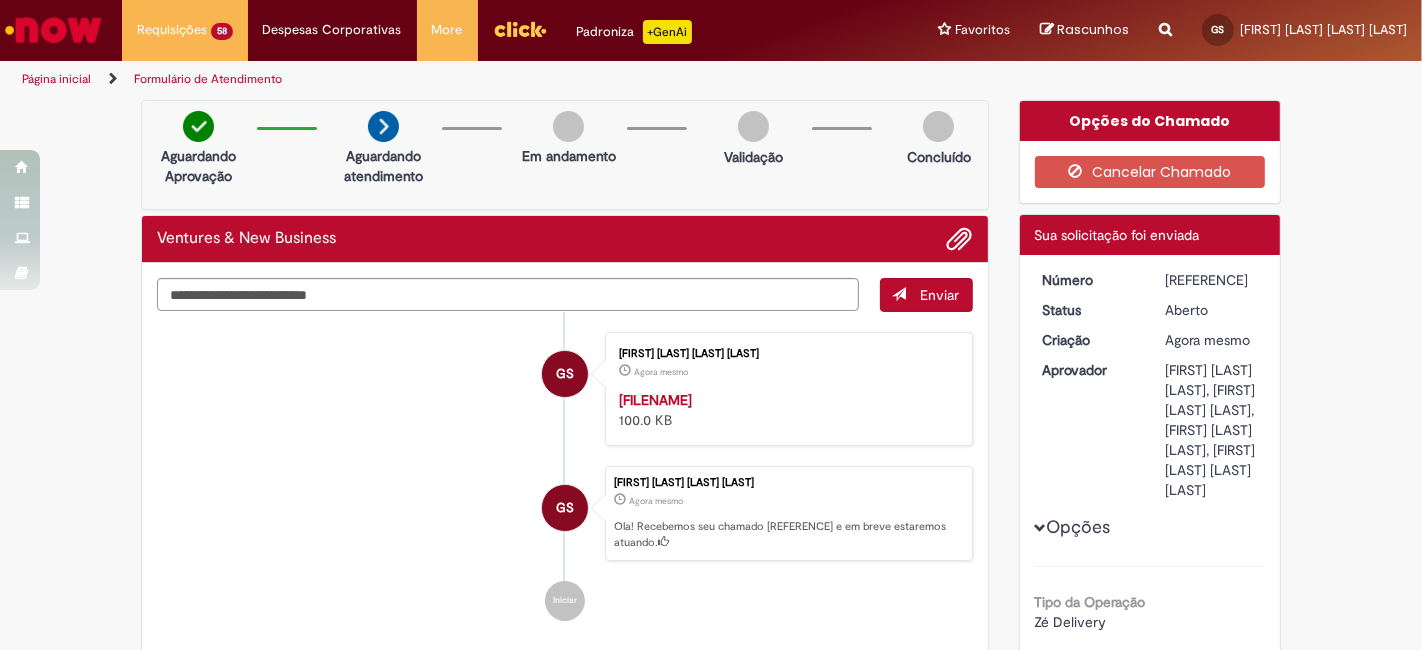 click on "R13351886" at bounding box center (1211, 280) 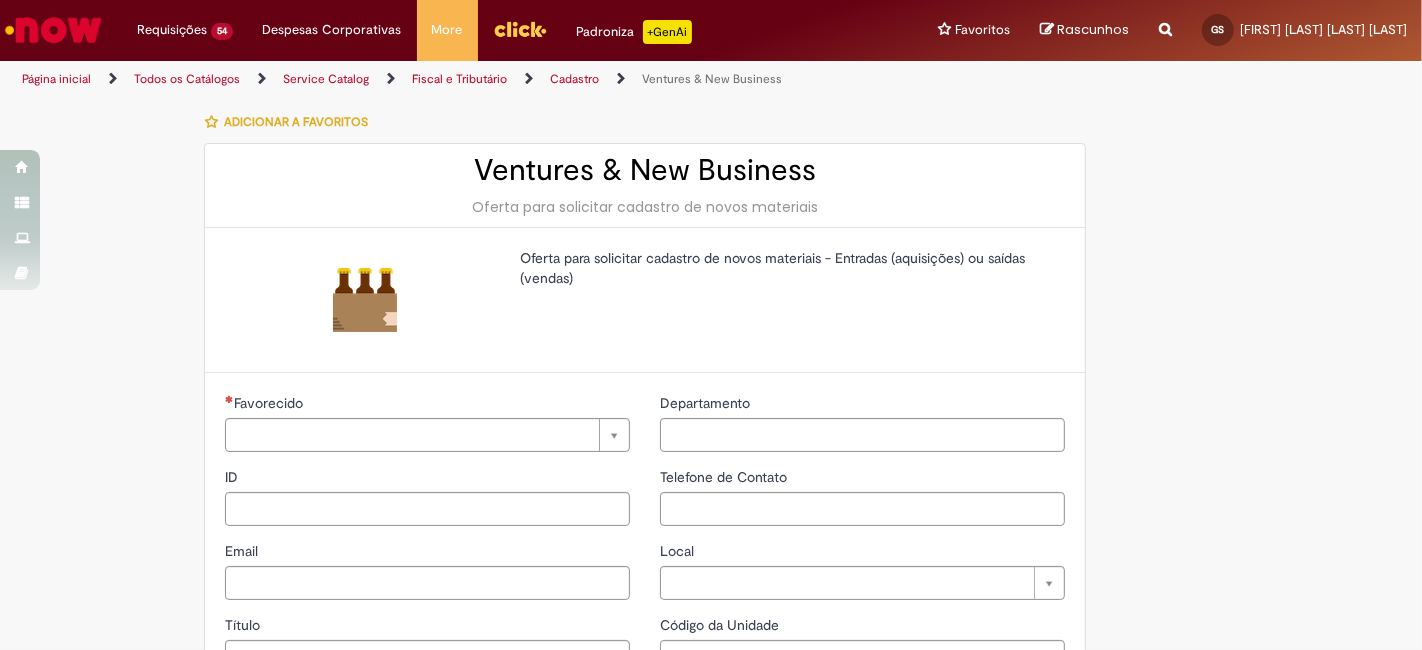 type on "********" 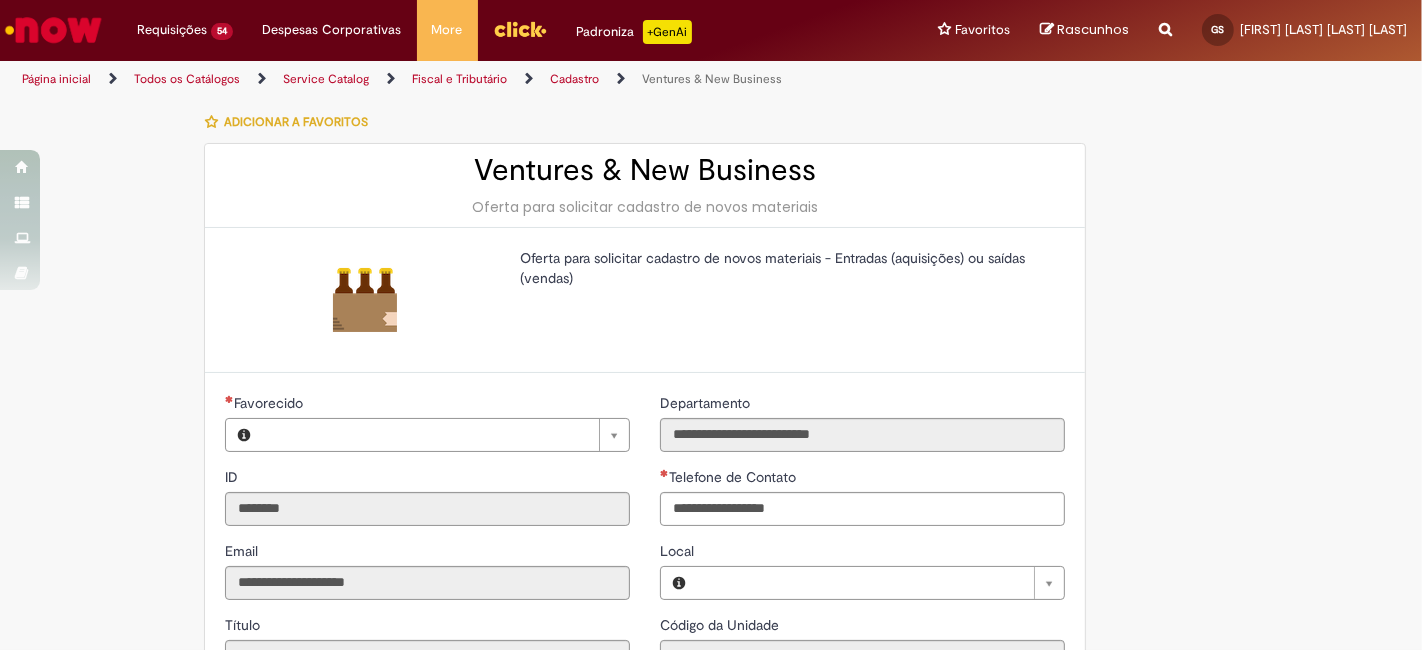 type on "**********" 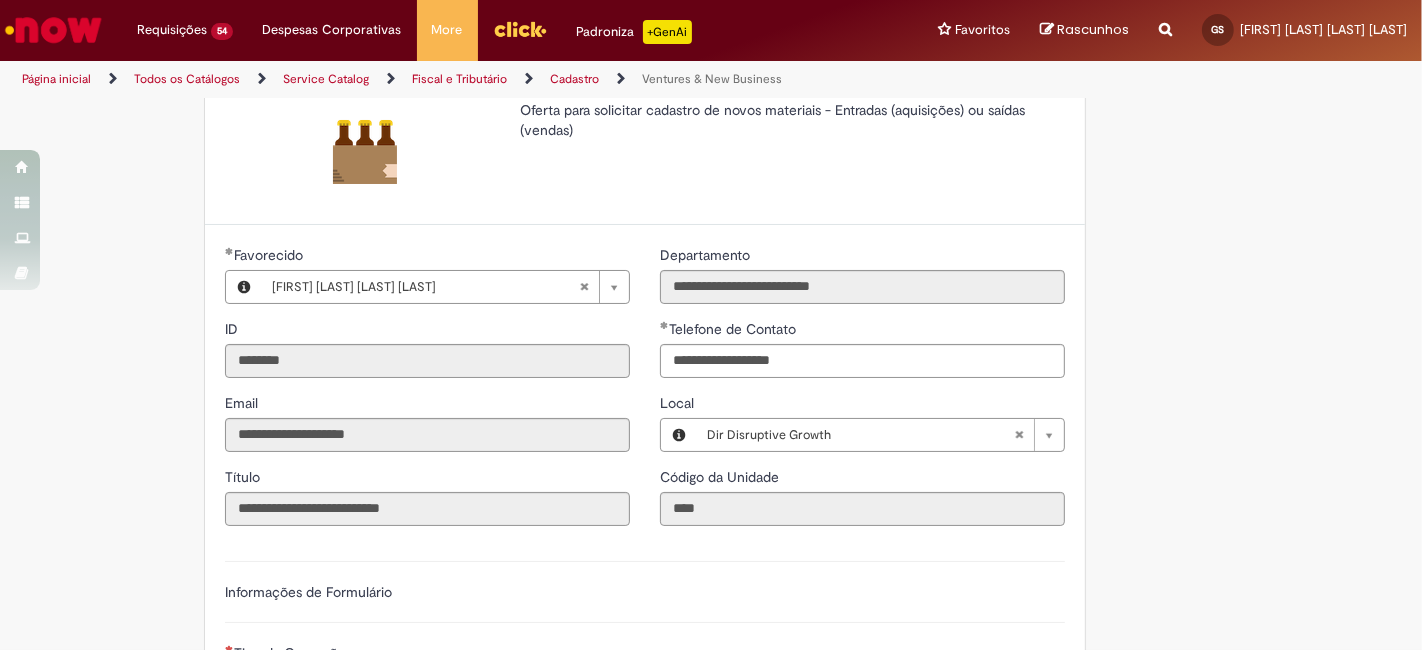 scroll, scrollTop: 222, scrollLeft: 0, axis: vertical 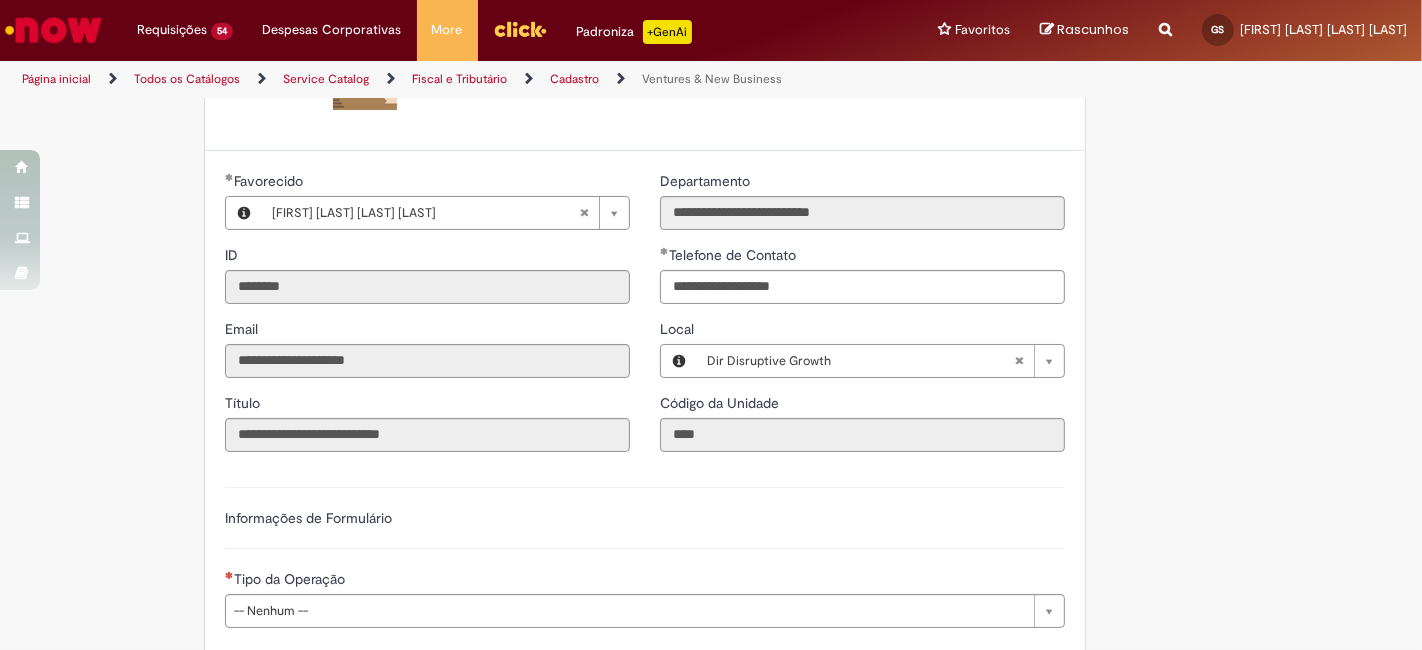 click on "Local" at bounding box center [862, 331] 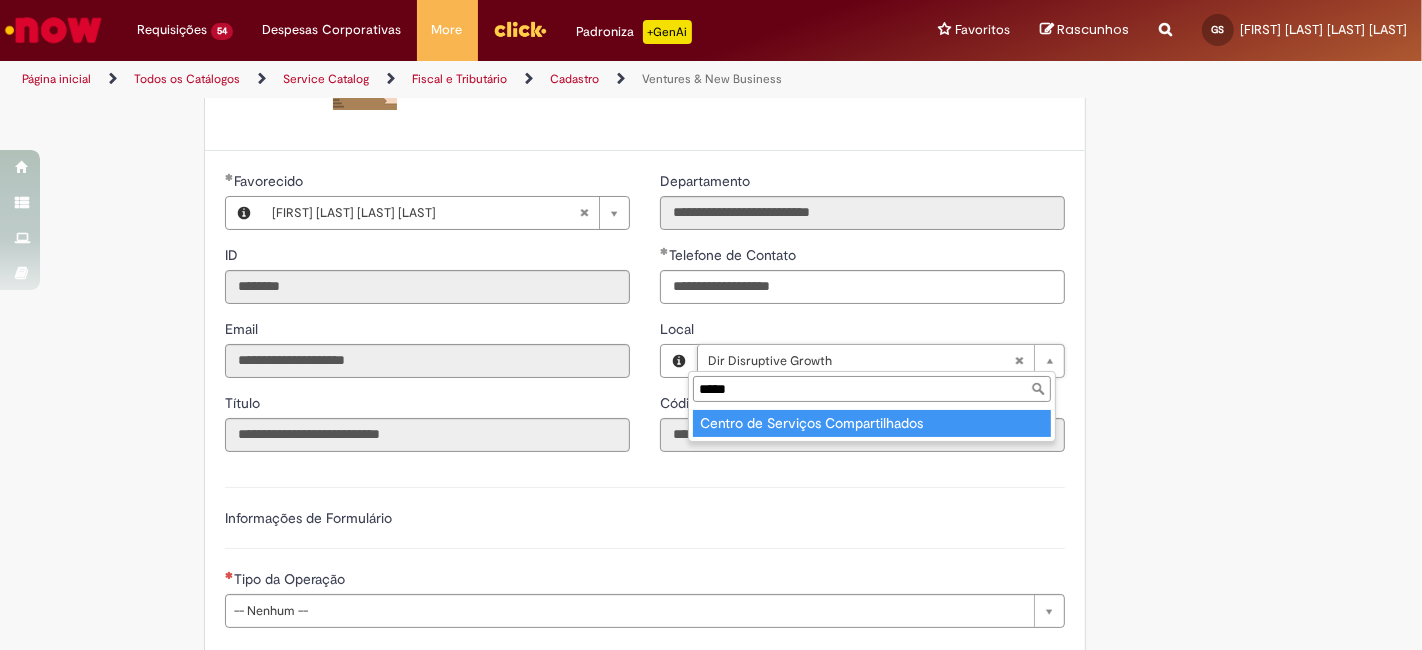 type on "*****" 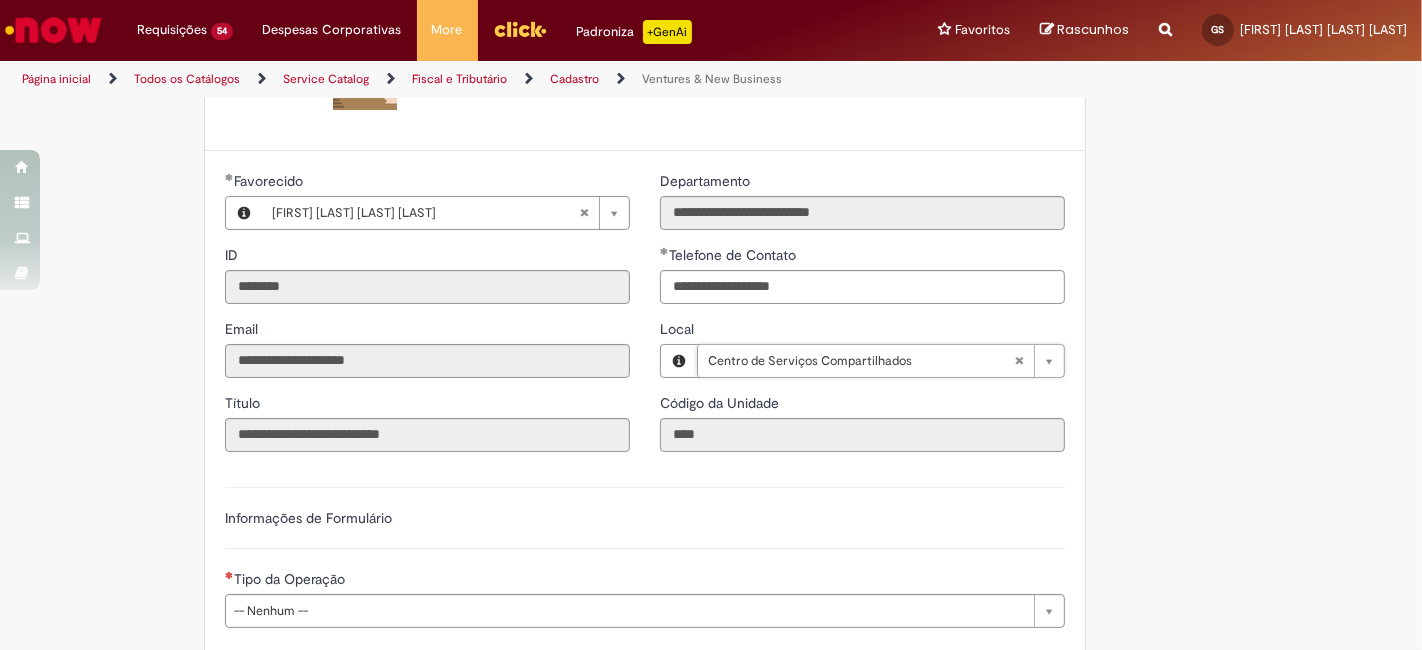 type on "****" 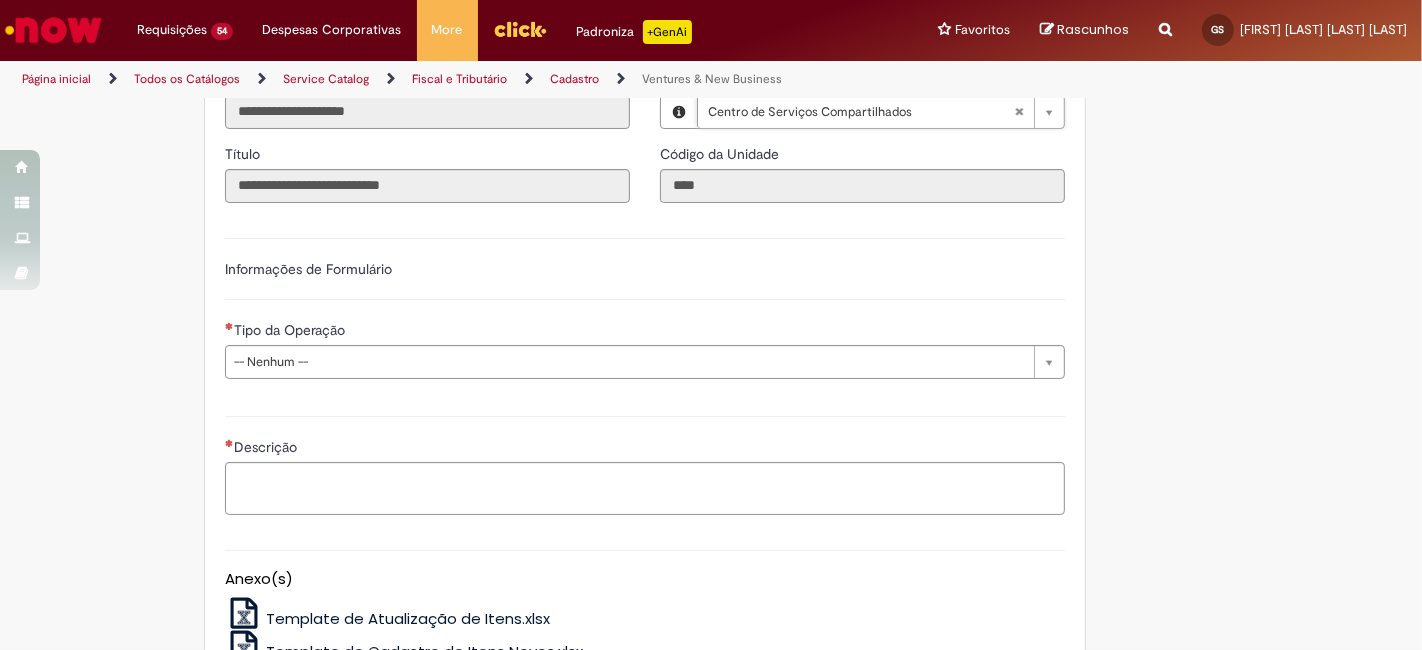 scroll, scrollTop: 518, scrollLeft: 0, axis: vertical 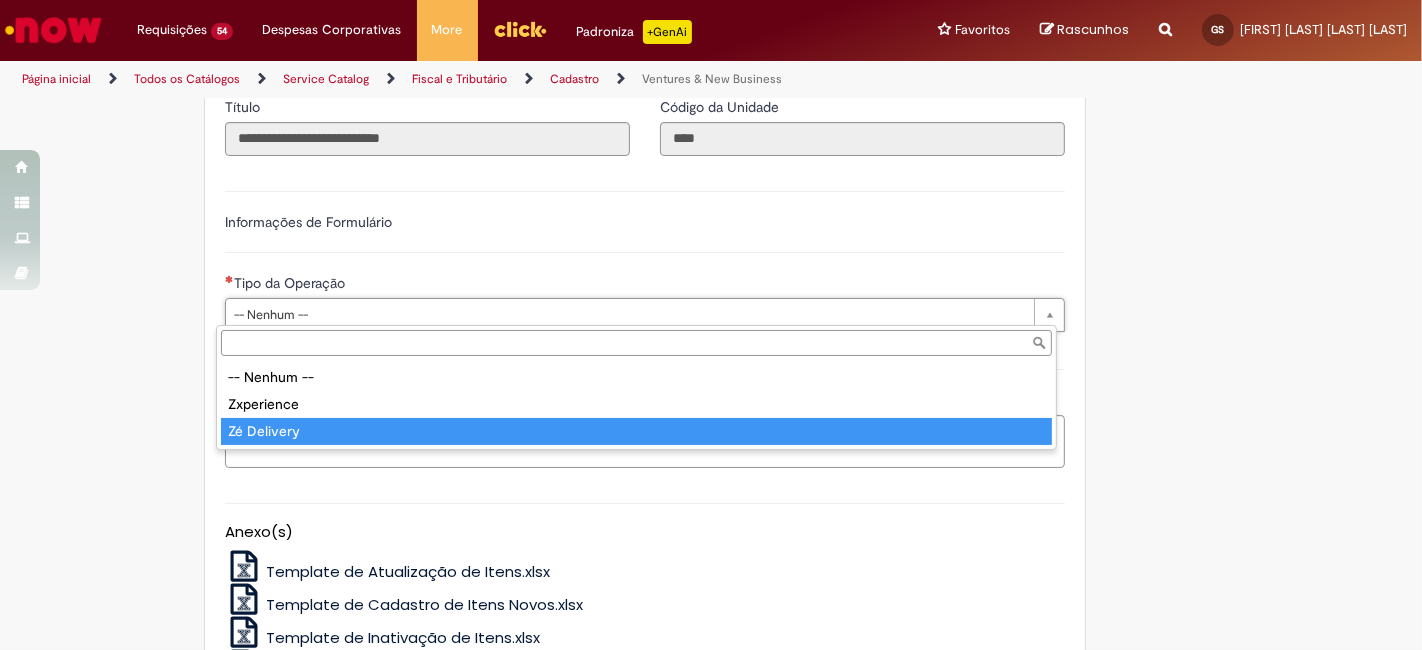 type on "**********" 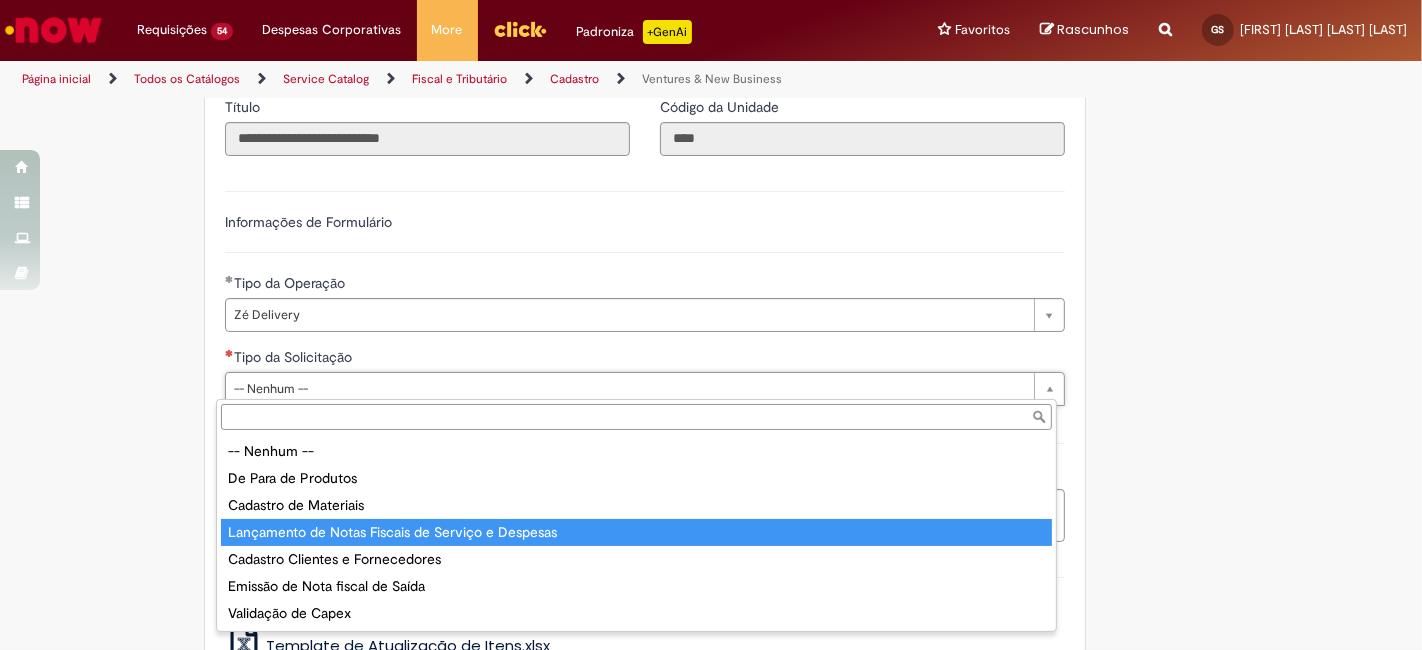type on "**********" 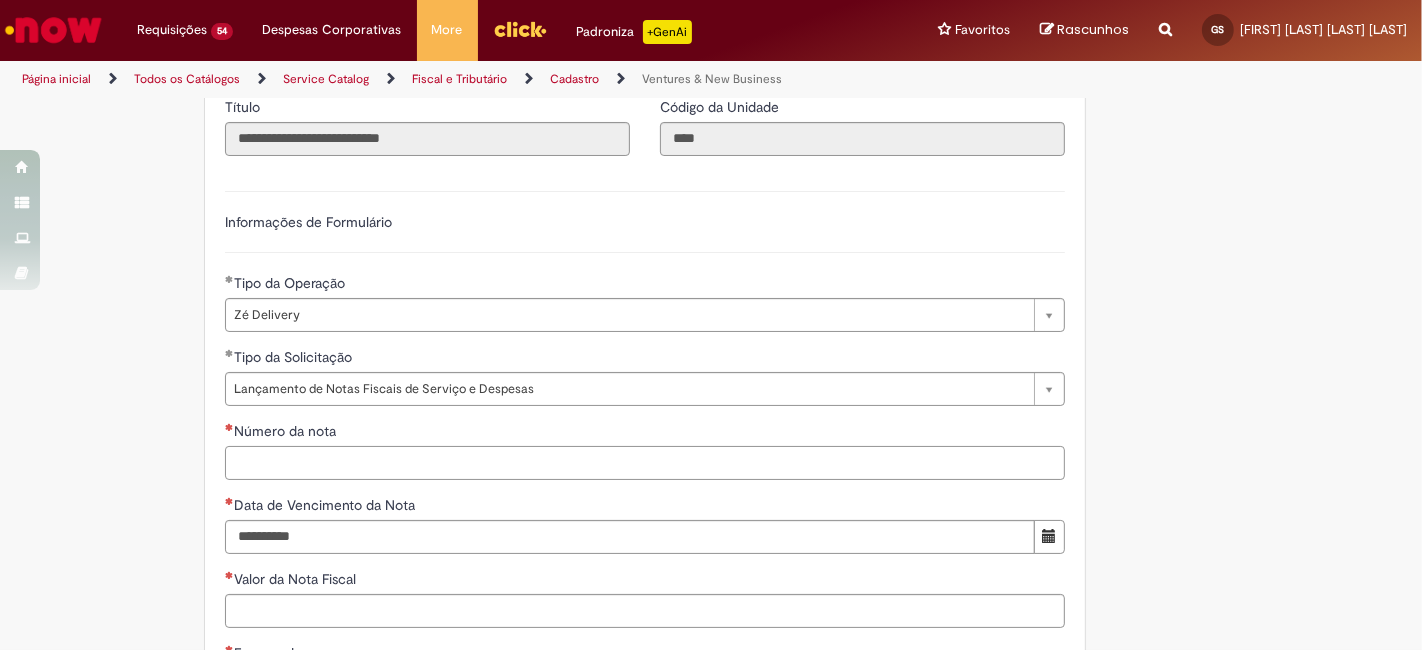 click on "Número da nota" at bounding box center [645, 463] 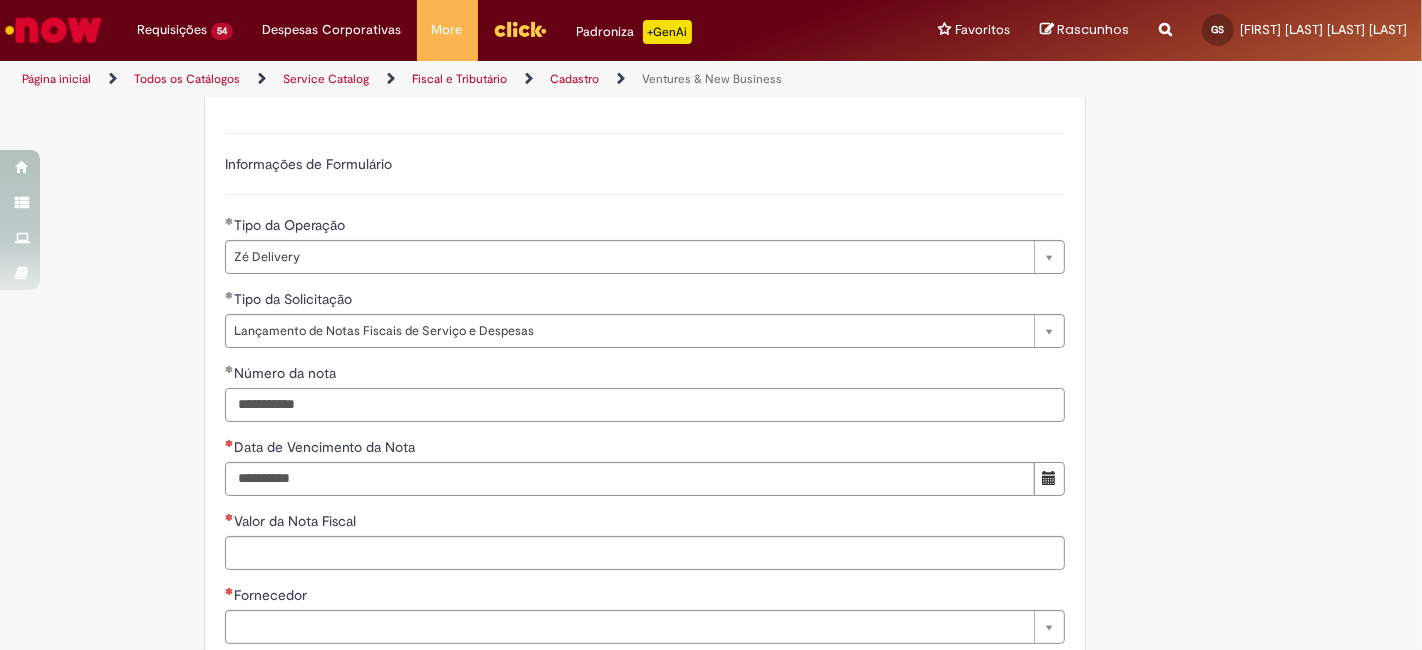 scroll, scrollTop: 666, scrollLeft: 0, axis: vertical 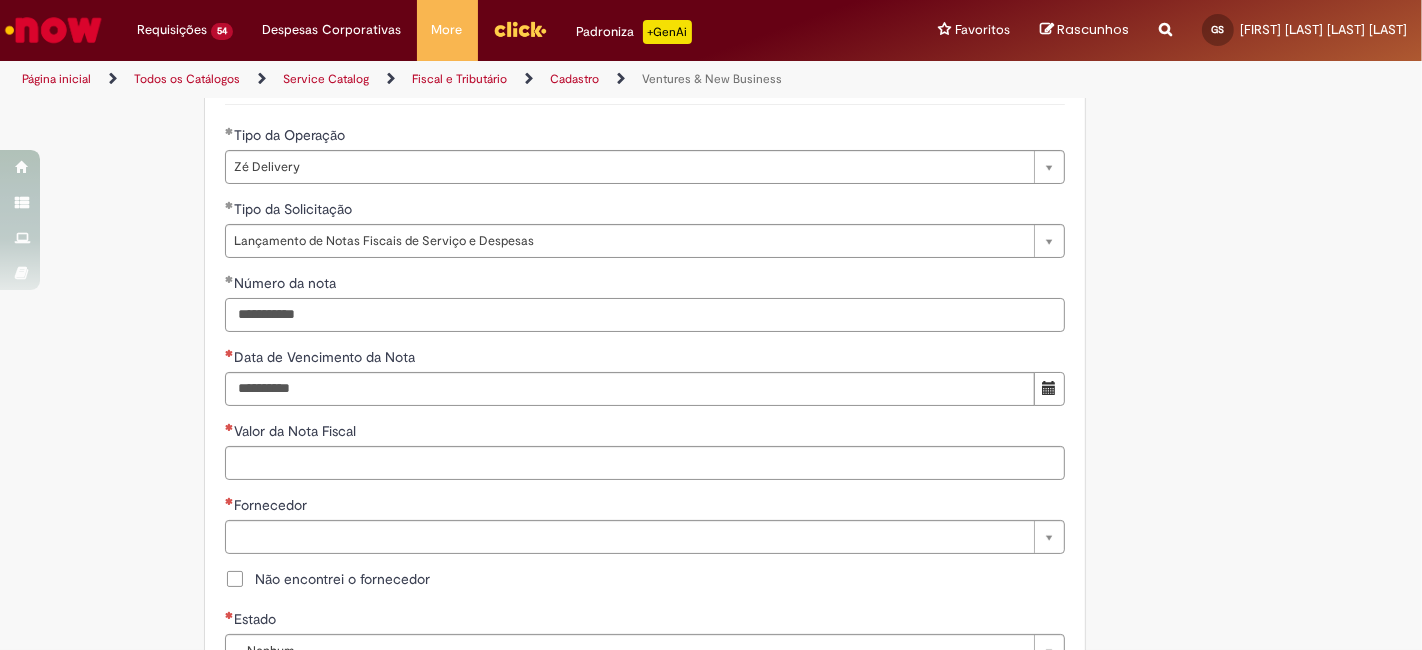 click on "**********" at bounding box center (645, 315) 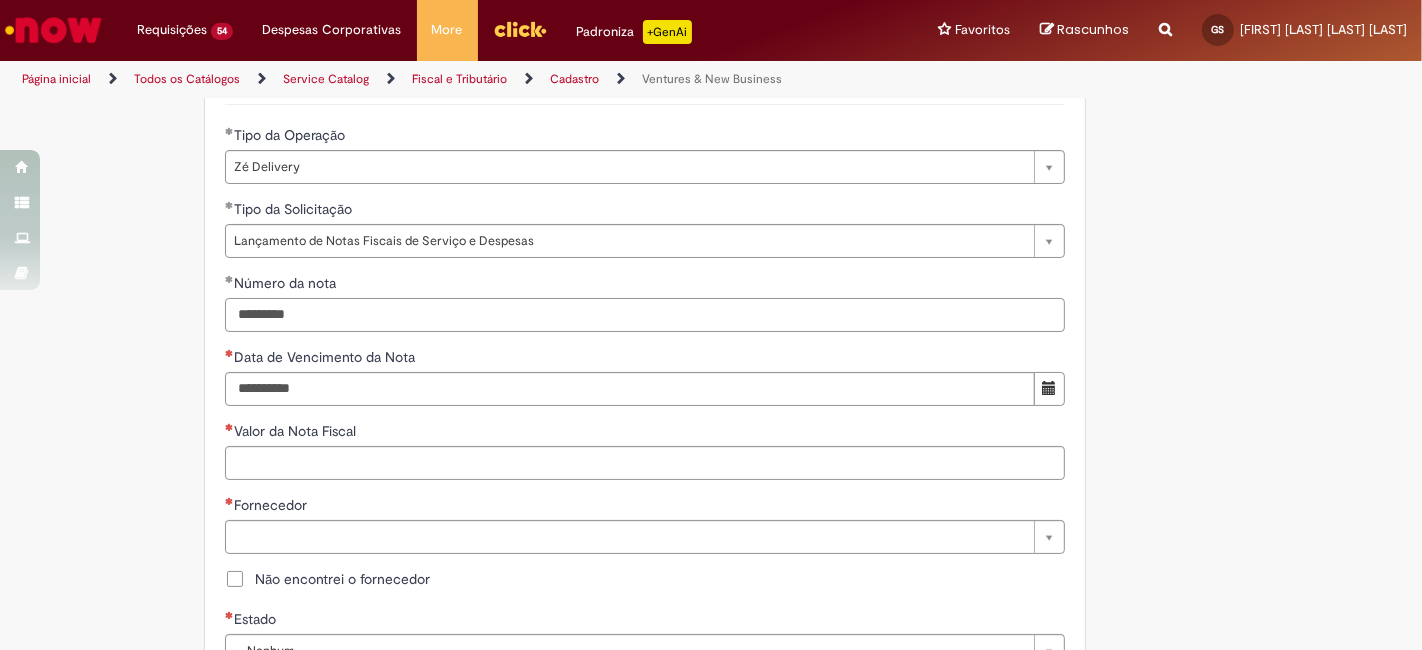 type on "*********" 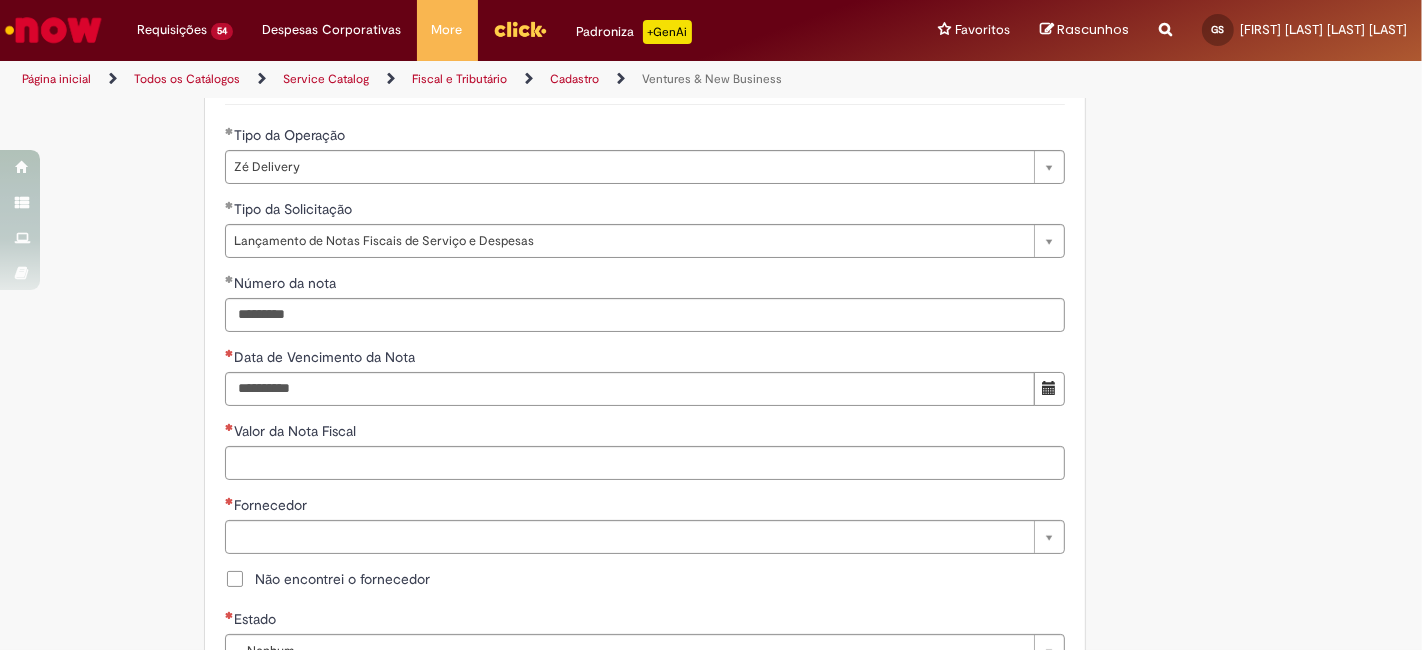 click on "**********" at bounding box center [645, 552] 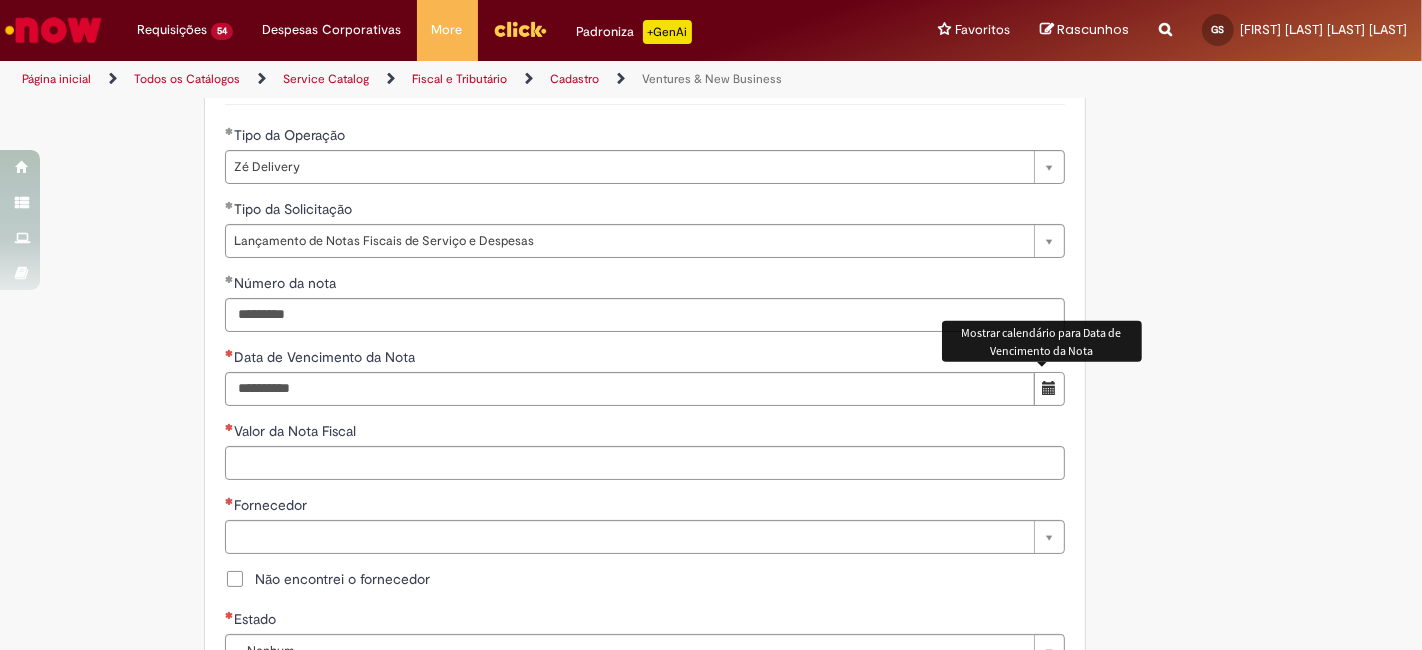 click at bounding box center (1049, 389) 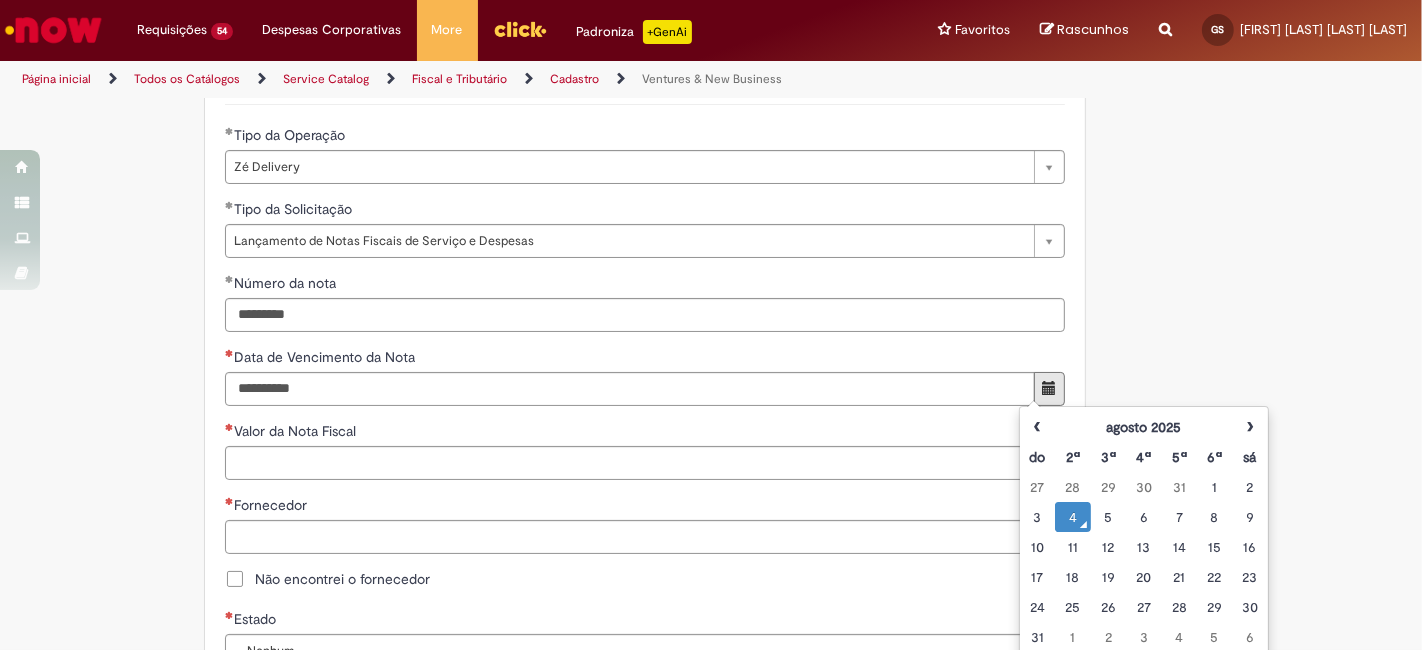 drag, startPoint x: 1078, startPoint y: 546, endPoint x: 1100, endPoint y: 464, distance: 84.89994 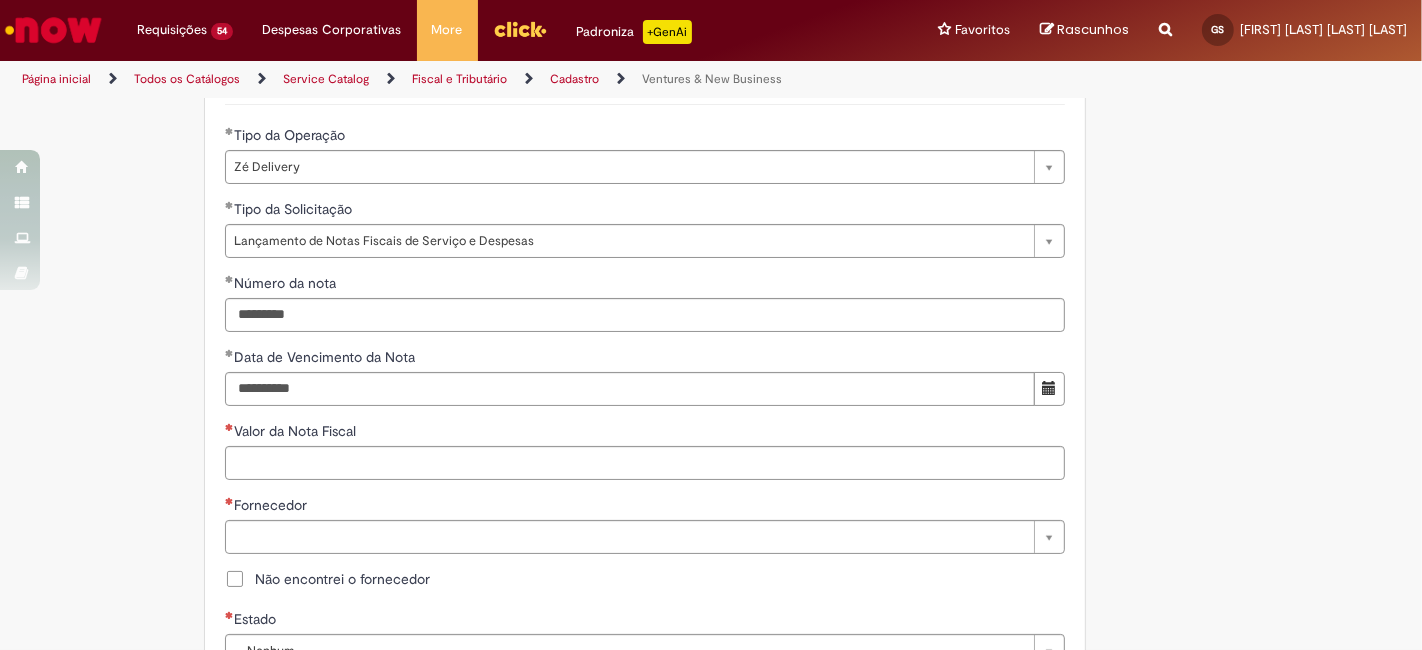 click on "**********" at bounding box center (711, 445) 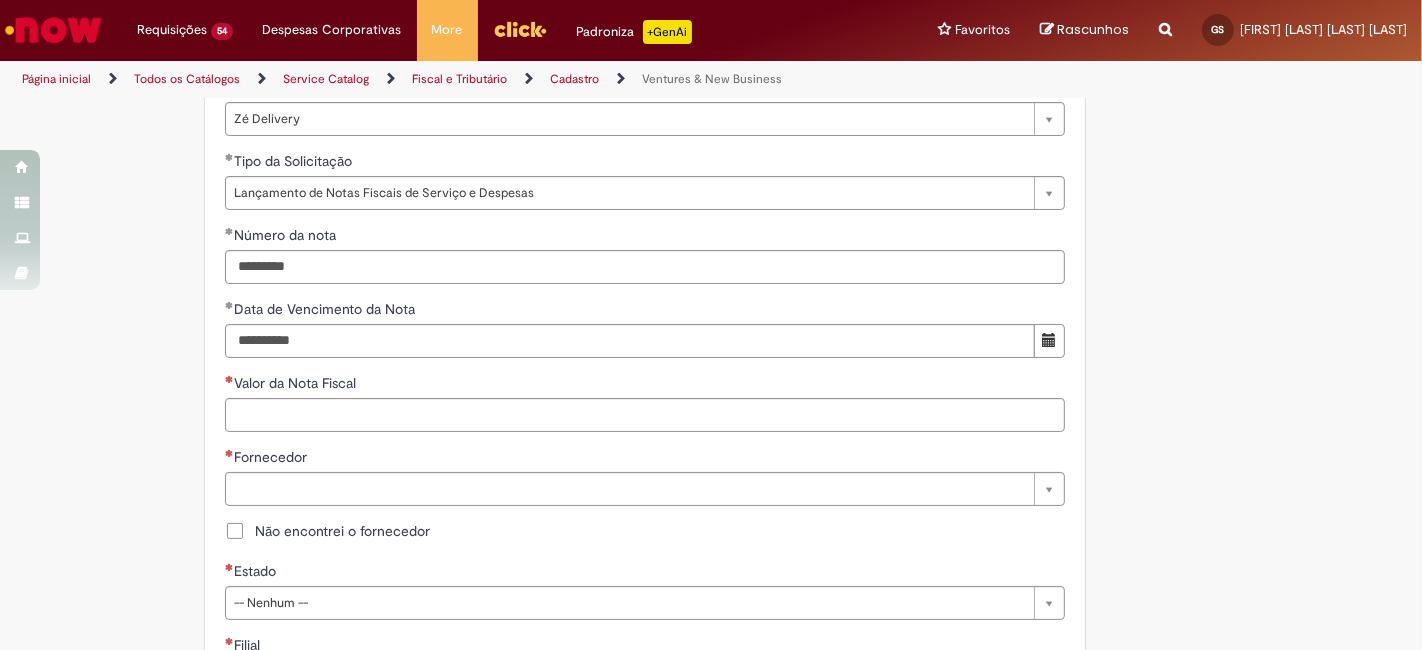 scroll, scrollTop: 740, scrollLeft: 0, axis: vertical 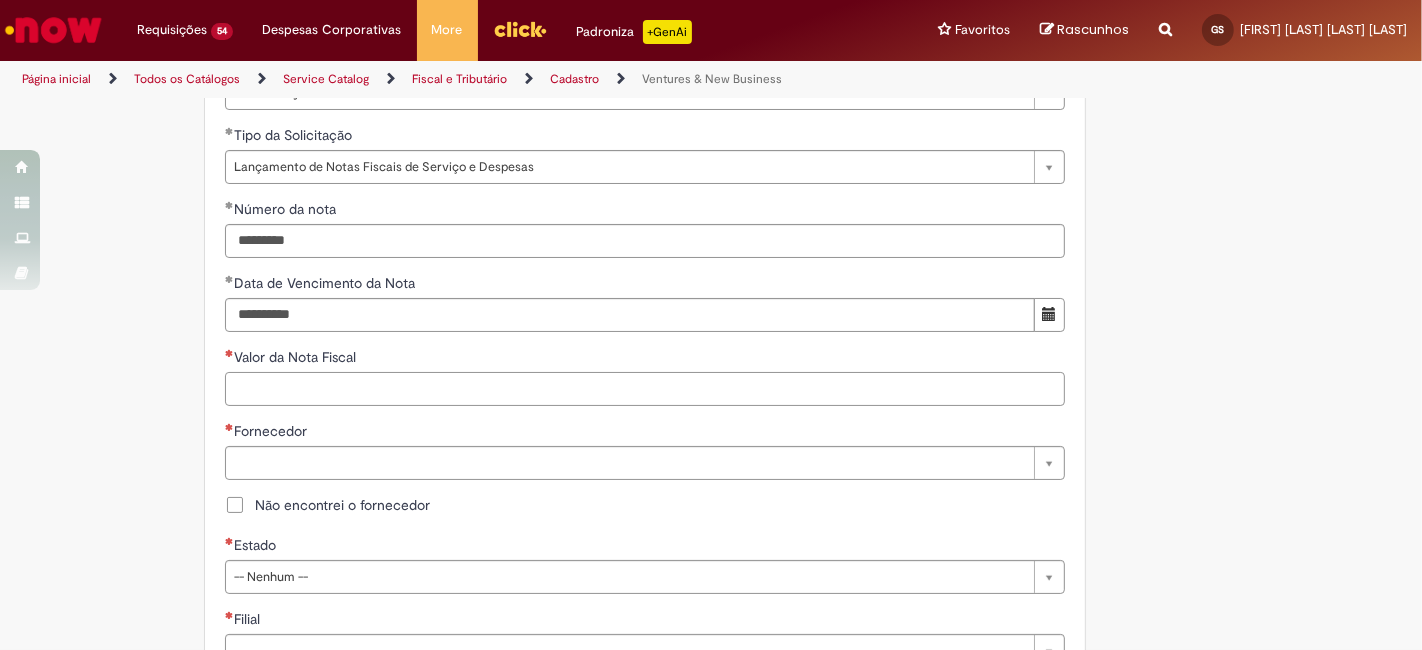 click on "Valor da Nota Fiscal" at bounding box center [645, 389] 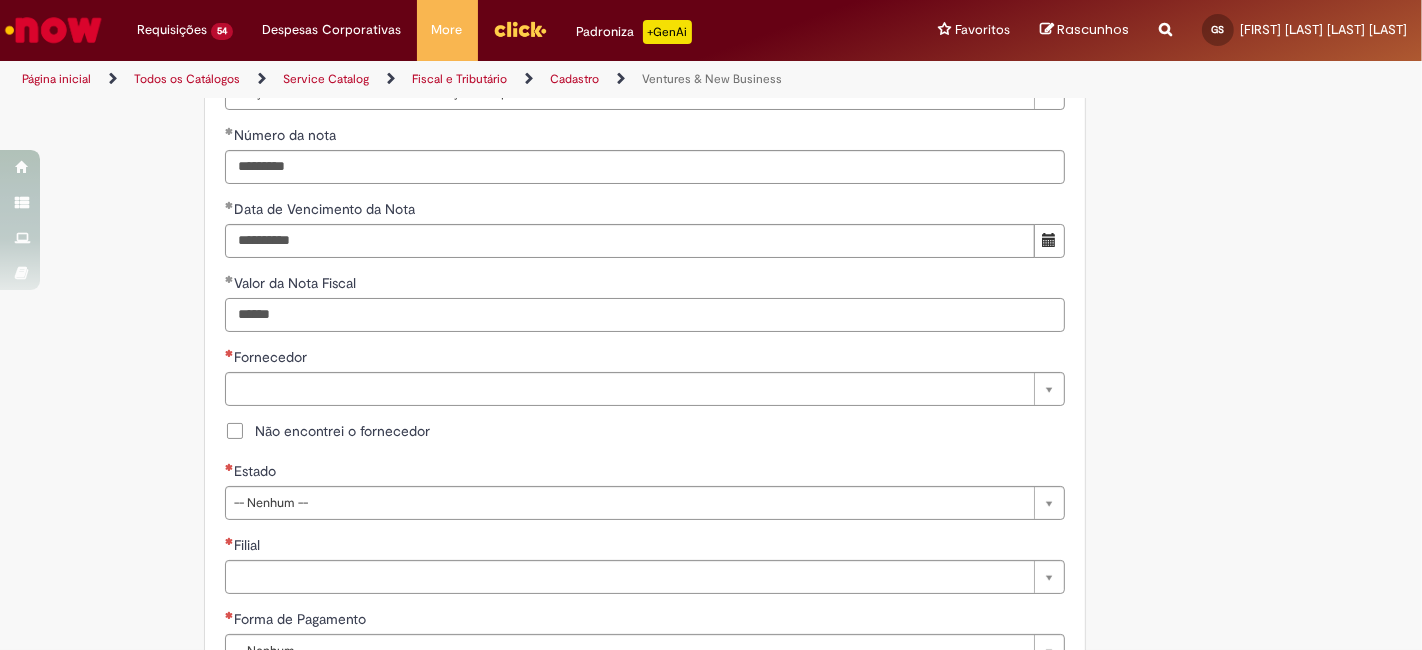 scroll, scrollTop: 814, scrollLeft: 0, axis: vertical 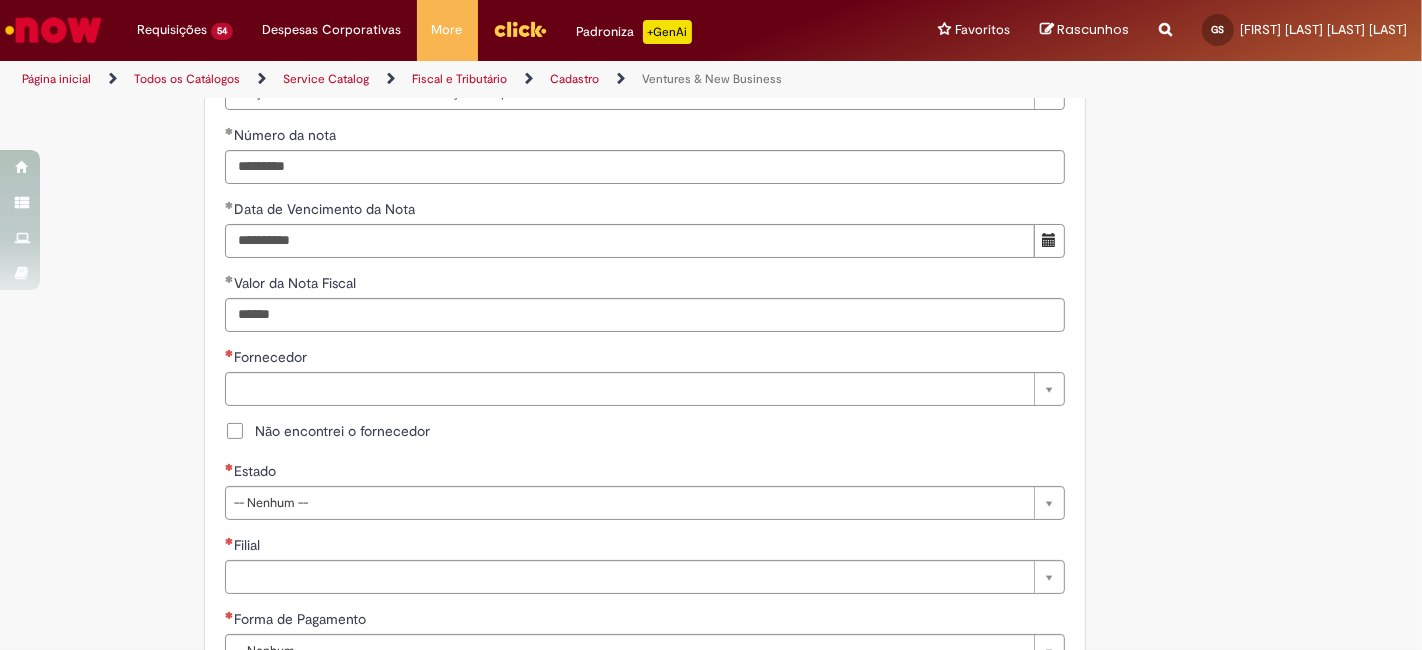click on "Não encontrei o fornecedor" at bounding box center (342, 431) 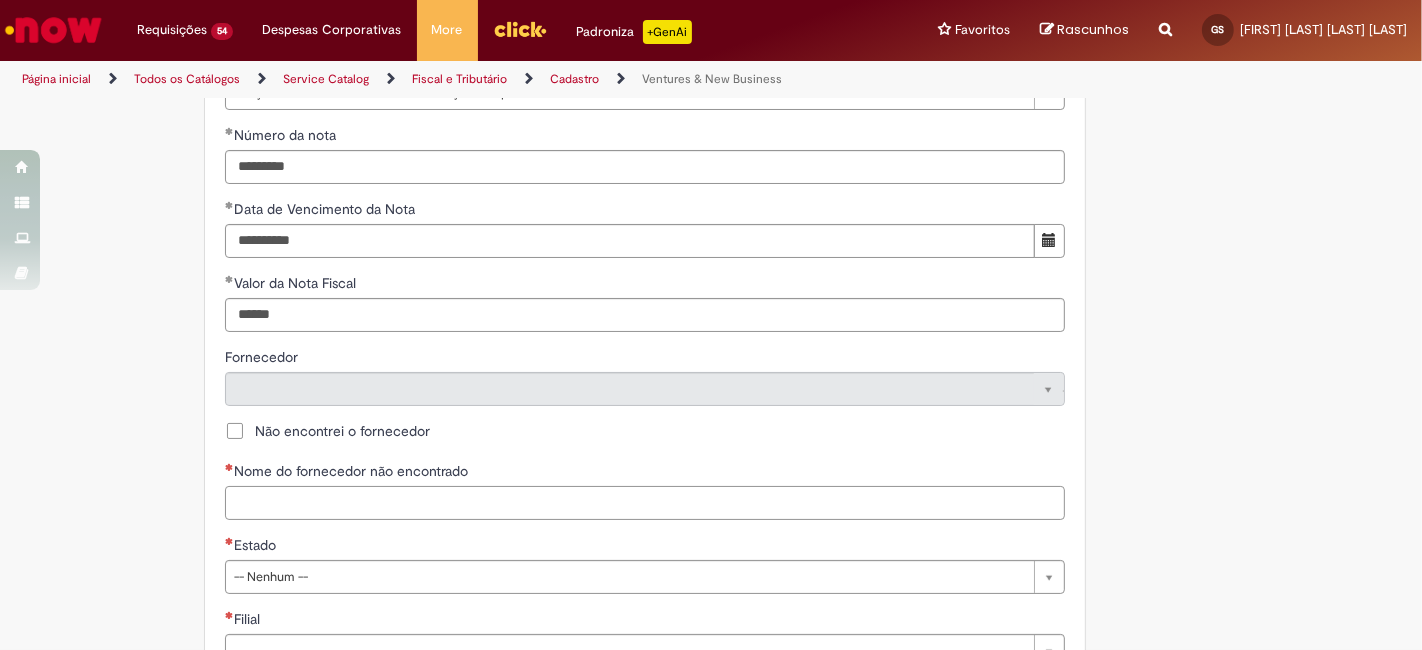 click on "Nome do fornecedor não encontrado" at bounding box center [645, 503] 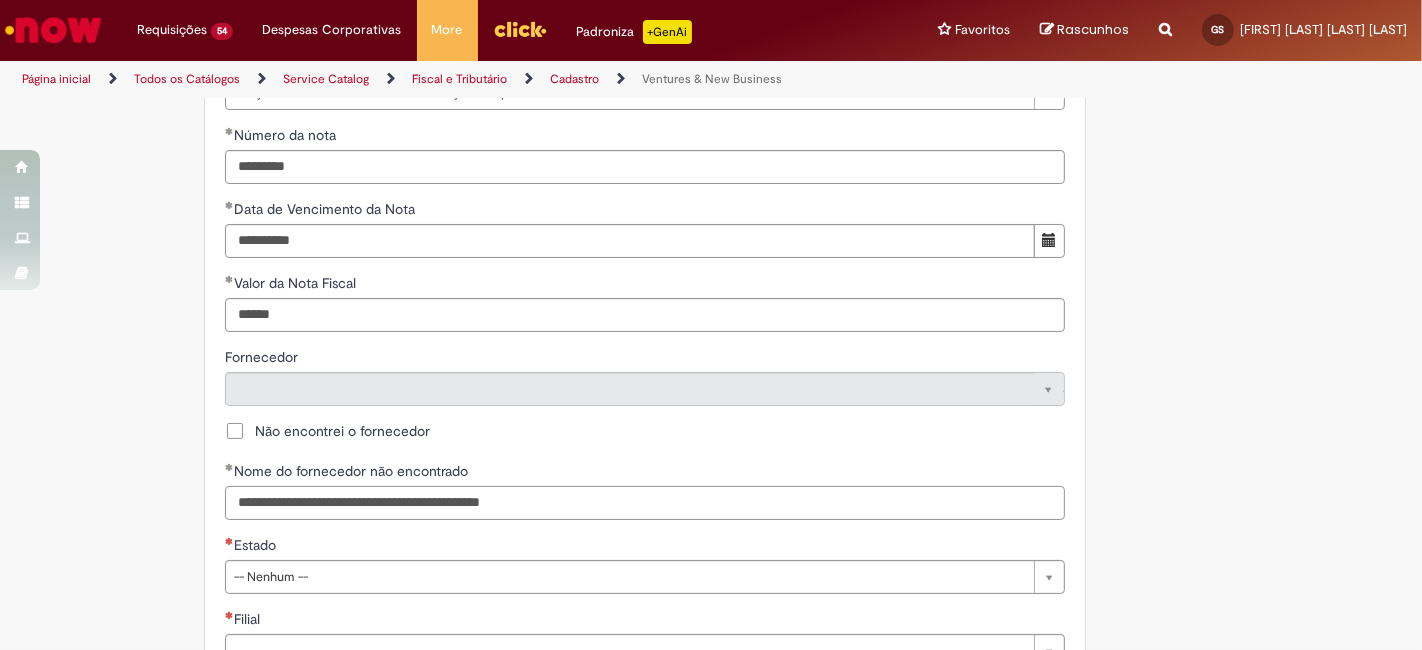 paste on "**********" 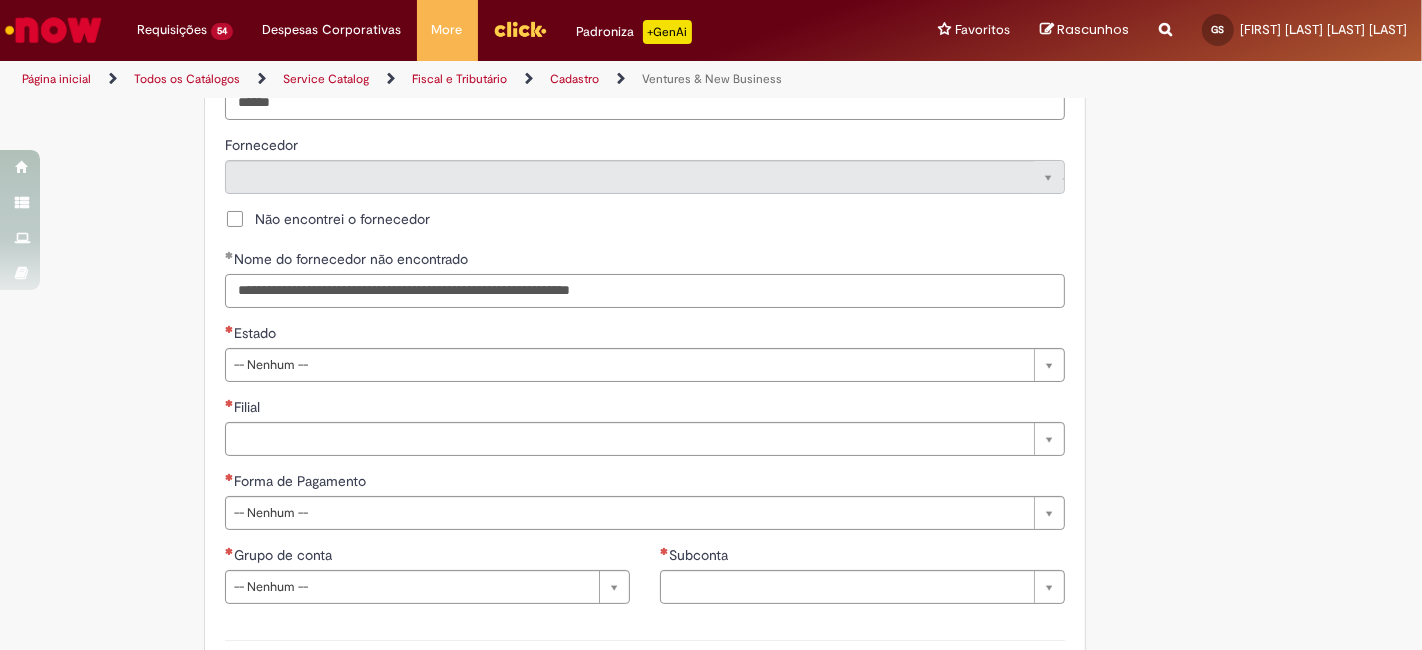 scroll, scrollTop: 1037, scrollLeft: 0, axis: vertical 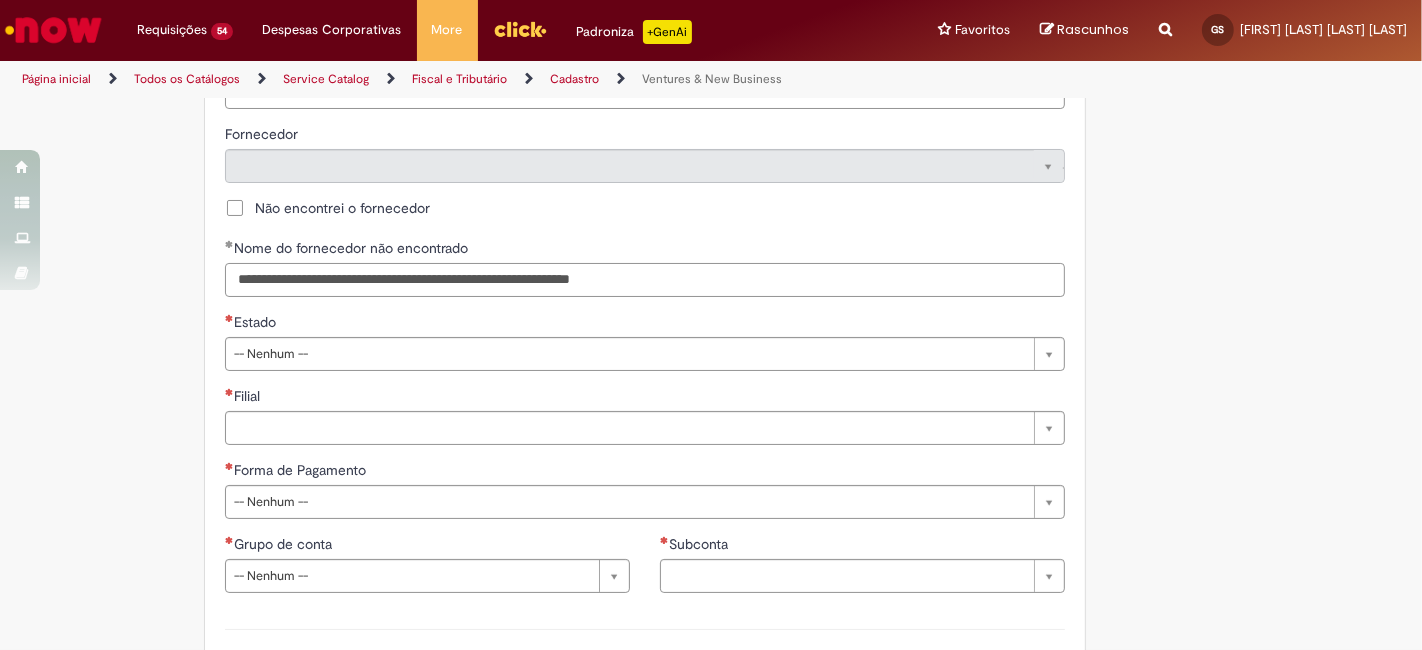 type on "**********" 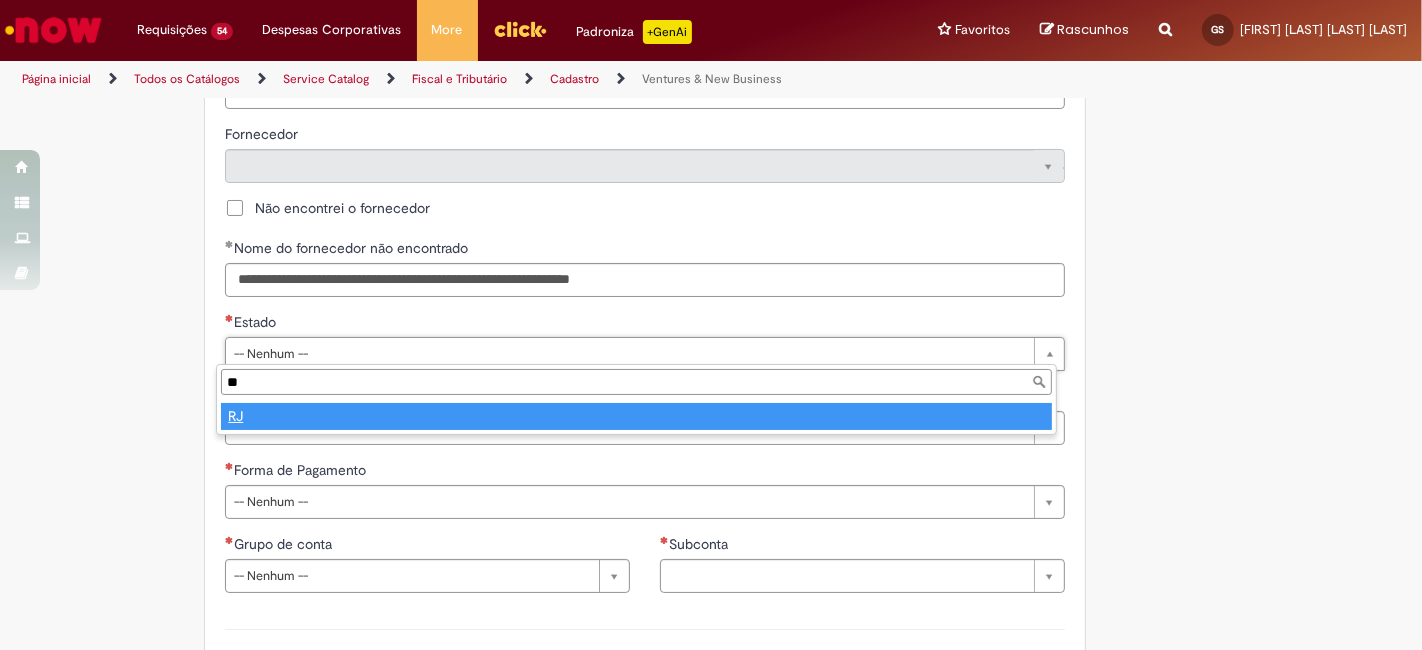 type on "**" 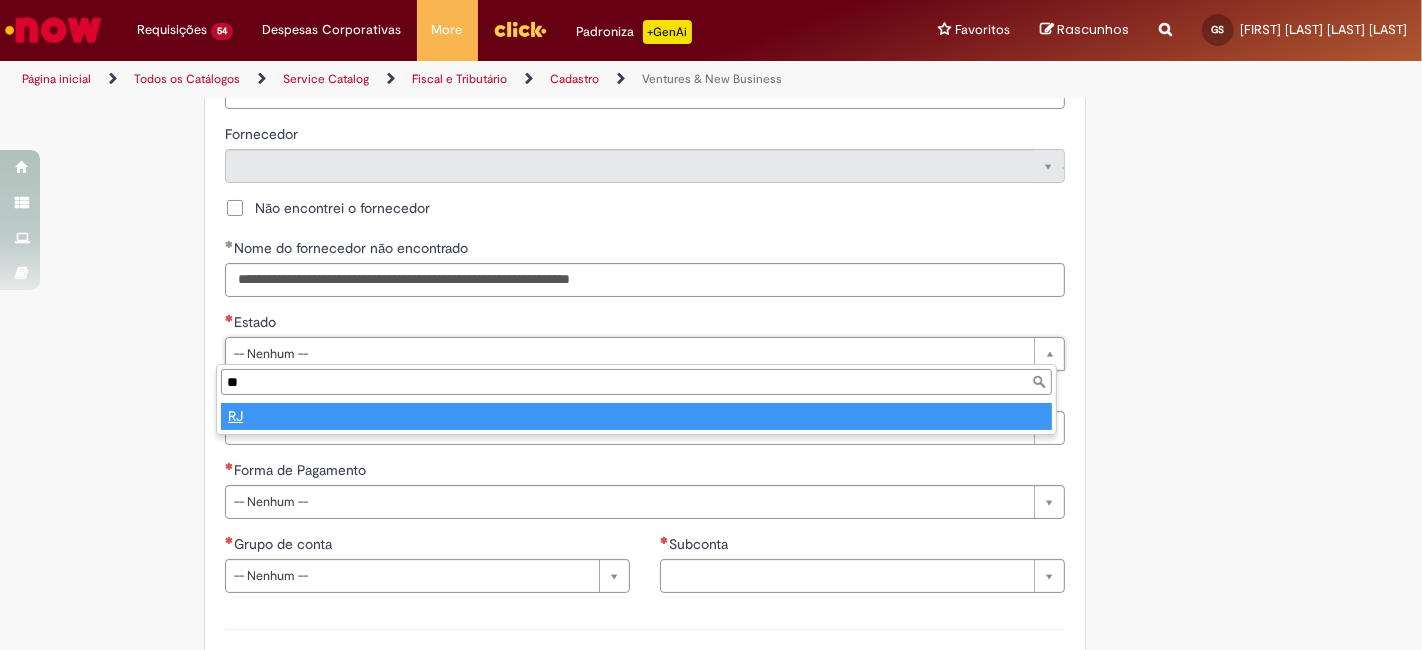 type on "**" 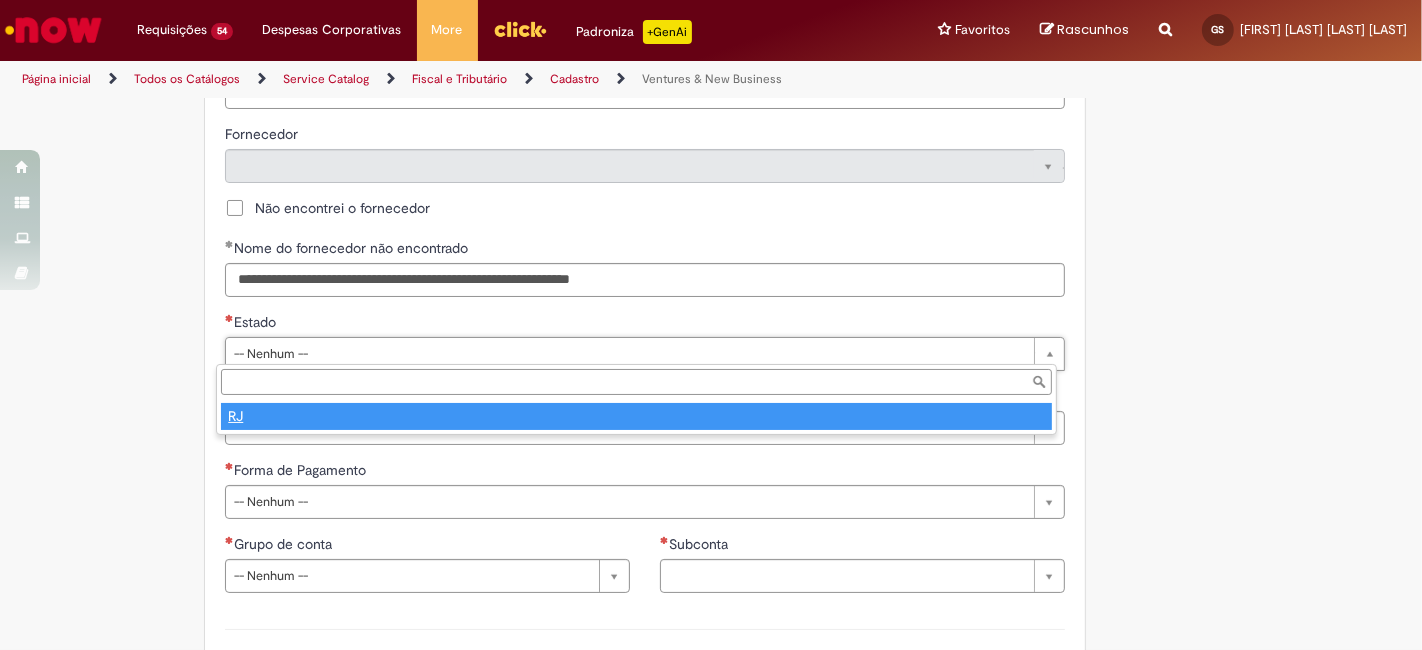 select 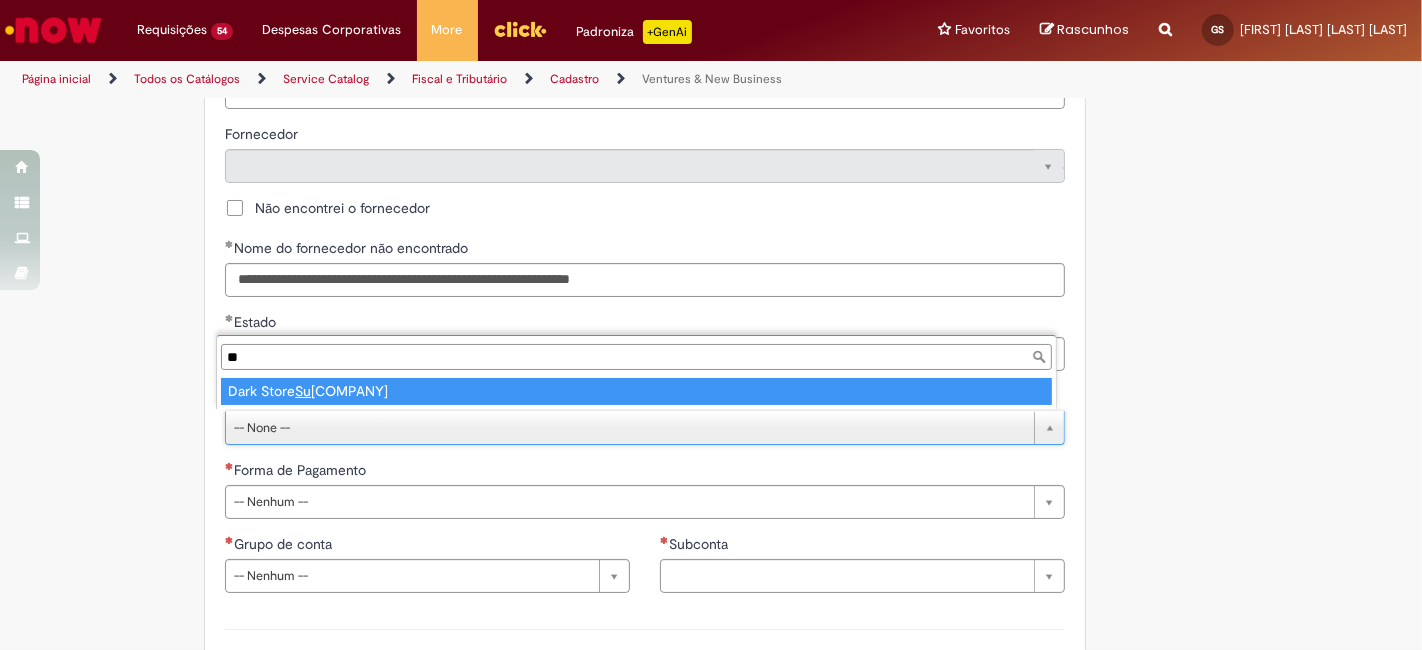 type on "**" 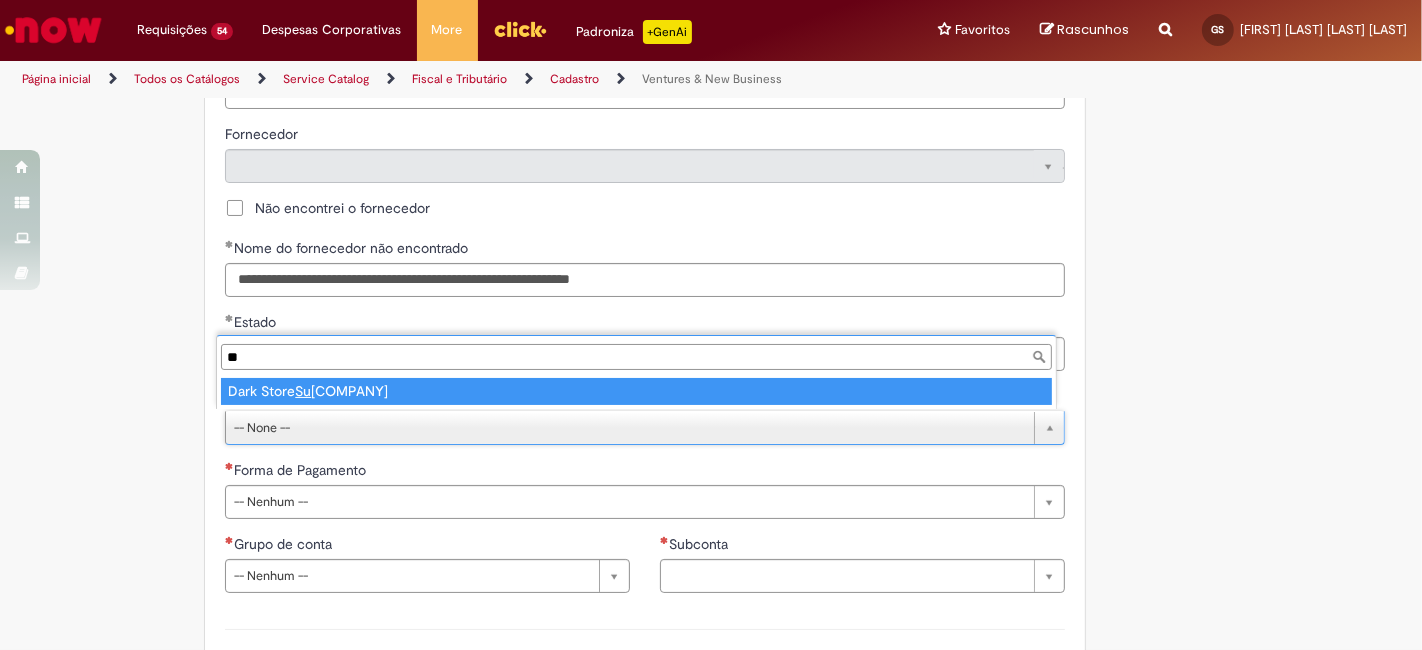 type on "**********" 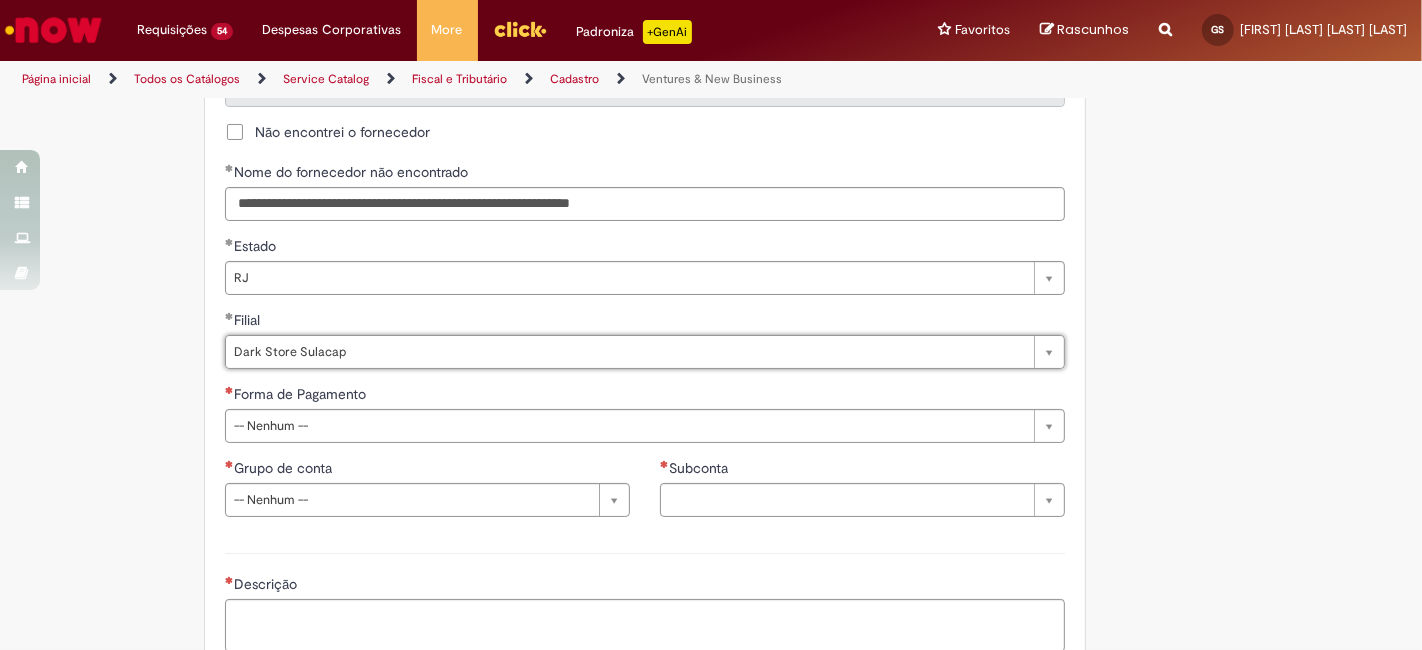 scroll, scrollTop: 1185, scrollLeft: 0, axis: vertical 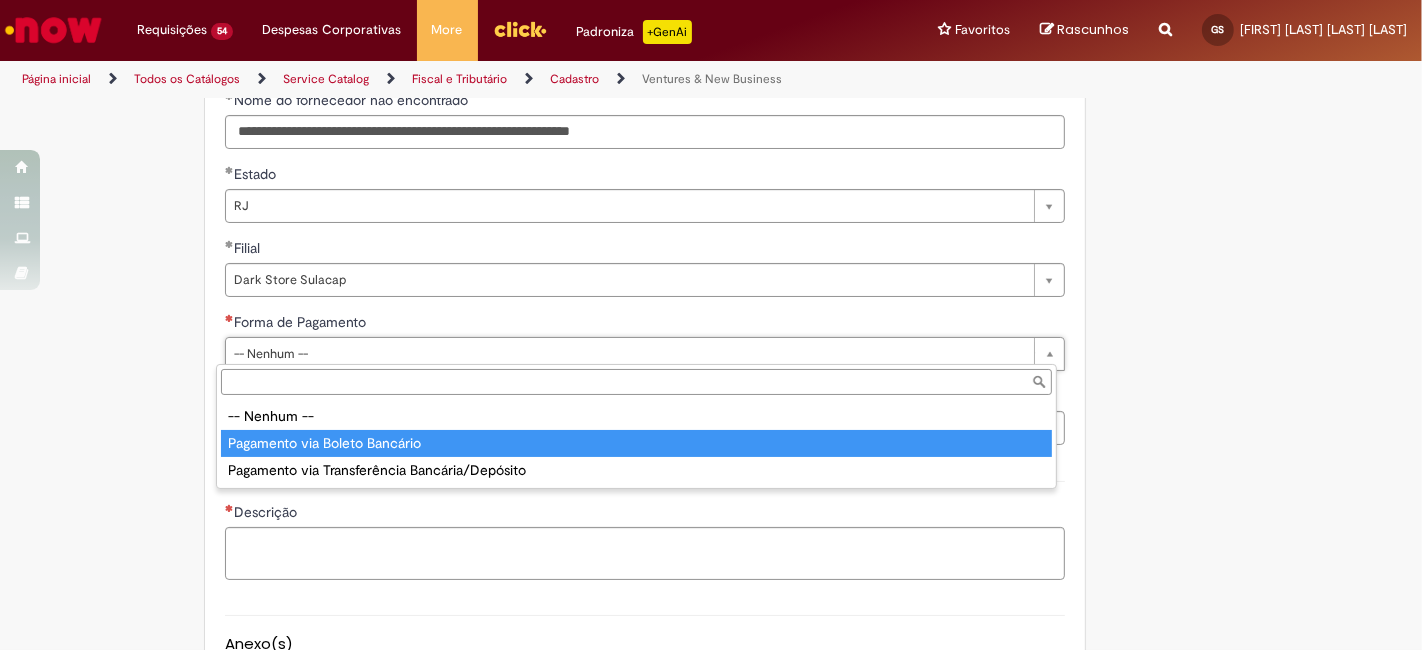 type on "**********" 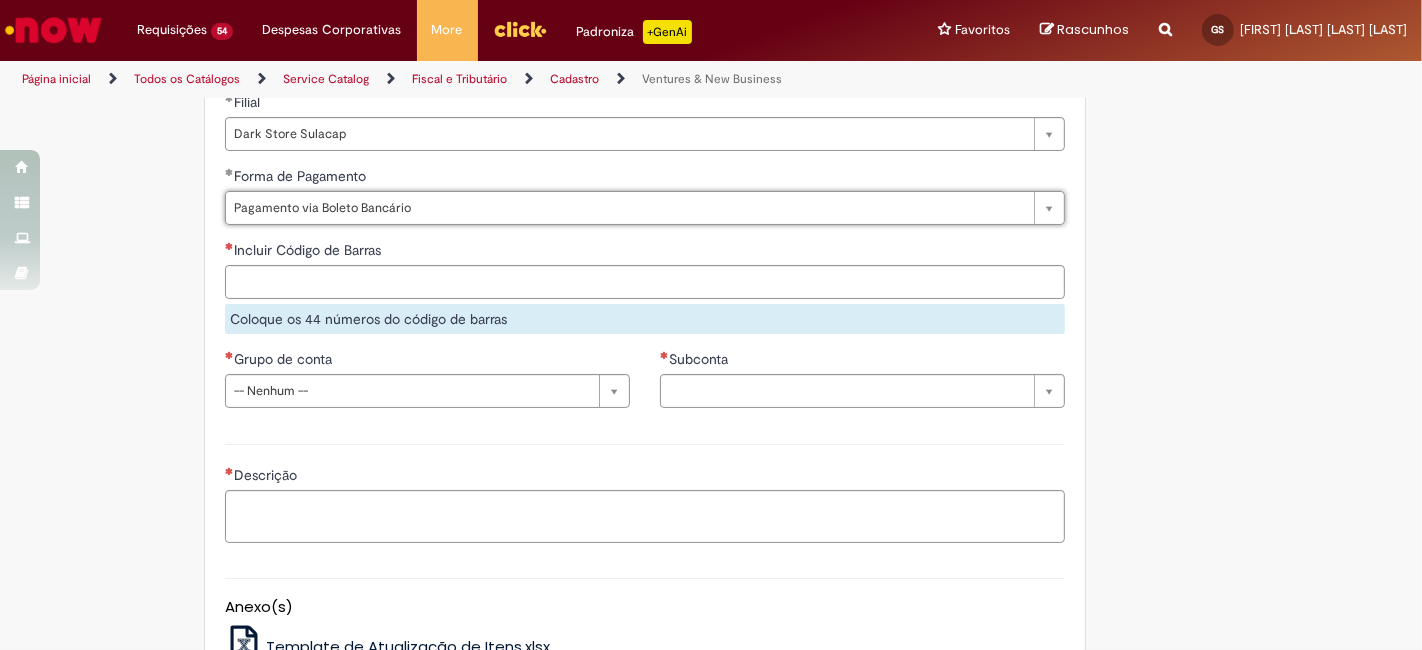 scroll, scrollTop: 1333, scrollLeft: 0, axis: vertical 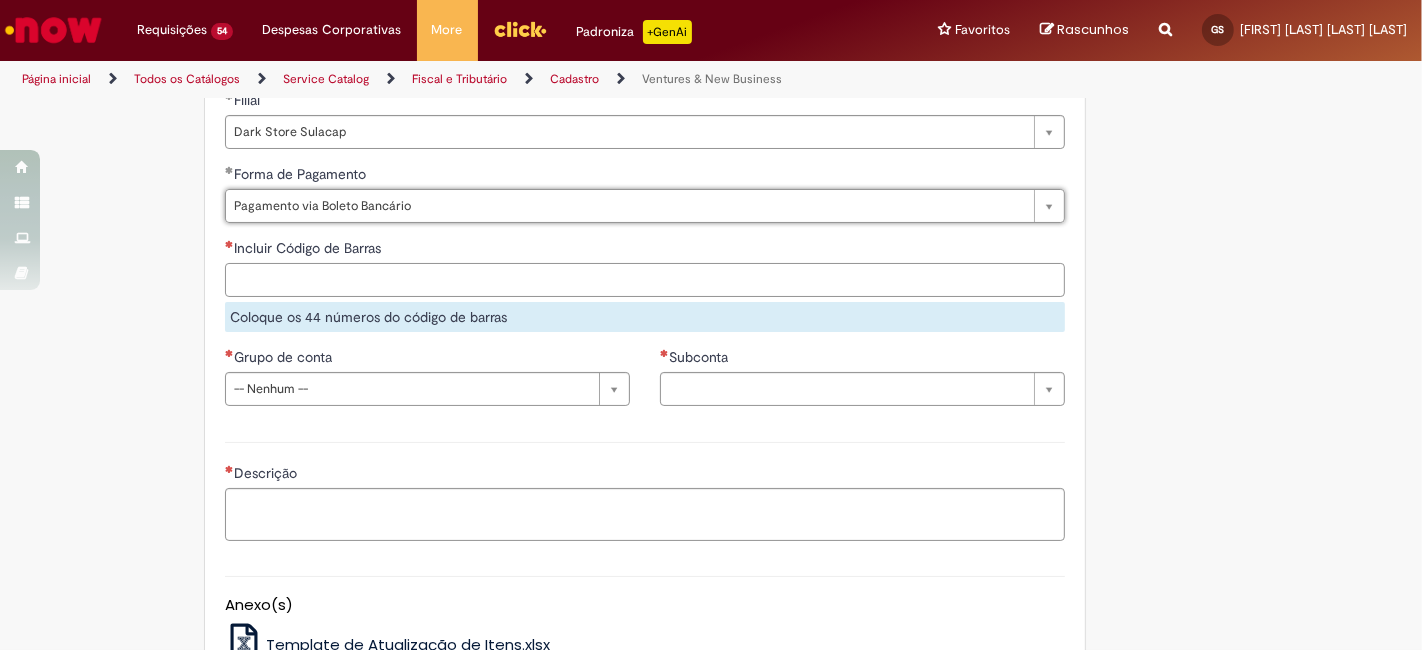 click on "Incluir Código de Barras" at bounding box center [645, 280] 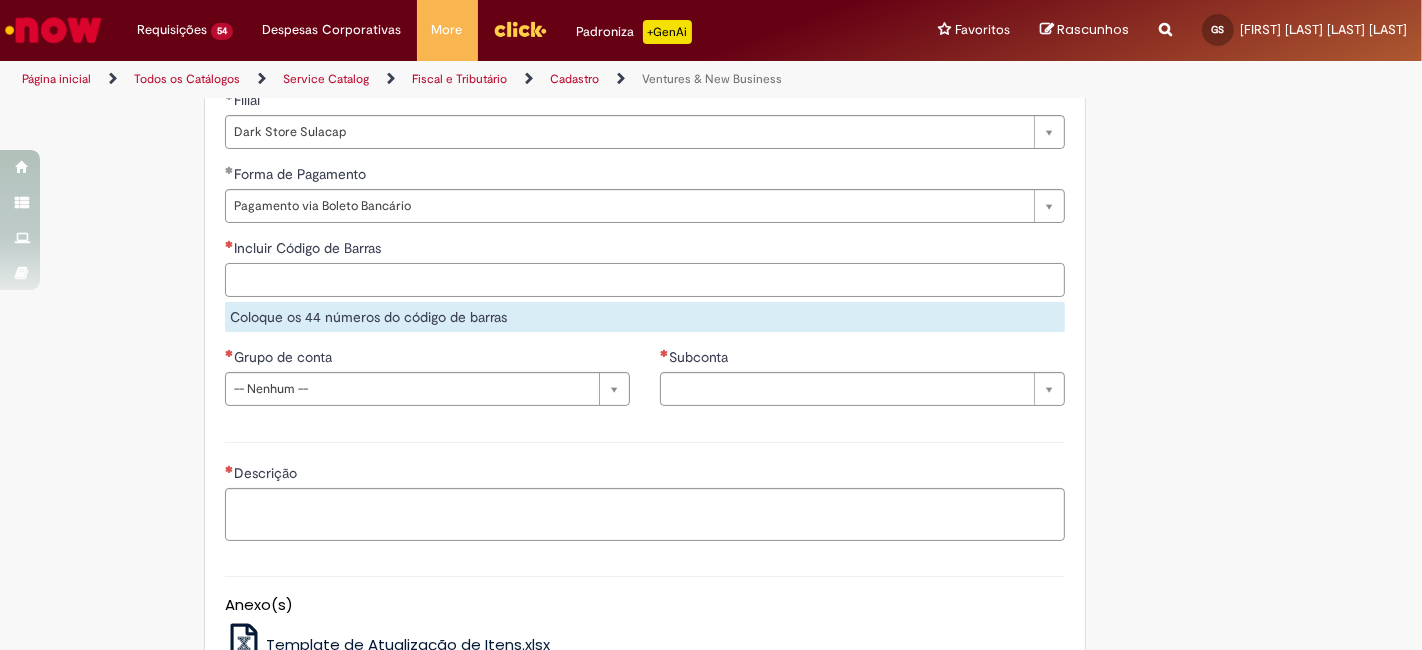 paste on "**********" 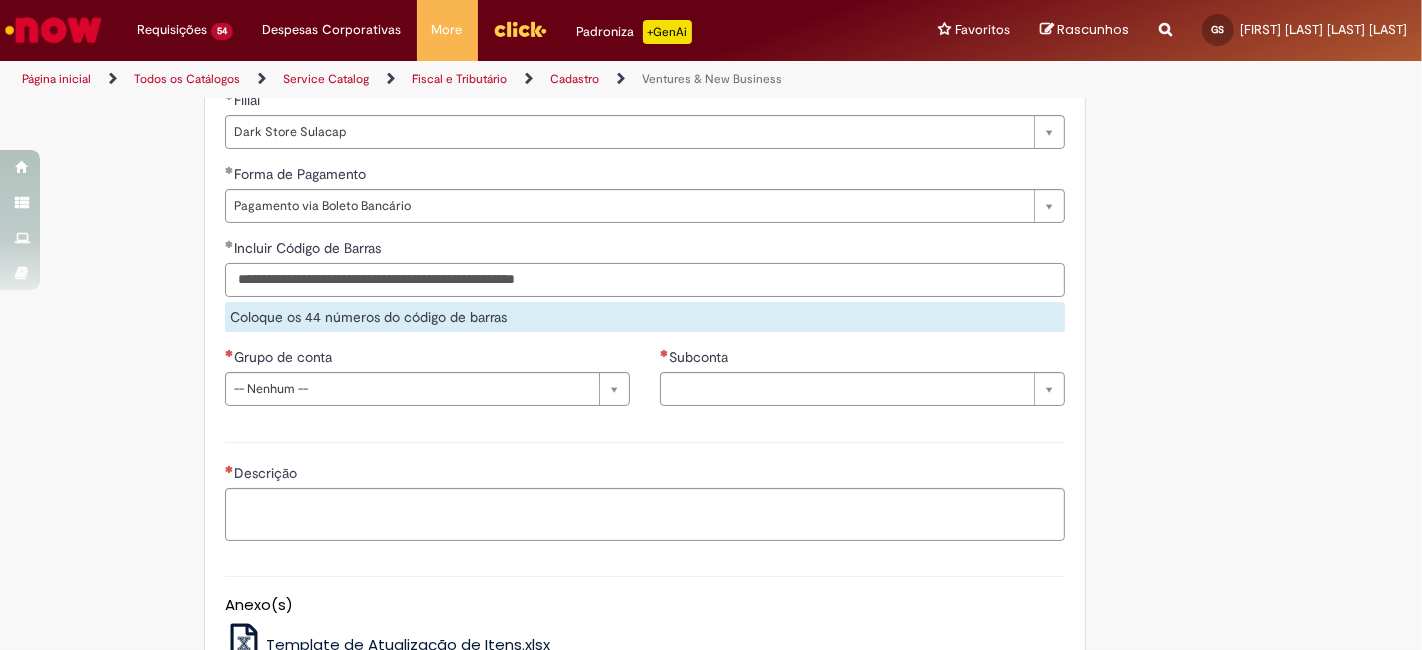 type on "**********" 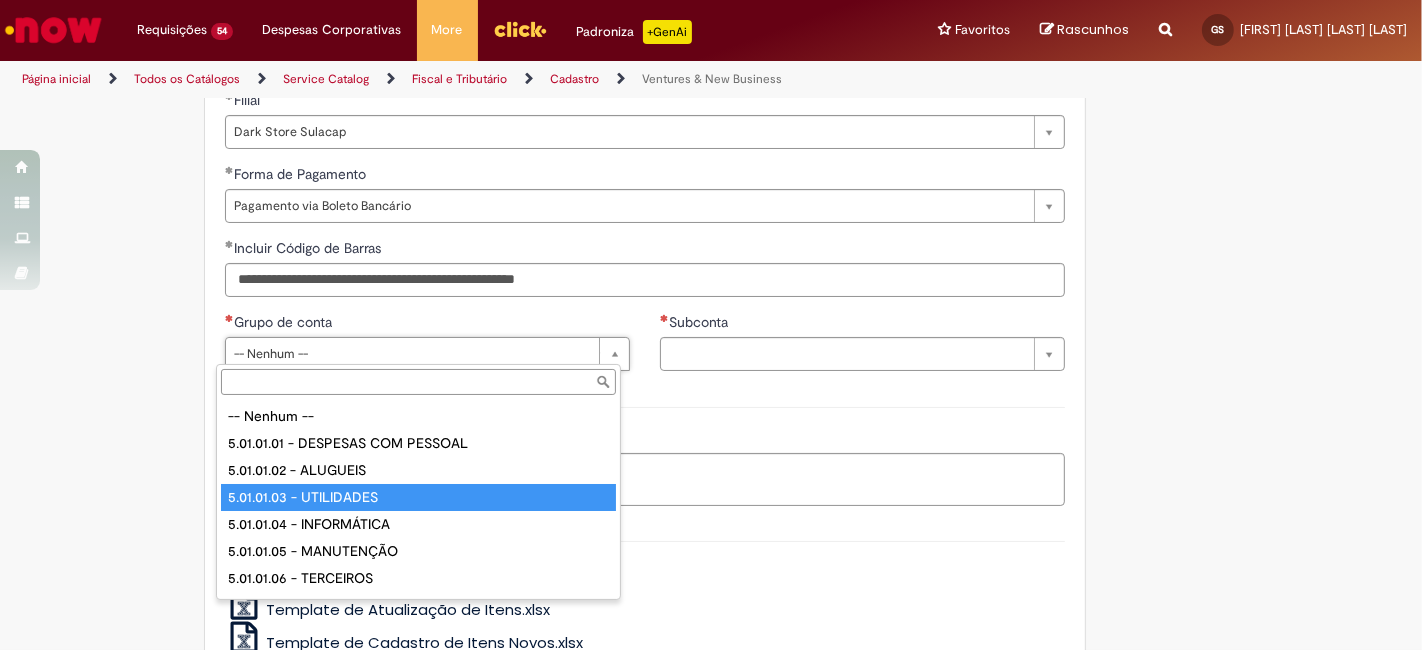 type on "**********" 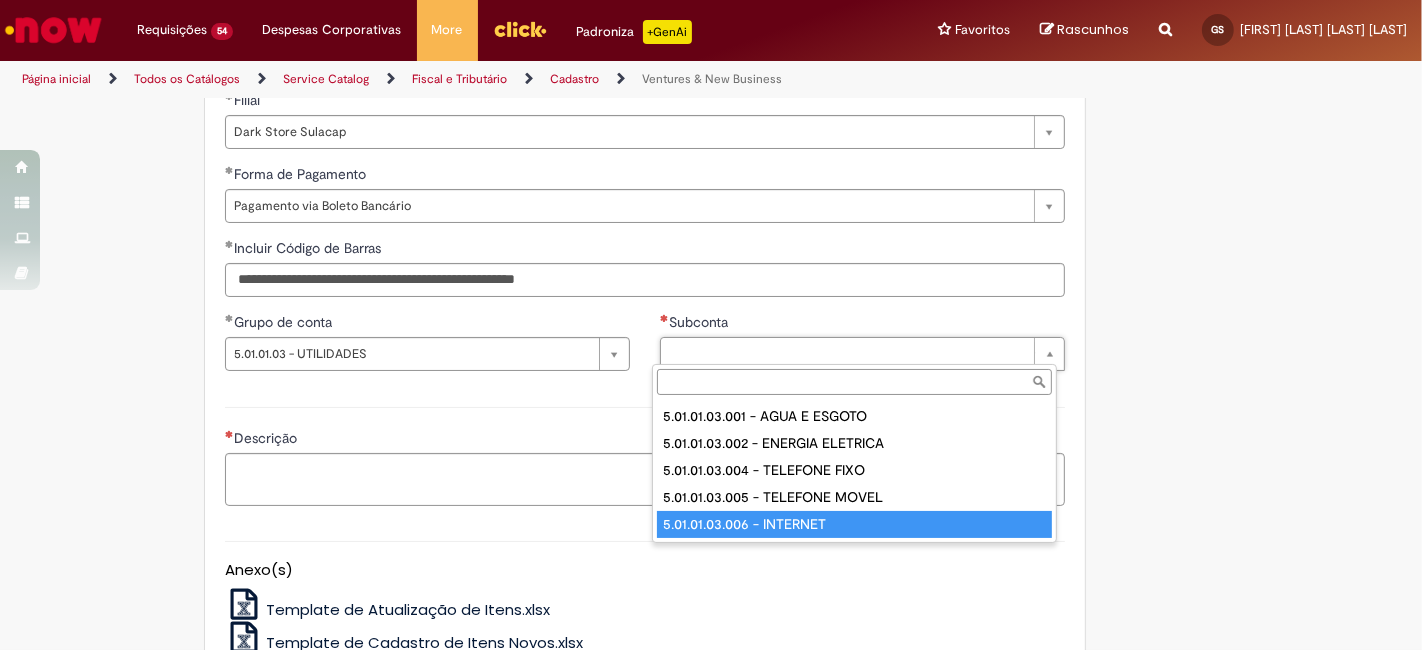 type on "**********" 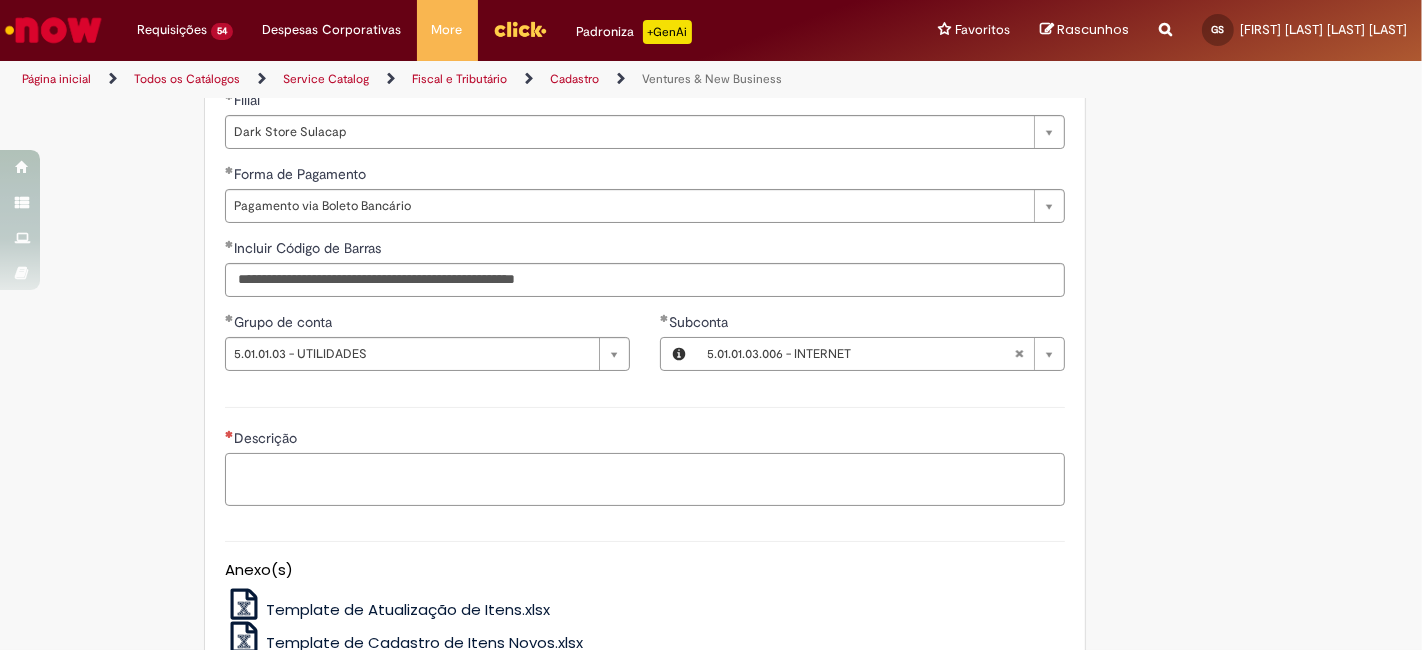 click on "Descrição" at bounding box center [645, 479] 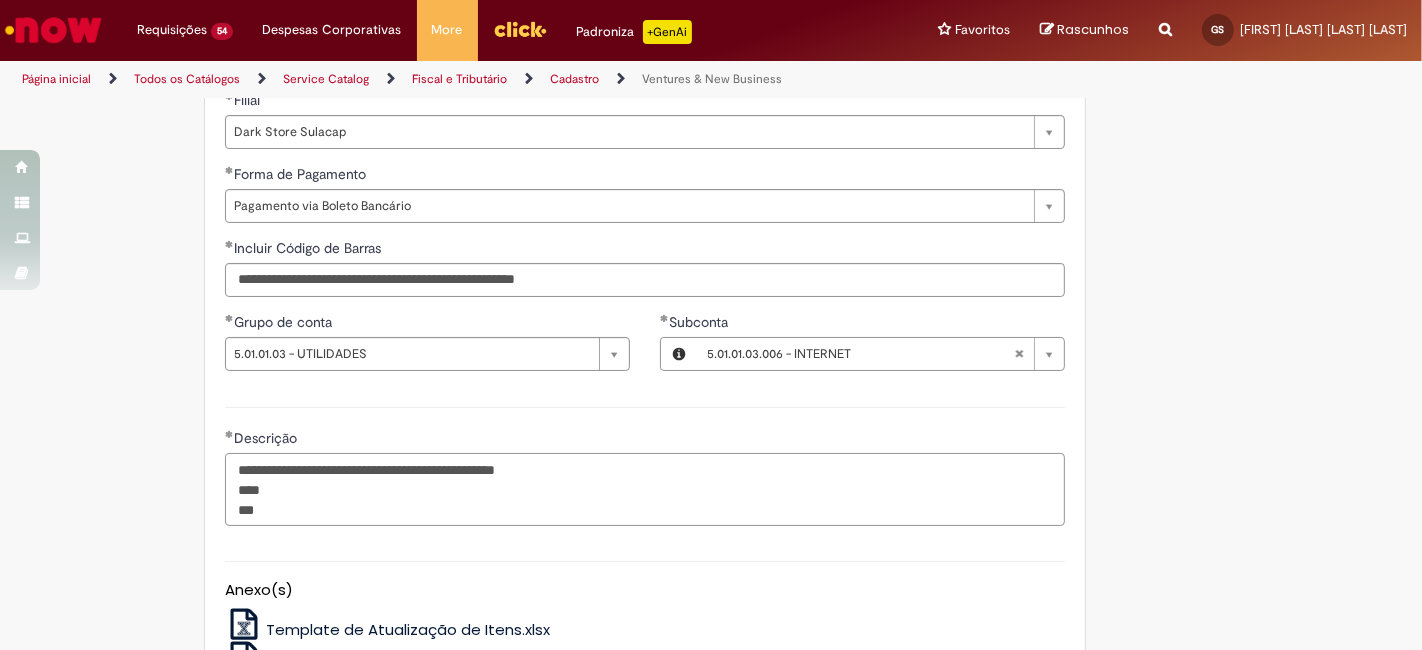click on "**********" at bounding box center (645, 489) 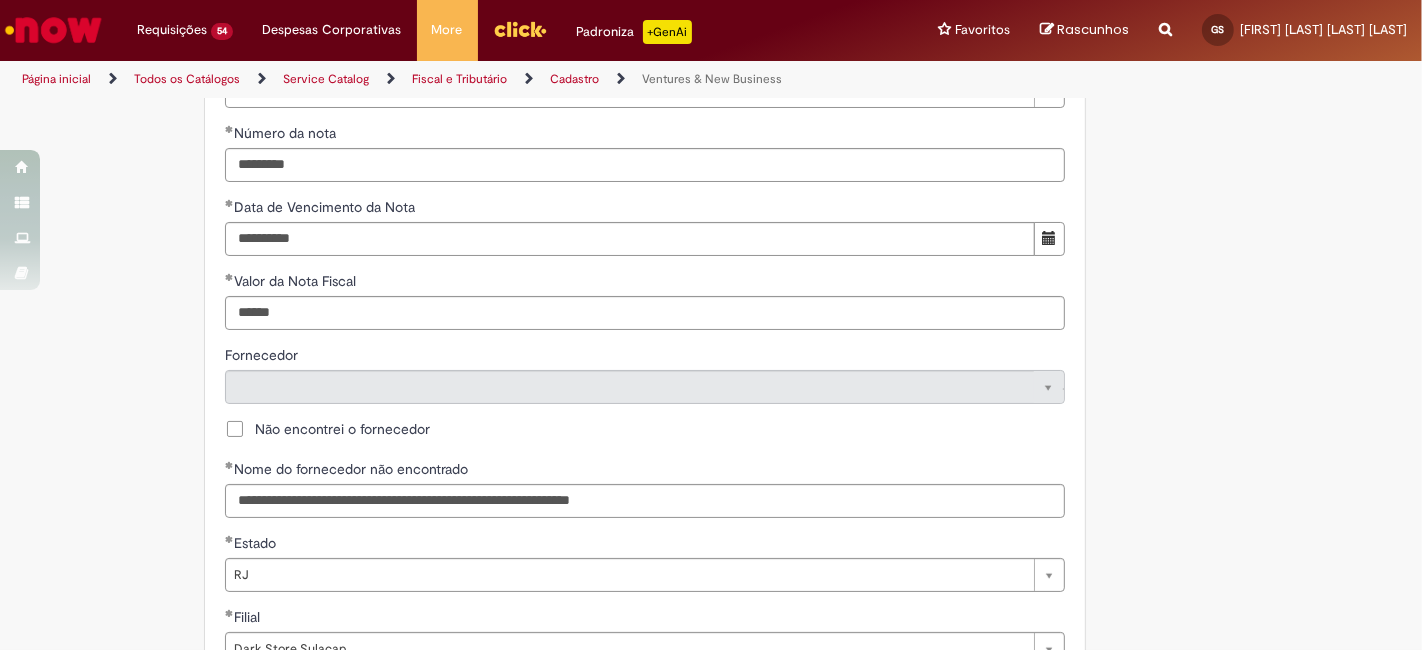 scroll, scrollTop: 814, scrollLeft: 0, axis: vertical 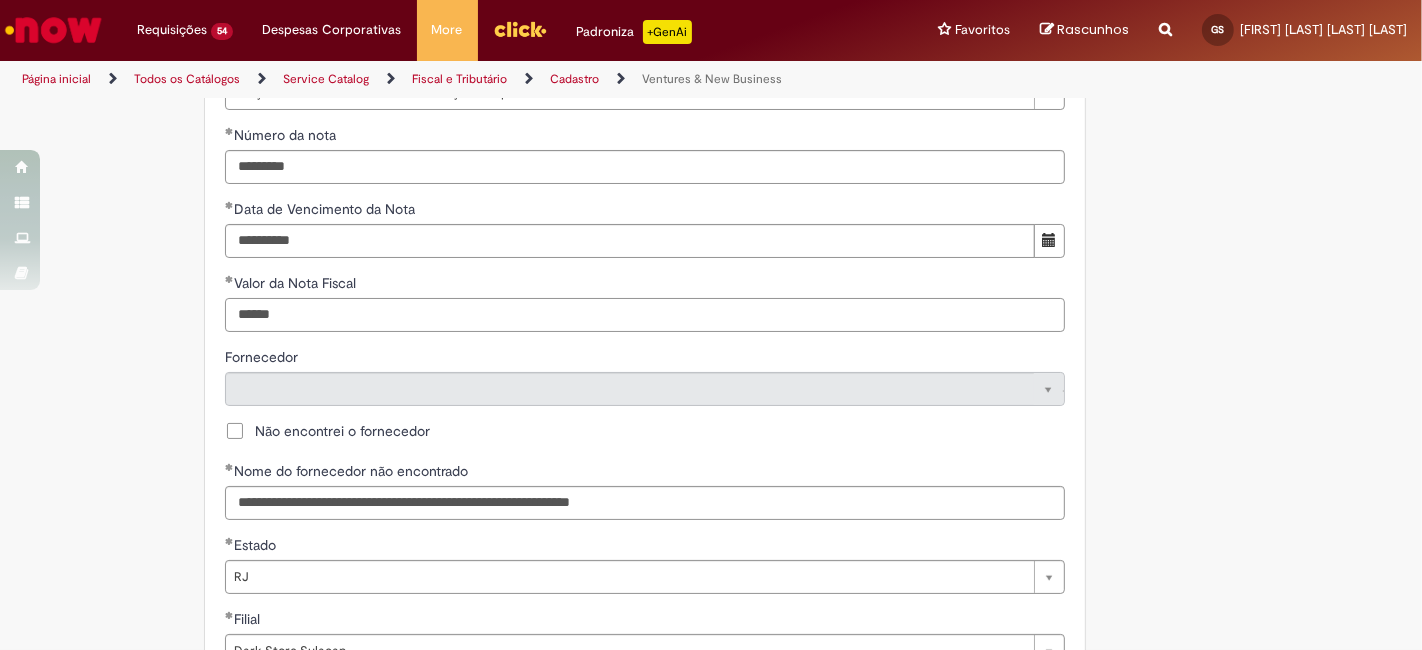 click on "******" at bounding box center [645, 315] 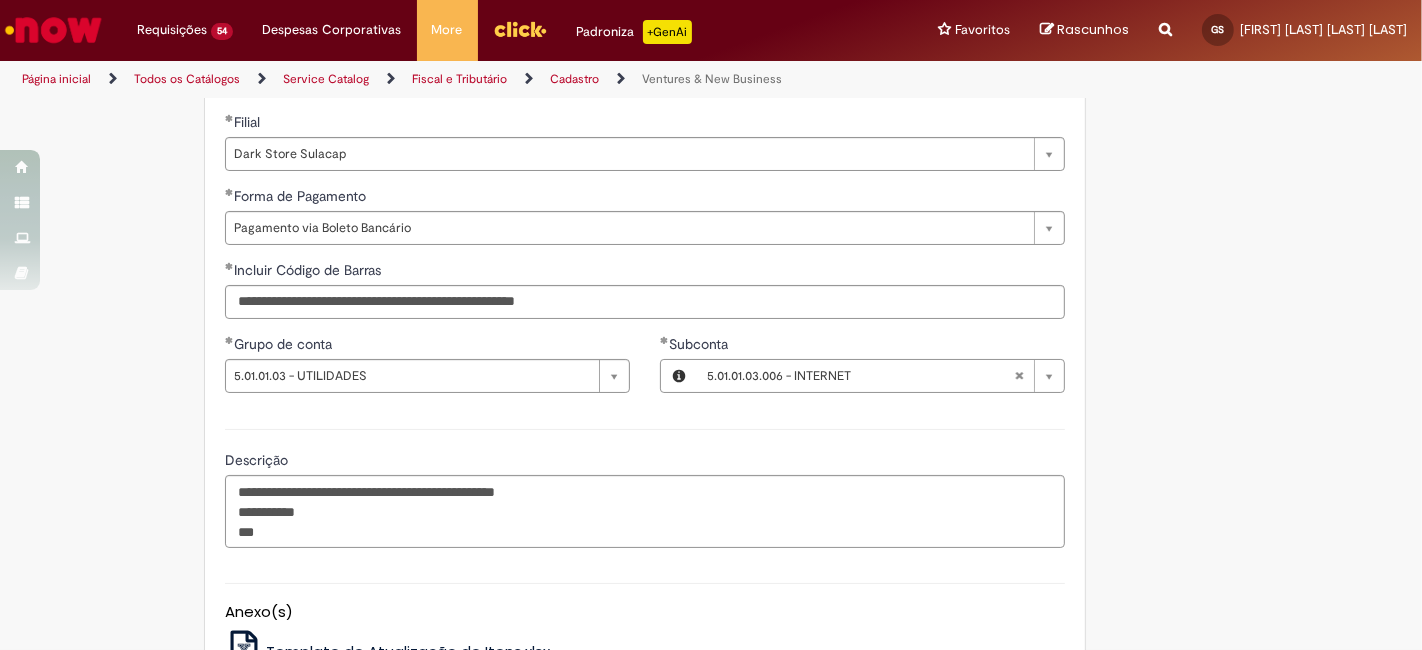 scroll, scrollTop: 1333, scrollLeft: 0, axis: vertical 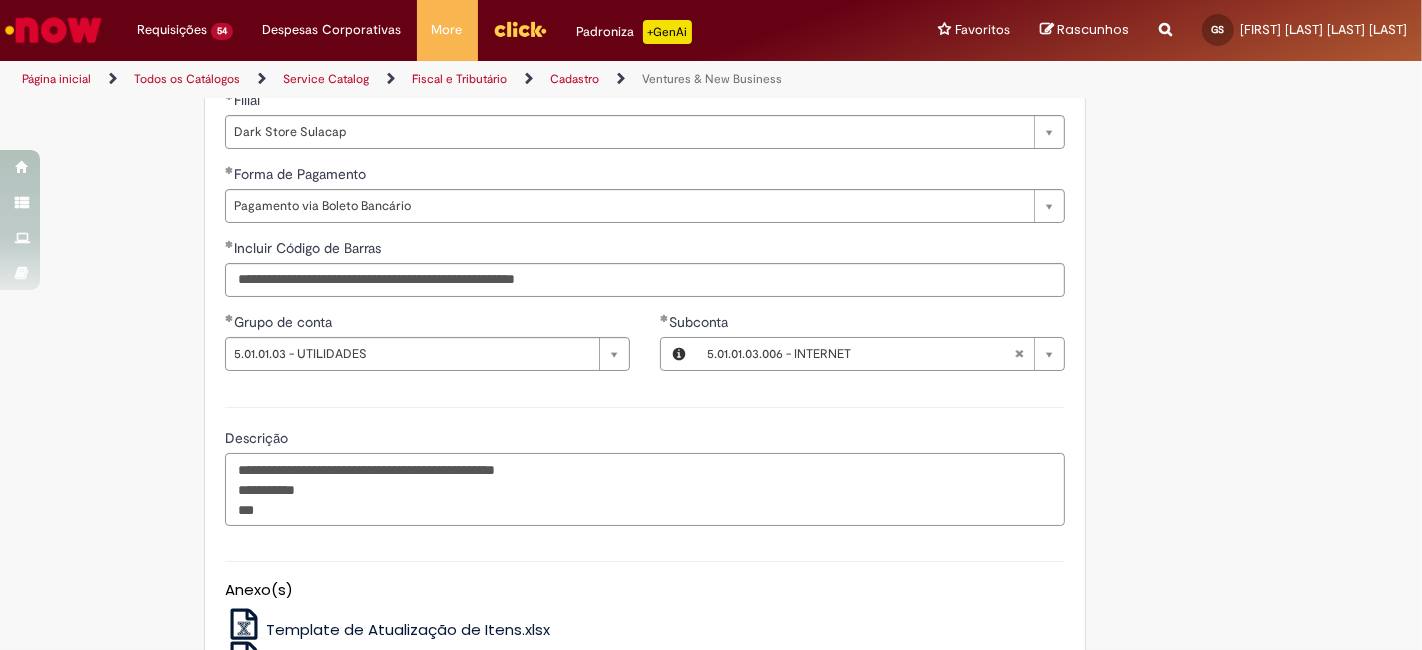 click on "**********" at bounding box center [645, 489] 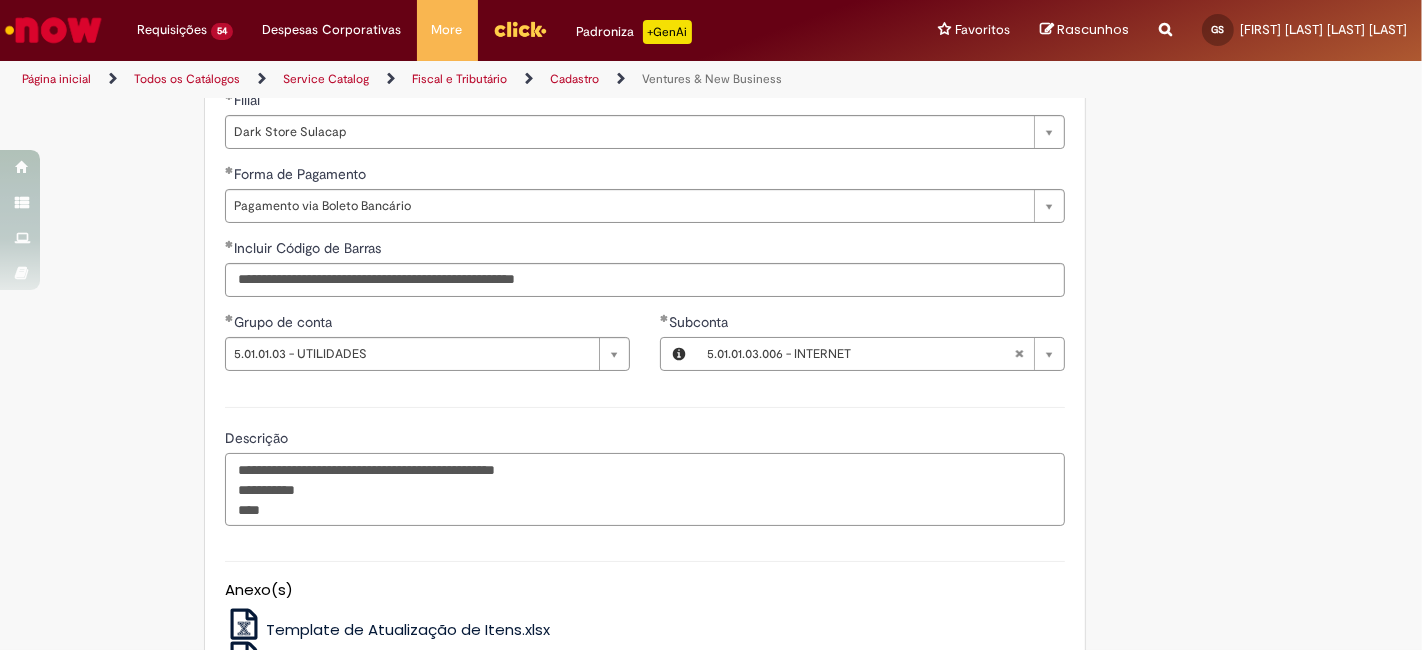 paste on "*******" 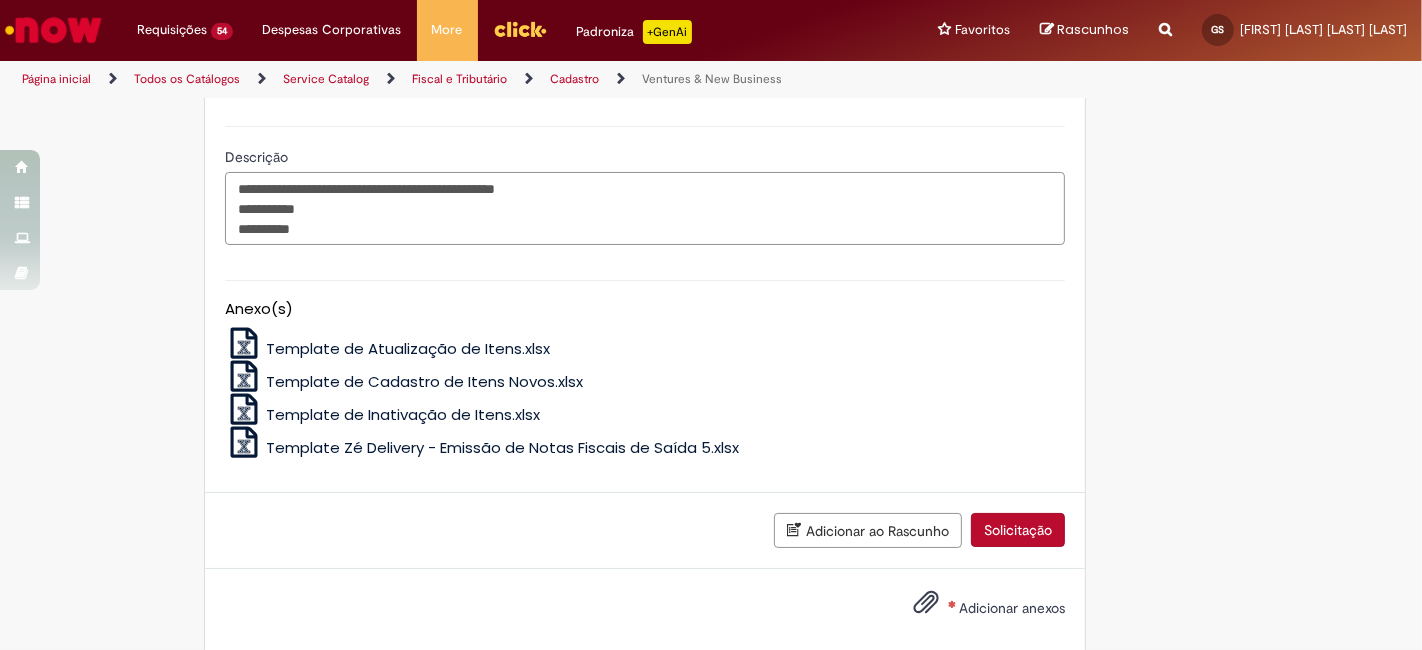 scroll, scrollTop: 1640, scrollLeft: 0, axis: vertical 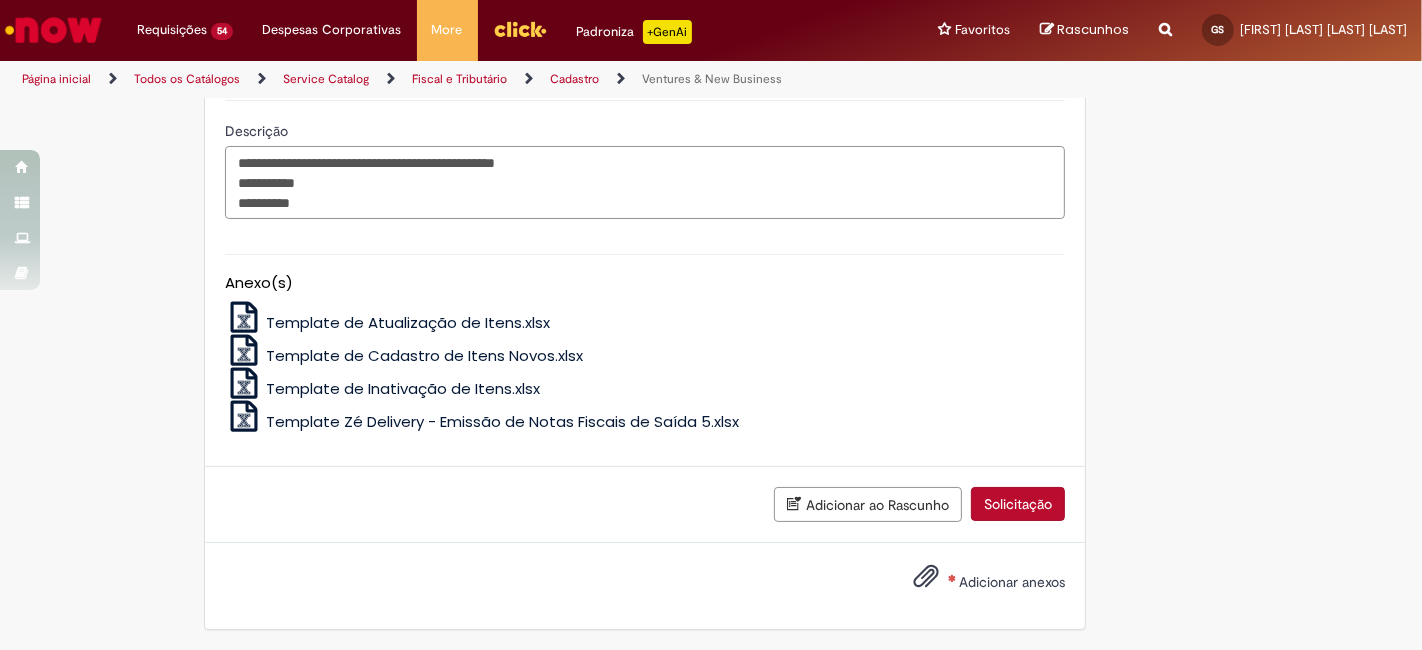 type on "**********" 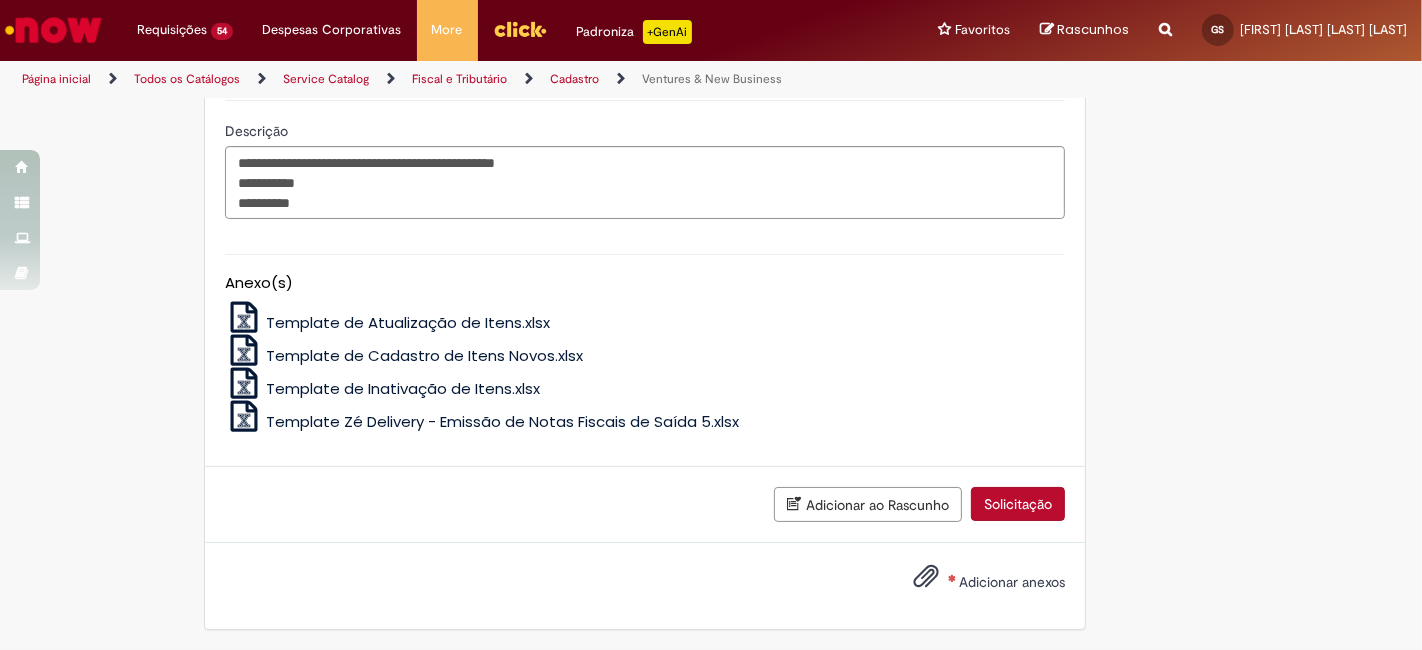click on "Adicionar anexos" at bounding box center (974, 583) 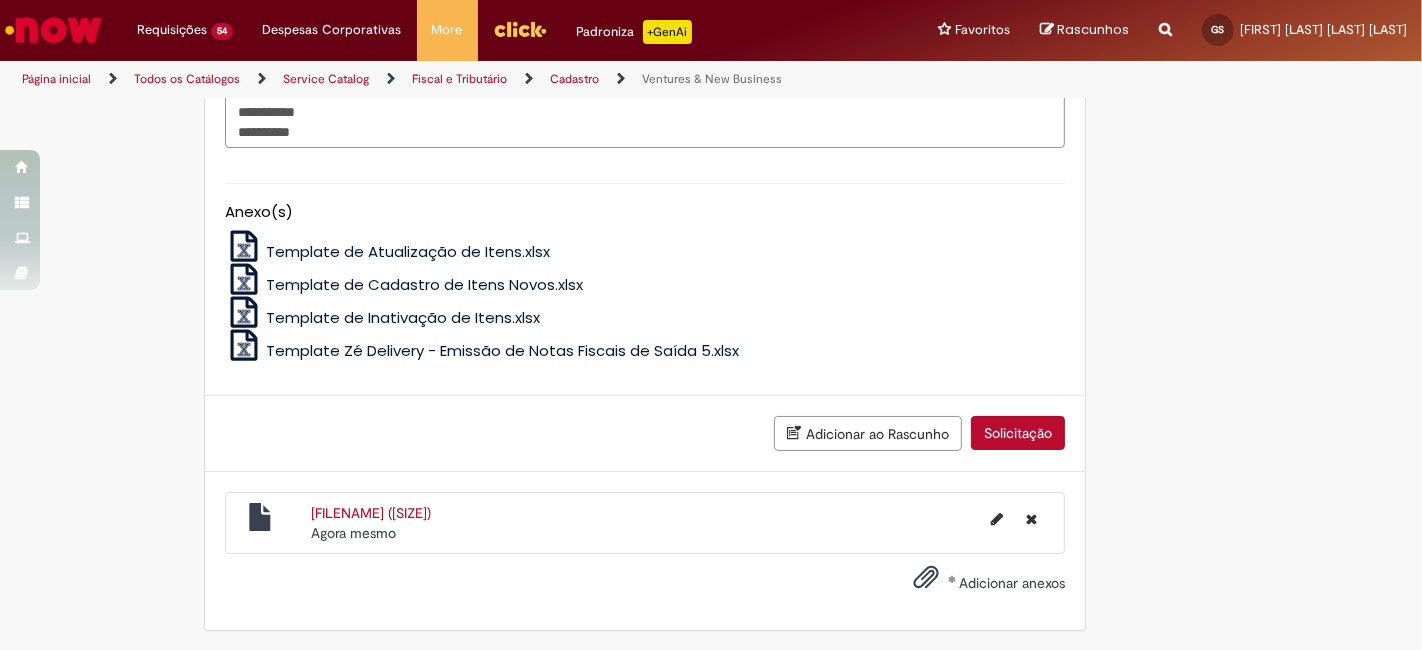 click on "Solicitação" at bounding box center (1018, 433) 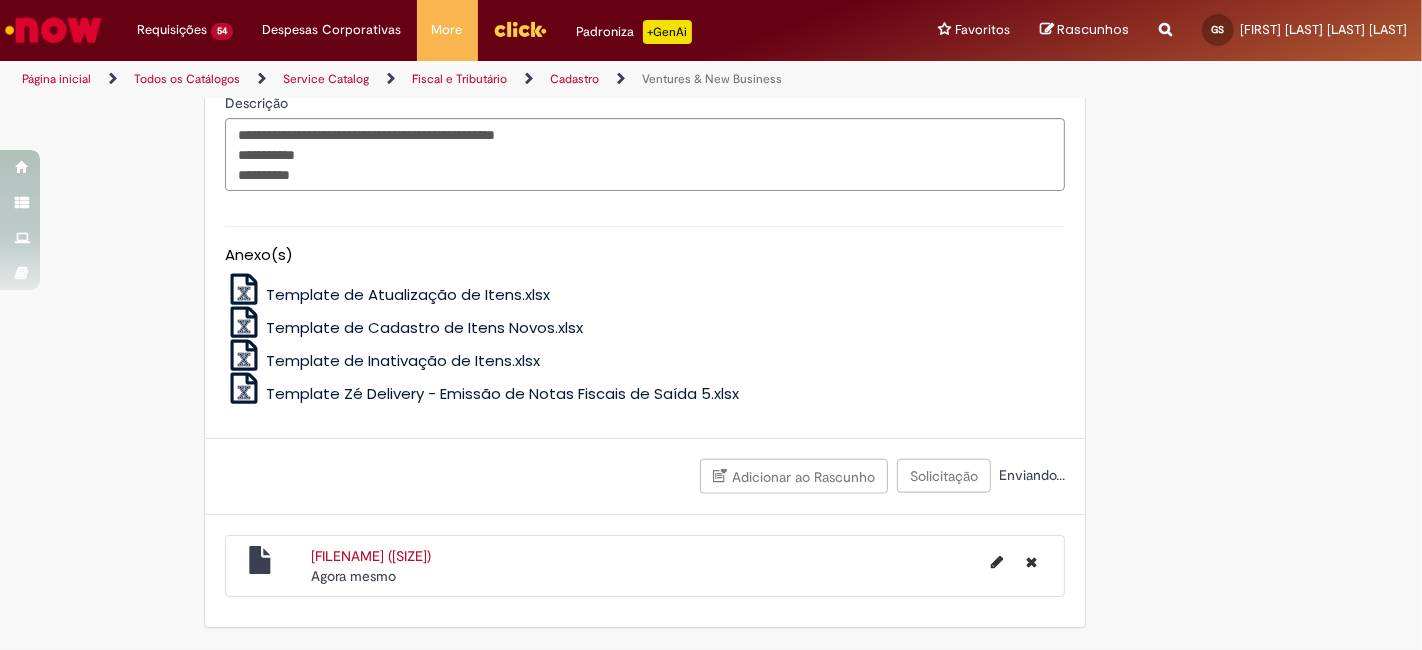 scroll, scrollTop: 1665, scrollLeft: 0, axis: vertical 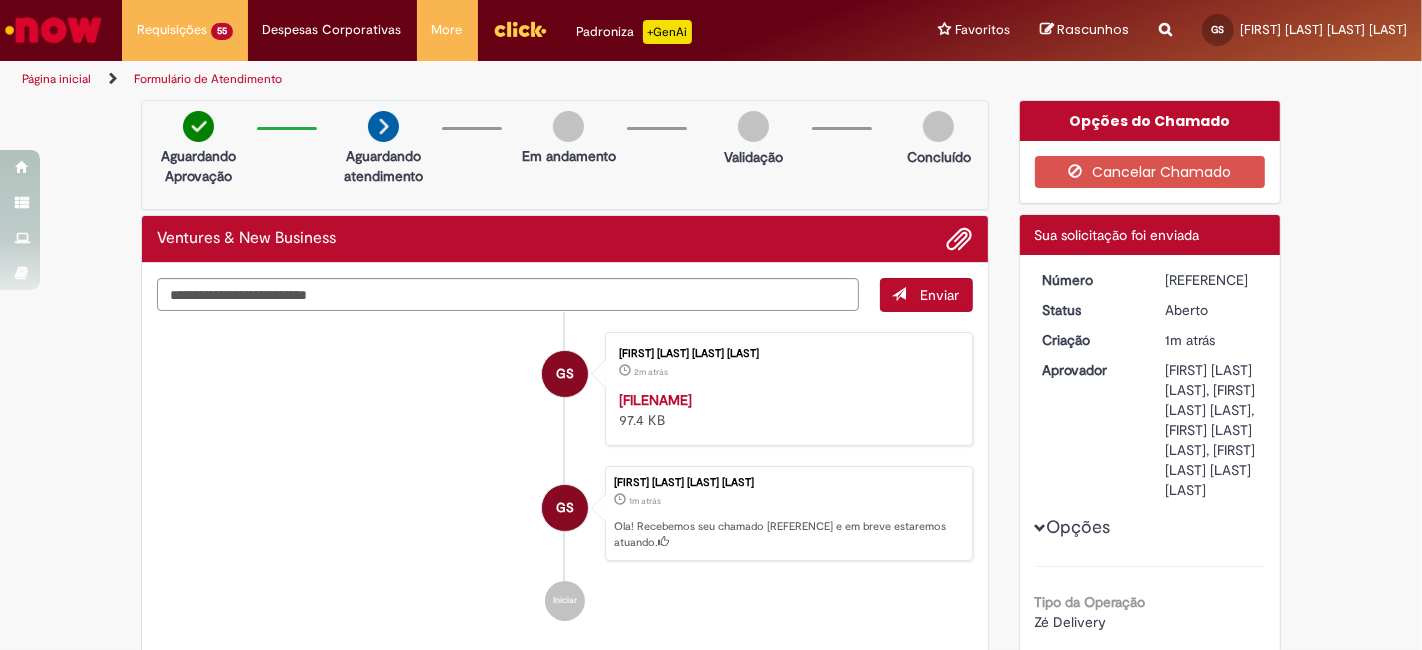 click on "R13352115" at bounding box center (1211, 280) 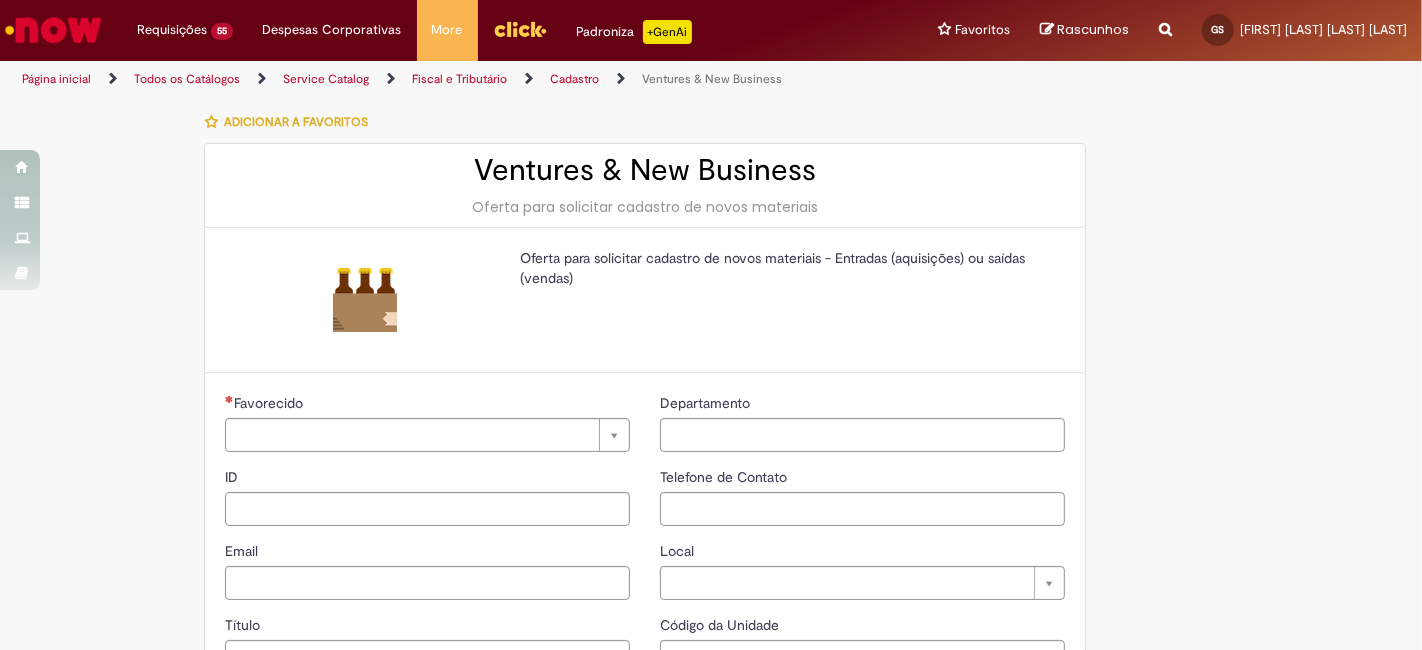 type on "********" 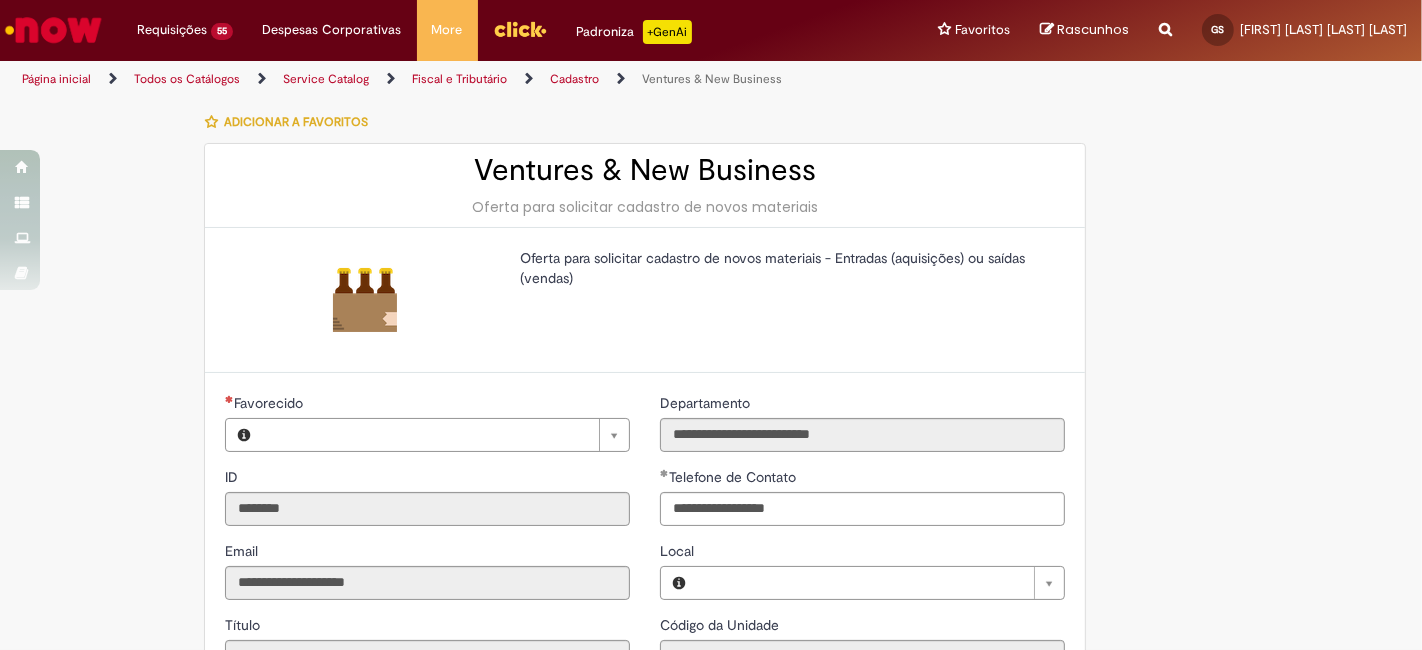 type on "**********" 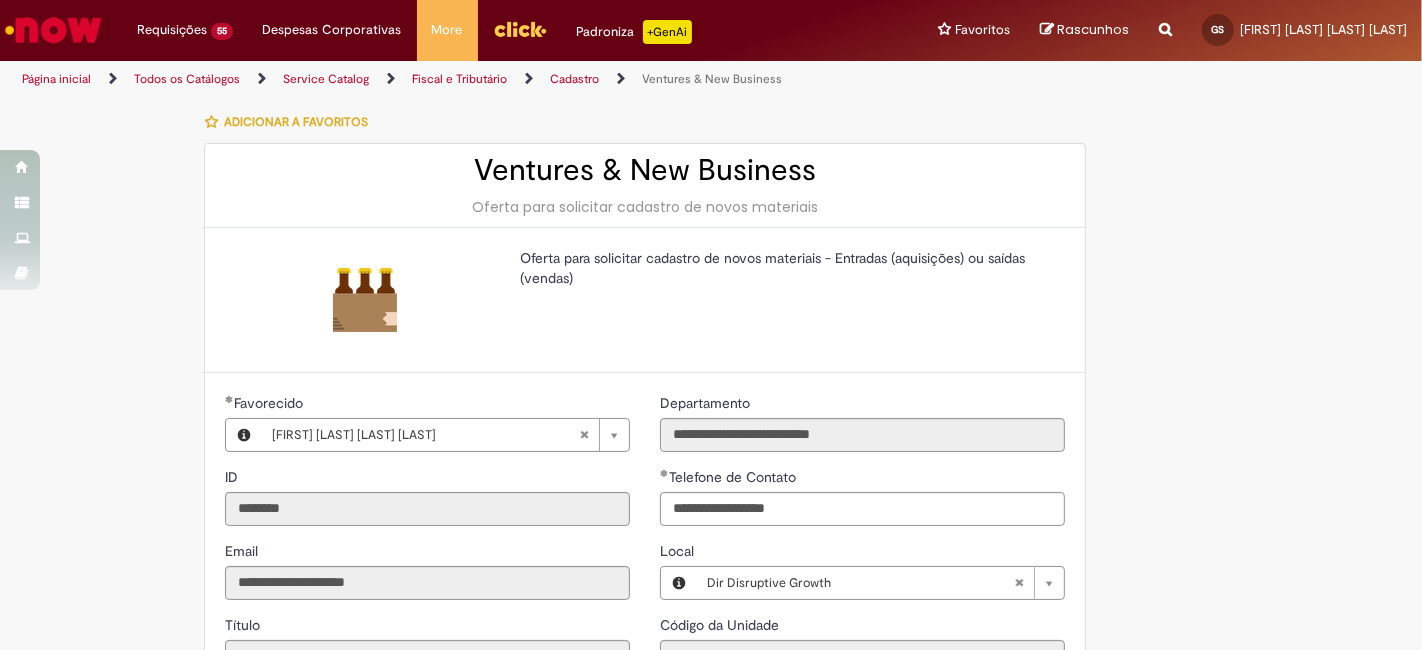 type on "**********" 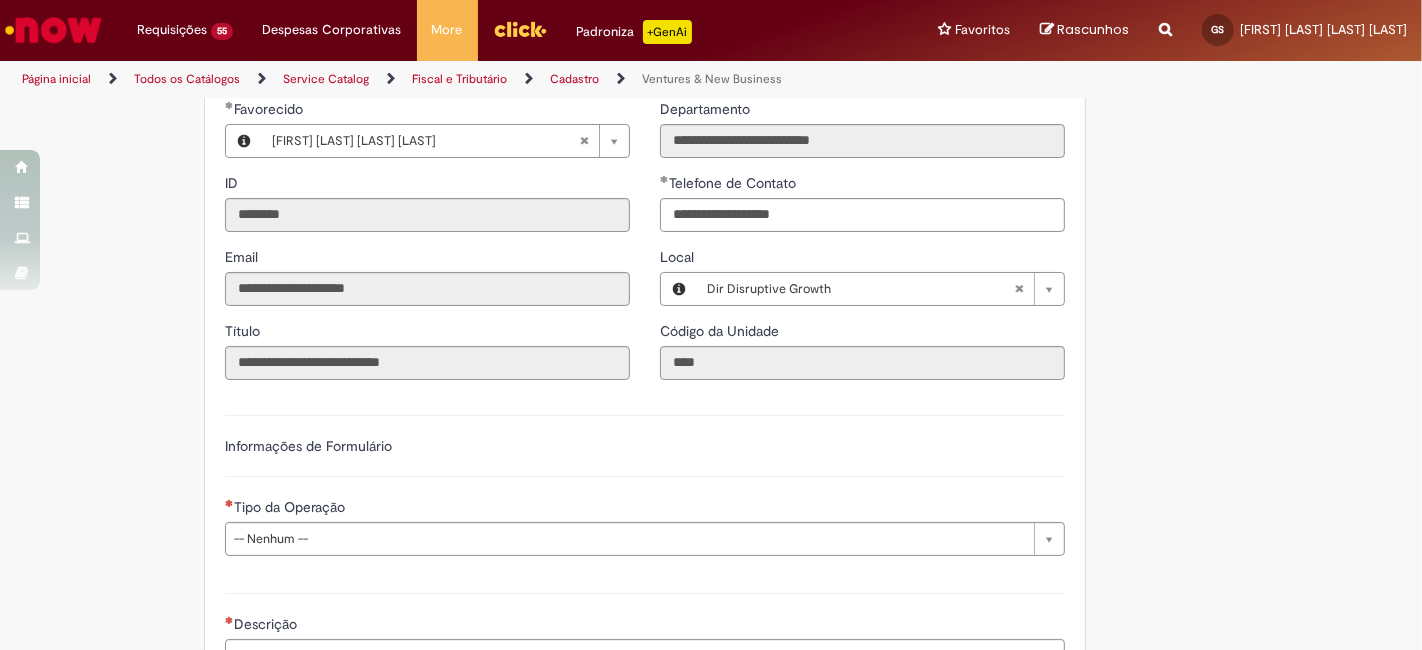 scroll, scrollTop: 296, scrollLeft: 0, axis: vertical 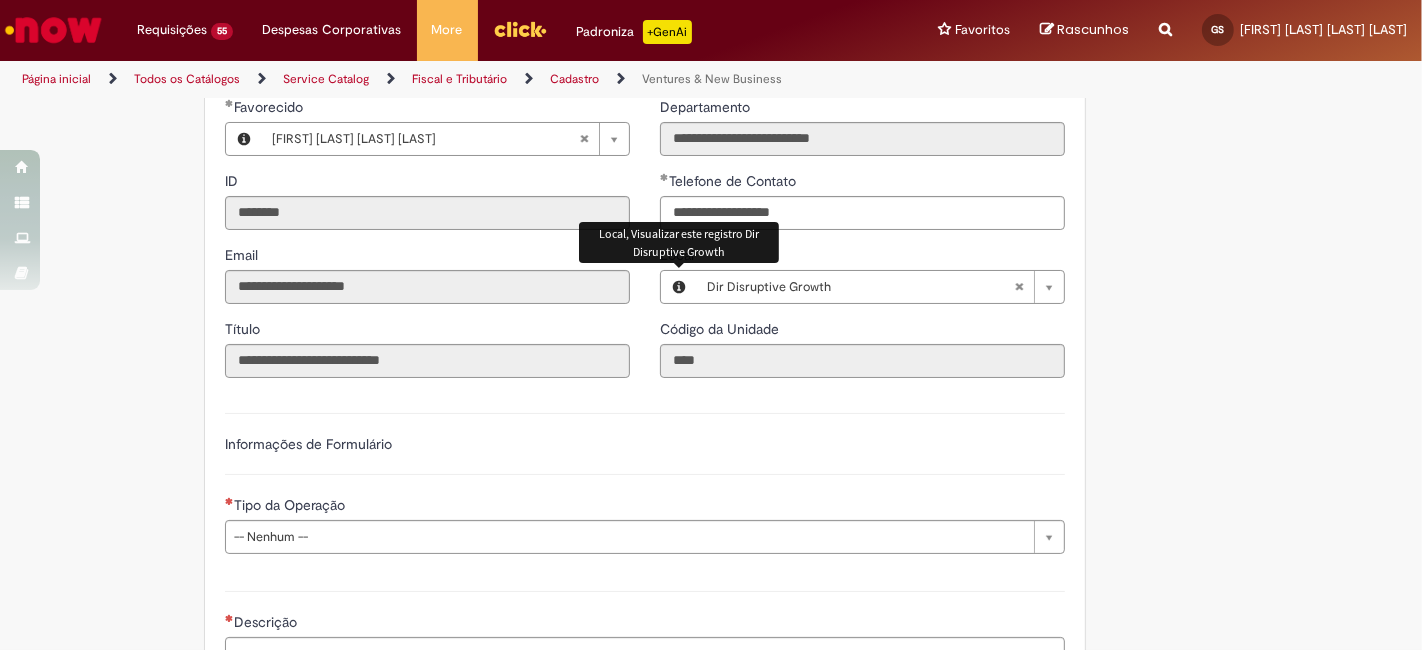 type 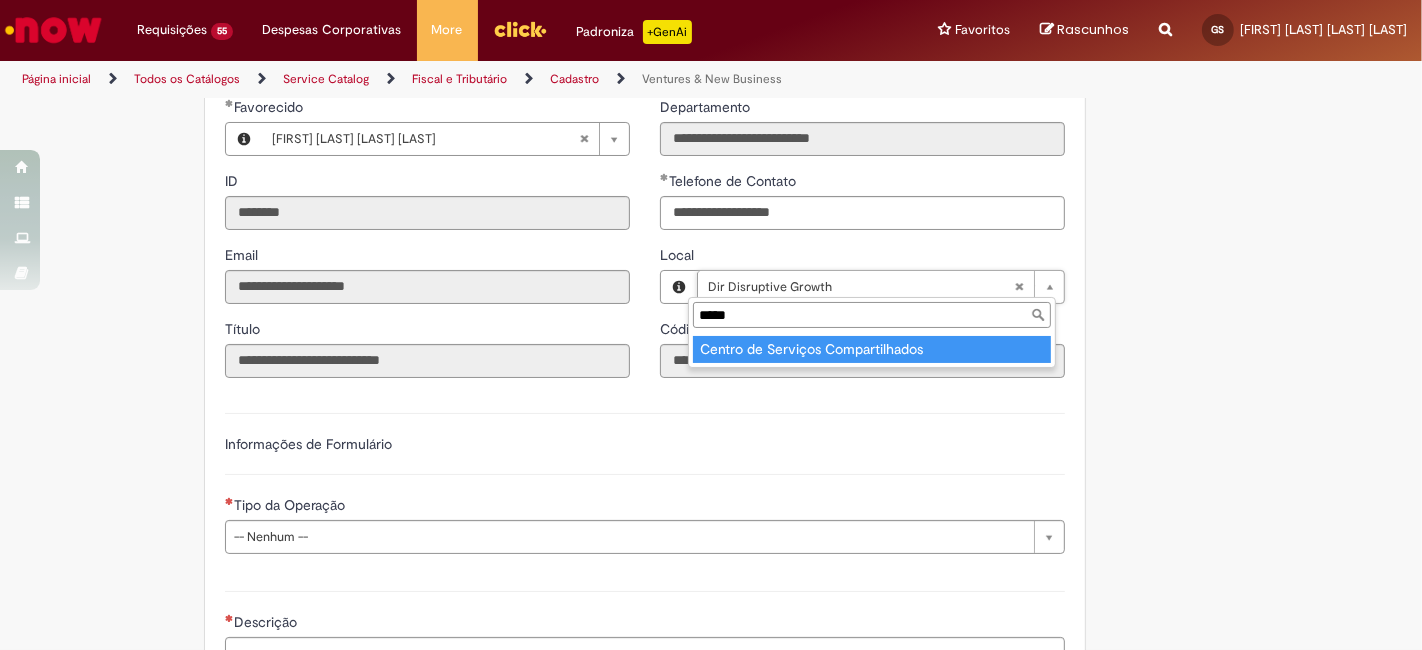 type on "*****" 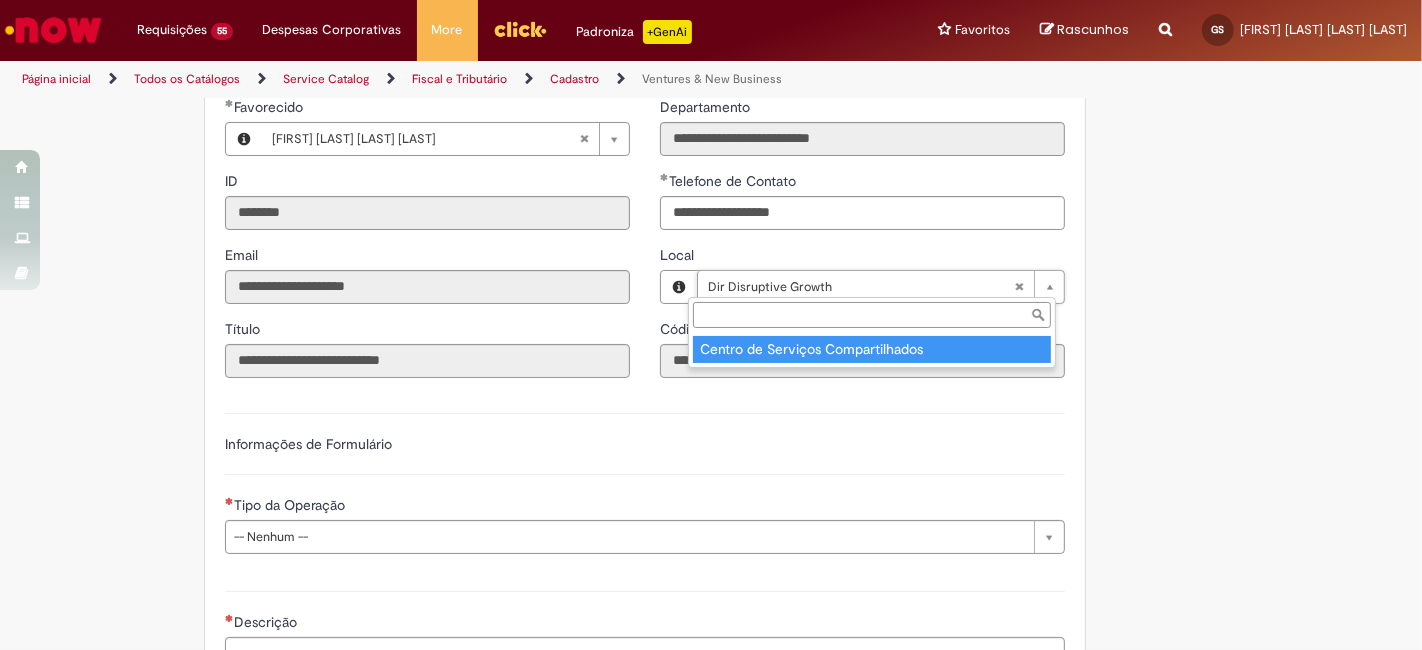 type on "****" 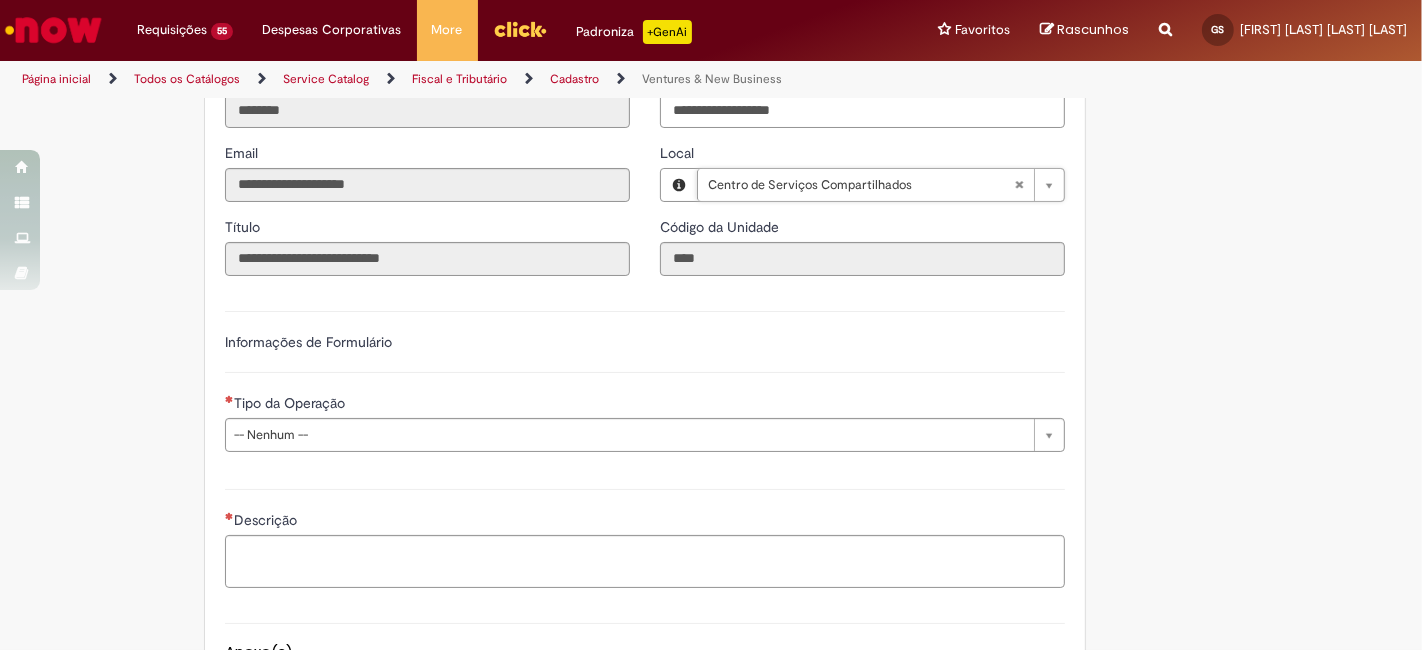 scroll, scrollTop: 592, scrollLeft: 0, axis: vertical 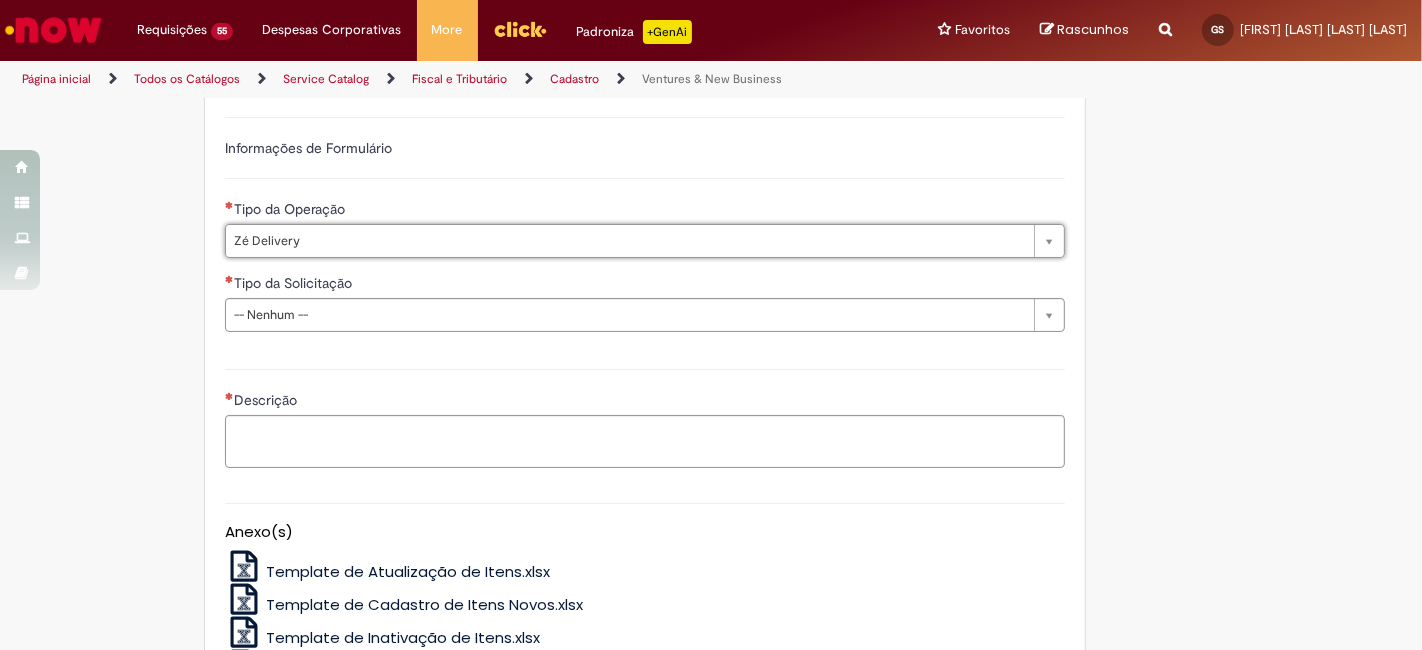 type on "**********" 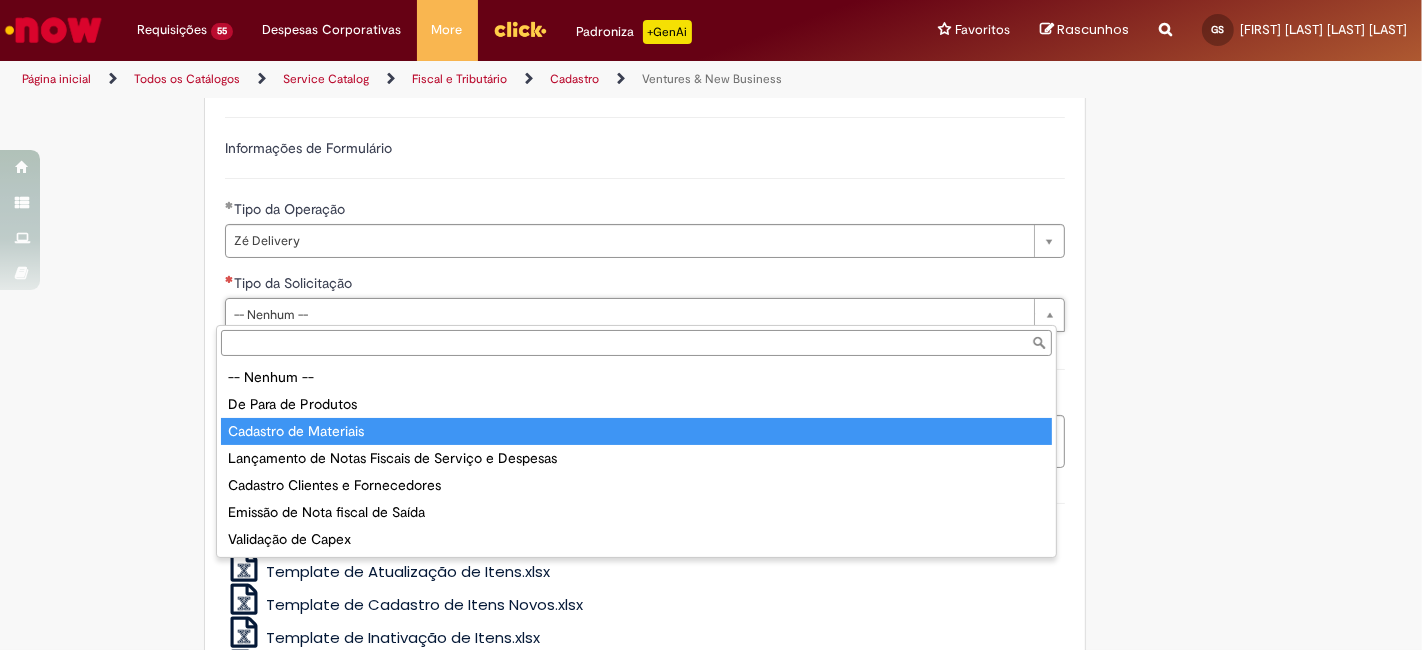 type on "**********" 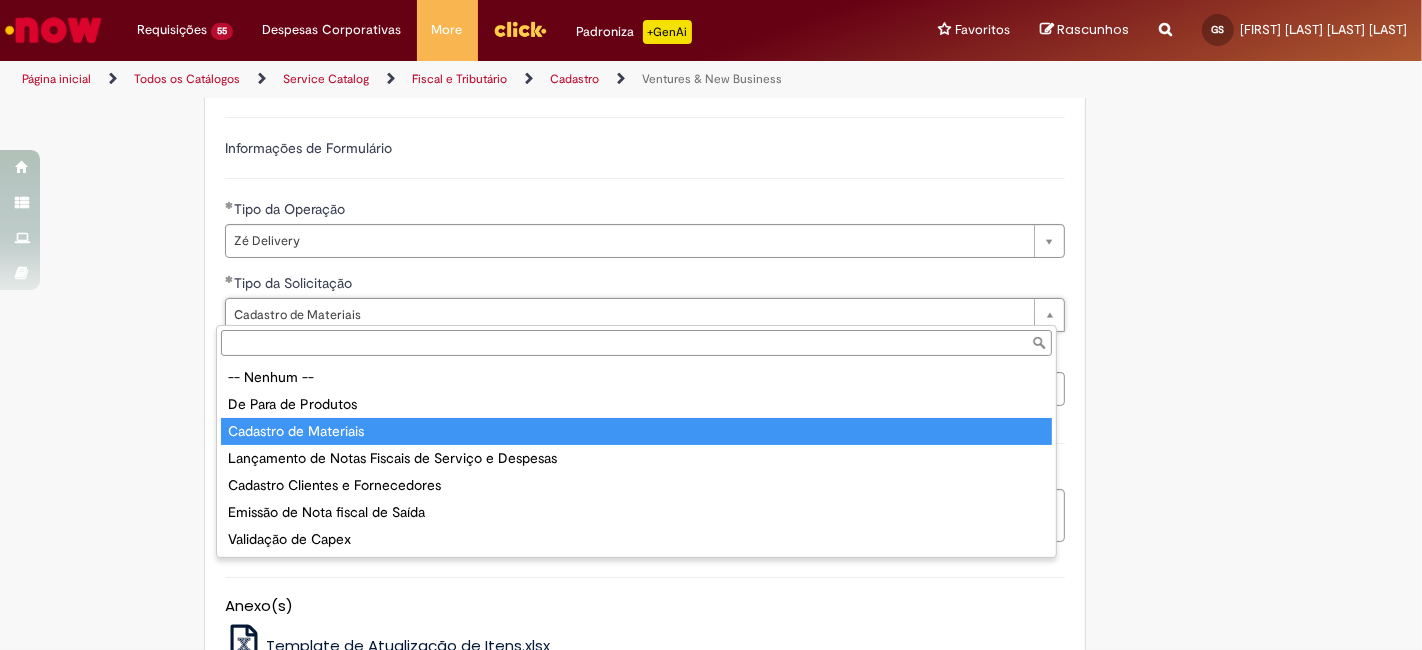type on "**********" 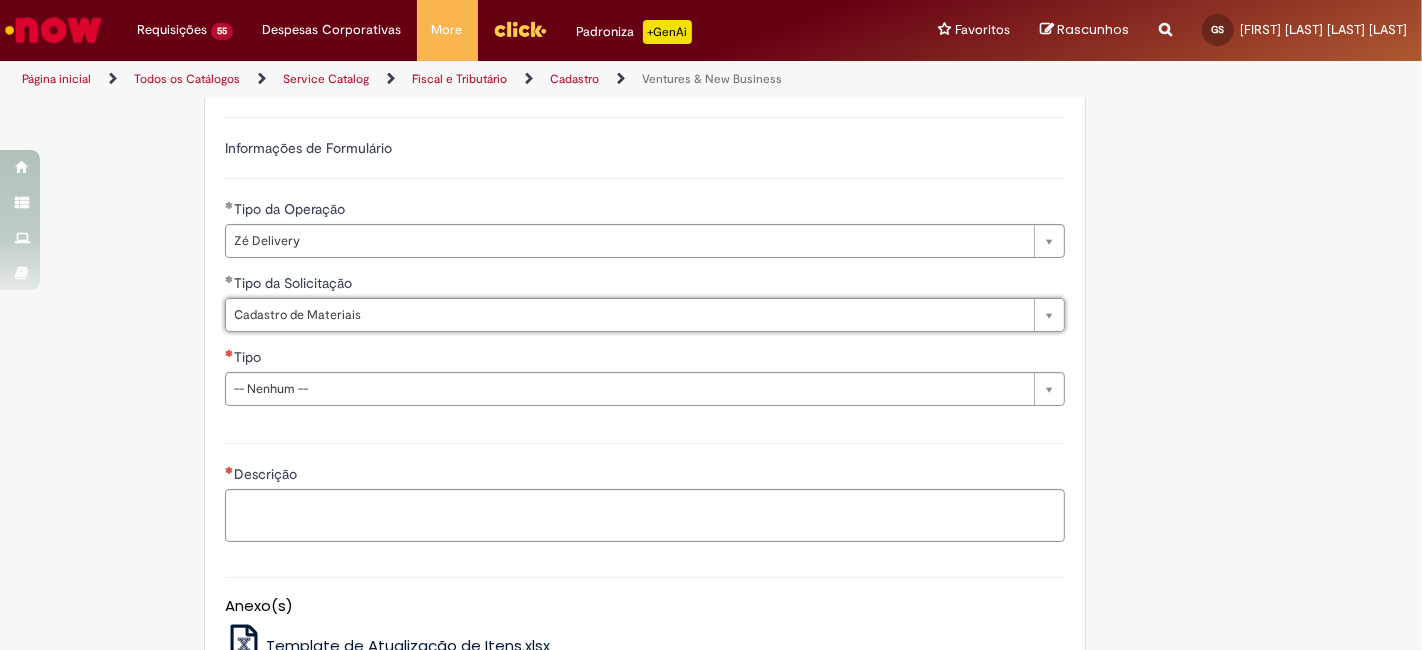 scroll, scrollTop: 0, scrollLeft: 135, axis: horizontal 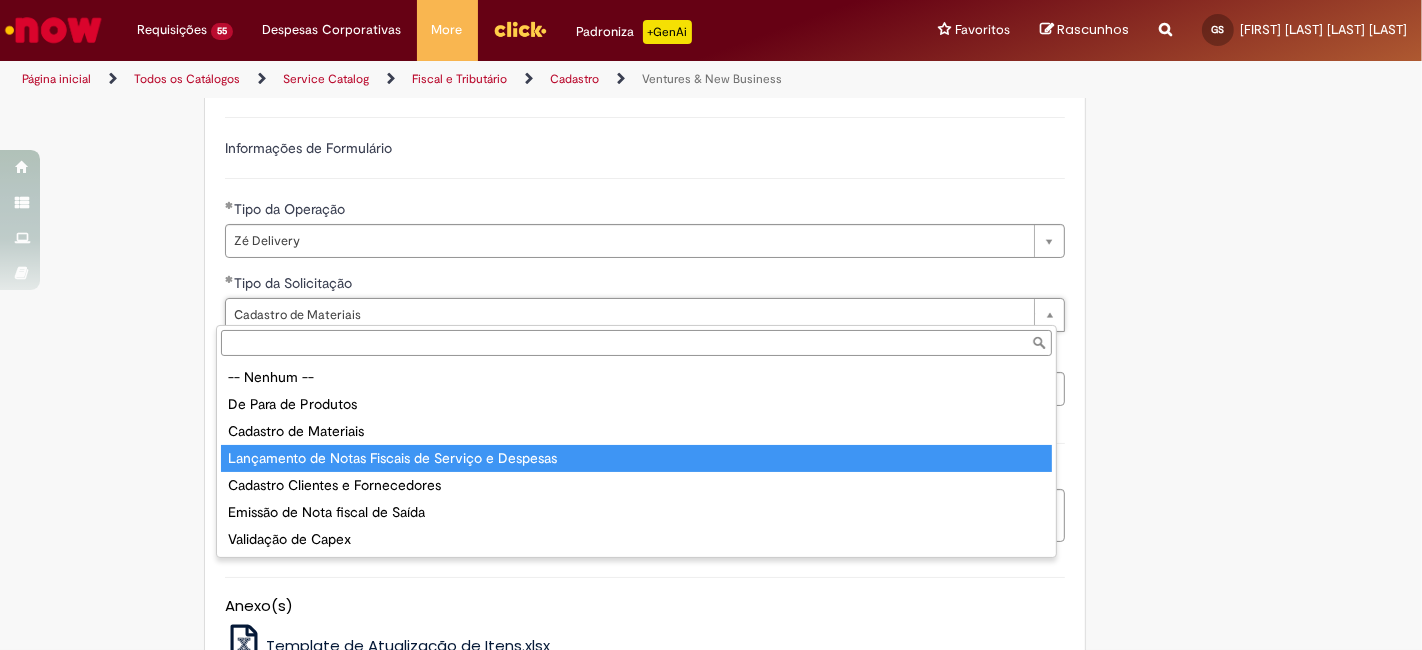 type on "**********" 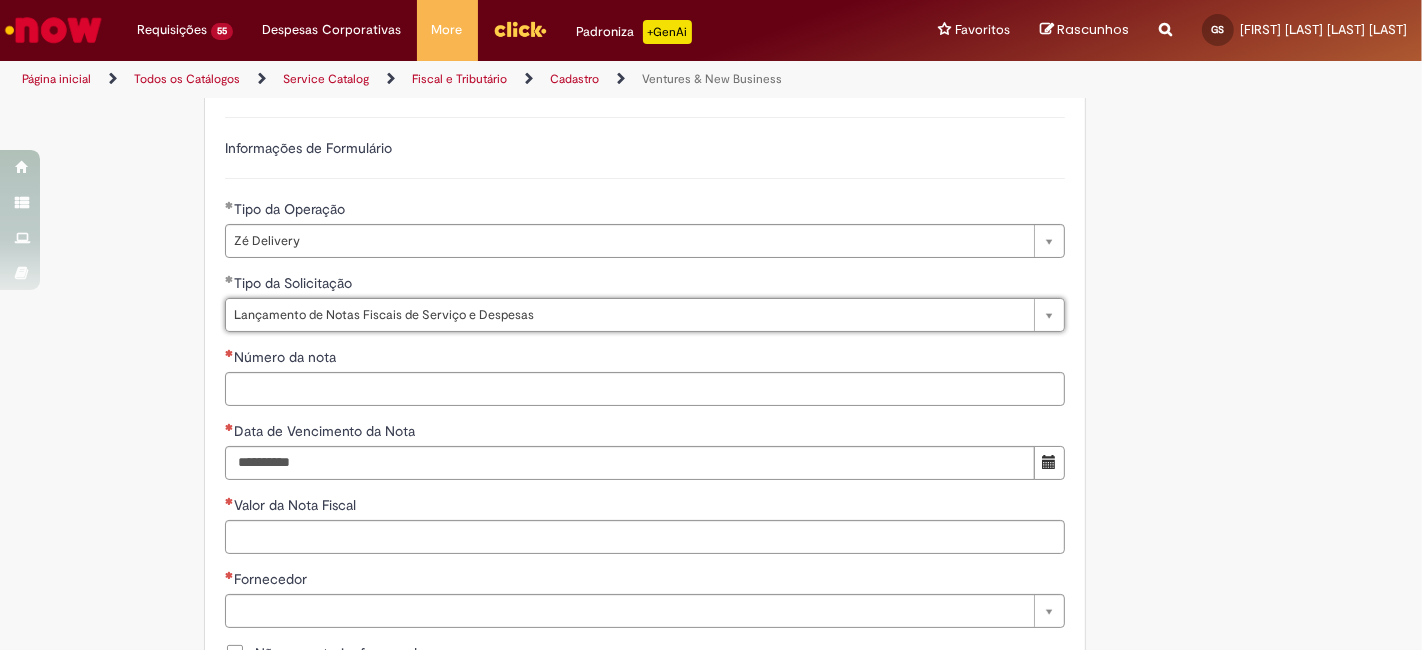 scroll, scrollTop: 0, scrollLeft: 0, axis: both 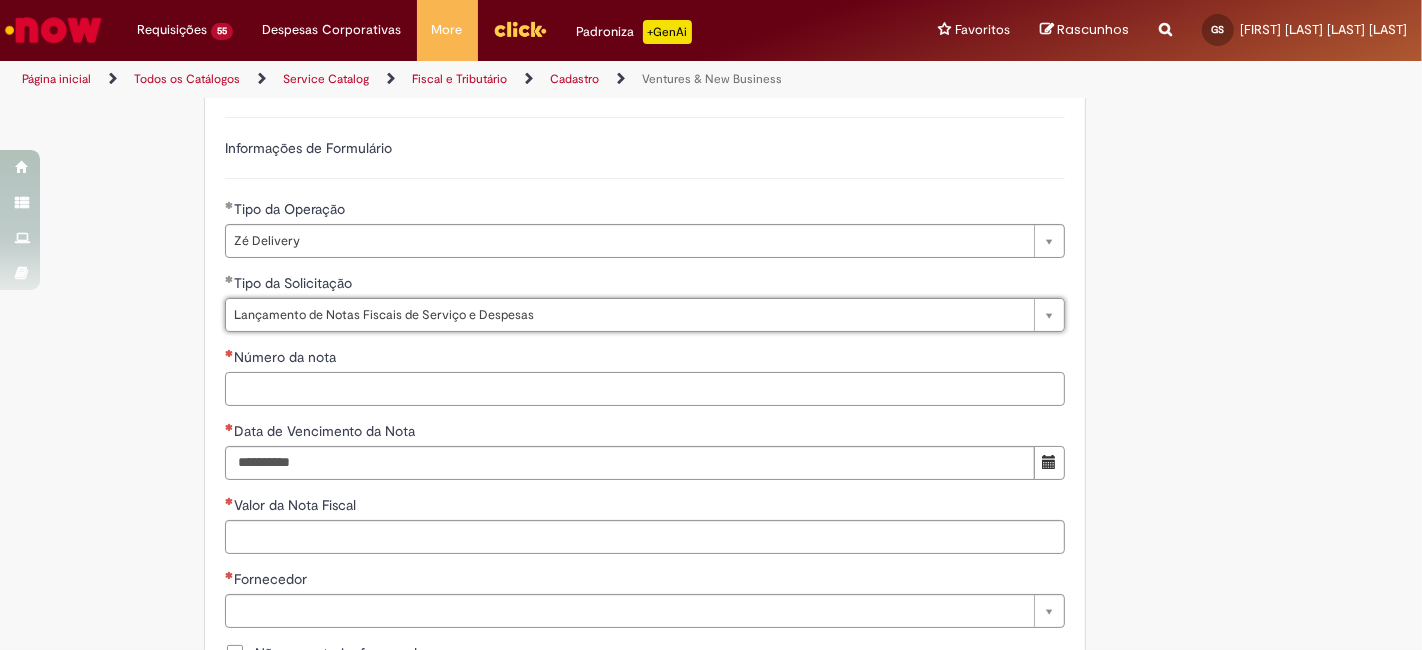 click on "Número da nota" at bounding box center (645, 389) 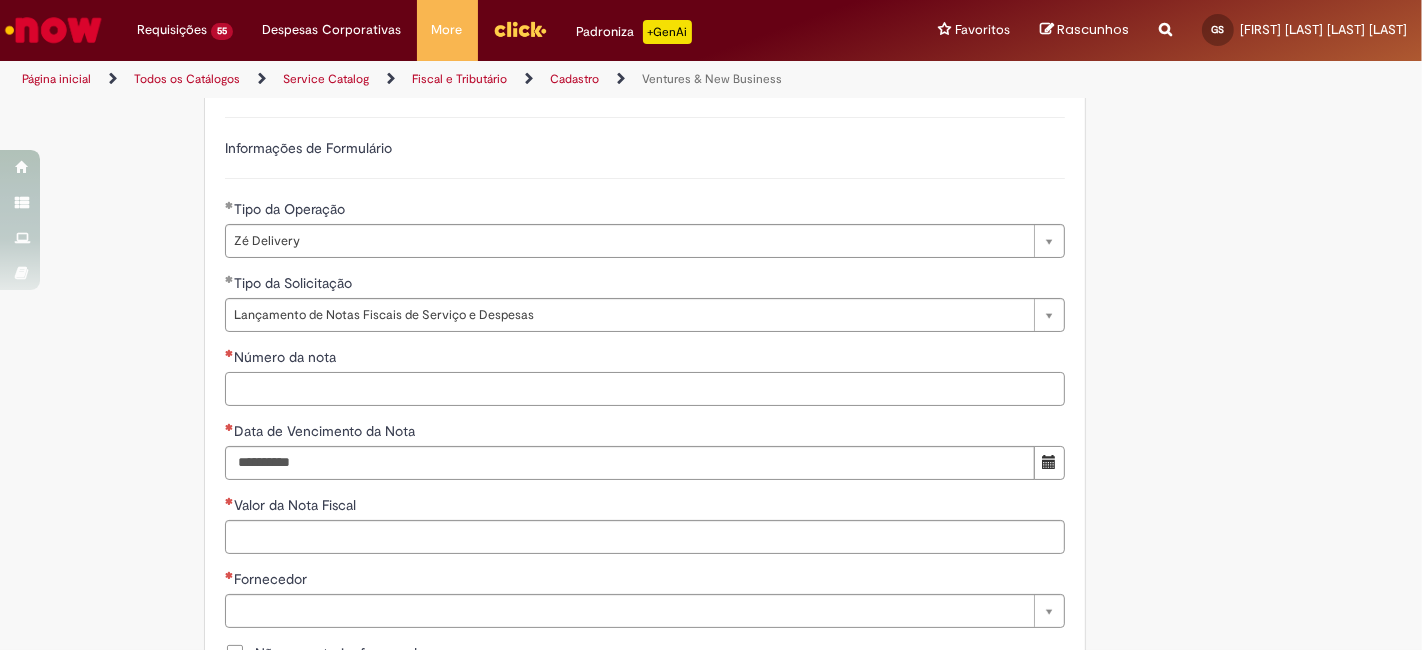 paste on "**********" 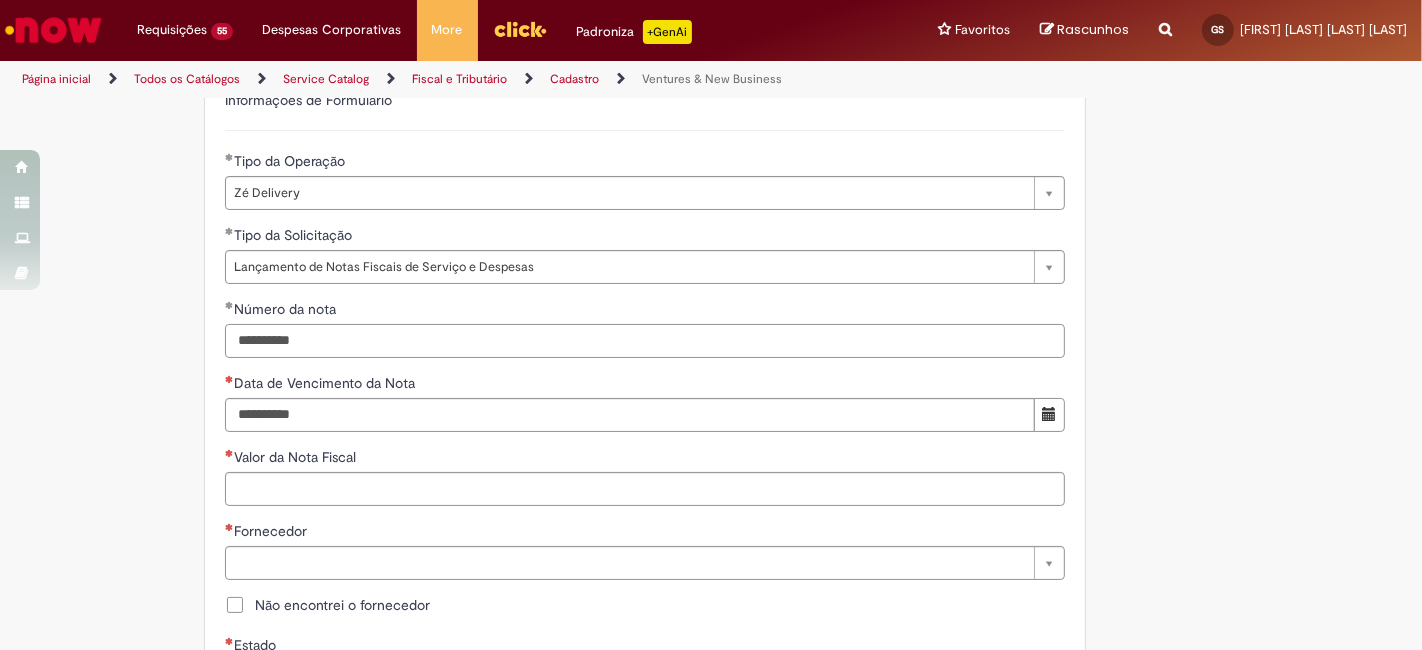 scroll, scrollTop: 666, scrollLeft: 0, axis: vertical 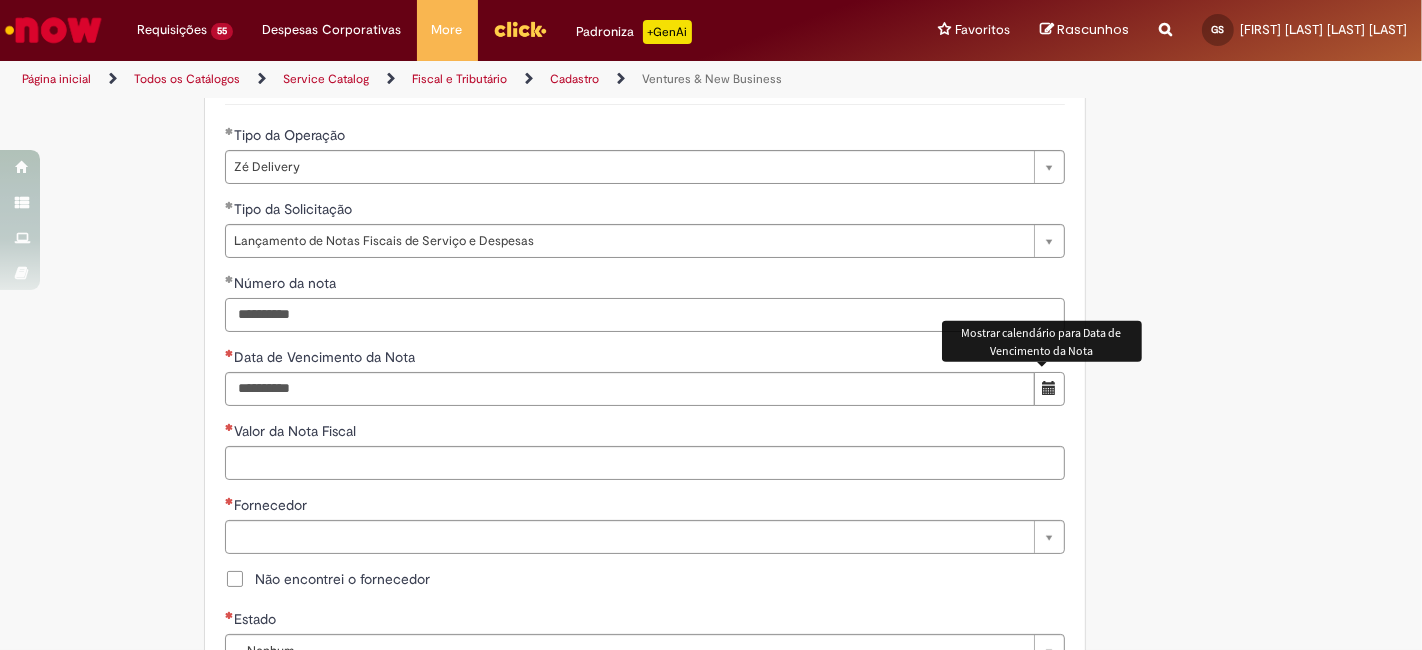 type on "**********" 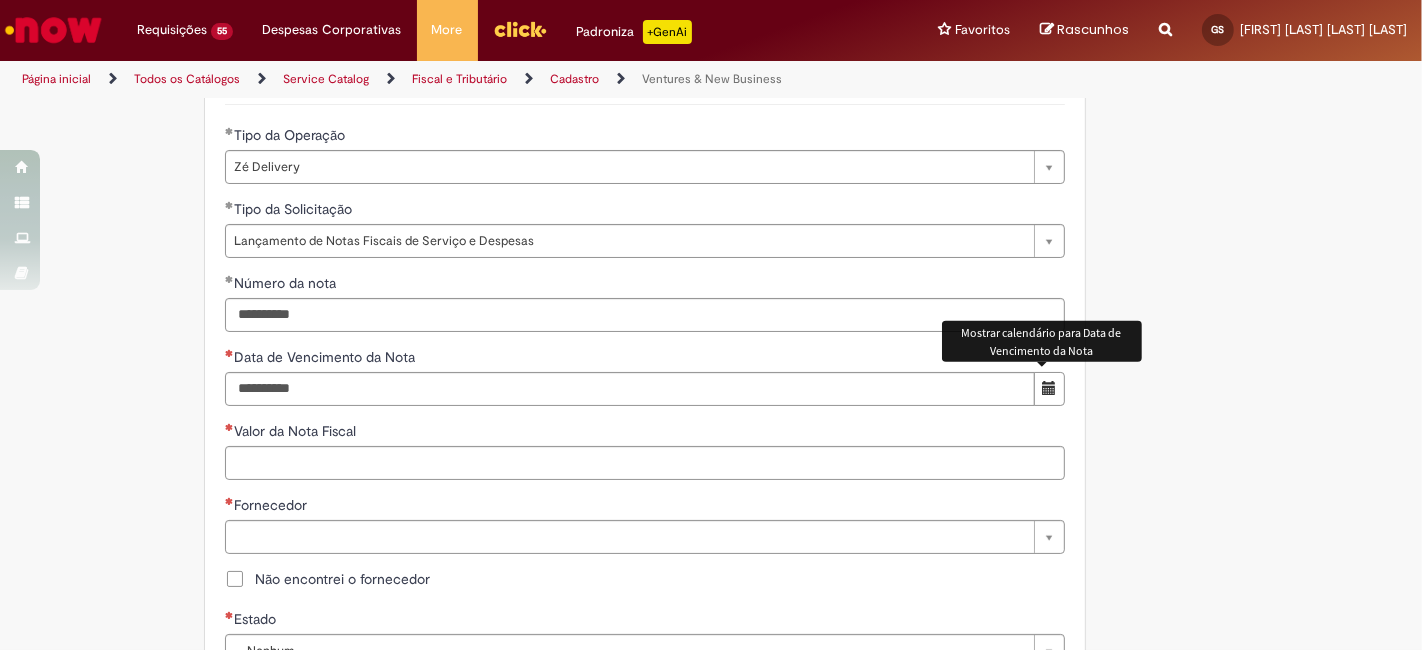 click at bounding box center [1049, 389] 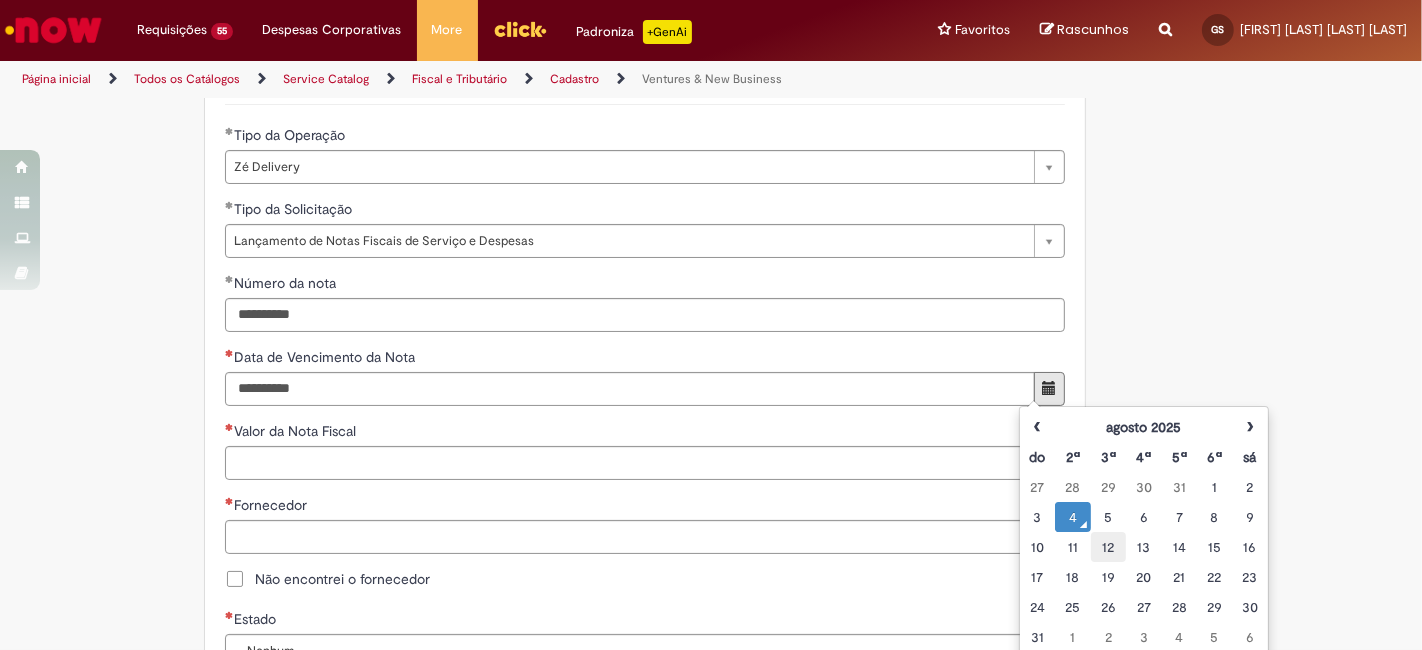 drag, startPoint x: 1122, startPoint y: 540, endPoint x: 1112, endPoint y: 538, distance: 10.198039 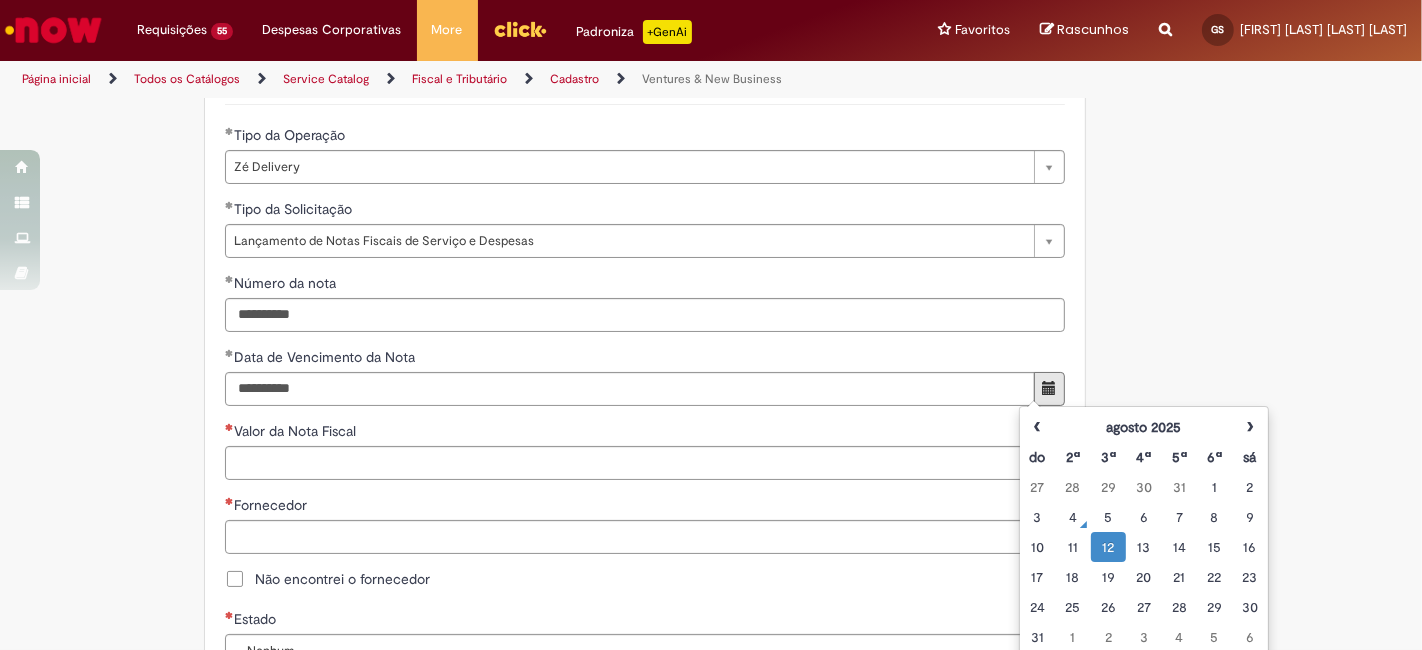click on "**********" at bounding box center (711, 445) 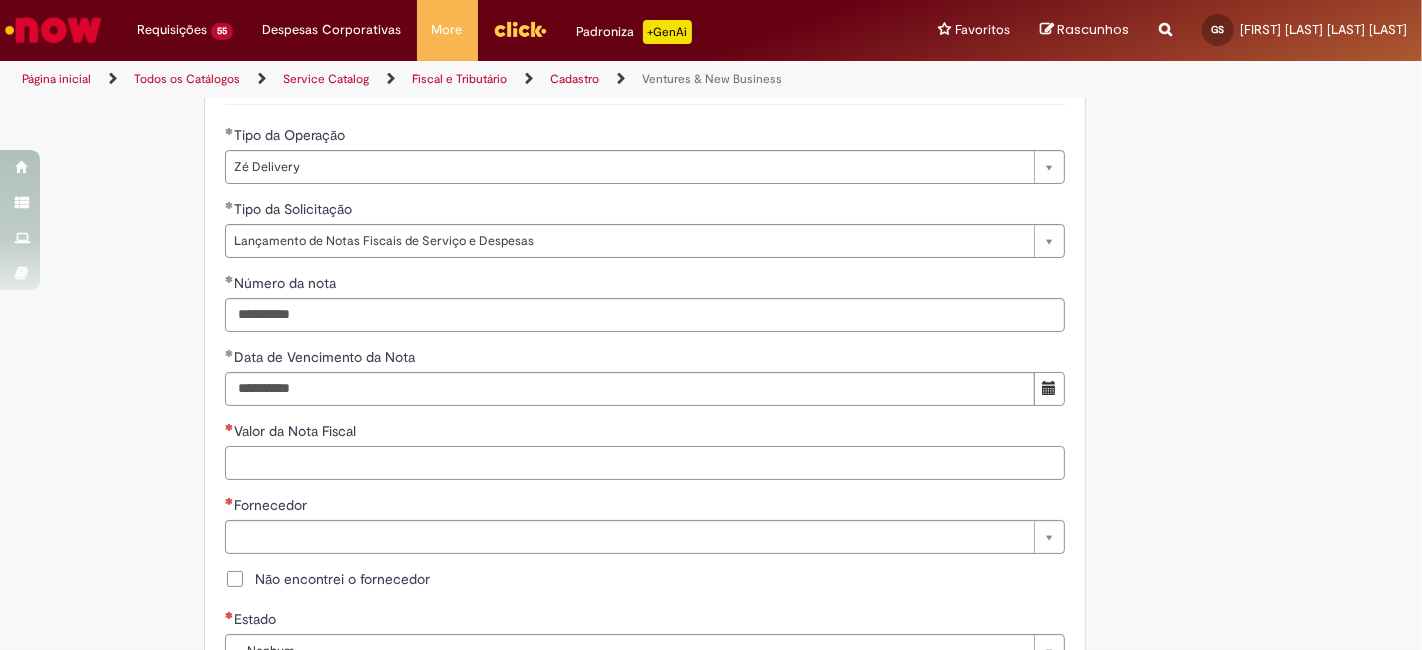 click on "Valor da Nota Fiscal" at bounding box center (645, 463) 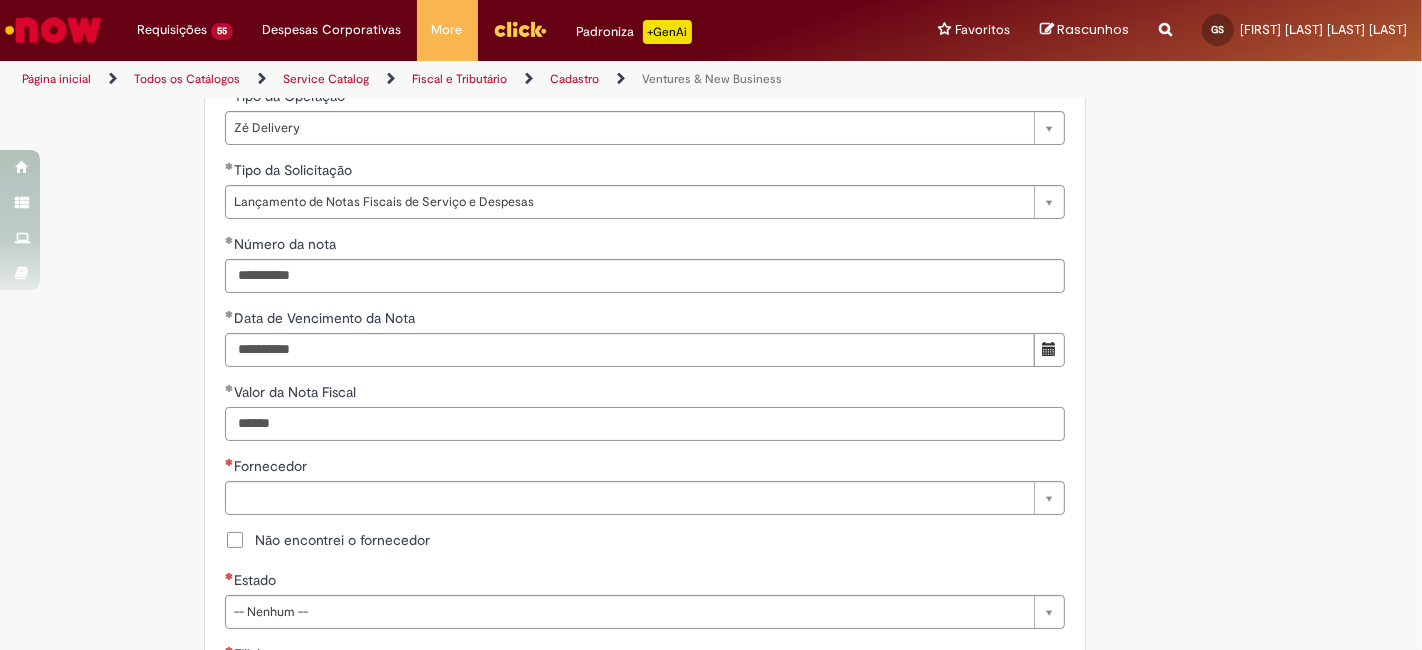scroll, scrollTop: 740, scrollLeft: 0, axis: vertical 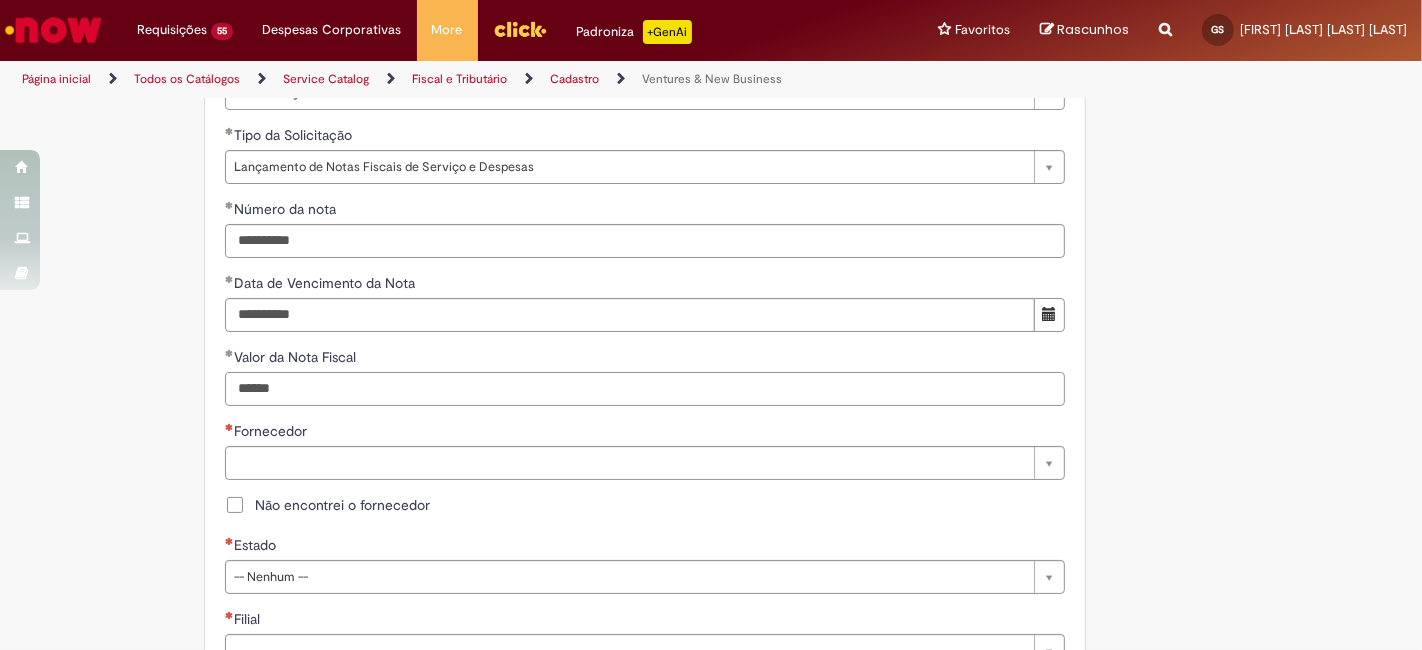 type on "******" 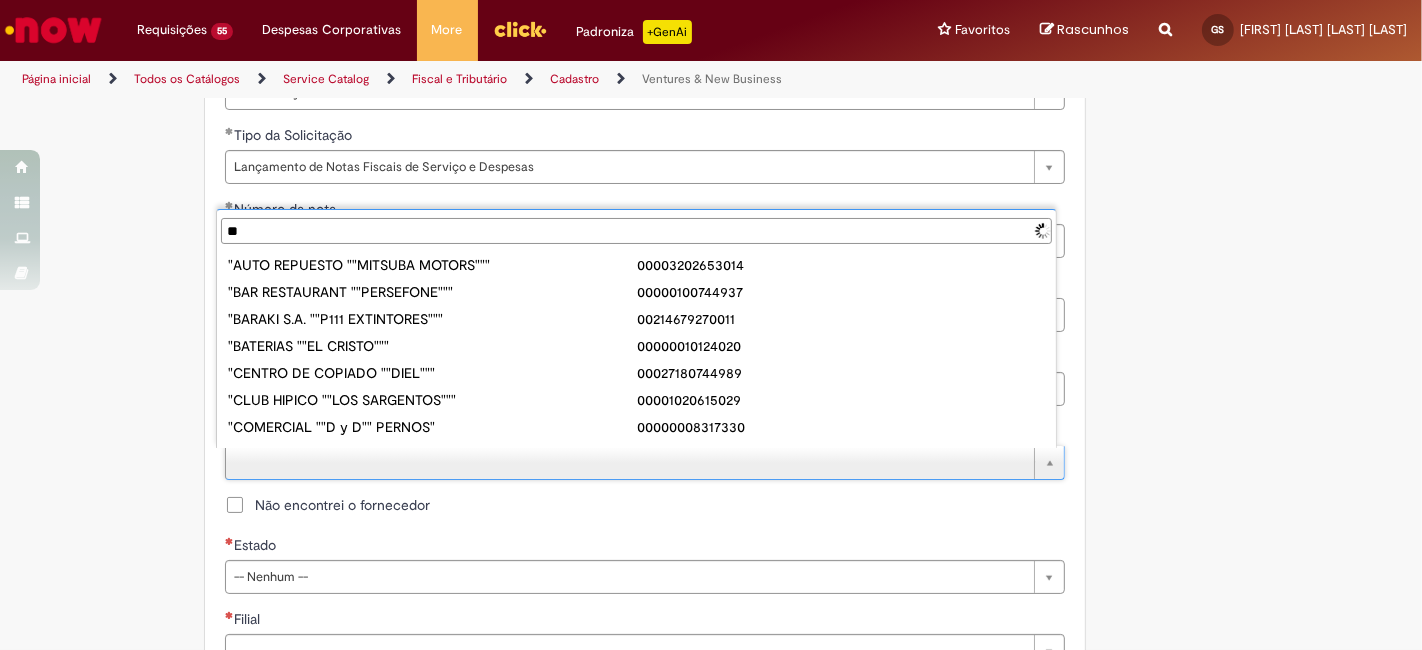 type on "***" 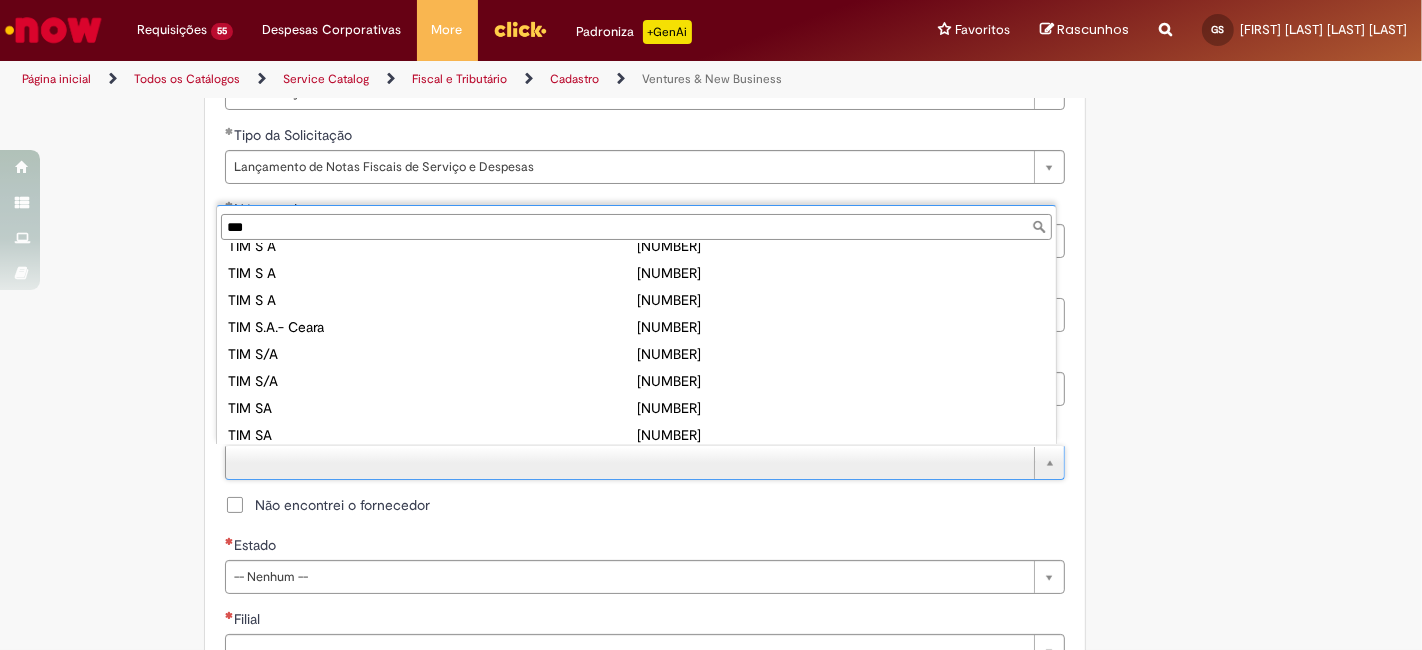 scroll, scrollTop: 1149, scrollLeft: 0, axis: vertical 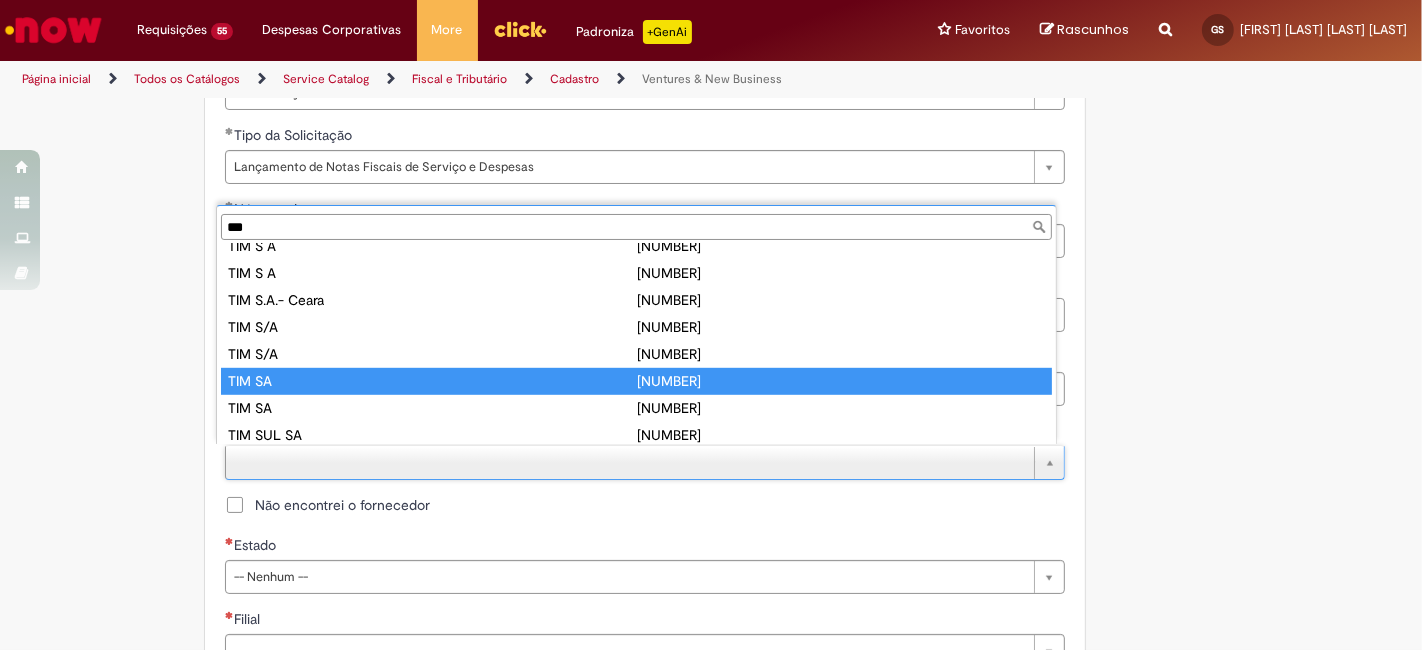 type on "******" 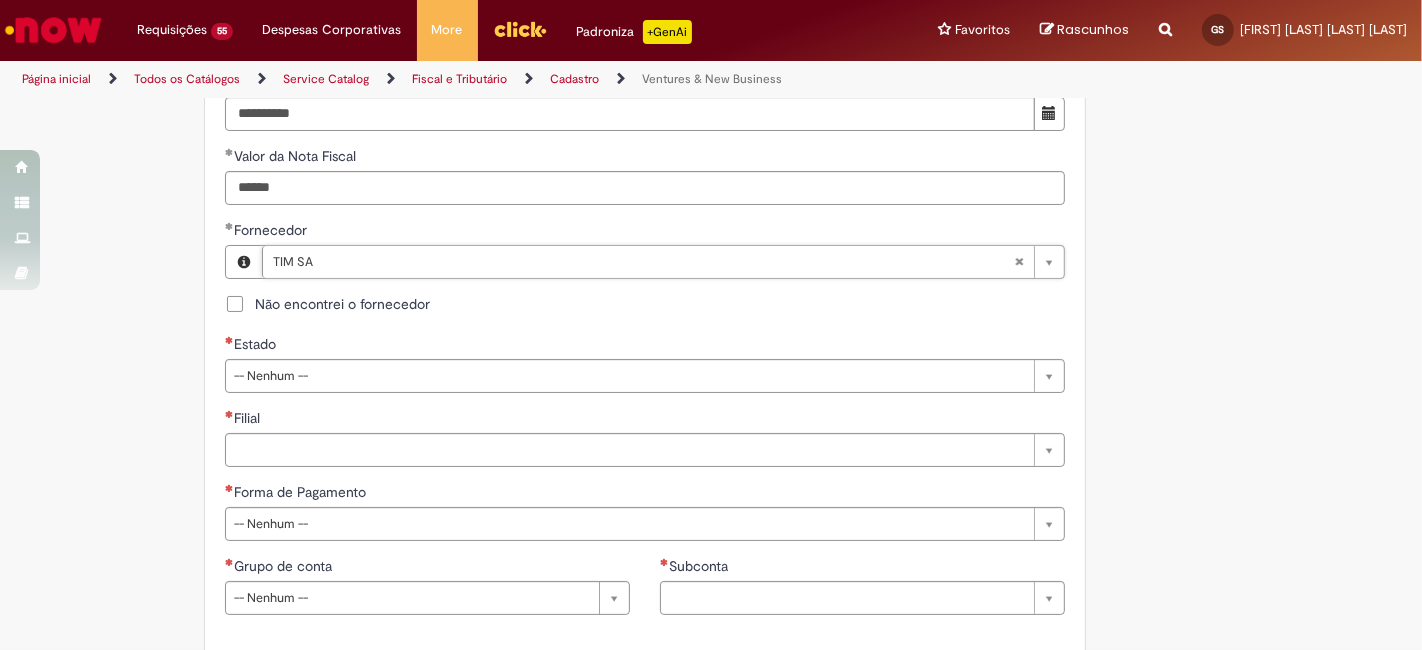 scroll, scrollTop: 962, scrollLeft: 0, axis: vertical 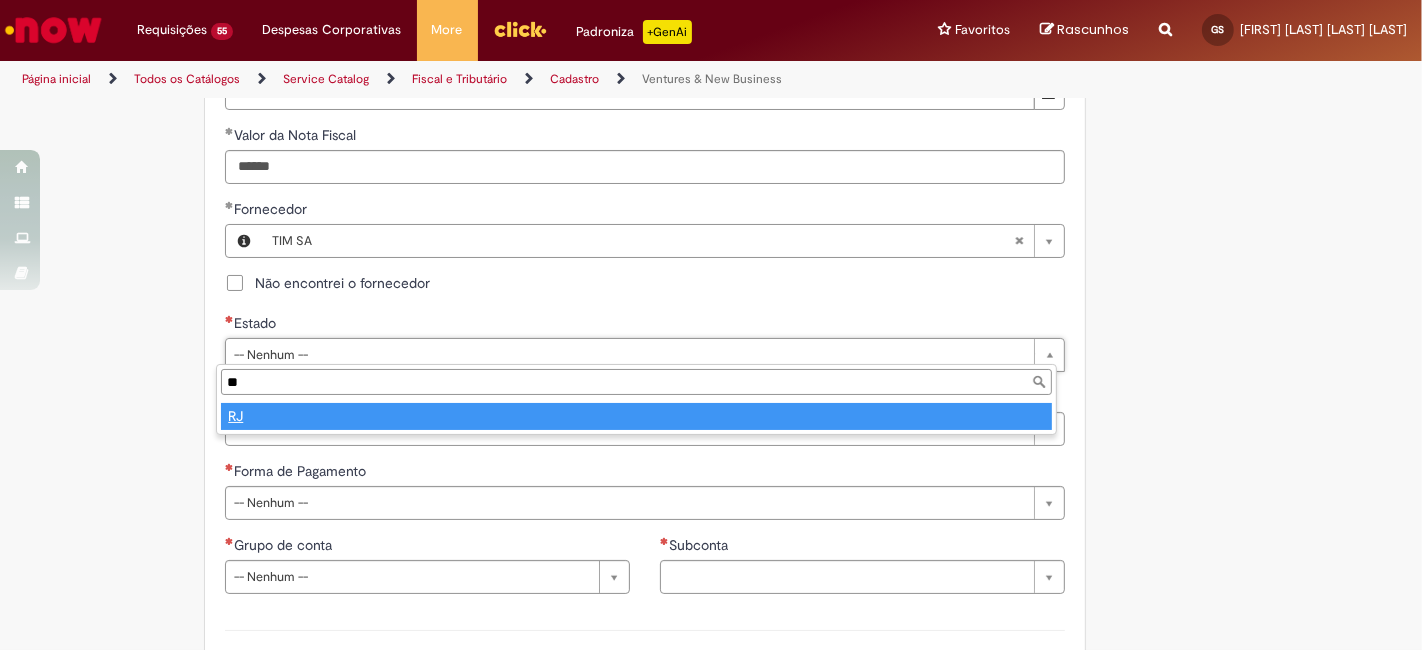type on "**" 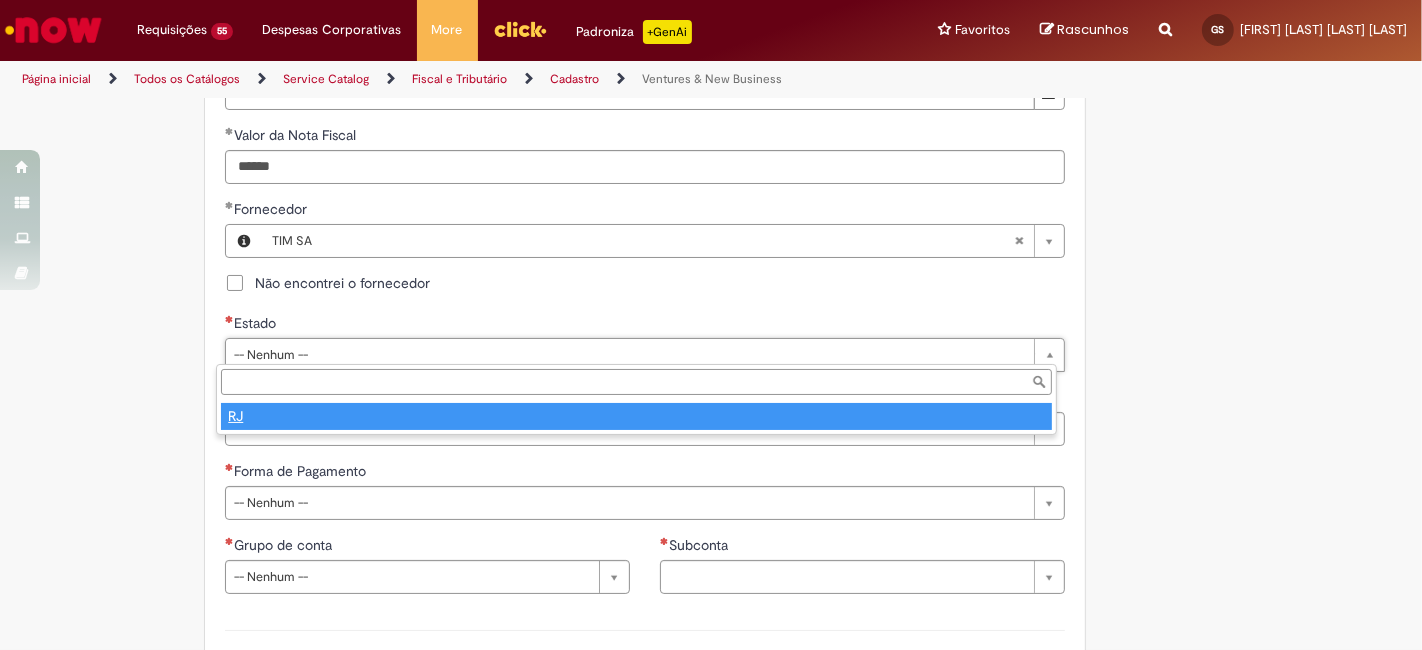 select 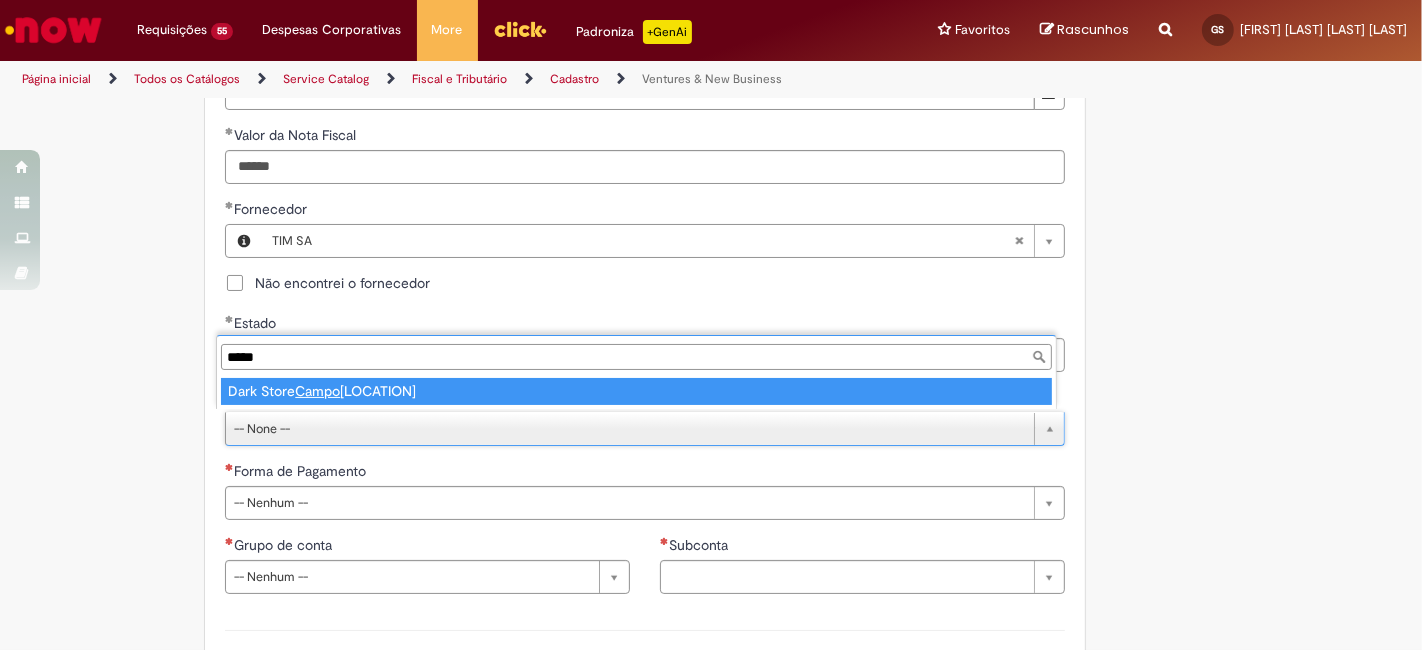 type on "*****" 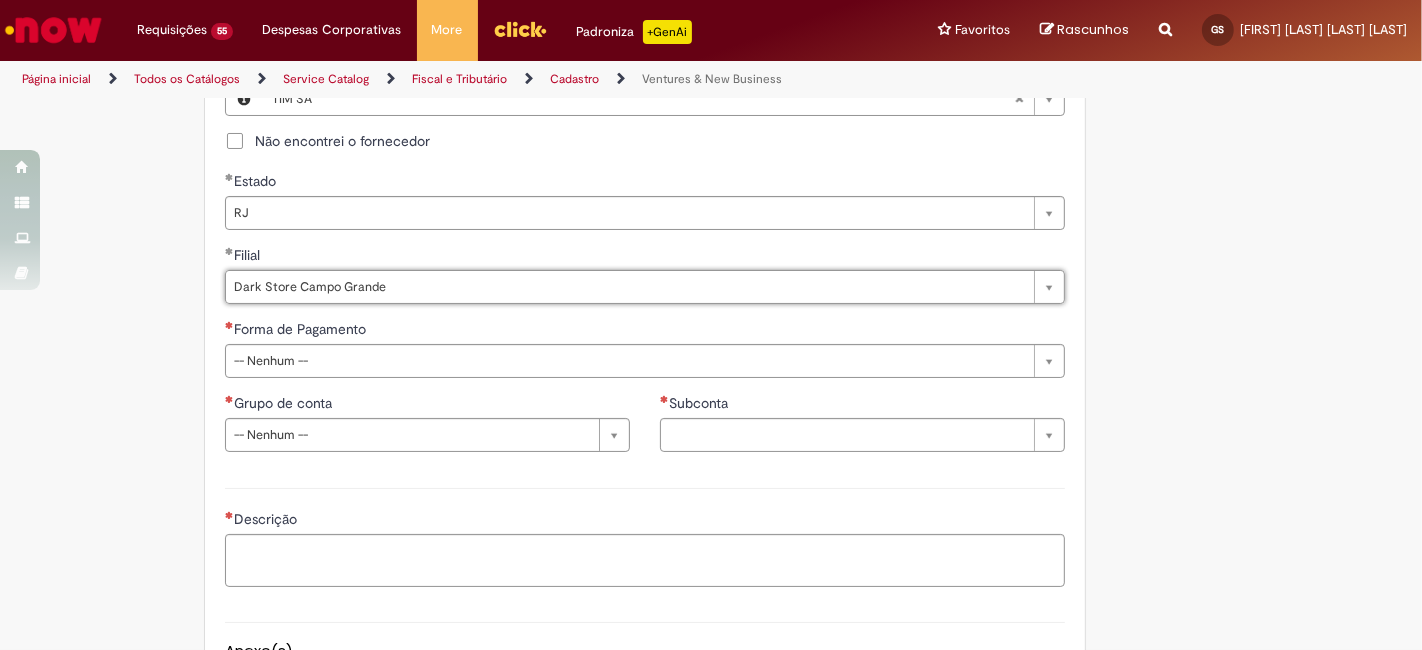 scroll, scrollTop: 1111, scrollLeft: 0, axis: vertical 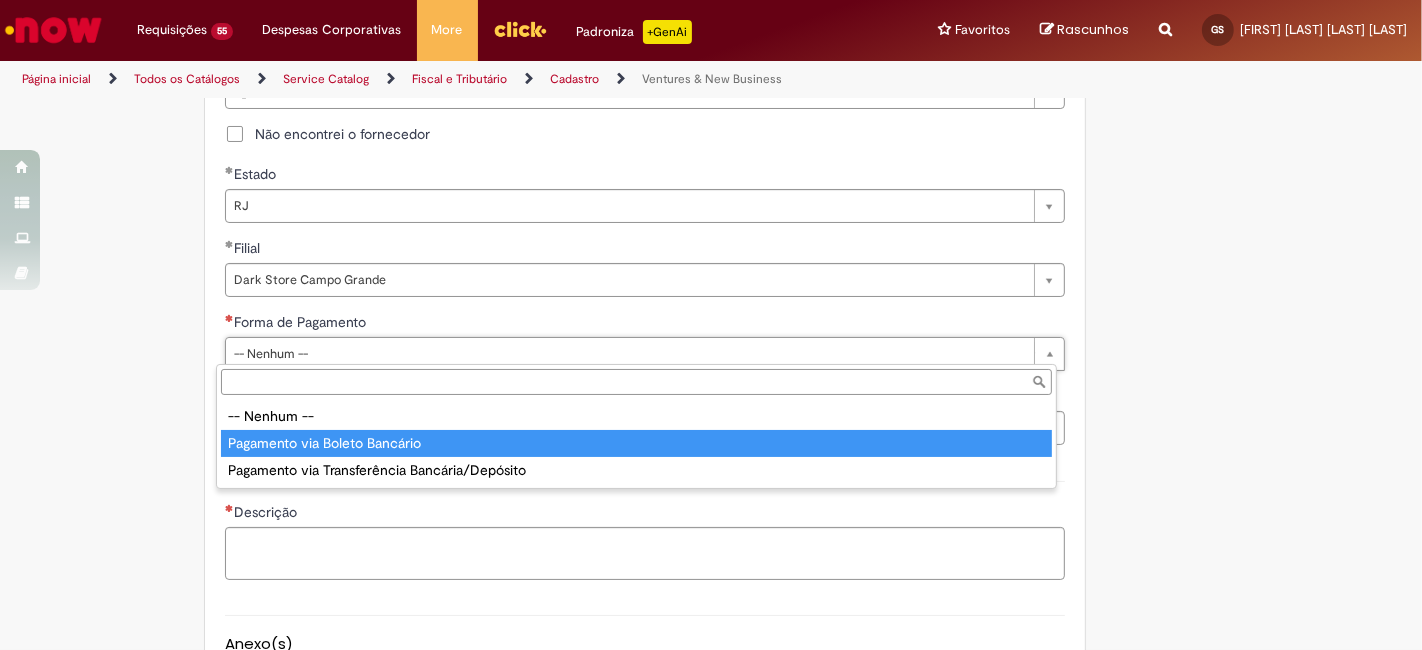 type on "**********" 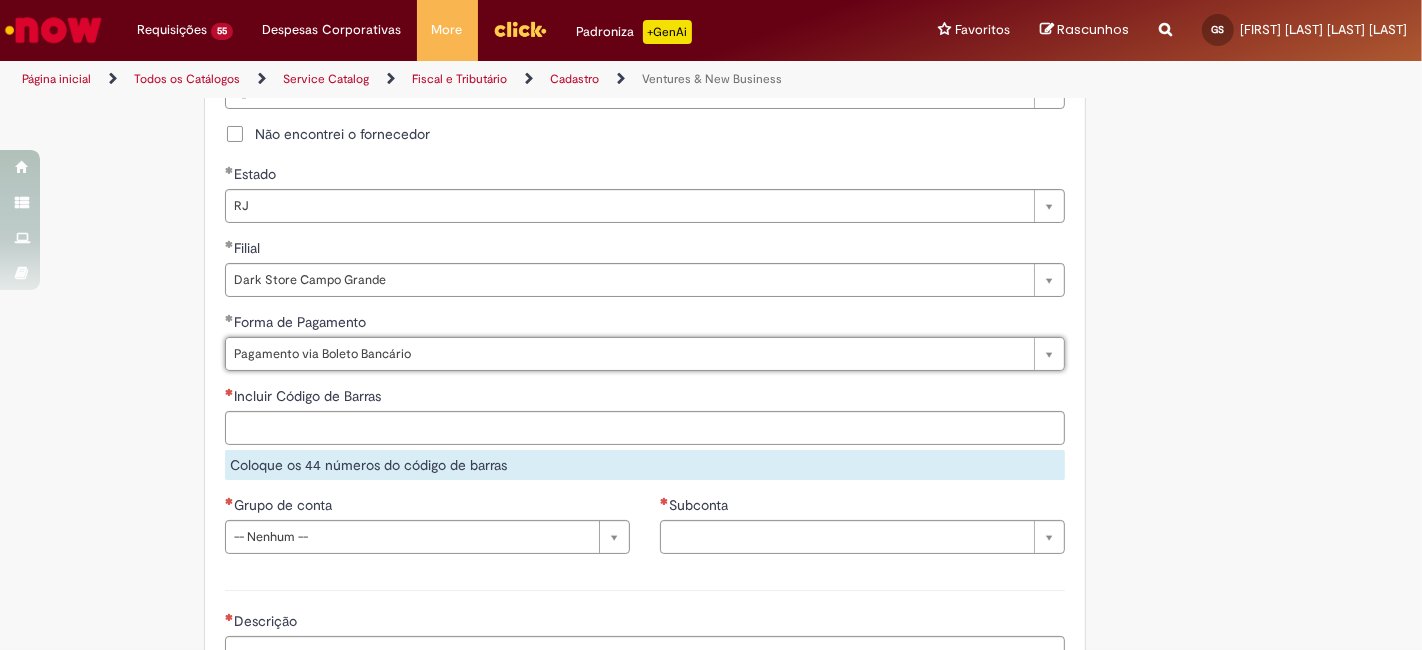 click on "Incluir Código de Barras" at bounding box center (645, 398) 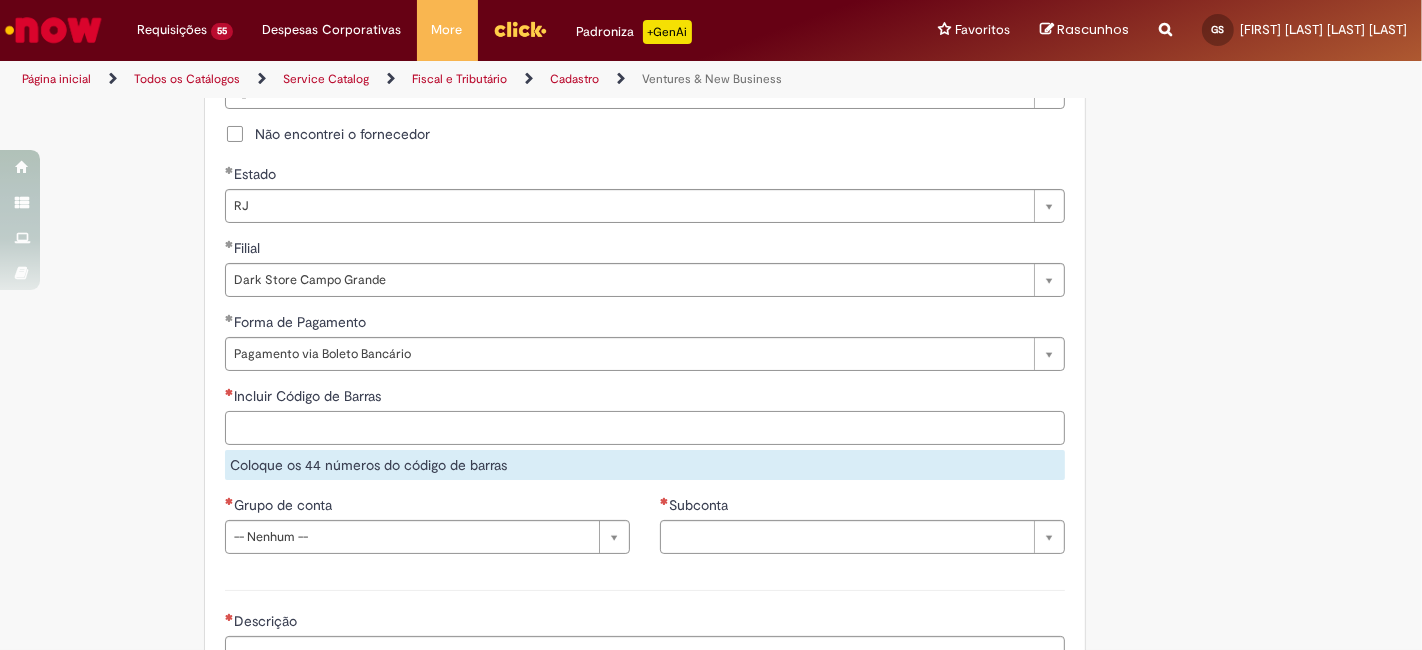click on "Incluir Código de Barras" at bounding box center [645, 428] 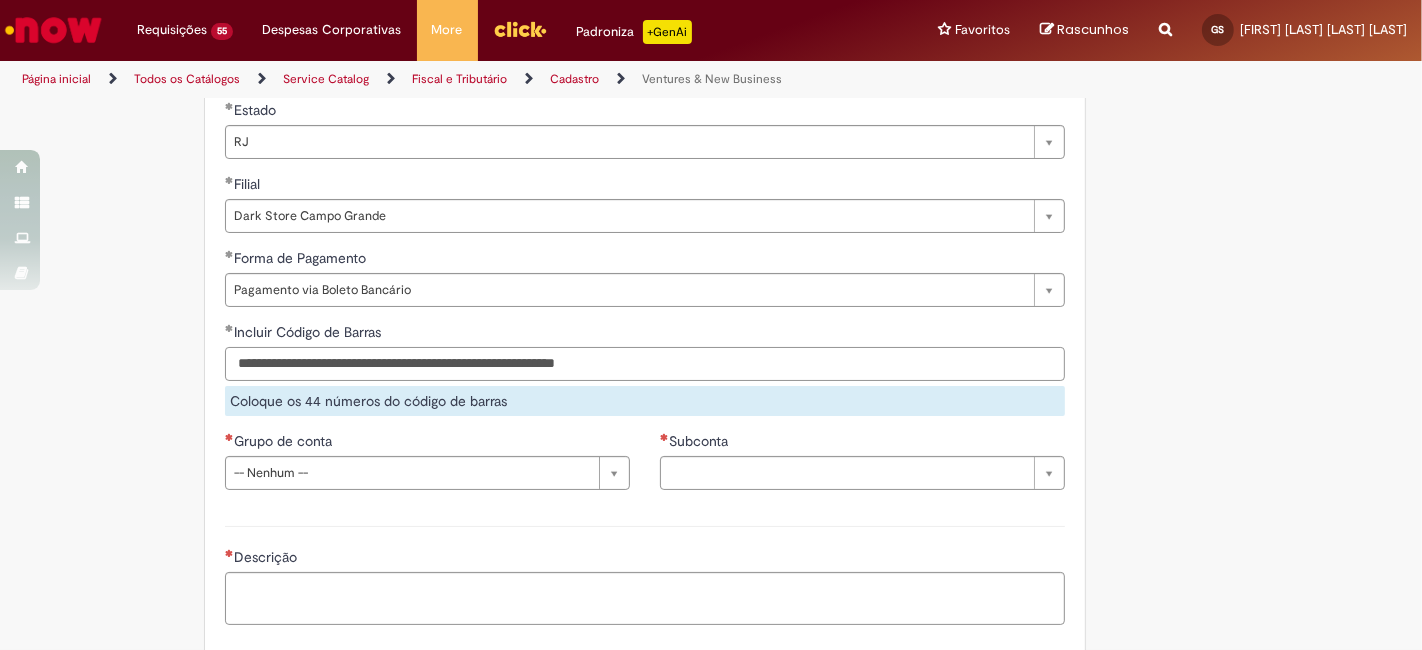 scroll, scrollTop: 1259, scrollLeft: 0, axis: vertical 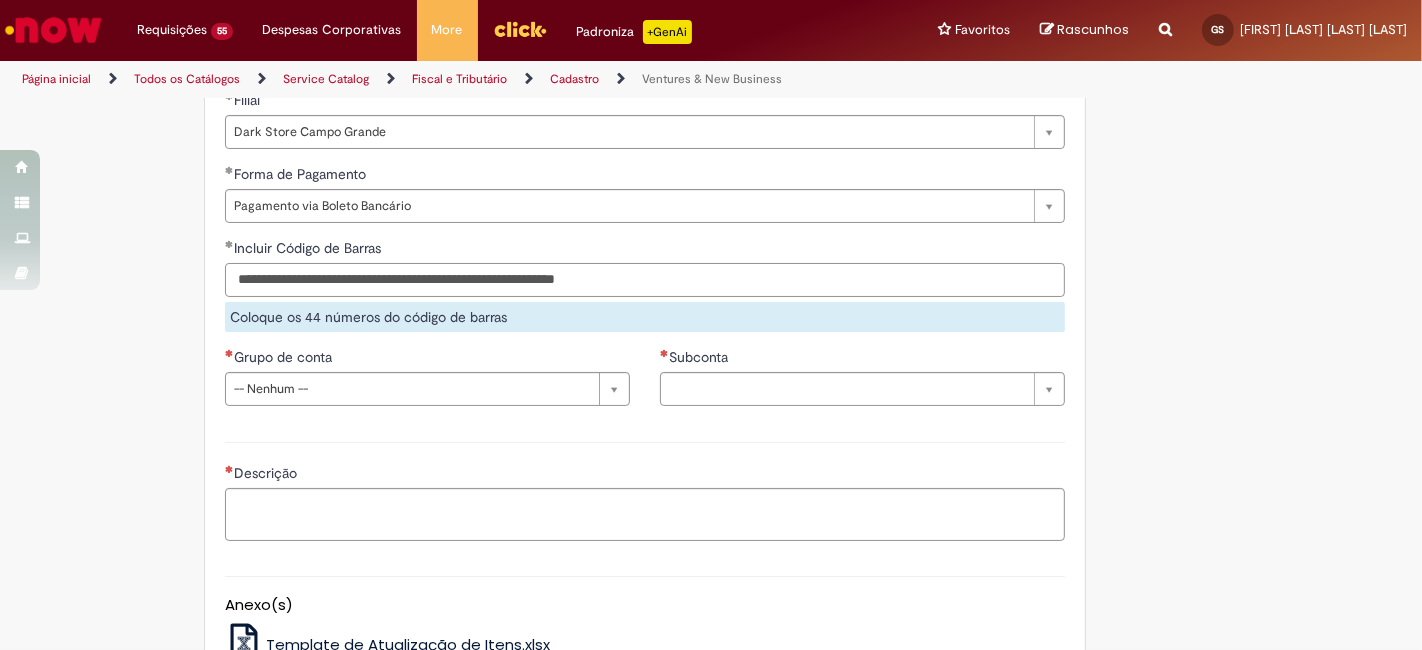 type on "**********" 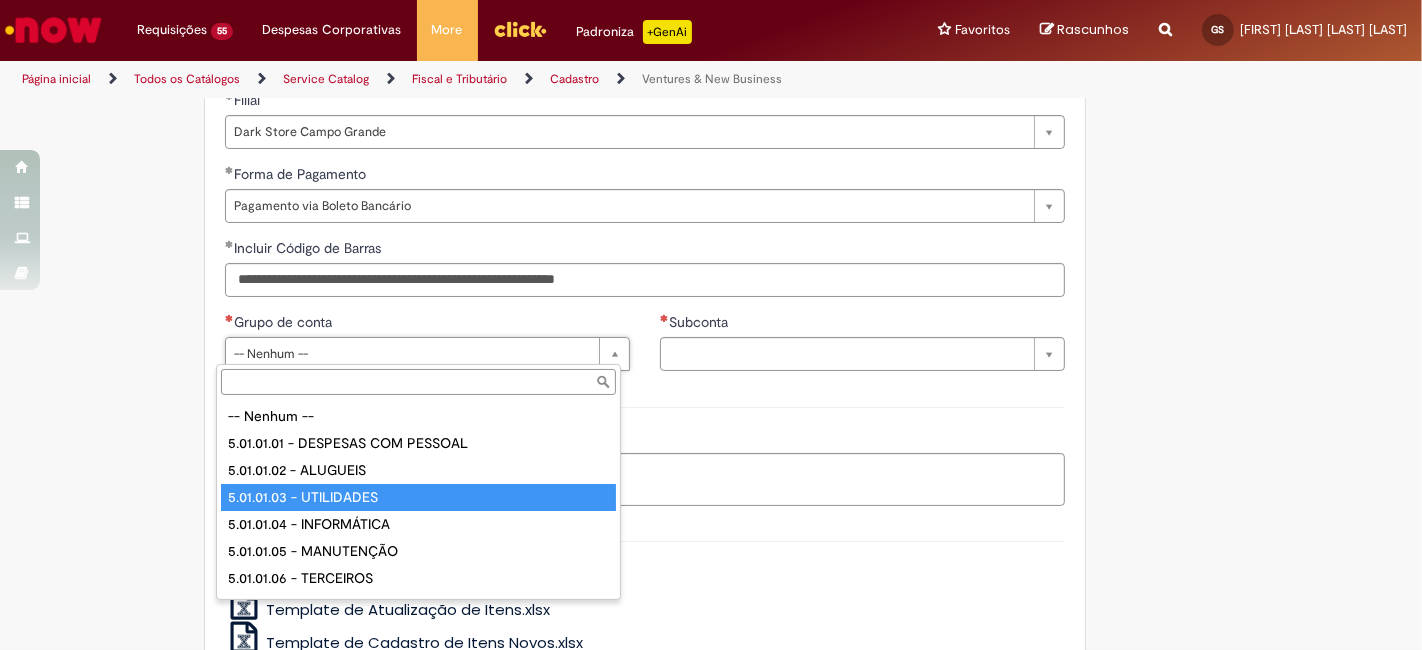 type on "**********" 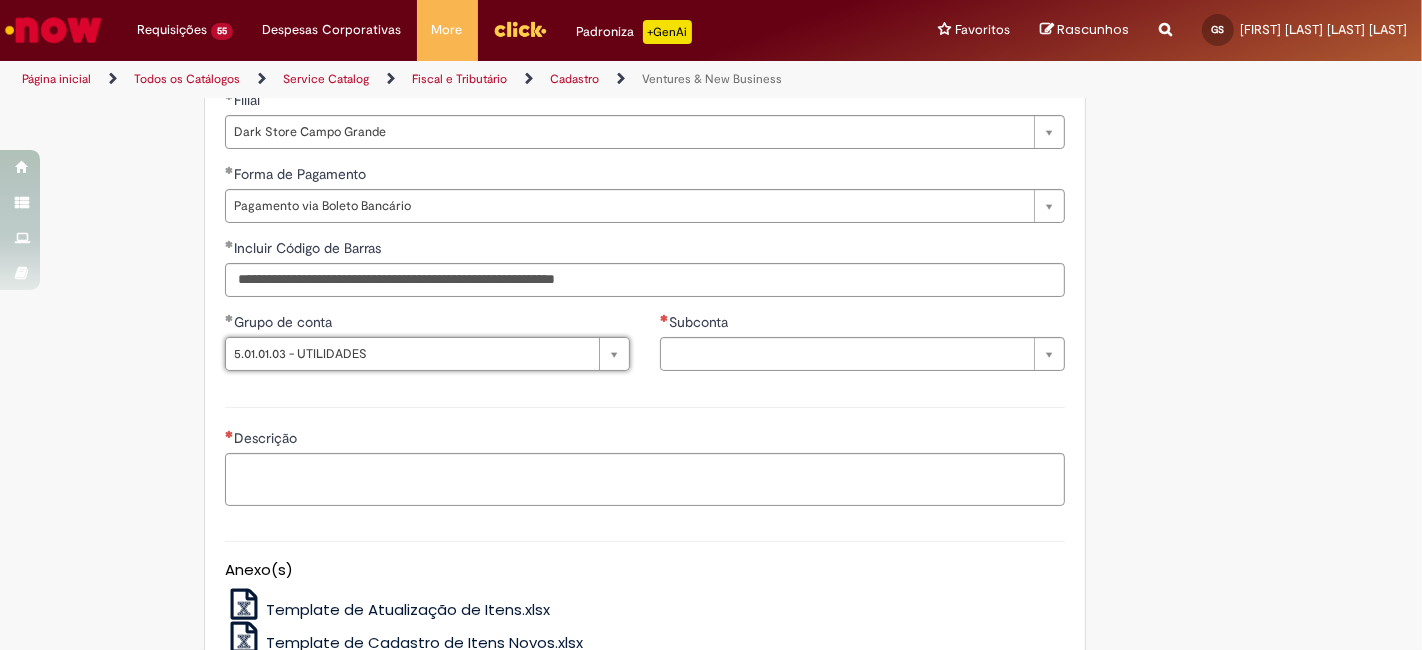drag, startPoint x: 705, startPoint y: 386, endPoint x: 714, endPoint y: 369, distance: 19.235384 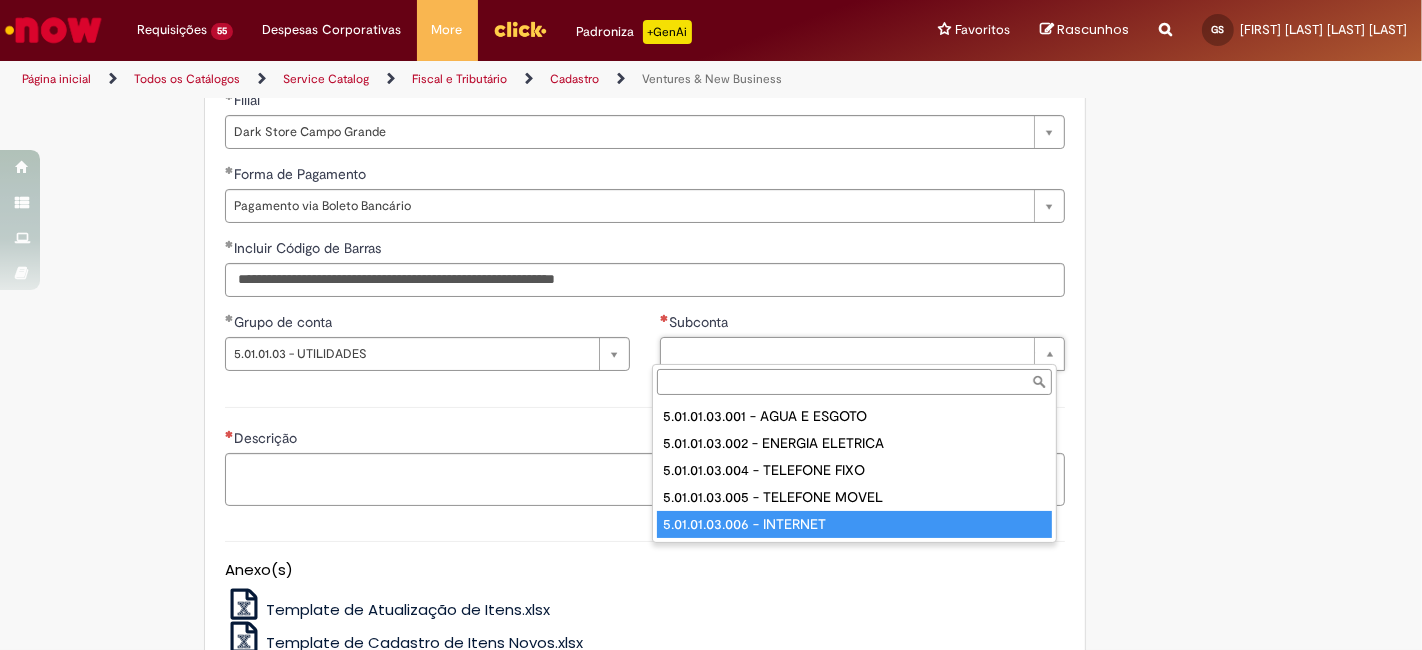 type on "**********" 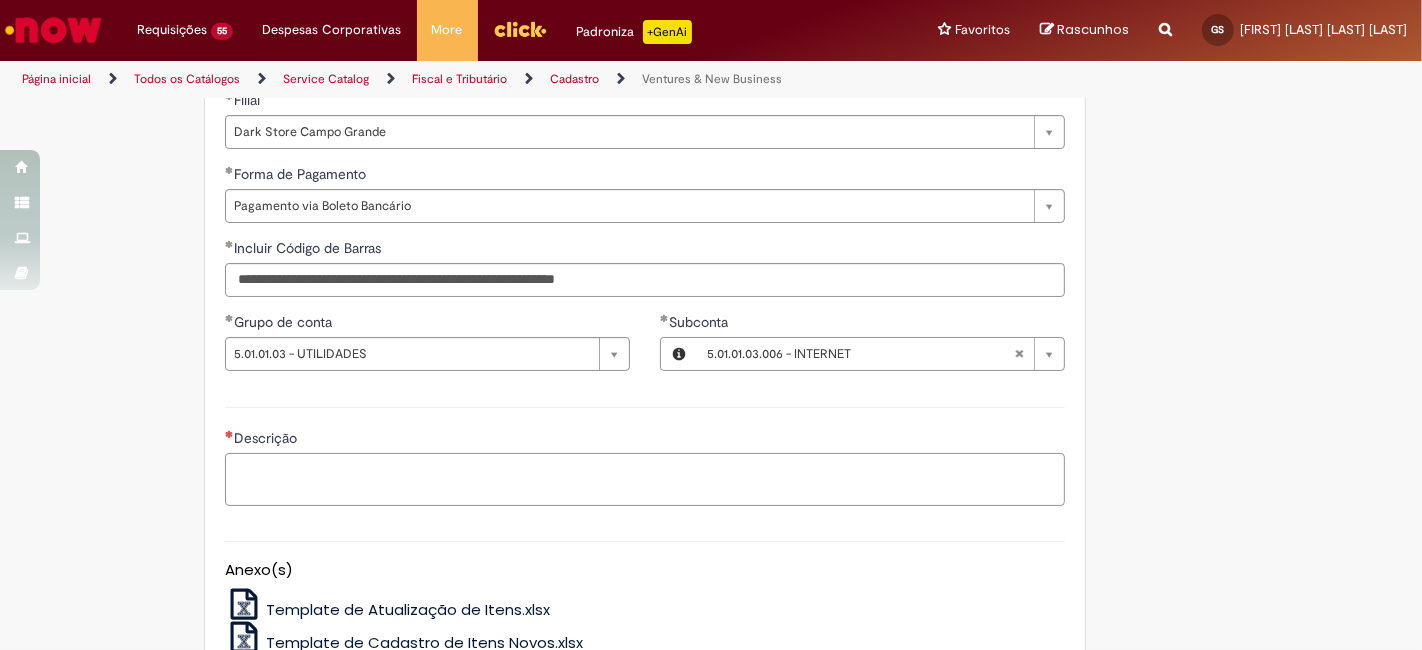 click on "Descrição" at bounding box center (645, 479) 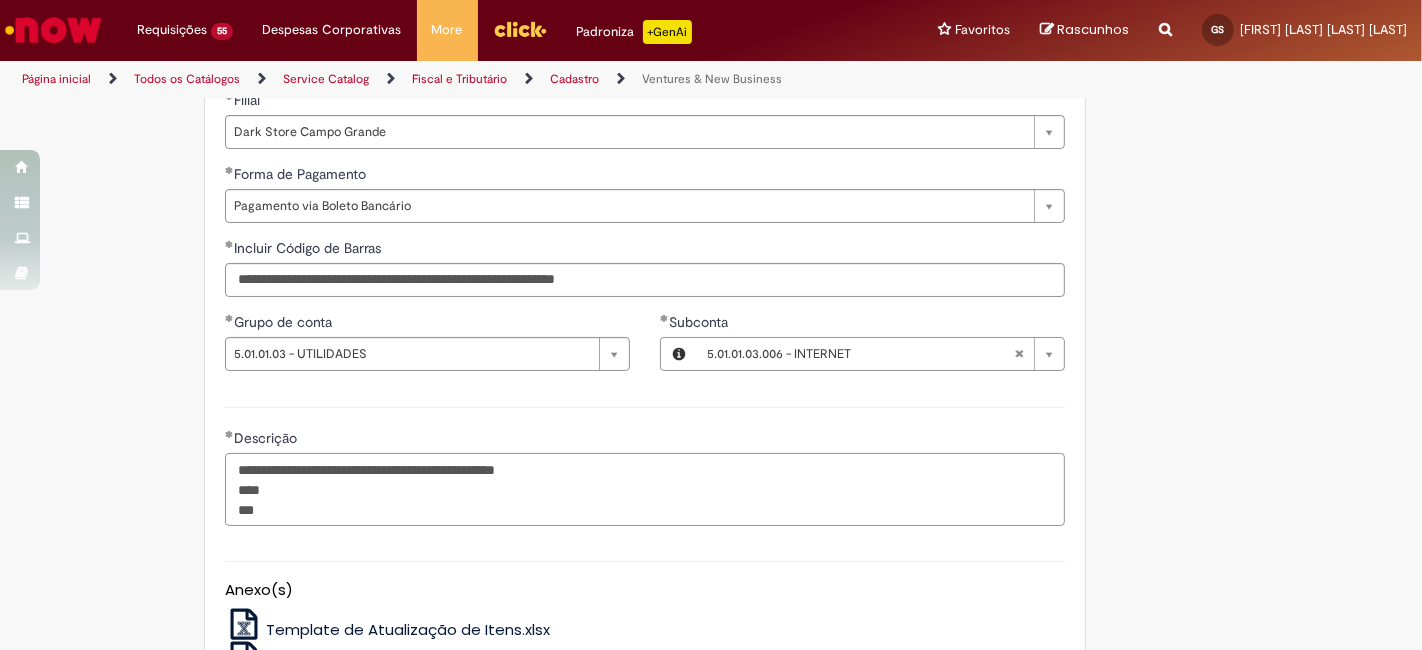 click on "**********" at bounding box center [645, 489] 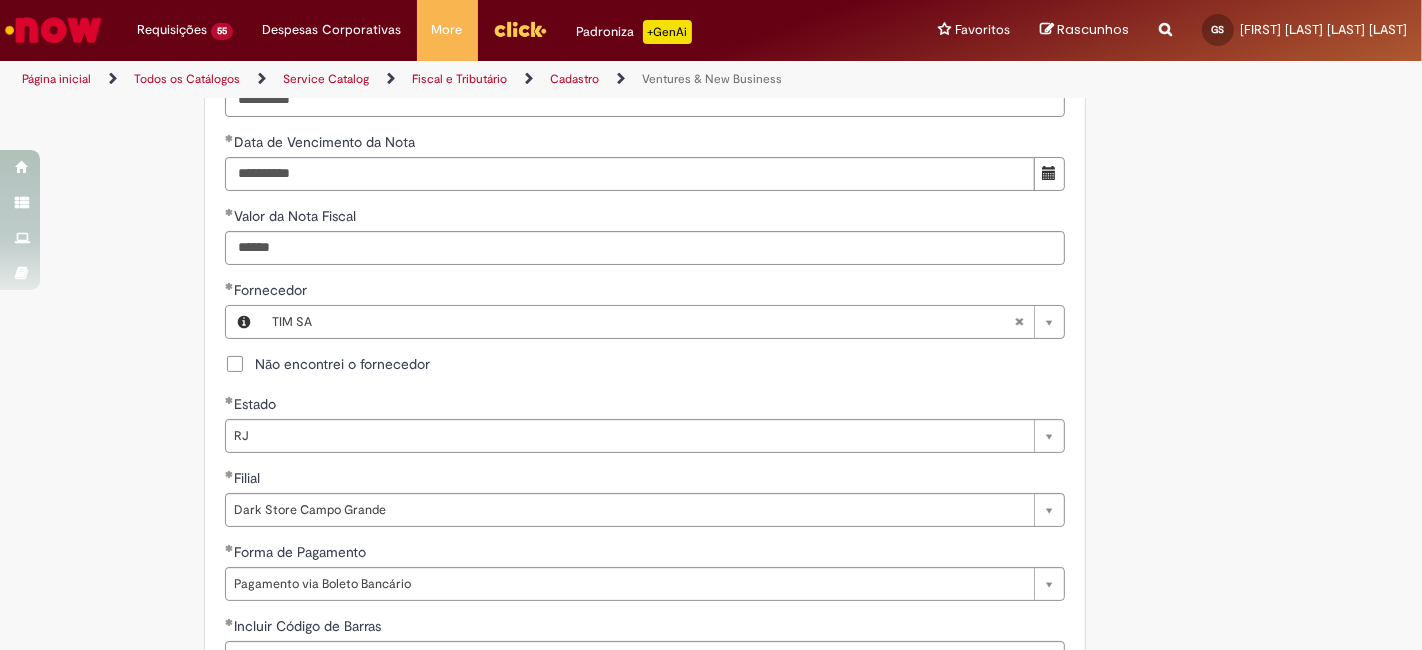 scroll, scrollTop: 814, scrollLeft: 0, axis: vertical 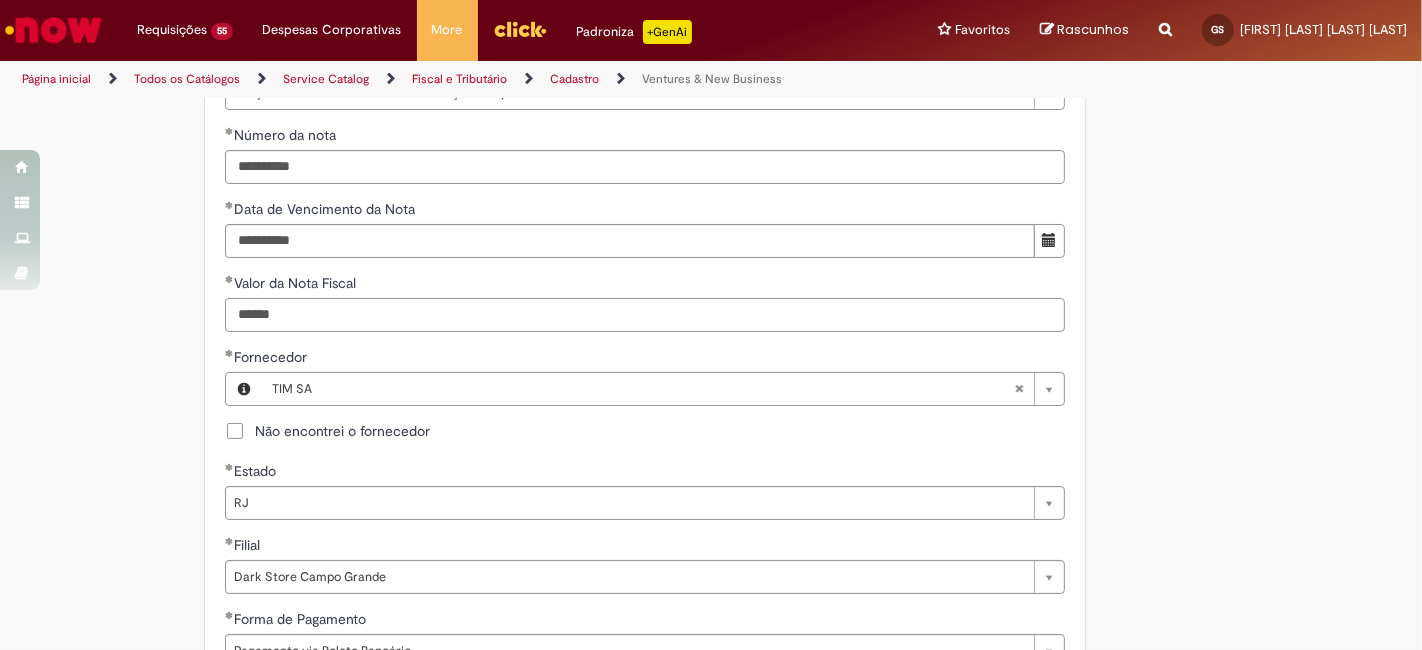 click on "******" at bounding box center [645, 315] 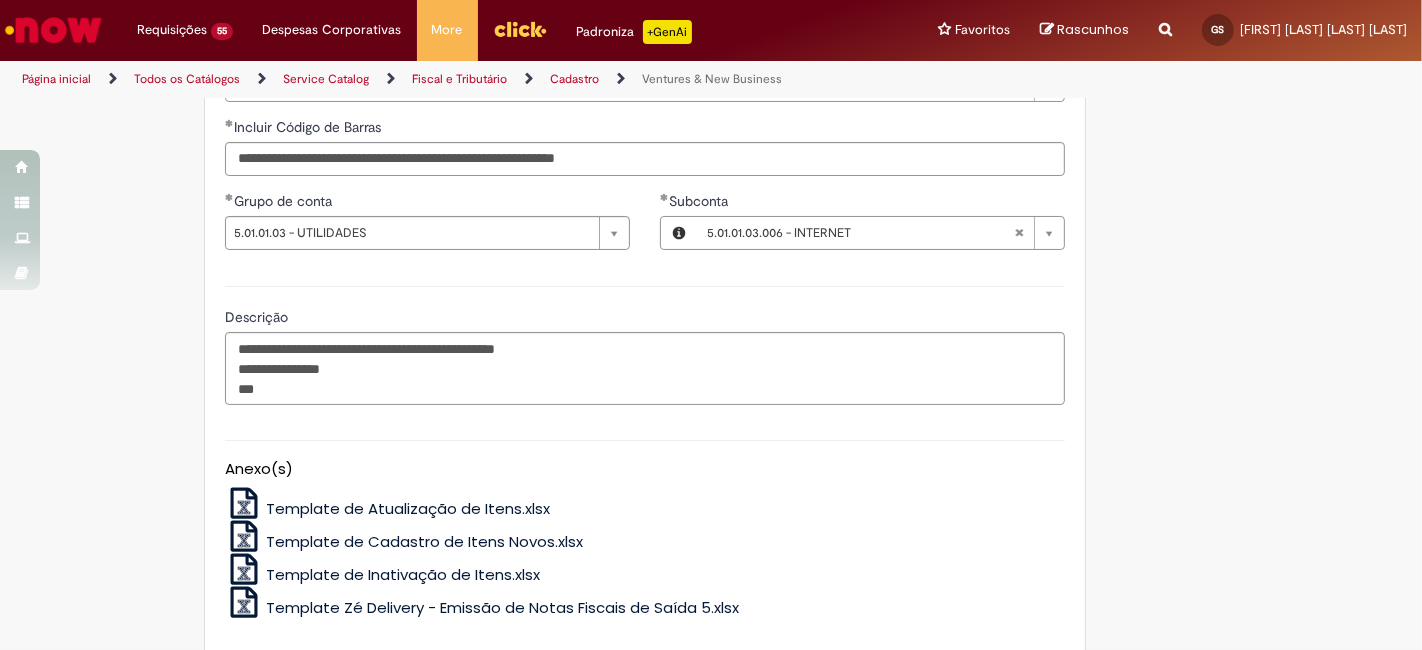 scroll, scrollTop: 1407, scrollLeft: 0, axis: vertical 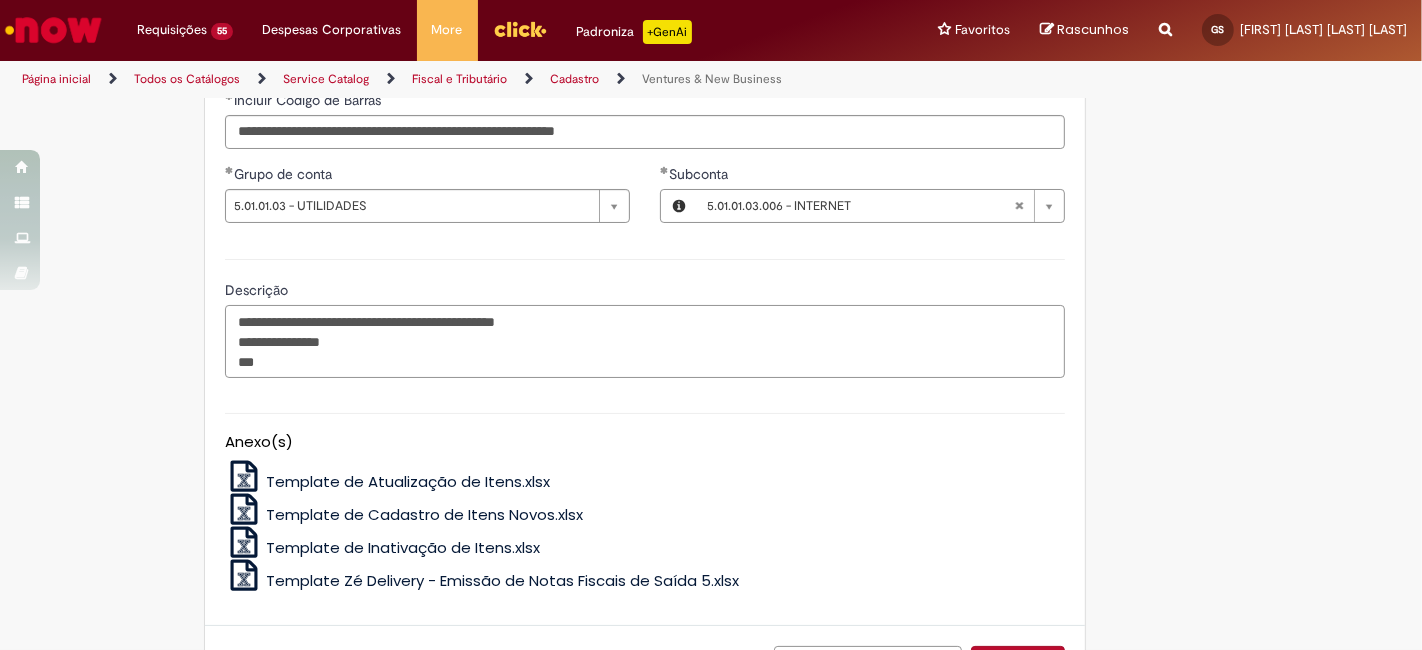 click on "**********" at bounding box center [645, 341] 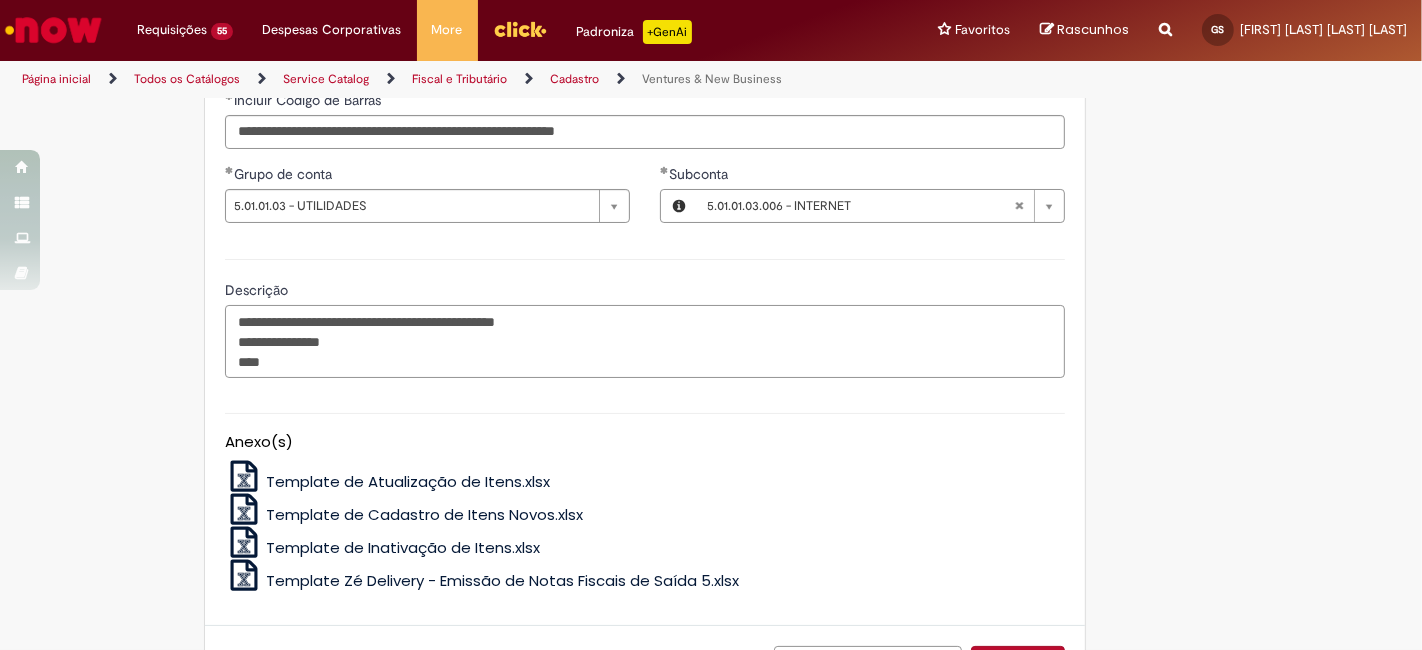 paste on "*******" 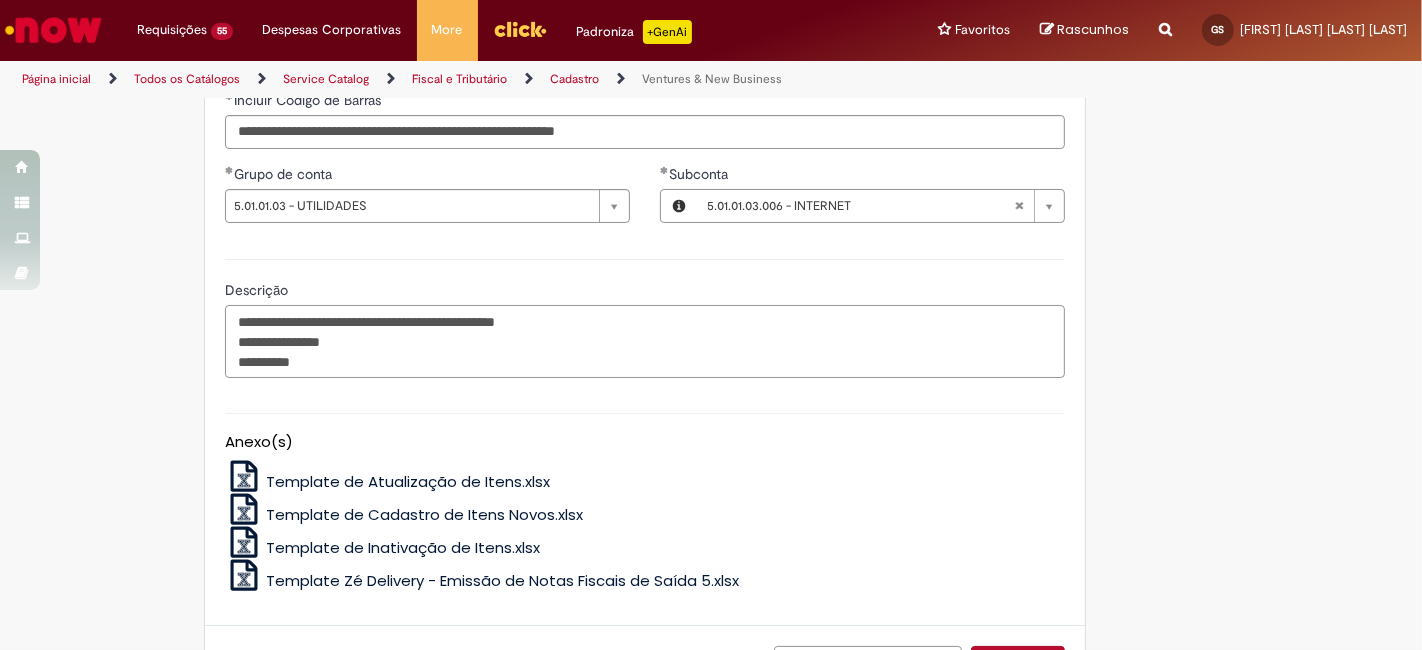 scroll, scrollTop: 1565, scrollLeft: 0, axis: vertical 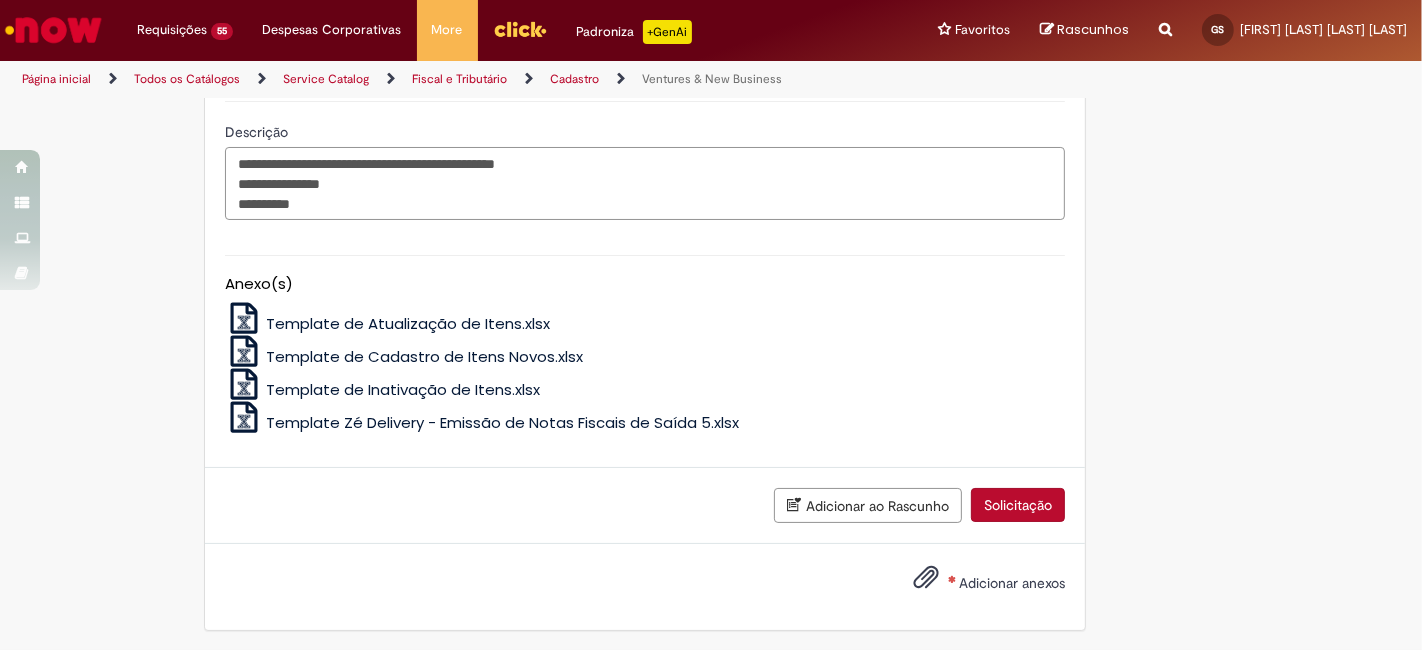 type on "**********" 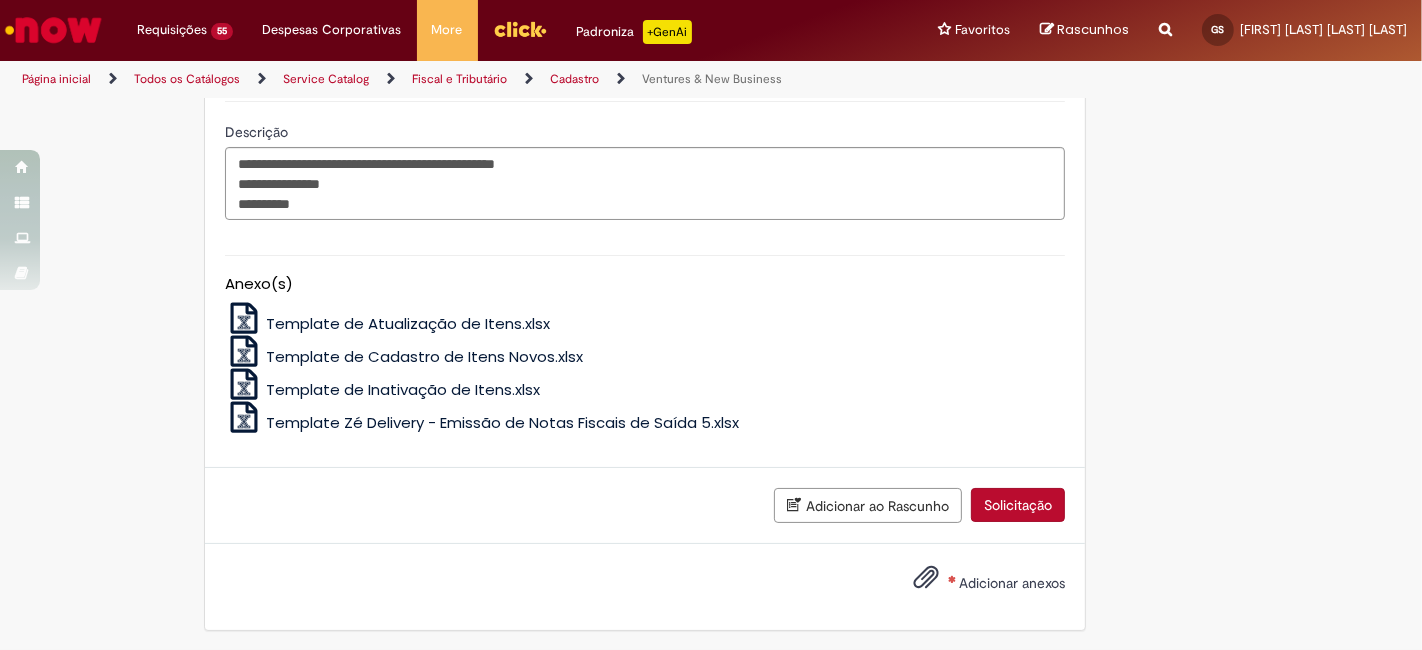 click on "Adicionar anexos" at bounding box center [974, 584] 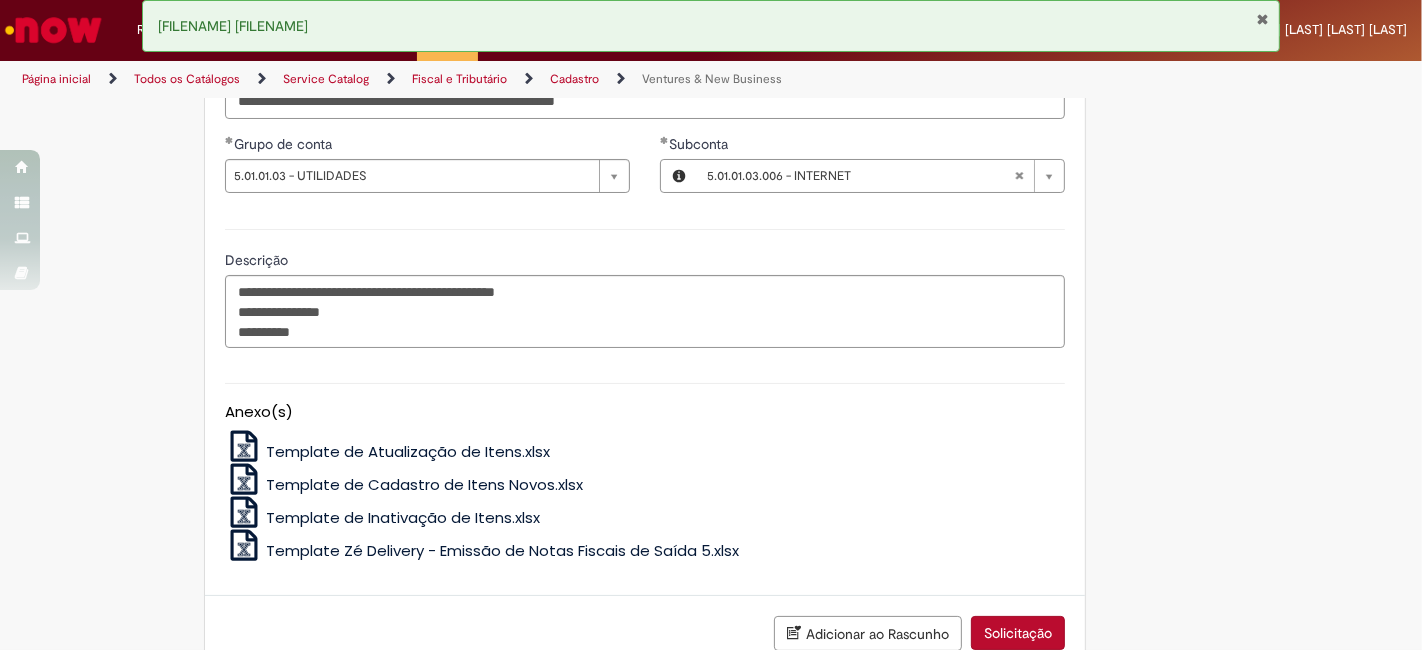 scroll, scrollTop: 1637, scrollLeft: 0, axis: vertical 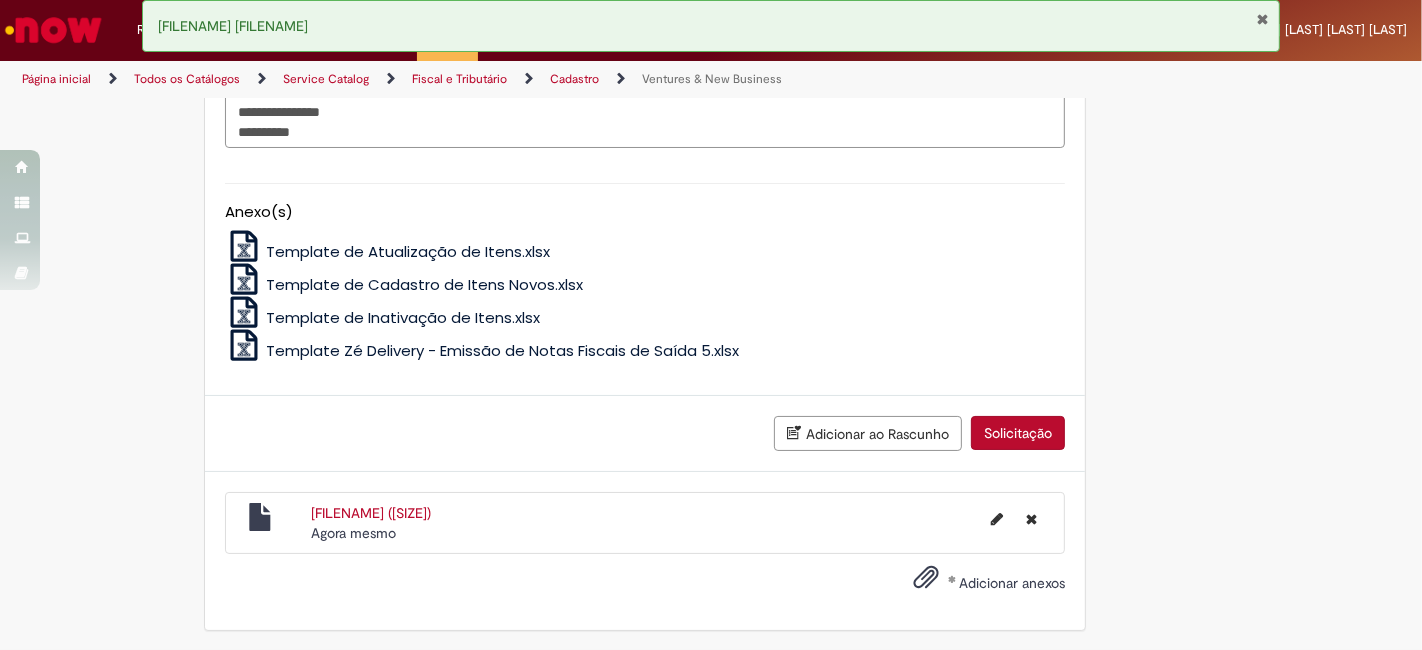 click on "Solicitação" at bounding box center [1018, 433] 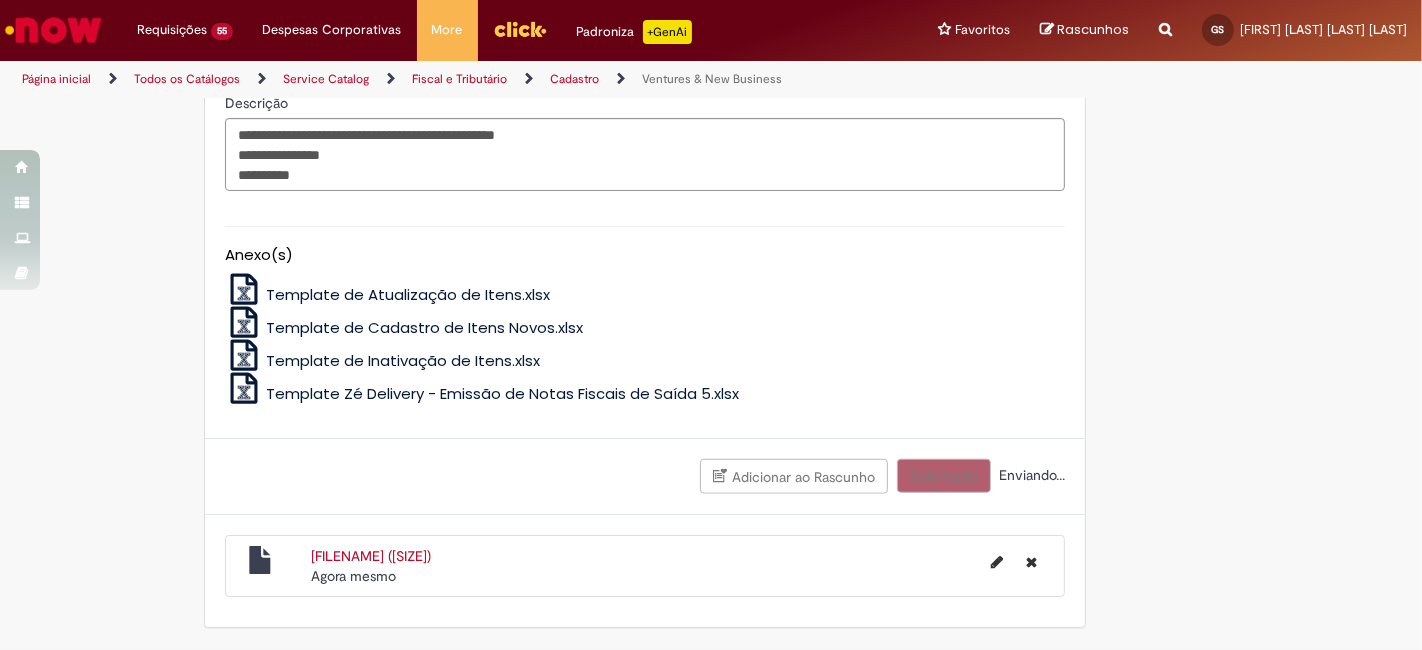 scroll, scrollTop: 1591, scrollLeft: 0, axis: vertical 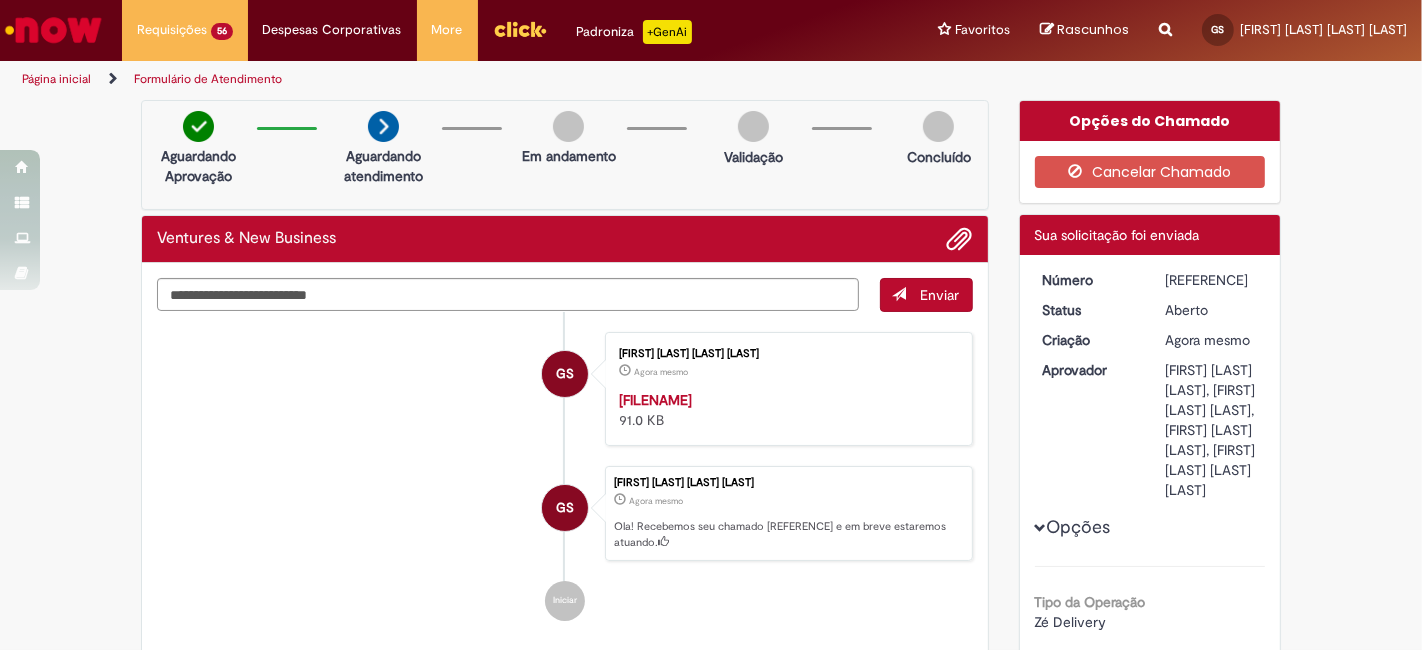 click on "R13352154" at bounding box center [1211, 280] 